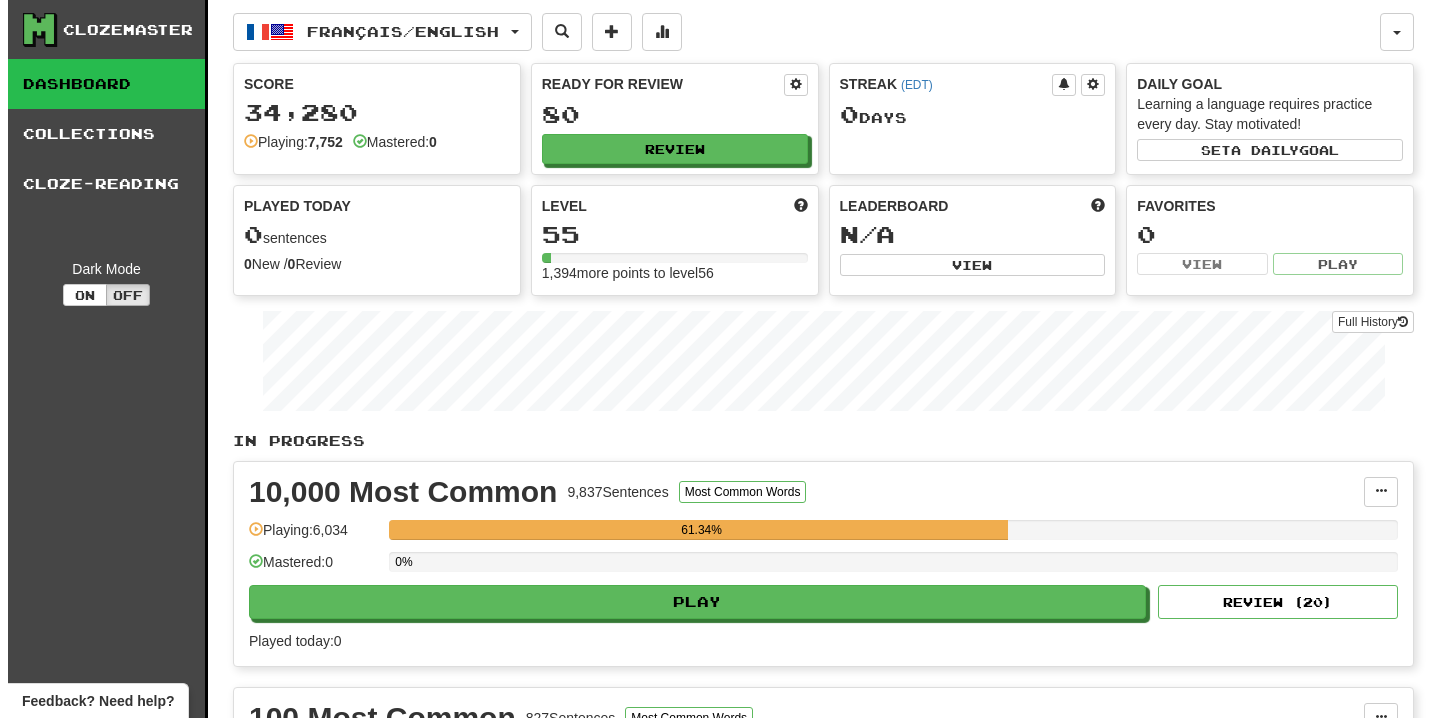 scroll, scrollTop: 0, scrollLeft: 0, axis: both 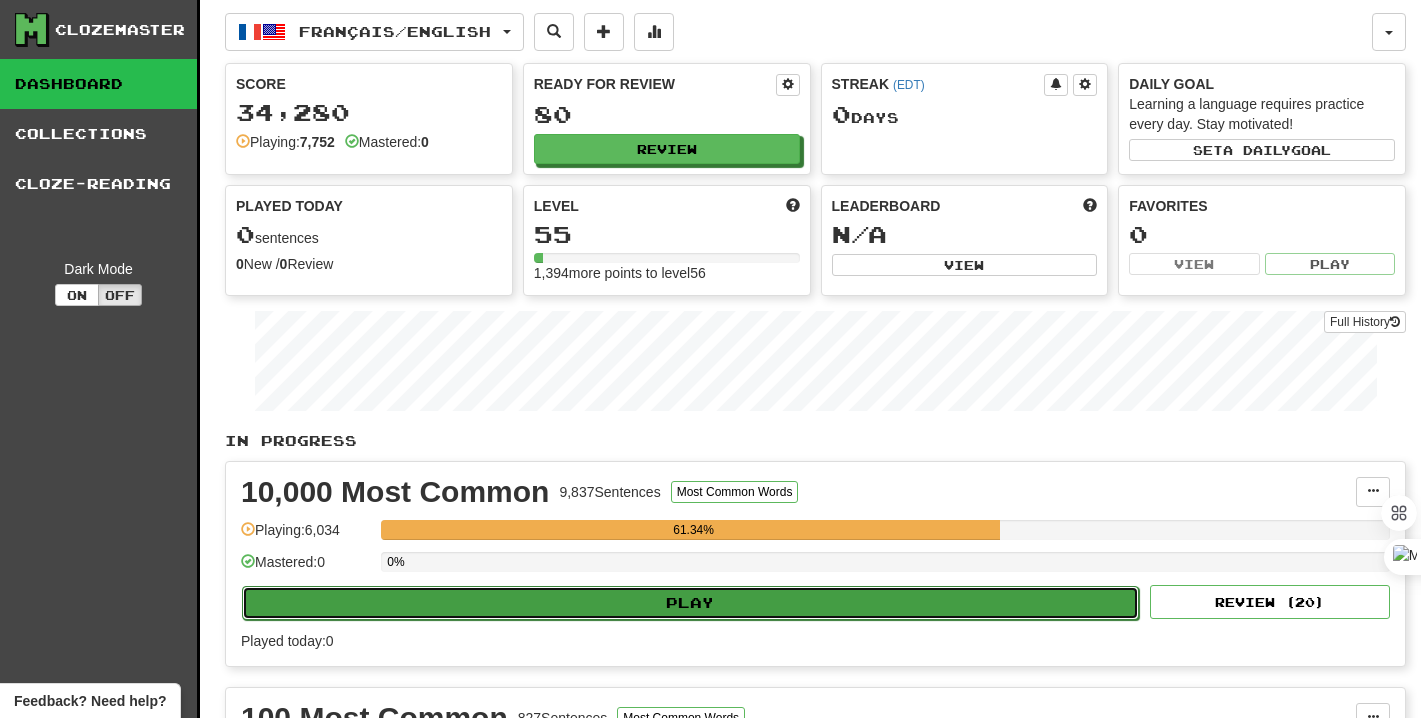 click on "Play" at bounding box center (690, 603) 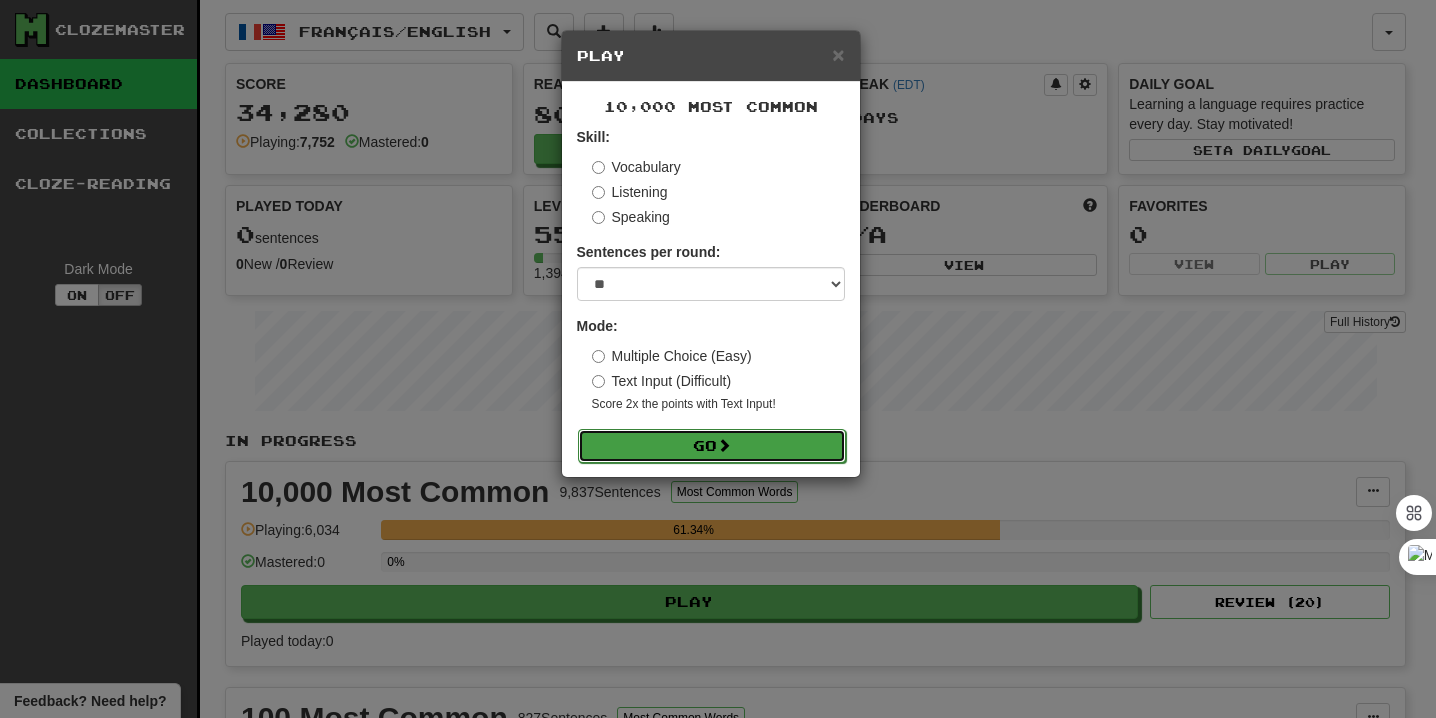 click on "Go" at bounding box center [712, 446] 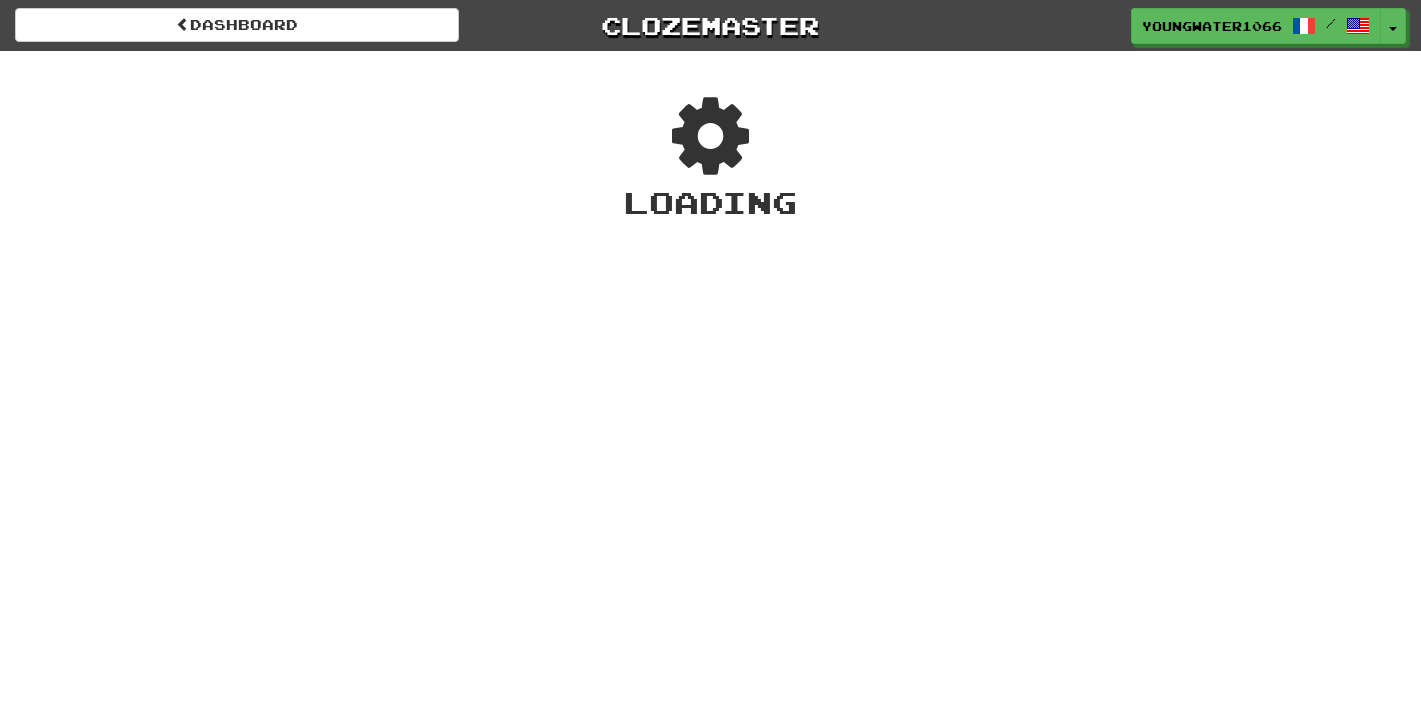 scroll, scrollTop: 0, scrollLeft: 0, axis: both 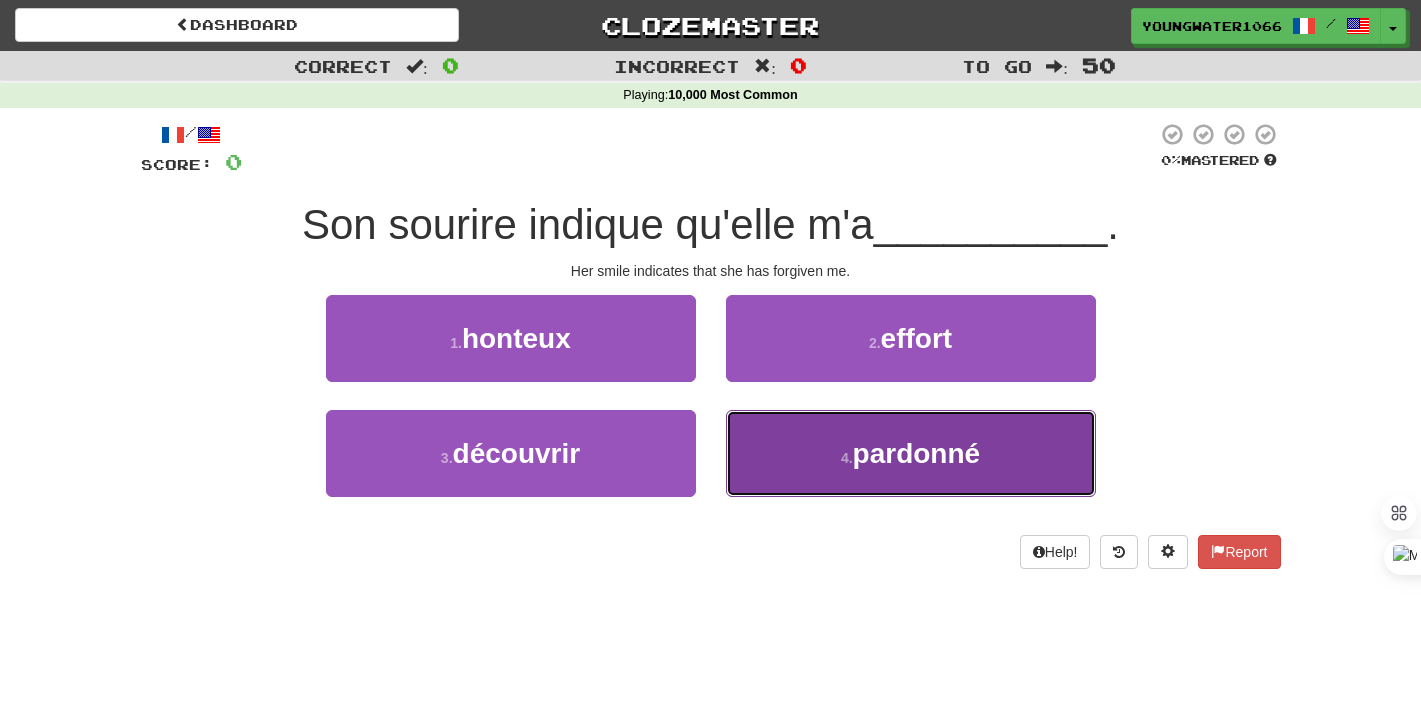 click on "pardonné" at bounding box center [917, 453] 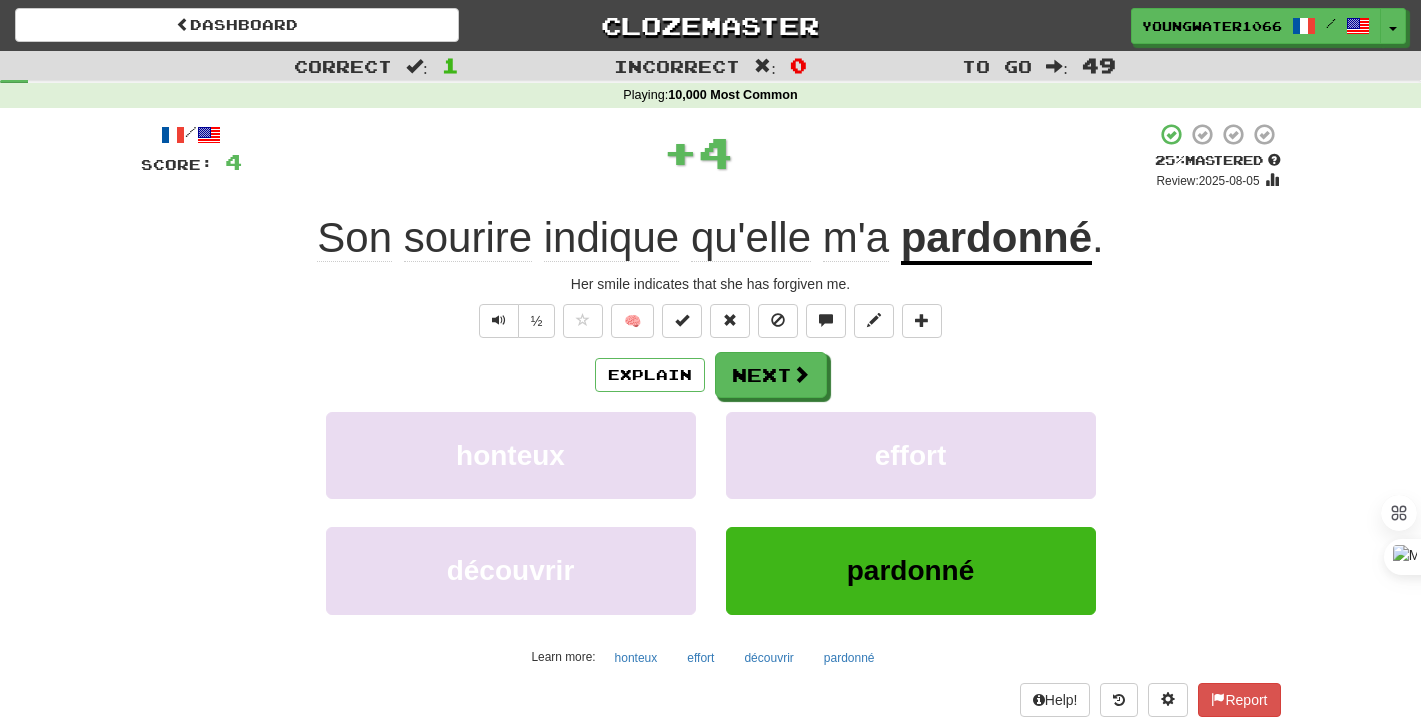 click on "Explain Next honteux effort découvrir pardonné Learn more: honteux effort découvrir pardonné" at bounding box center (711, 512) 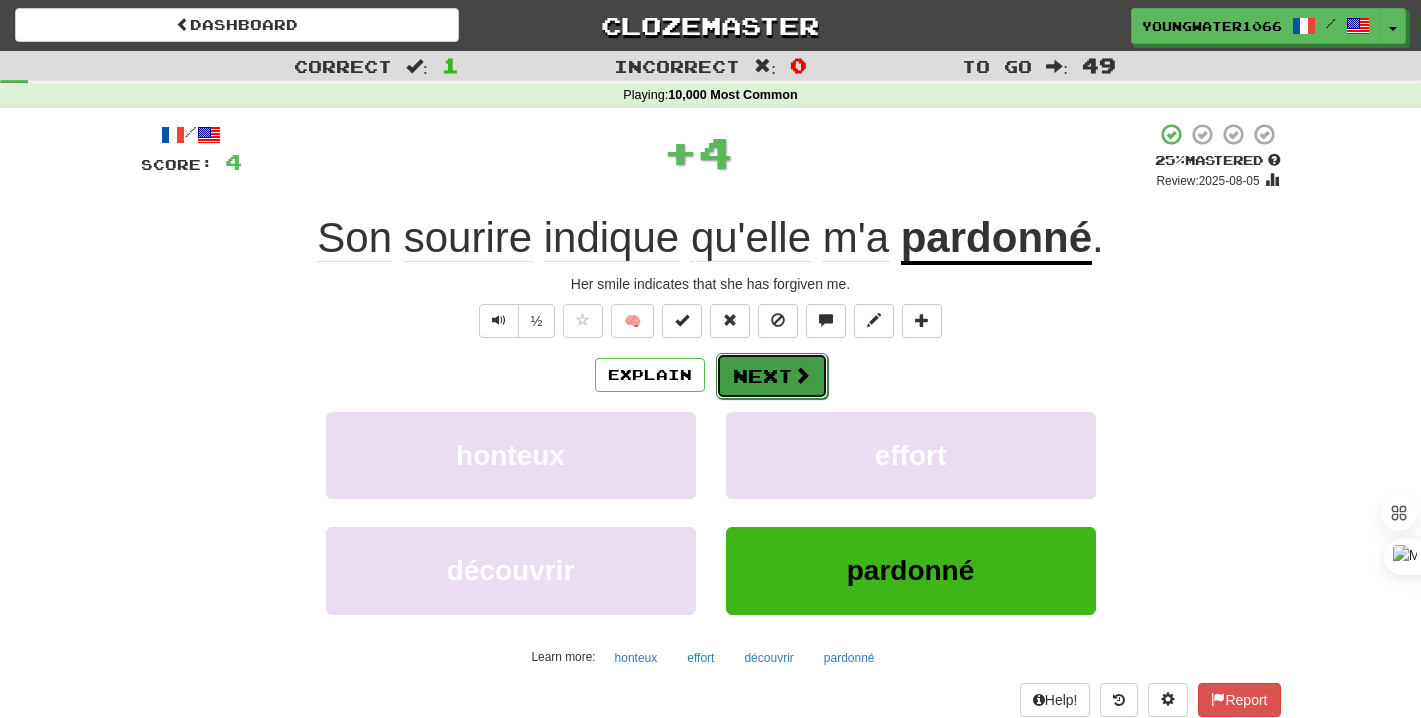 click on "Next" at bounding box center (772, 376) 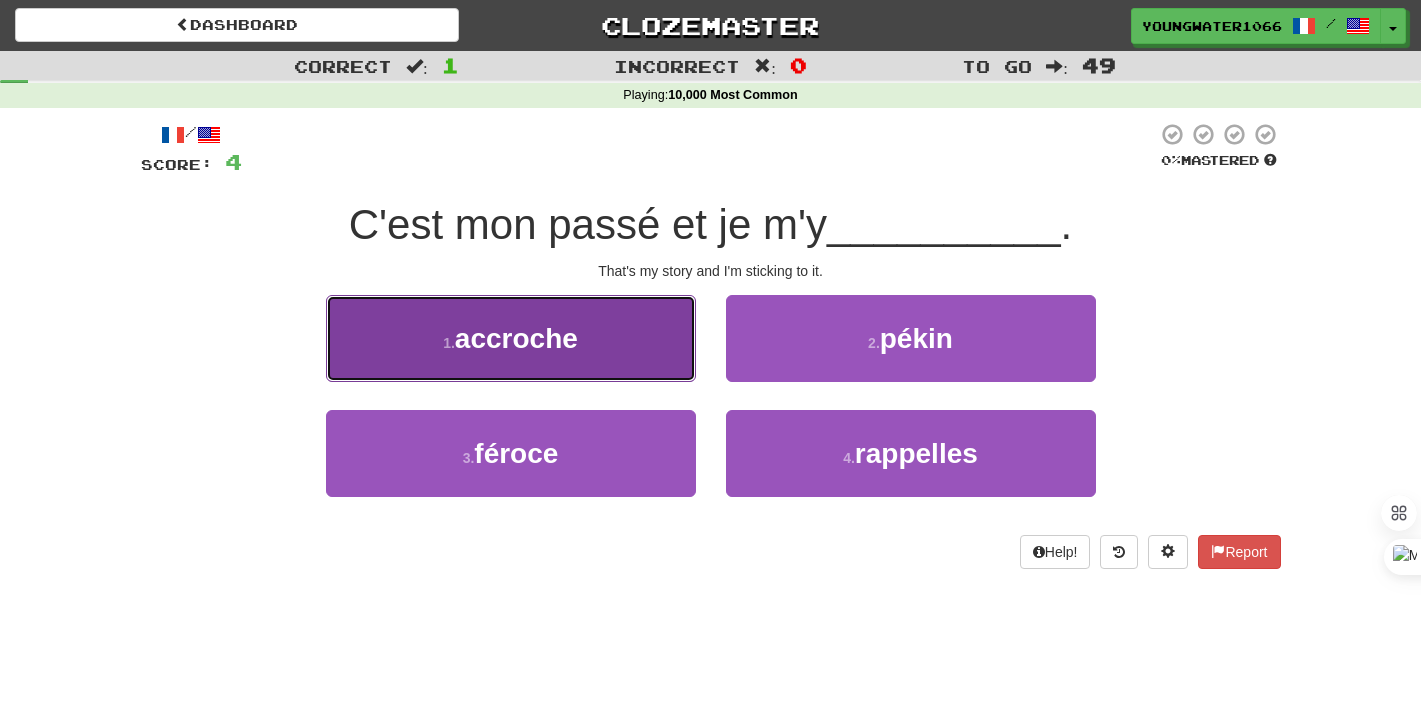 click on "1 .  accroche" at bounding box center (511, 338) 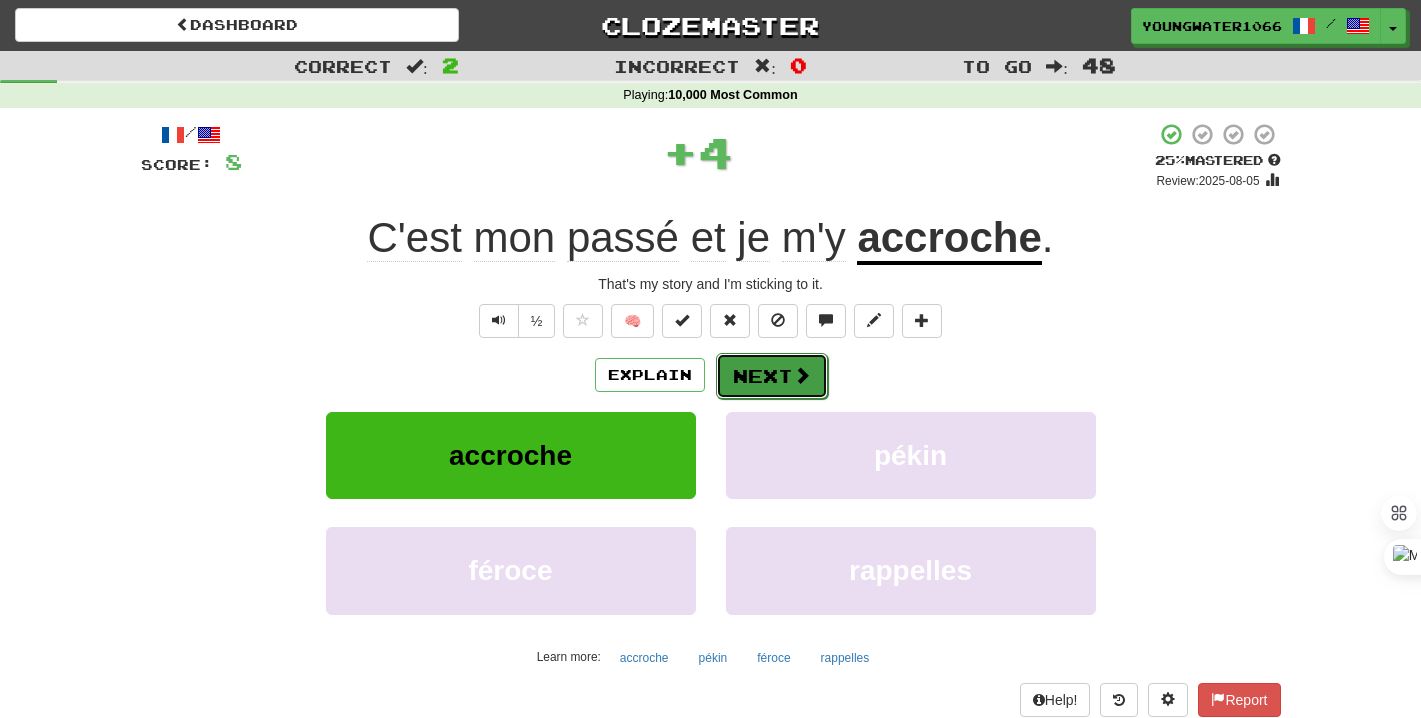 click at bounding box center (802, 375) 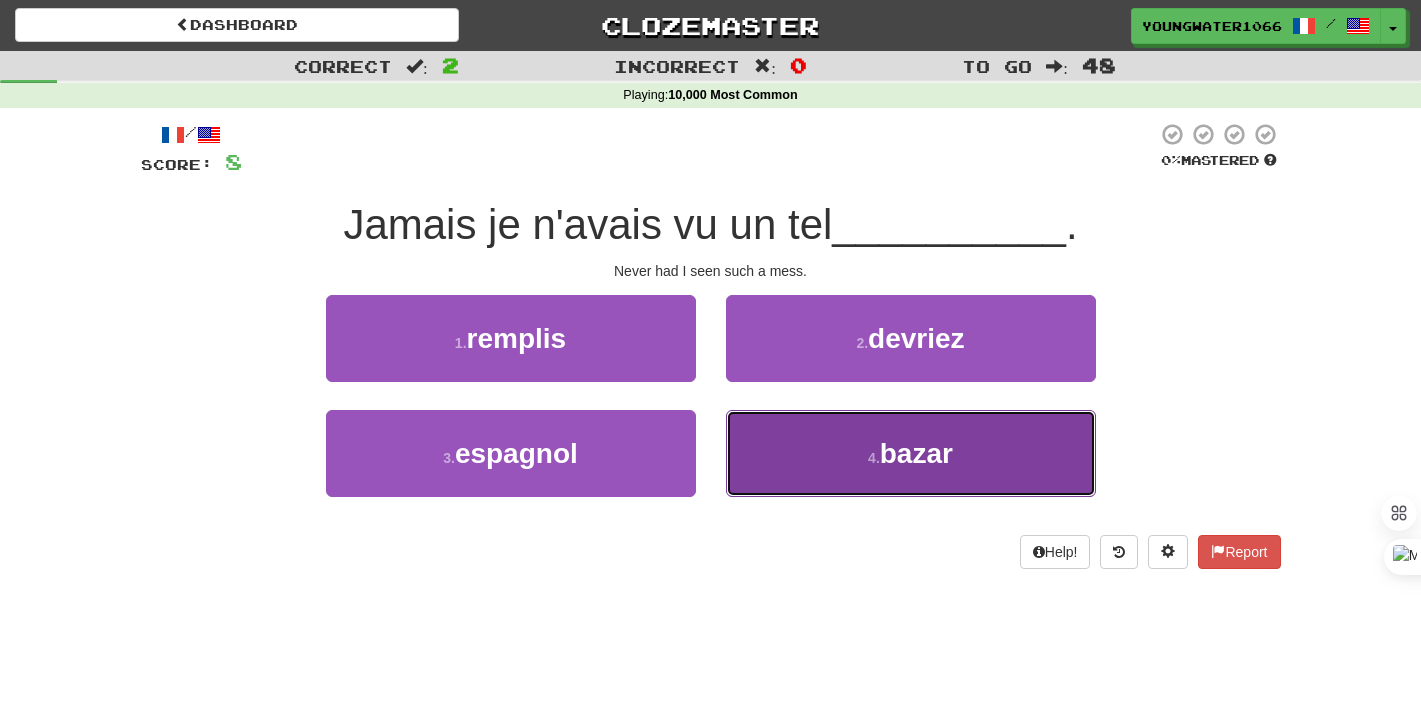 click on "4 .  bazar" at bounding box center [911, 453] 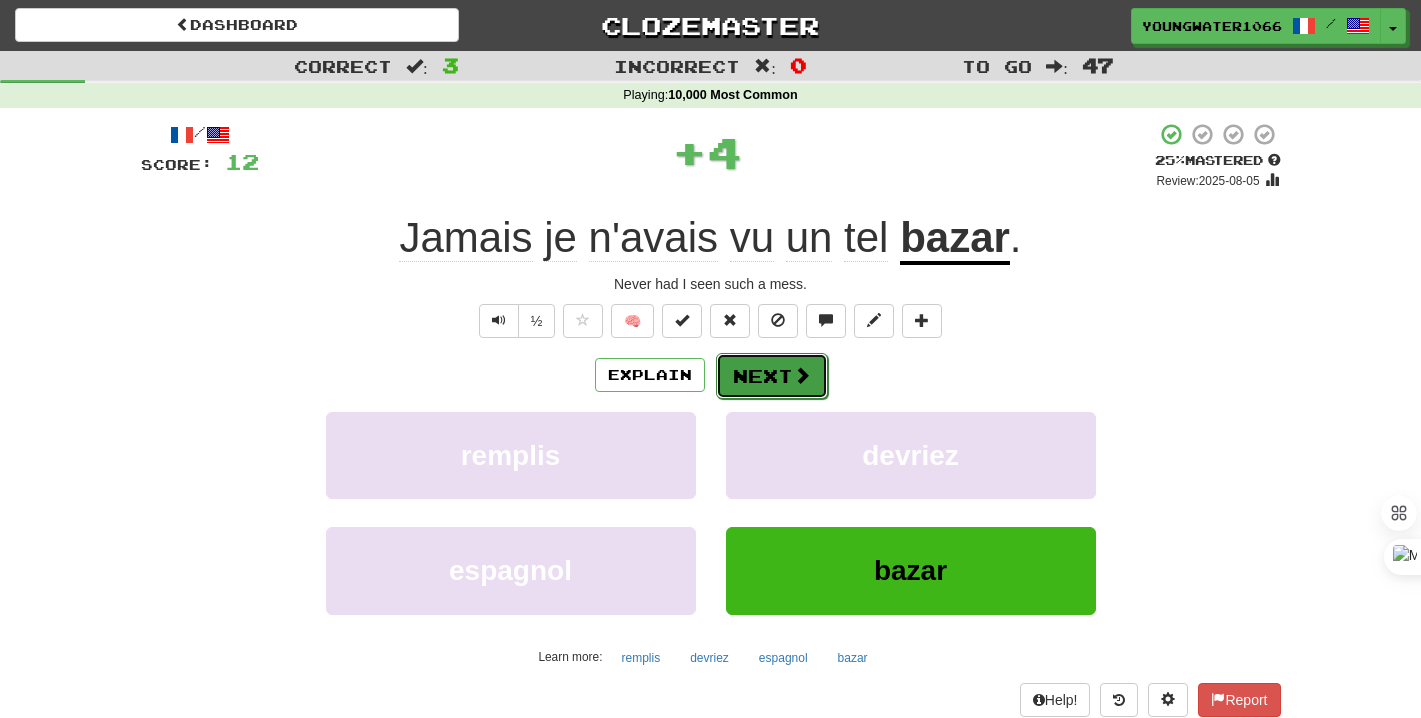 click on "Next" at bounding box center [772, 376] 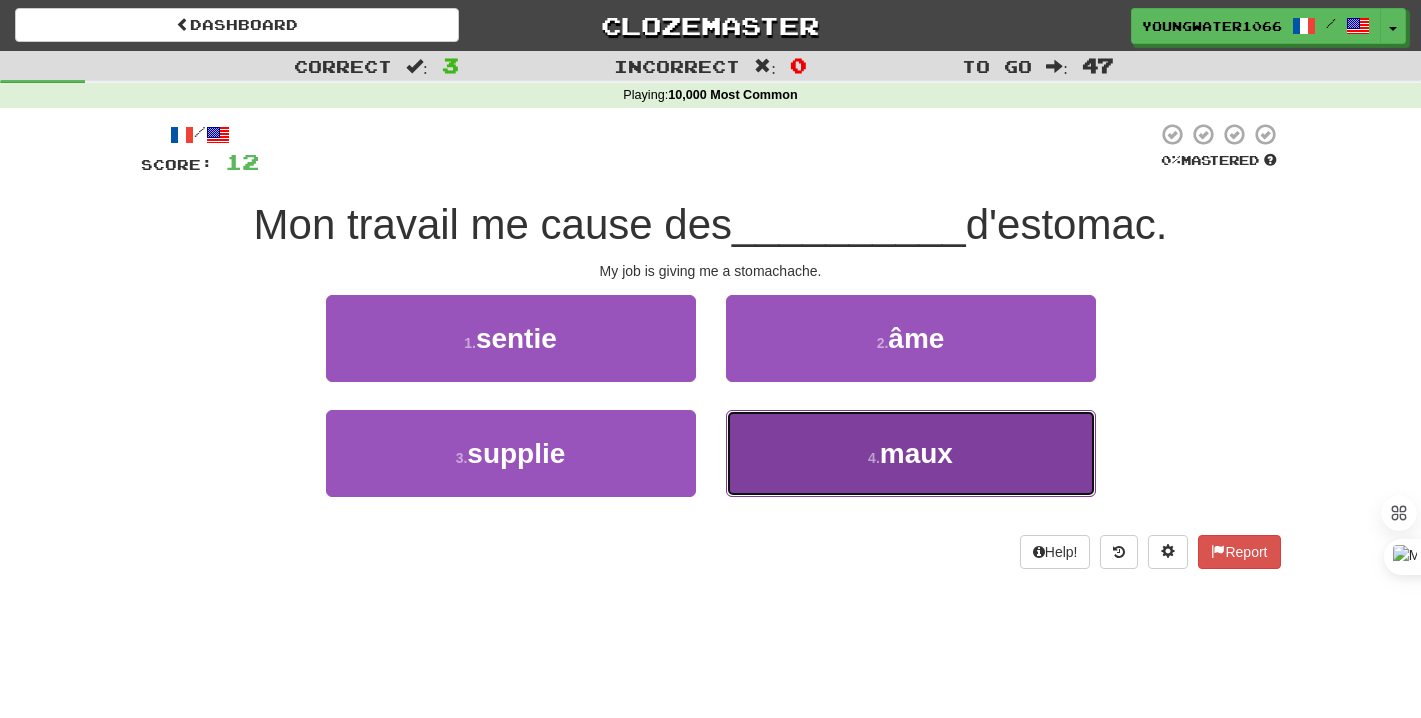 click on "4 .  maux" at bounding box center [911, 453] 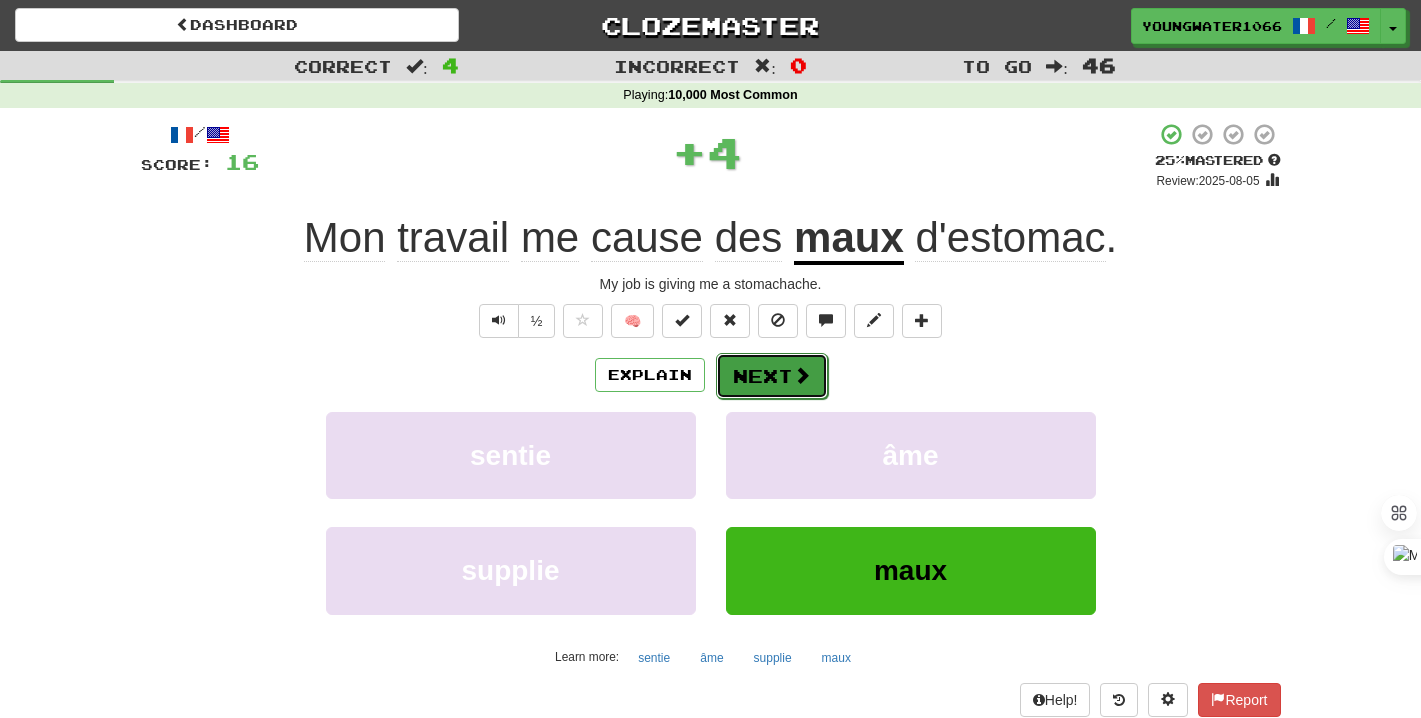 click on "Next" at bounding box center [772, 376] 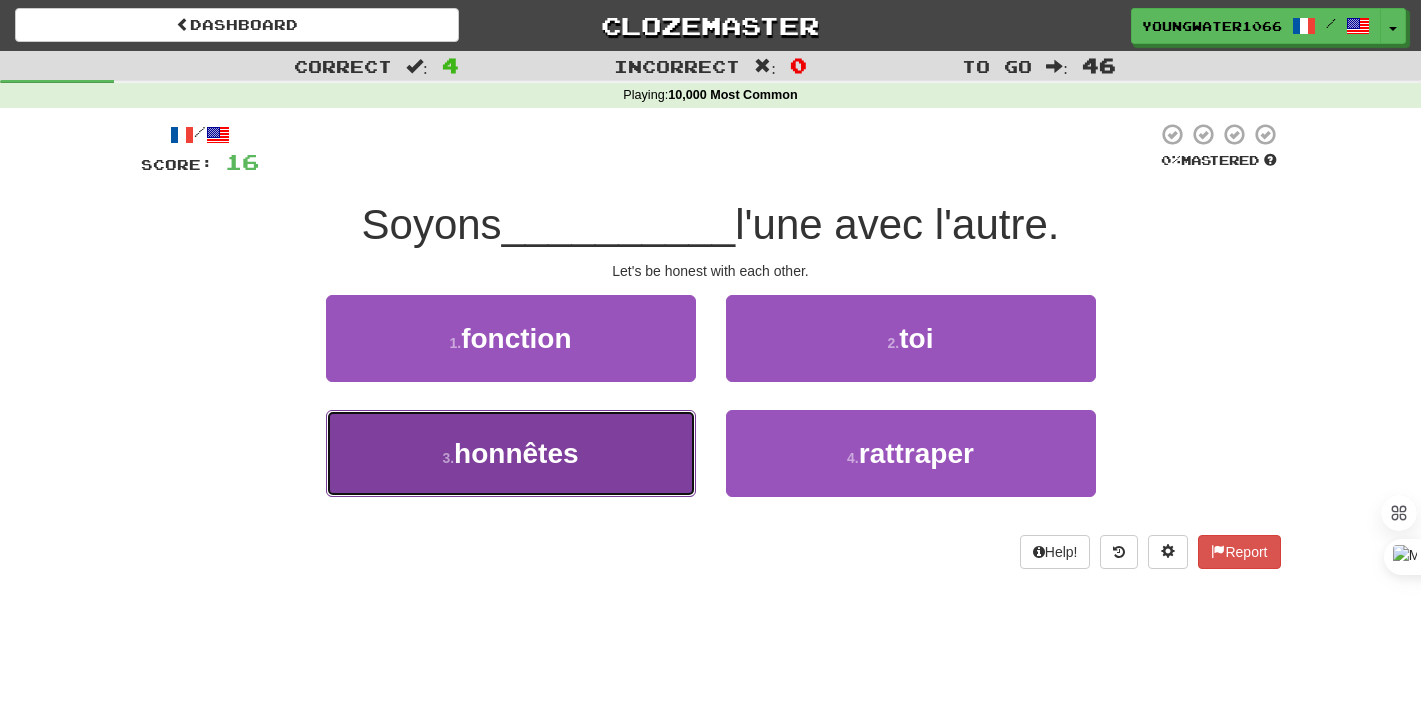click on "3 .  honnêtes" at bounding box center [511, 453] 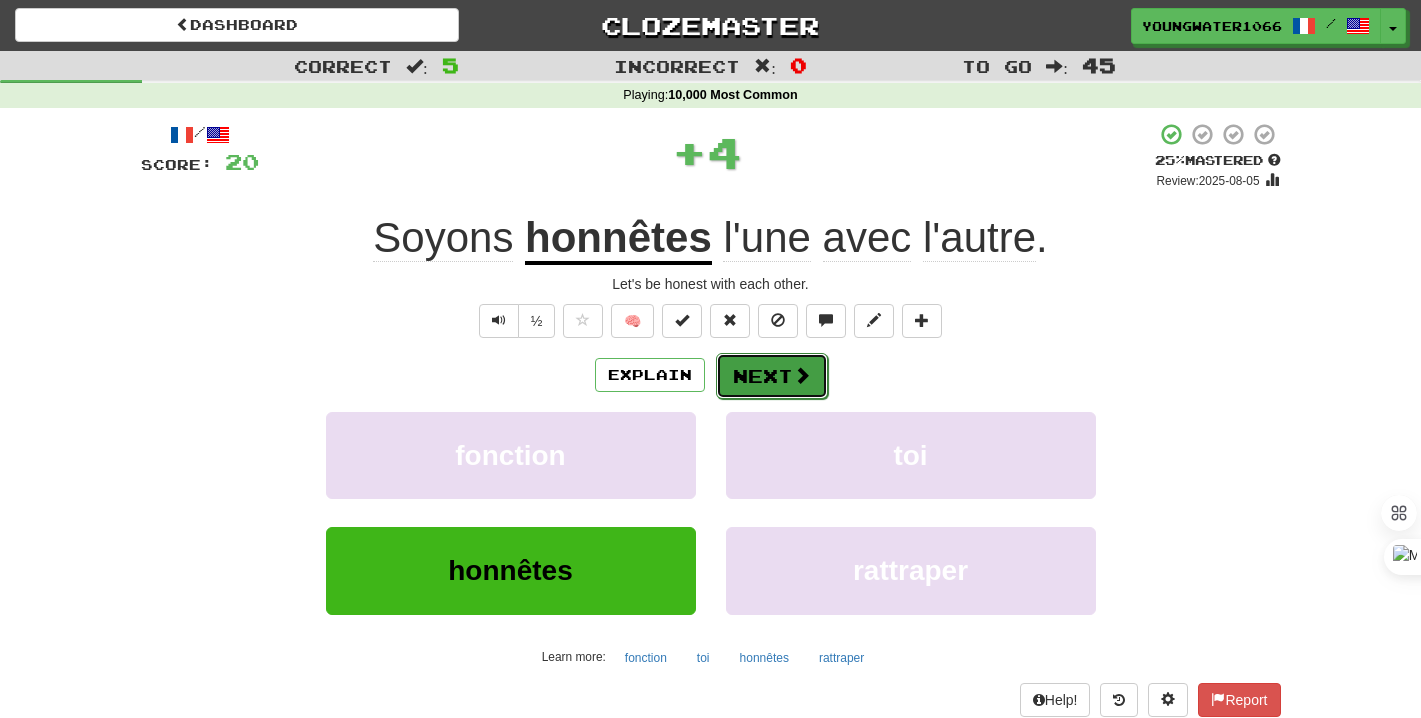 click on "Next" at bounding box center (772, 376) 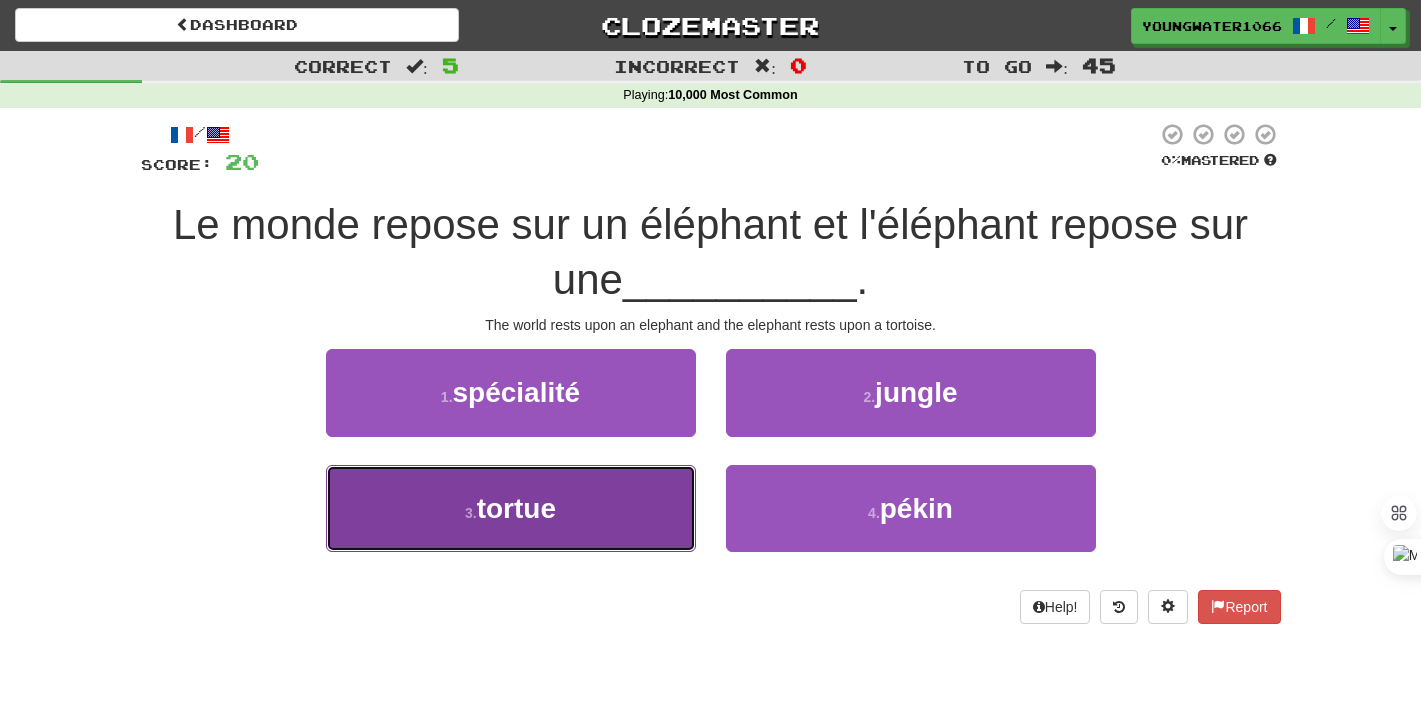 click on "3 .  tortue" at bounding box center [511, 508] 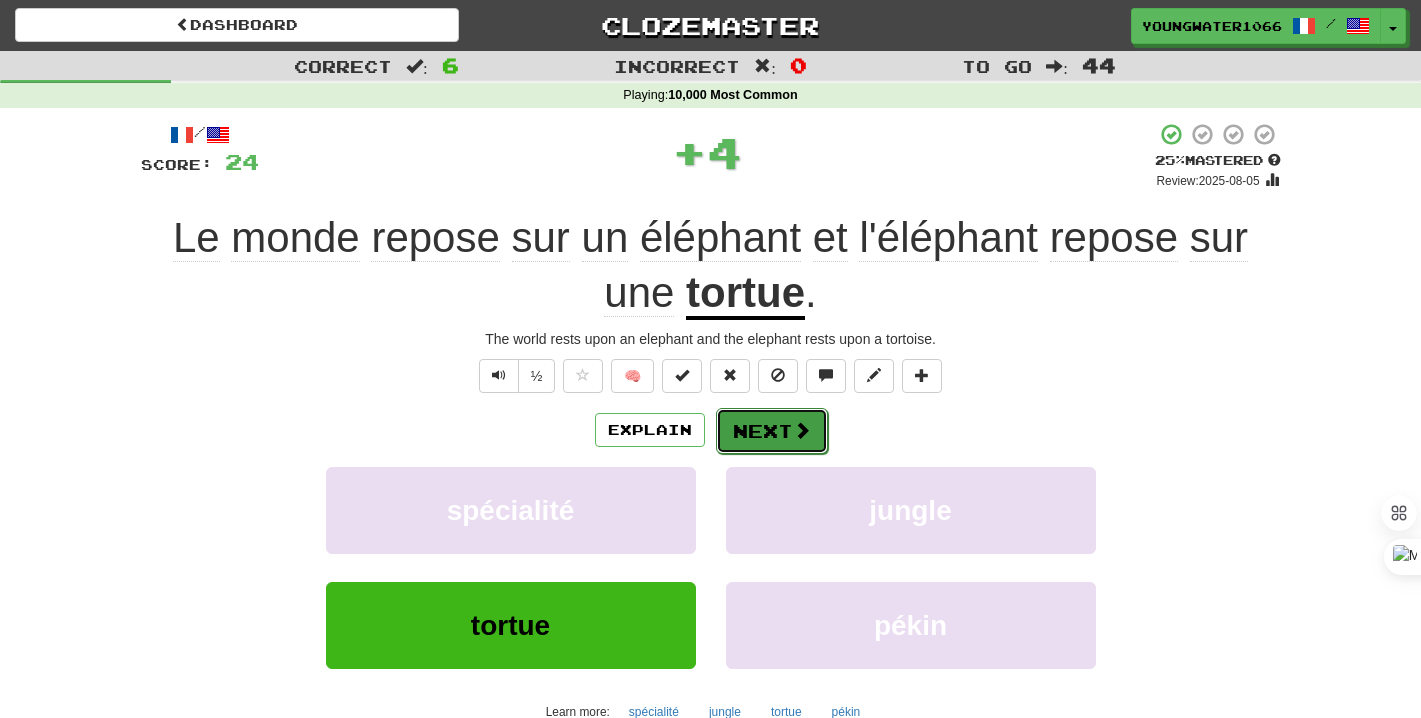 click on "Next" at bounding box center (772, 431) 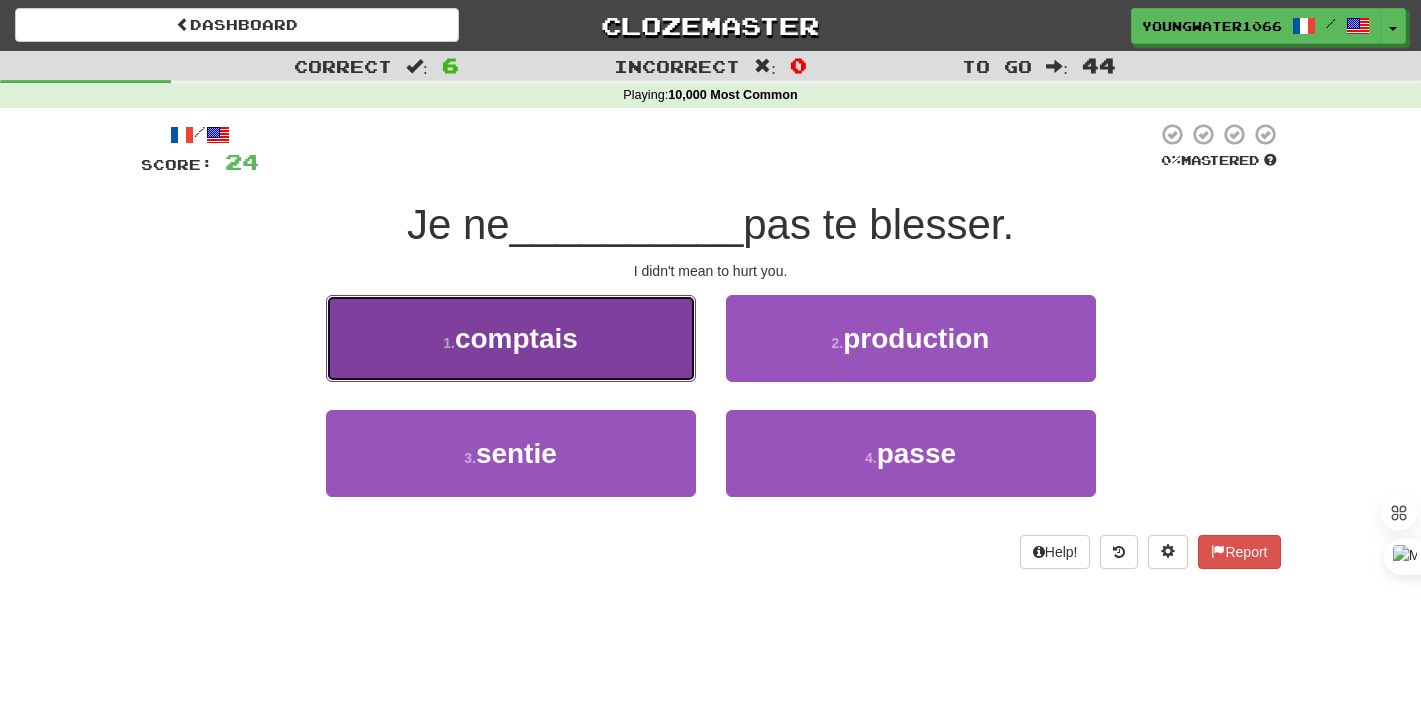 click on "1 .  comptais" at bounding box center (511, 338) 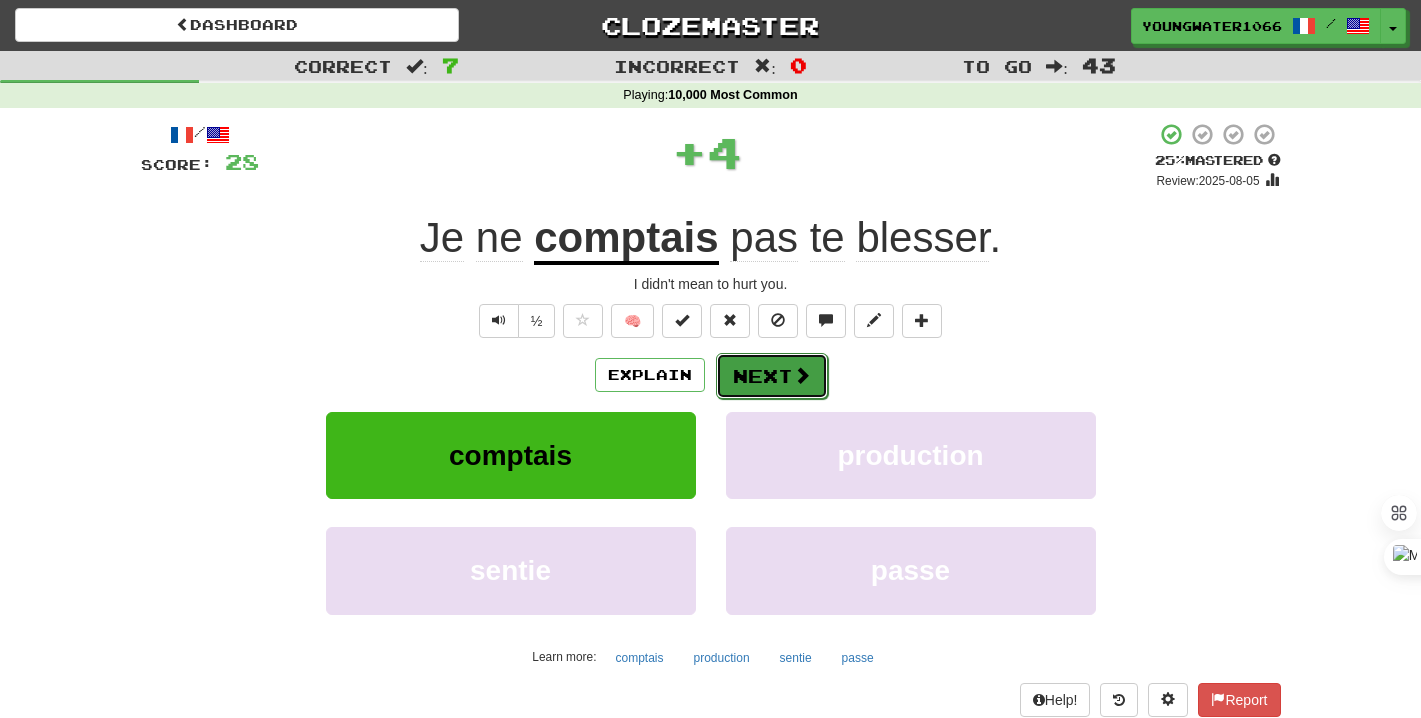 click on "Next" at bounding box center [772, 376] 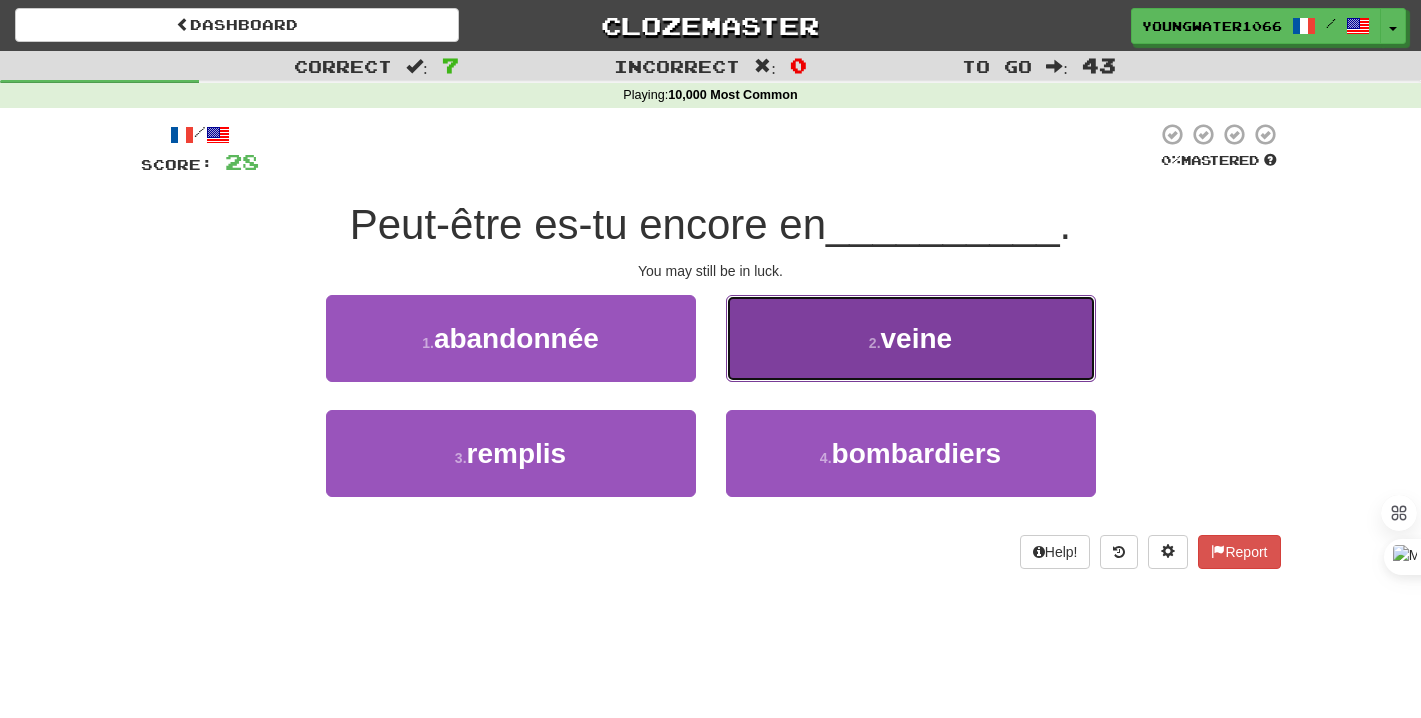 click on "2 .  veine" at bounding box center [911, 338] 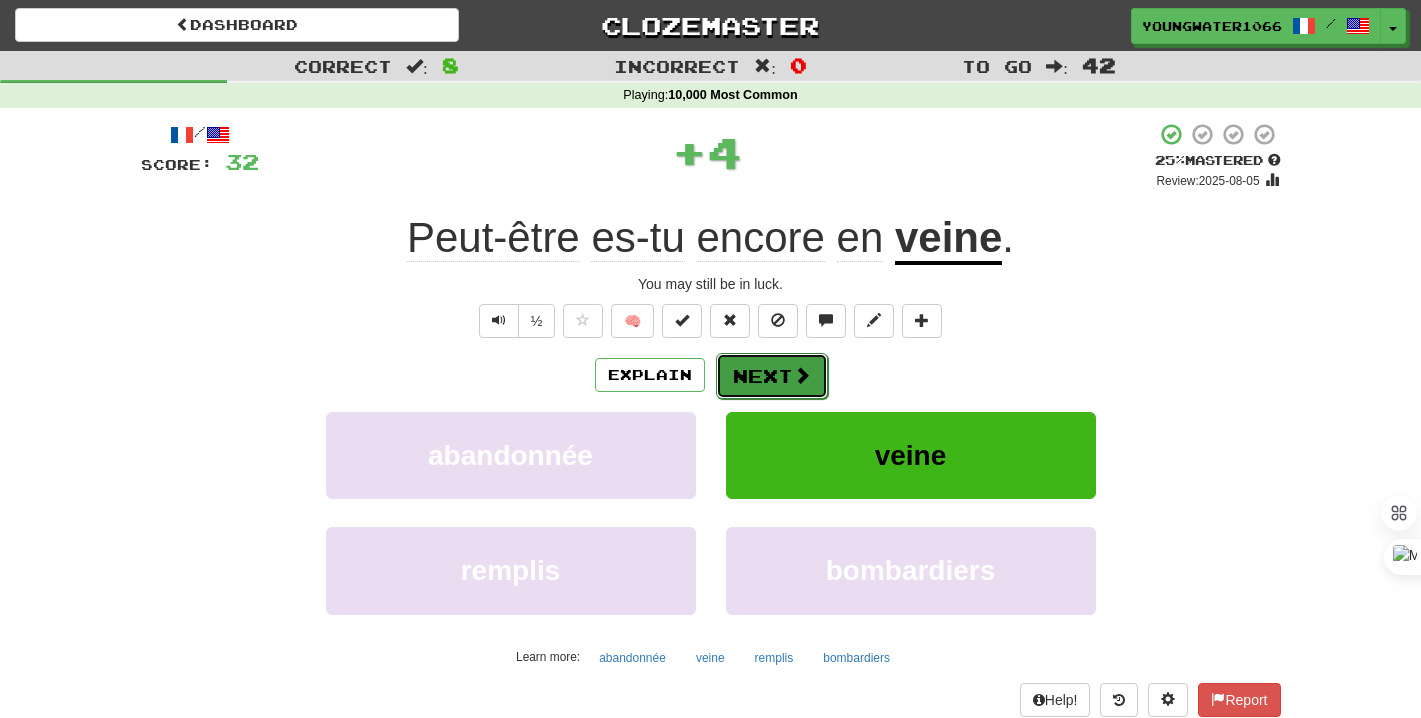 click on "Next" at bounding box center [772, 376] 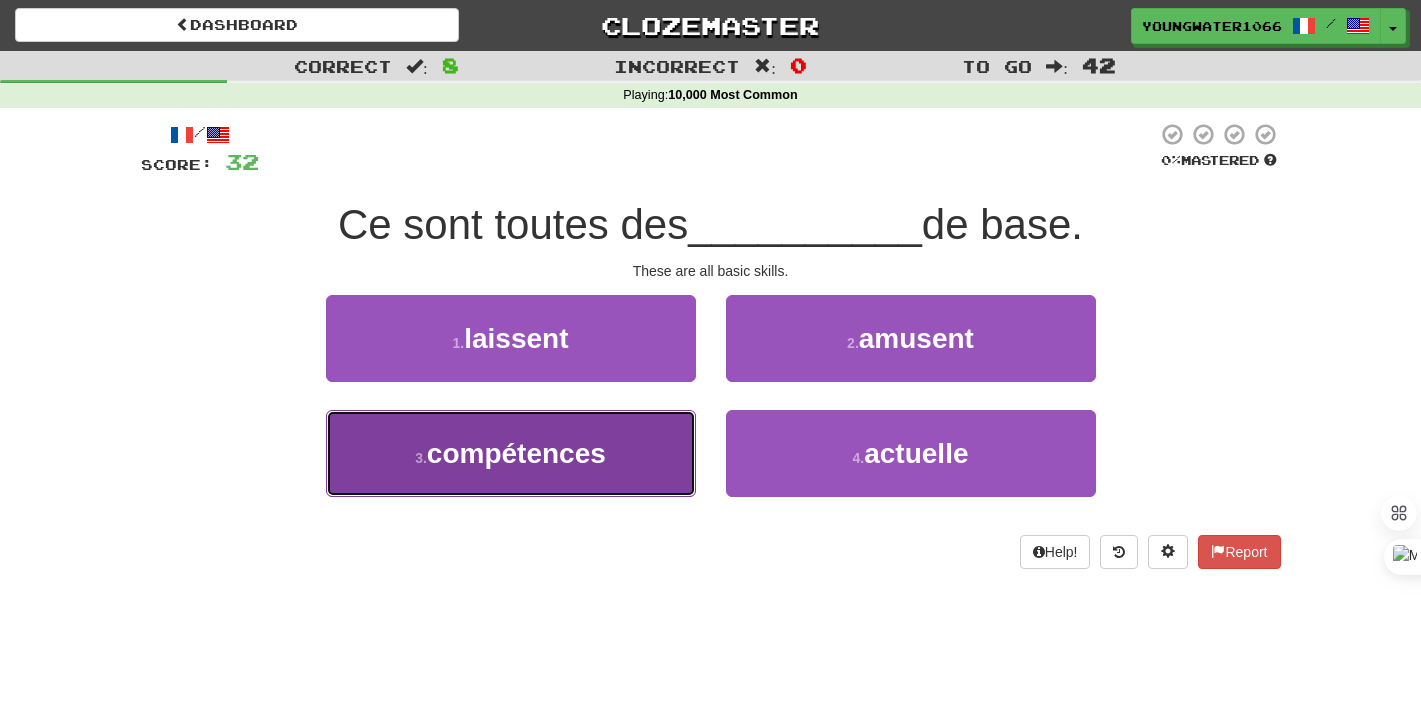 click on "3 .  compétences" at bounding box center [511, 453] 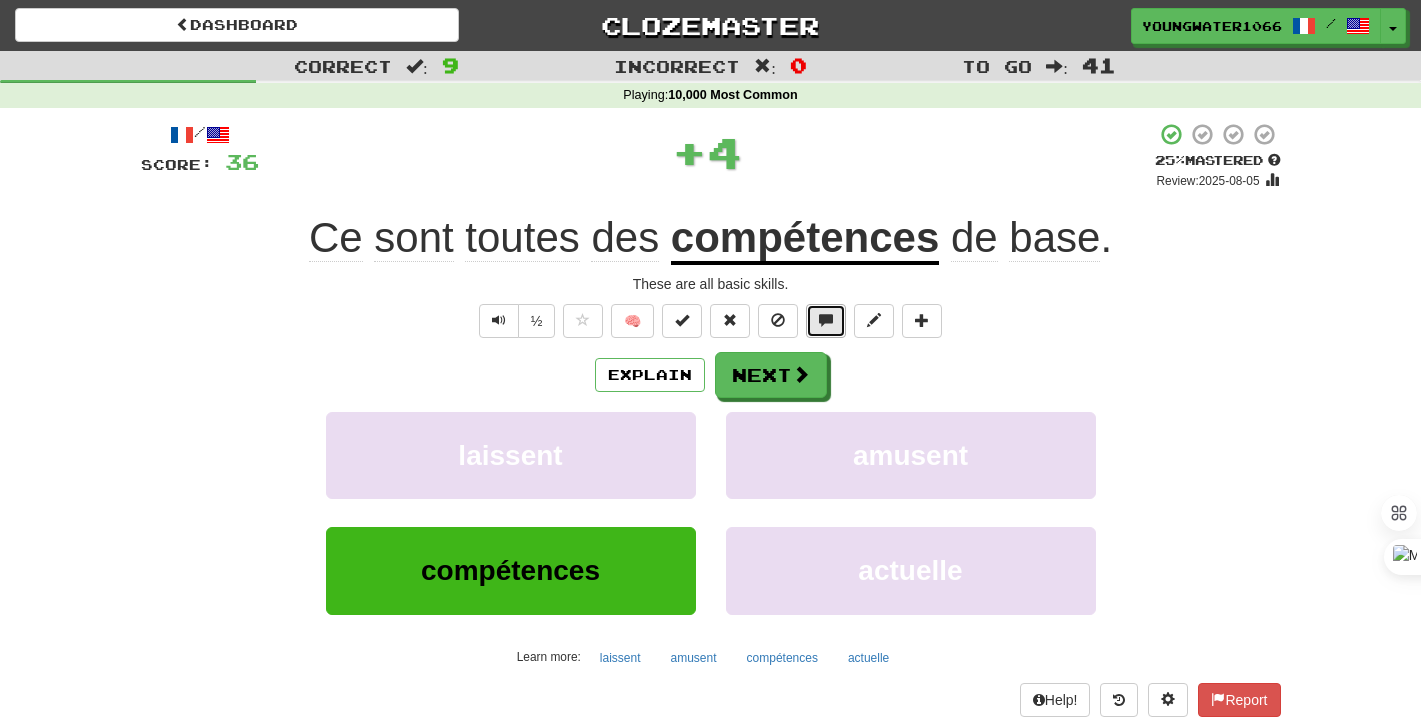 click at bounding box center (826, 321) 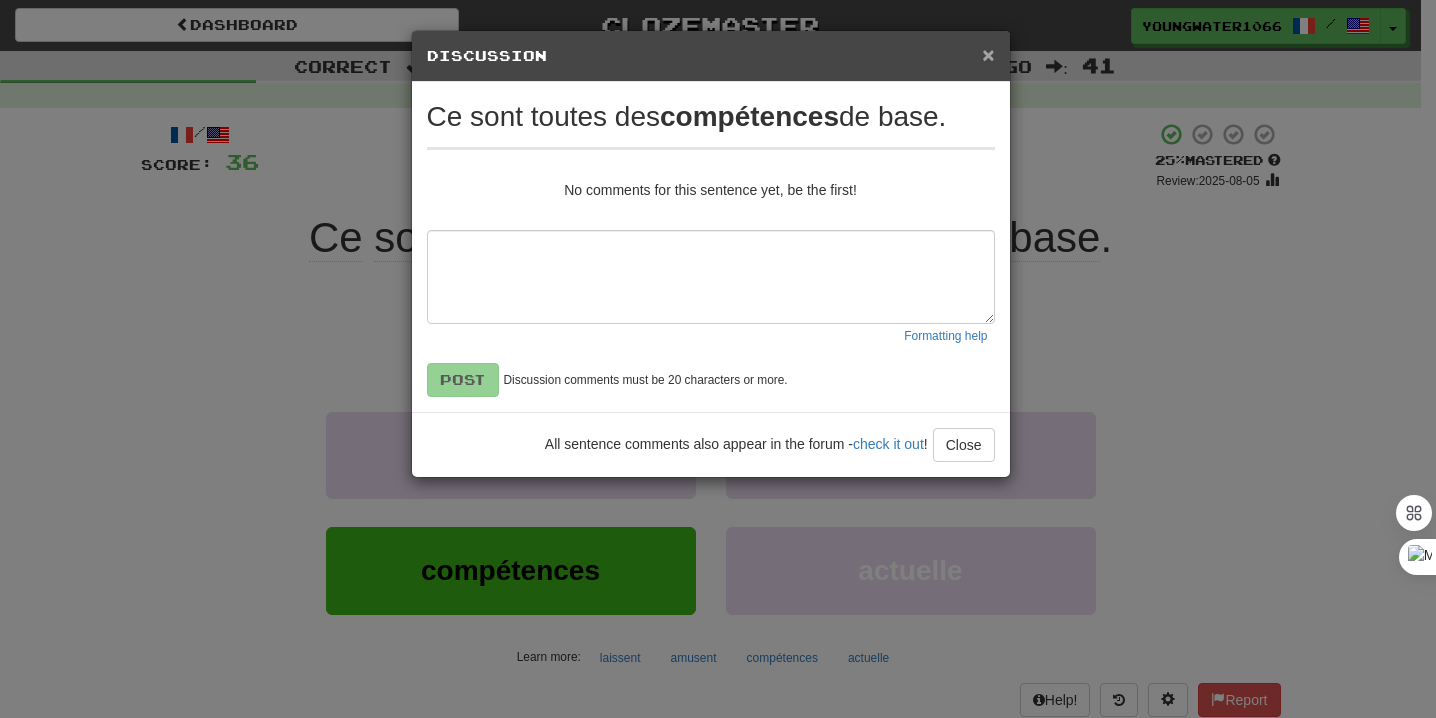 click on "×" at bounding box center [988, 54] 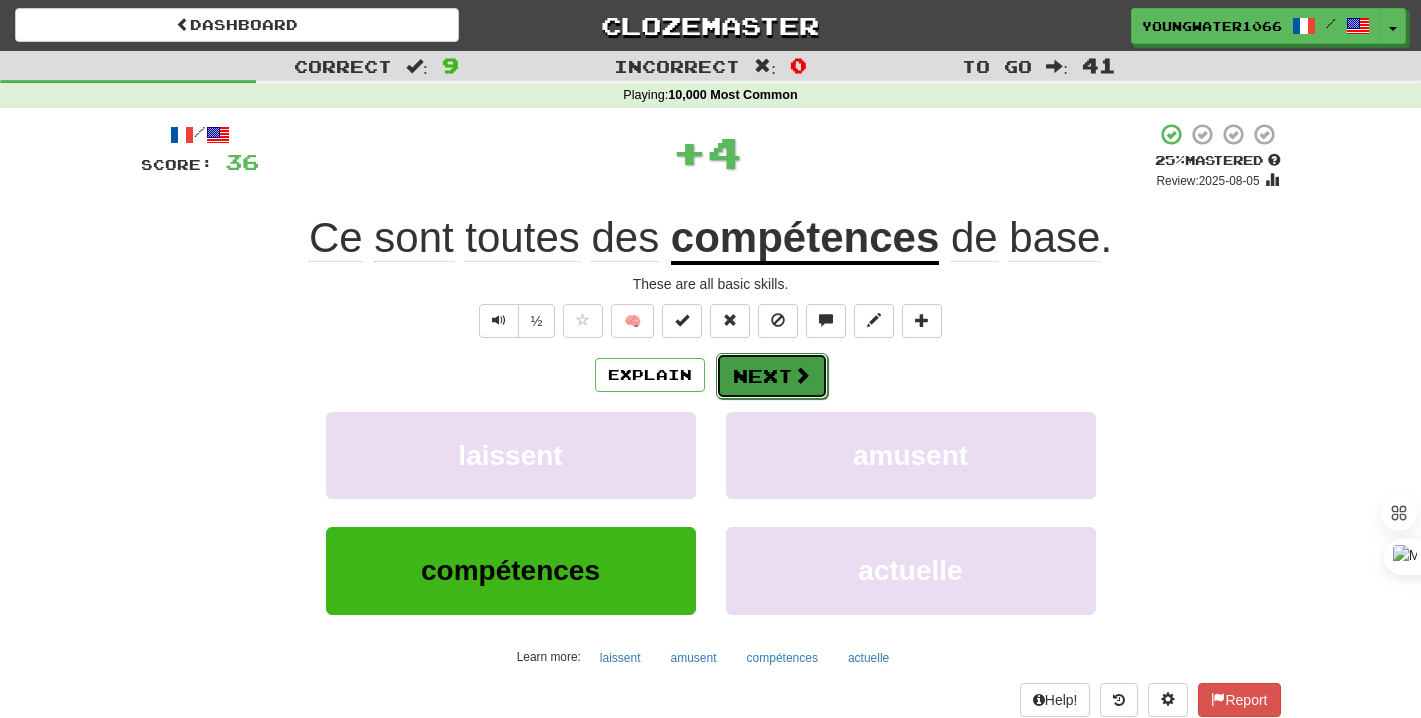 click on "Next" at bounding box center [772, 376] 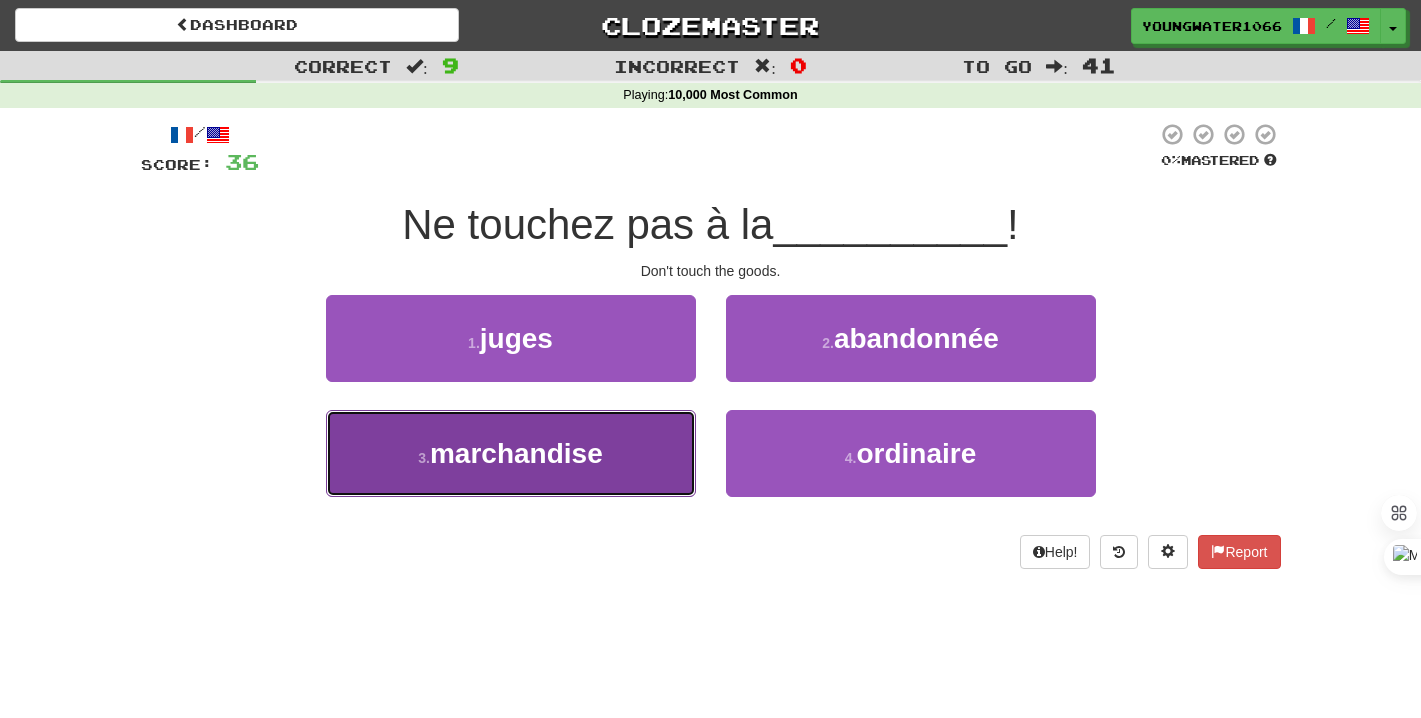 click on "3 . marchandise" at bounding box center [511, 453] 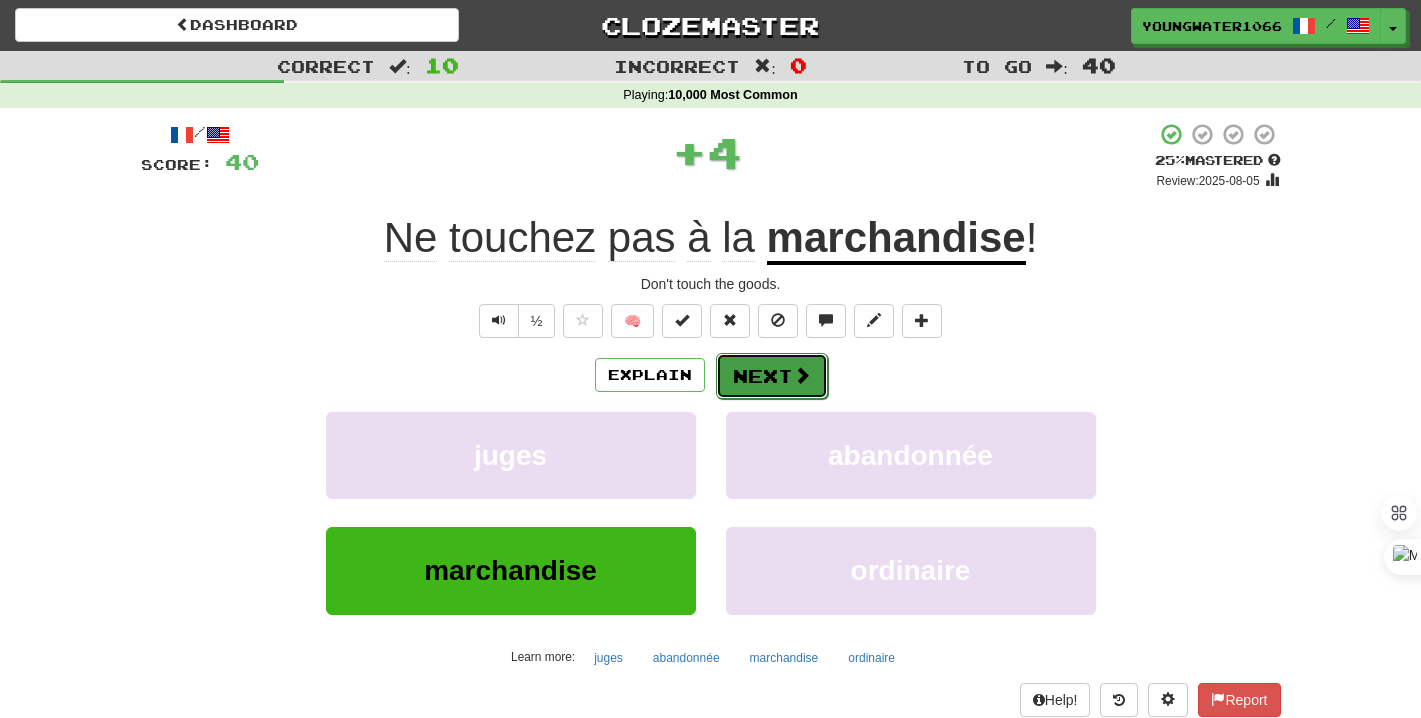 click on "Next" at bounding box center (772, 376) 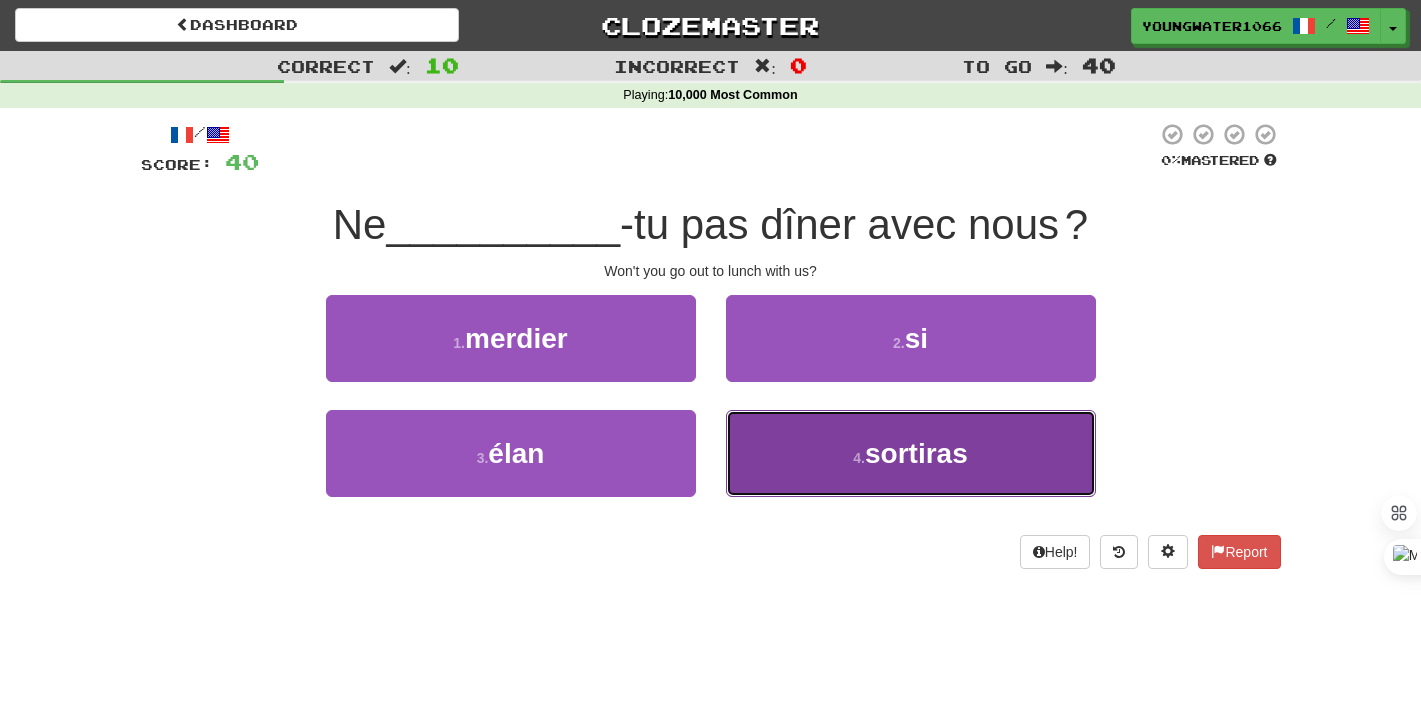 click on "4 .  sortiras" at bounding box center (911, 453) 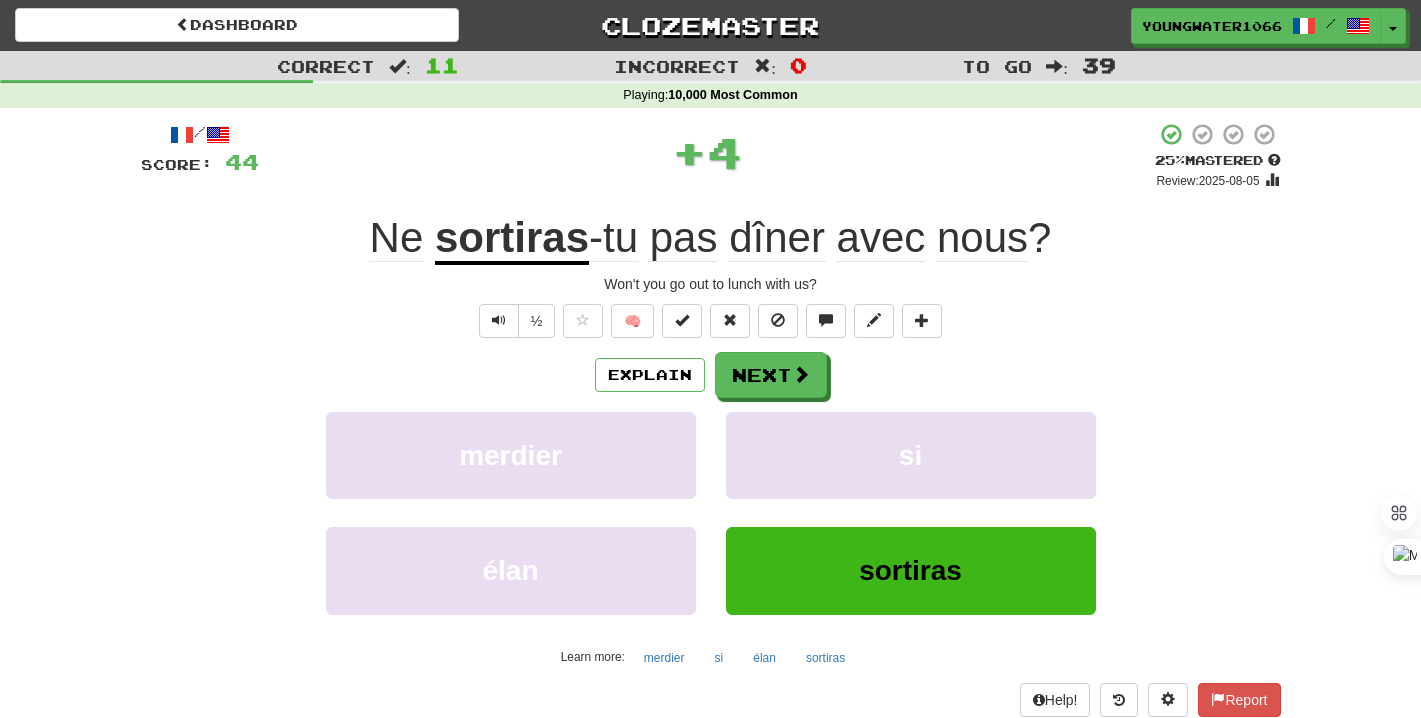 click on "Explain Next merdier si élan sortiras Learn more: merdier si élan sortiras" at bounding box center (711, 512) 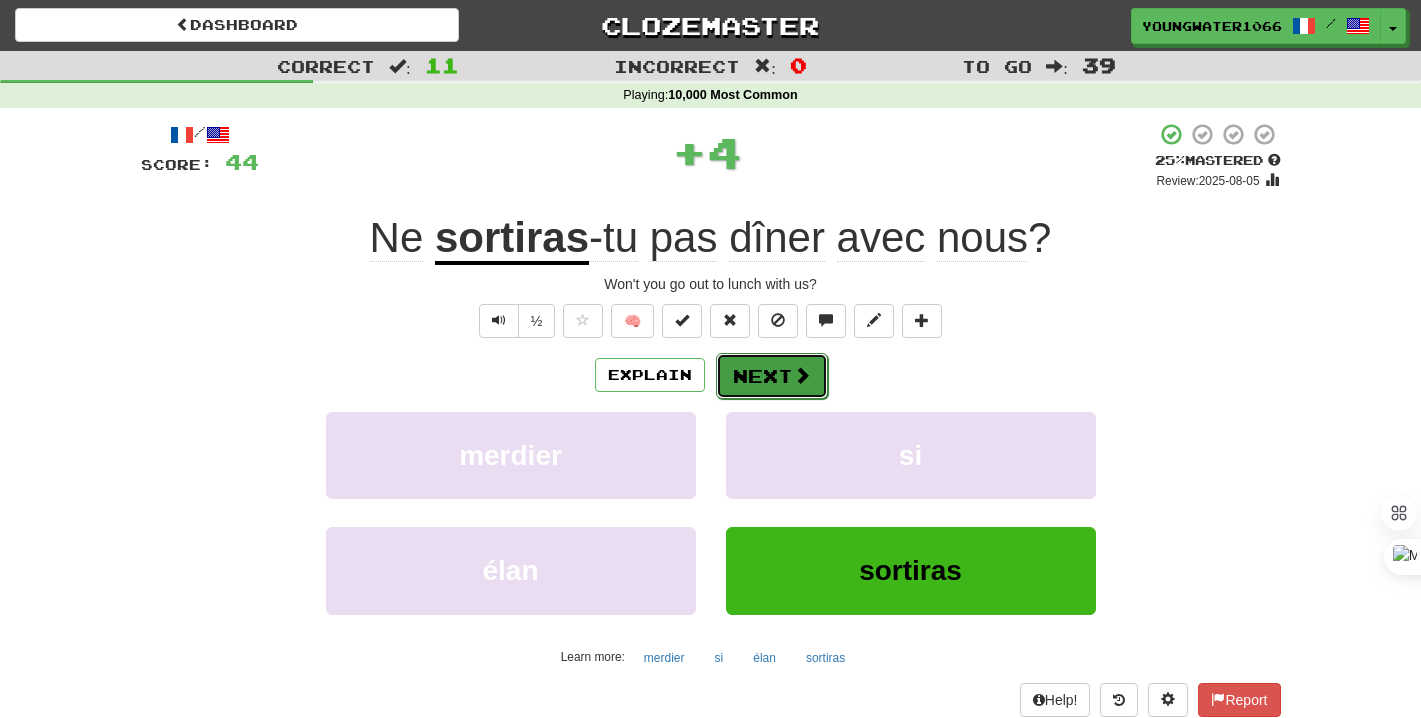 click on "Next" at bounding box center (772, 376) 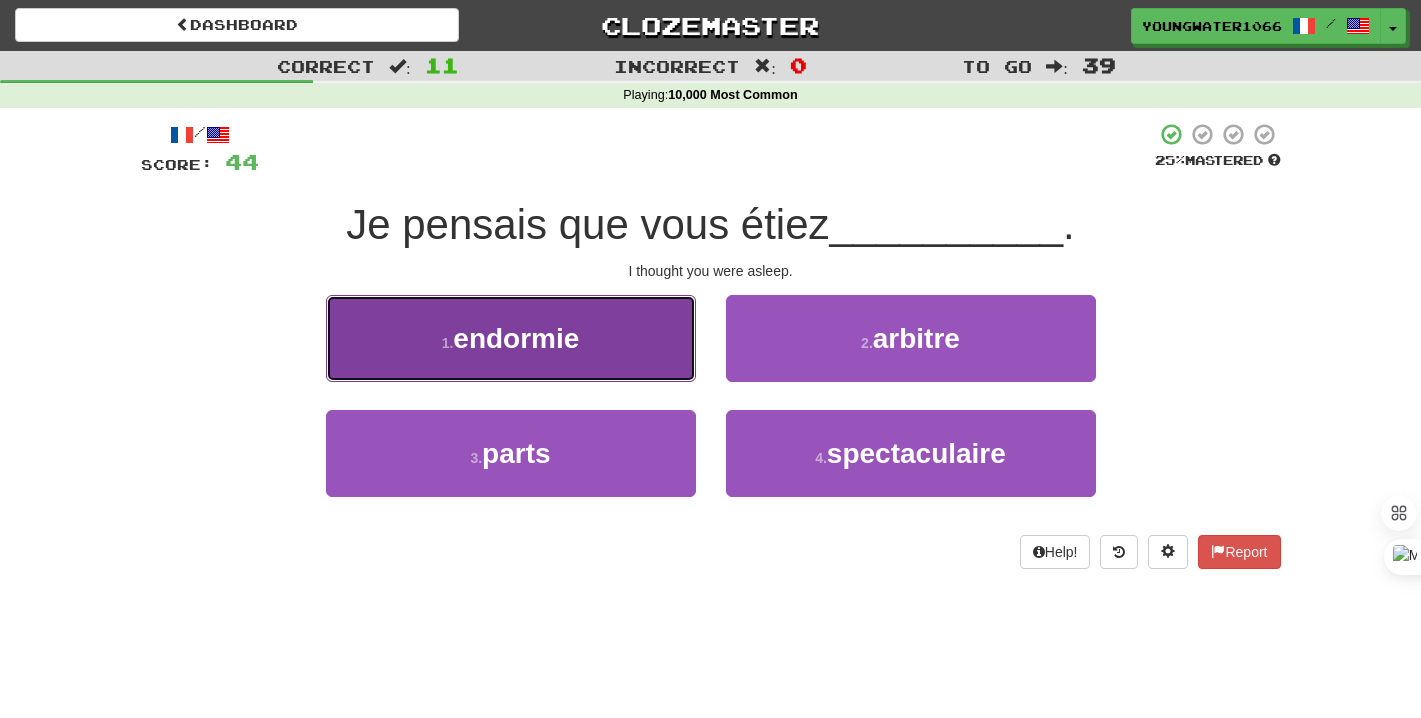 click on "1 .  endormie" at bounding box center (511, 338) 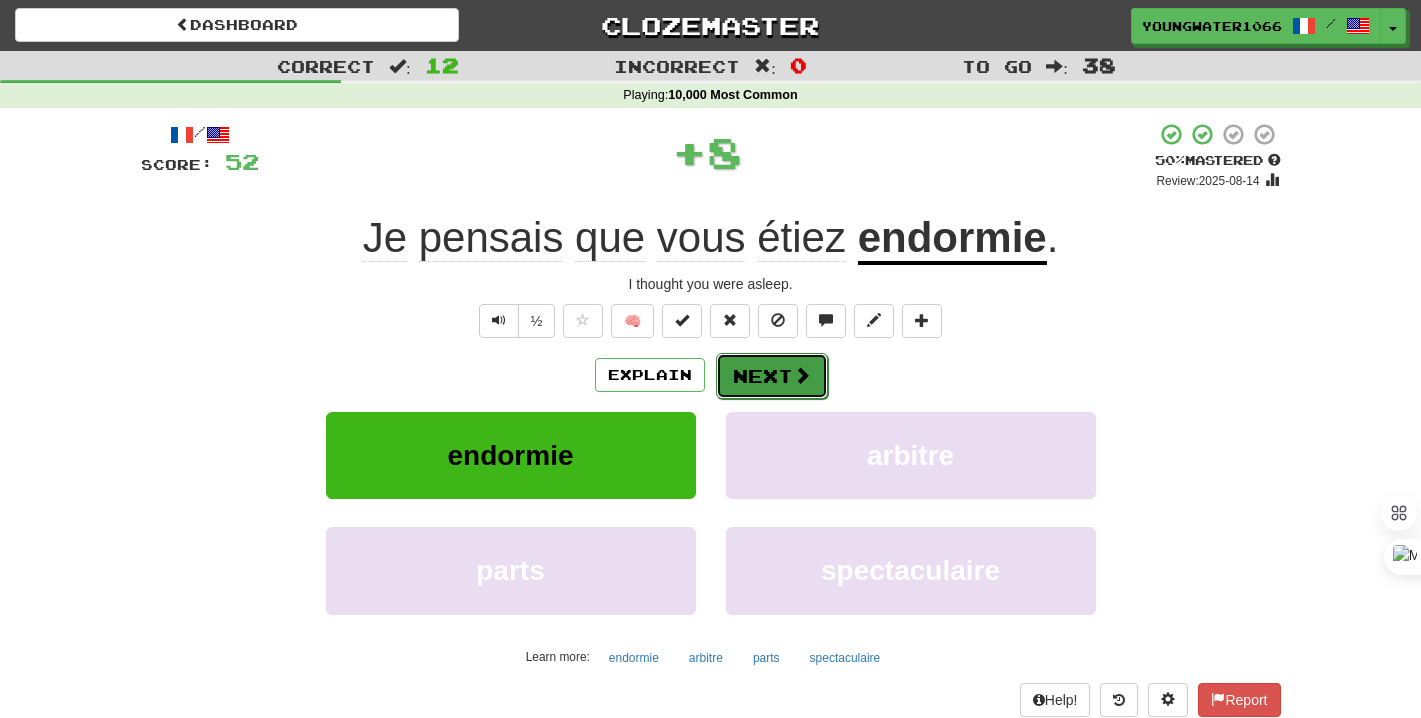 click on "Next" at bounding box center [772, 376] 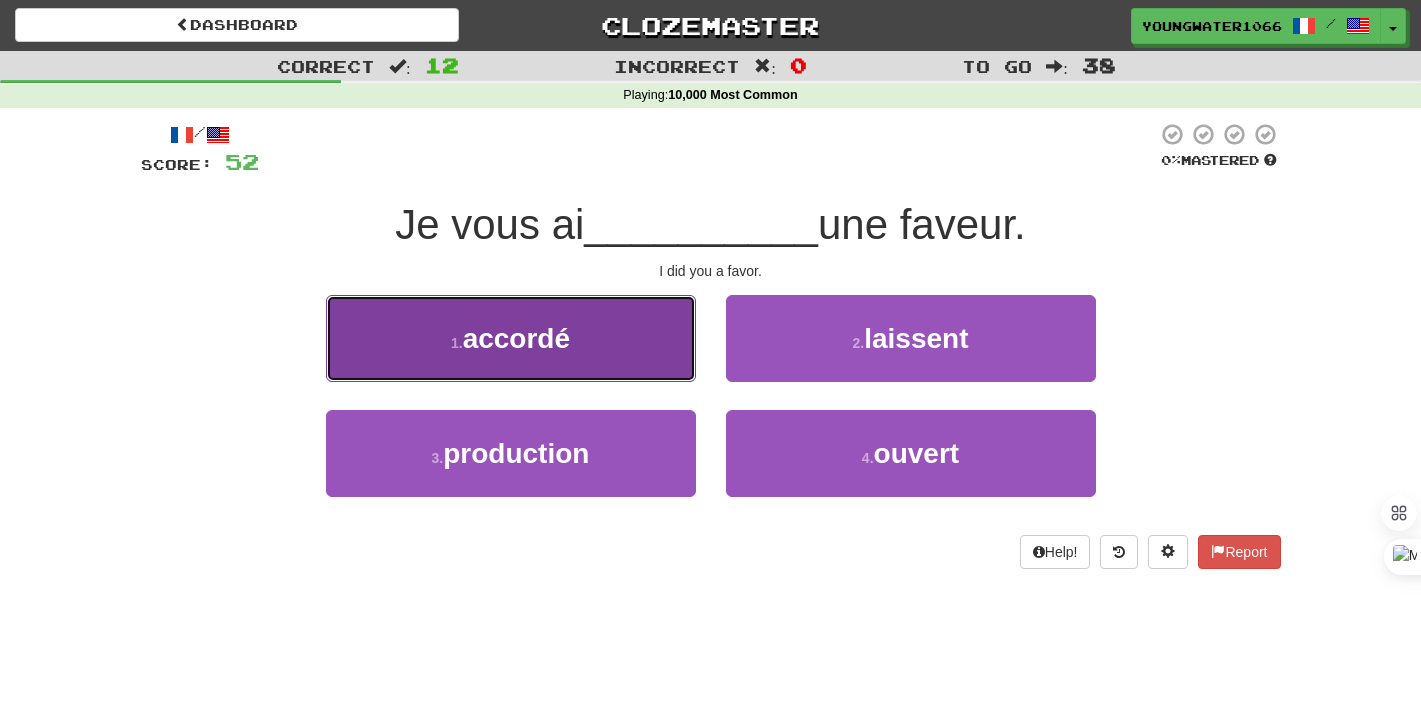 click on "1 .  accordé" at bounding box center [511, 338] 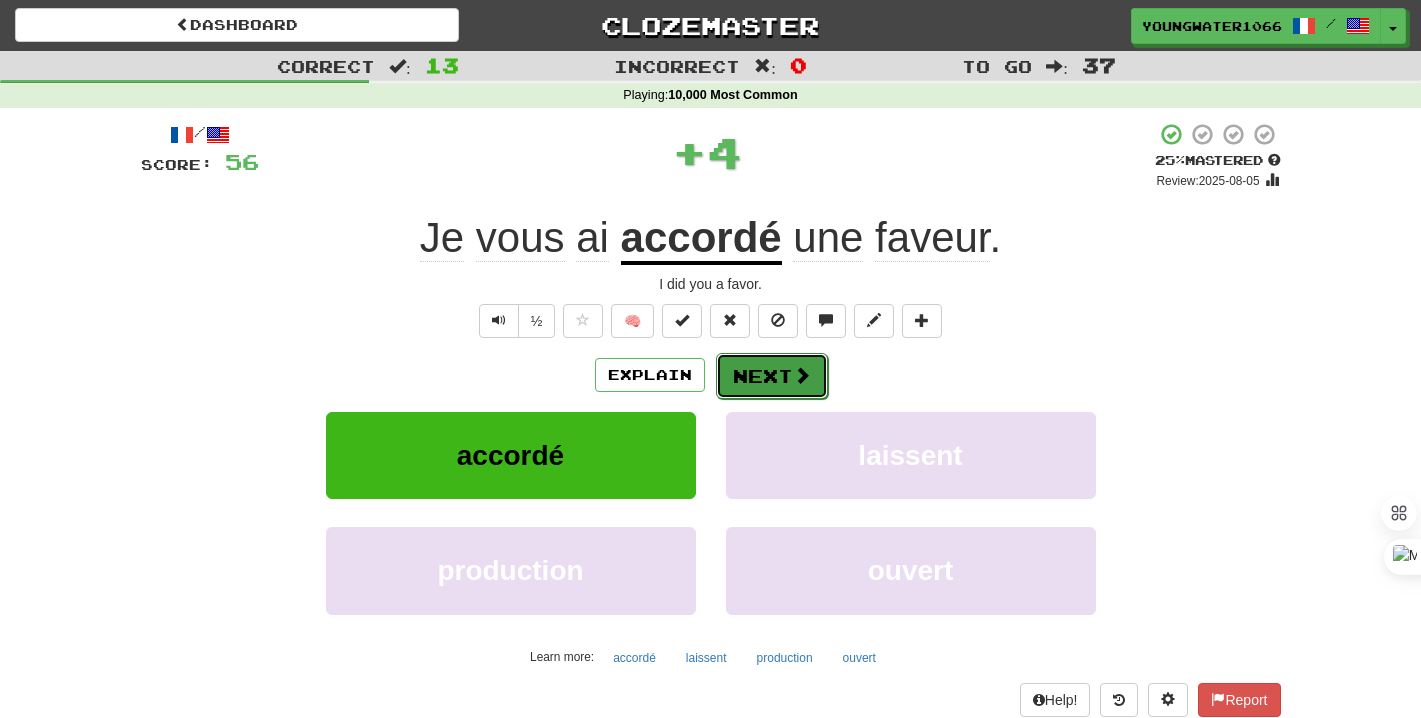 click on "Next" at bounding box center [772, 376] 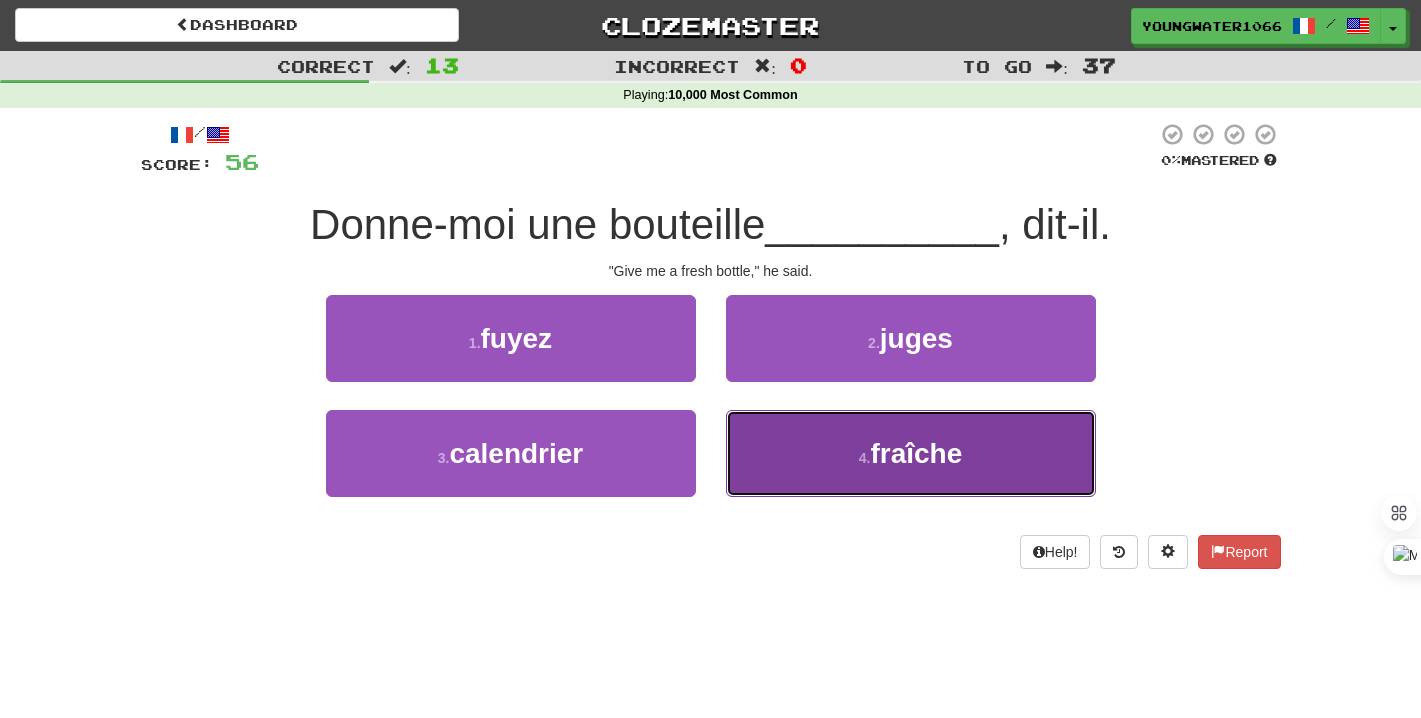 click on "4 .  fraîche" at bounding box center (911, 453) 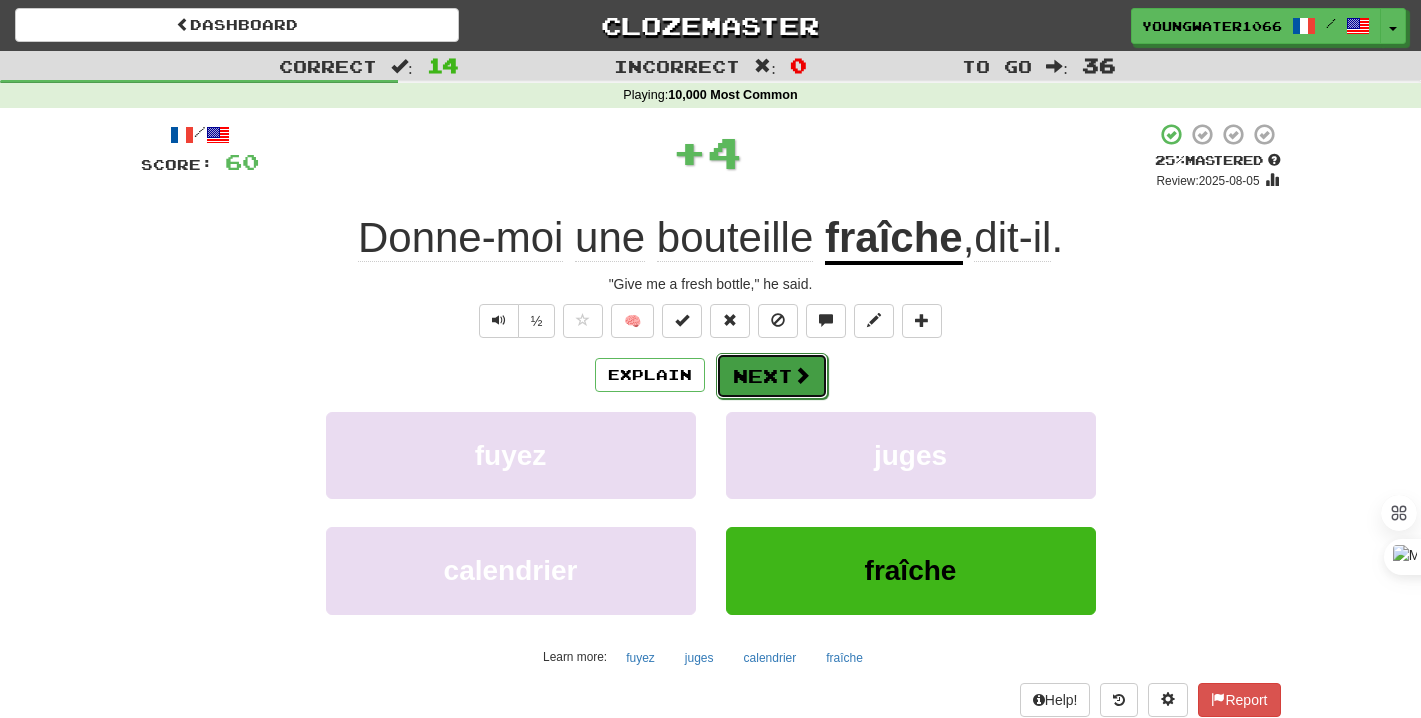 click on "Next" at bounding box center [772, 376] 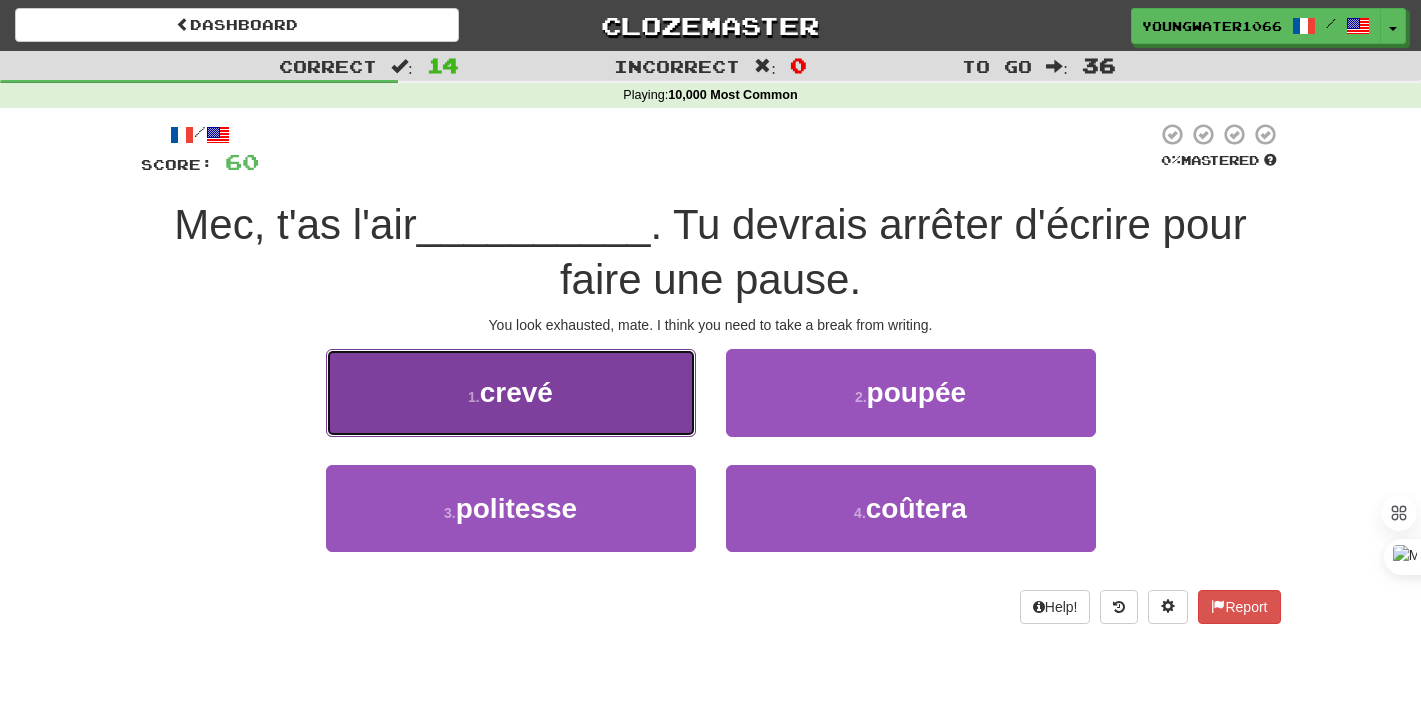 click on "1 .  crevé" at bounding box center [511, 392] 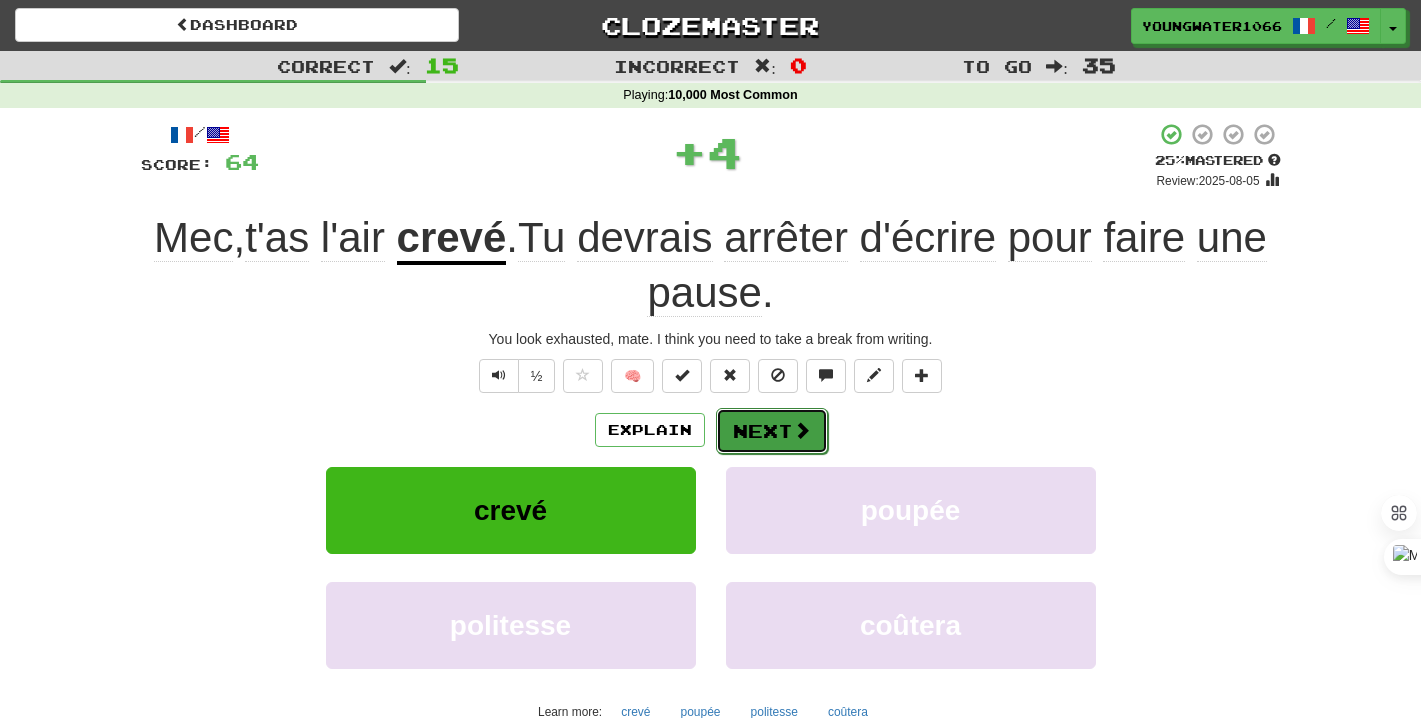 click on "Next" at bounding box center [772, 431] 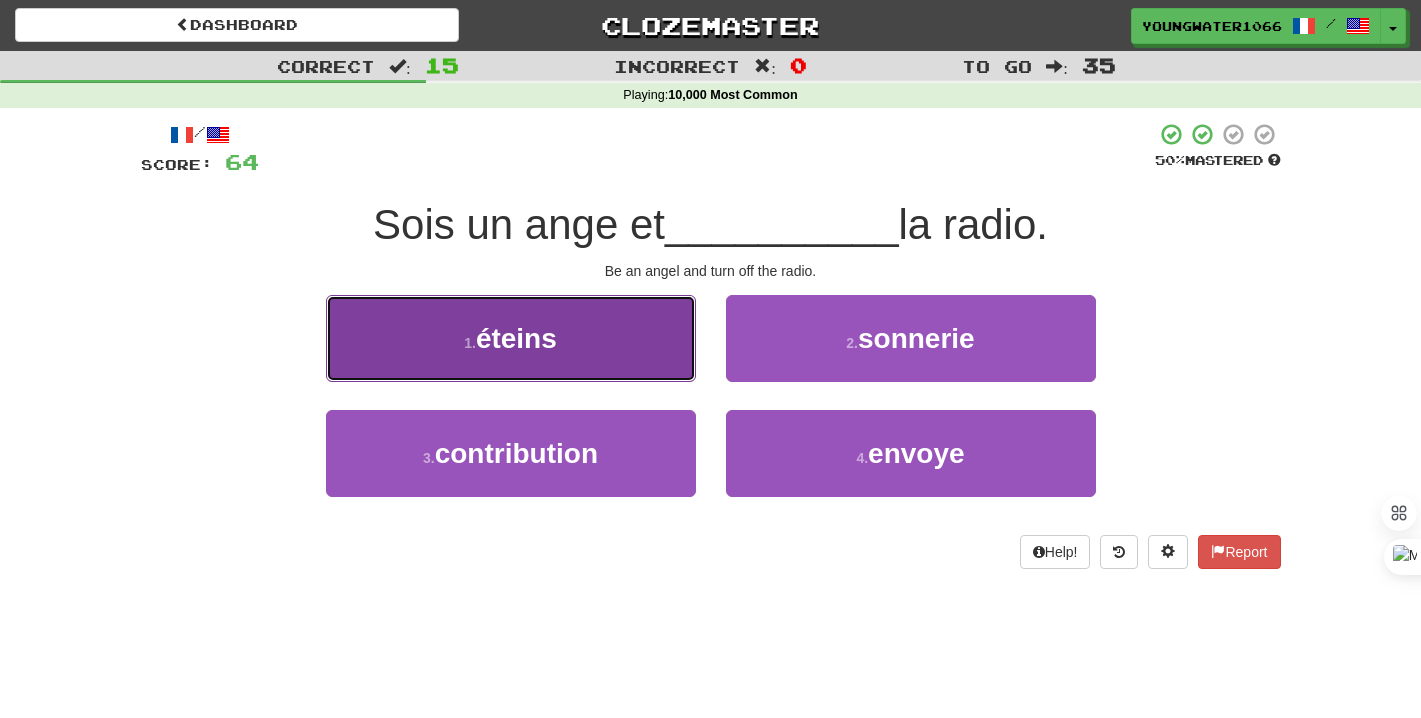 click on "1 .  éteins" at bounding box center (511, 338) 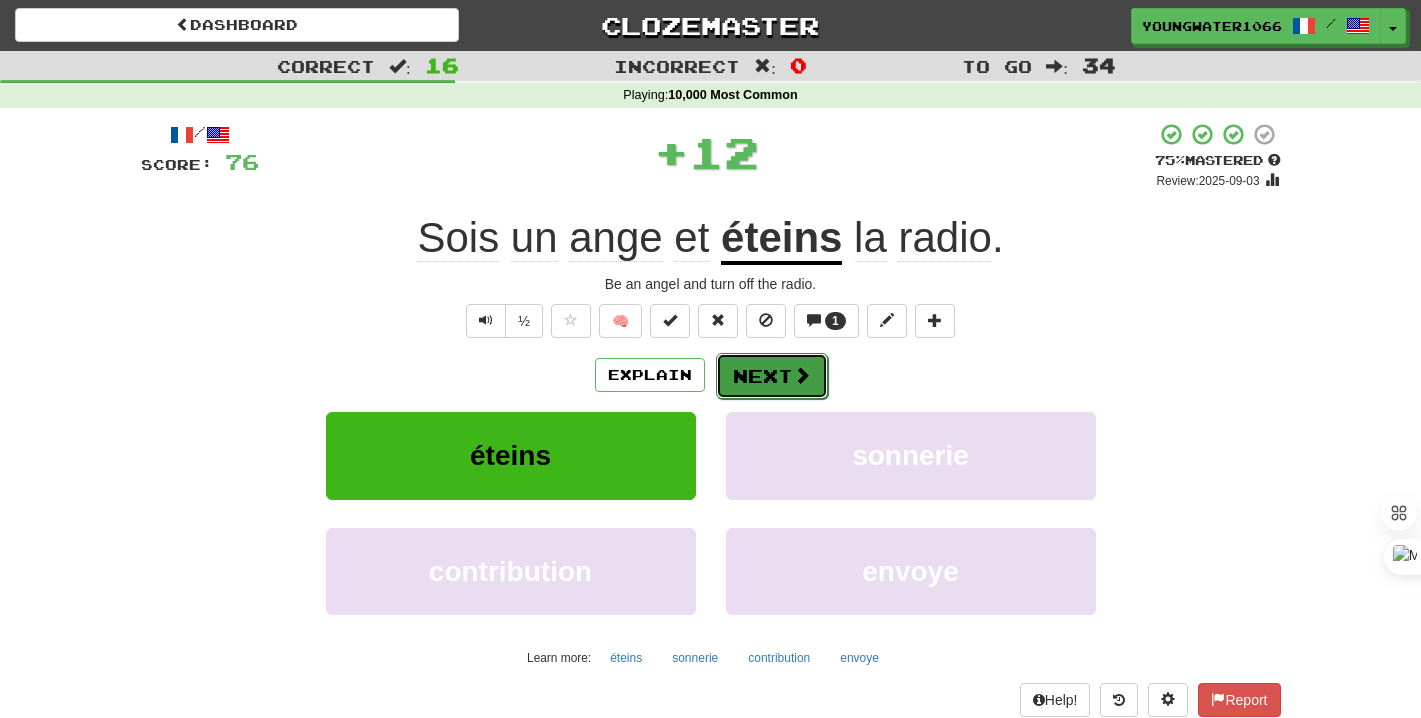 click on "Next" at bounding box center [772, 376] 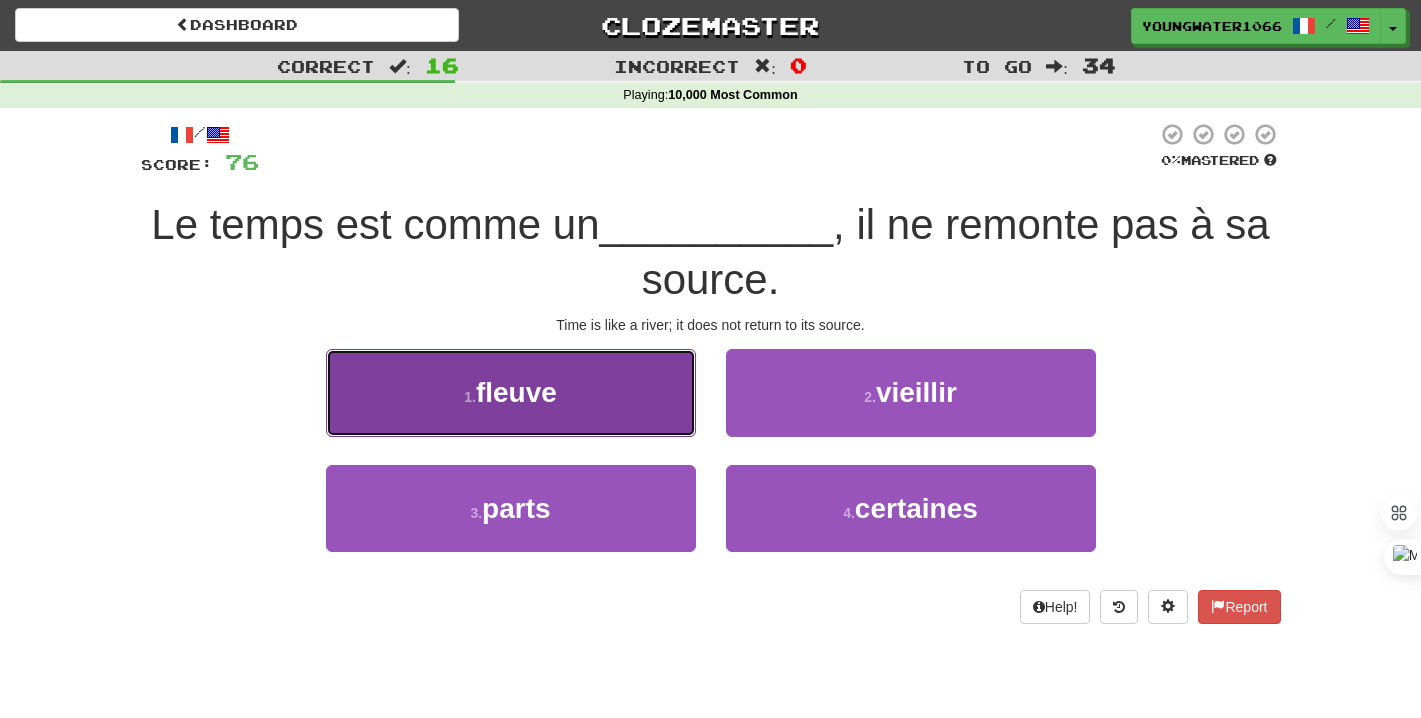 click on "1 .  fleuve" at bounding box center [511, 392] 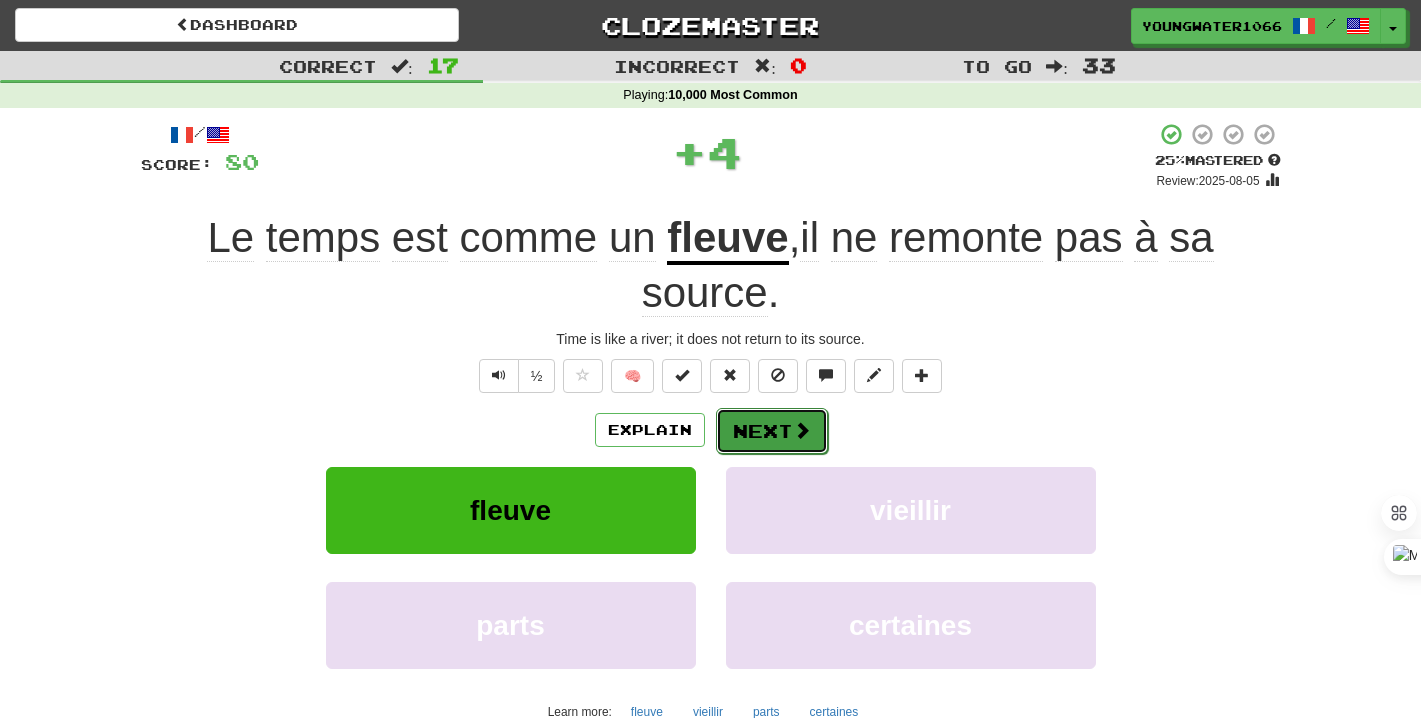 click on "Next" at bounding box center (772, 431) 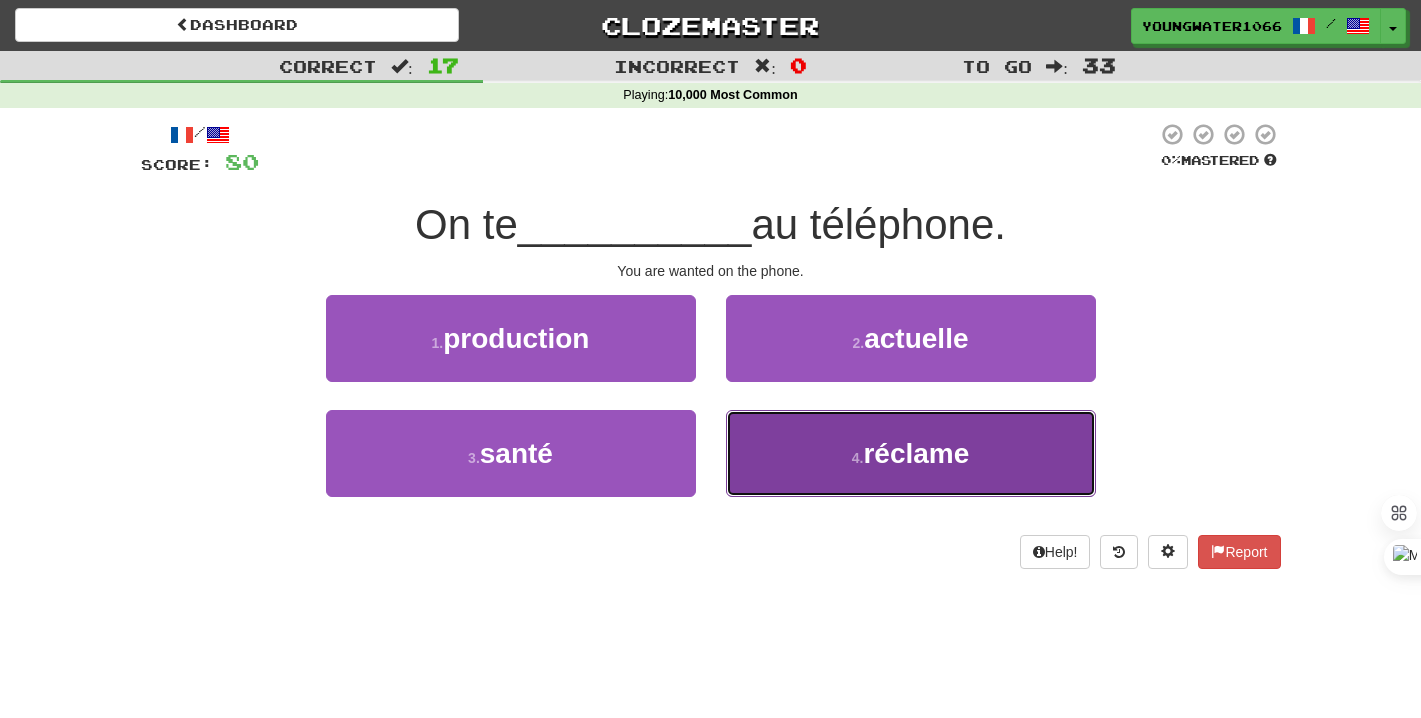 click on "4 .  réclame" at bounding box center [911, 453] 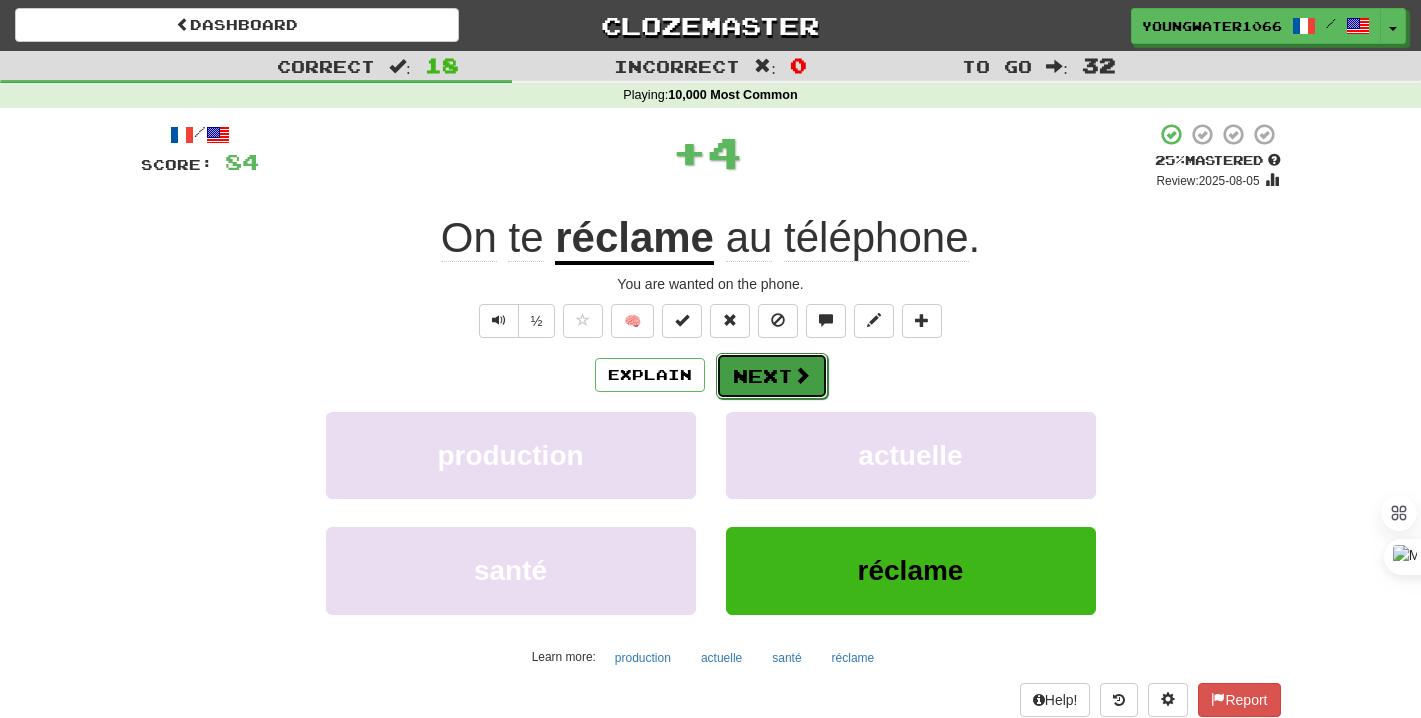 click on "Next" at bounding box center [772, 376] 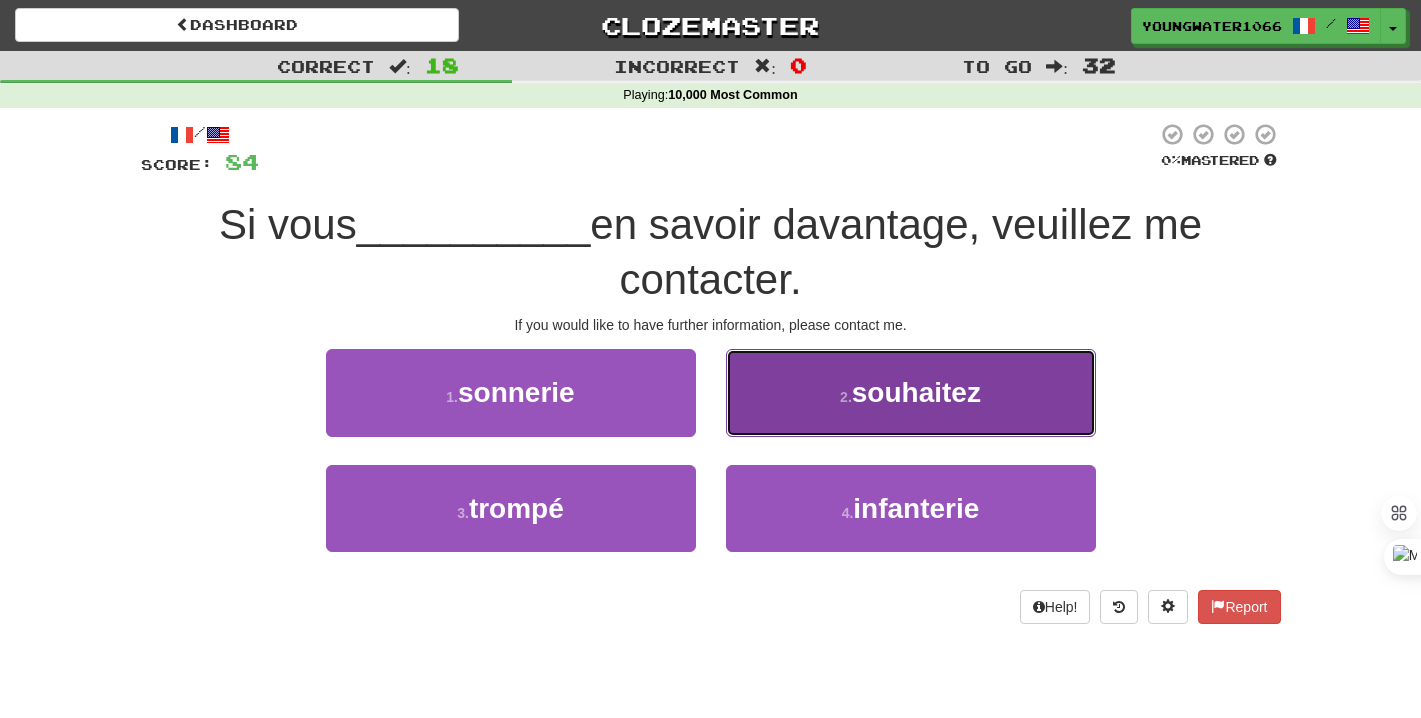 click on "2 .  souhaitez" at bounding box center (911, 392) 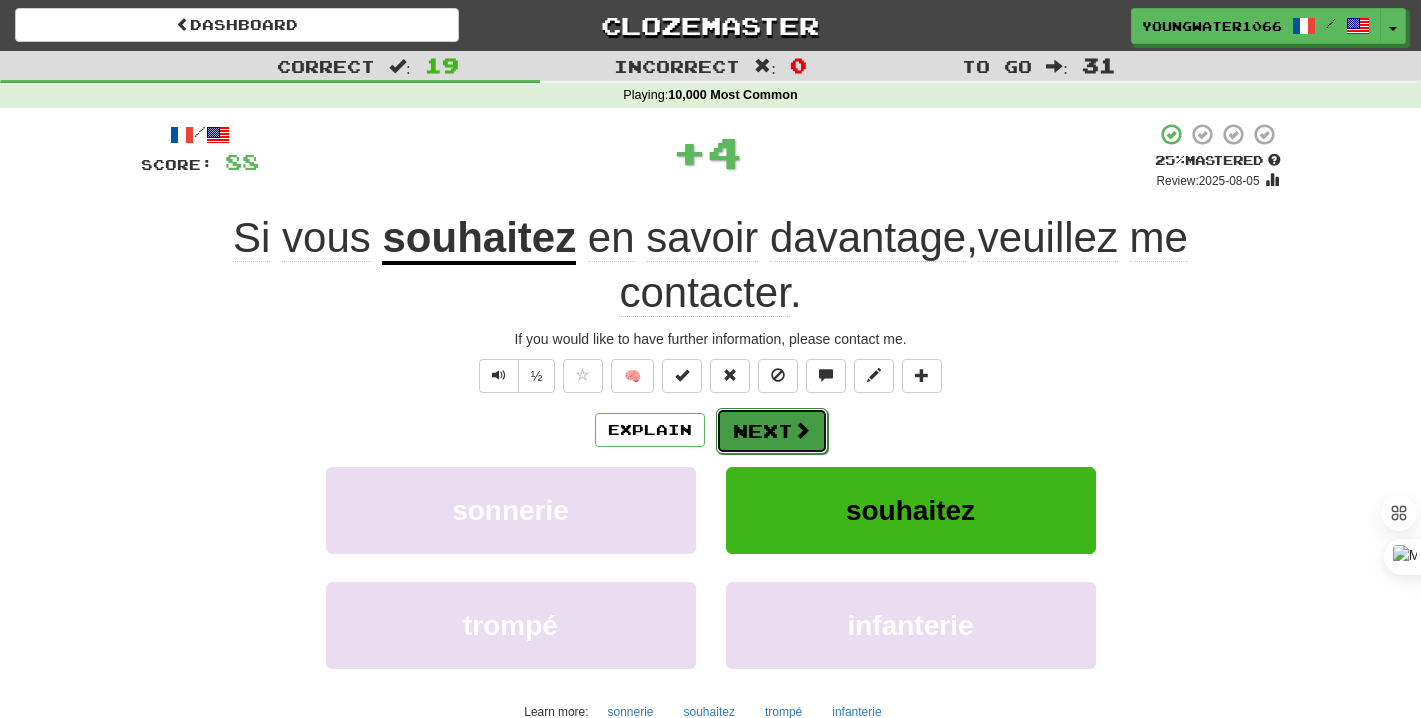 click on "Next" at bounding box center (772, 431) 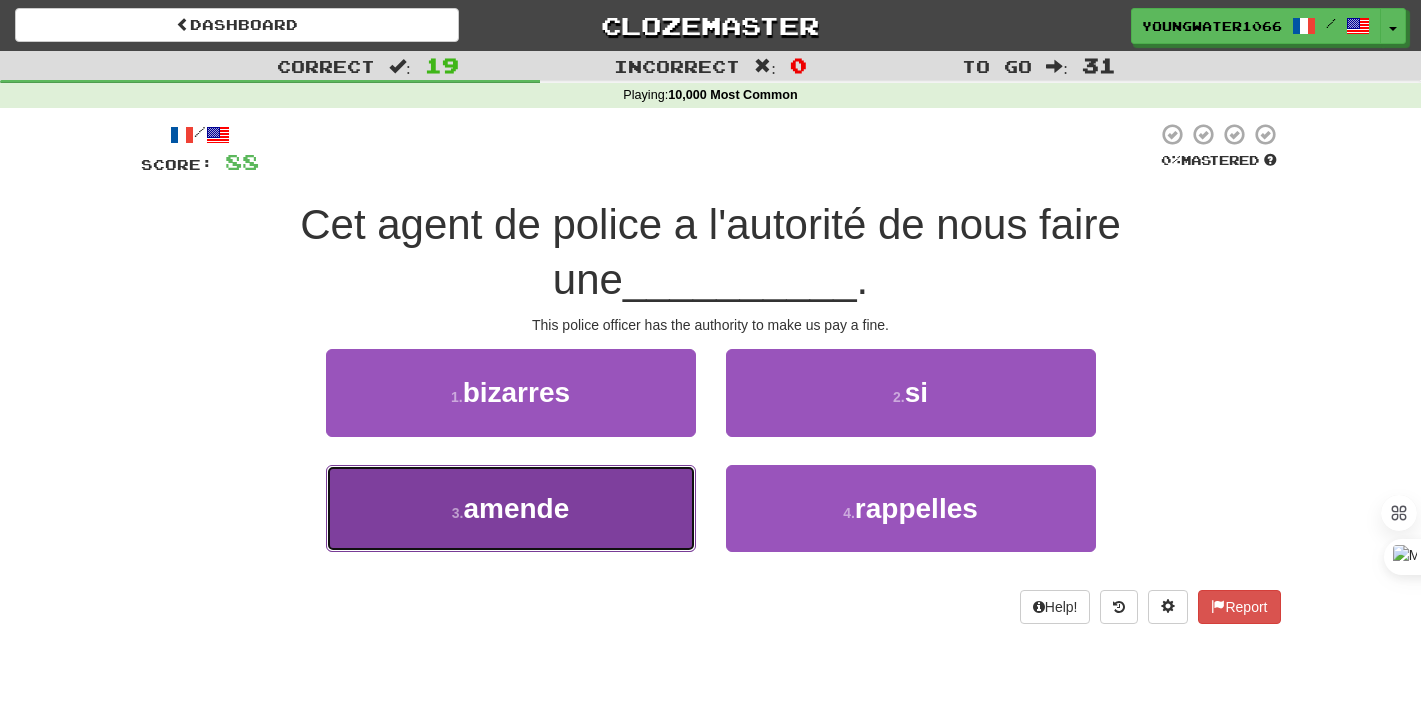 click on "3 .  amende" at bounding box center [511, 508] 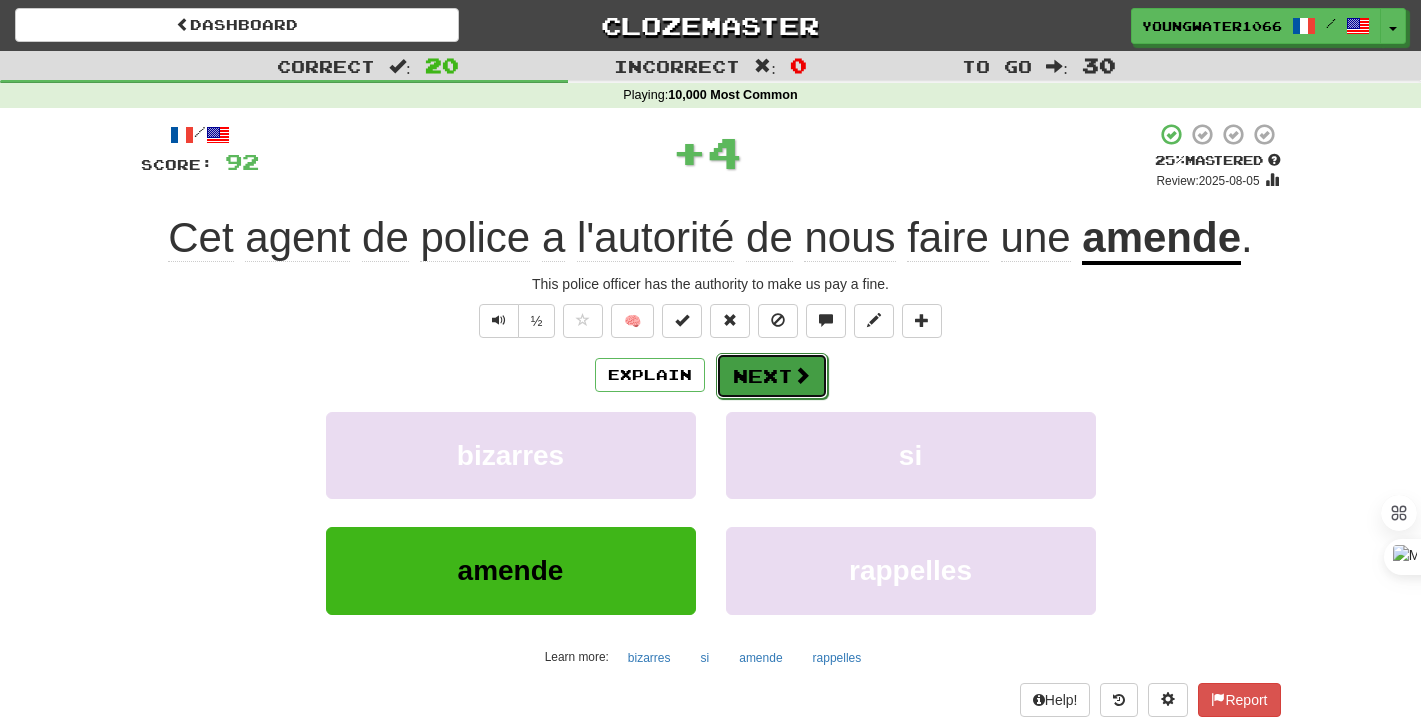 click on "Next" at bounding box center [772, 376] 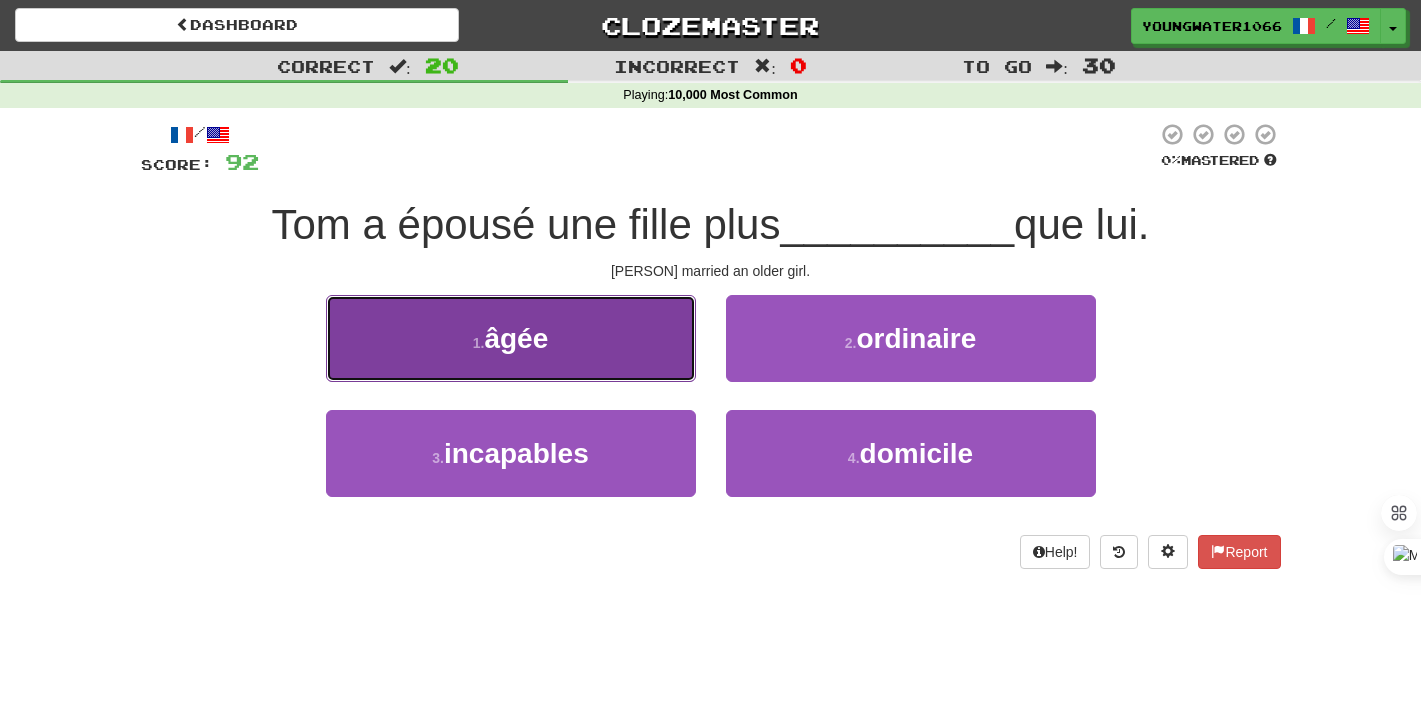 click on "1 .  âgée" at bounding box center [511, 338] 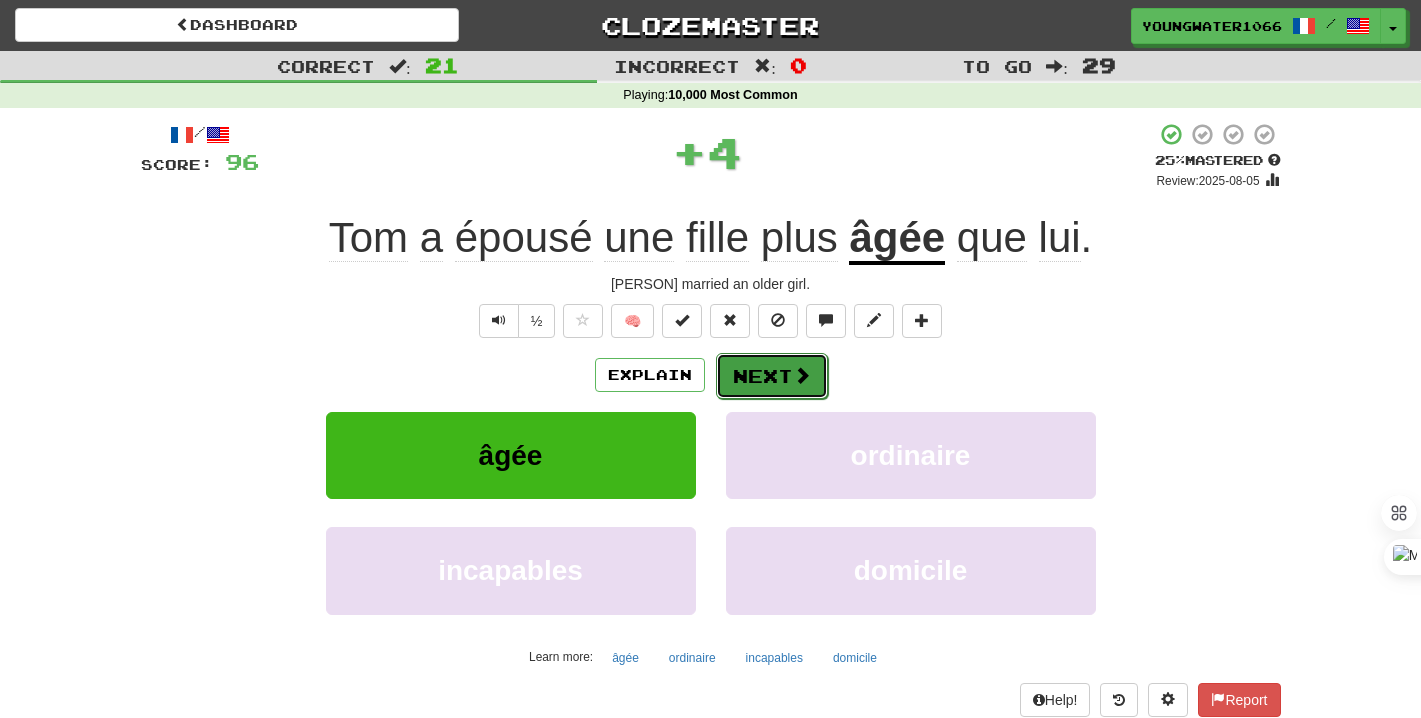 click on "Next" at bounding box center (772, 376) 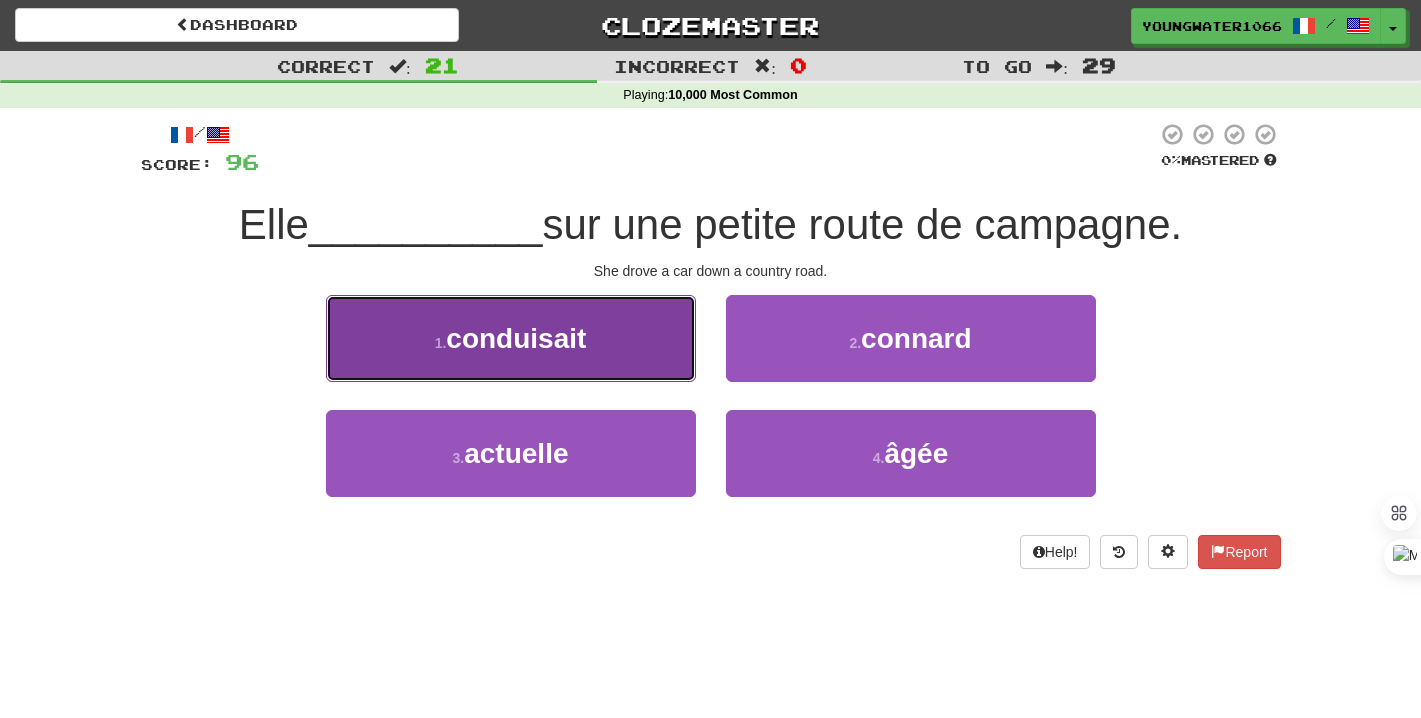 click on "conduisait" at bounding box center [516, 338] 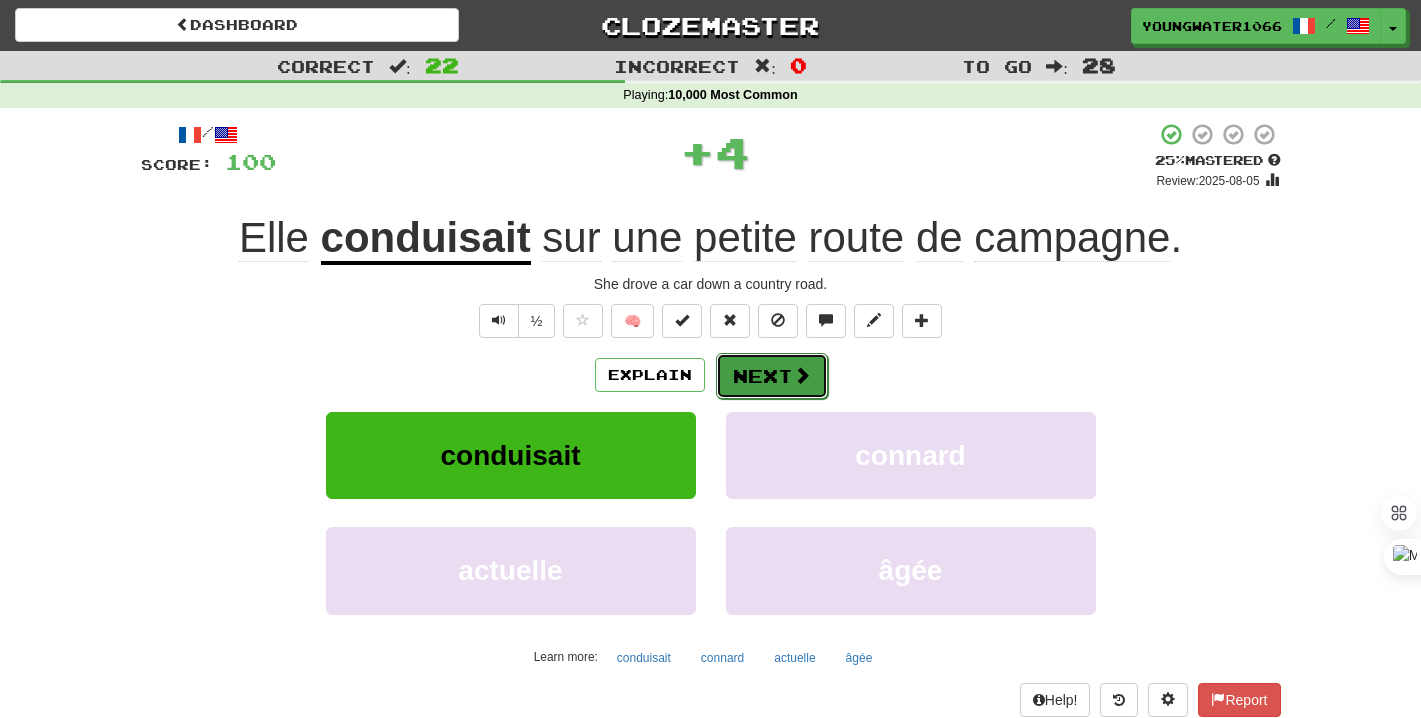 click on "Next" at bounding box center (772, 376) 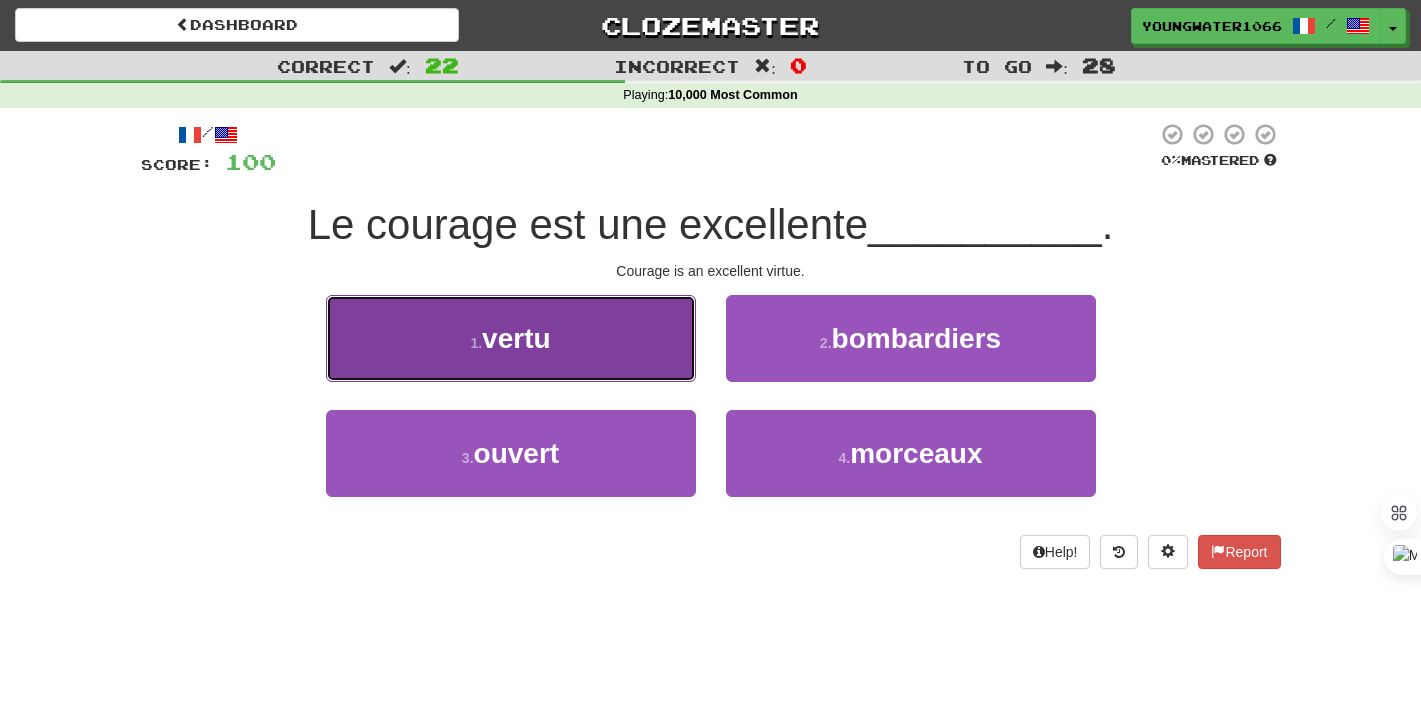 click on "1 .  vertu" at bounding box center (511, 338) 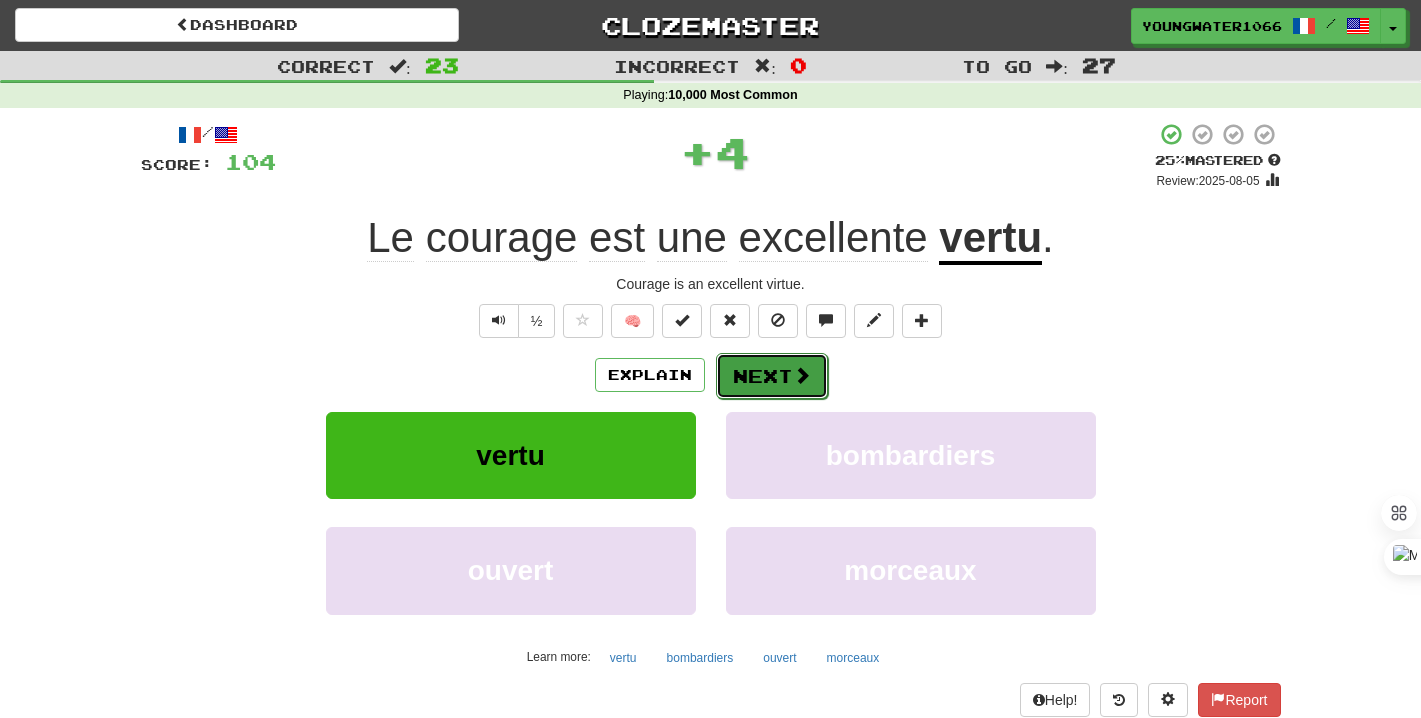 click on "Next" at bounding box center (772, 376) 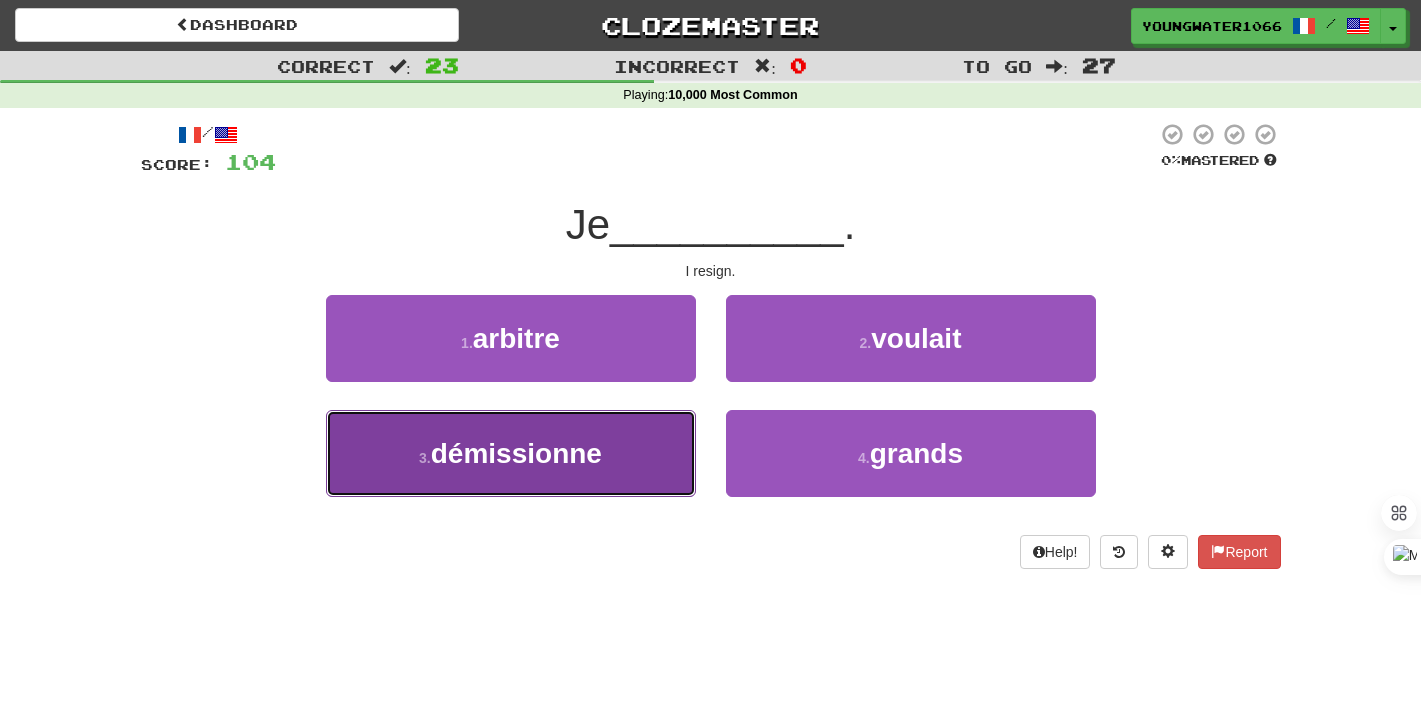 click on "3 .  démissionne" at bounding box center [511, 453] 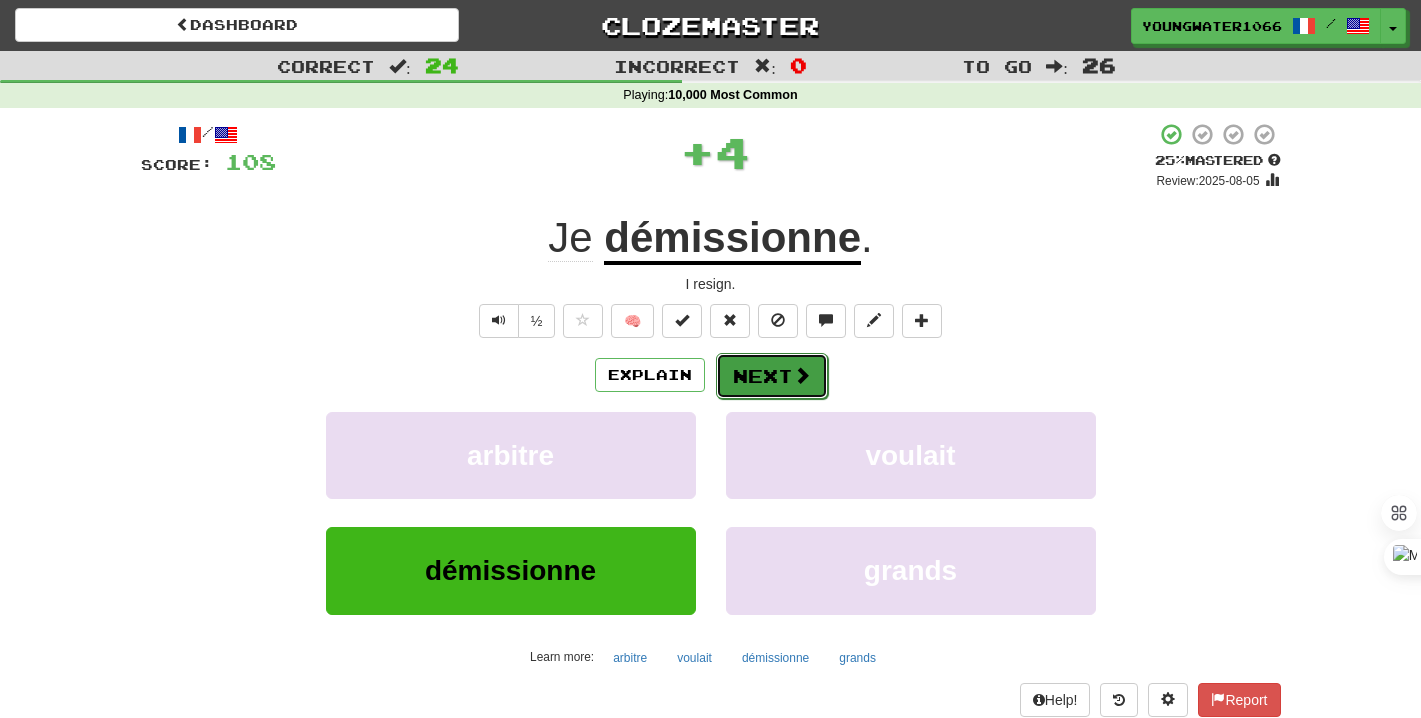 click on "Next" at bounding box center [772, 376] 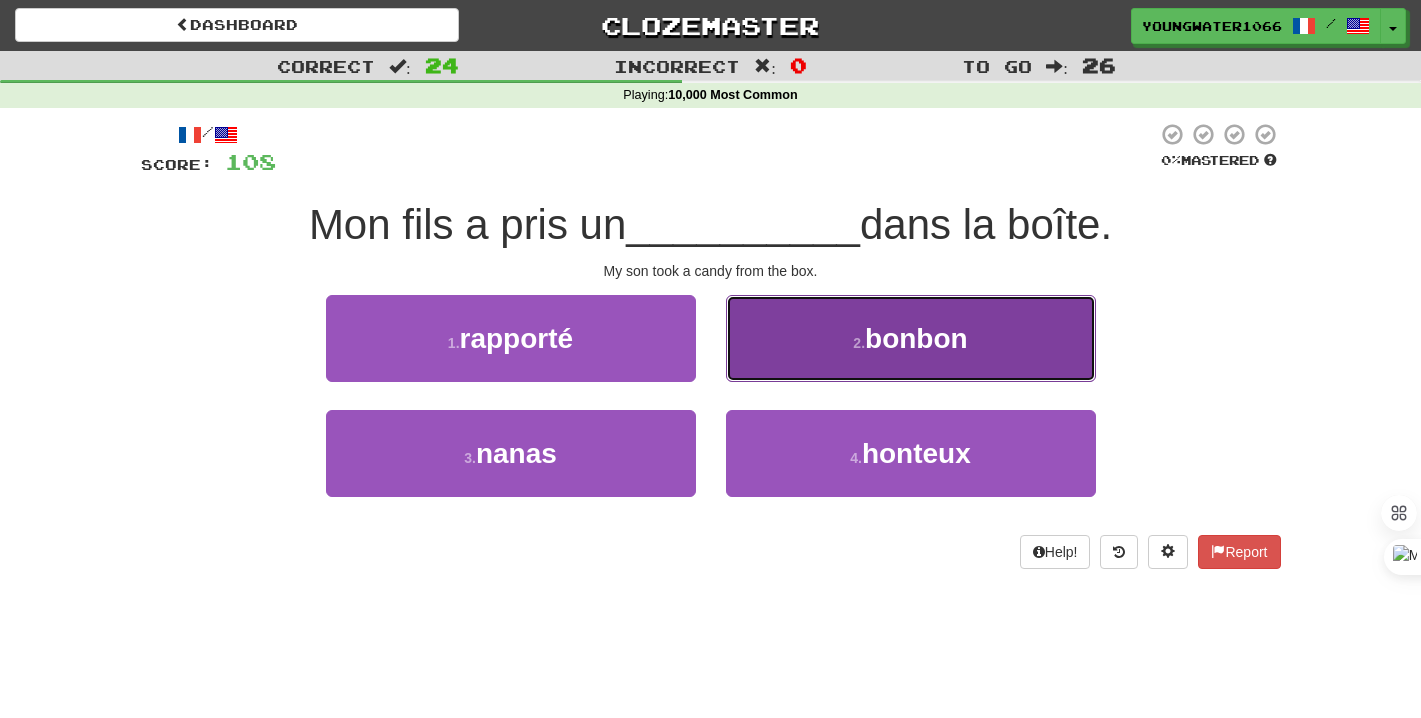 click on "2 .  bonbon" at bounding box center (911, 338) 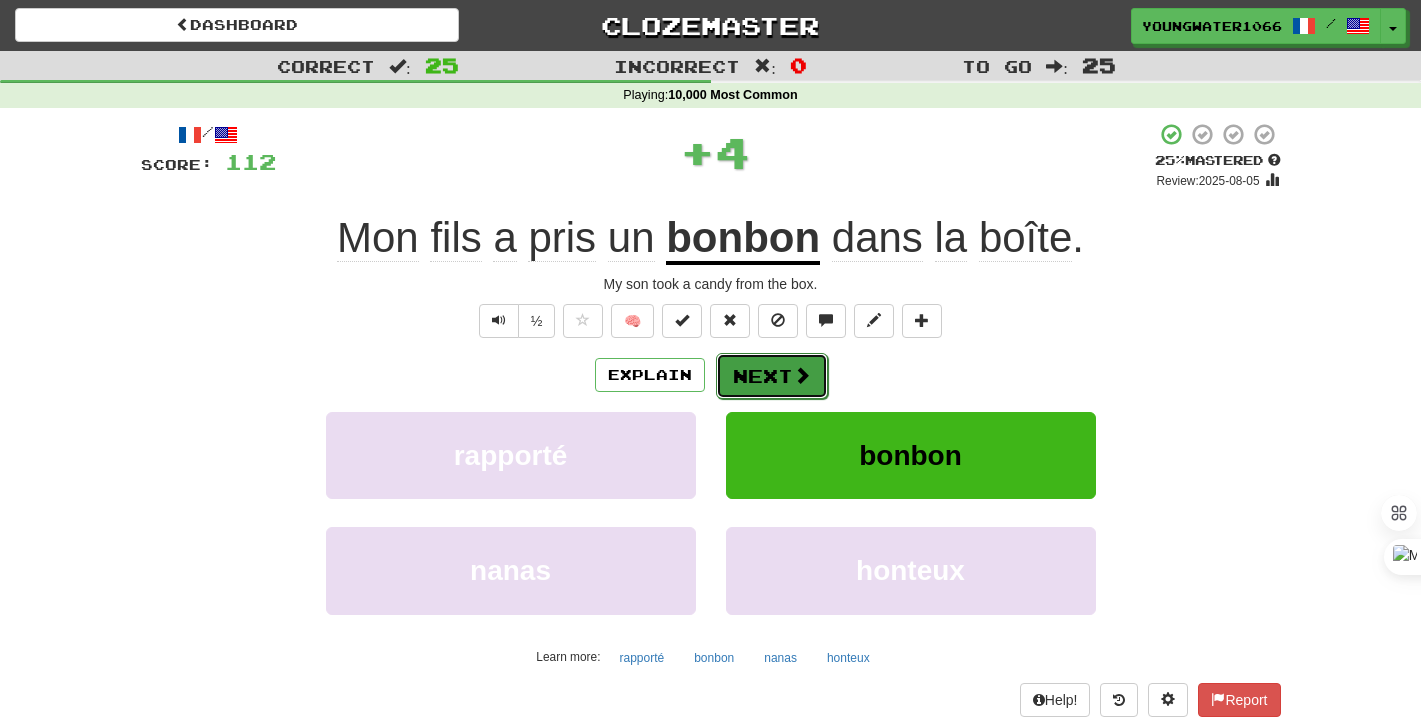 click on "Next" at bounding box center (772, 376) 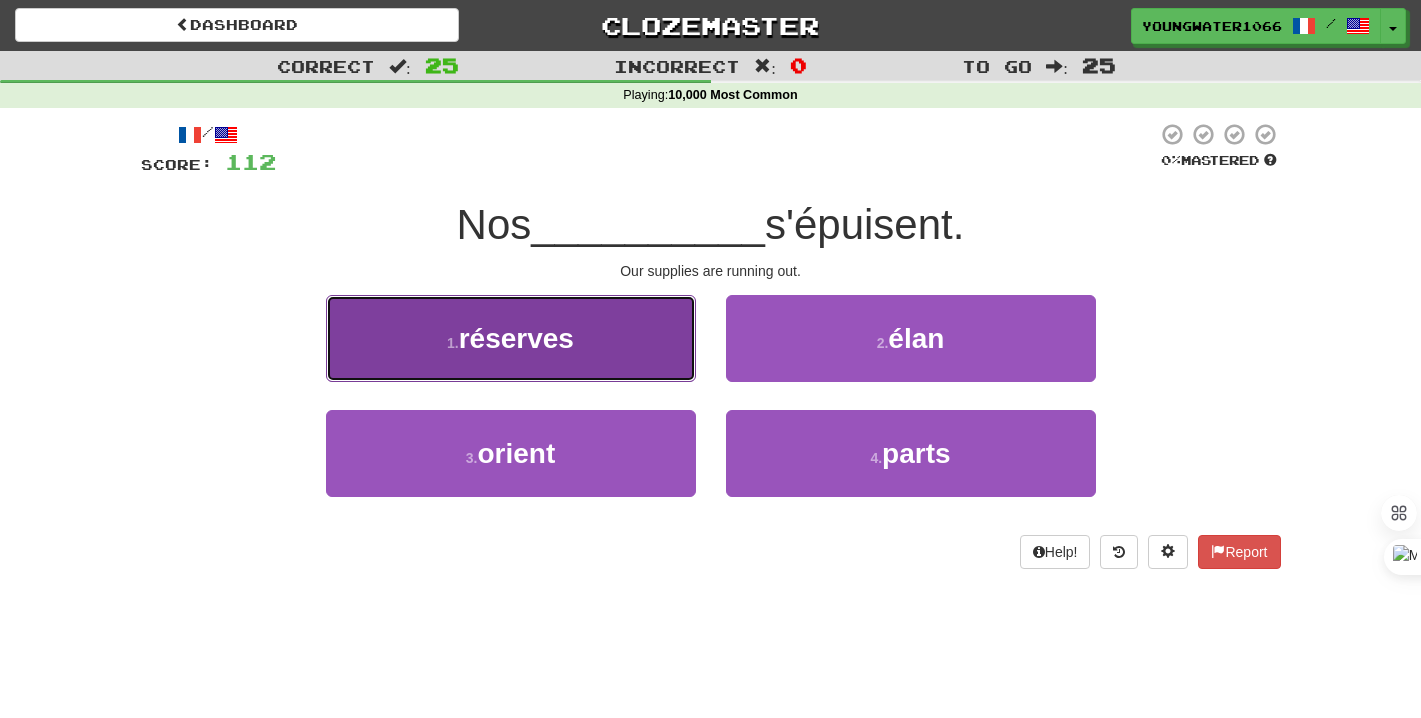 click on "1 .  réserves" at bounding box center (511, 338) 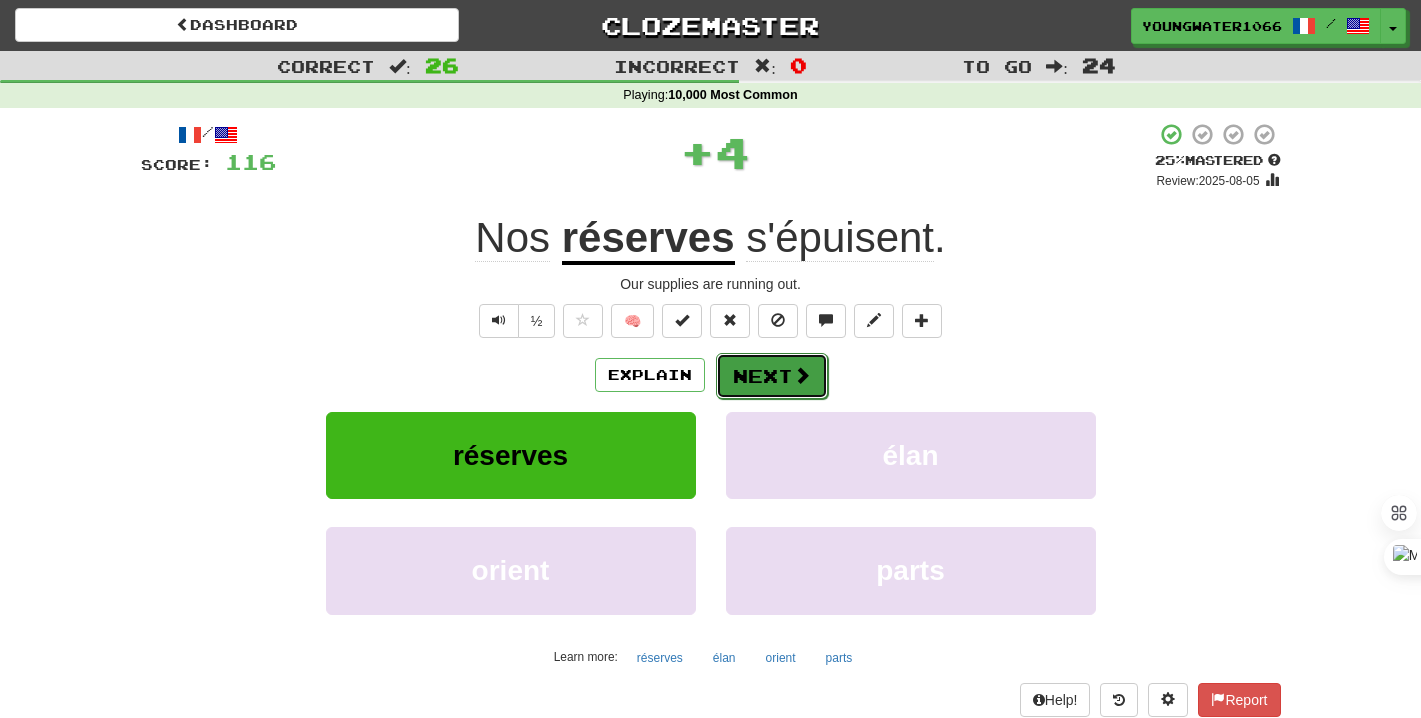 click on "Next" at bounding box center (772, 376) 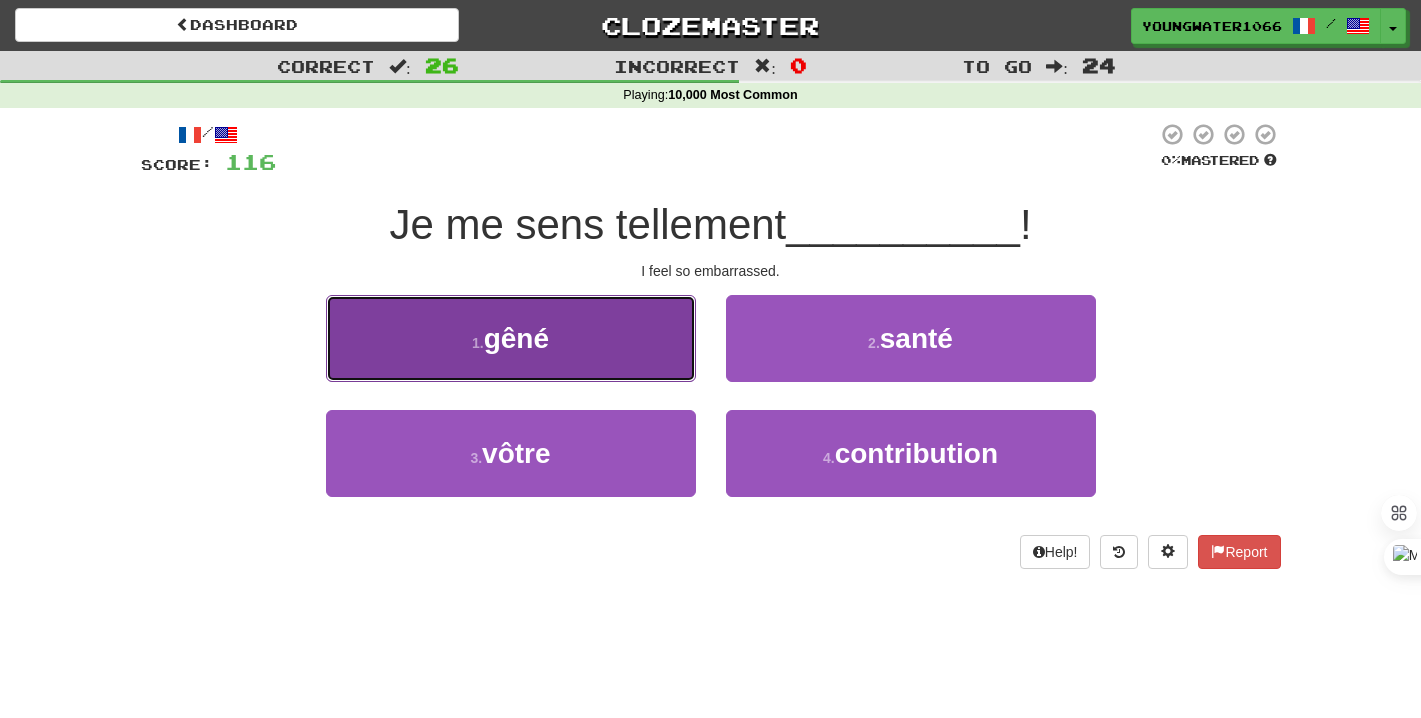 click on "1 . gêné" at bounding box center [511, 338] 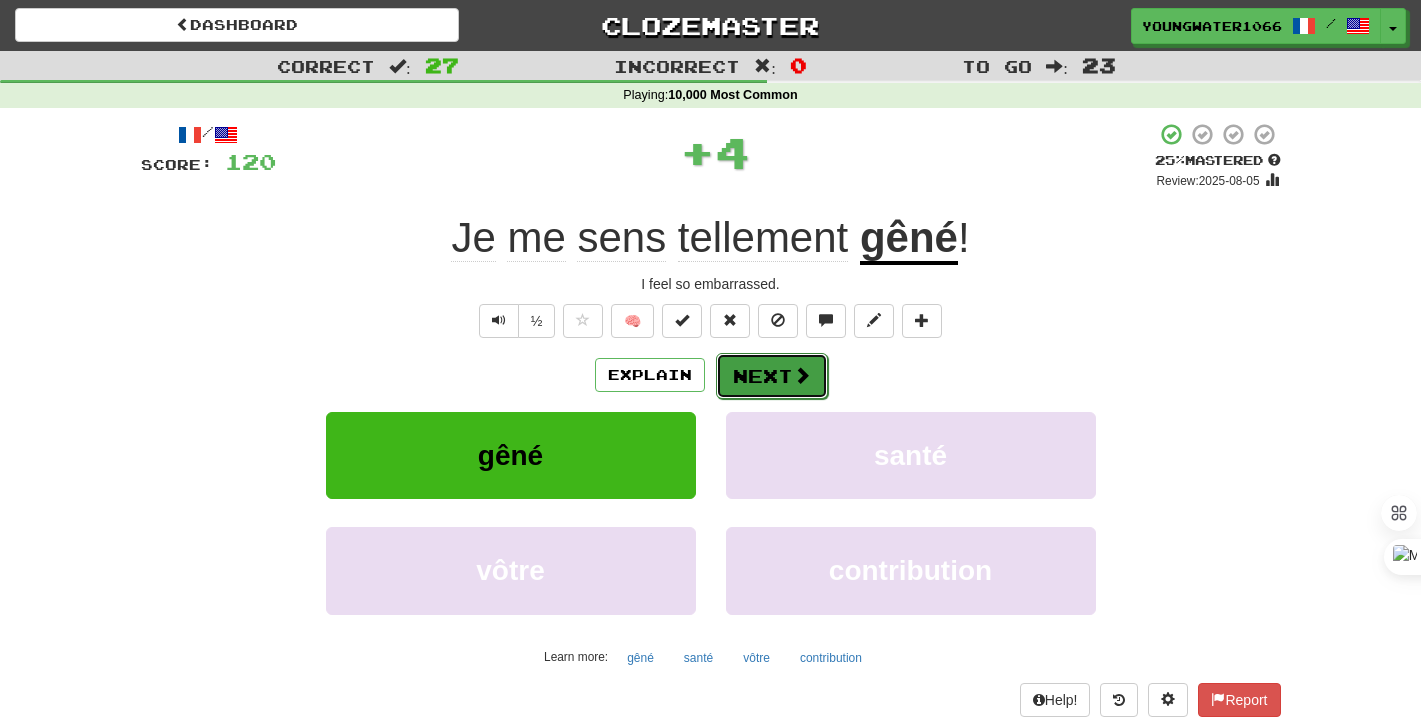 click at bounding box center [802, 375] 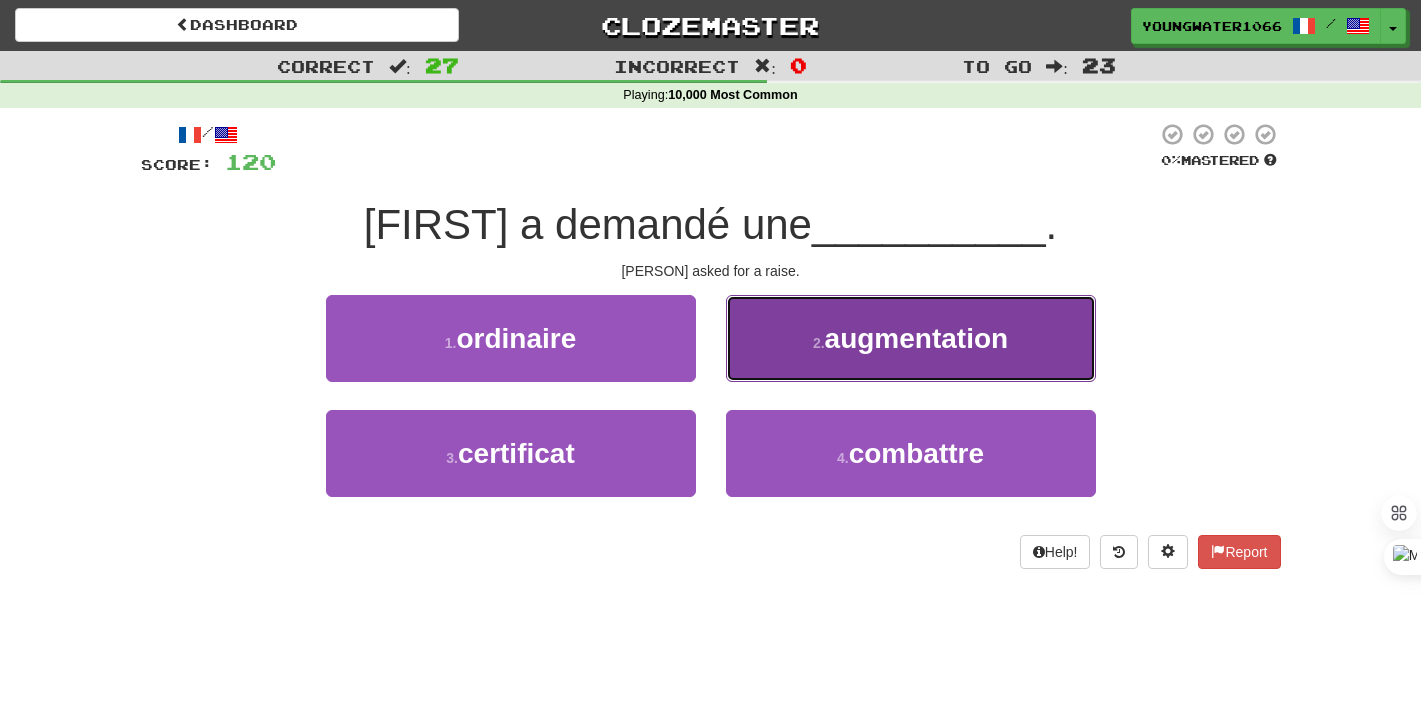 click on "2 . augmentation" at bounding box center [911, 338] 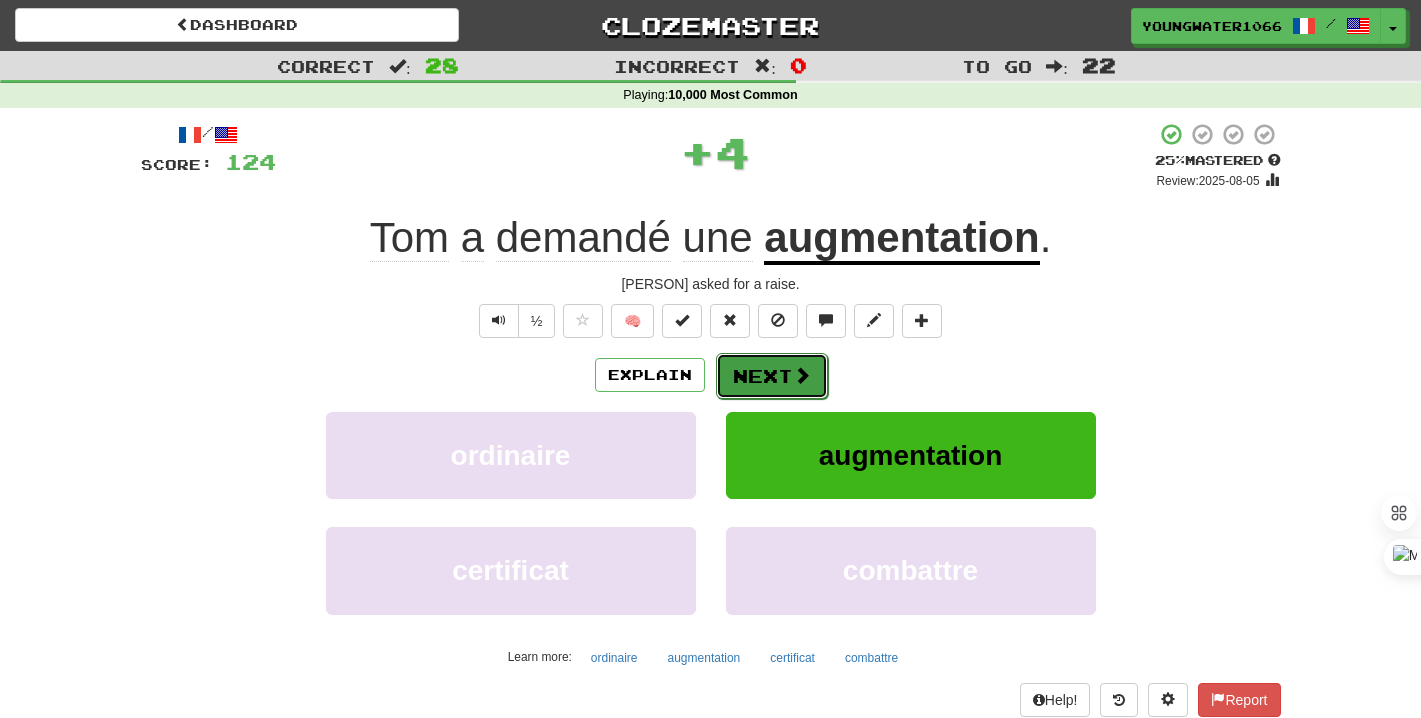 click on "Next" at bounding box center (772, 376) 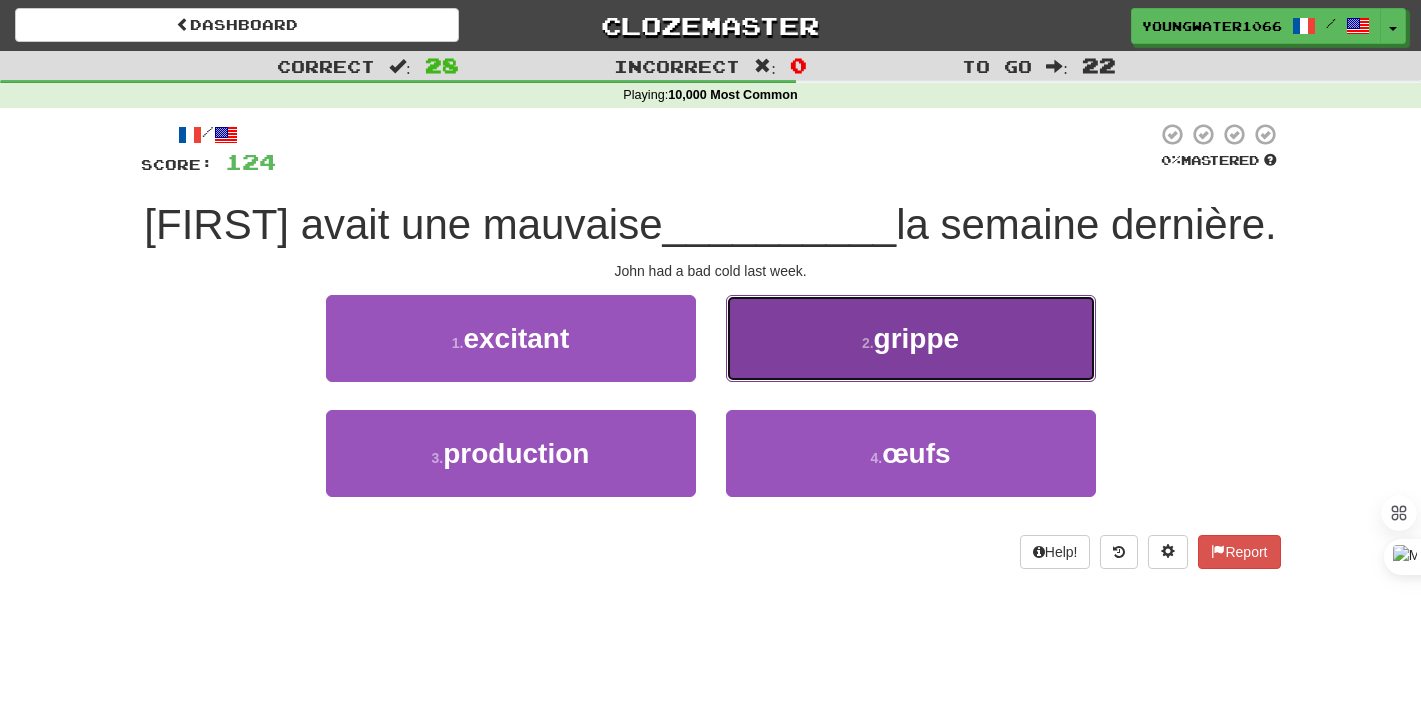 click on "2 .  grippe" at bounding box center [911, 338] 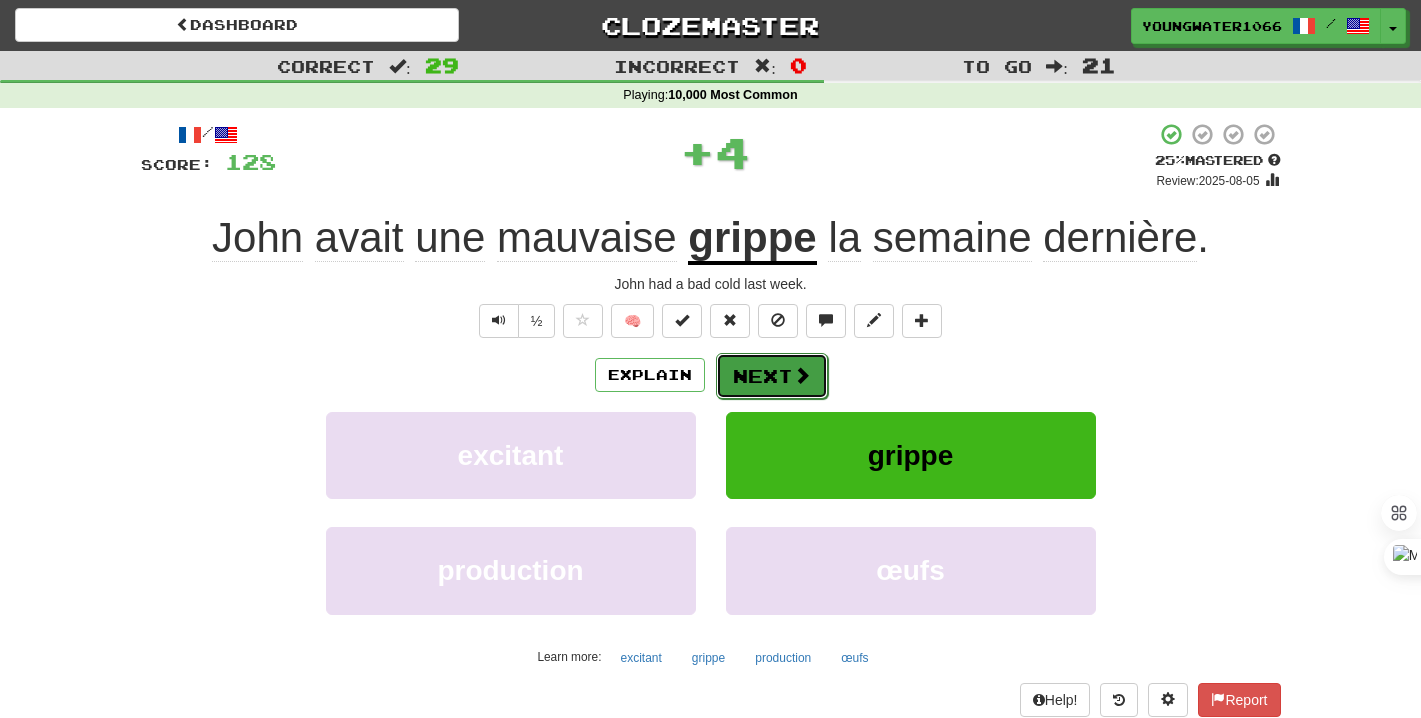 click at bounding box center [802, 375] 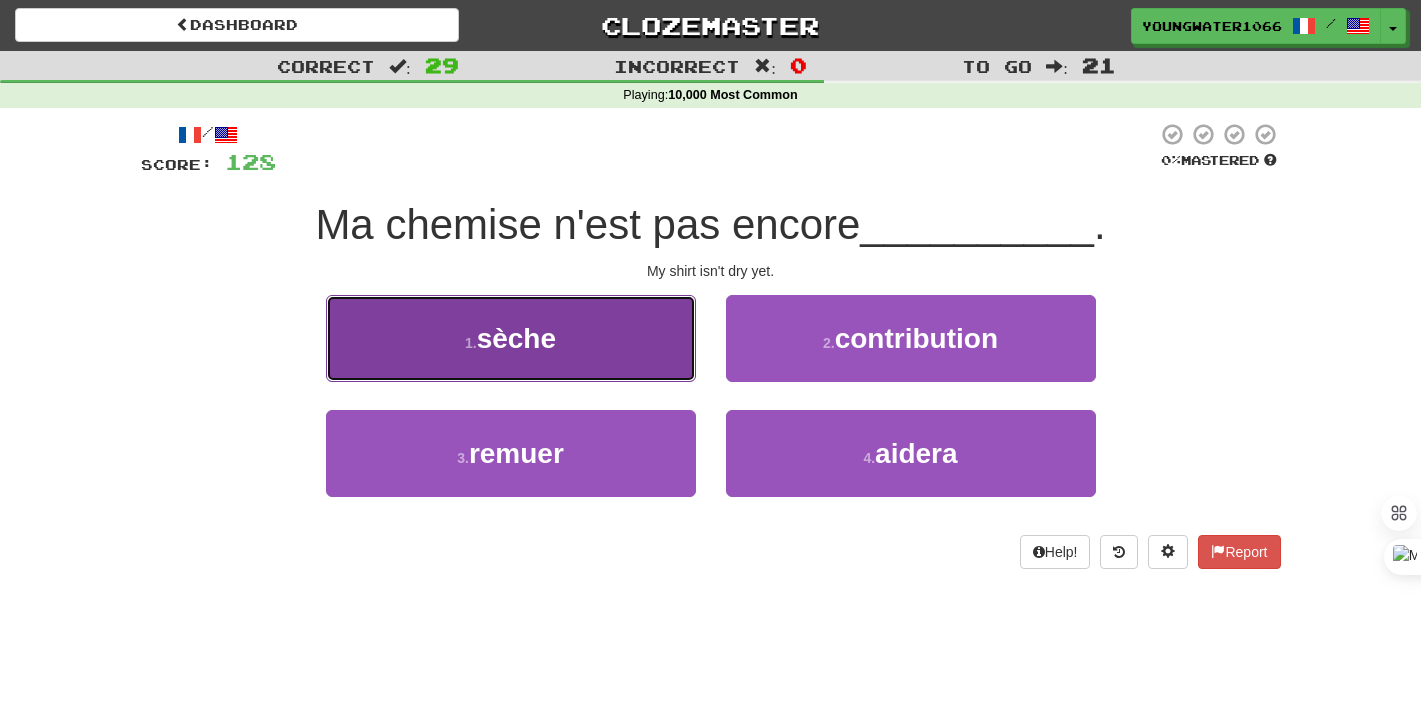 click on "1 .  sèche" at bounding box center [511, 338] 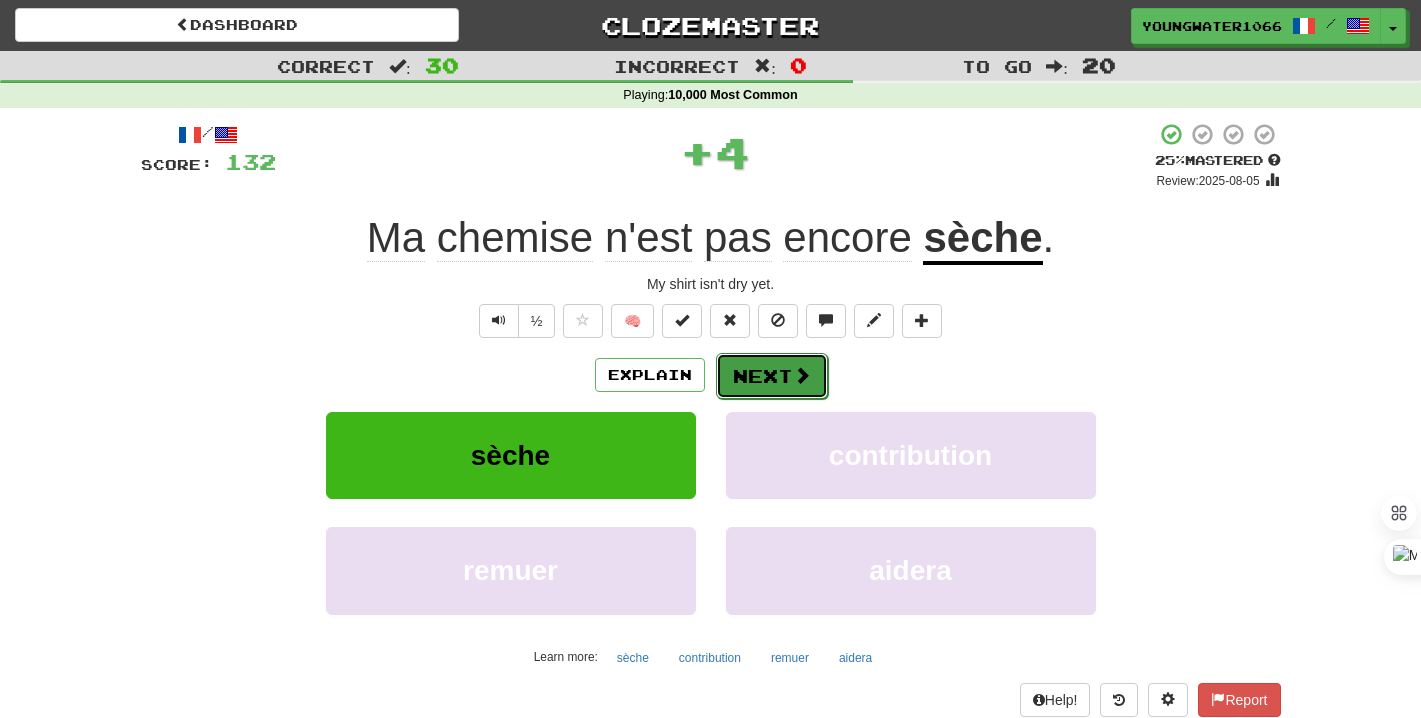 click on "Next" at bounding box center [772, 376] 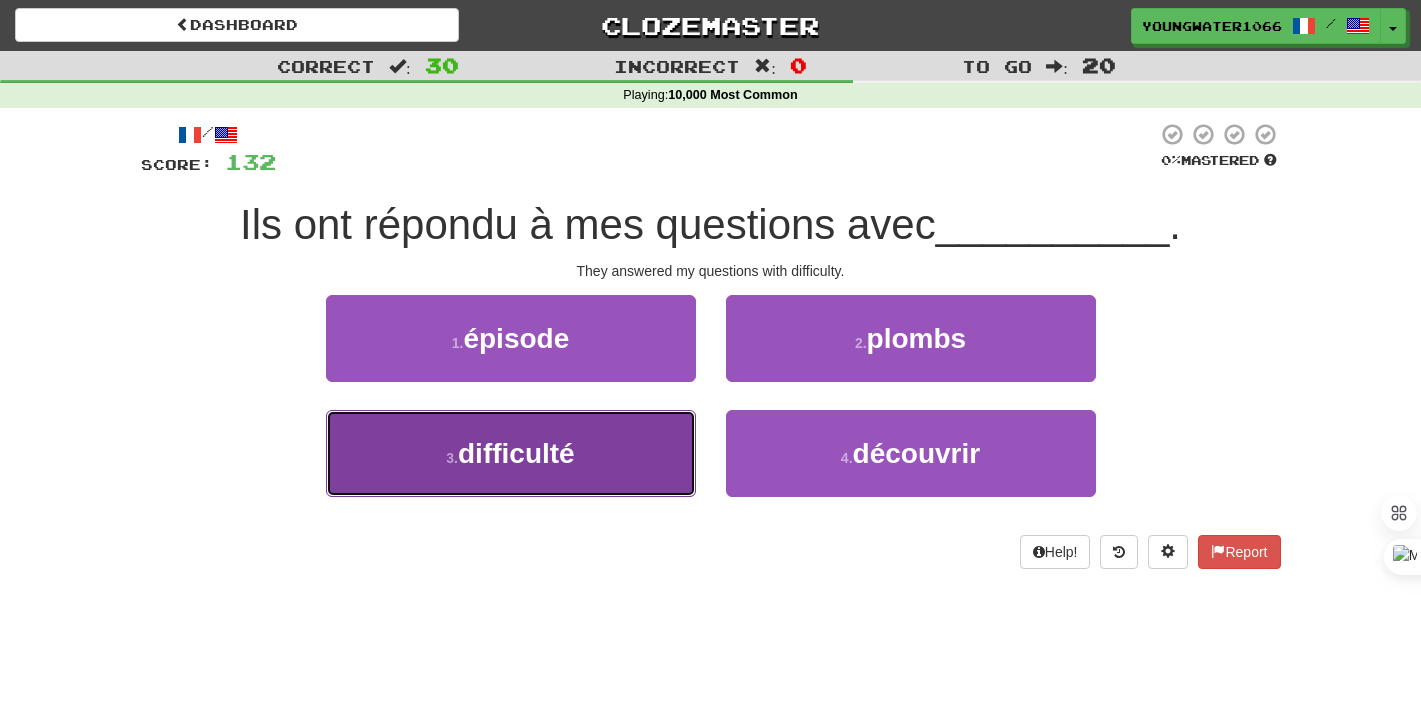 click on "3 .  difficulté" at bounding box center (511, 453) 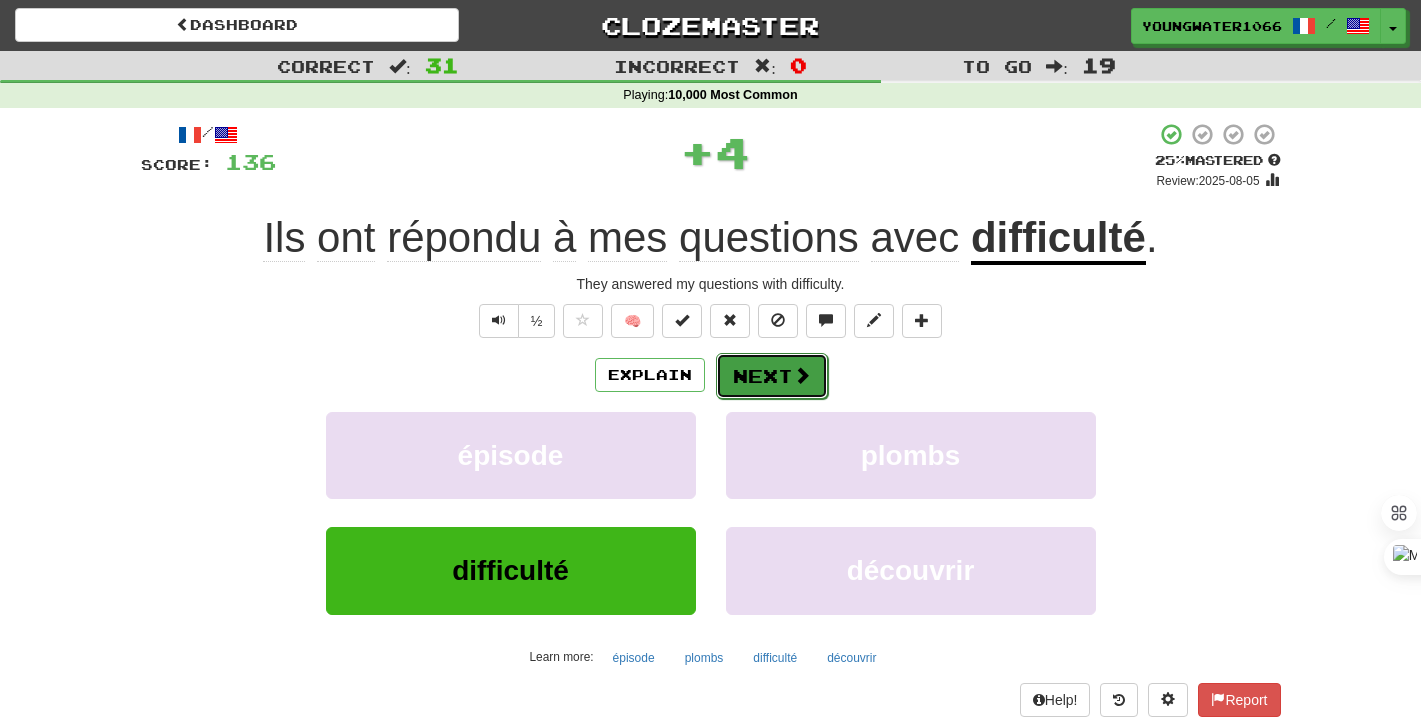 click on "Next" at bounding box center [772, 376] 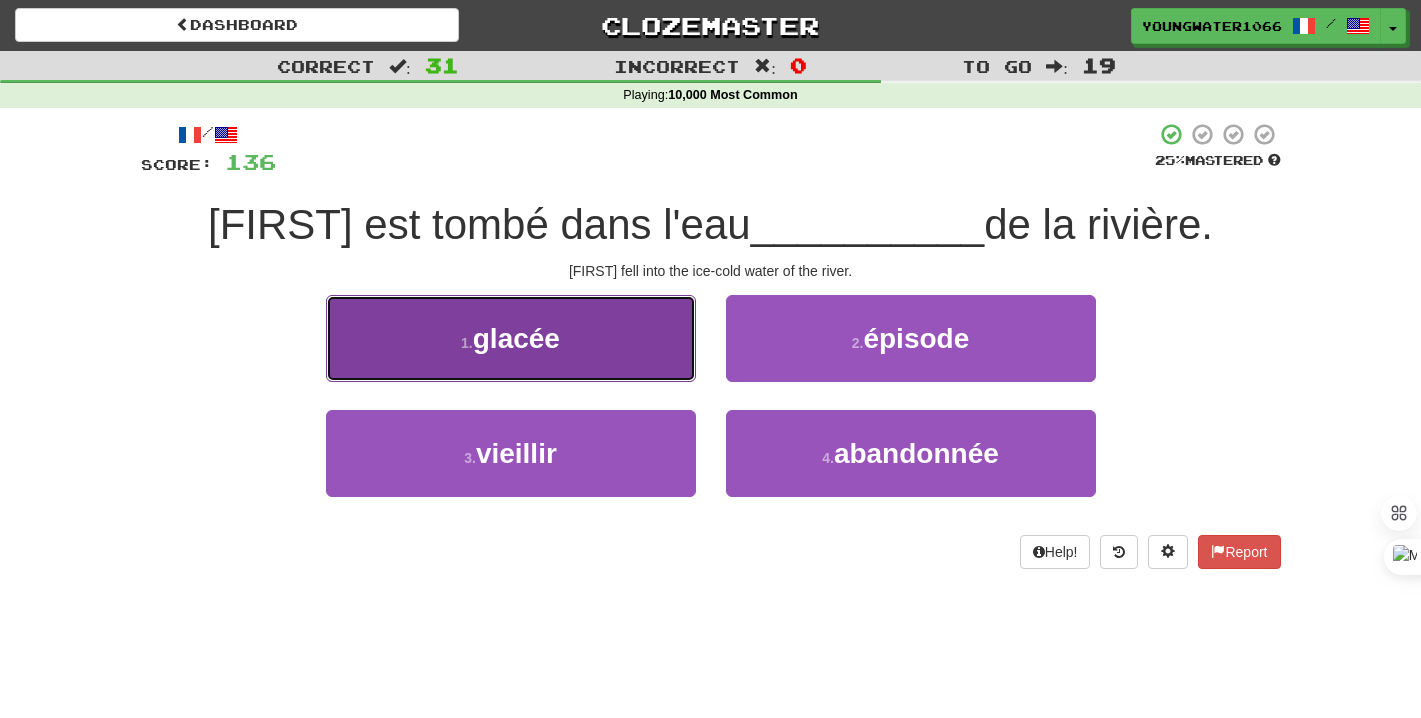 click on "1 .  glacée" at bounding box center (511, 338) 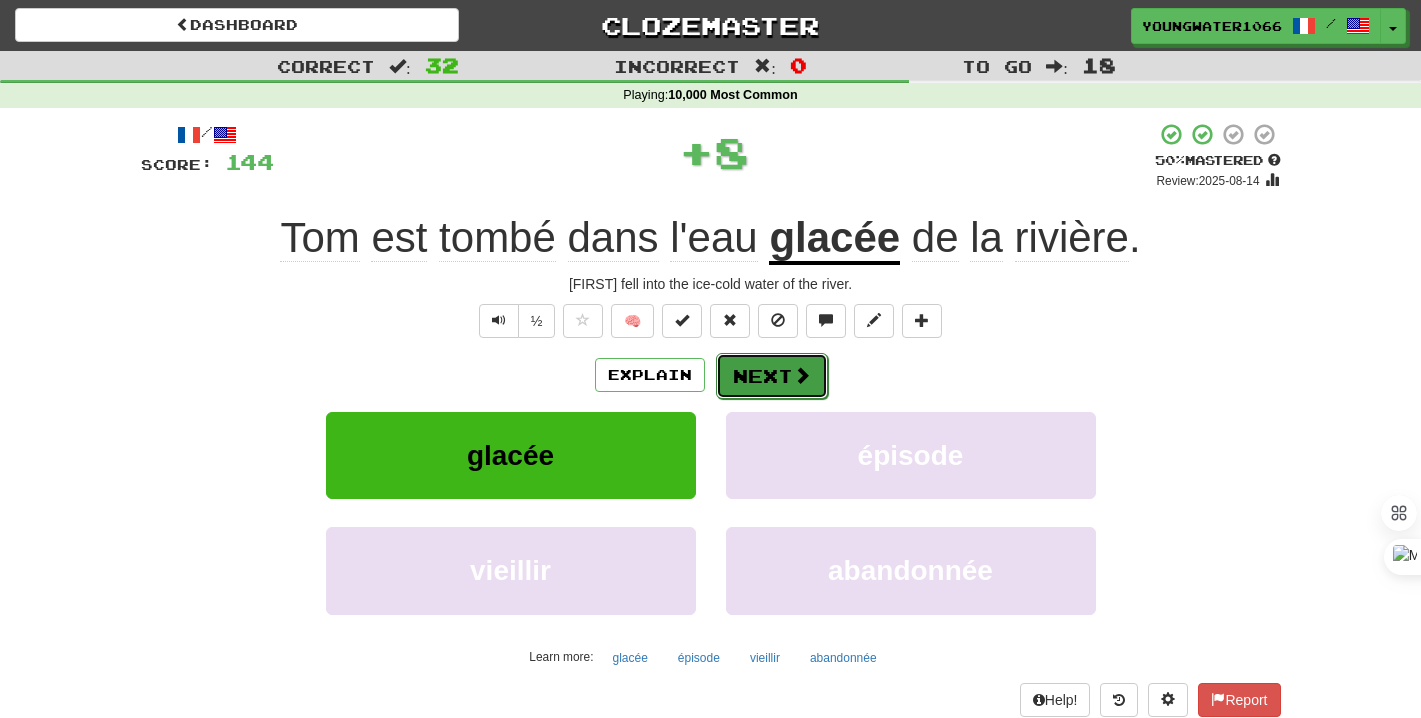 click at bounding box center (802, 375) 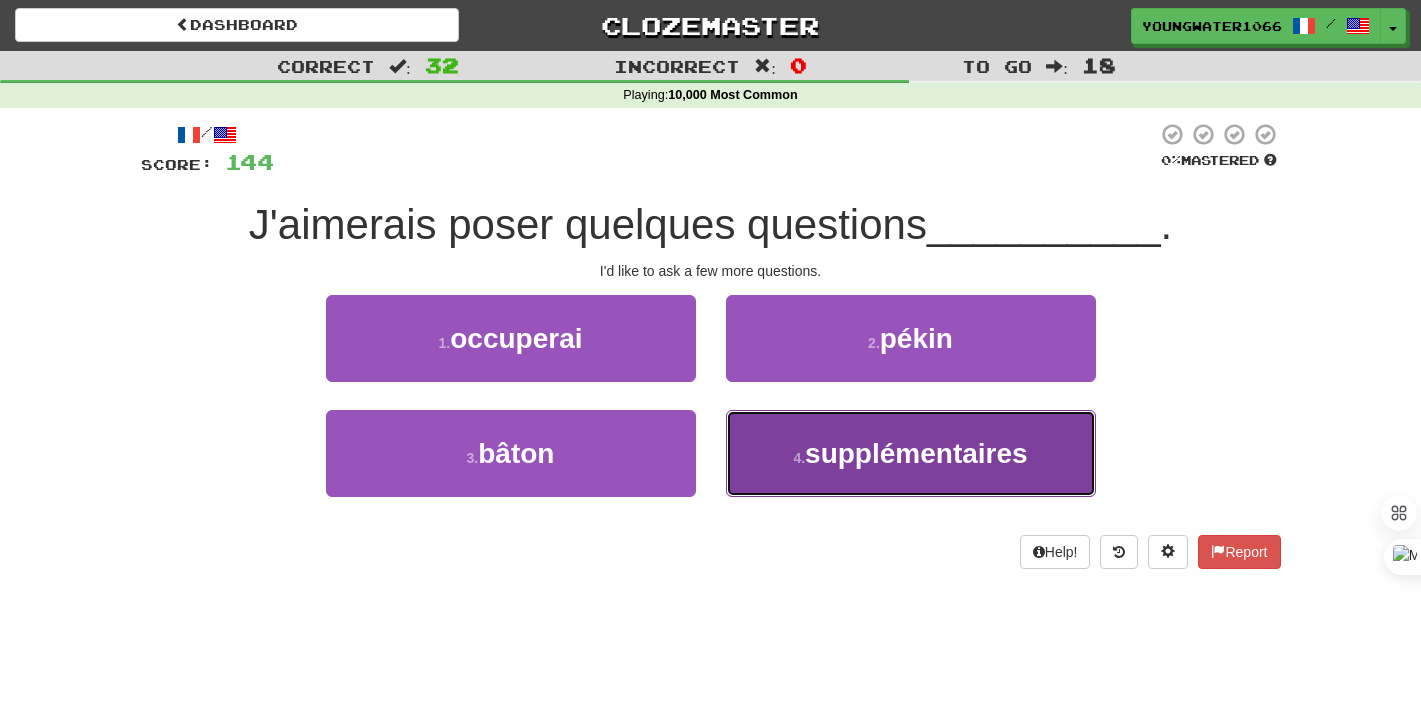 click on "4 .  supplémentaires" at bounding box center (911, 453) 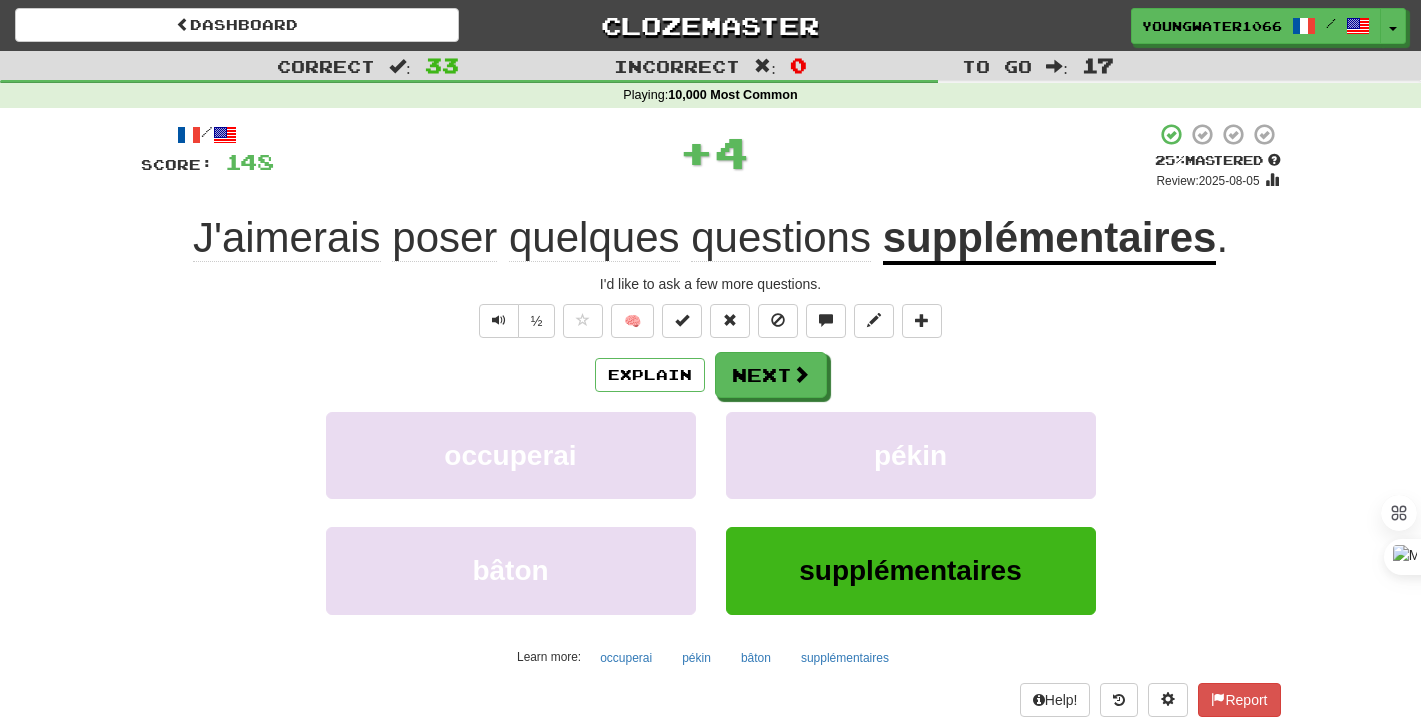 click on "/ Score: 148 + 4 25 % Mastered Review: 2025-08-05 J'aimerais poser quelques questions supplémentaires. I'd like to ask a few more questions. ½ 🧠 Explain Next occuperai pékin bâton supplémentaires Learn more: occuperai pékin bâton supplémentaires Help! Report Sentence Source" at bounding box center (711, 435) 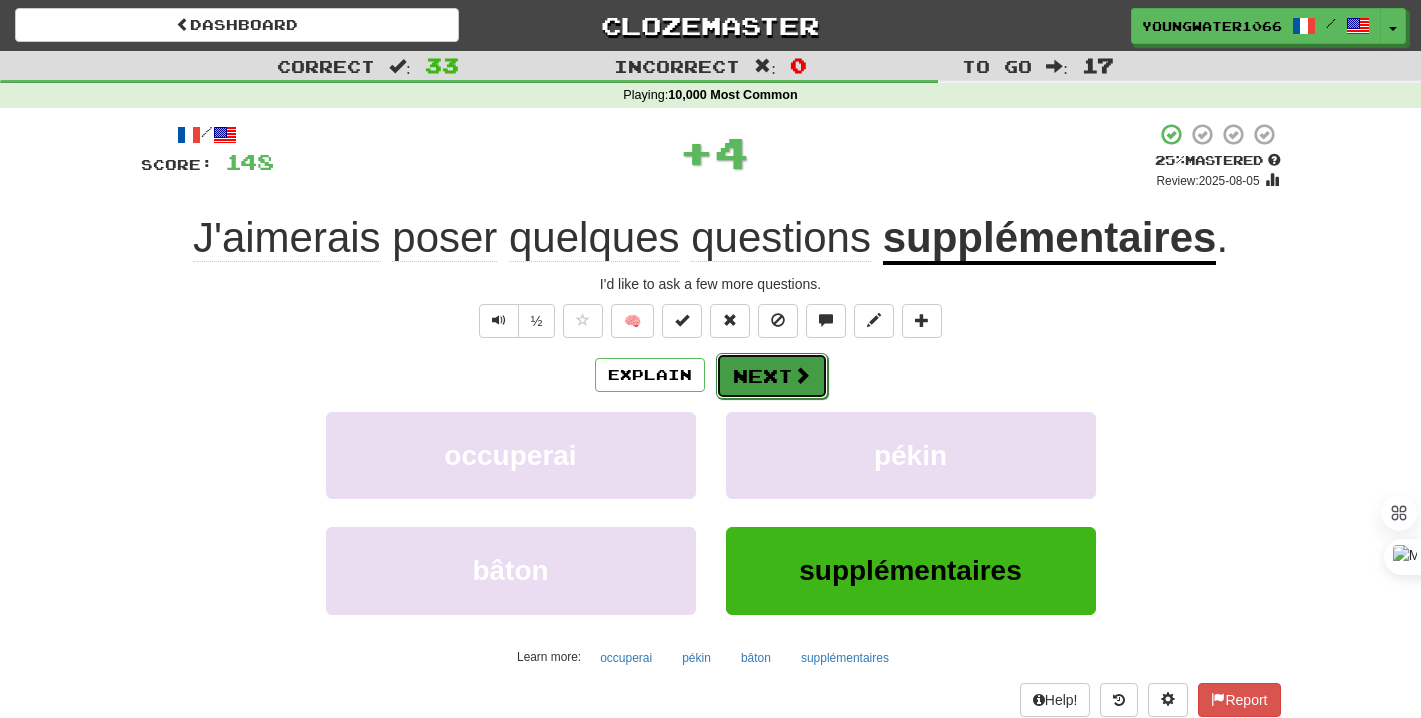 click on "Next" at bounding box center (772, 376) 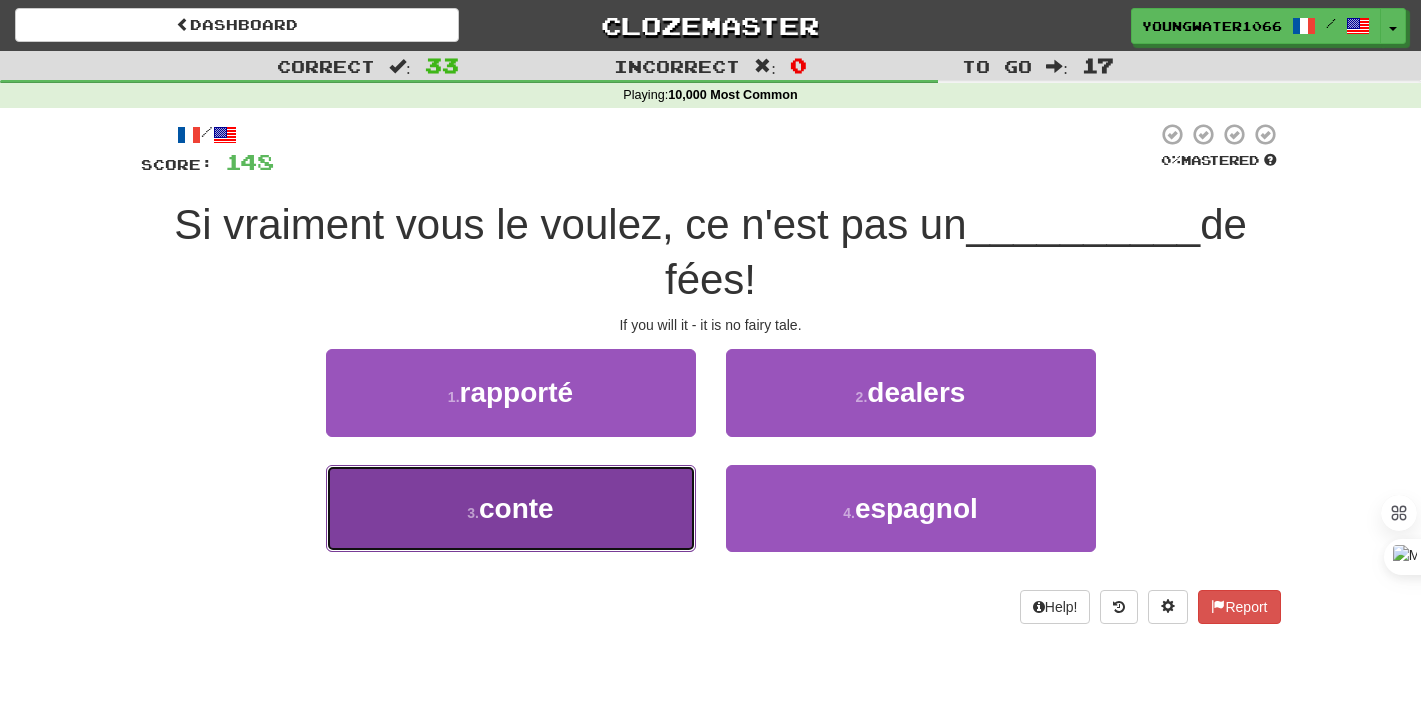 click on "3 .  conte" at bounding box center (511, 508) 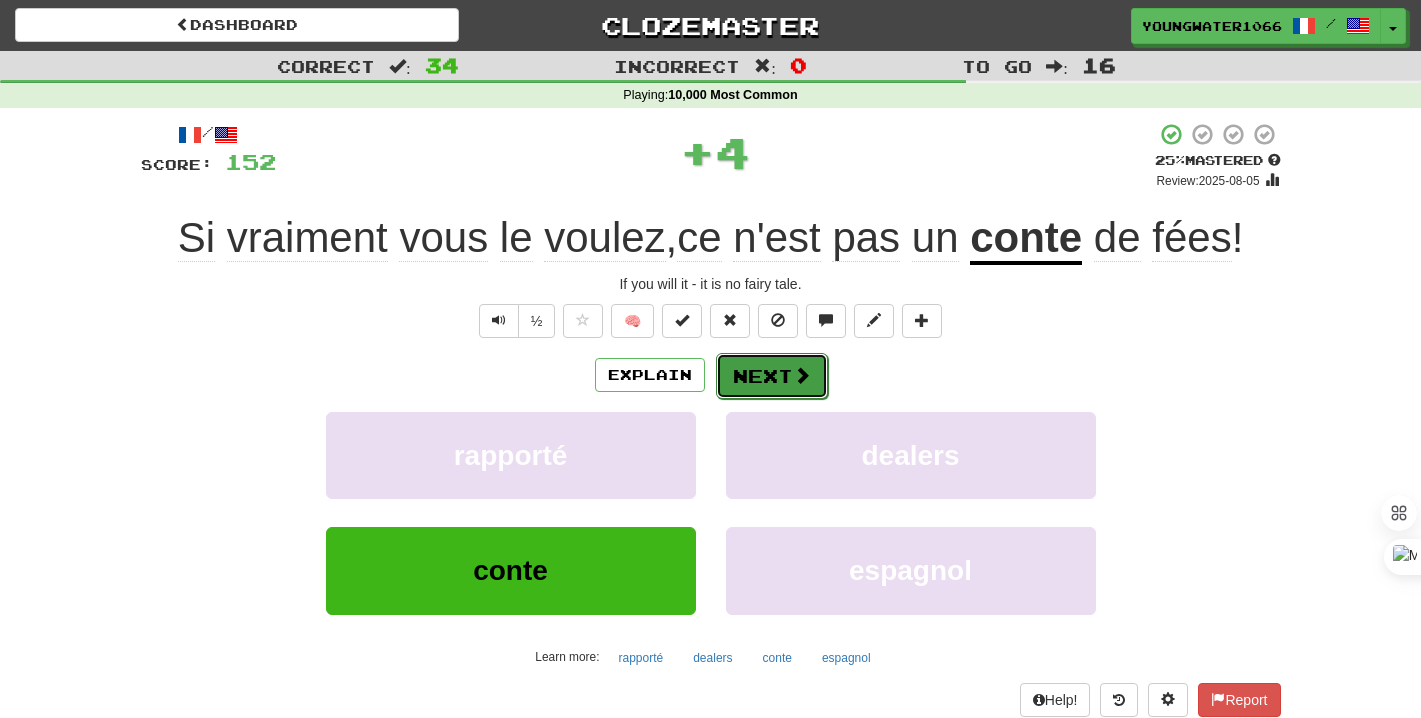 click on "Next" at bounding box center [772, 376] 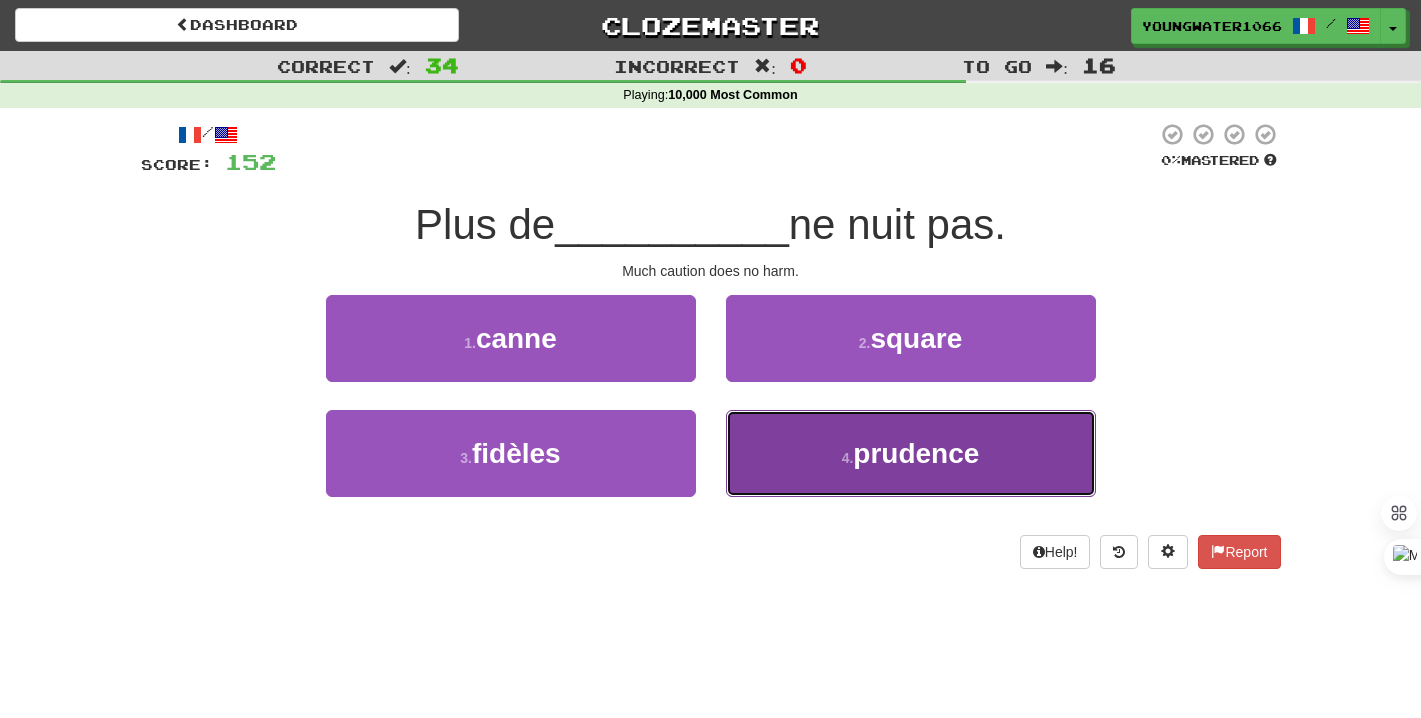 click on "4 . prudence" at bounding box center [911, 453] 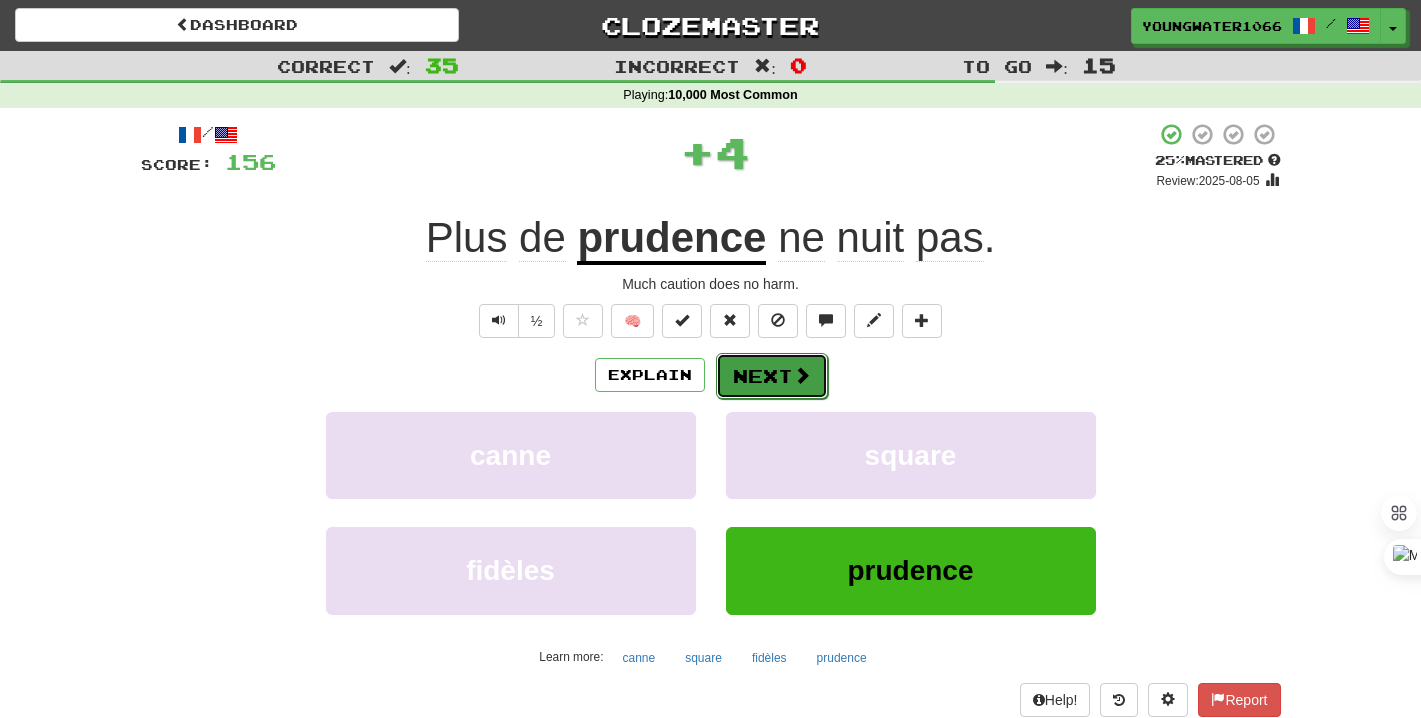 click on "Next" at bounding box center (772, 376) 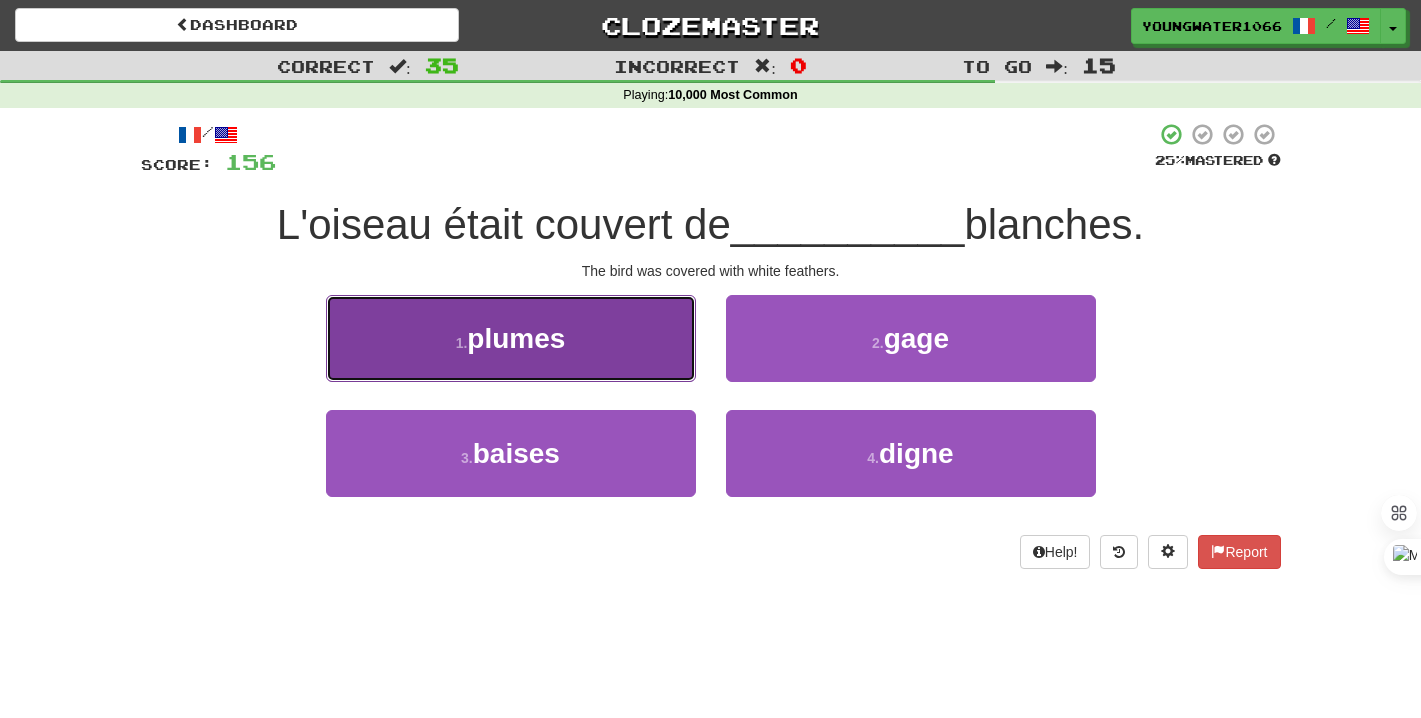 click on "1 .  plumes" at bounding box center [511, 338] 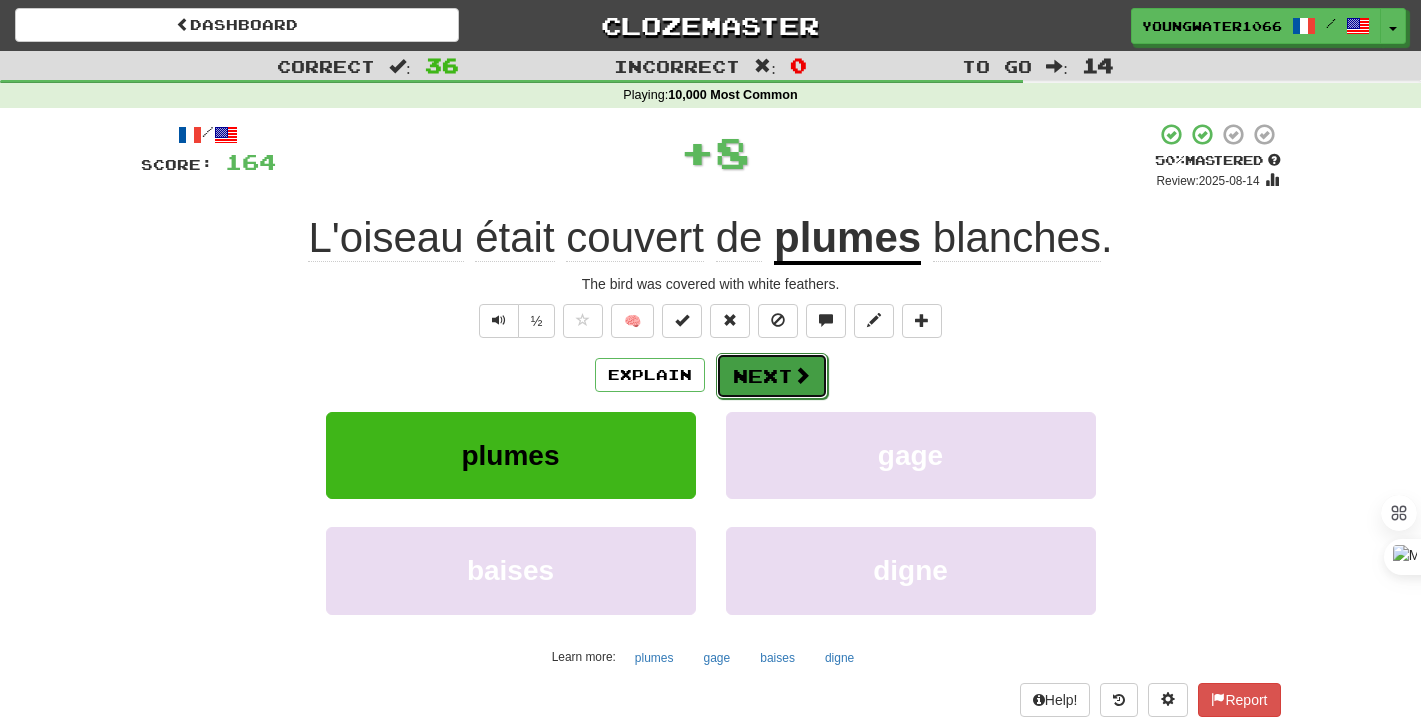 click on "Next" at bounding box center [772, 376] 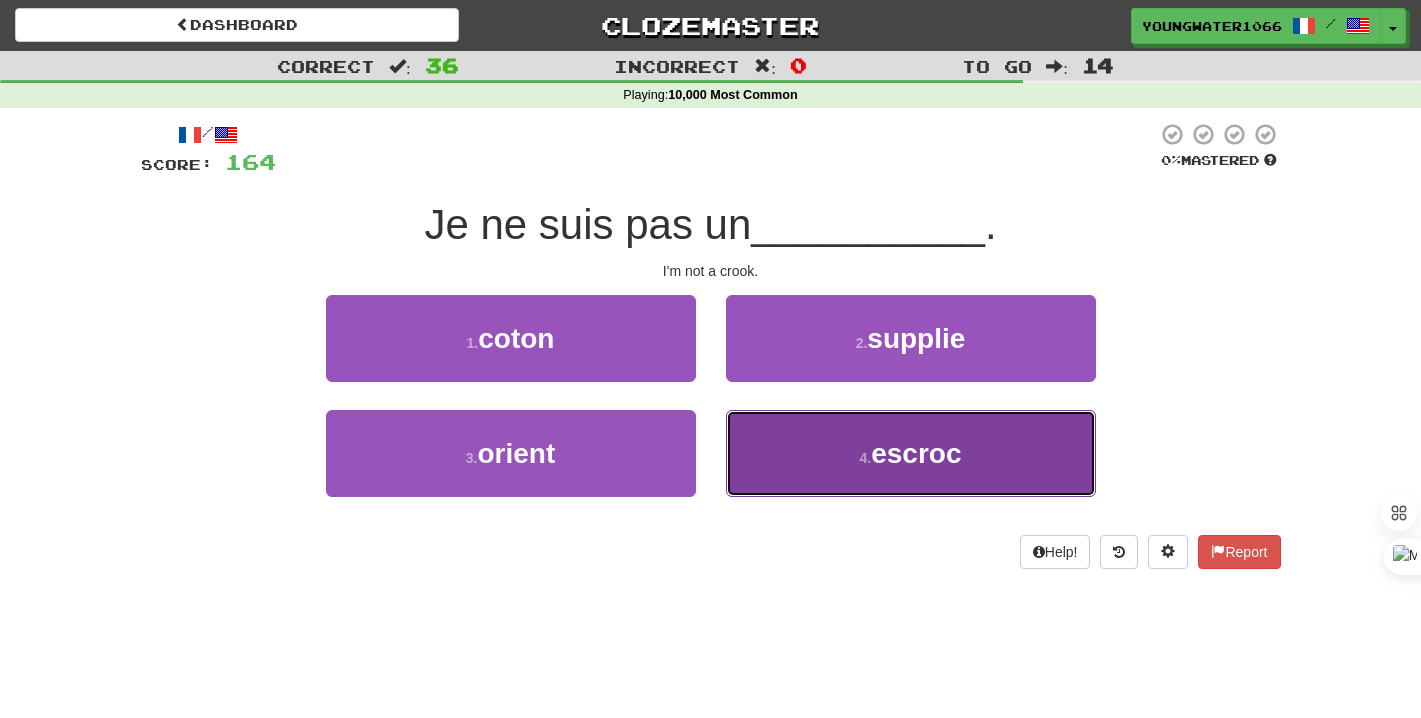 click on "4 .  escroc" at bounding box center (911, 453) 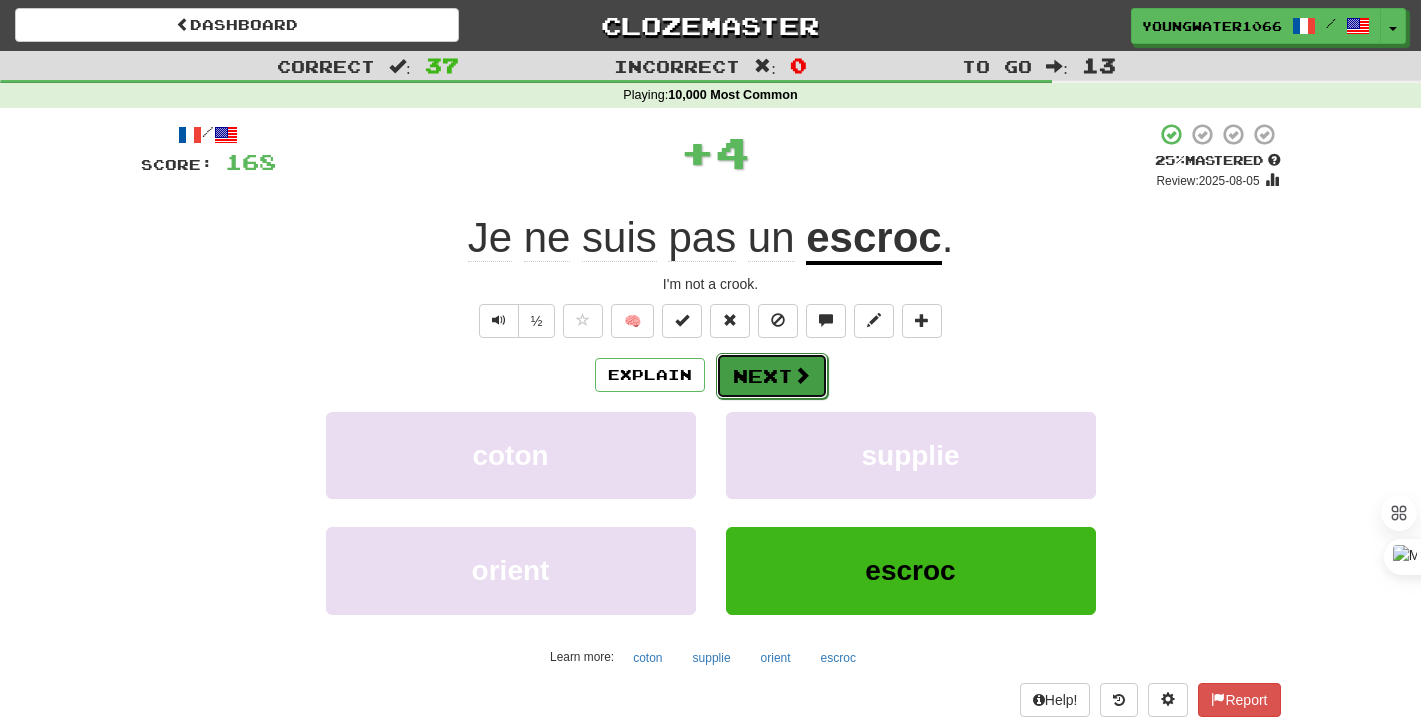 click on "Next" at bounding box center (772, 376) 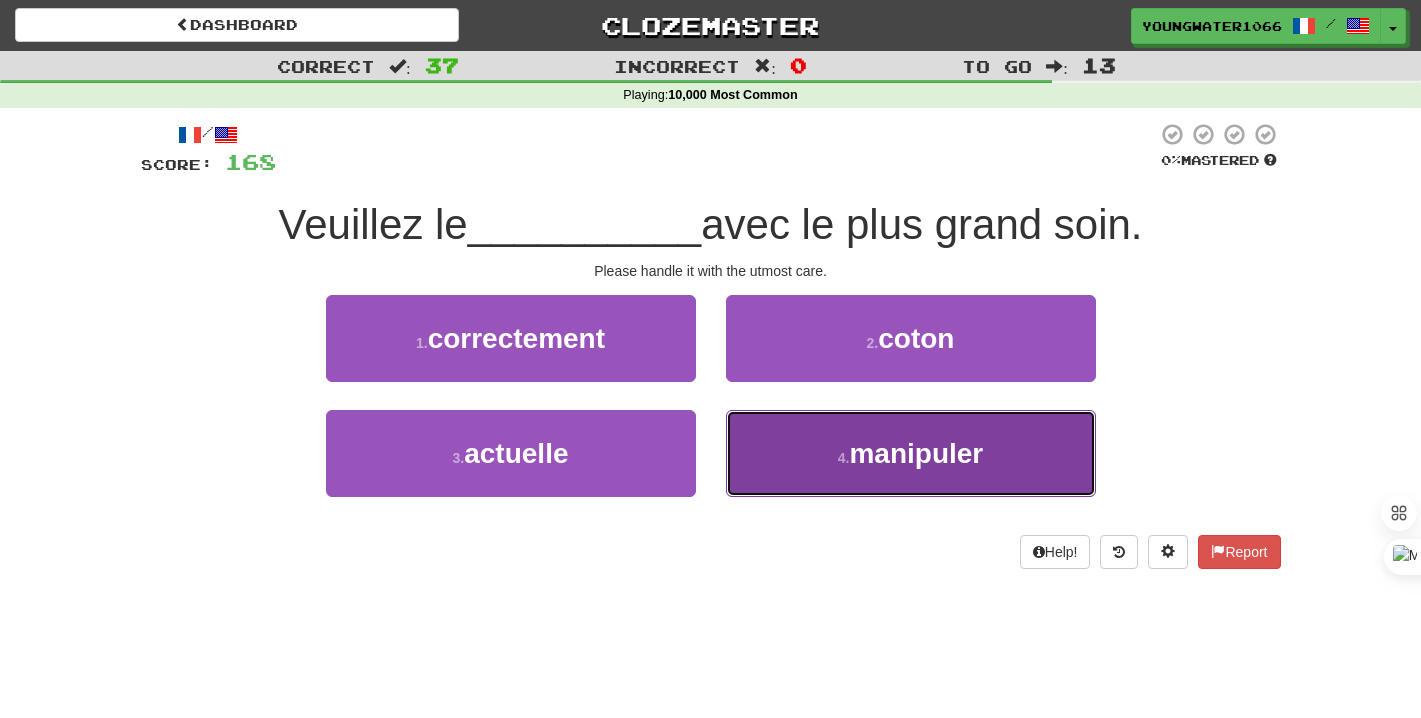 click on "4 .  manipuler" at bounding box center (911, 453) 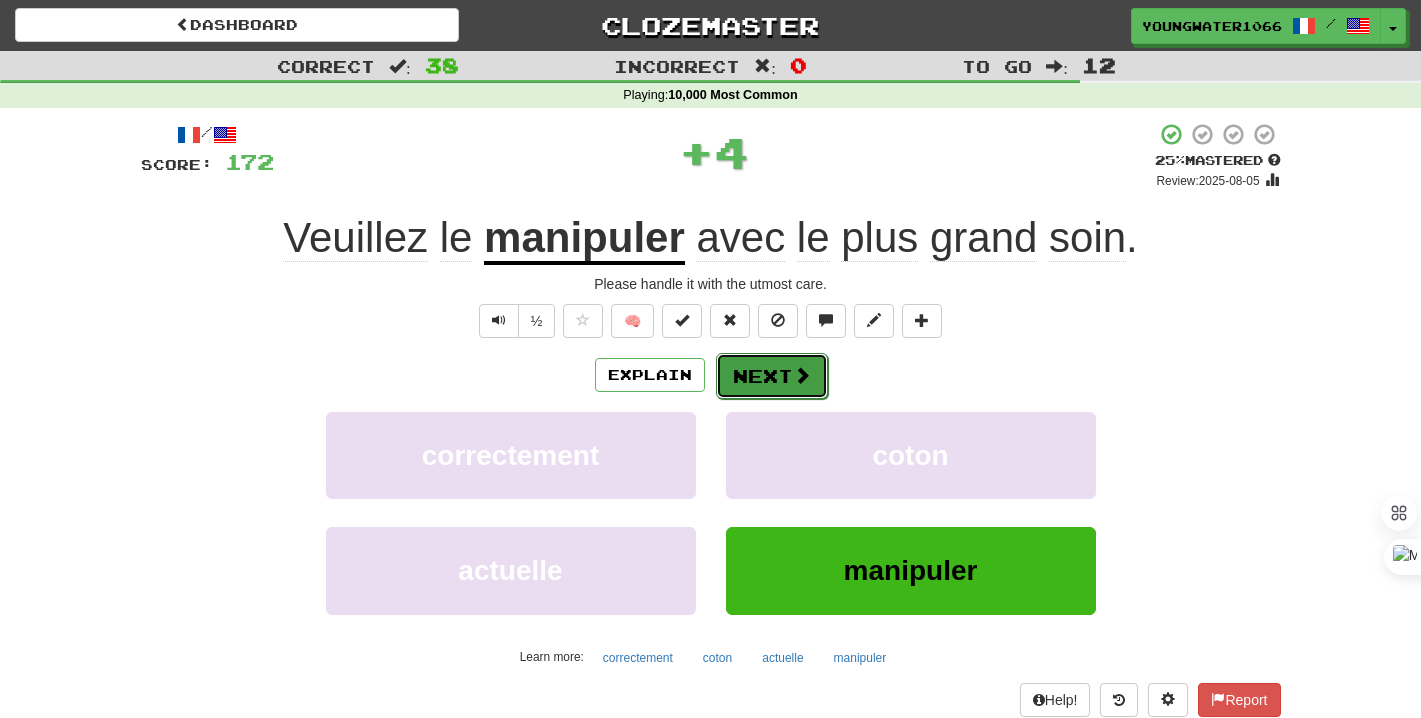 click on "Next" at bounding box center (772, 376) 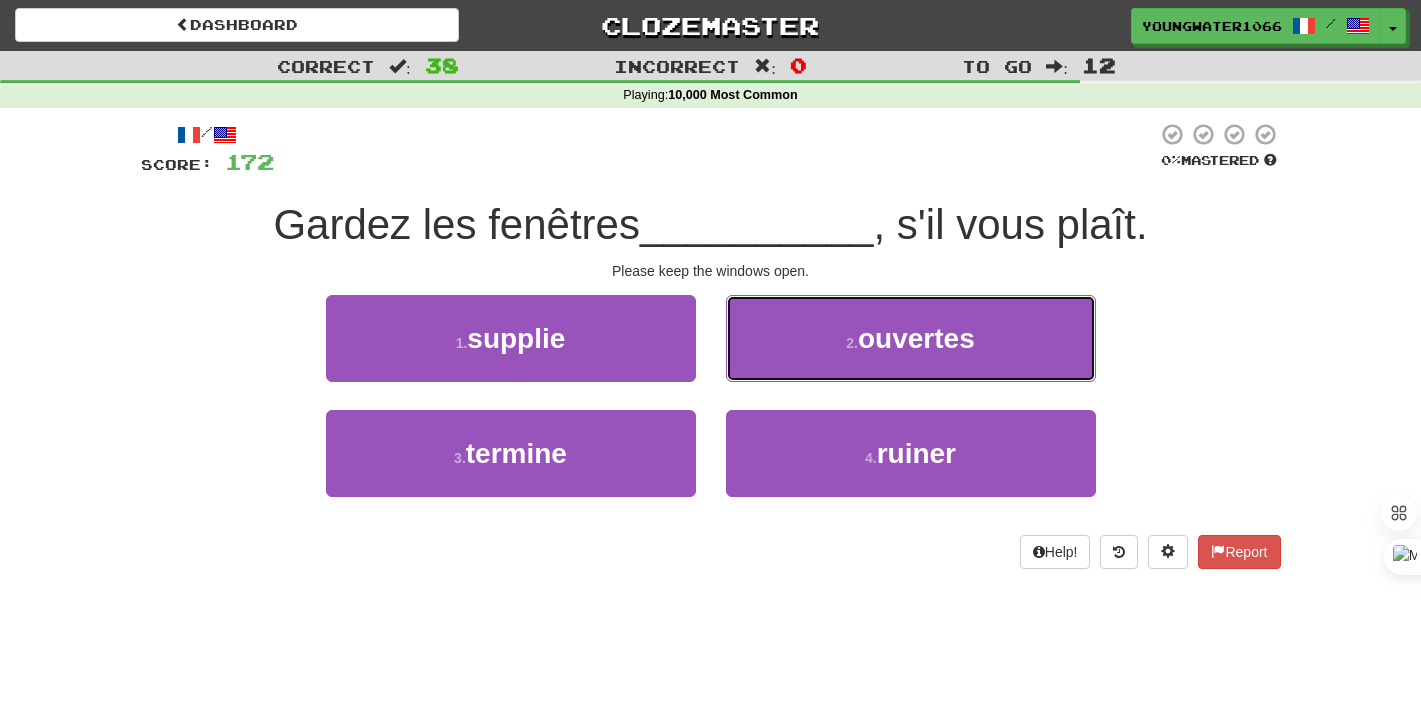 click on "2 .  ouvertes" at bounding box center [911, 338] 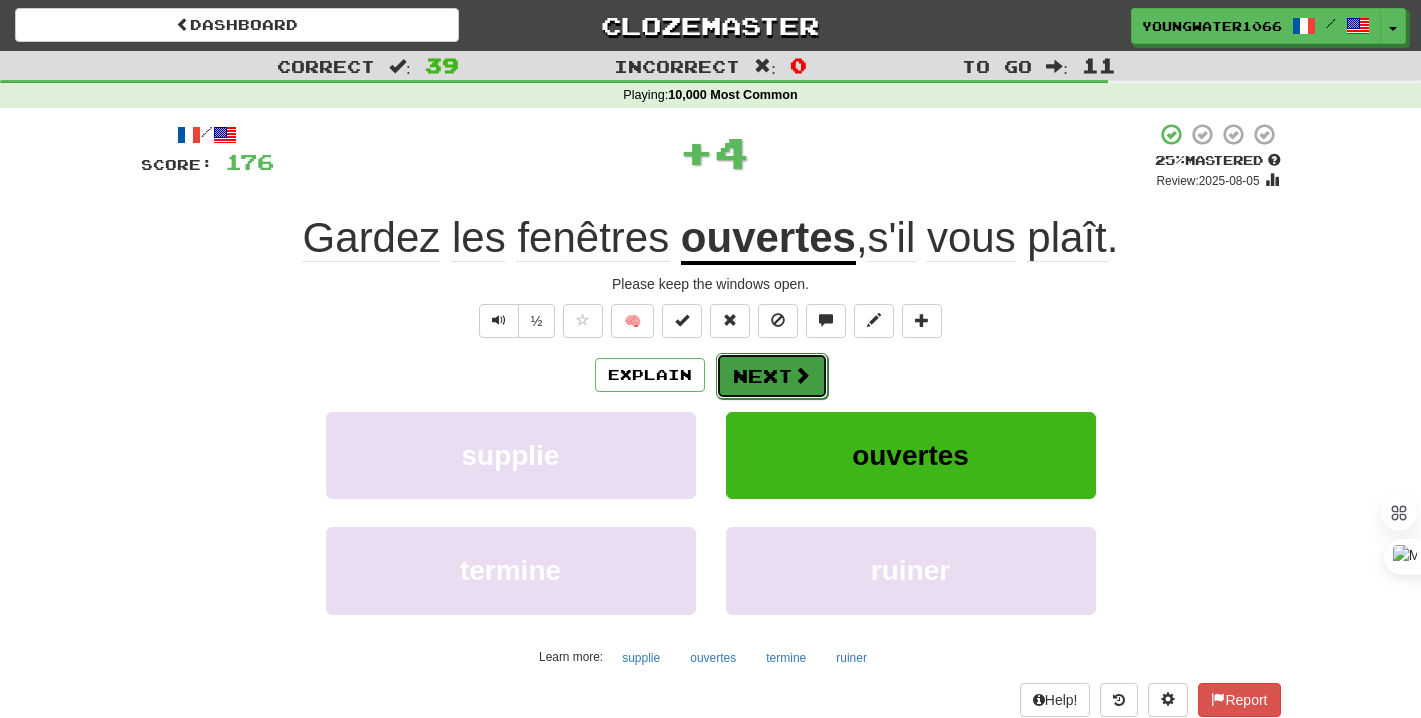 click on "Next" at bounding box center (772, 376) 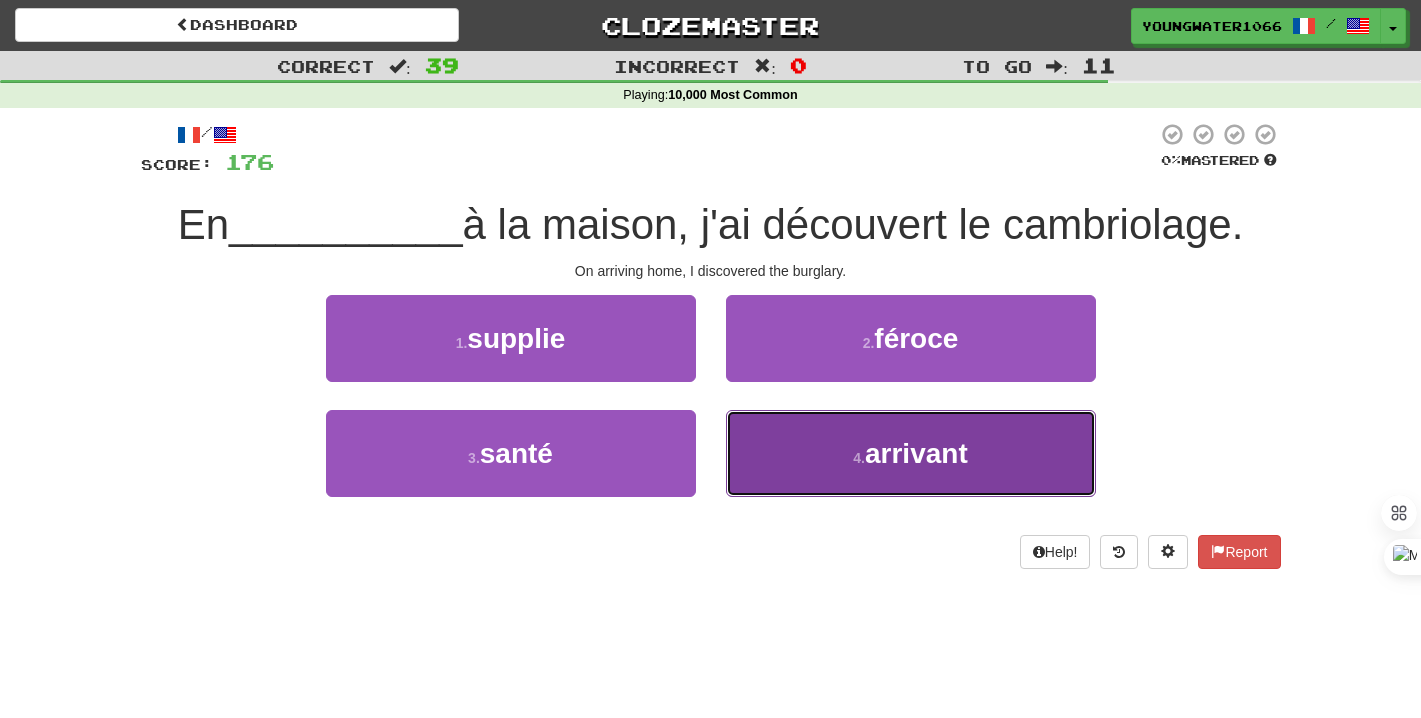 click on "4 .  arrivant" at bounding box center (911, 453) 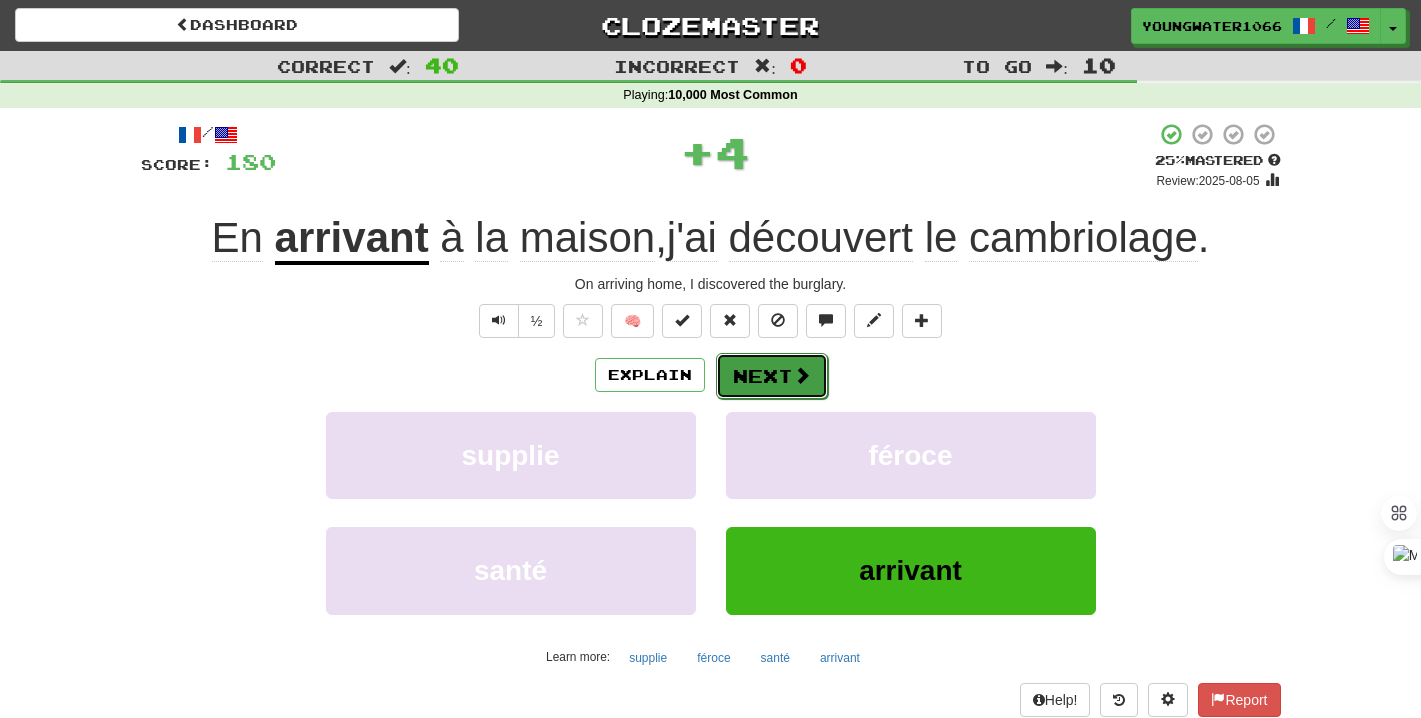 click on "Next" at bounding box center (772, 376) 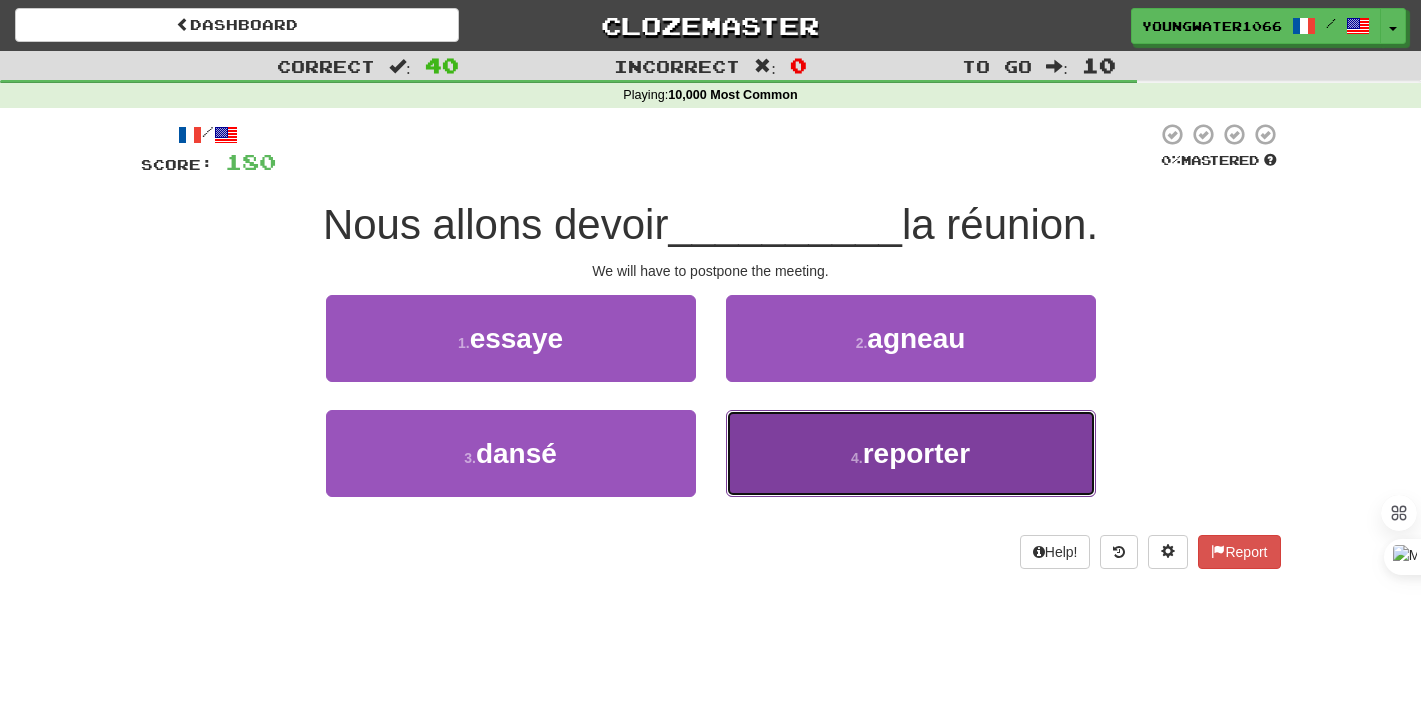 click on "4 .  reporter" at bounding box center (911, 453) 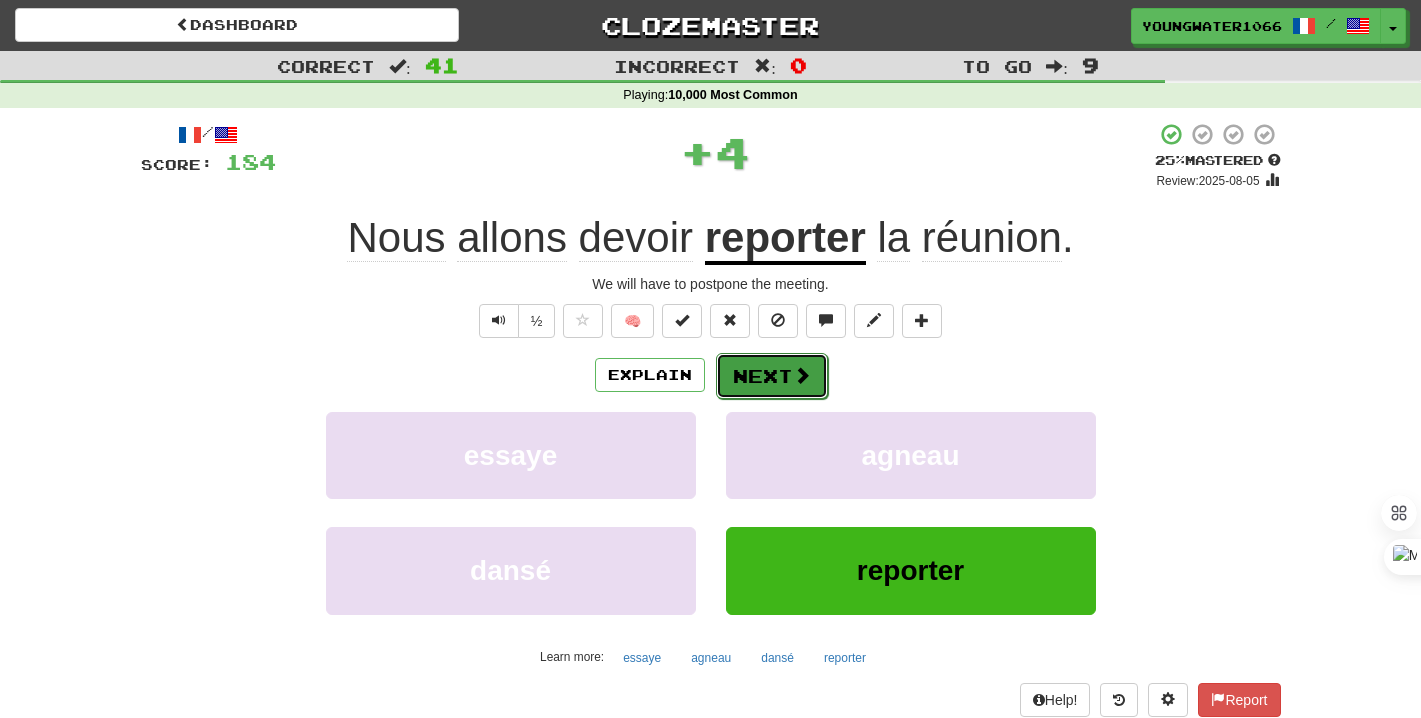 click on "Next" at bounding box center (772, 376) 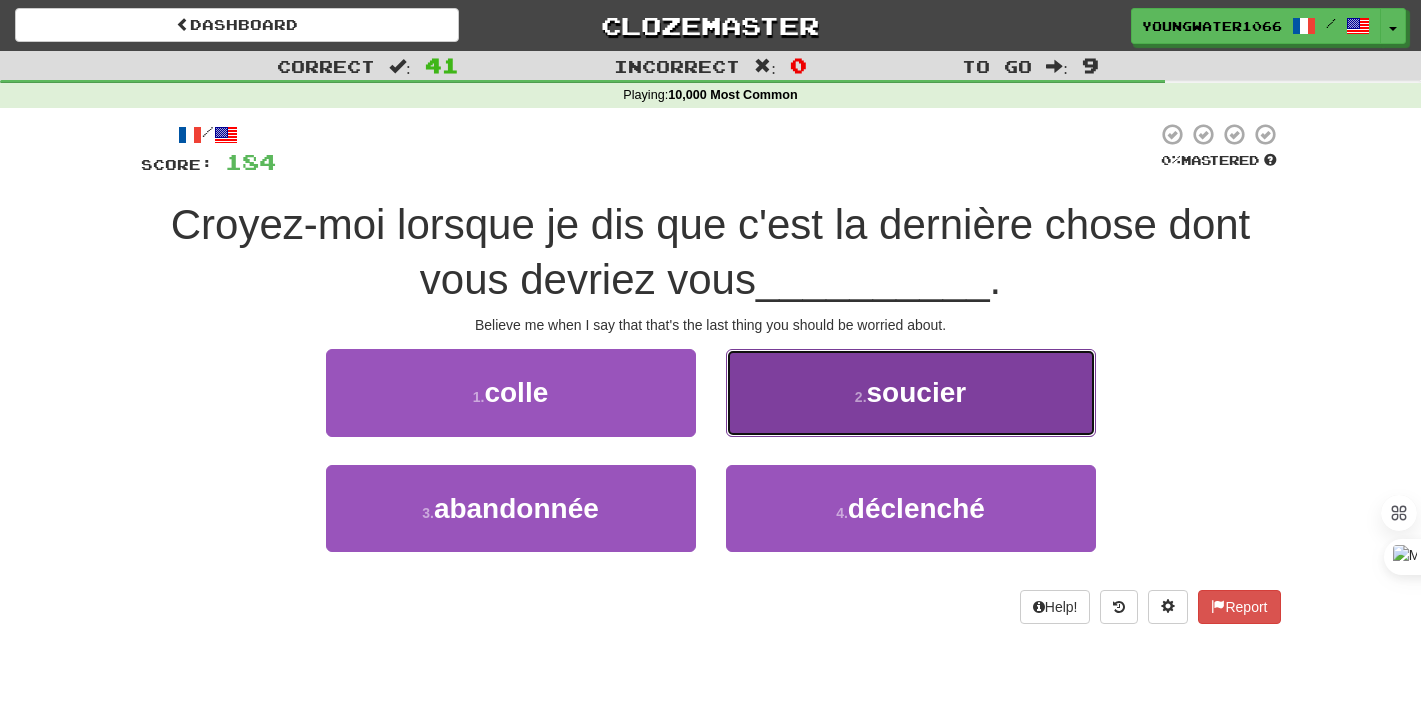 click on "2 .  soucier" at bounding box center (911, 392) 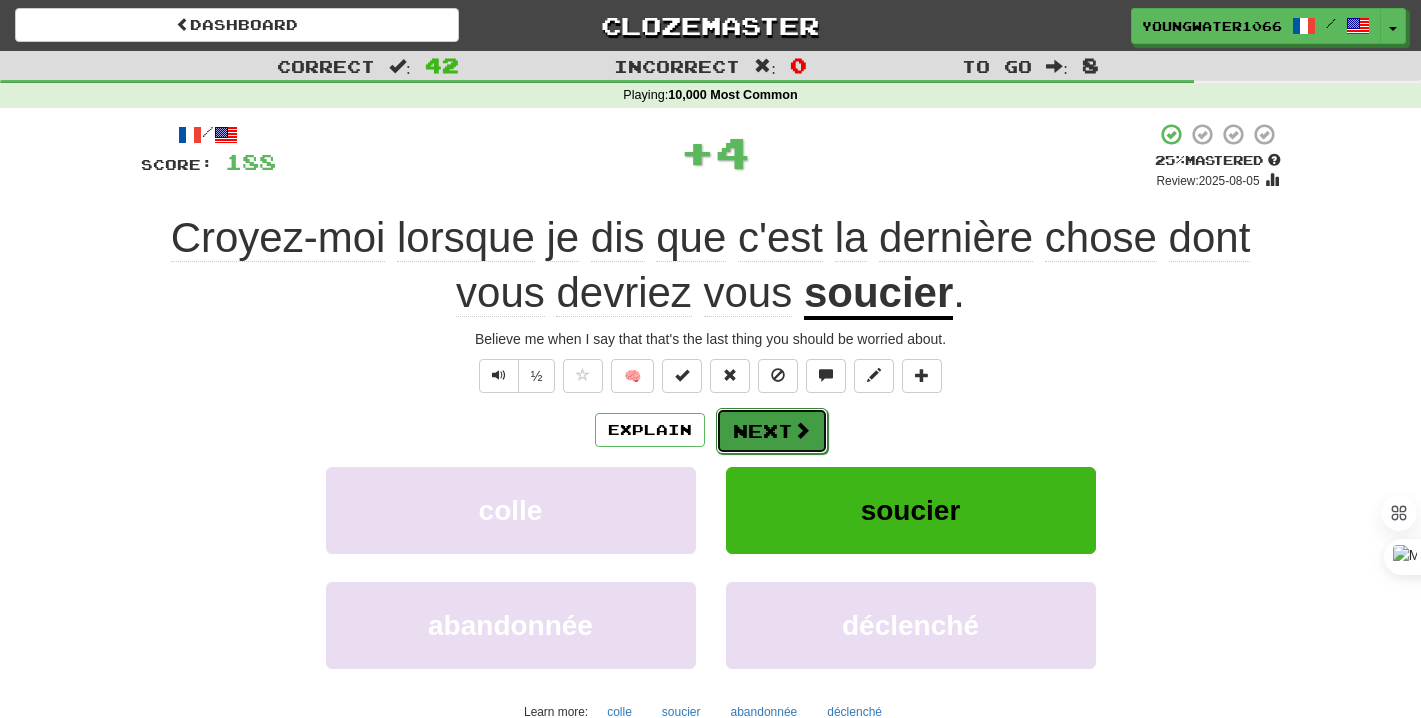 click on "Next" at bounding box center (772, 431) 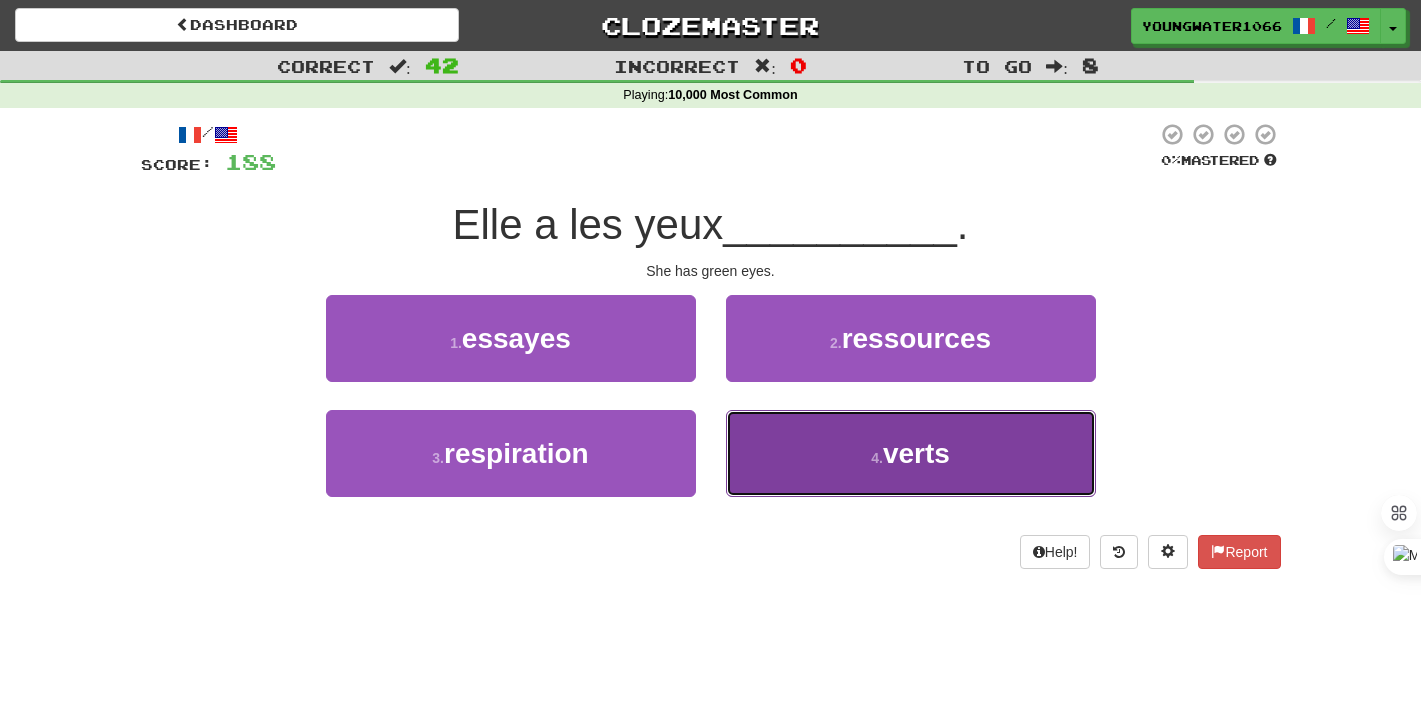 click on "4 .  verts" at bounding box center (911, 453) 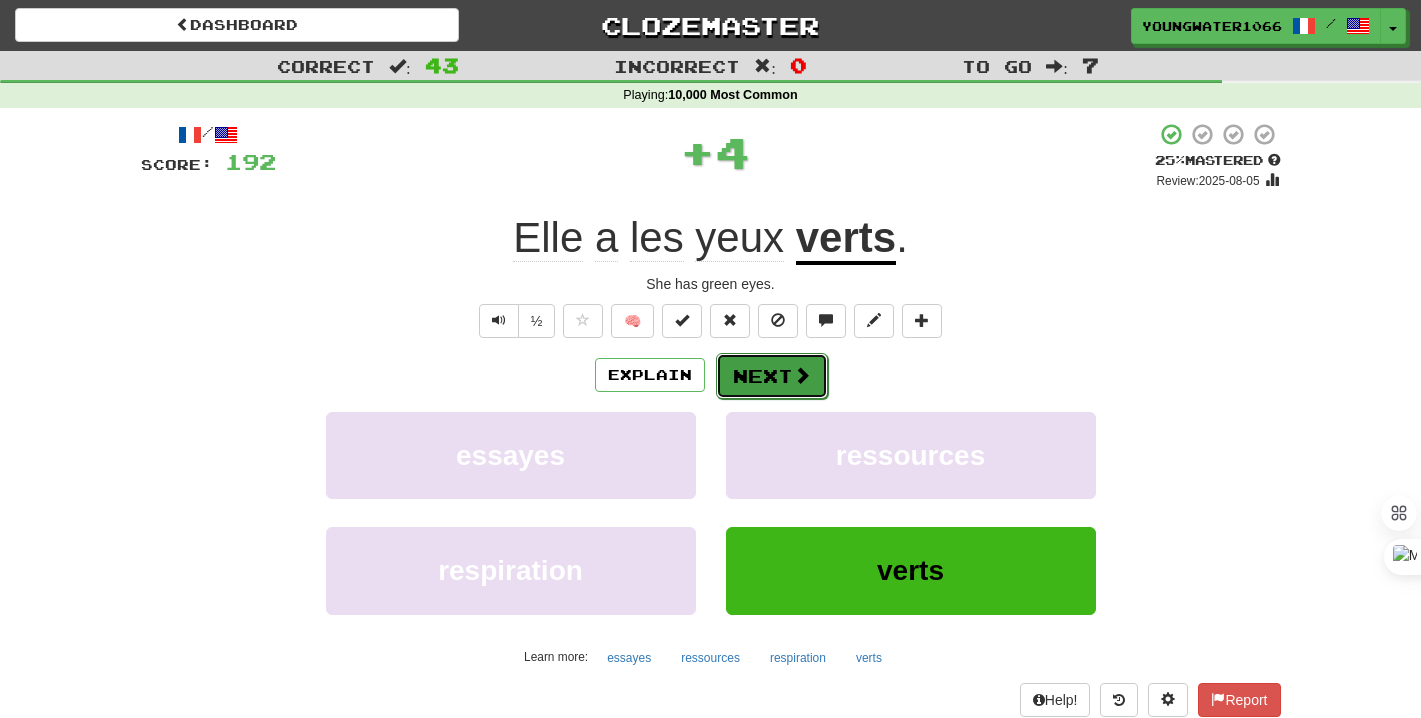 click on "Next" at bounding box center [772, 376] 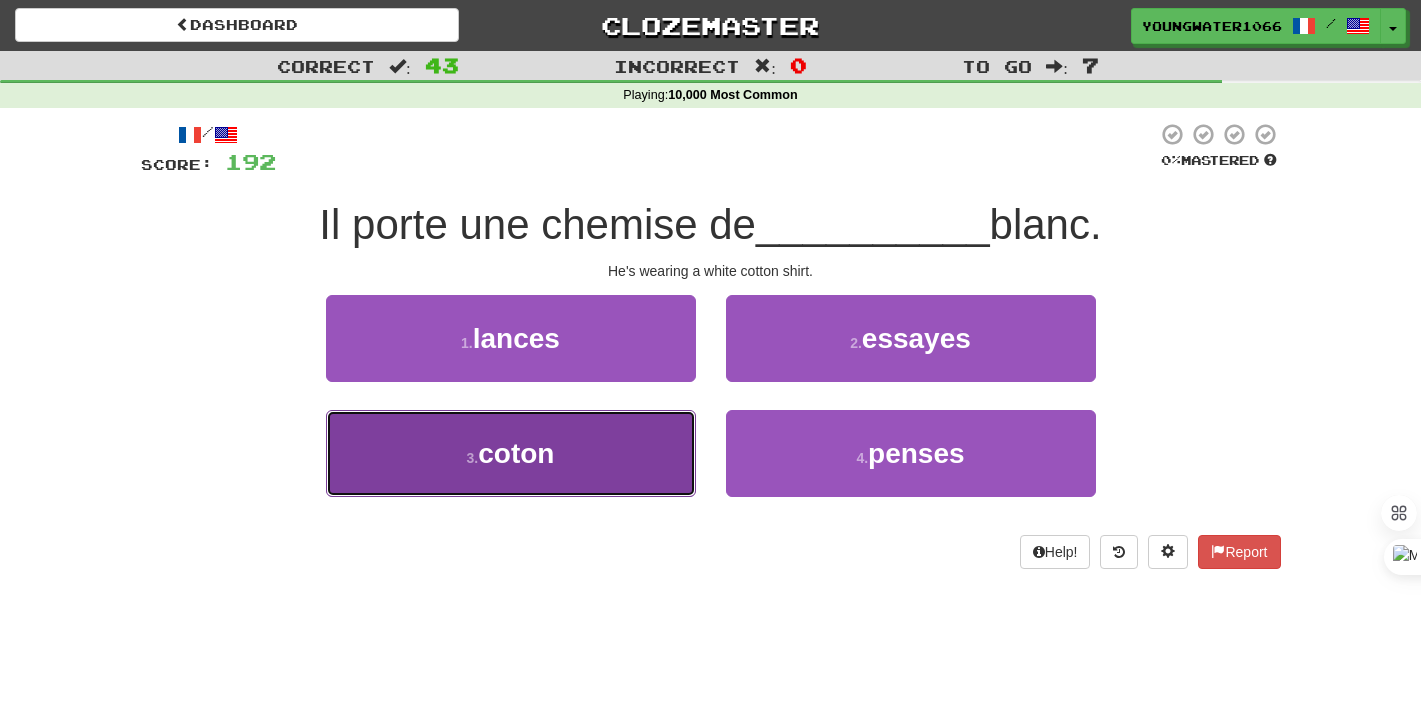 click on "3 .  coton" at bounding box center [511, 453] 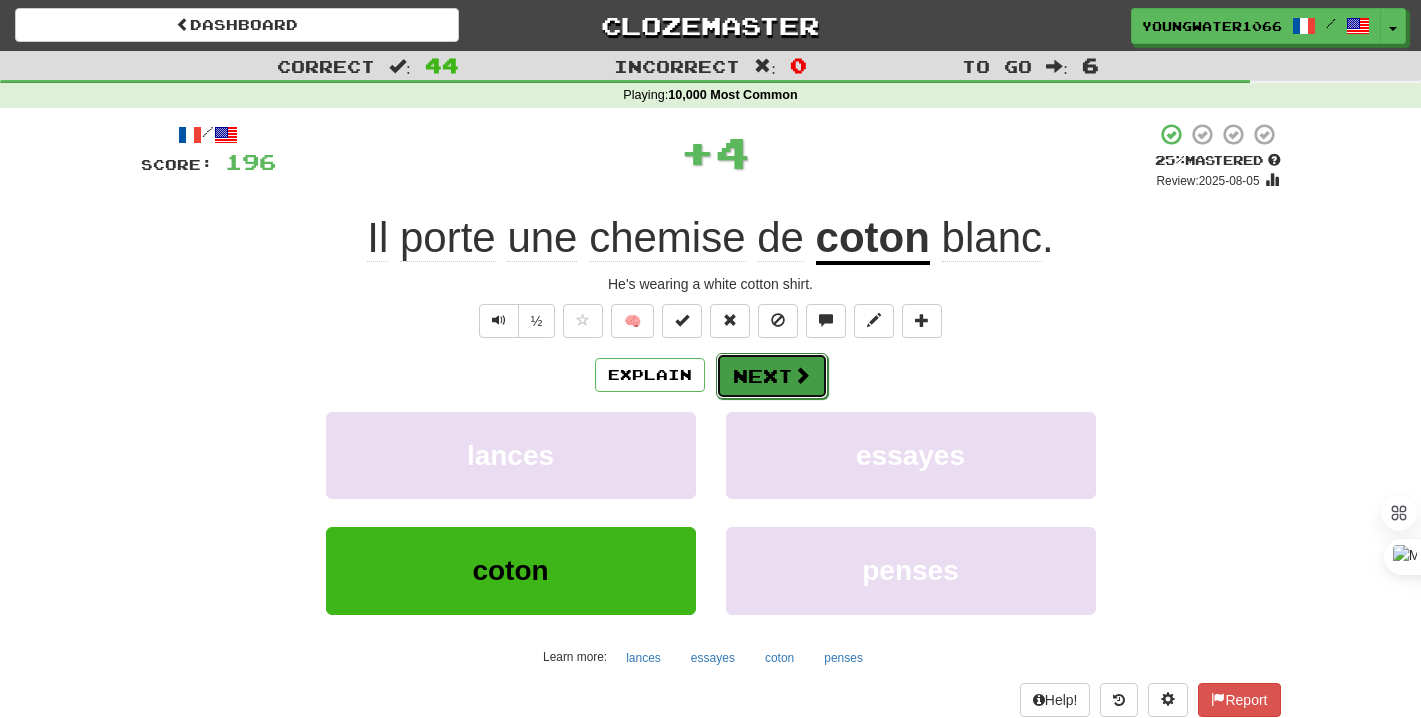 click on "Next" at bounding box center [772, 376] 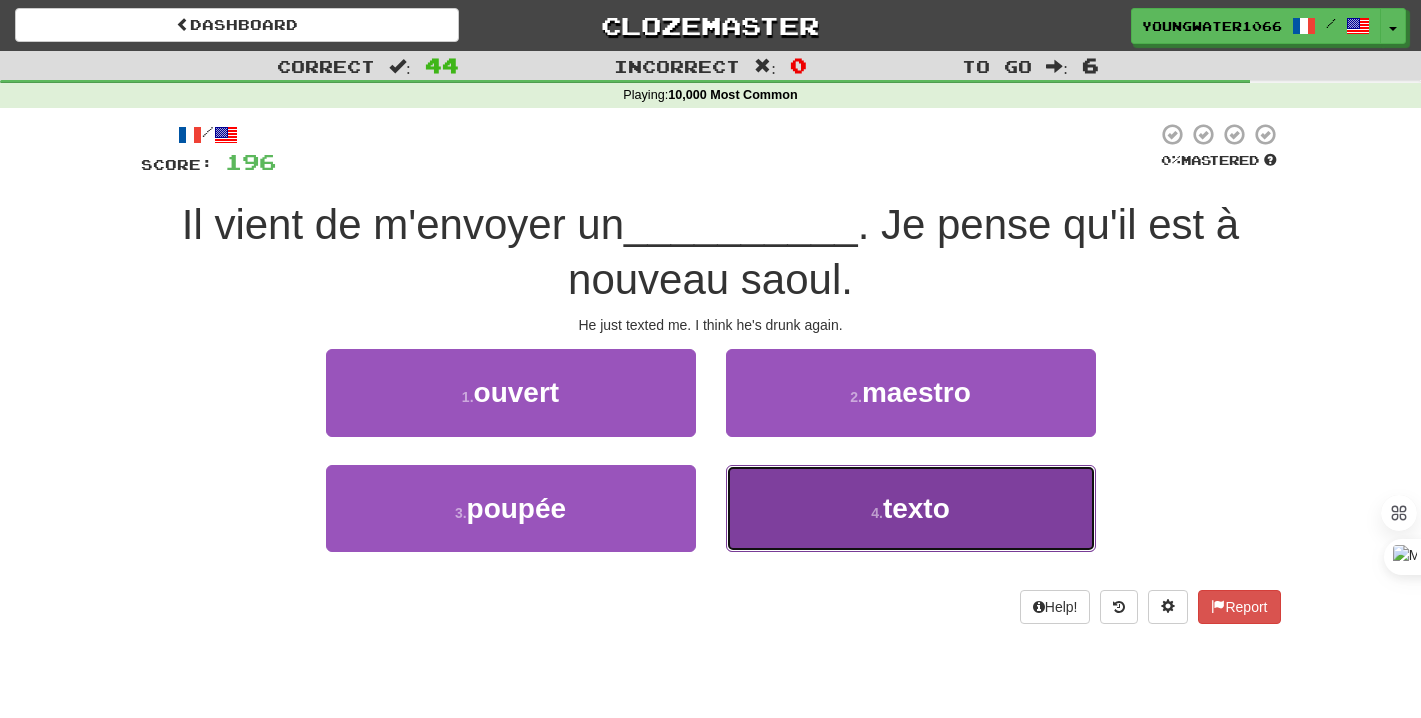 click on "4 .  texto" at bounding box center (911, 508) 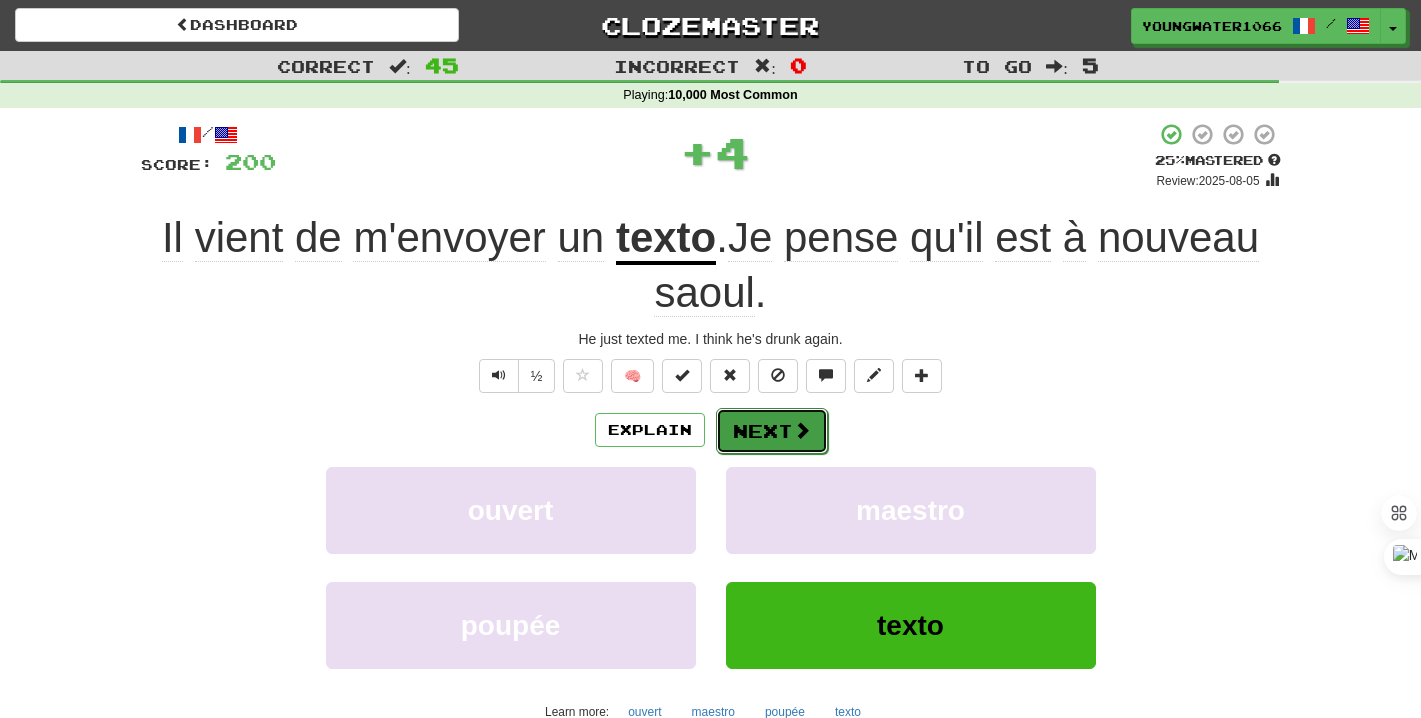 click on "Next" at bounding box center [772, 431] 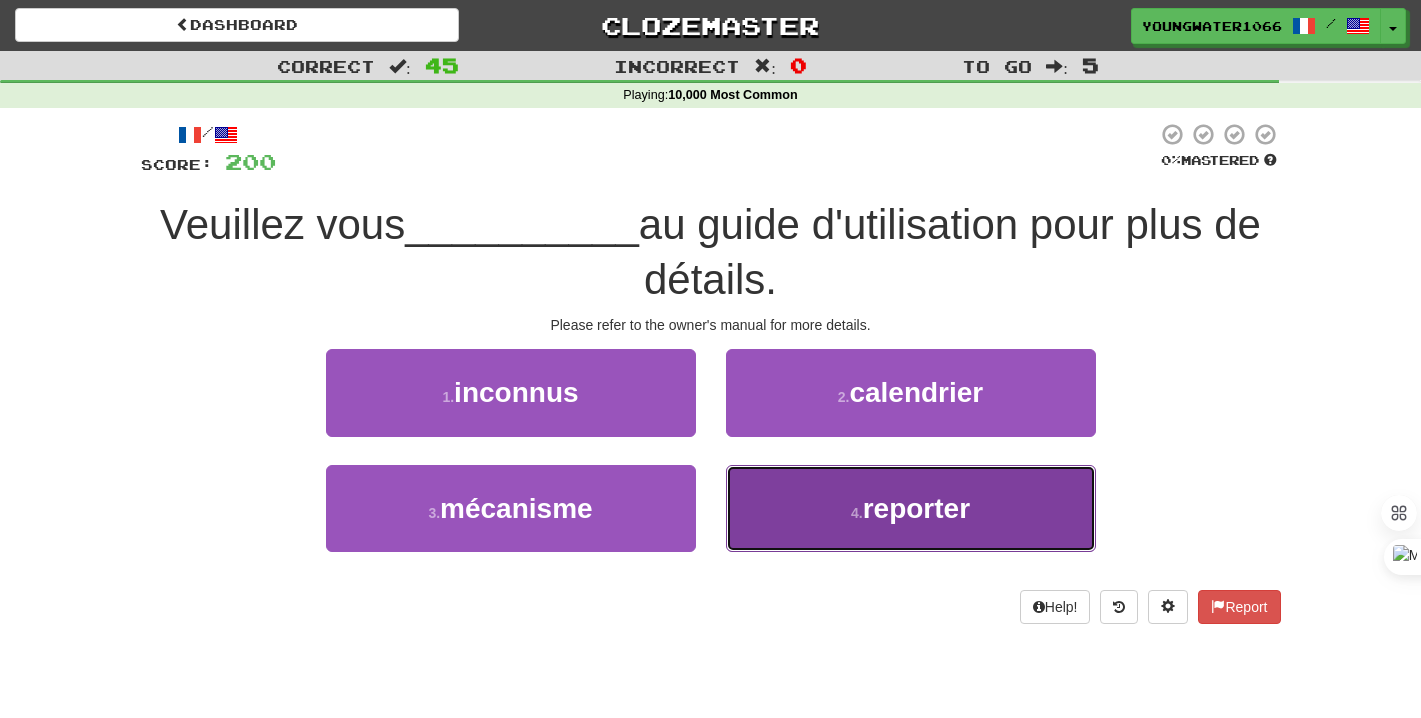 click on "4 .  reporter" at bounding box center [911, 508] 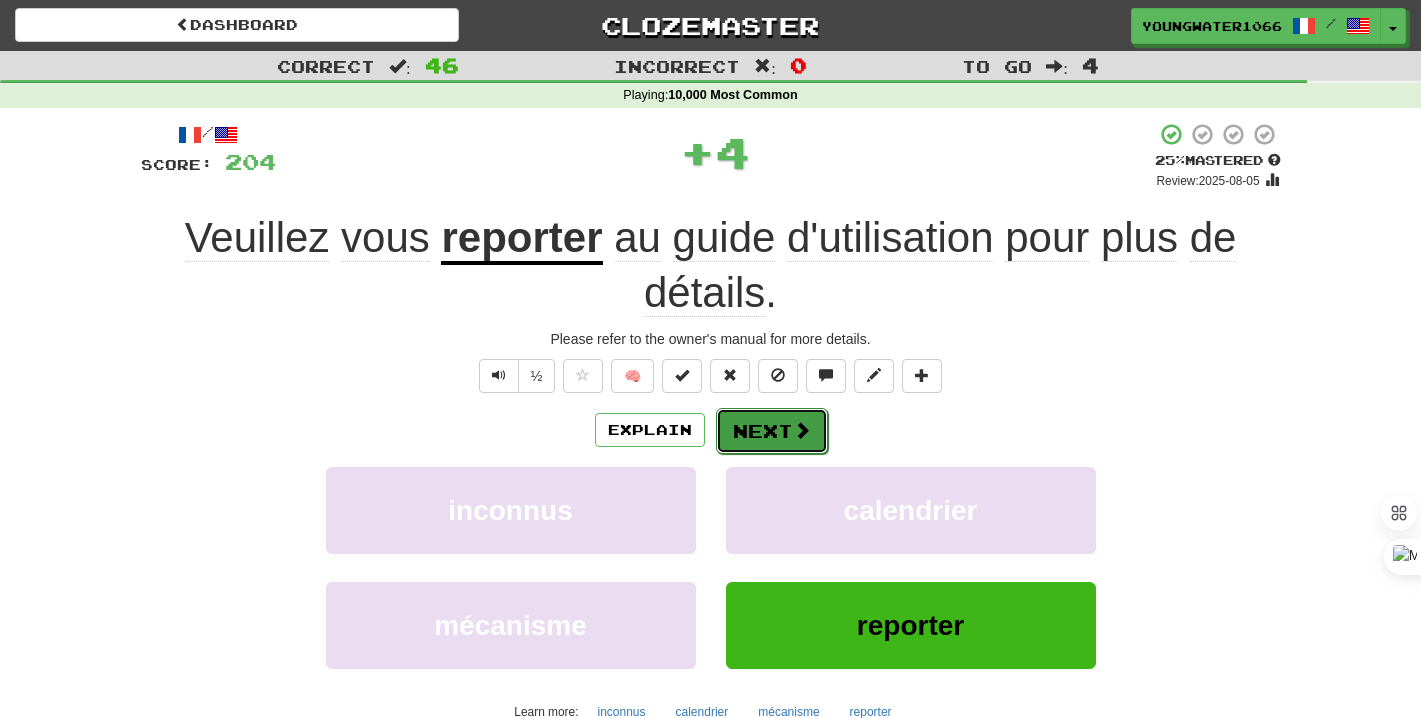 click on "Next" at bounding box center [772, 431] 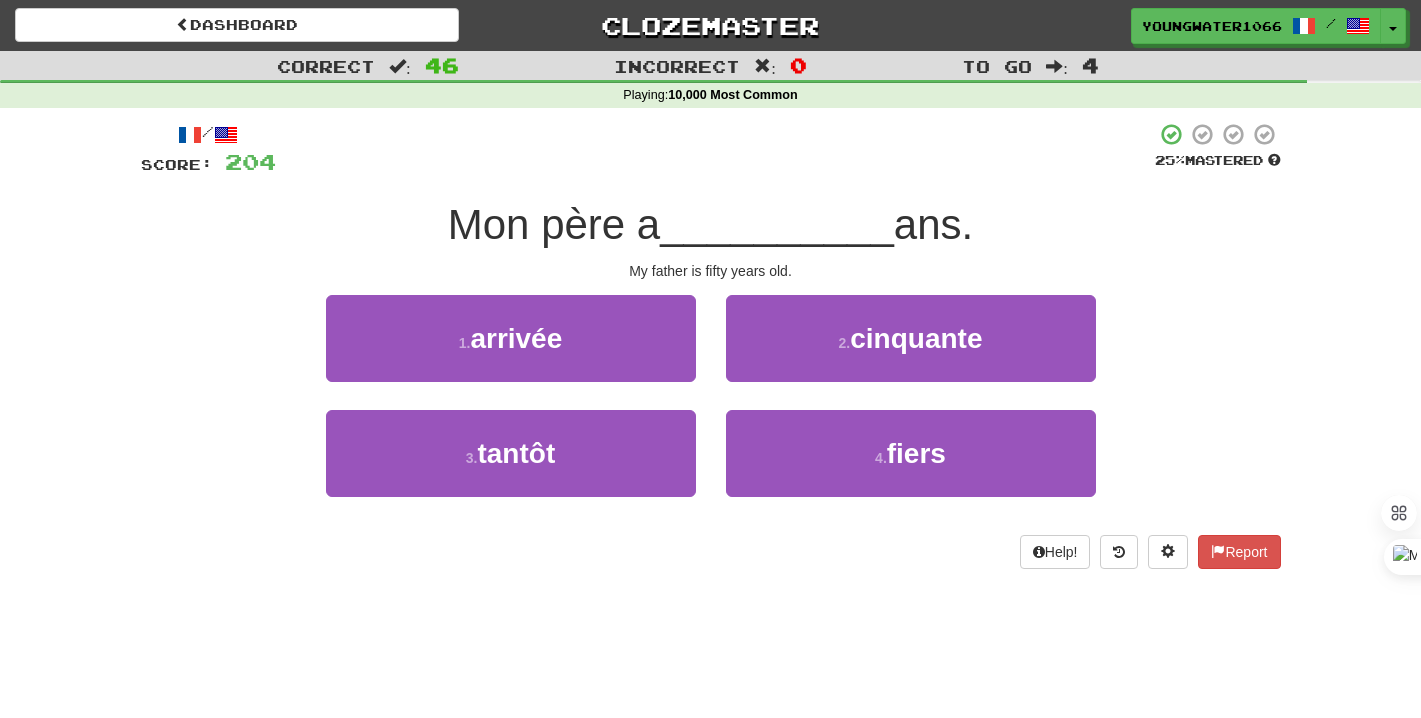 click on "2 .  cinquante" at bounding box center (911, 352) 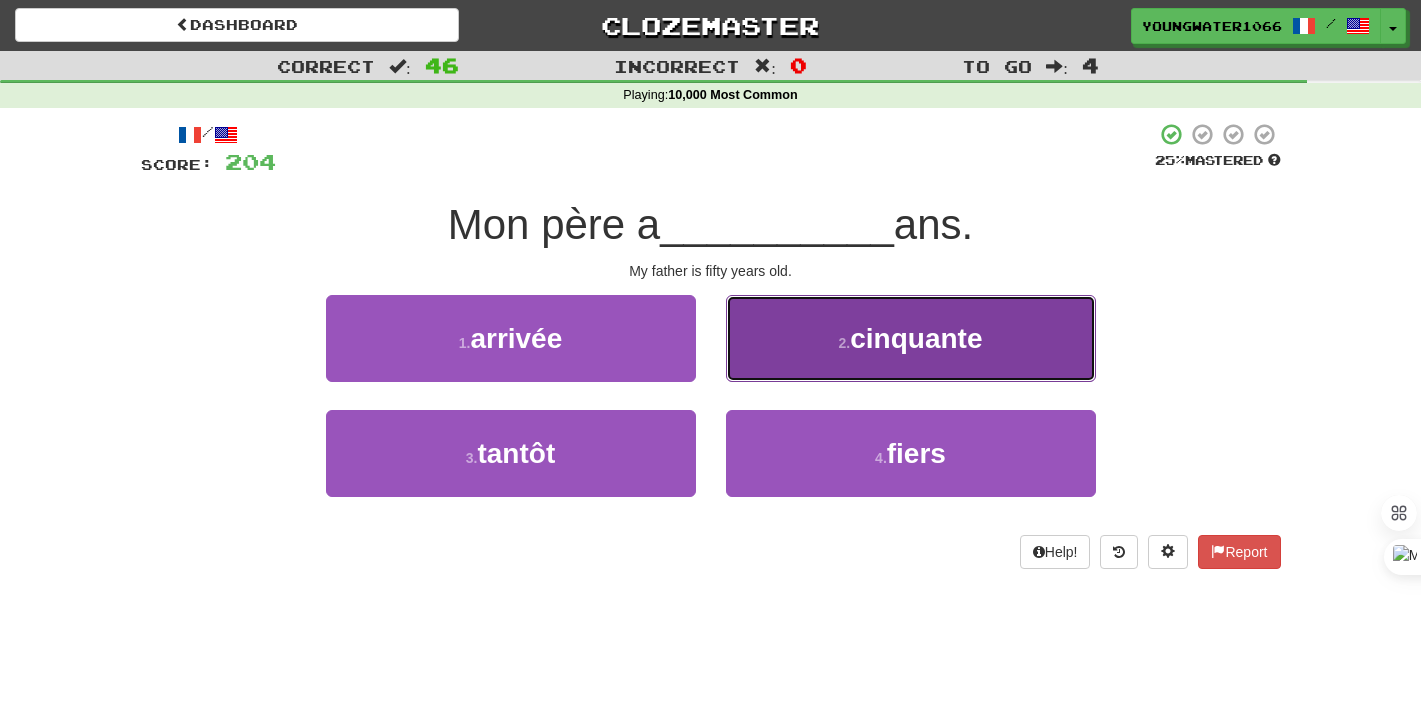 click on "2 .  cinquante" at bounding box center (911, 338) 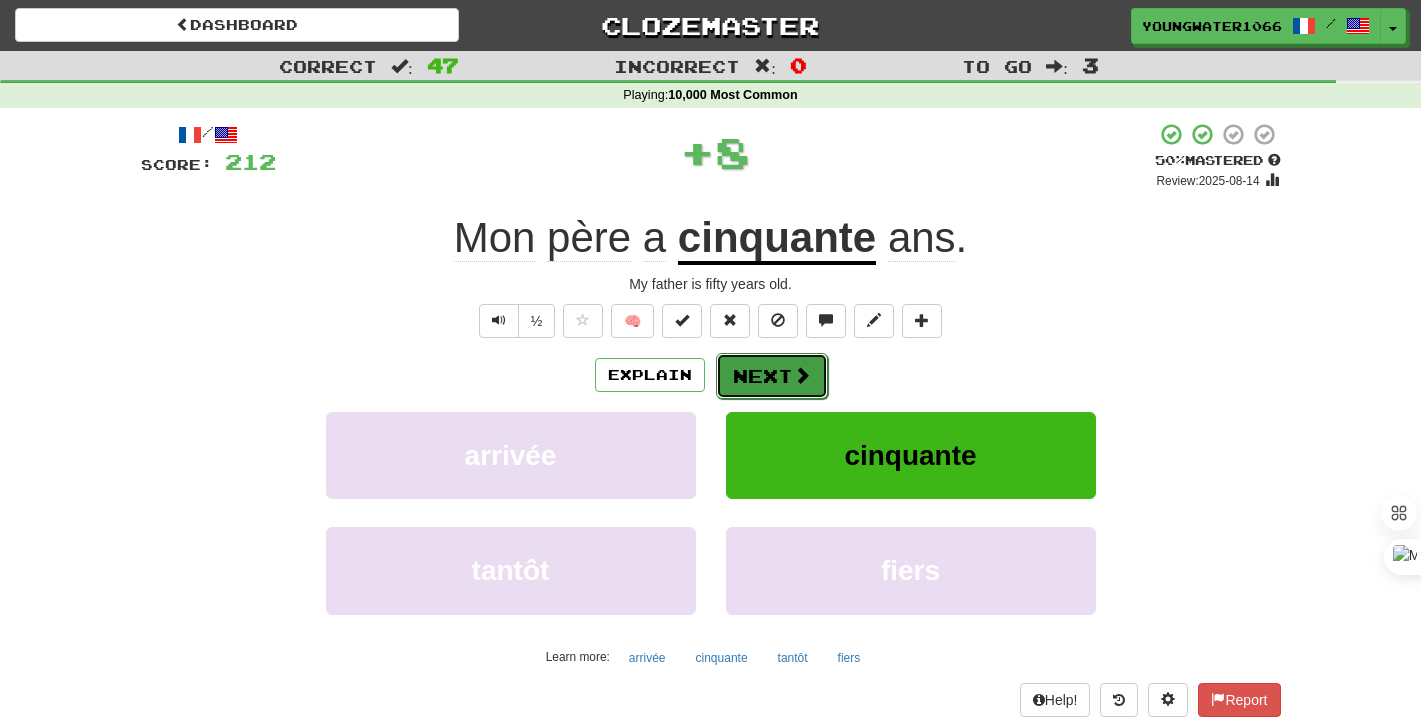 click on "Next" at bounding box center (772, 376) 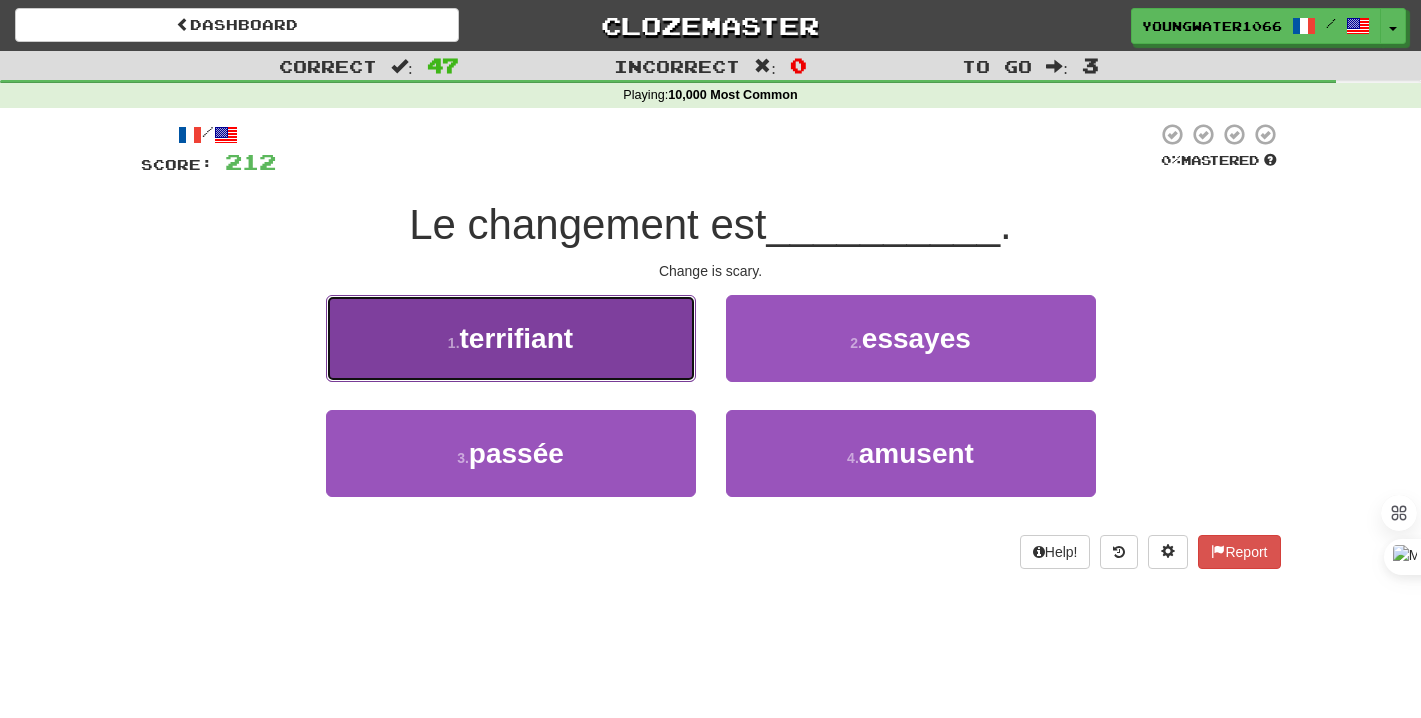 click on "1 .  terrifiant" at bounding box center [511, 338] 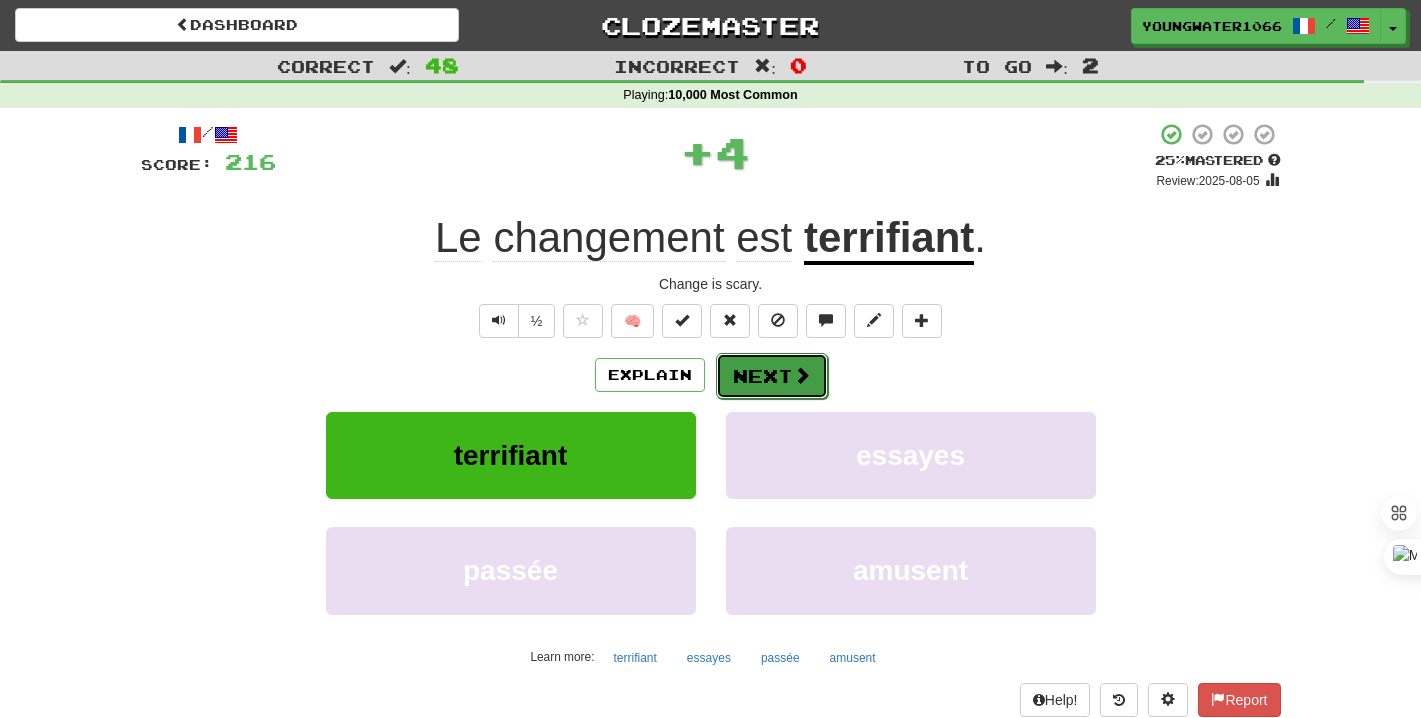 click on "Next" at bounding box center [772, 376] 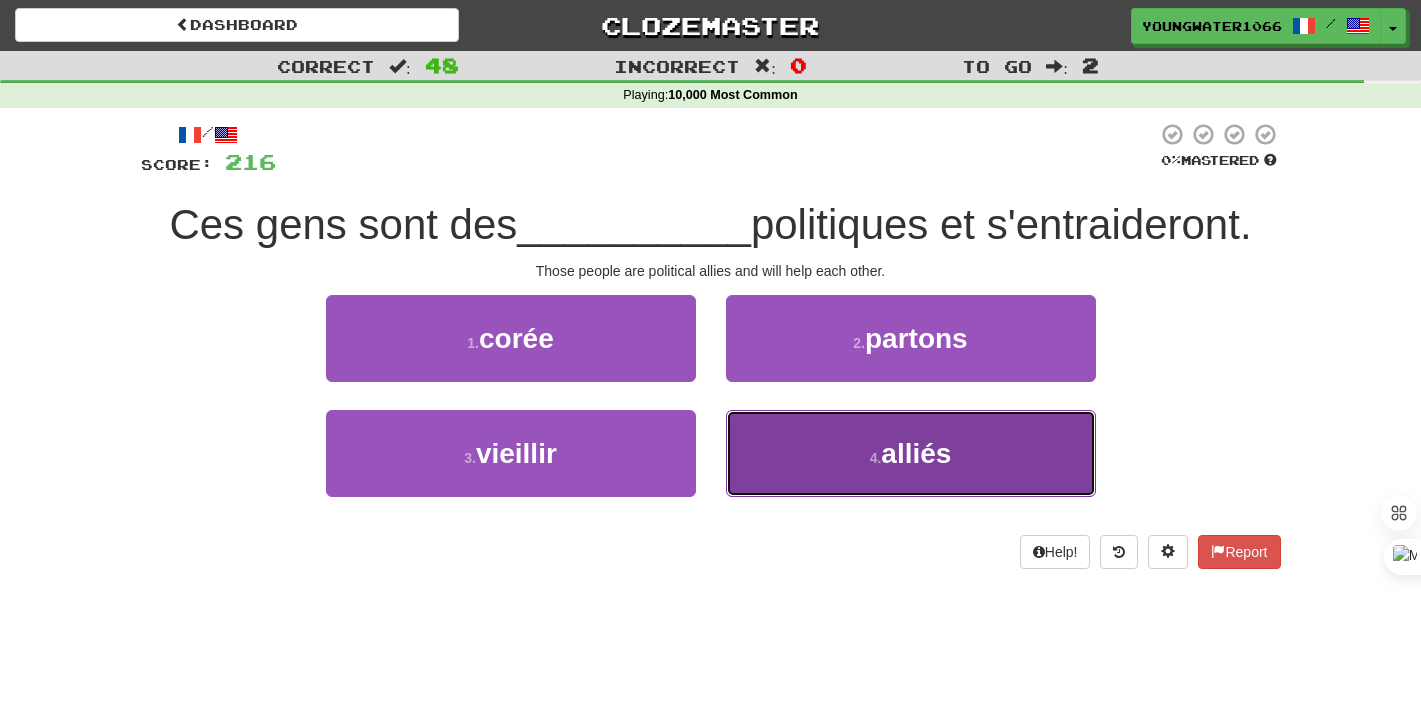 click on "4 .  alliés" at bounding box center (911, 453) 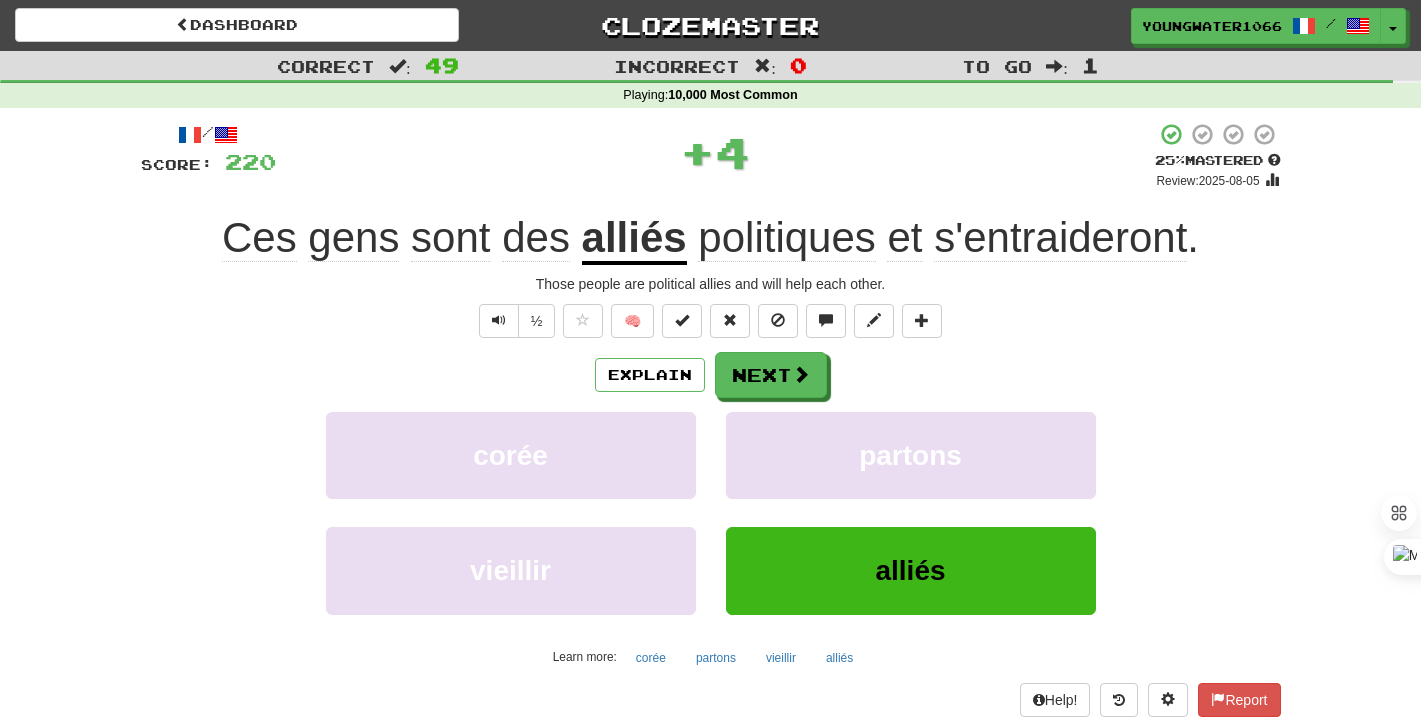 click on "Explain Next corée partons vieillir alliés Learn more: corée partons vieillir alliés" at bounding box center (711, 512) 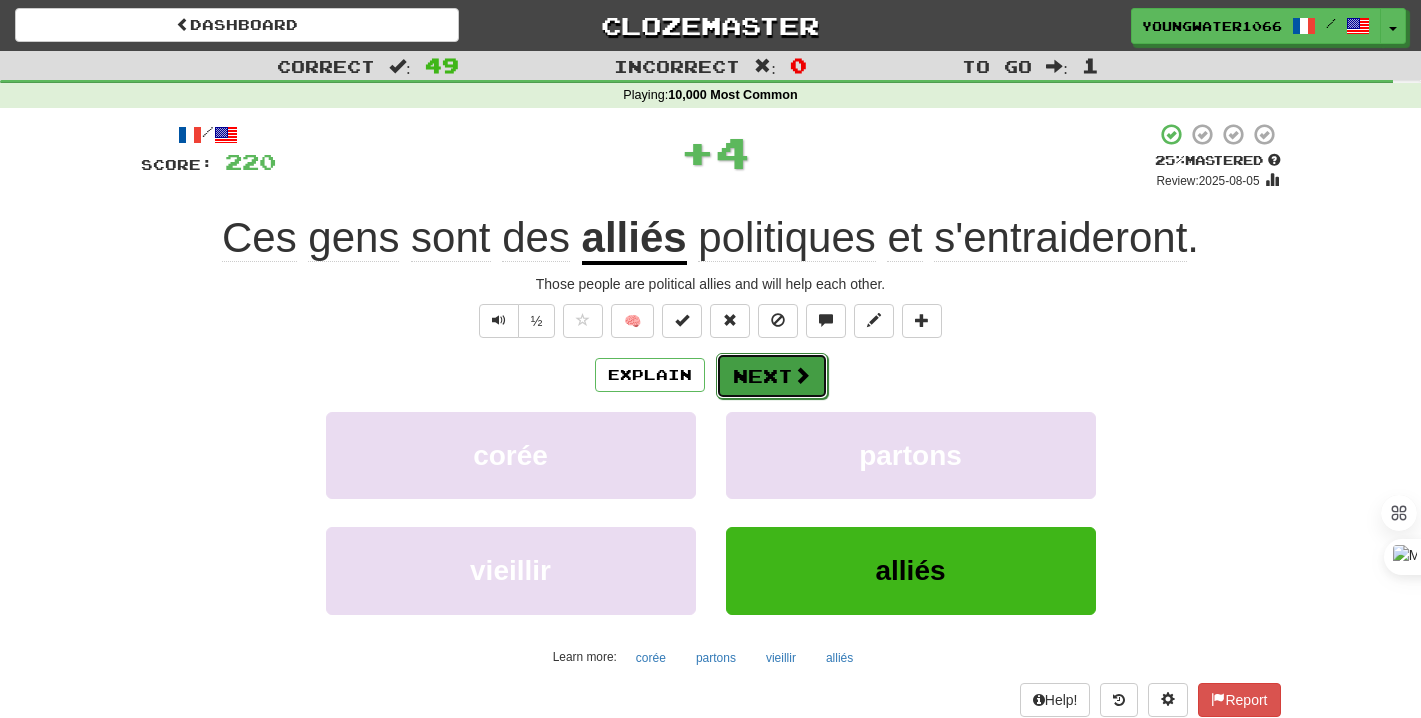 click on "Next" at bounding box center [772, 376] 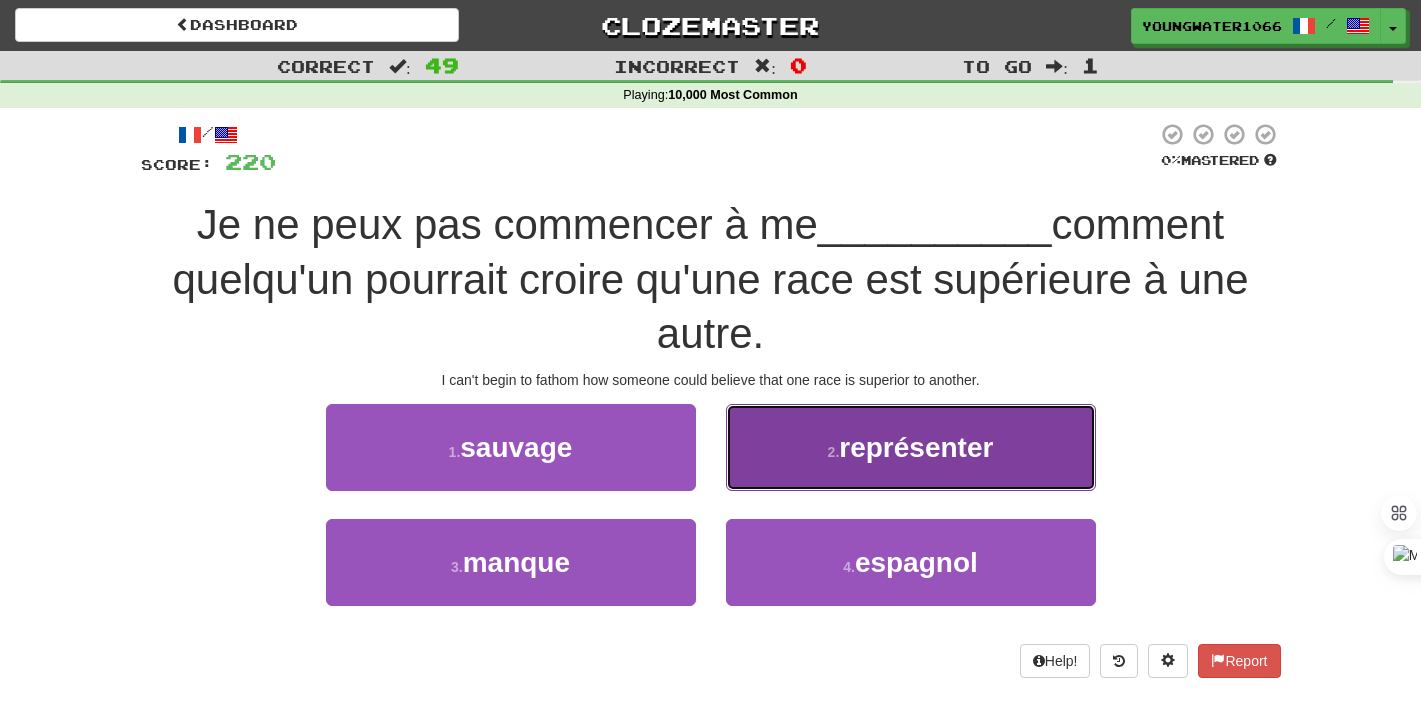 click on "2 .  représenter" at bounding box center (911, 447) 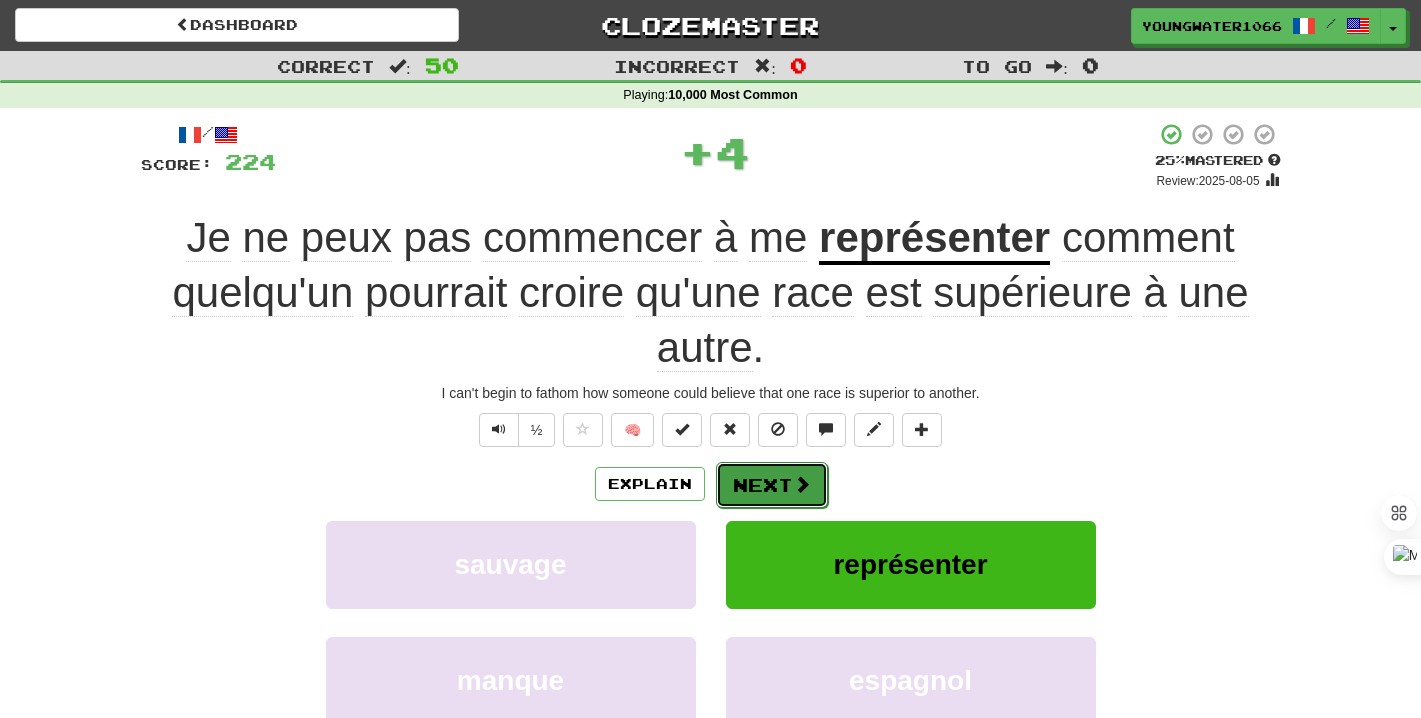 click on "Next" at bounding box center (772, 485) 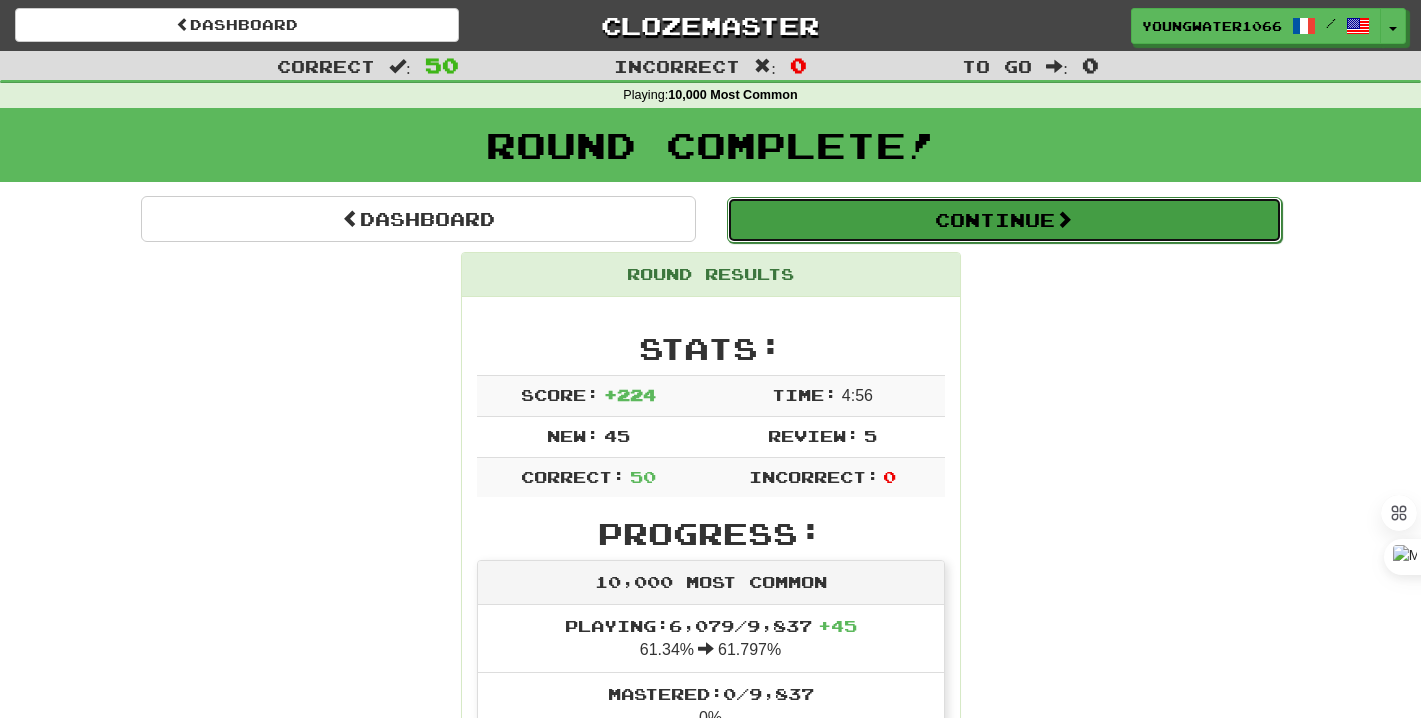 click on "Continue" at bounding box center (1004, 220) 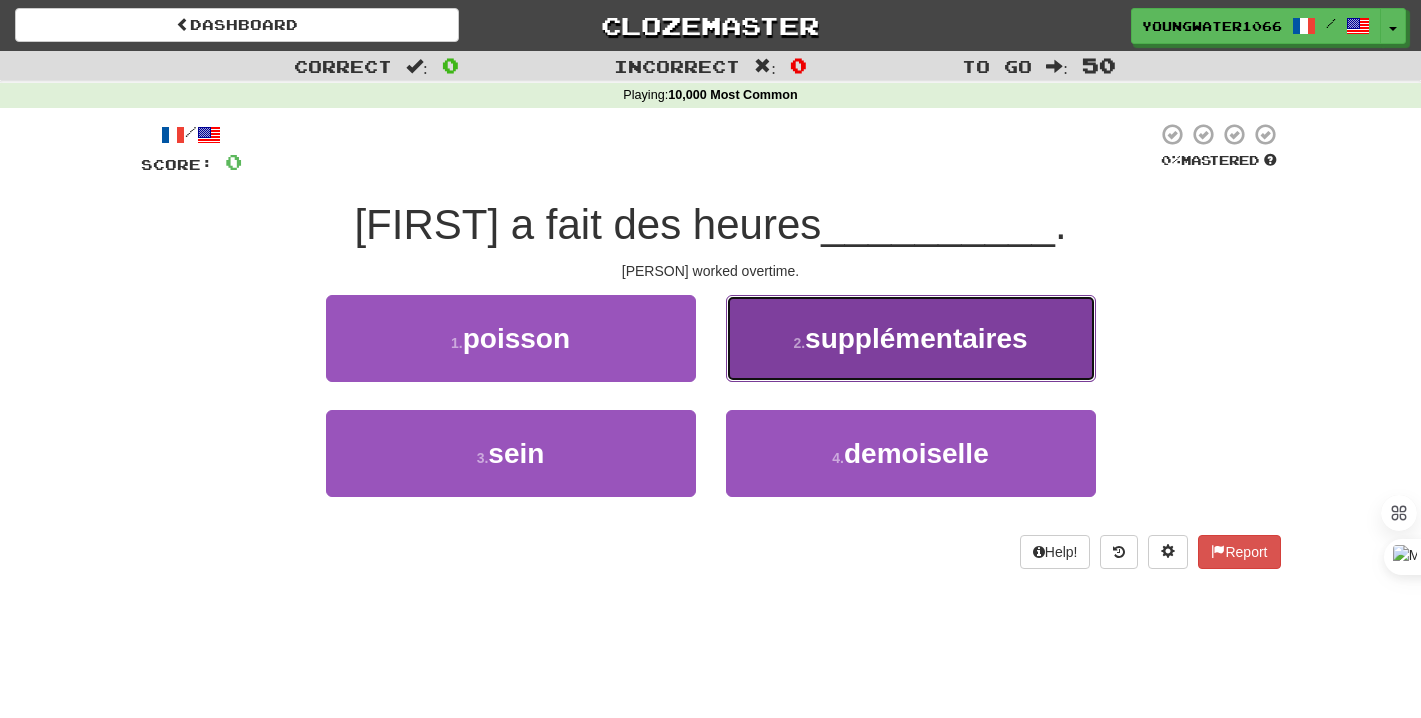 click on "2 .  supplémentaires" at bounding box center (911, 338) 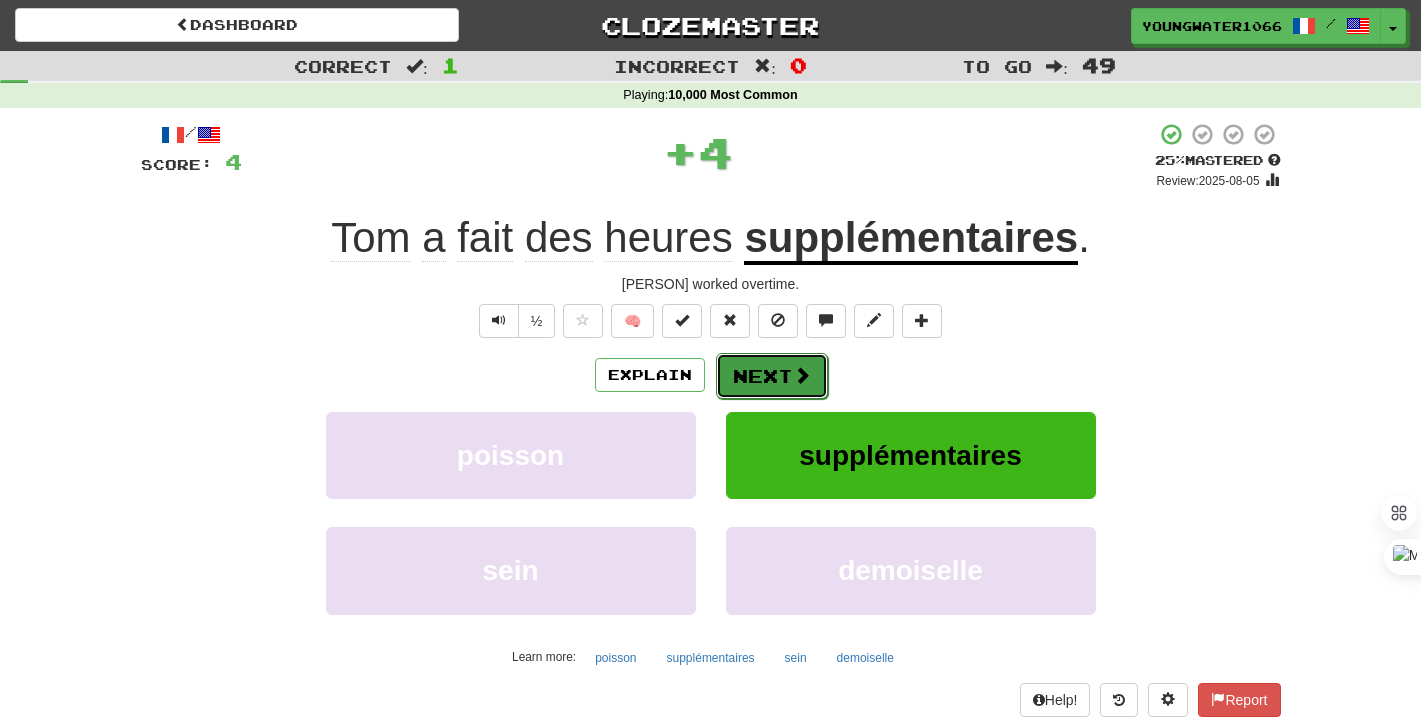 click on "Next" at bounding box center (772, 376) 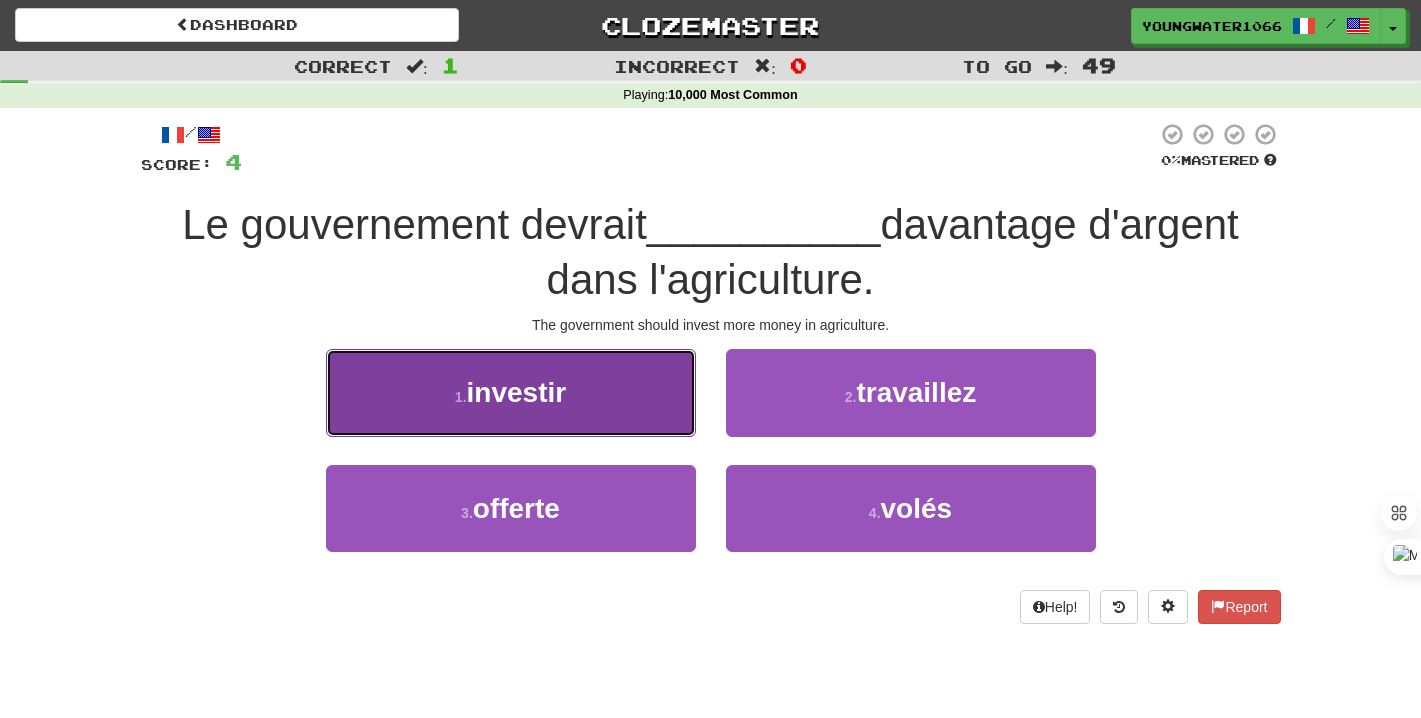 click on "1 .  investir" at bounding box center (511, 392) 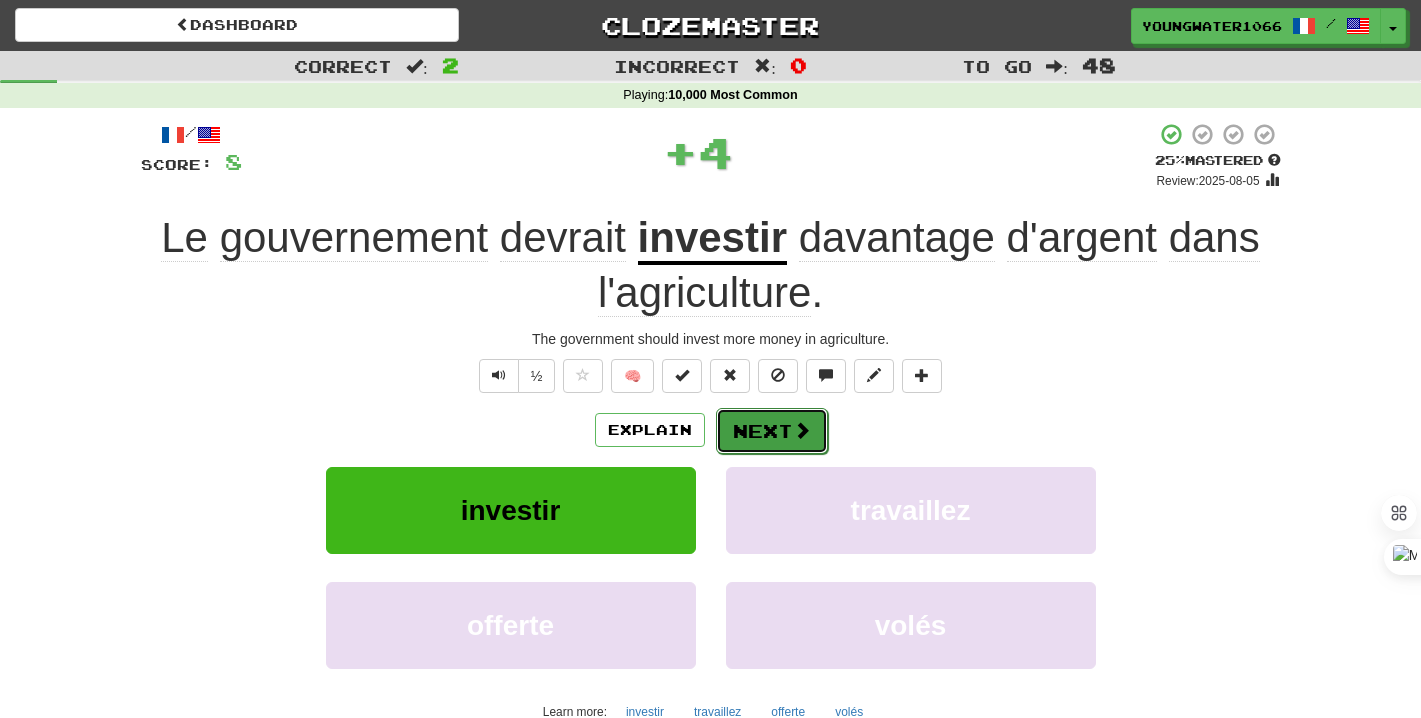 click on "Next" at bounding box center (772, 431) 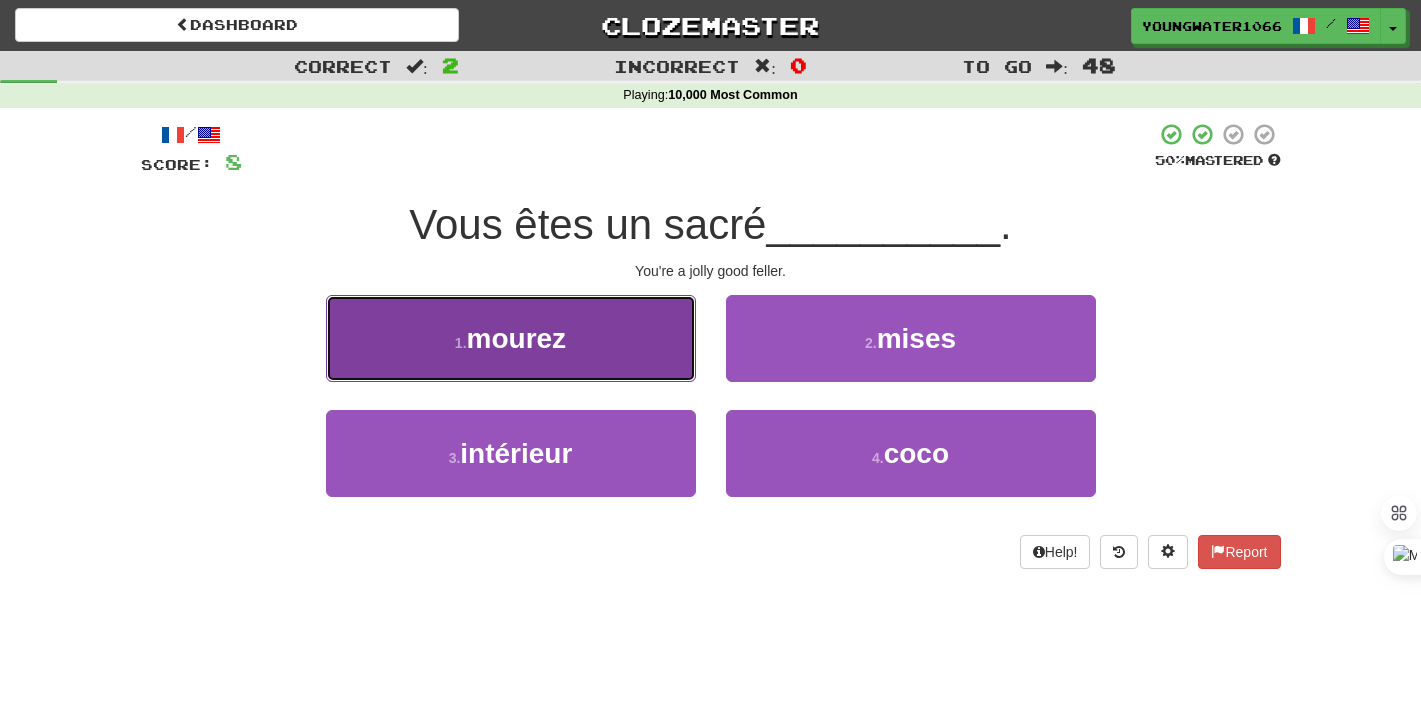 click on "1 .  mourez" at bounding box center (511, 338) 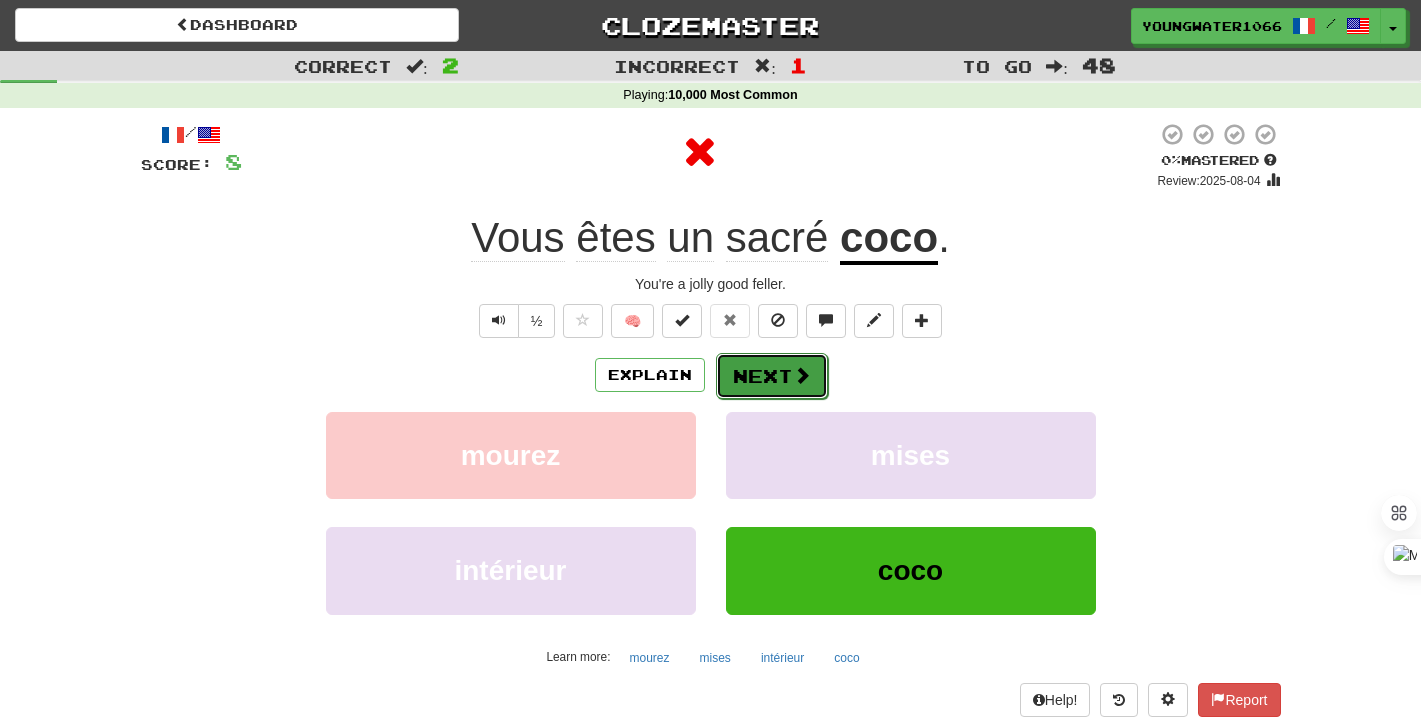 click on "Next" at bounding box center [772, 376] 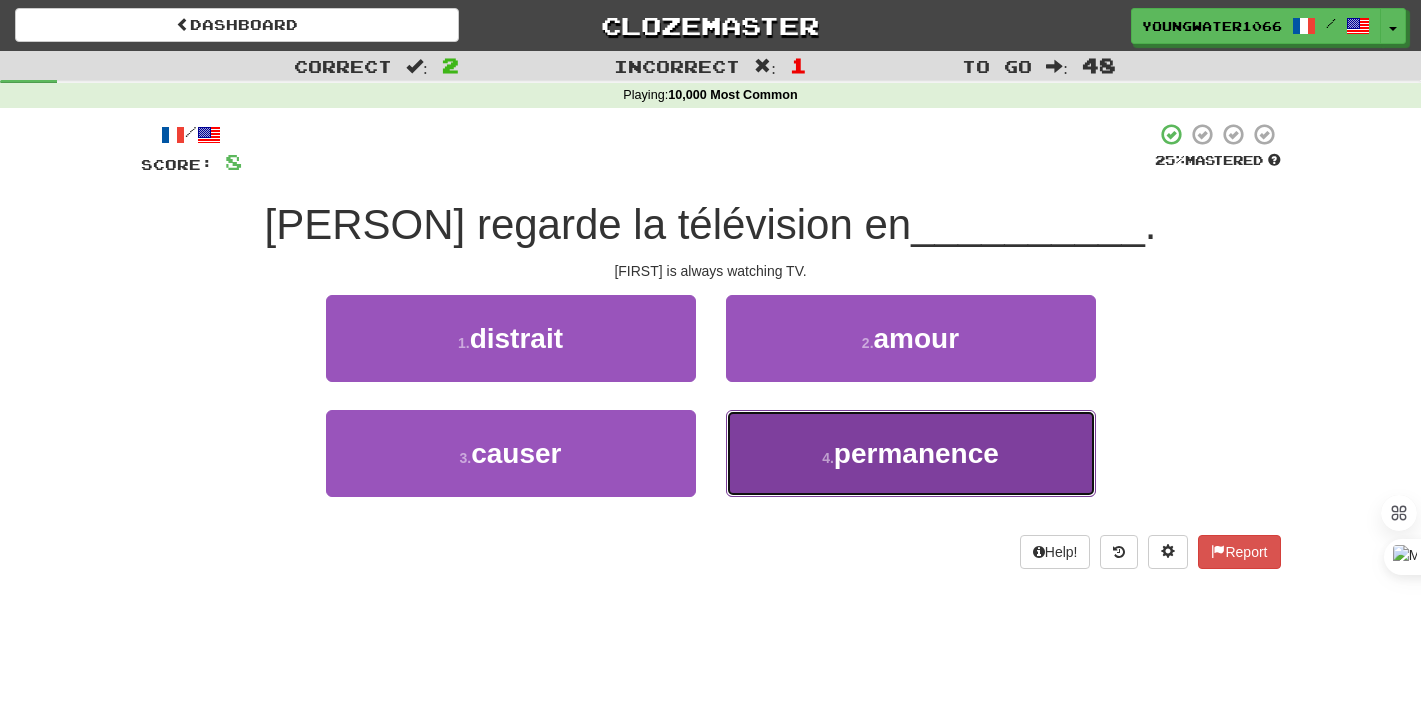 click on "4 .  permanence" at bounding box center [911, 453] 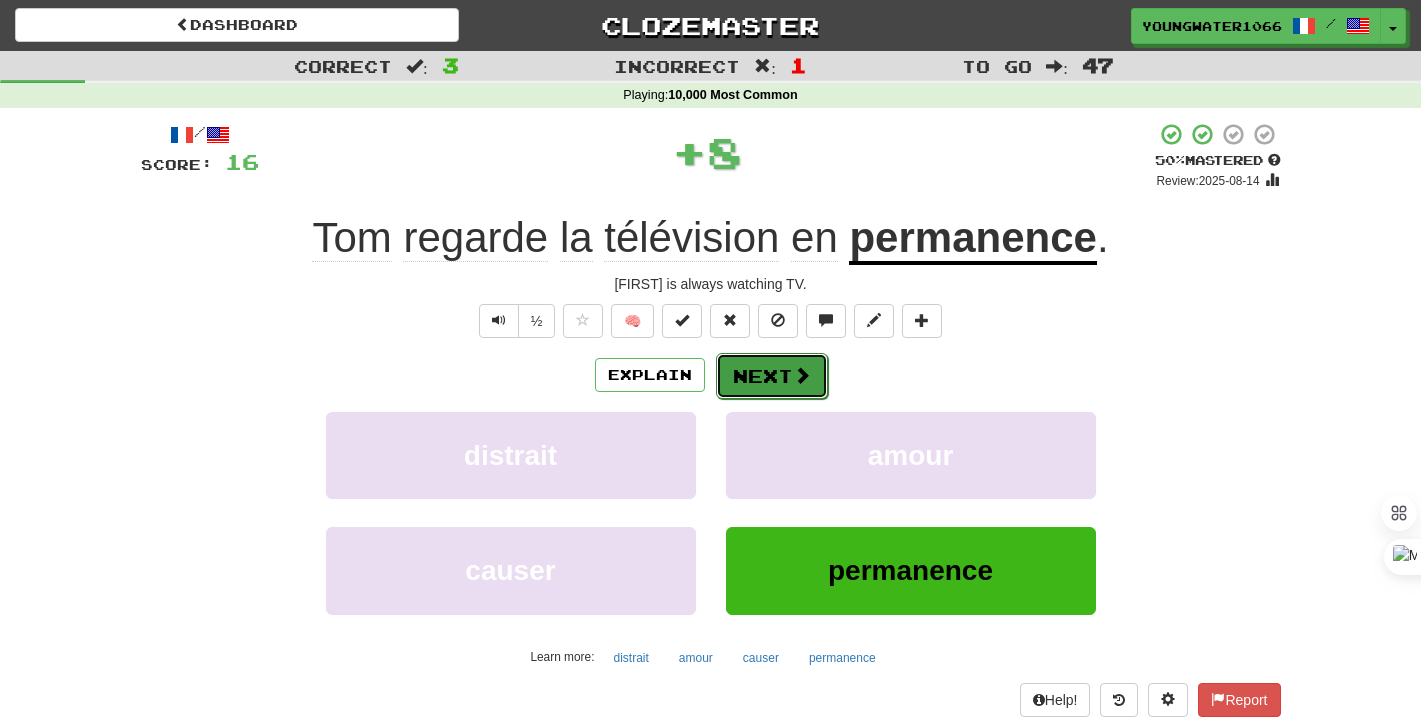 click on "Next" at bounding box center [772, 376] 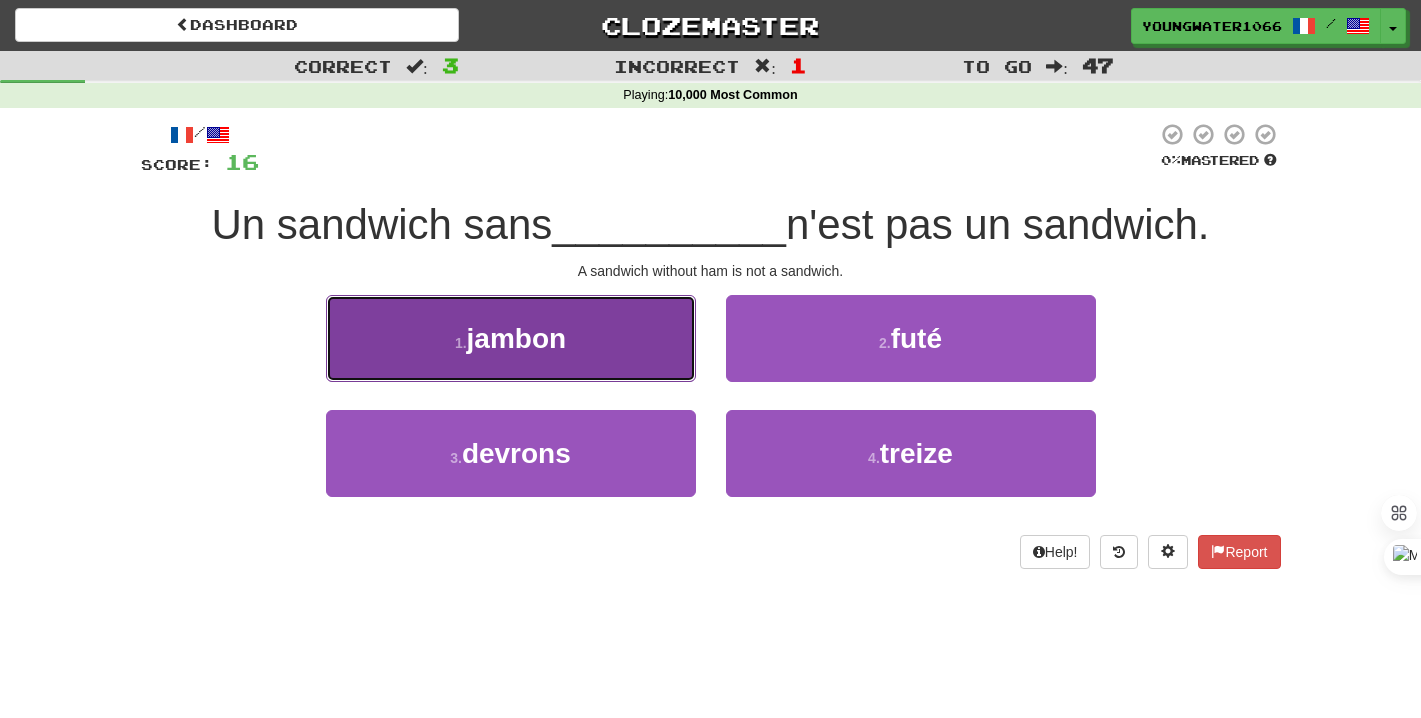 click on "1 .  jambon" at bounding box center [511, 338] 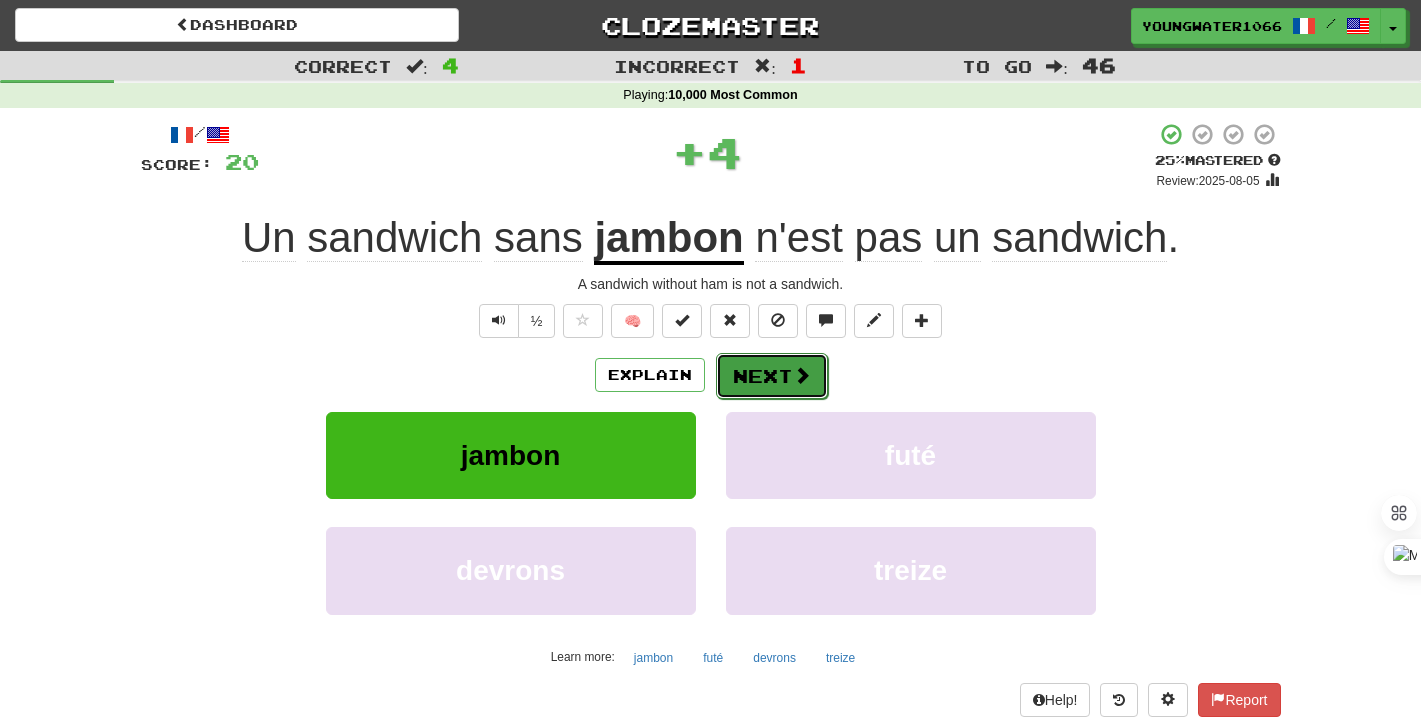 click on "Next" at bounding box center (772, 376) 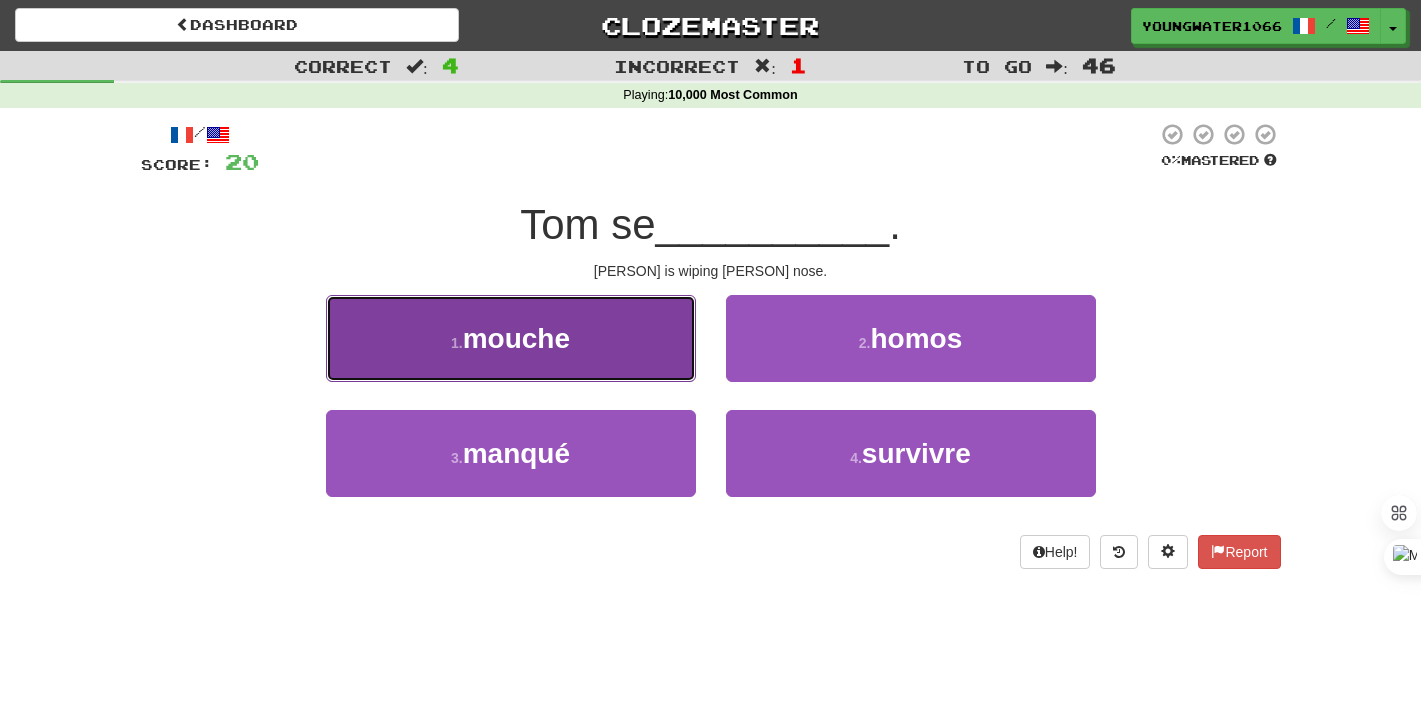click on "1 . mouche" at bounding box center (511, 338) 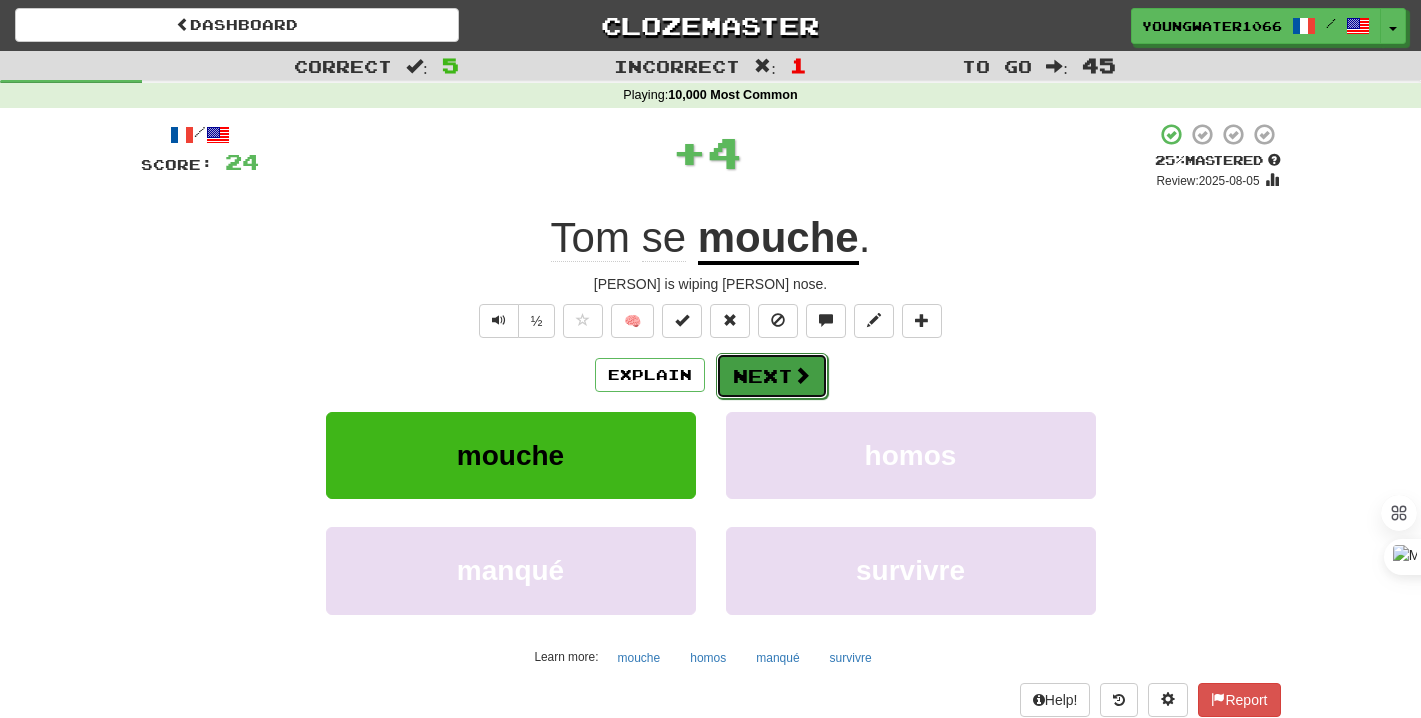 click on "Next" at bounding box center (772, 376) 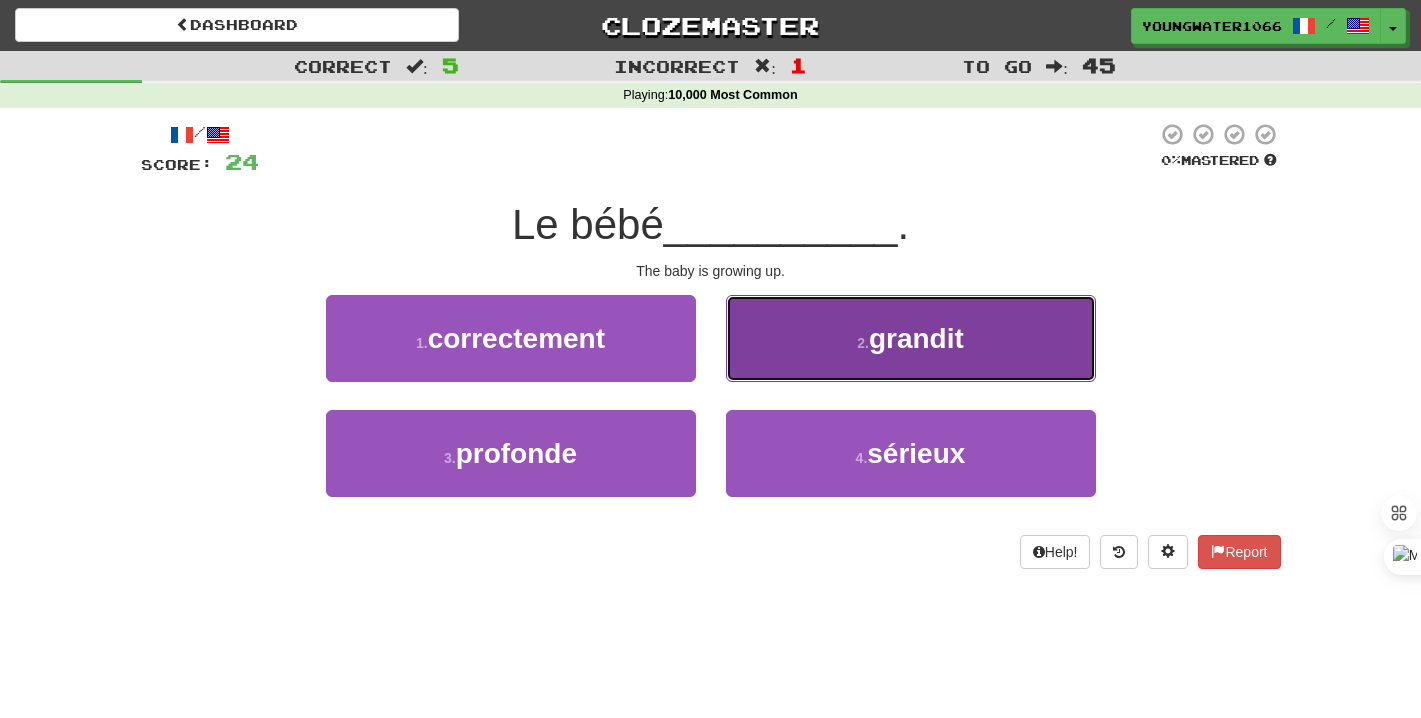 click on "2 .  grandit" at bounding box center [911, 338] 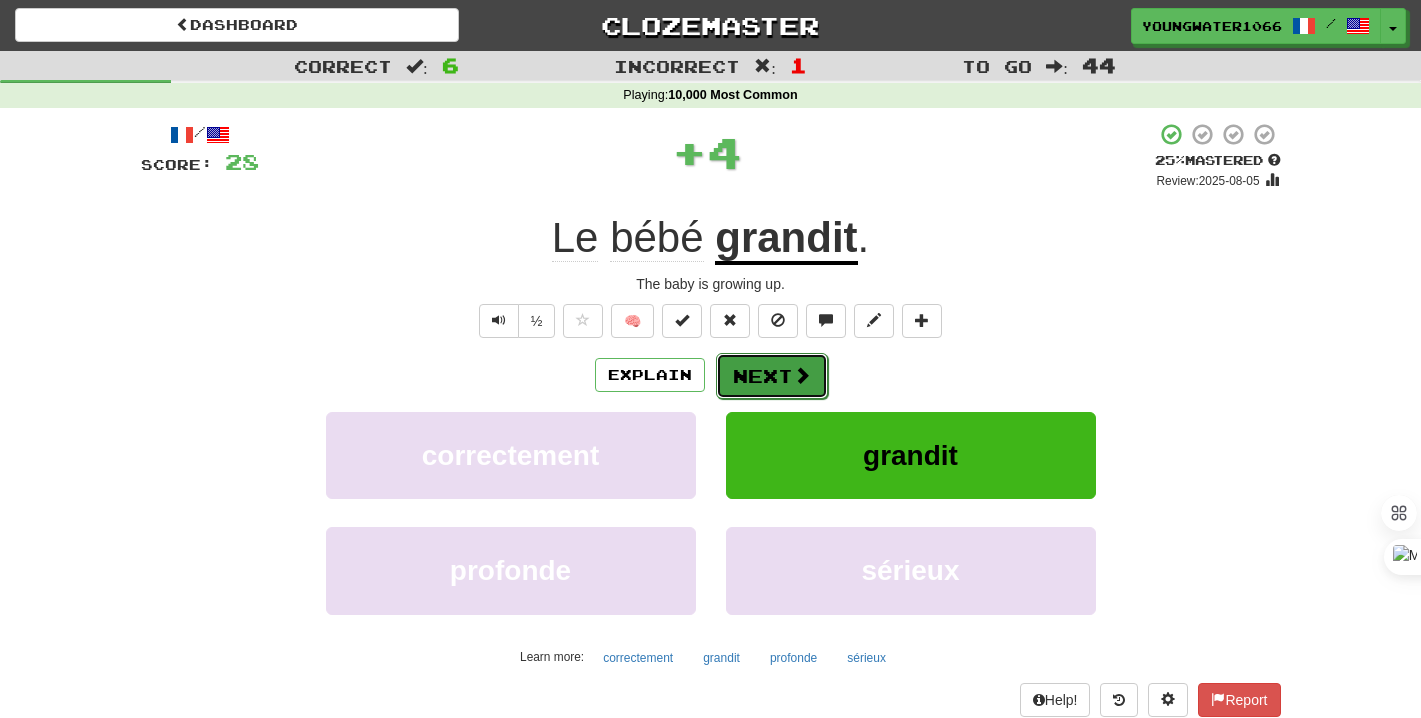 click at bounding box center [802, 375] 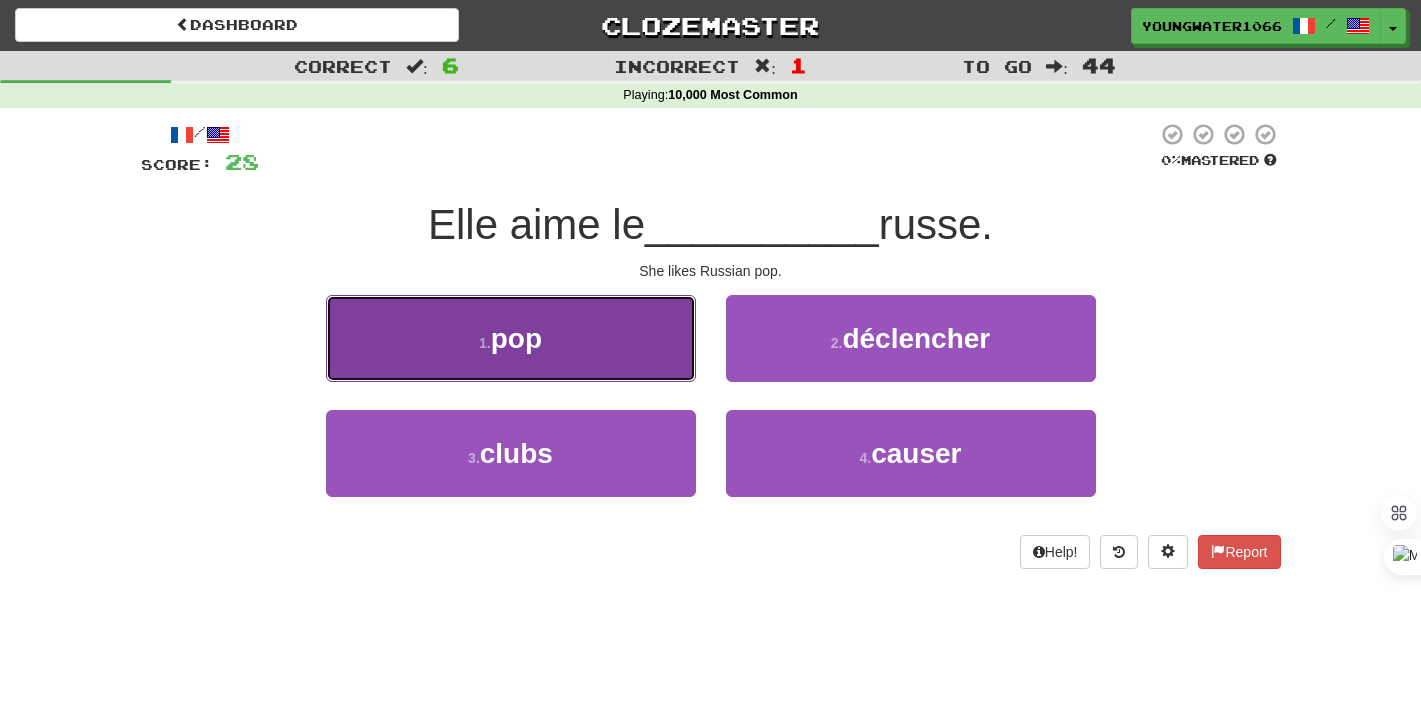 click on "1 .  pop" at bounding box center (511, 338) 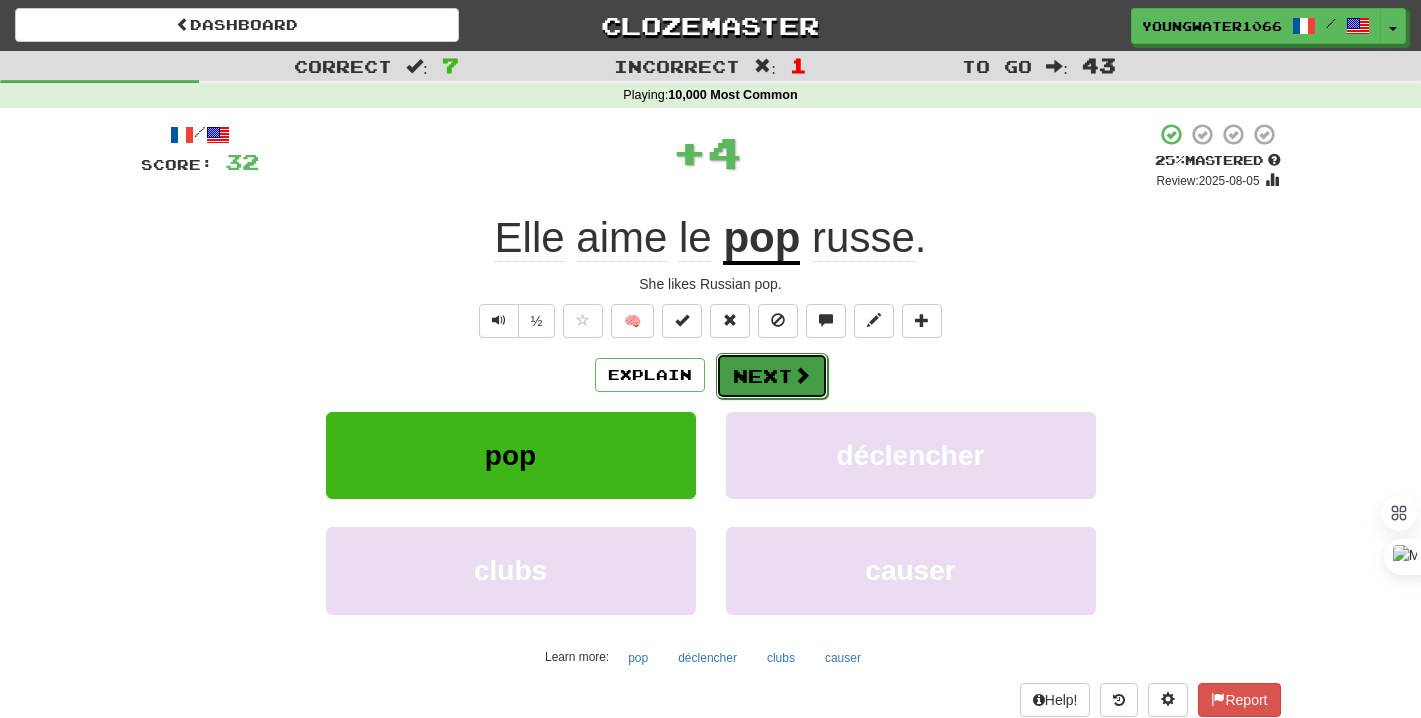 click on "Next" at bounding box center (772, 376) 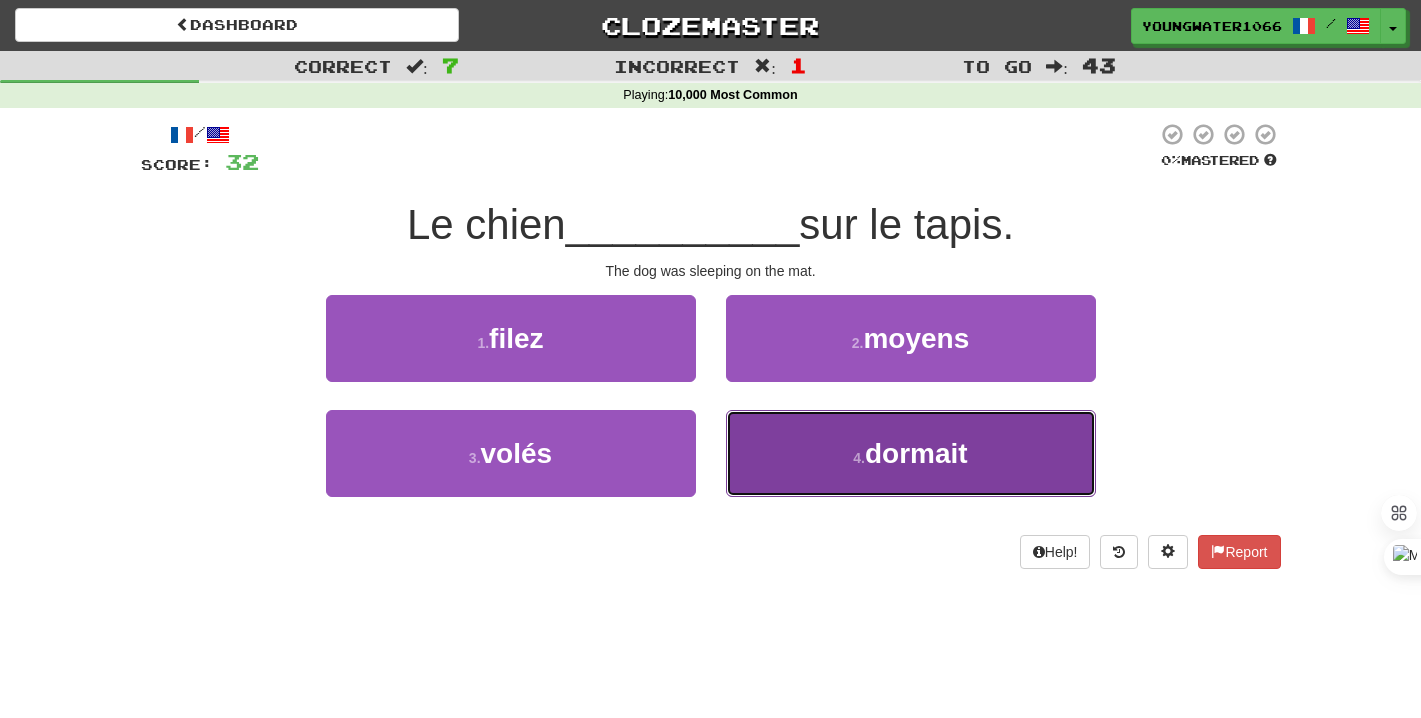 click on "4 .  dormait" at bounding box center (911, 453) 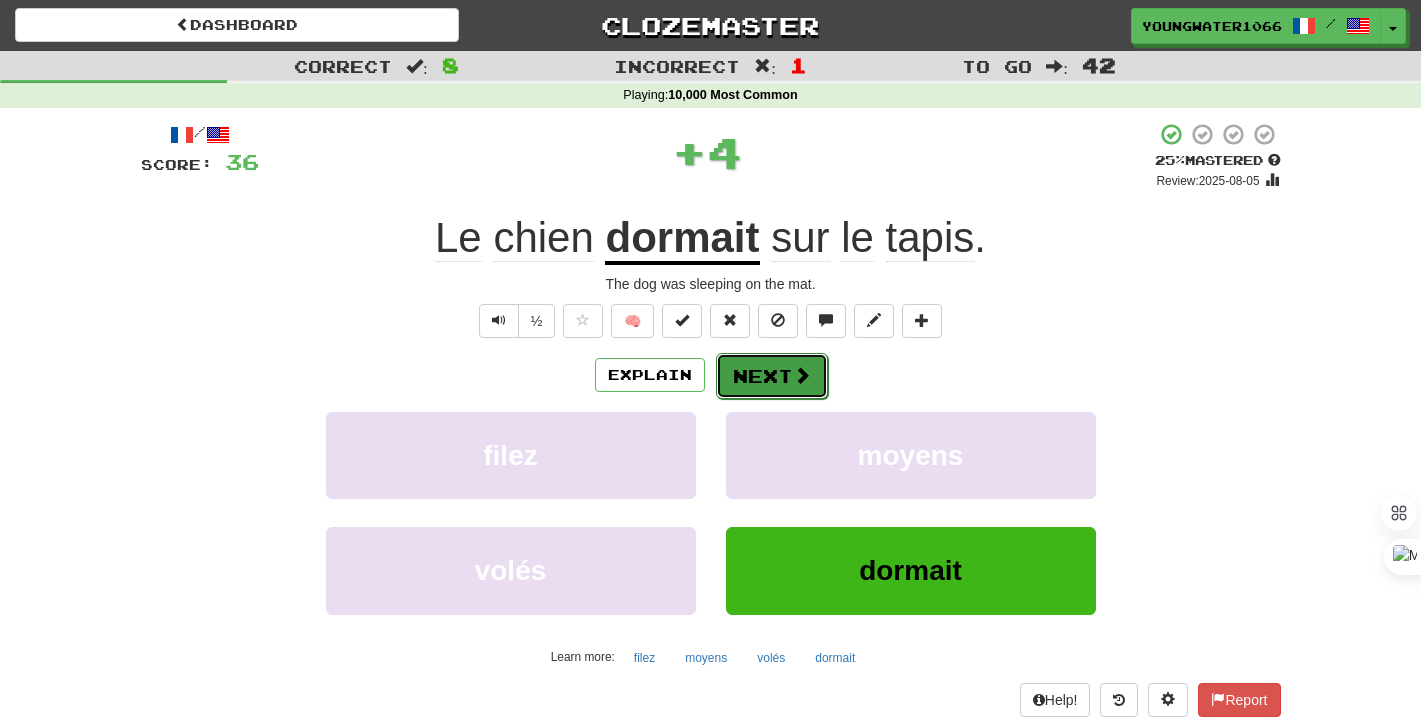 click on "Next" at bounding box center [772, 376] 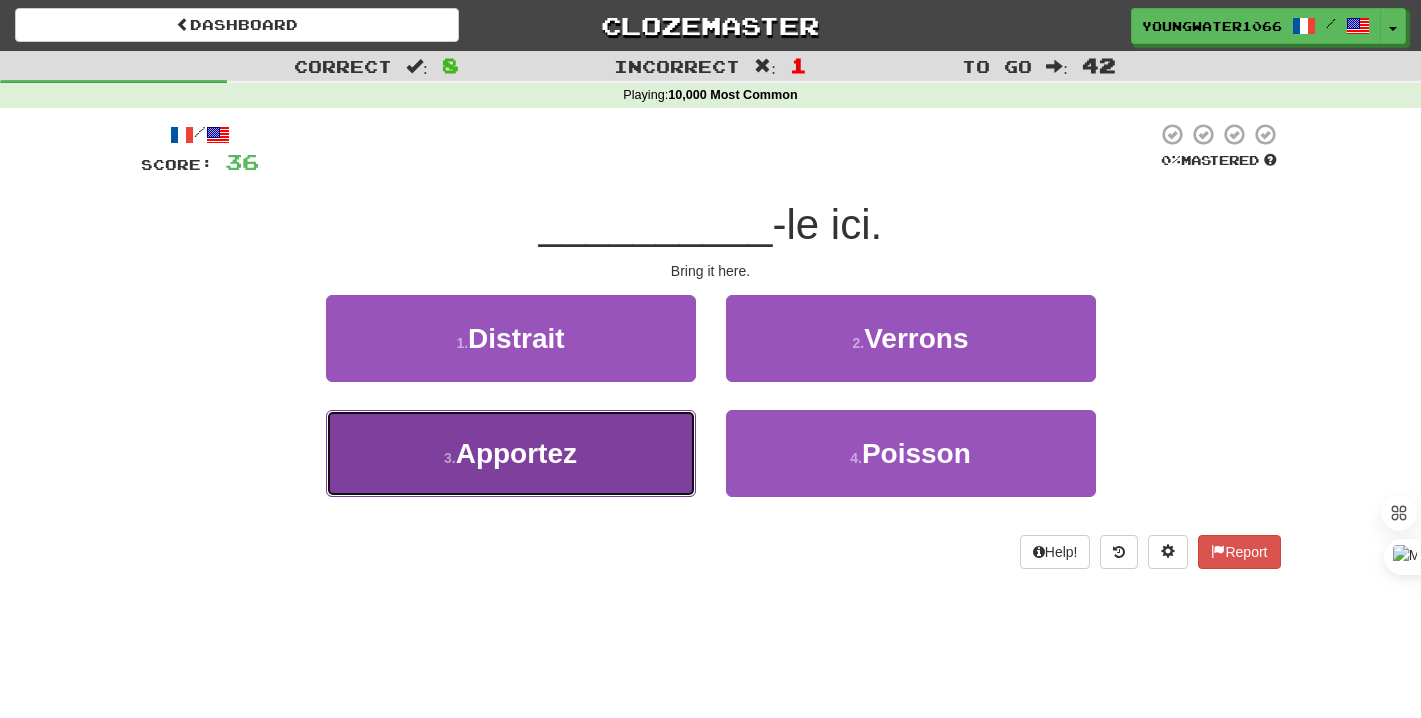 click on "3 .  Apportez" at bounding box center (511, 453) 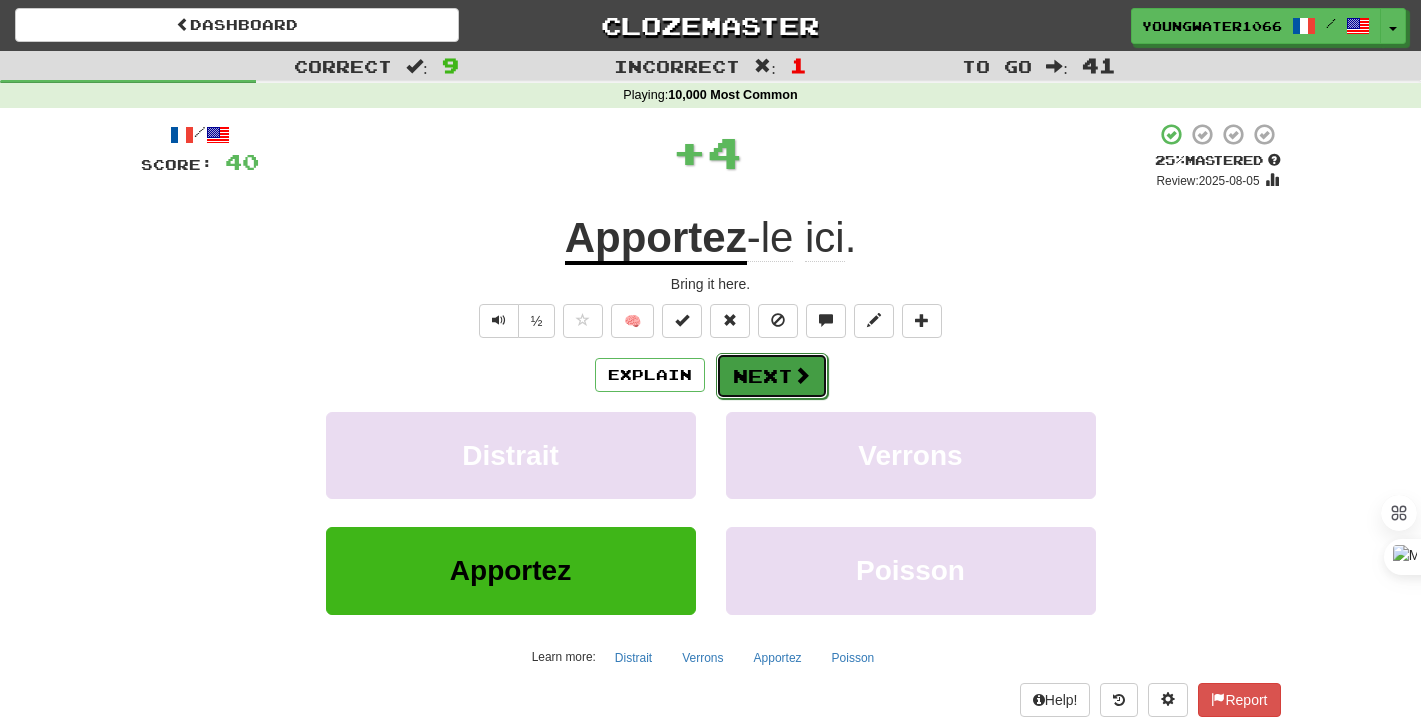 click on "Next" at bounding box center [772, 376] 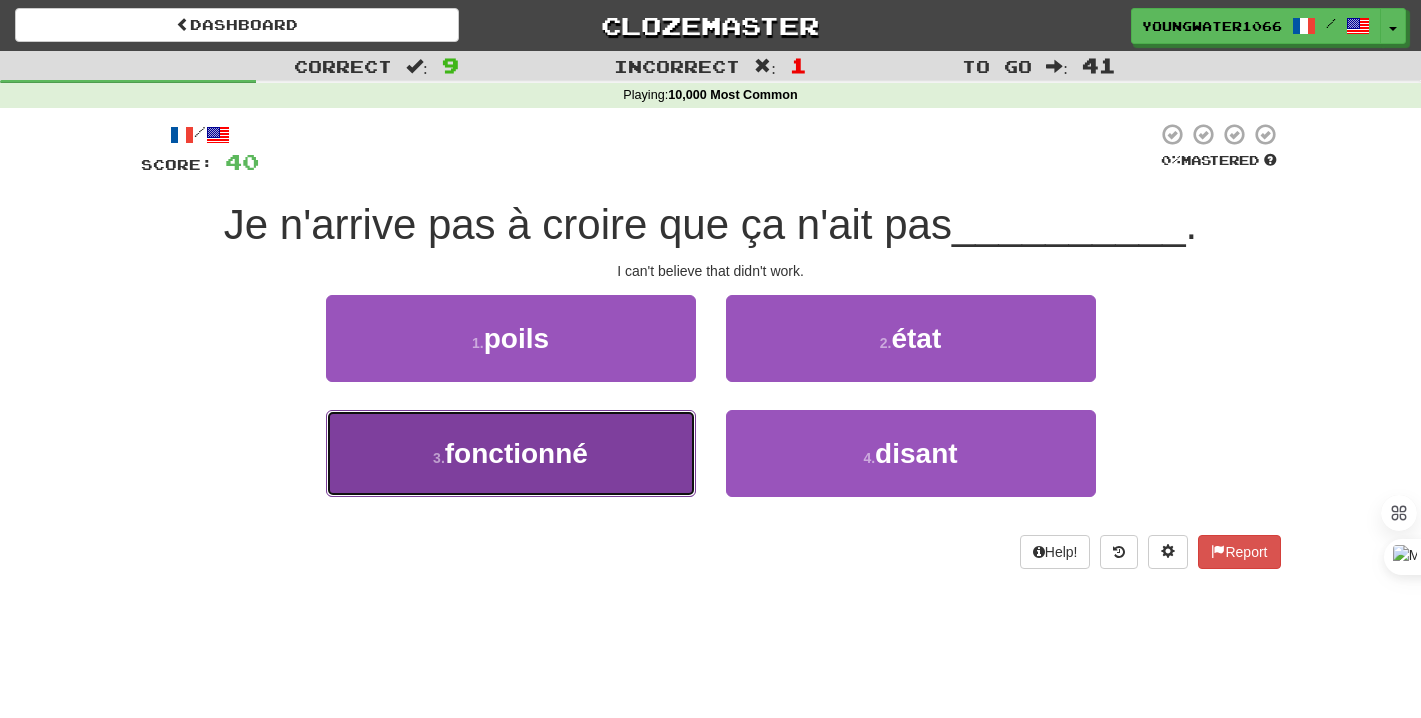 click on "3 .  fonctionné" at bounding box center [511, 453] 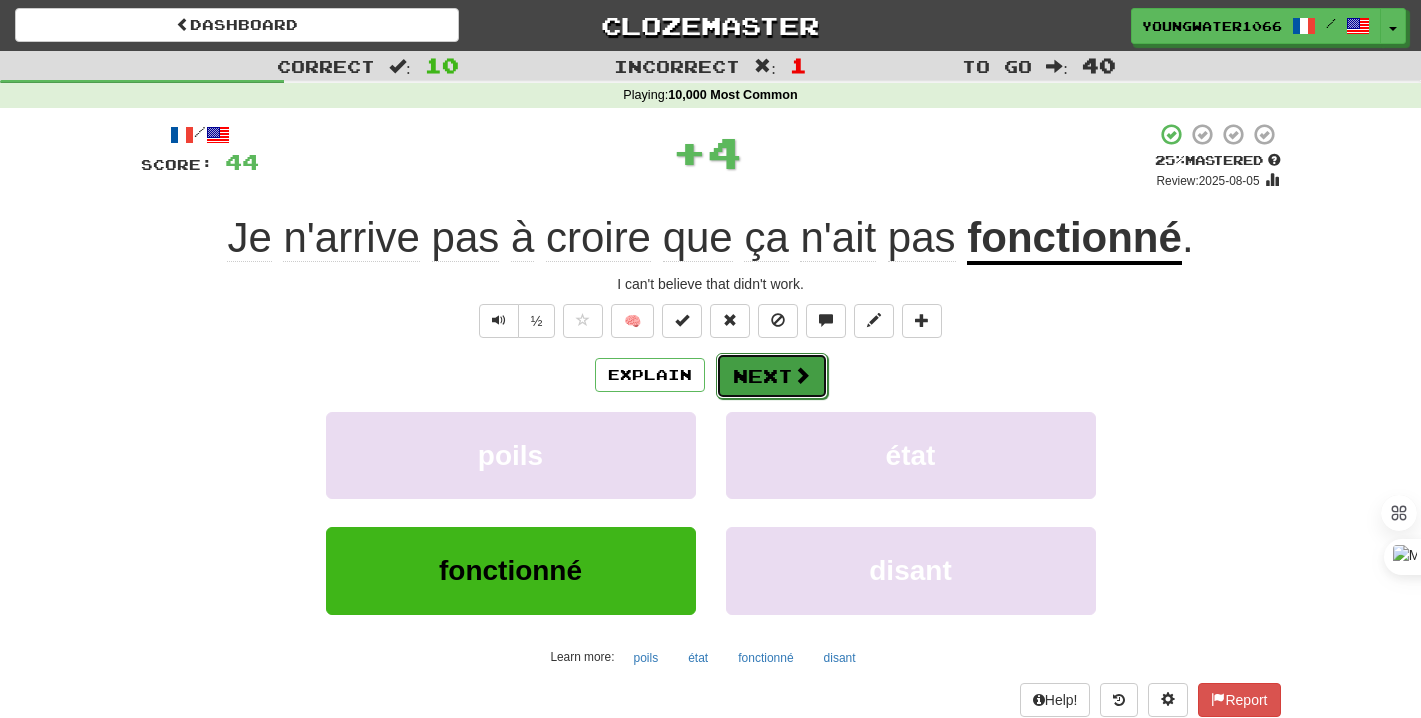 click on "Next" at bounding box center [772, 376] 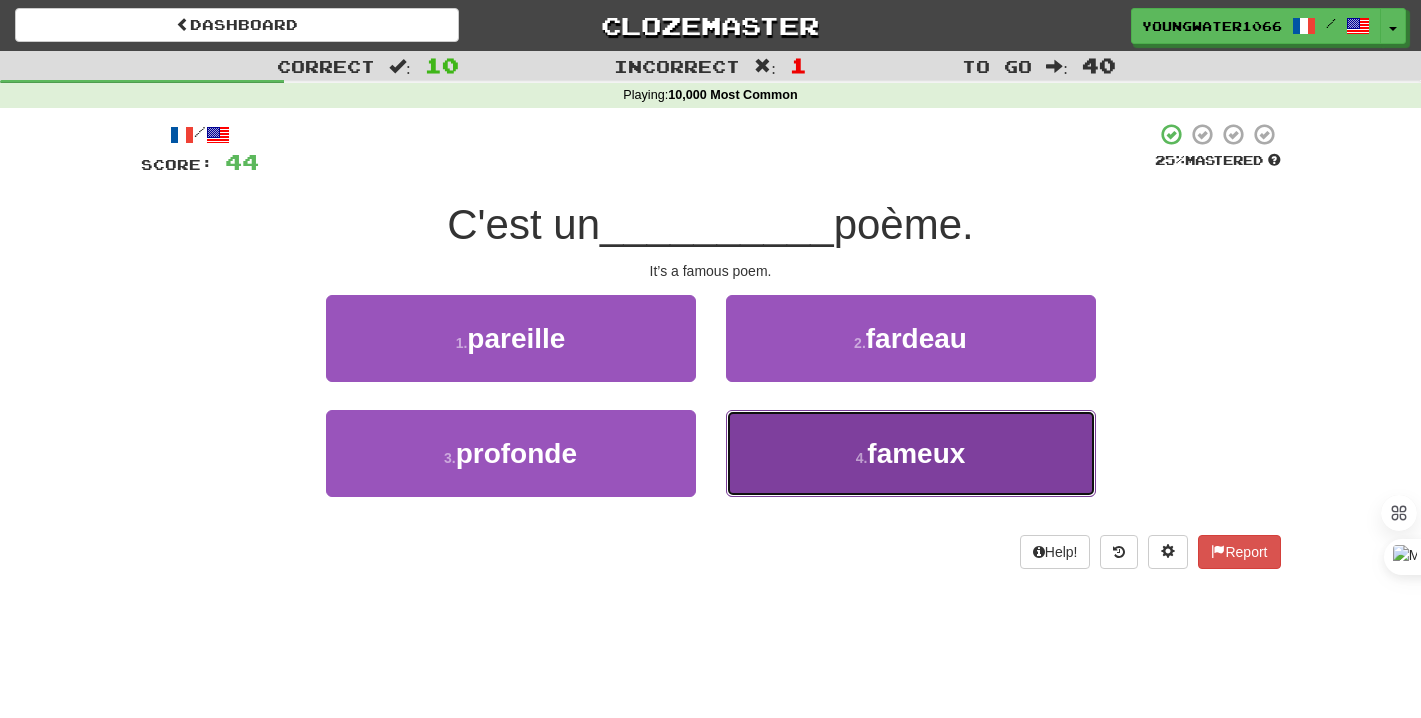click on "4 .  fameux" at bounding box center [911, 453] 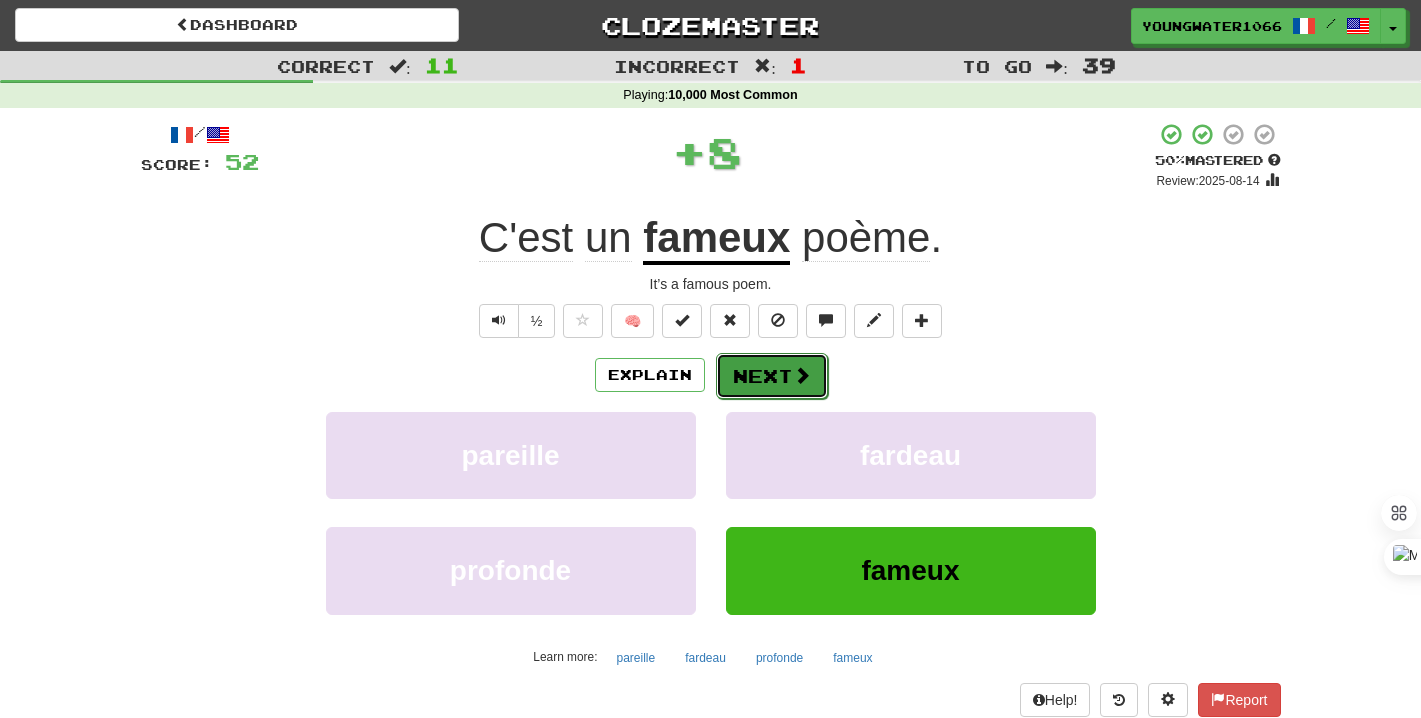 click on "Next" at bounding box center [772, 376] 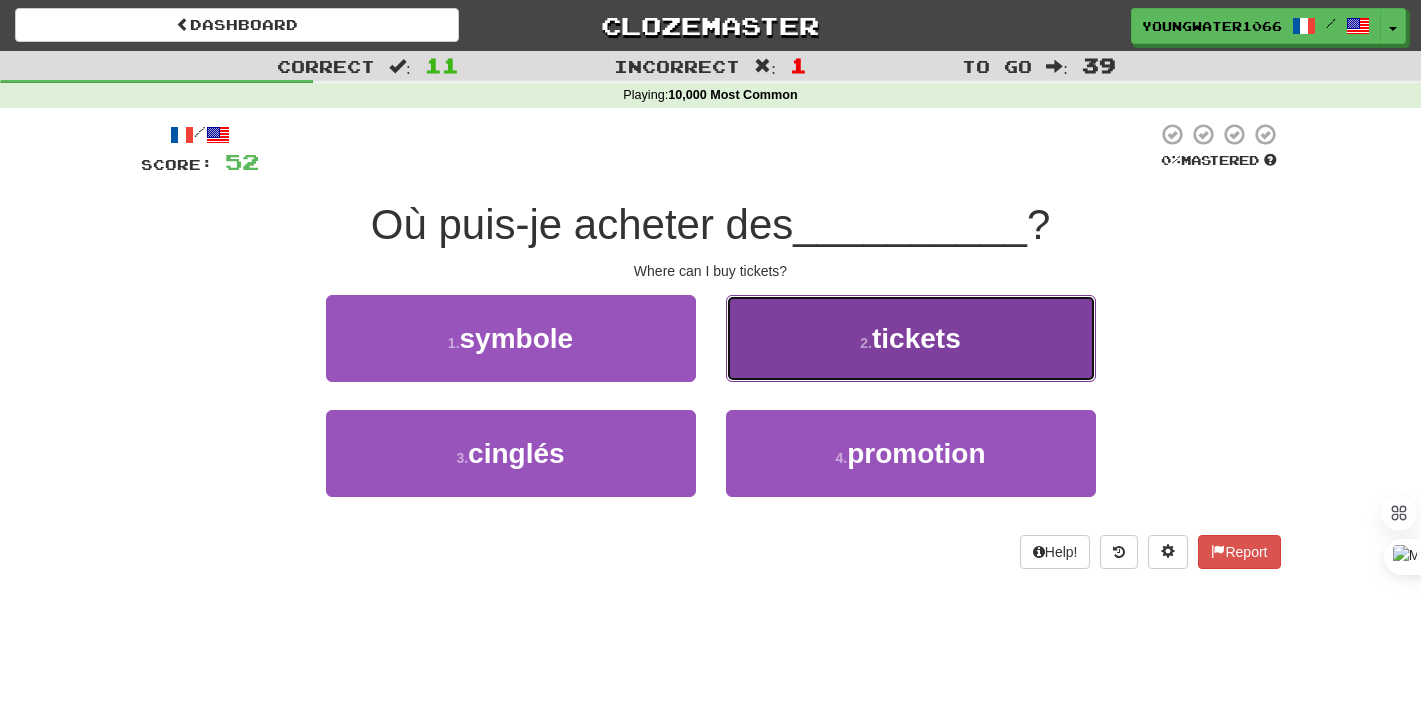 click on "2 . tickets" at bounding box center (911, 338) 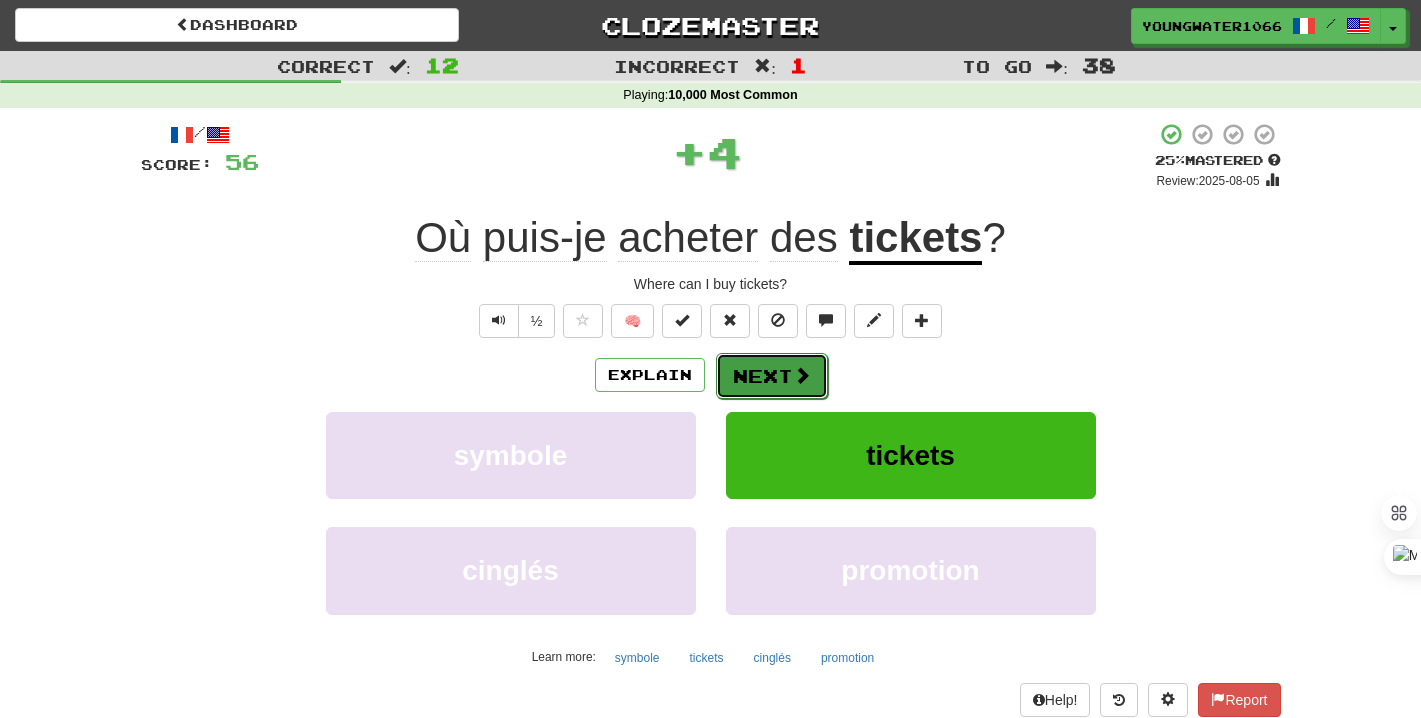 click on "Next" at bounding box center [772, 376] 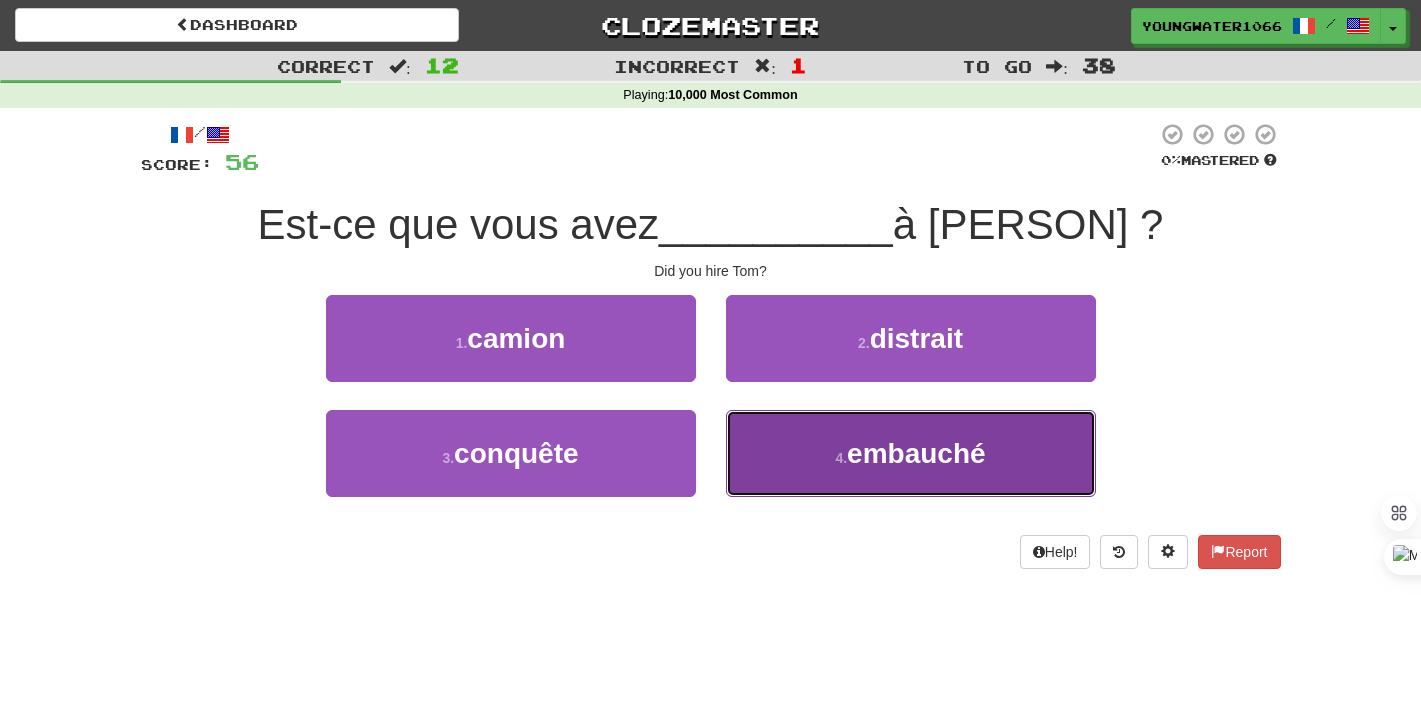 click on "4 .  embauché" at bounding box center [911, 453] 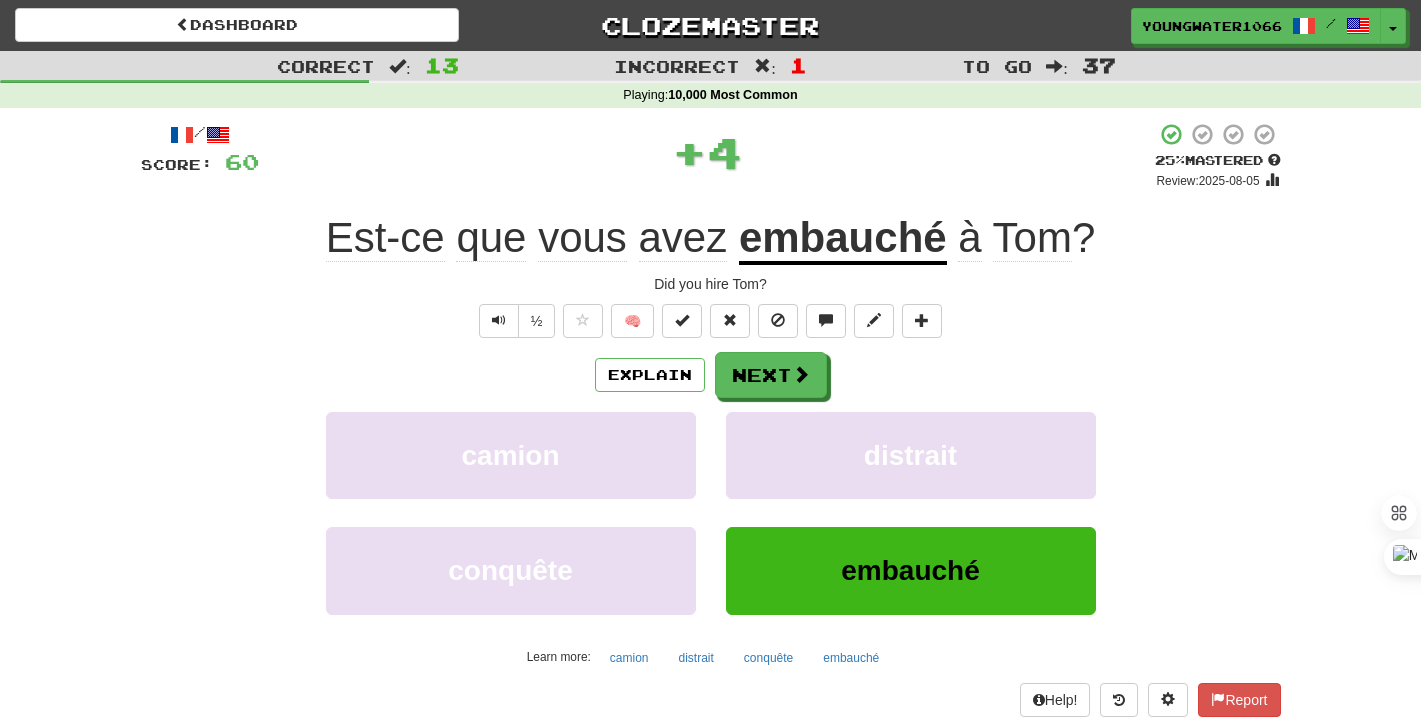 click on "Explain Next camion distrait conquête embauché Learn more: camion distrait conquête embauché" at bounding box center [711, 512] 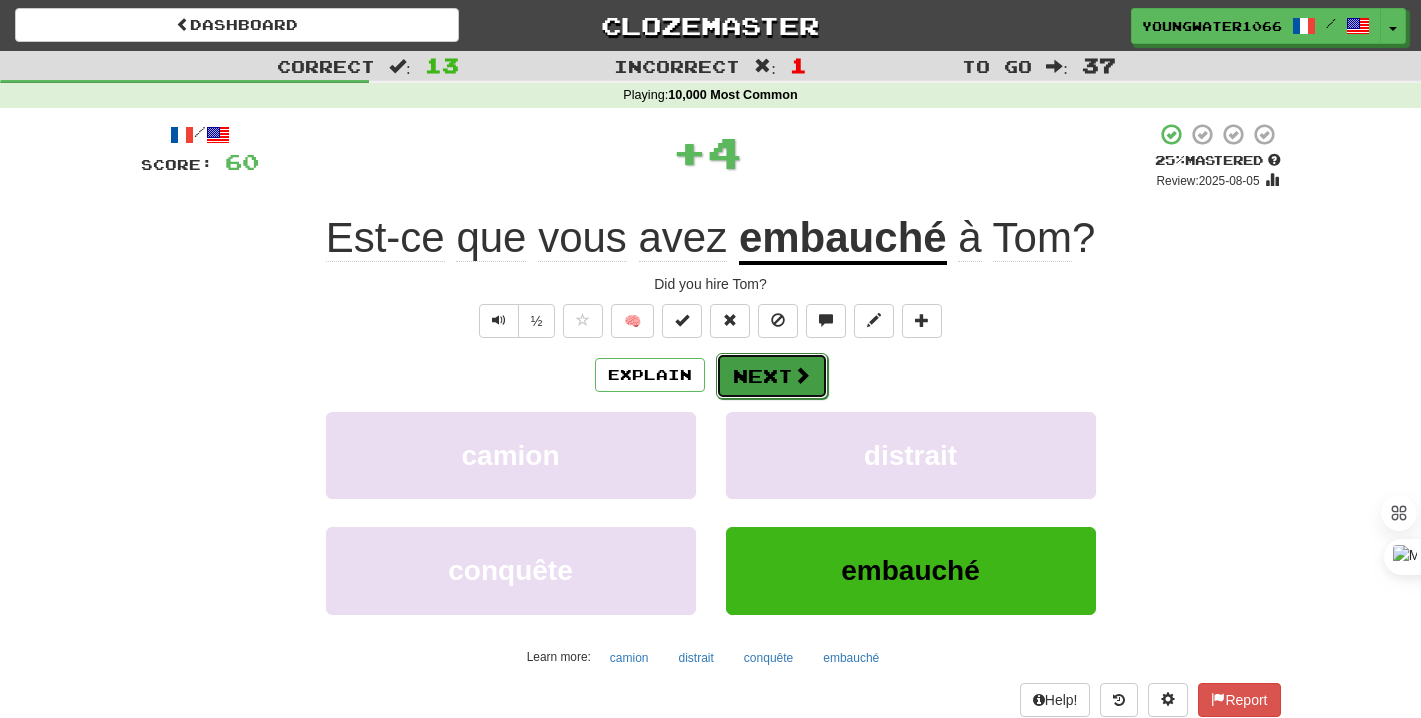 click on "Next" at bounding box center [772, 376] 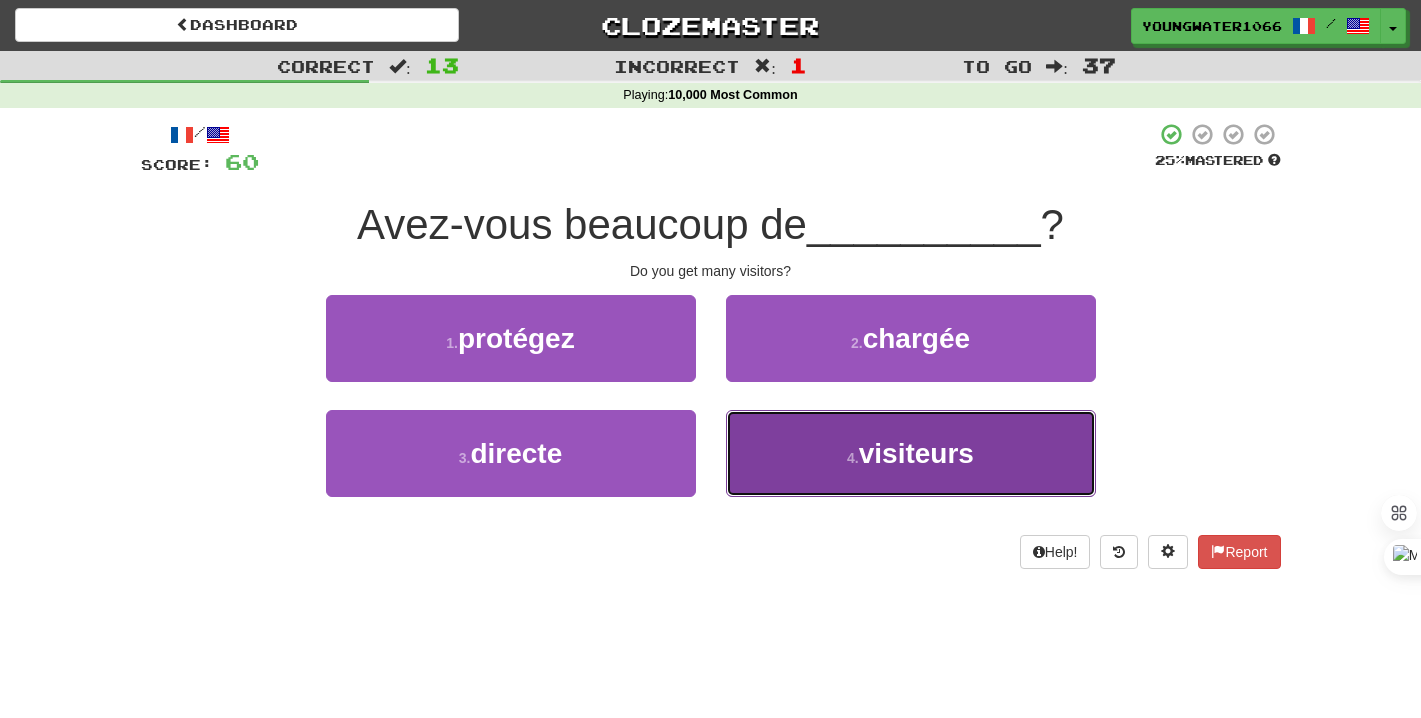 click on "4 .  visiteurs" at bounding box center [911, 453] 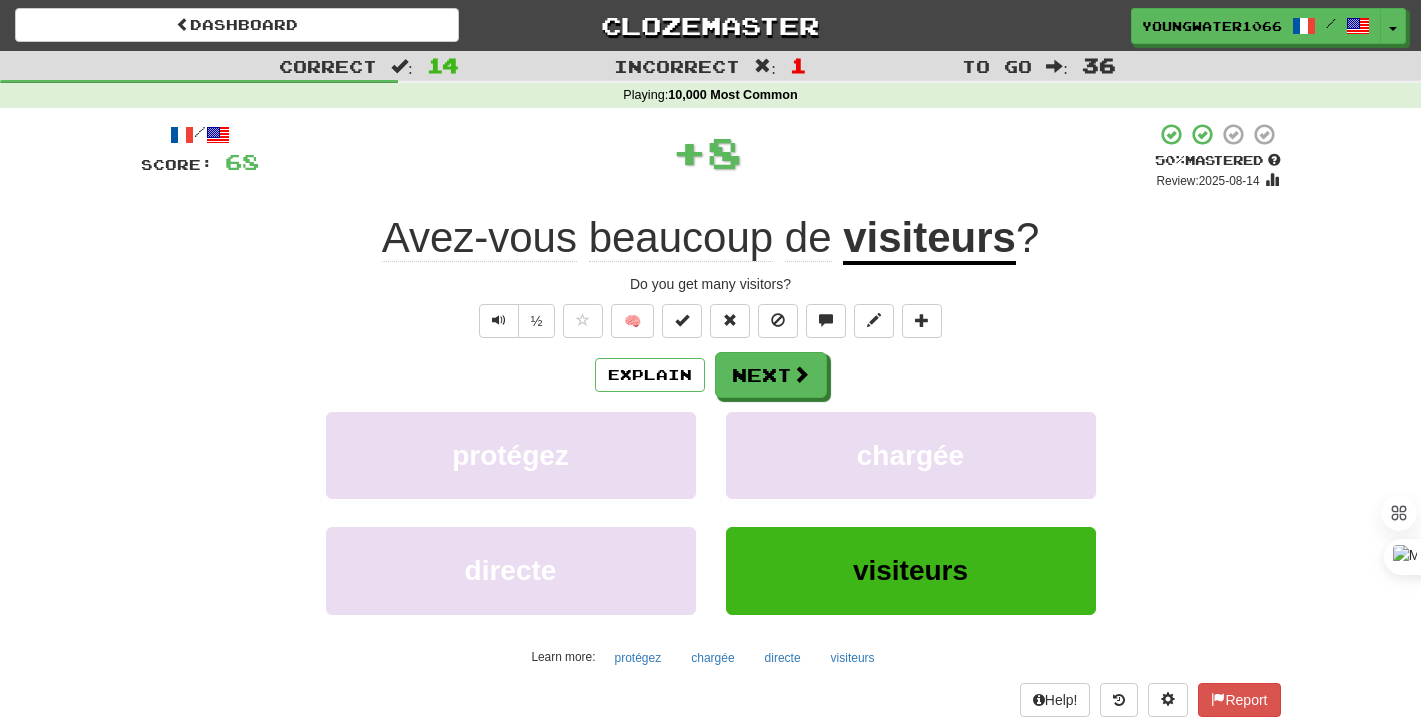 click on "Avez-vous beaucoup de visiteurs ?" at bounding box center (711, 435) 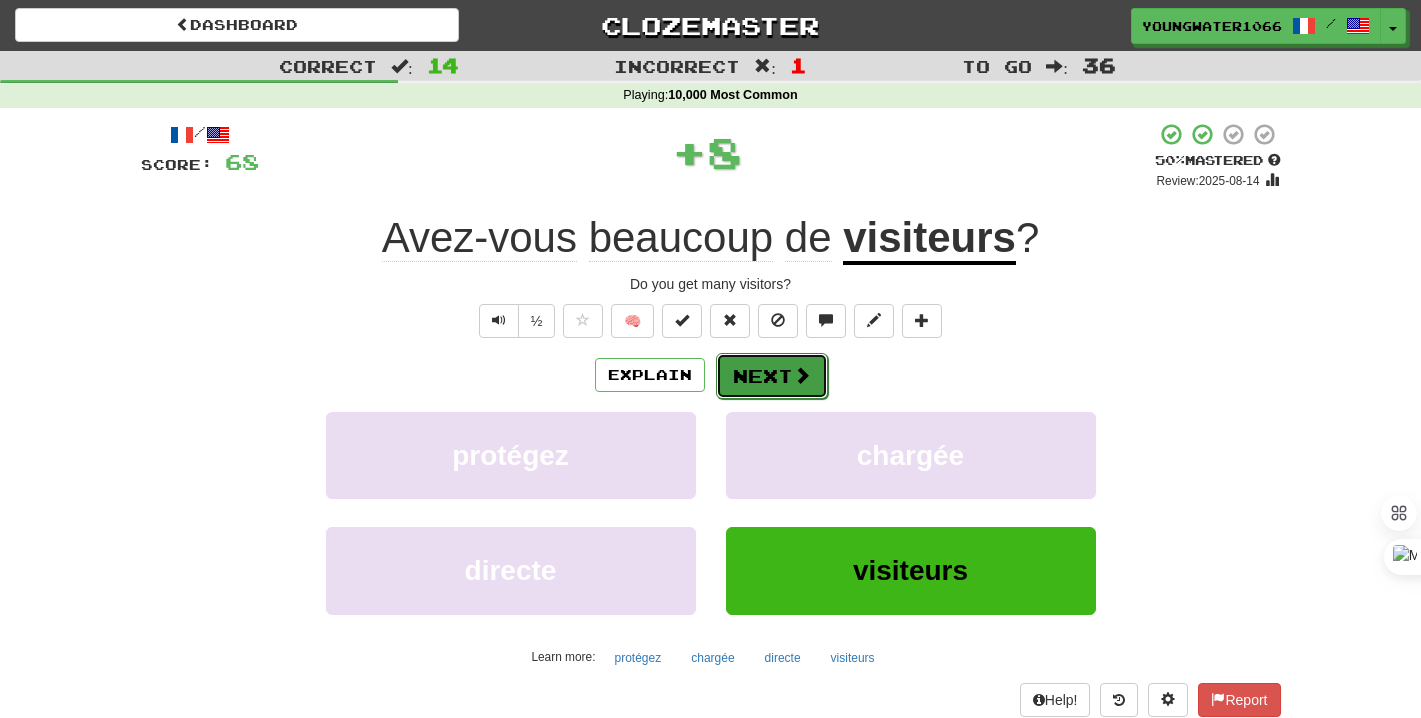 click on "Next" at bounding box center [772, 376] 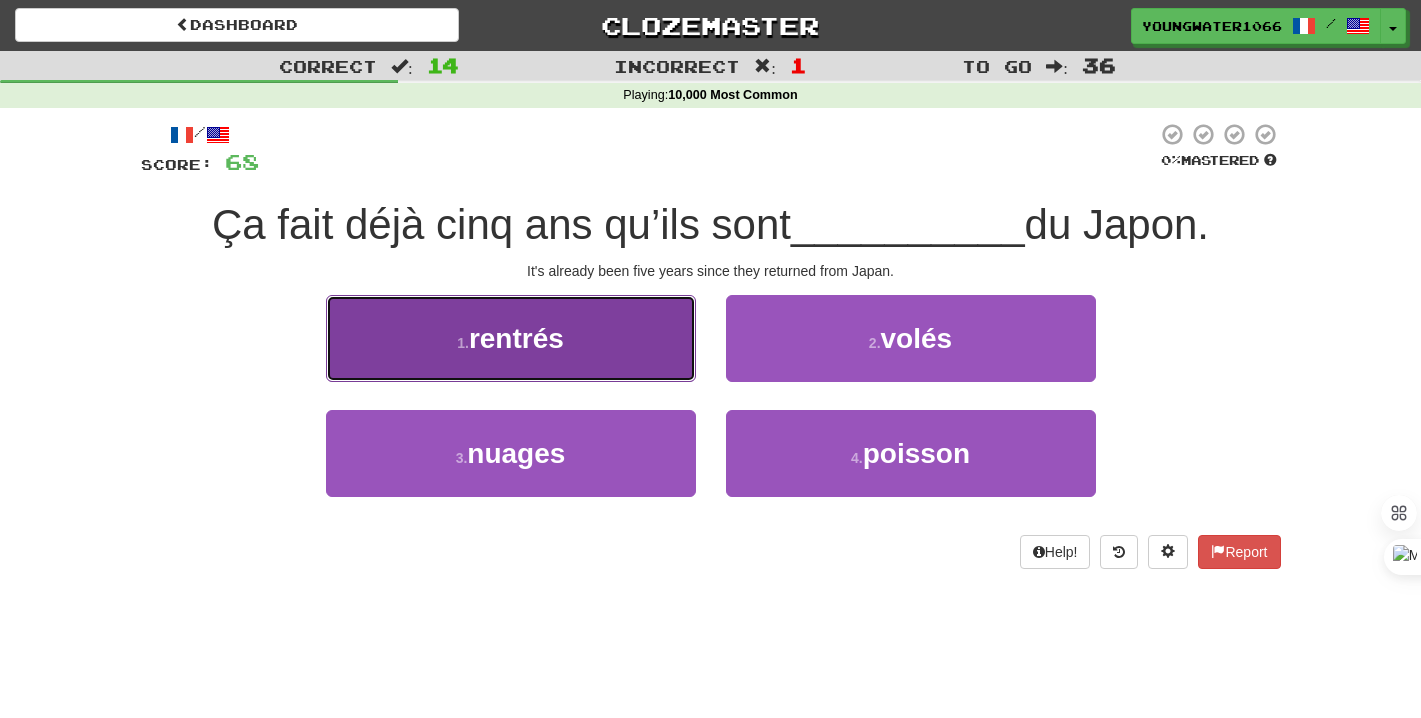 click on "1 .  rentrés" at bounding box center [511, 338] 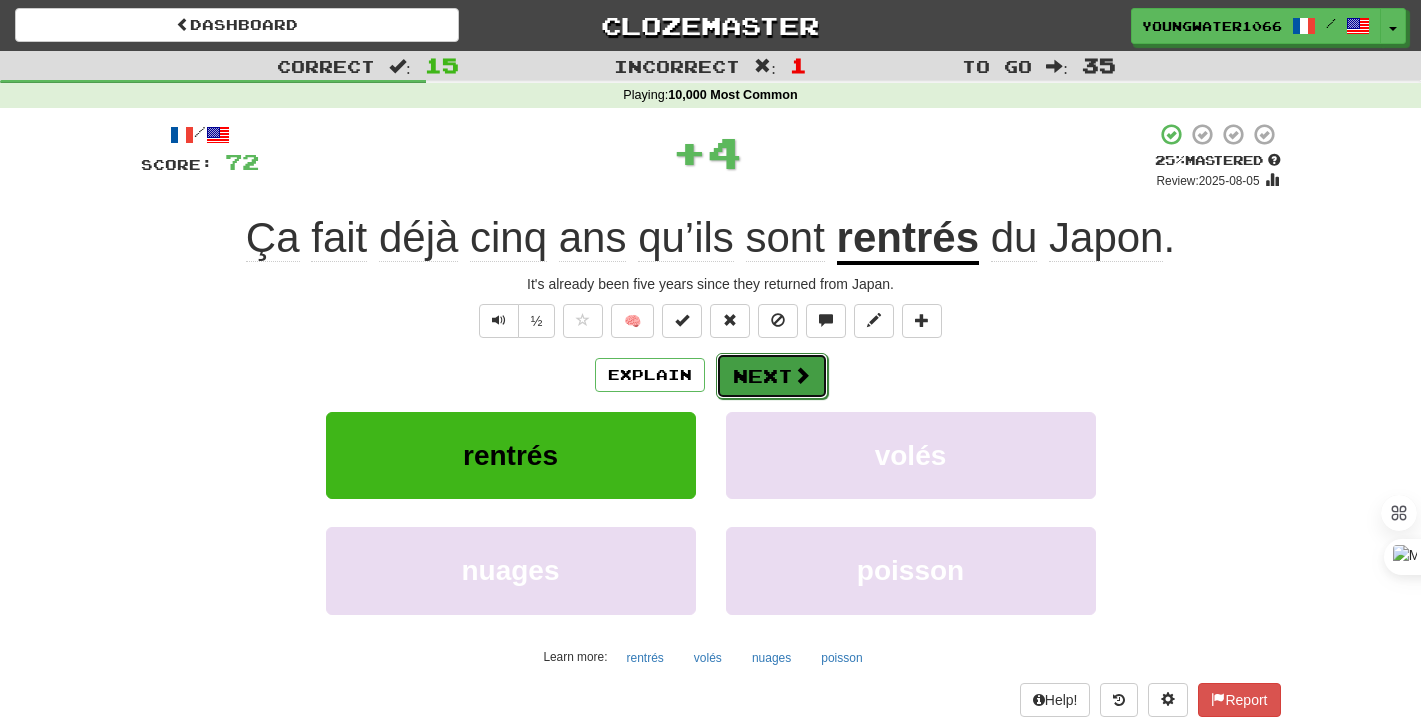 click on "Next" at bounding box center [772, 376] 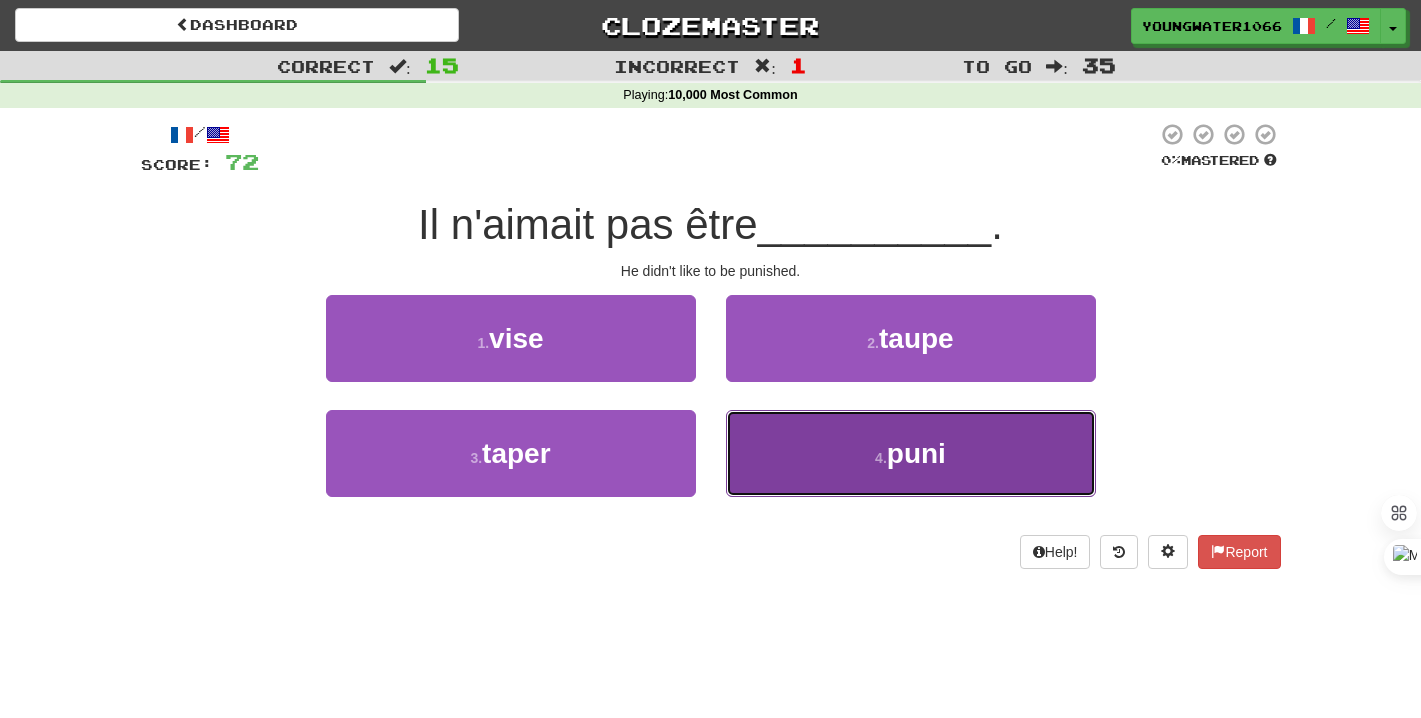 click on "4 .  puni" at bounding box center [911, 453] 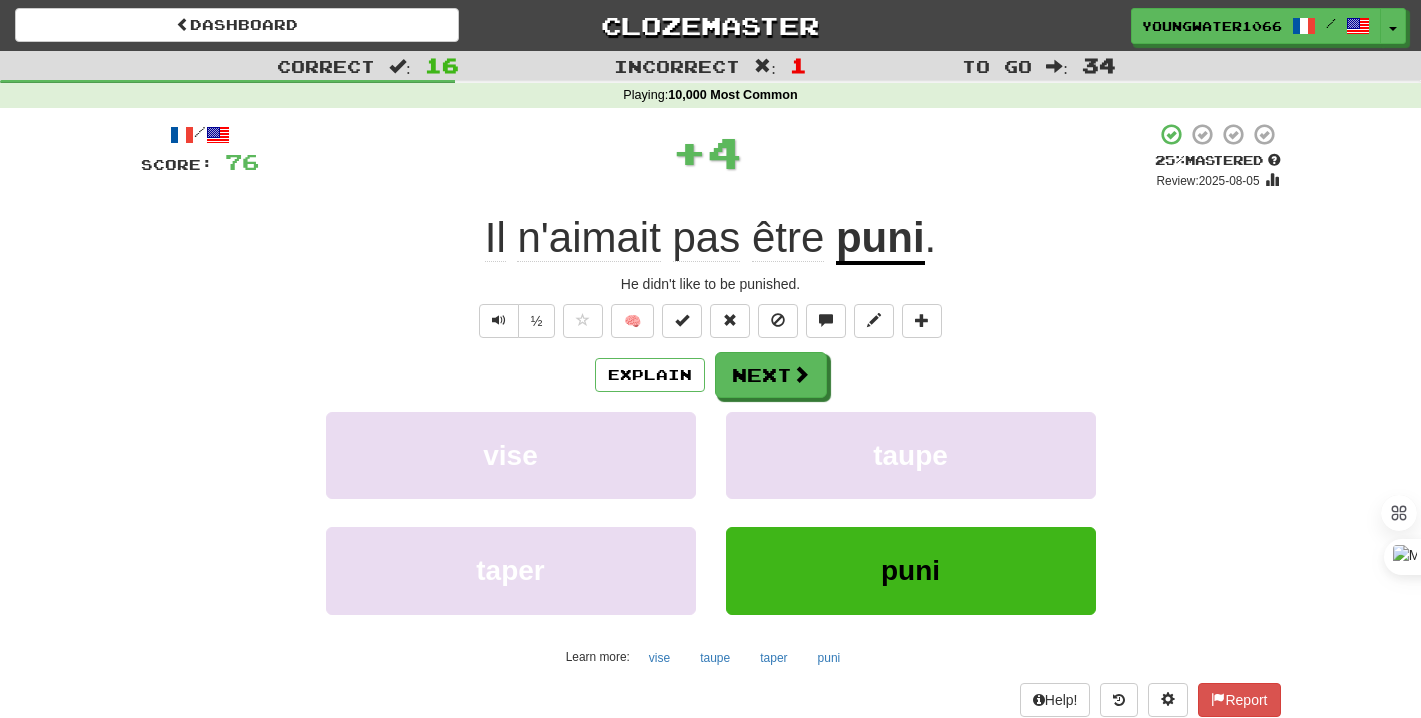 click on "Explain Next vise taupe taper puni Learn more: vise taupe taper puni" at bounding box center [711, 512] 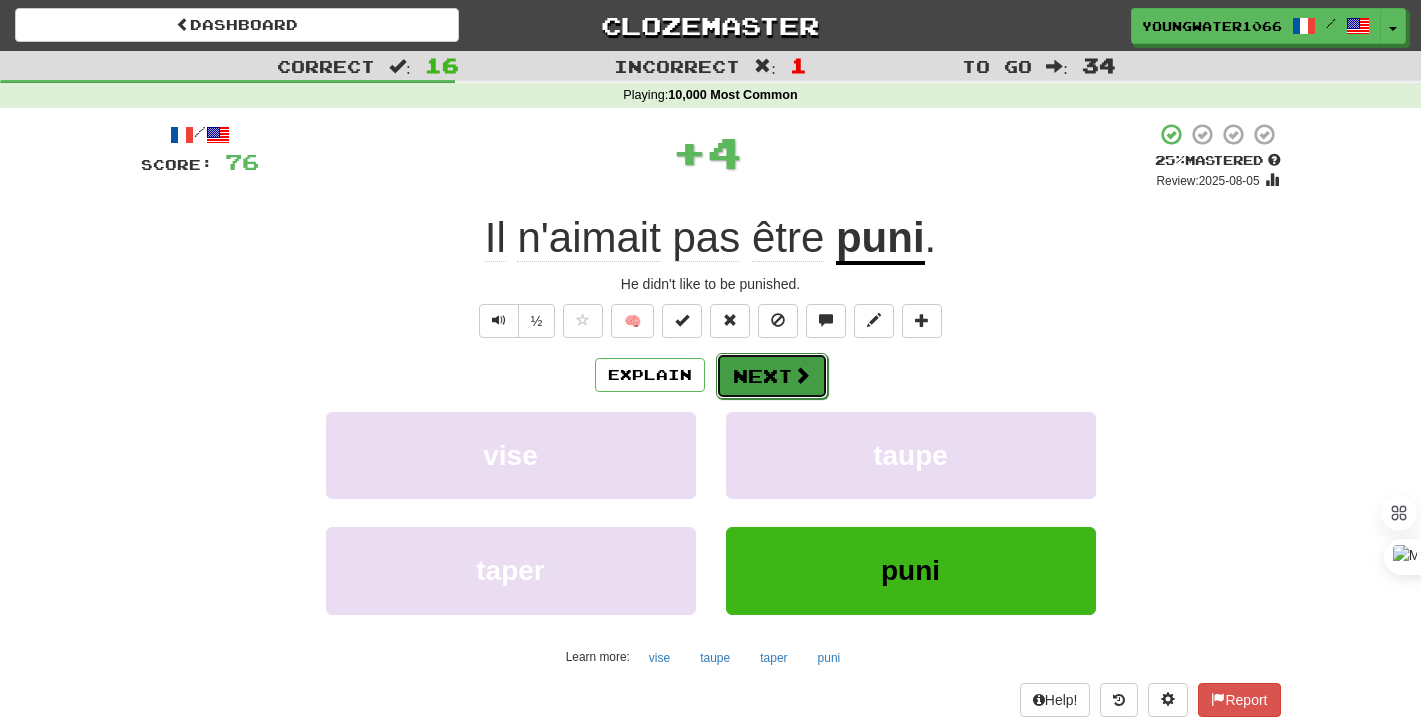 click on "Next" at bounding box center (772, 376) 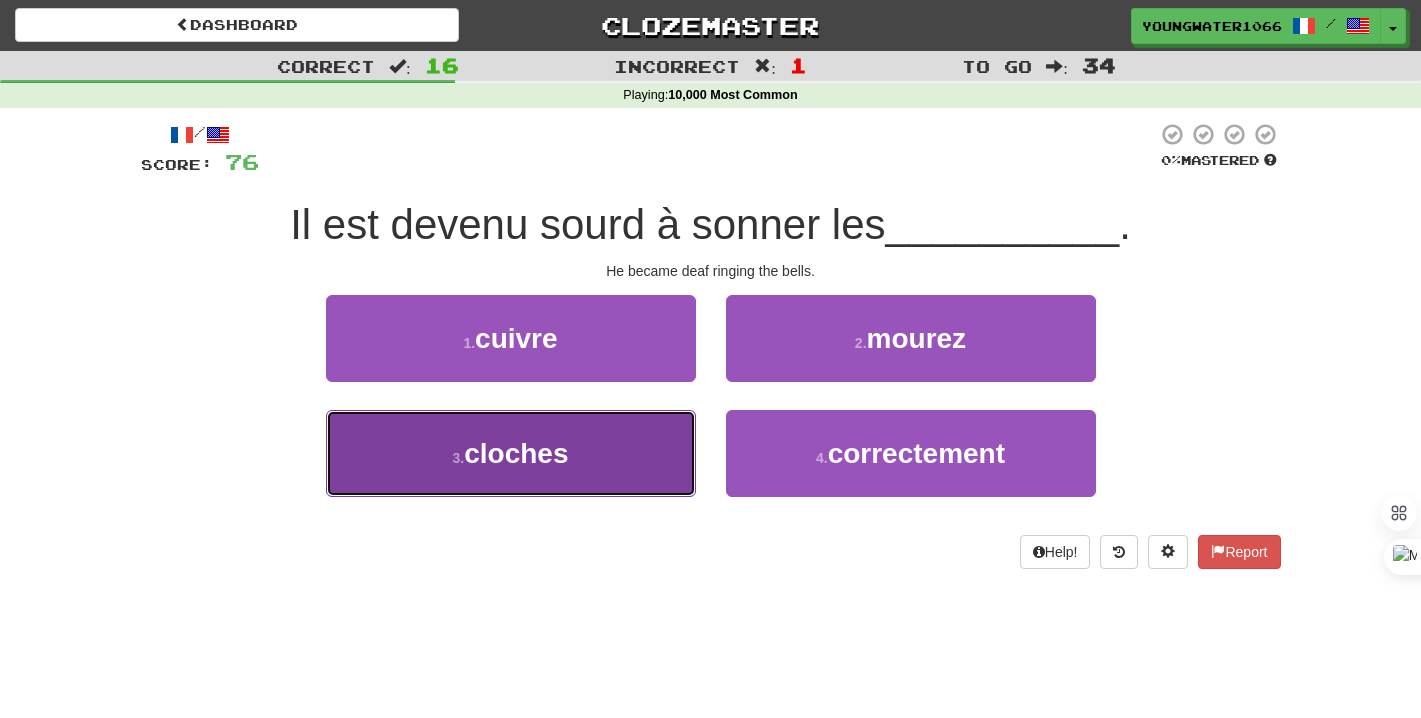 click on "3 .  cloches" at bounding box center (511, 453) 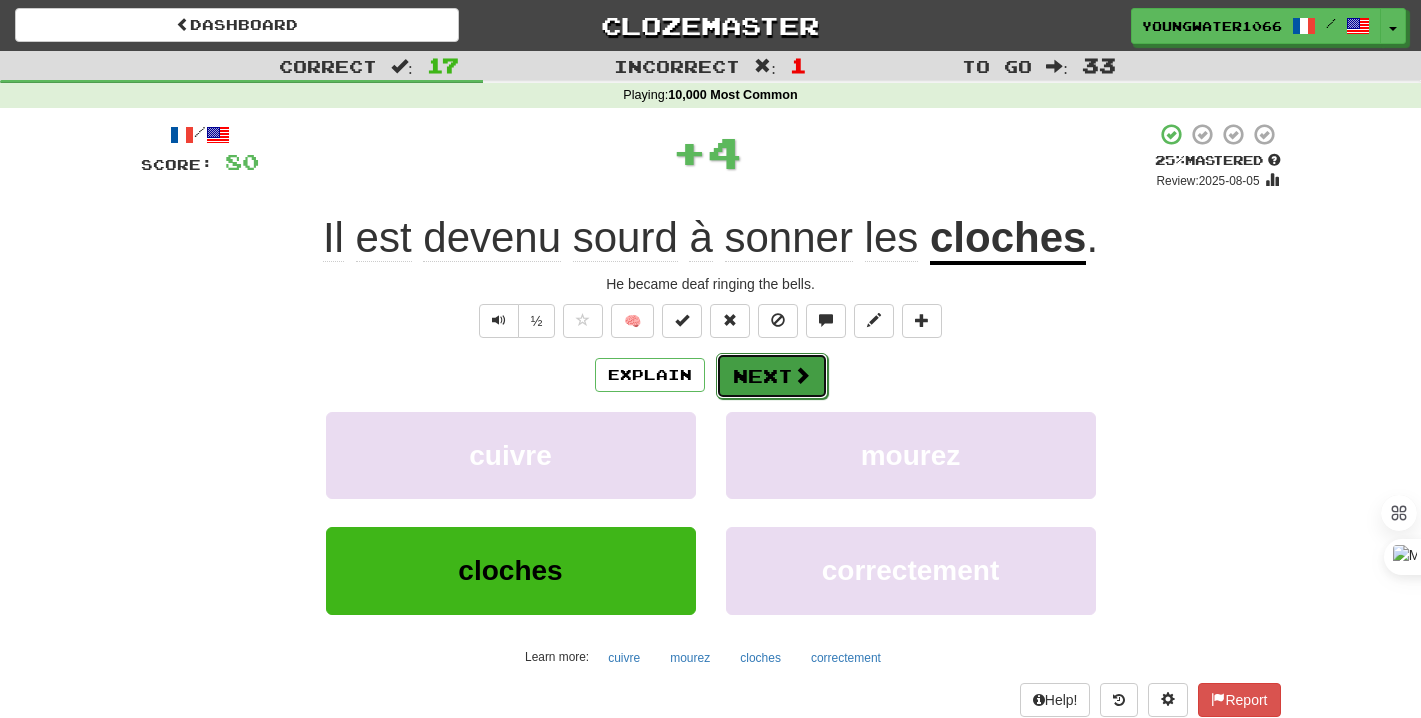 click on "Next" at bounding box center (772, 376) 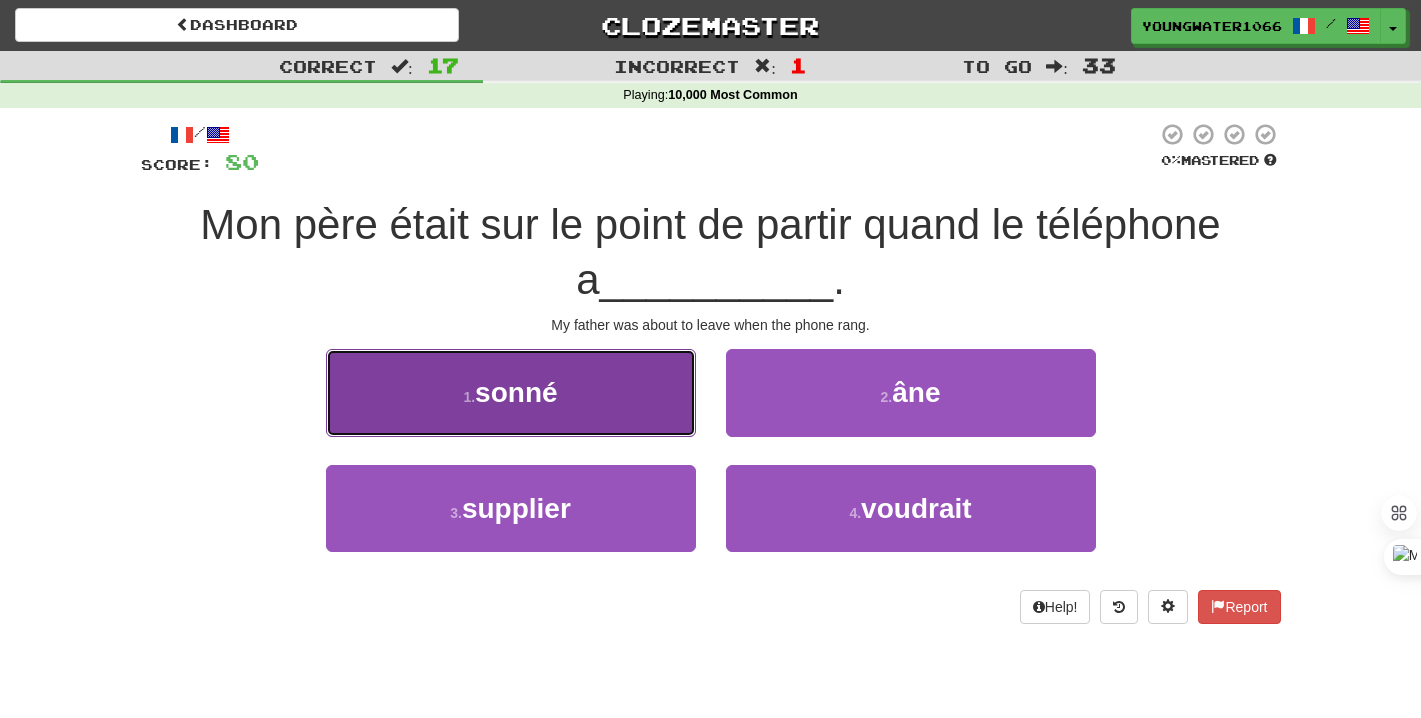 click on "1 .  sonné" at bounding box center (511, 392) 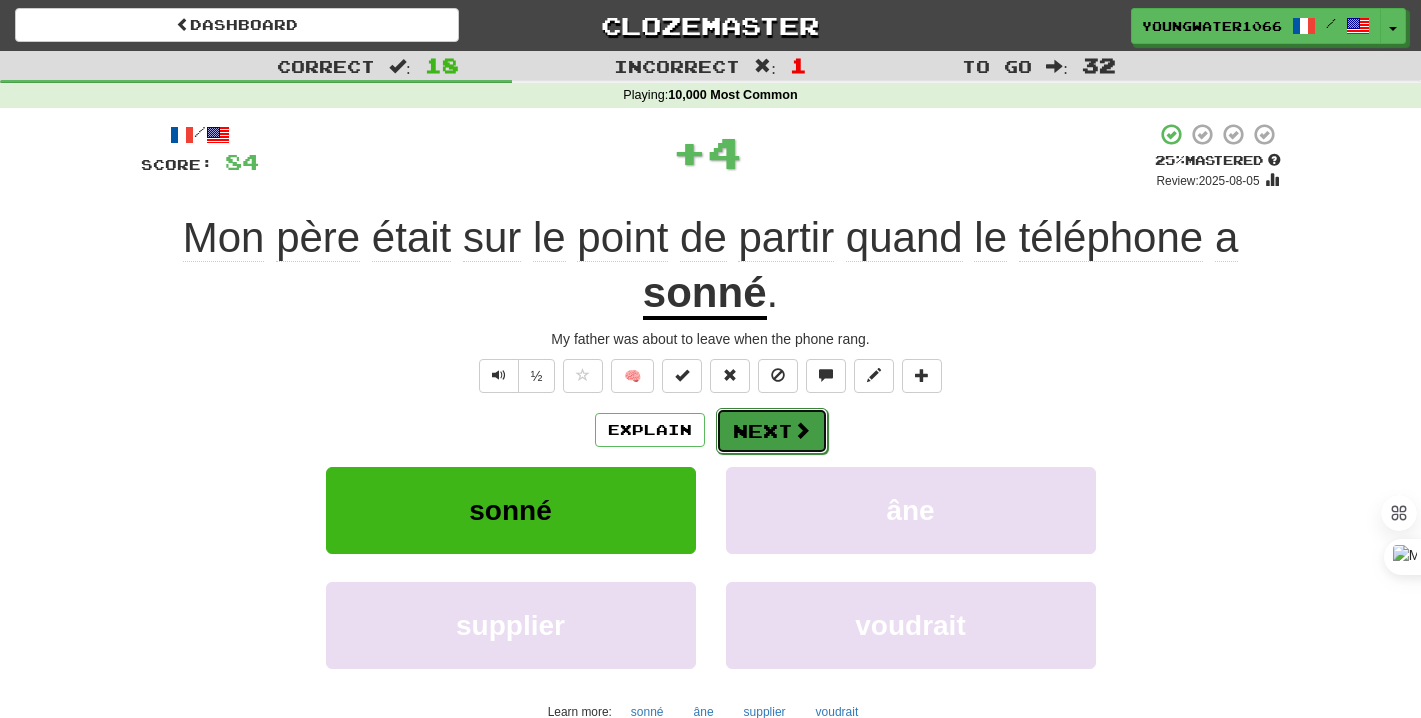 click on "Next" at bounding box center (772, 431) 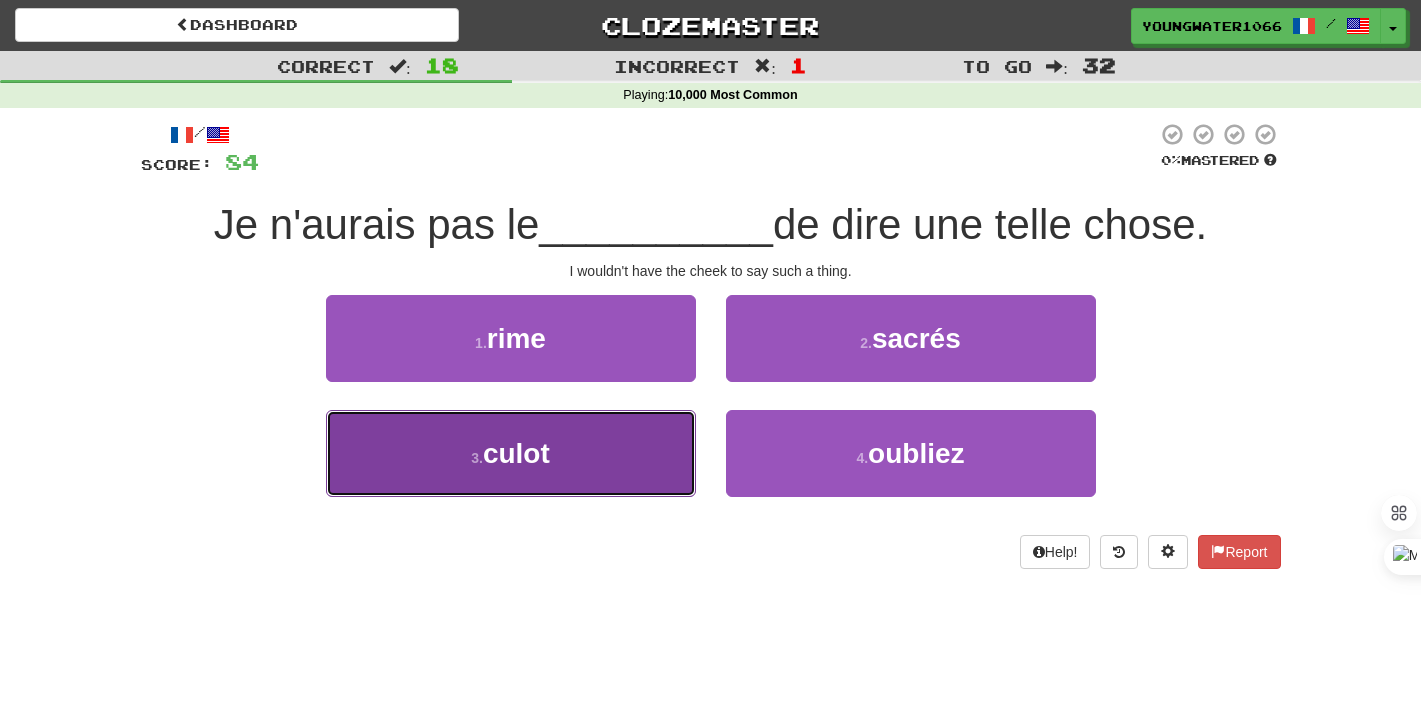 click on "3 .  culot" at bounding box center [511, 453] 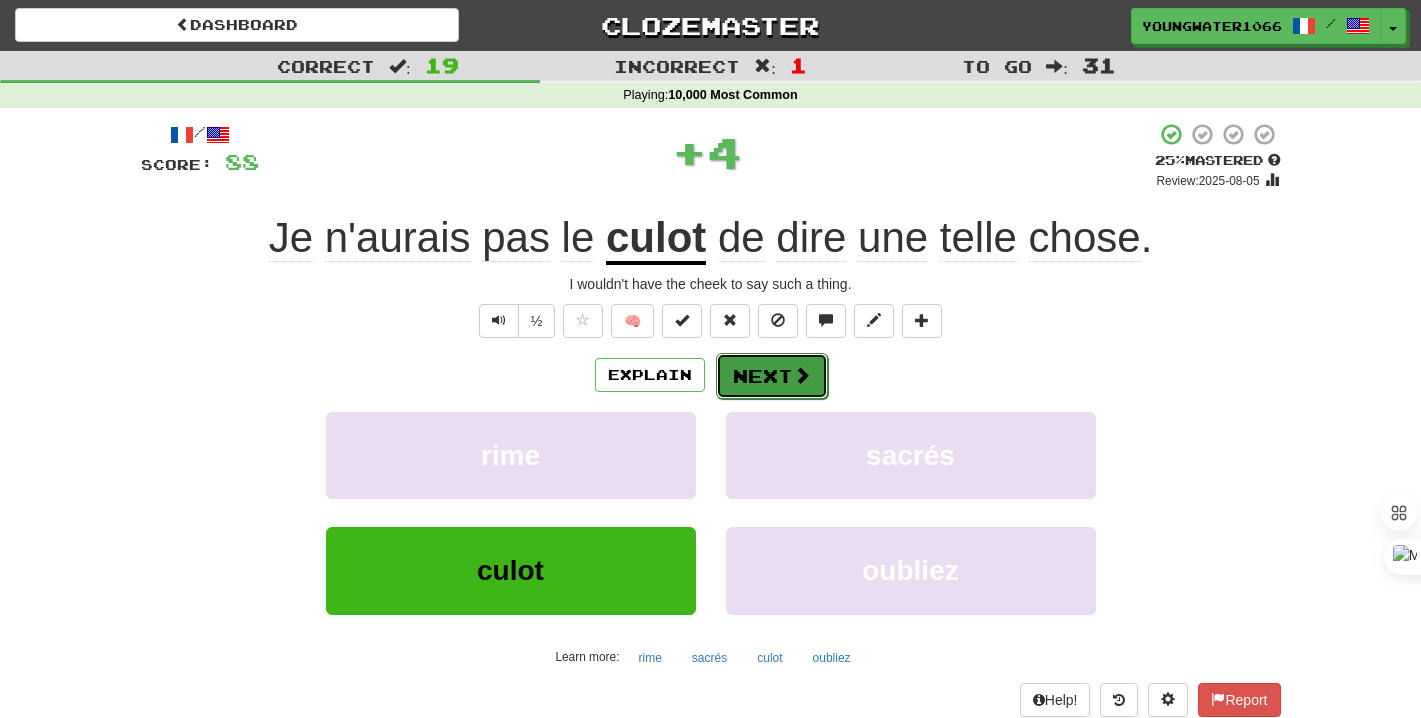 click on "Next" at bounding box center (772, 376) 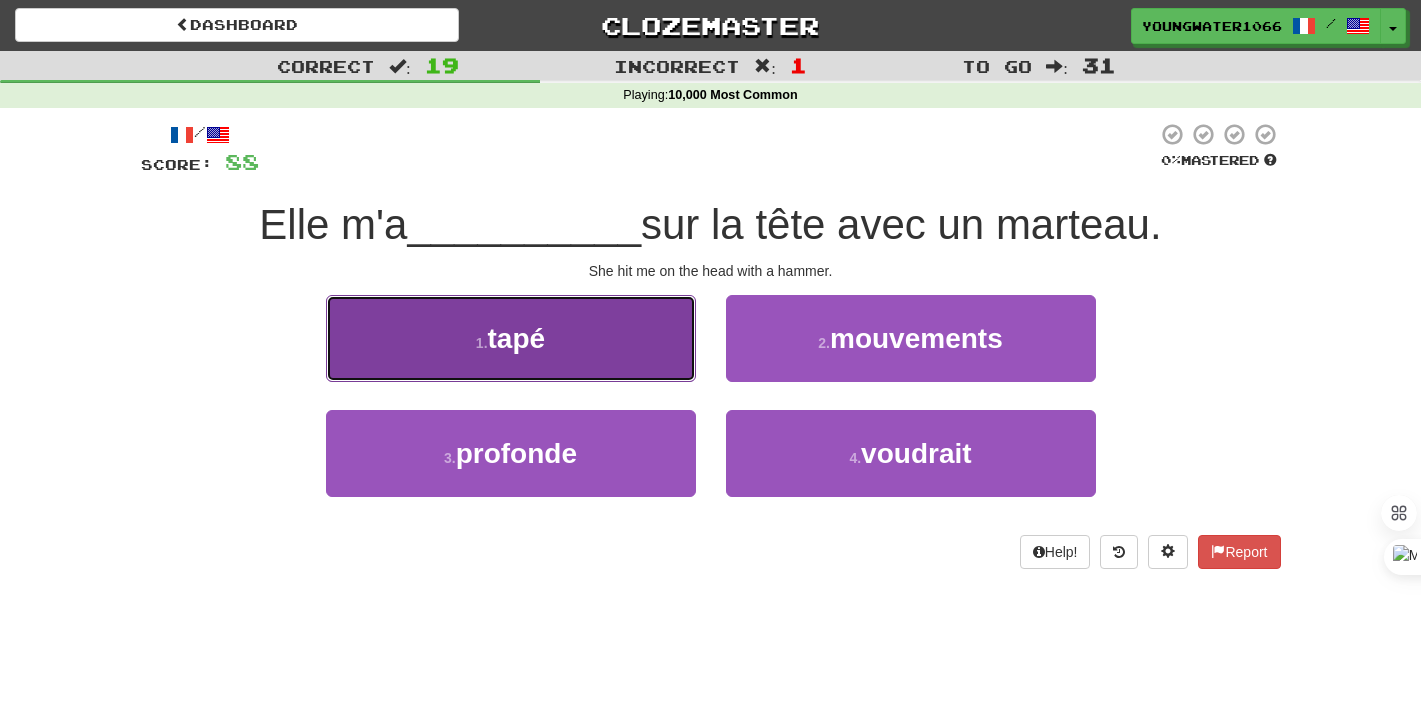 click on "1 .  tapé" at bounding box center (511, 338) 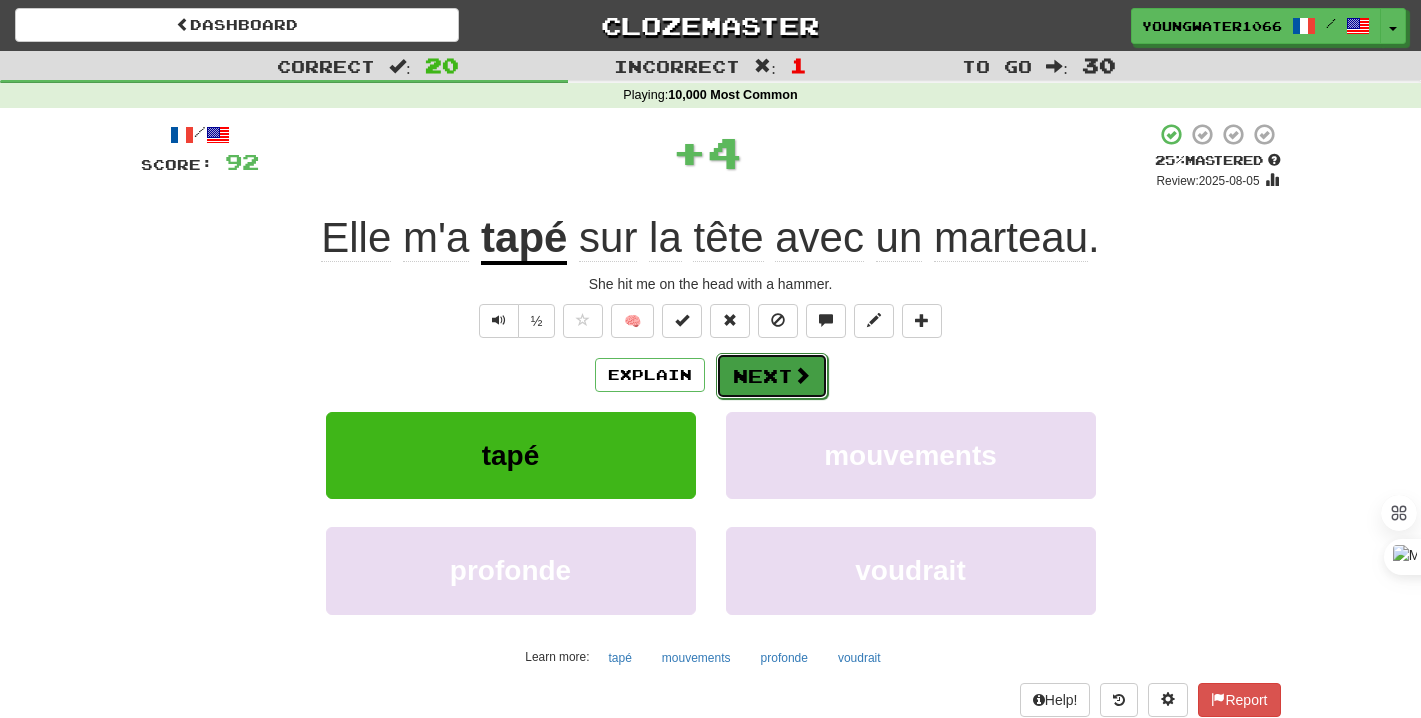 click on "Next" at bounding box center [772, 376] 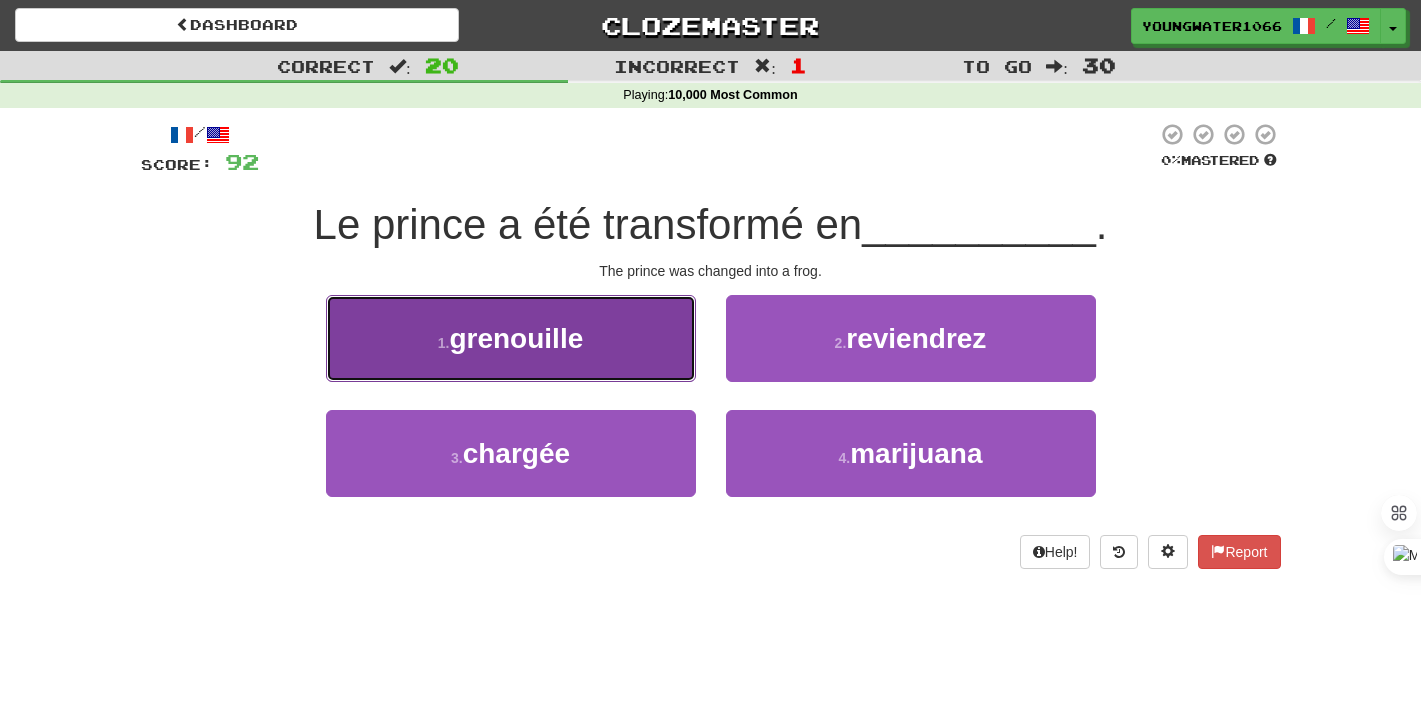 click on "1 .  grenouille" at bounding box center (511, 338) 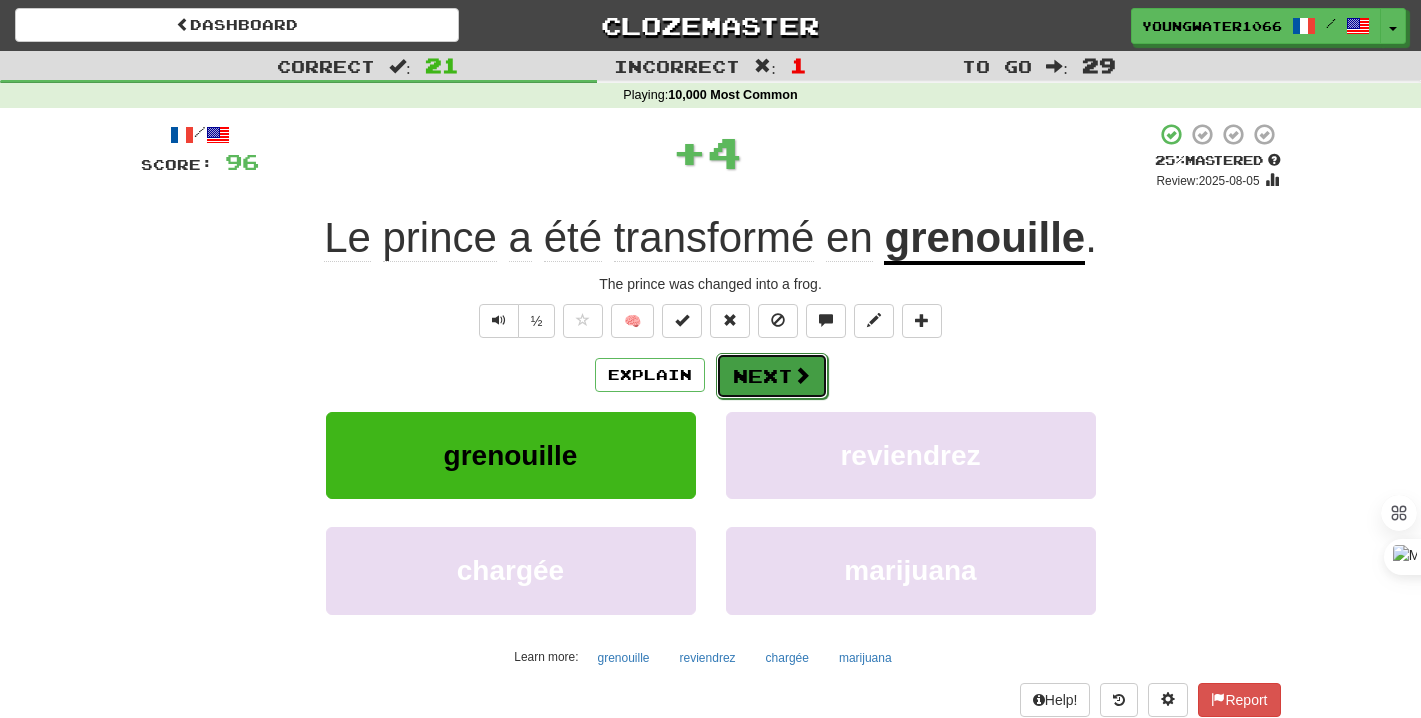 click on "Next" at bounding box center [772, 376] 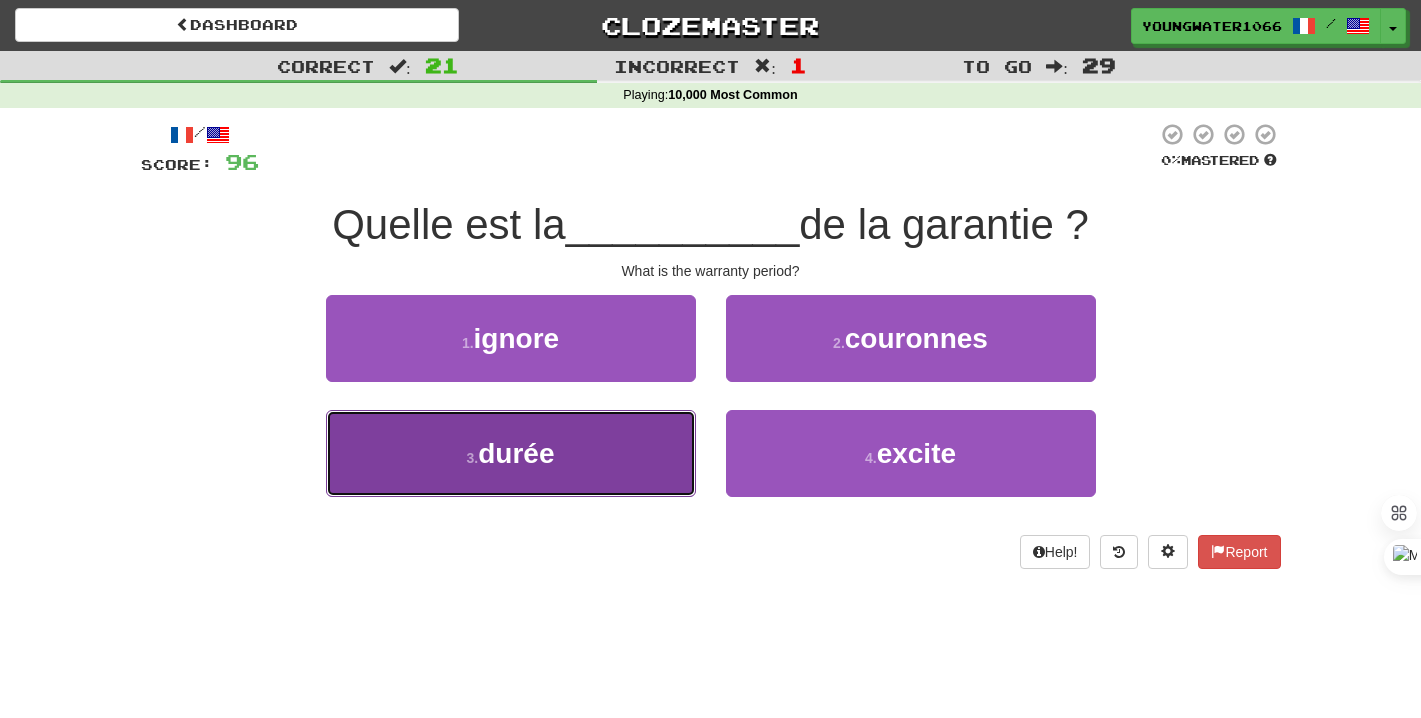 click on "3 .  durée" at bounding box center [511, 453] 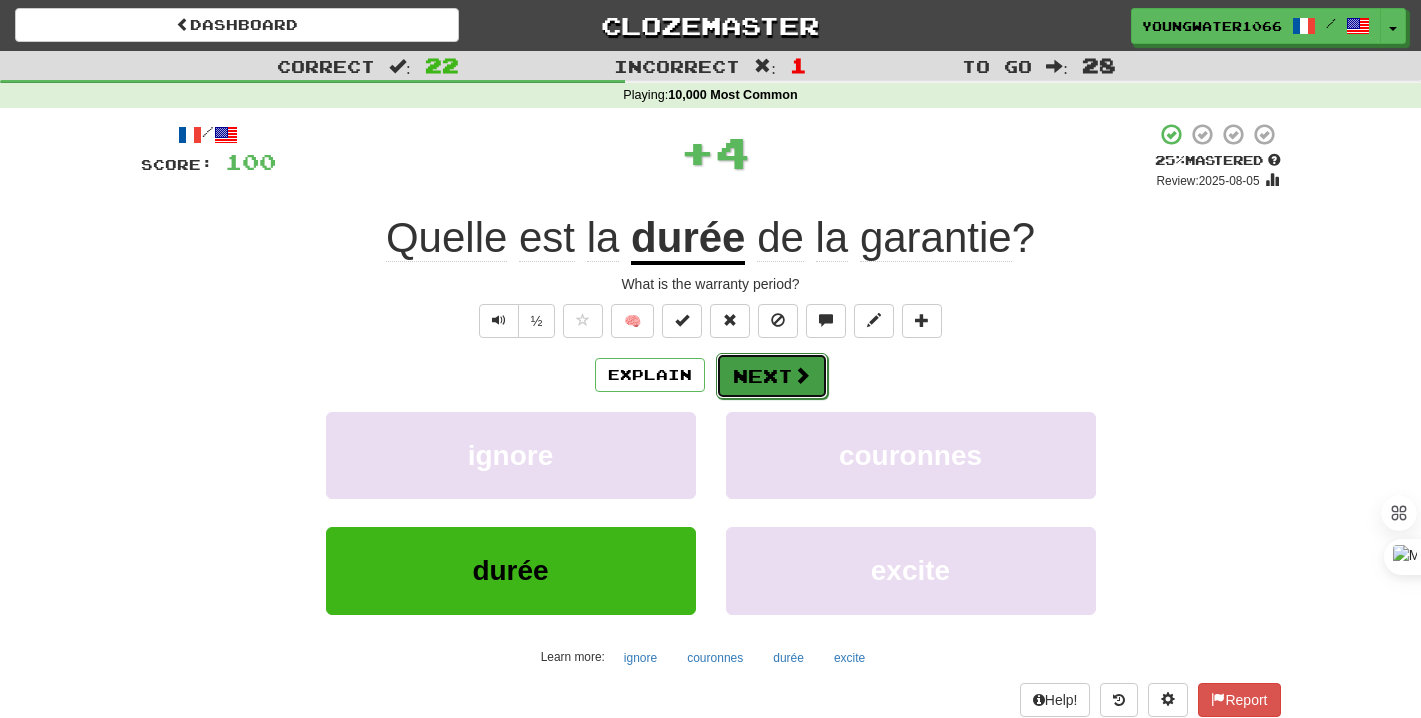 click on "Next" at bounding box center [772, 376] 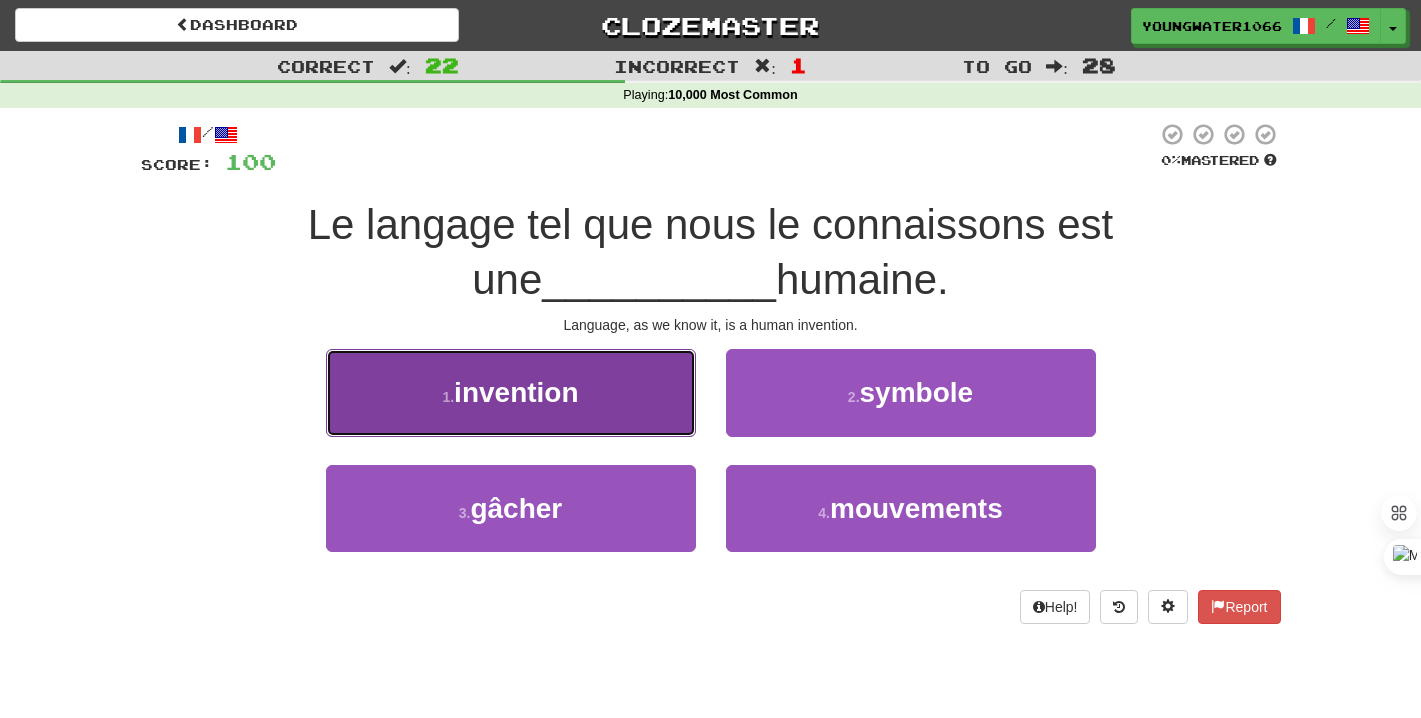click on "1 . invention" at bounding box center [511, 392] 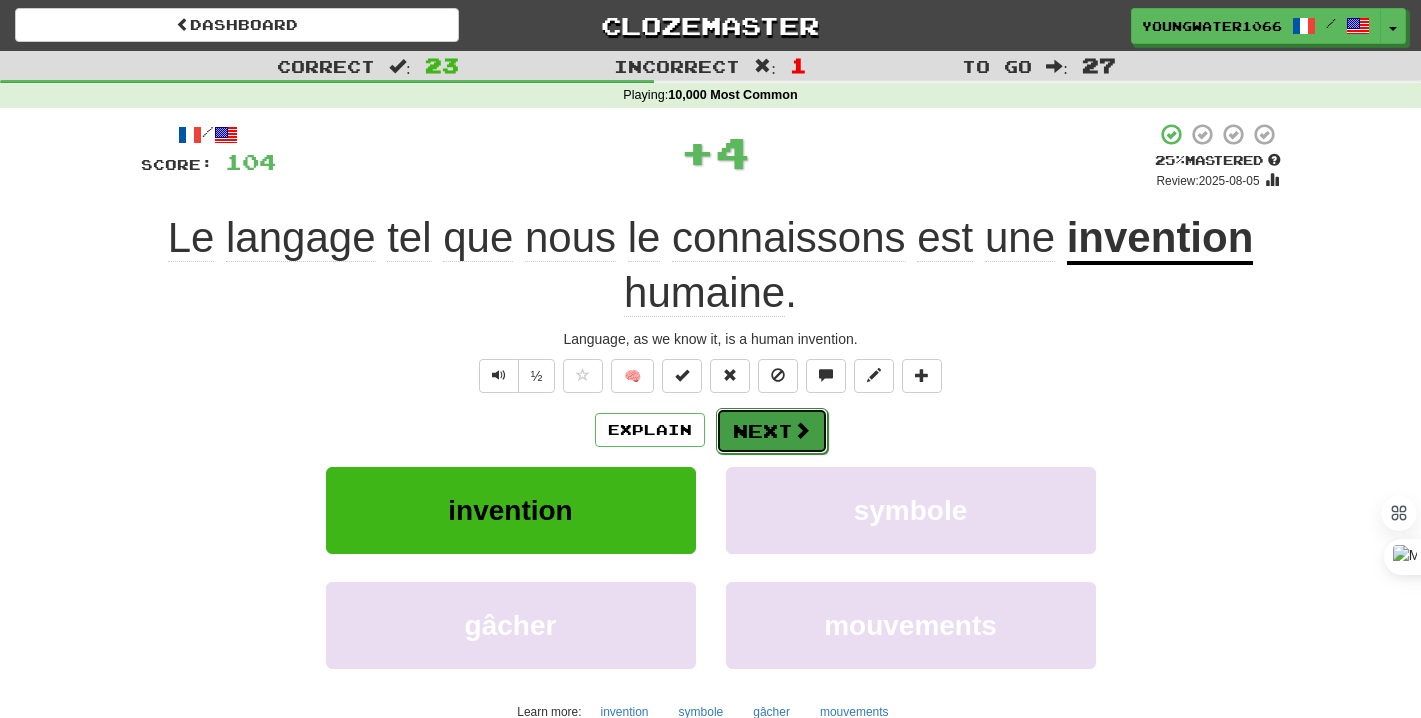 click on "Next" at bounding box center (772, 431) 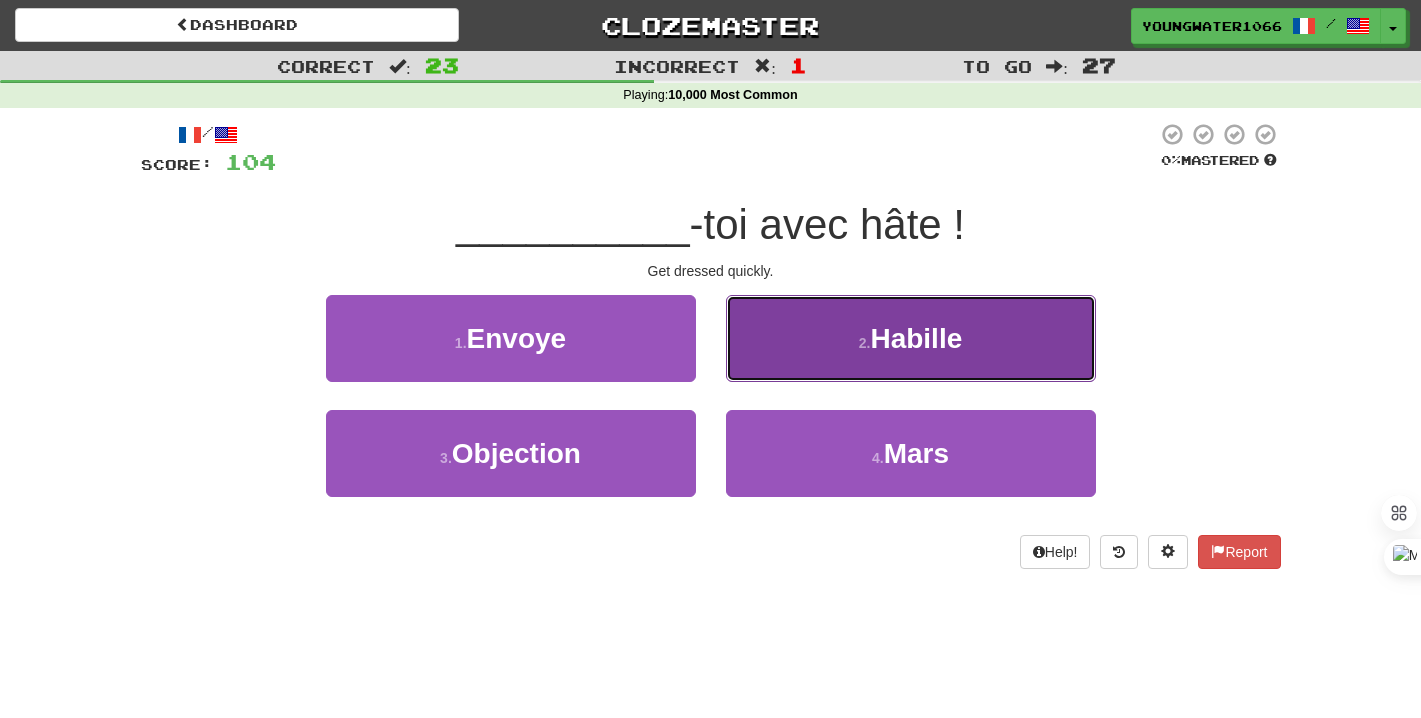 click on "2 .  Habille" at bounding box center [911, 338] 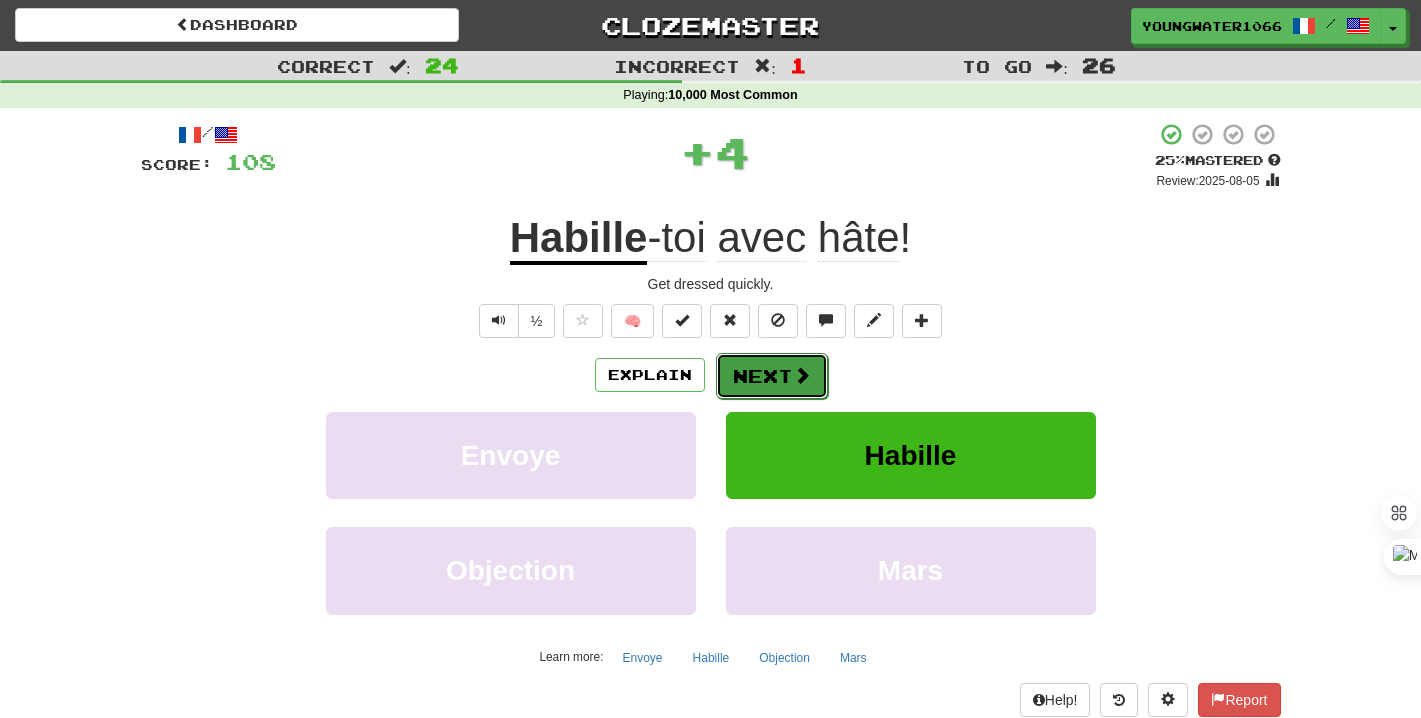 click on "Next" at bounding box center (772, 376) 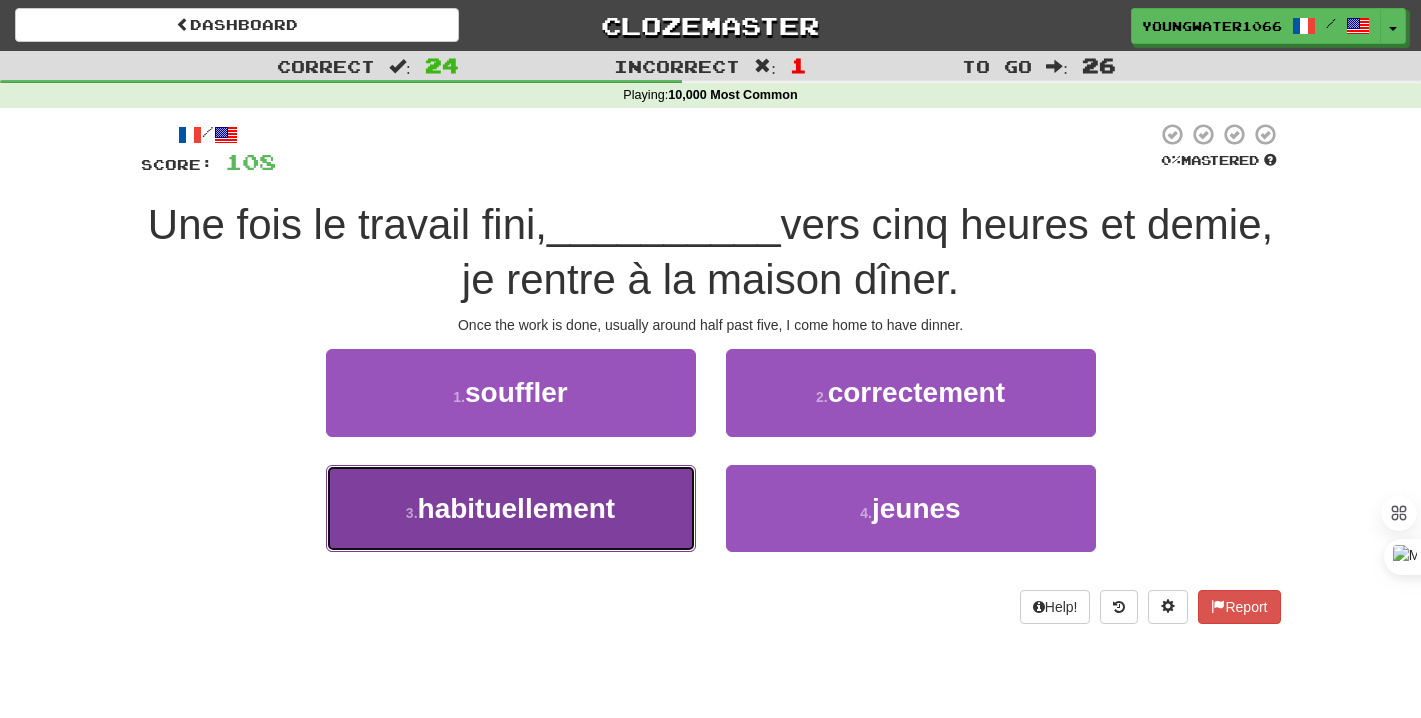 click on "3 .  habituellement" at bounding box center [511, 508] 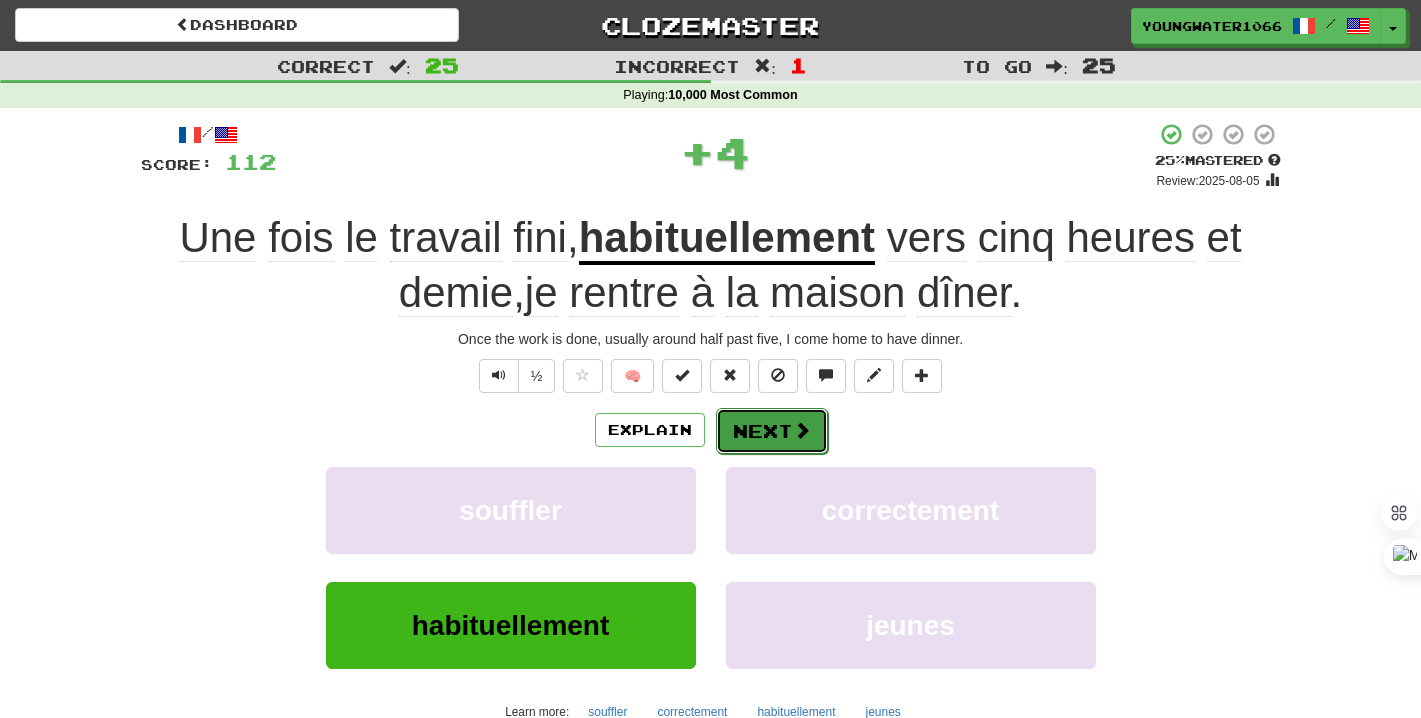 click on "Next" at bounding box center [772, 431] 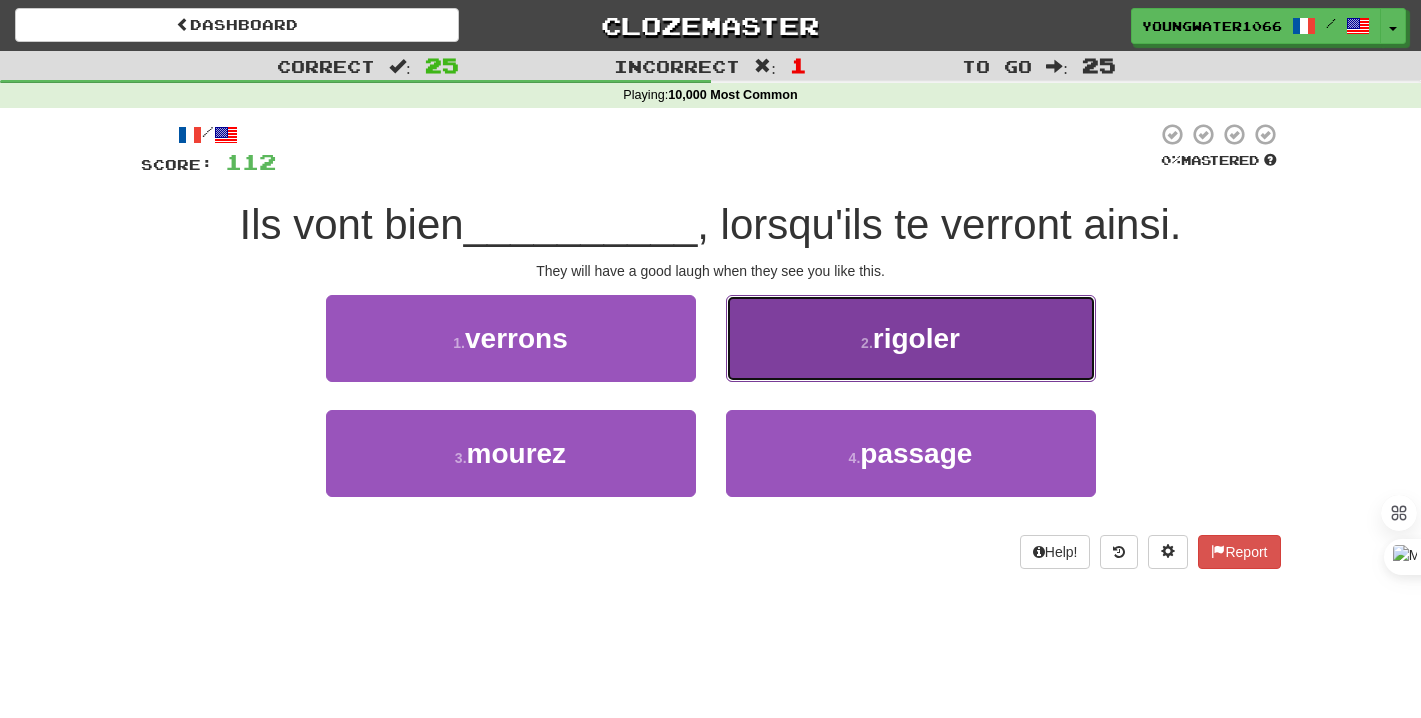 click on "2 . rigoler" at bounding box center (911, 338) 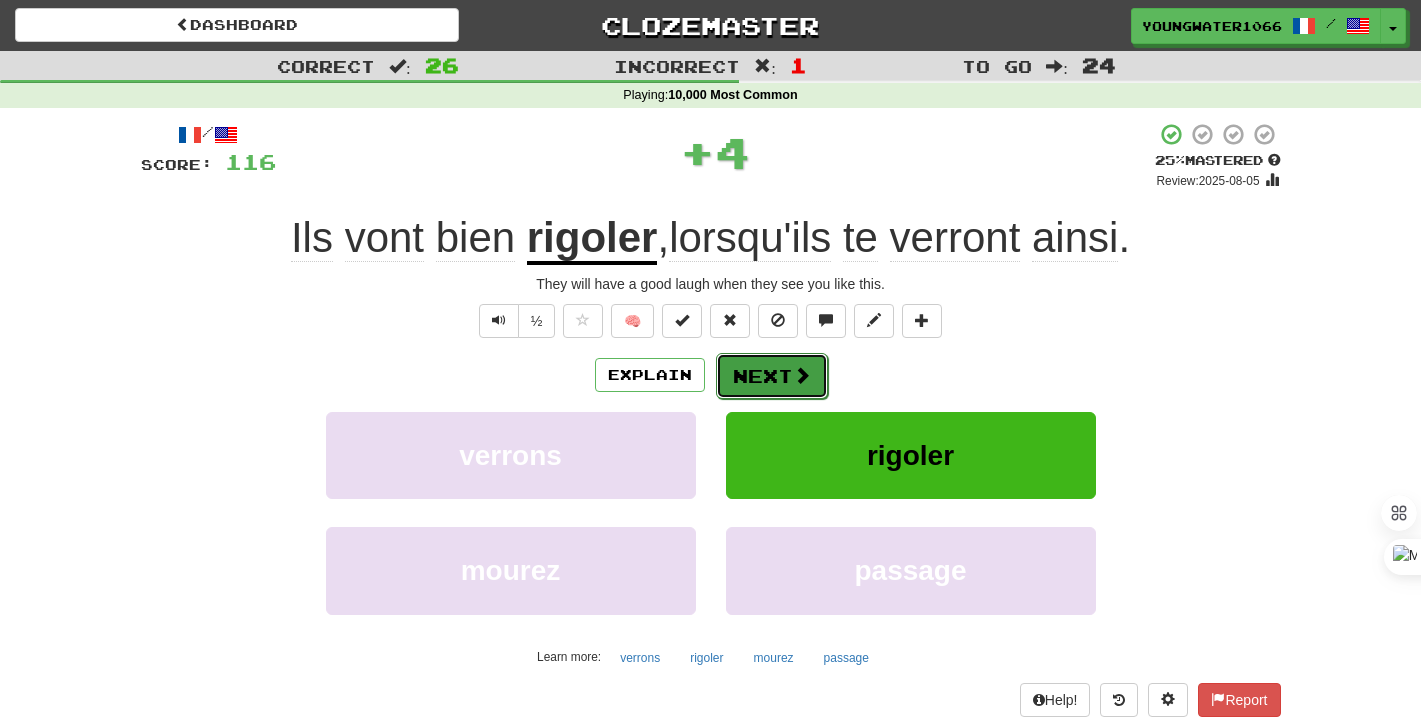 click at bounding box center [802, 375] 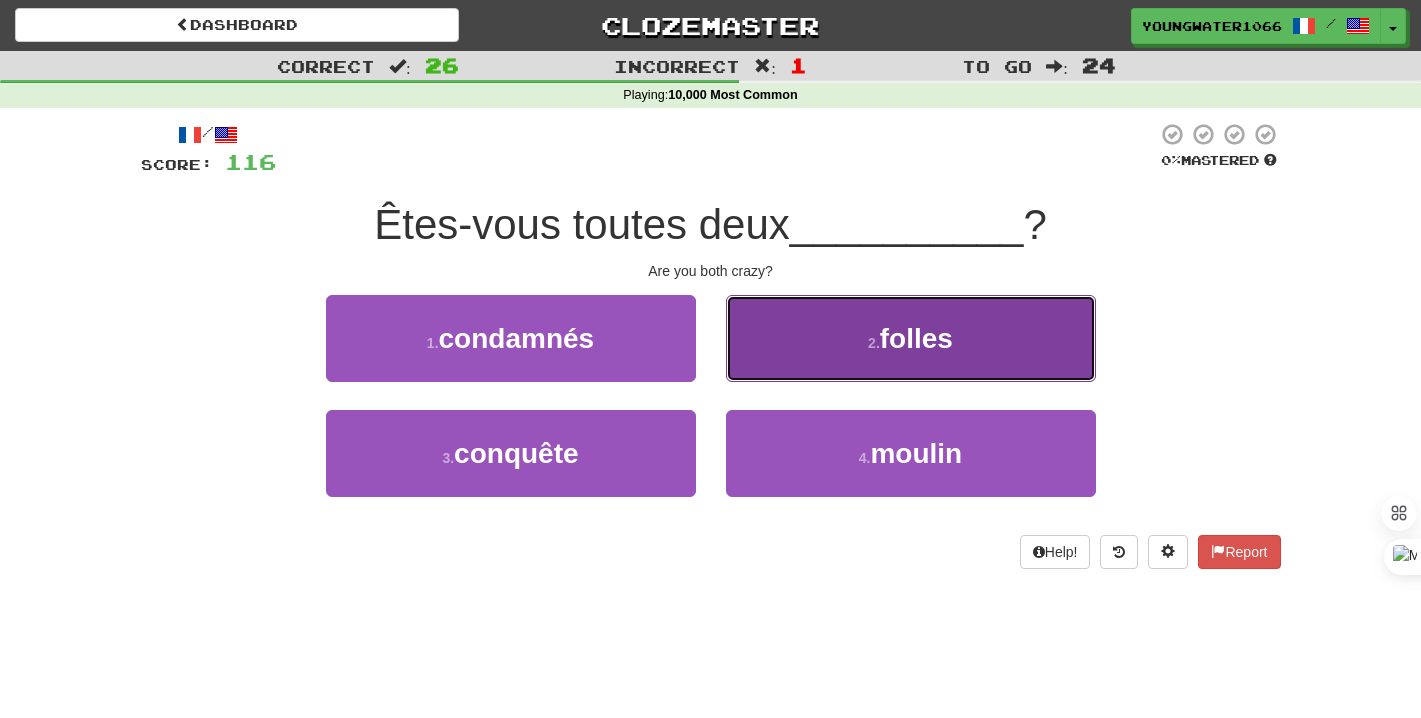 click on "2 . folles" at bounding box center [911, 338] 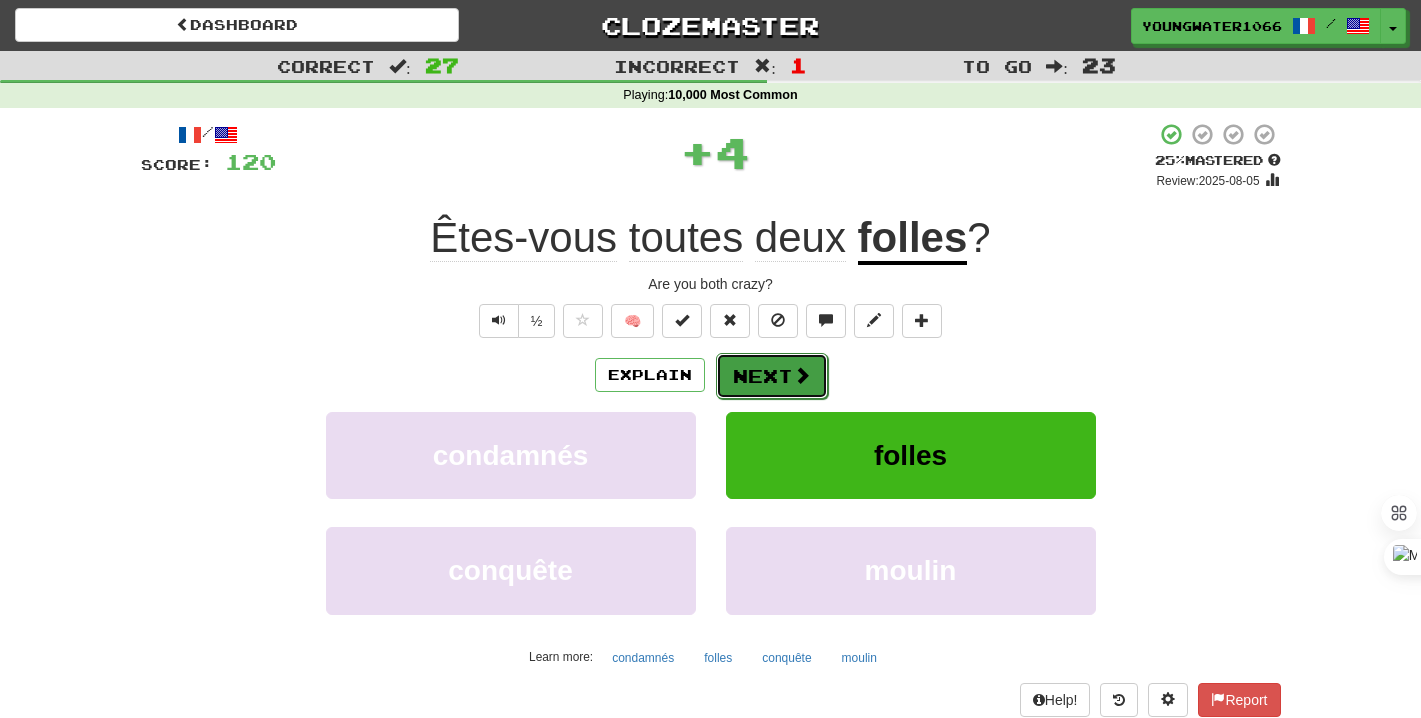 click on "Next" at bounding box center [772, 376] 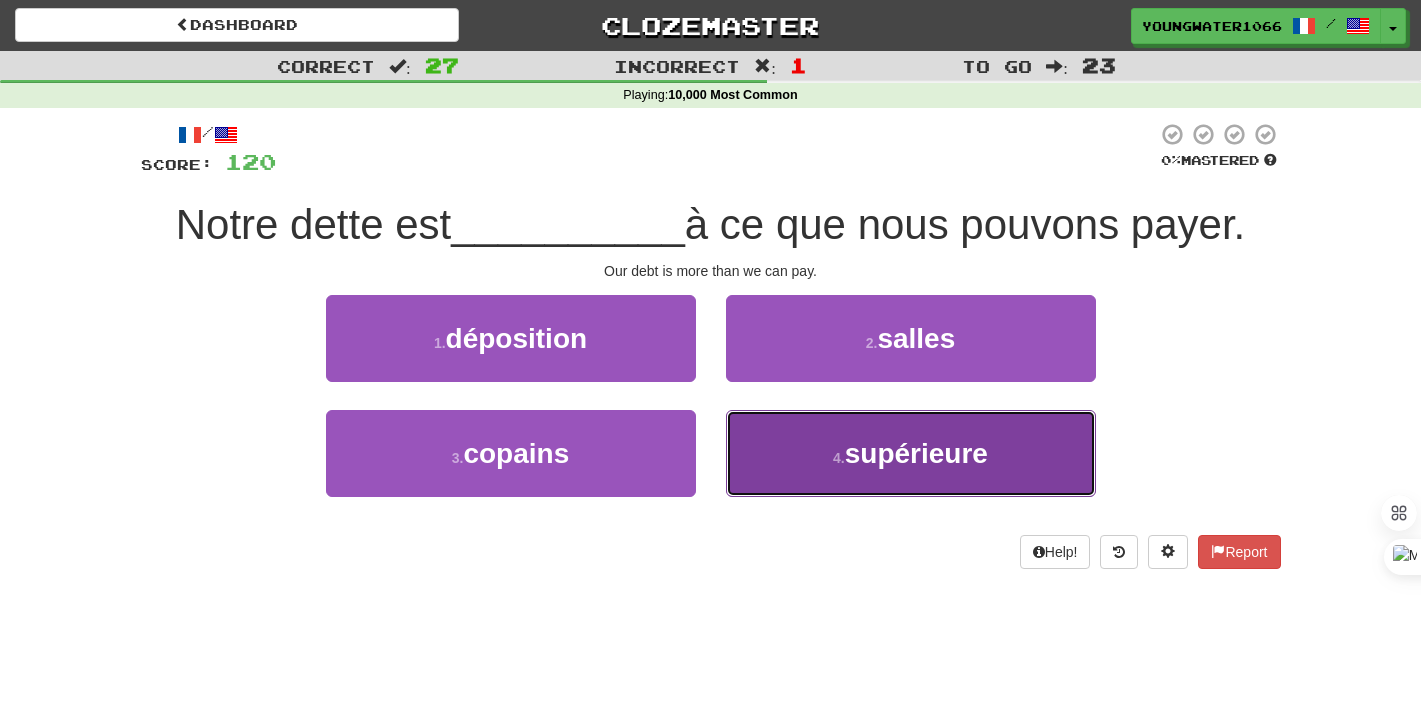 click on "4 .  supérieure" at bounding box center (911, 453) 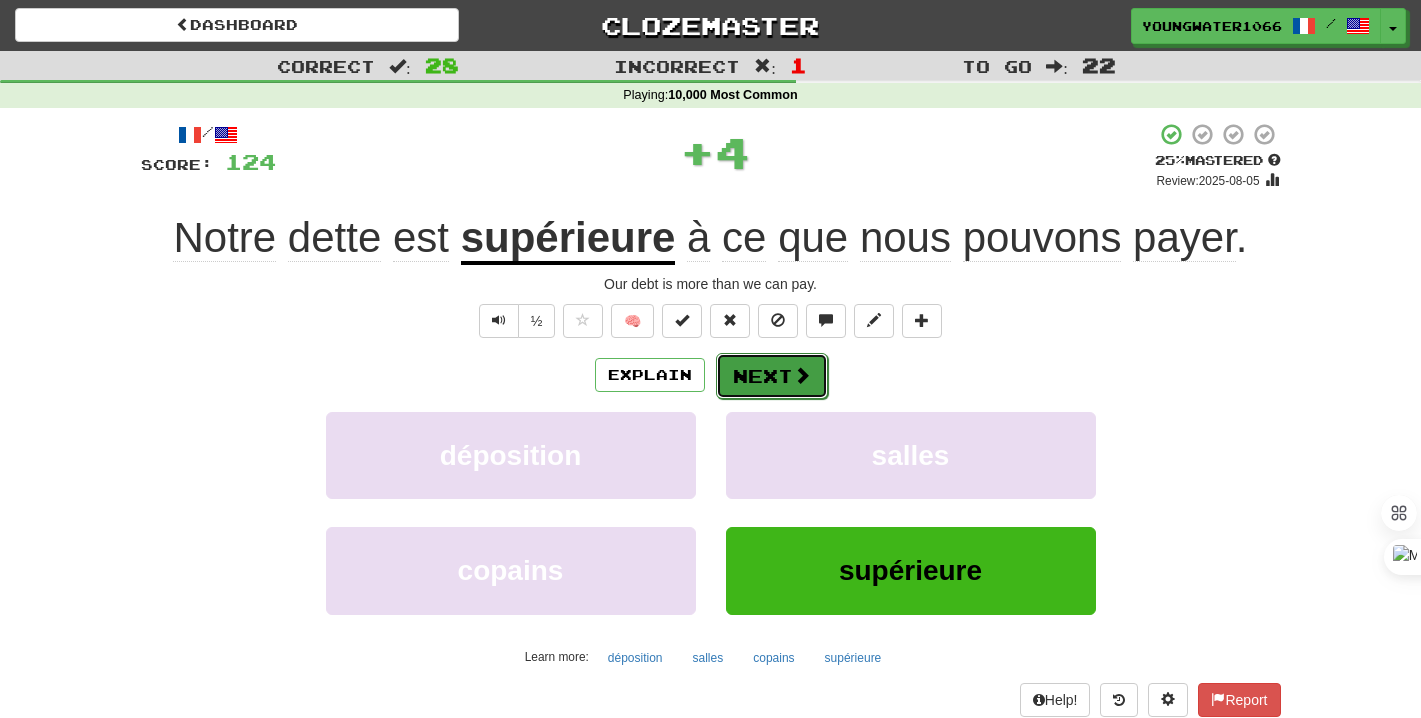 click on "Next" at bounding box center [772, 376] 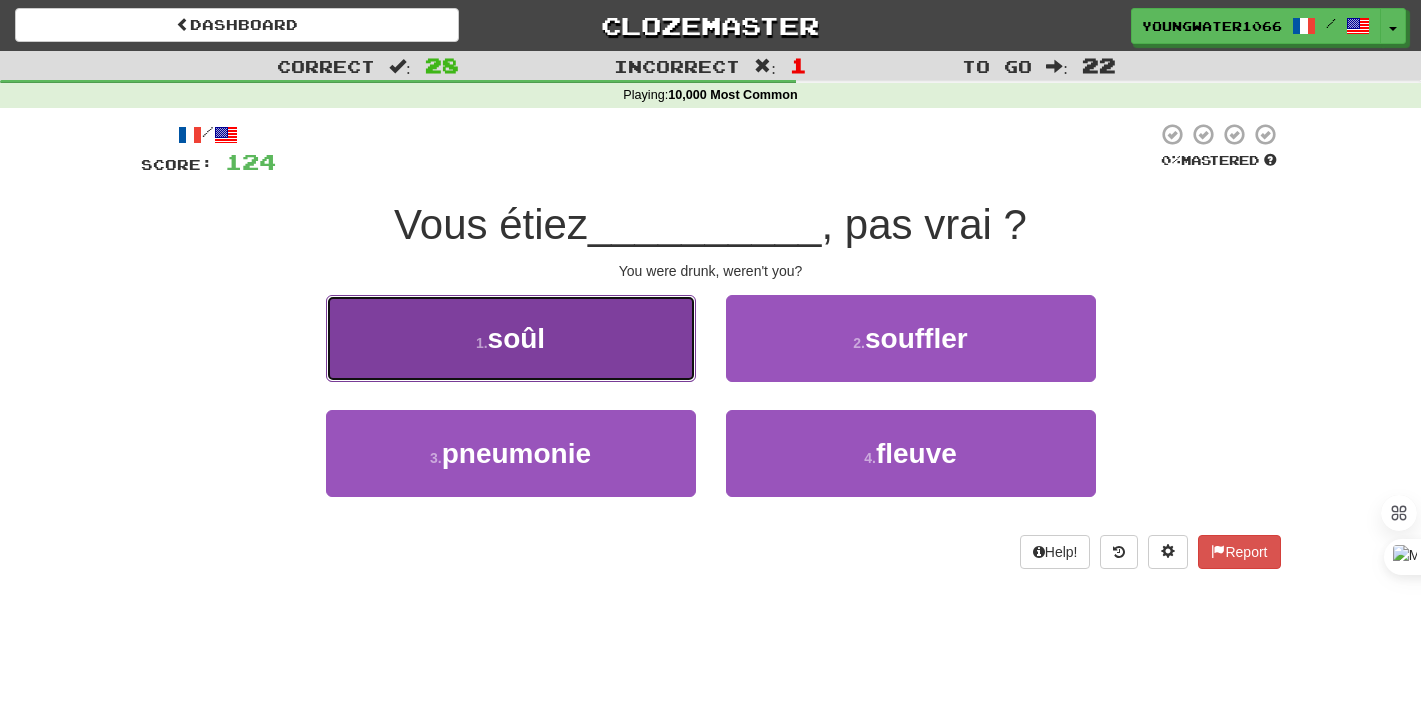 click on "1 . soûl" at bounding box center [511, 338] 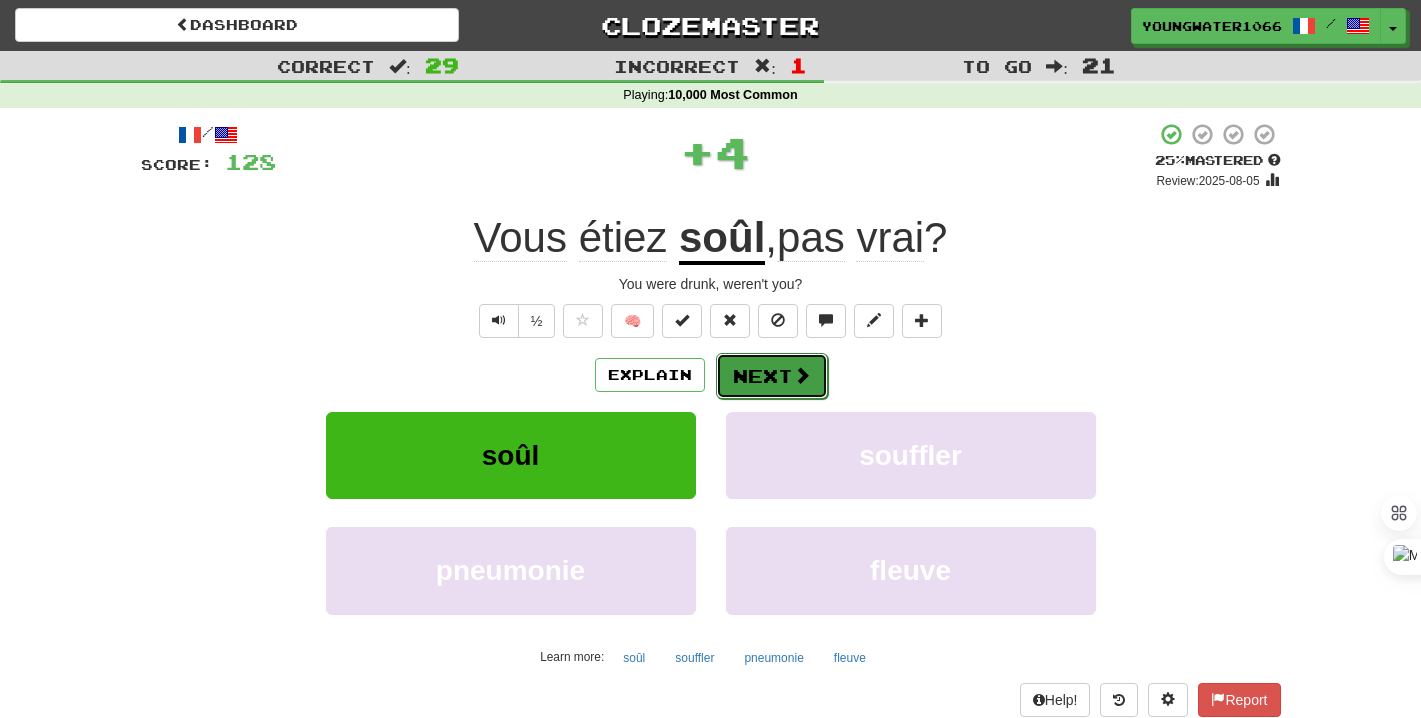 click on "Next" at bounding box center [772, 376] 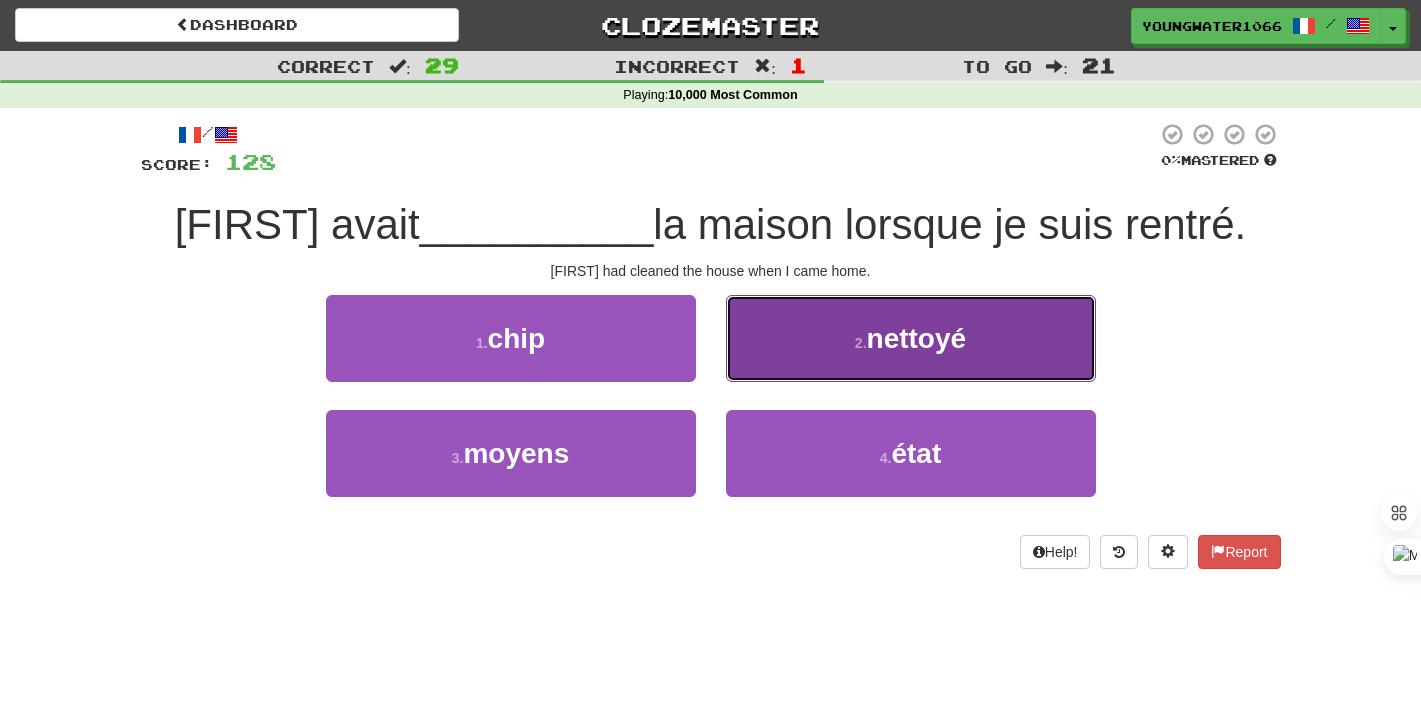click on "2 .  nettoyé" at bounding box center [911, 338] 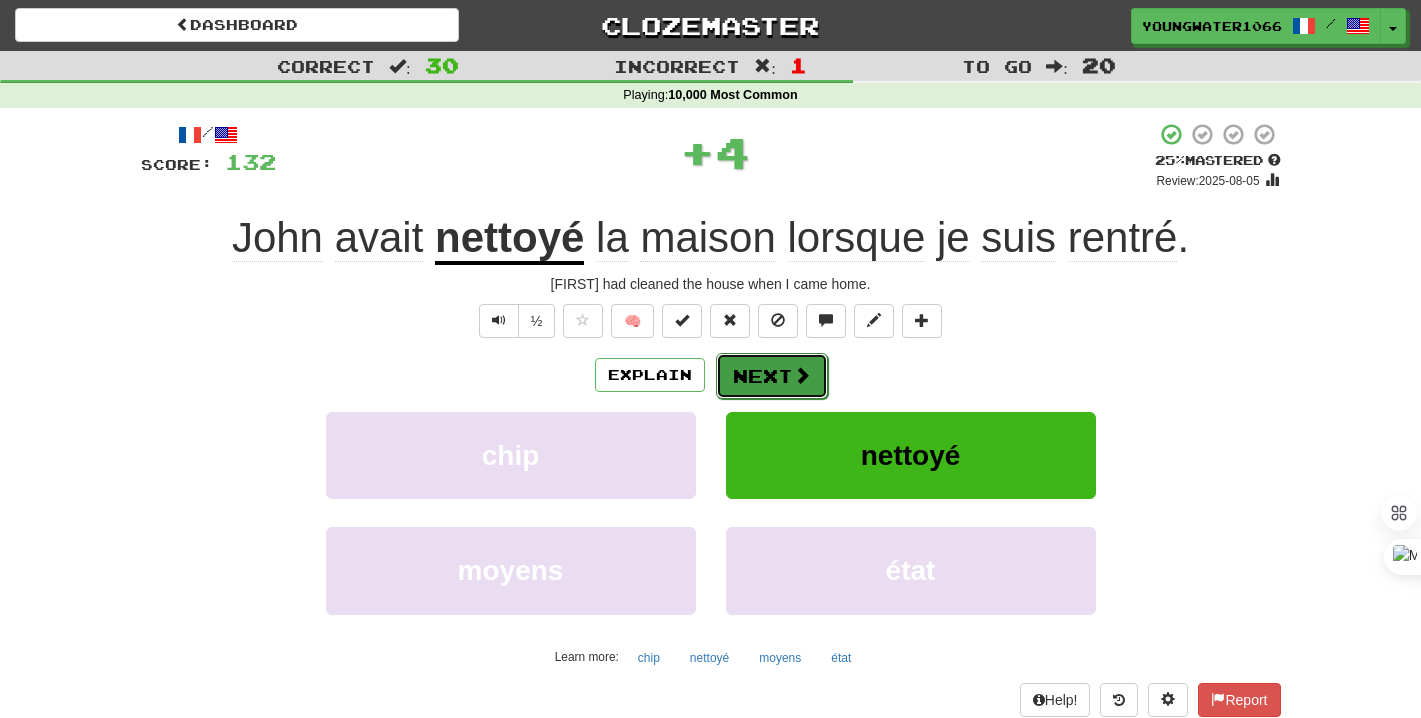 click on "Next" at bounding box center [772, 376] 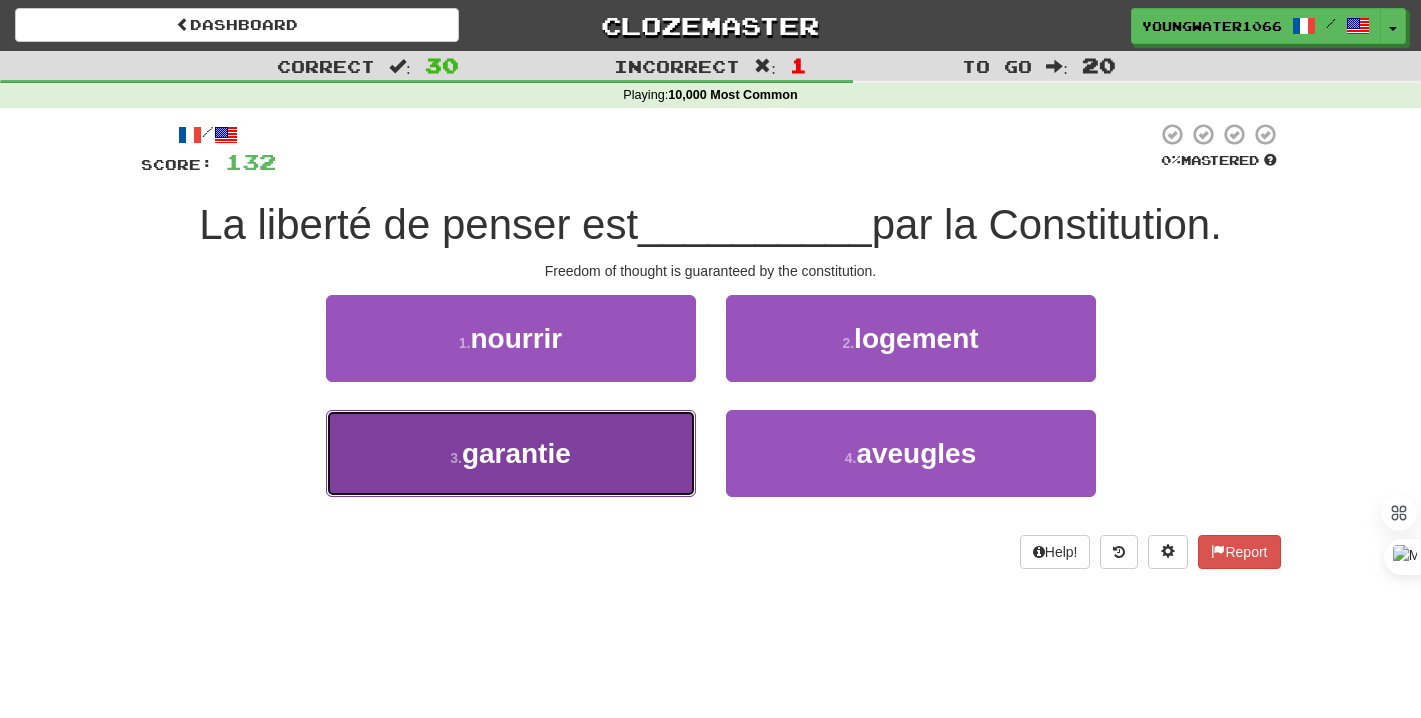 click on "3 .  garantie" at bounding box center [511, 453] 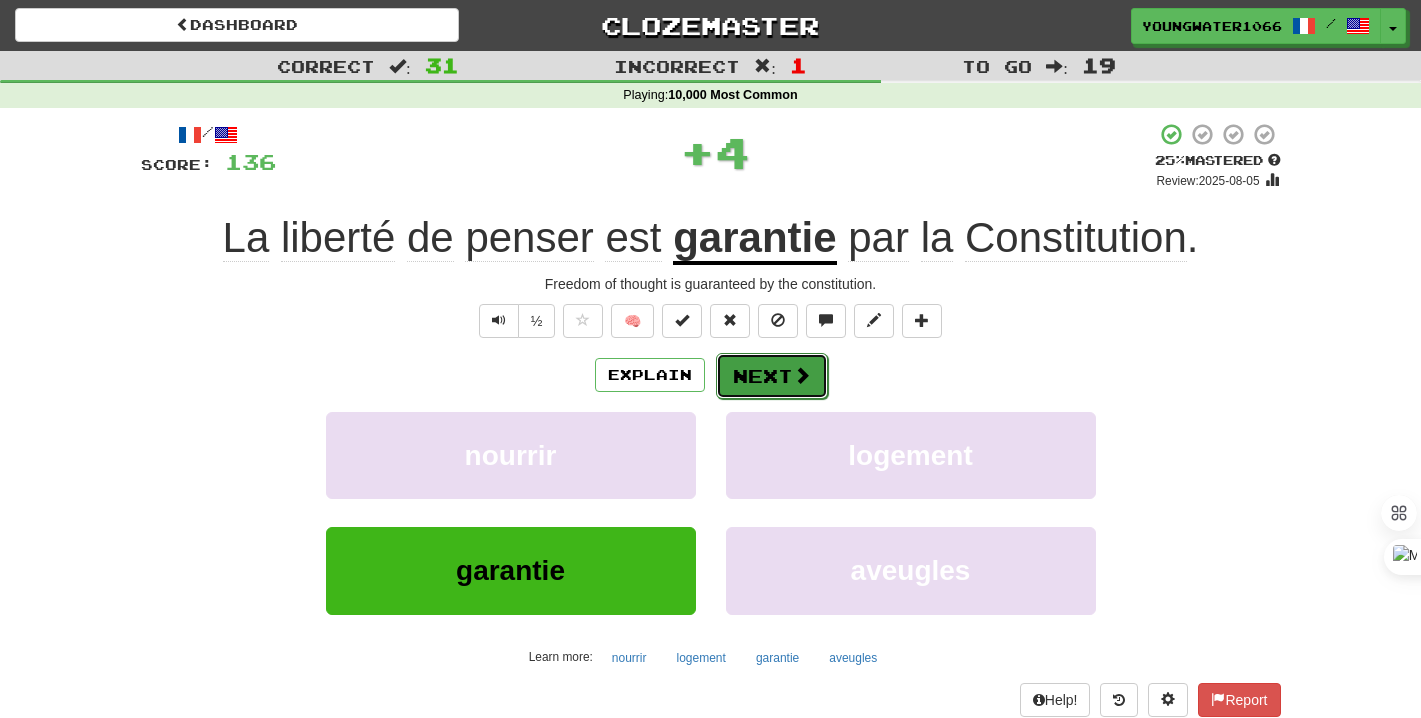 click on "Next" at bounding box center (772, 376) 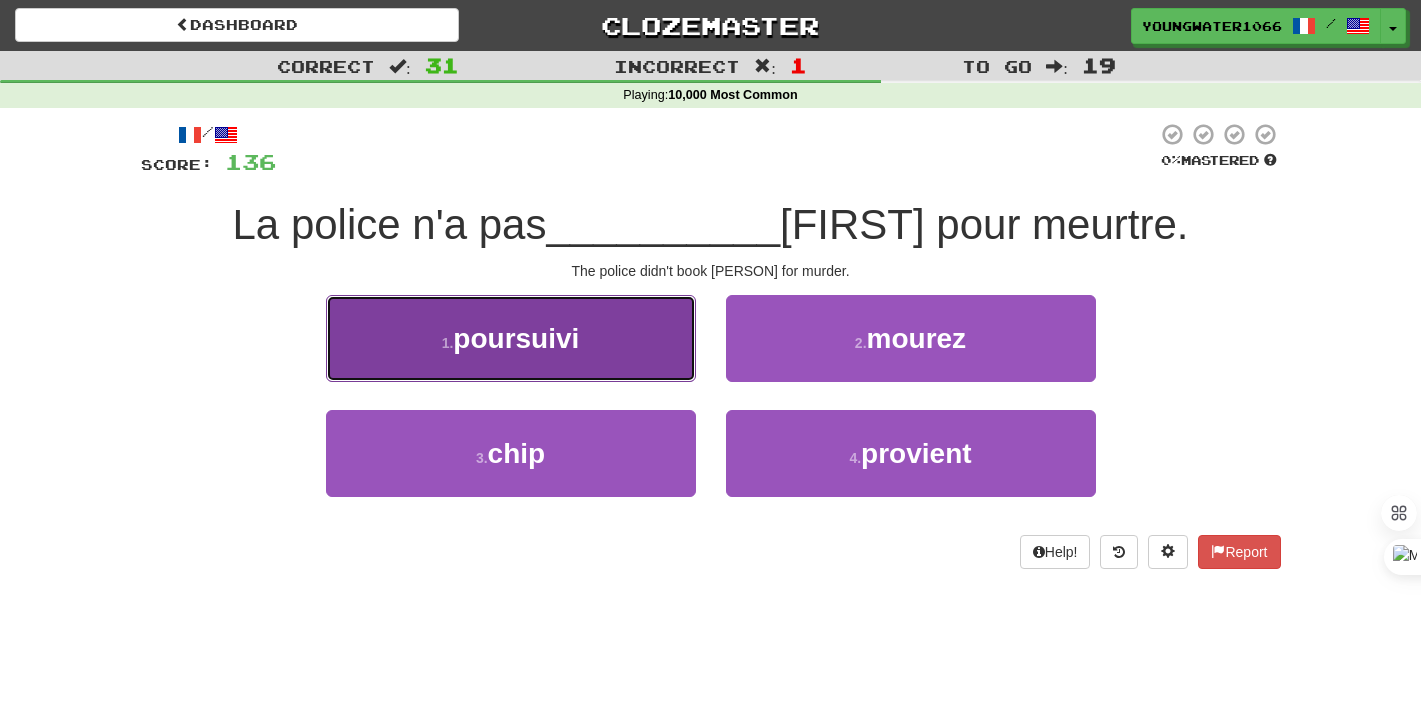 click on "1 .  poursuivi" at bounding box center [511, 338] 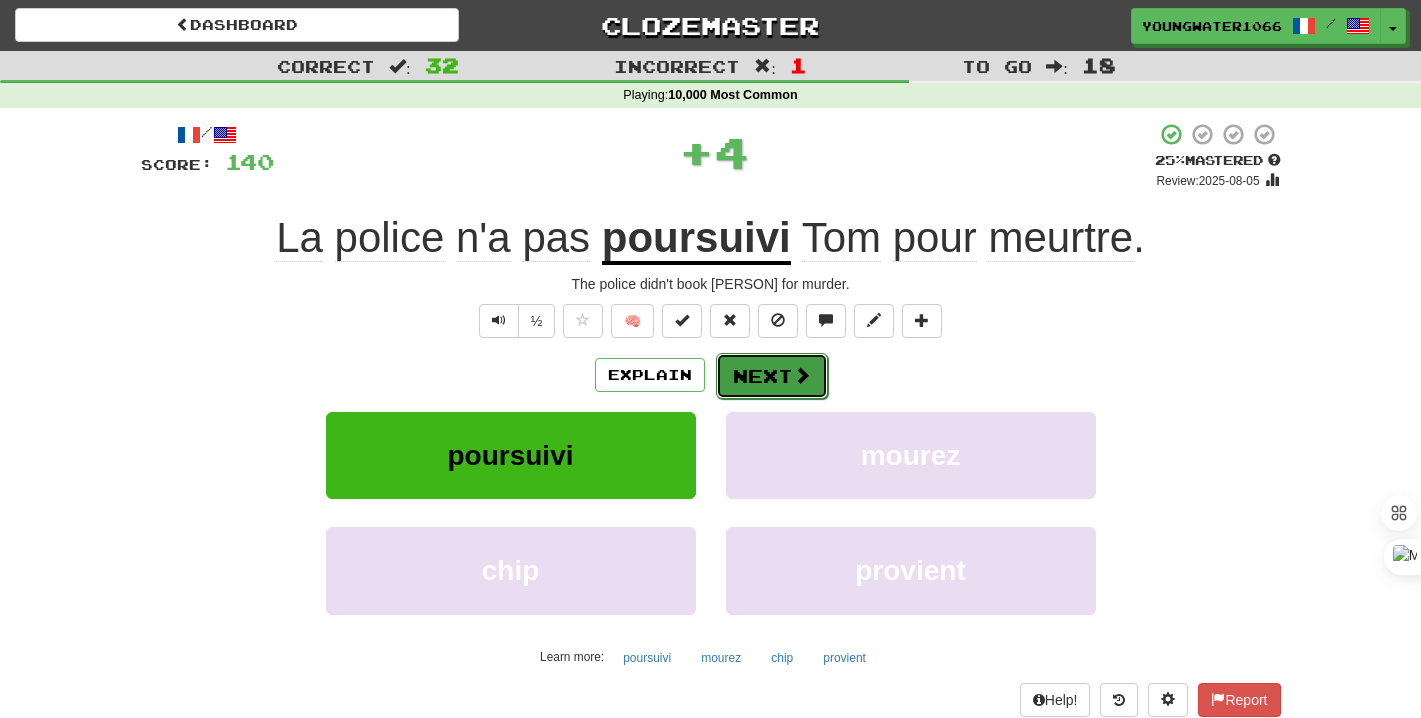 click on "Next" at bounding box center [772, 376] 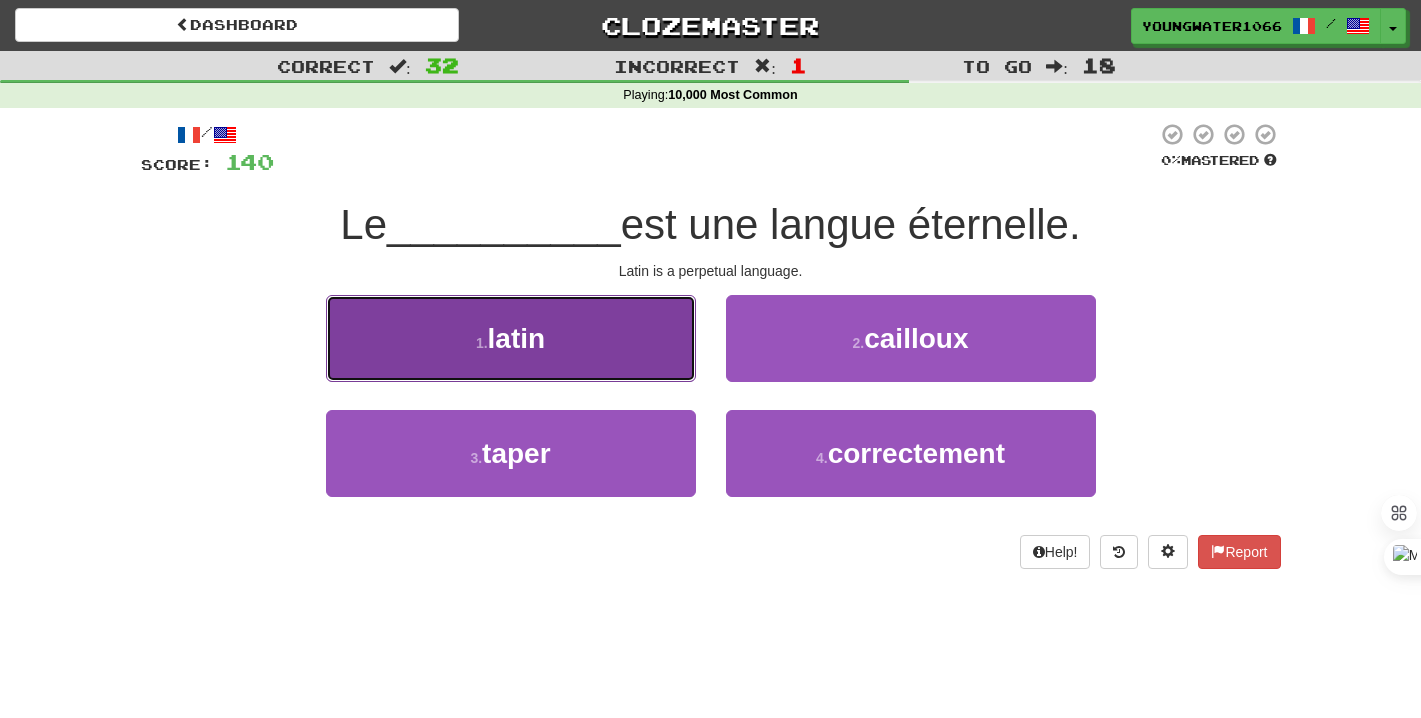 click on "1 .  latin" at bounding box center (511, 338) 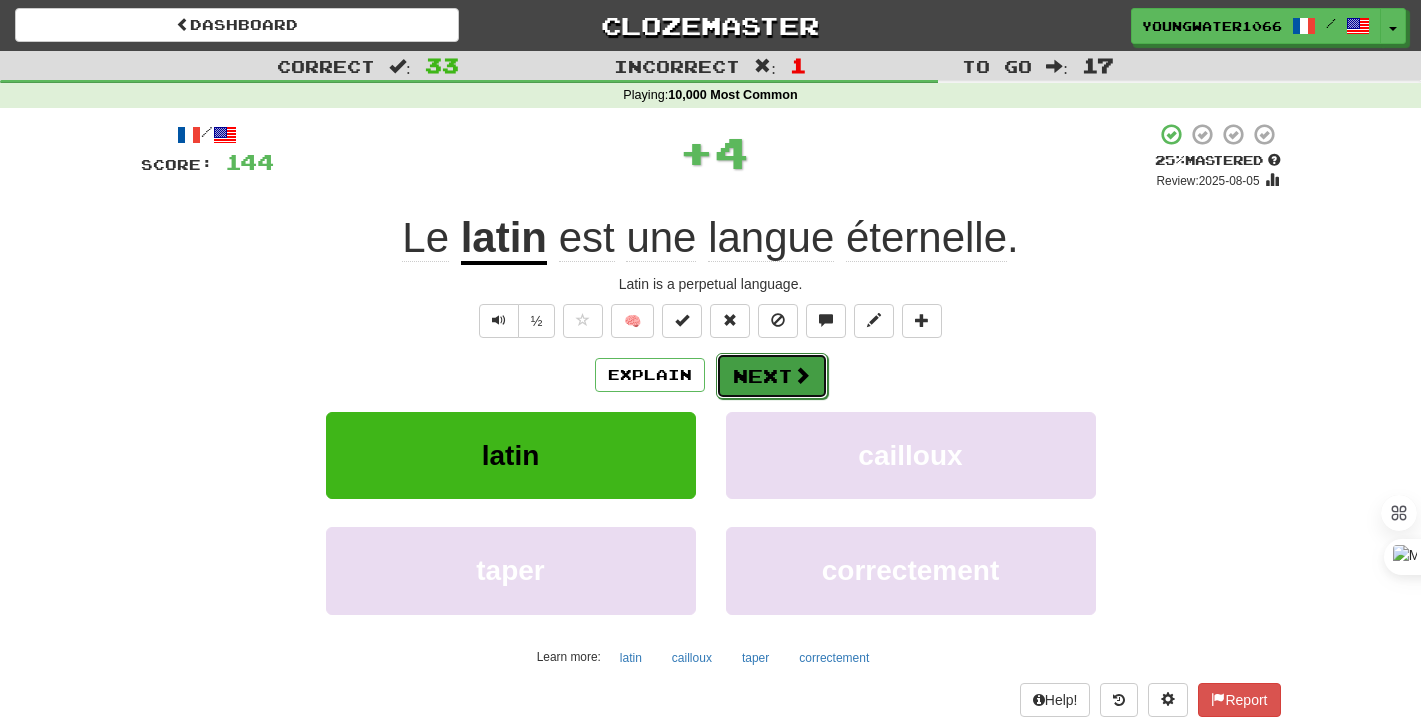 click on "Next" at bounding box center [772, 376] 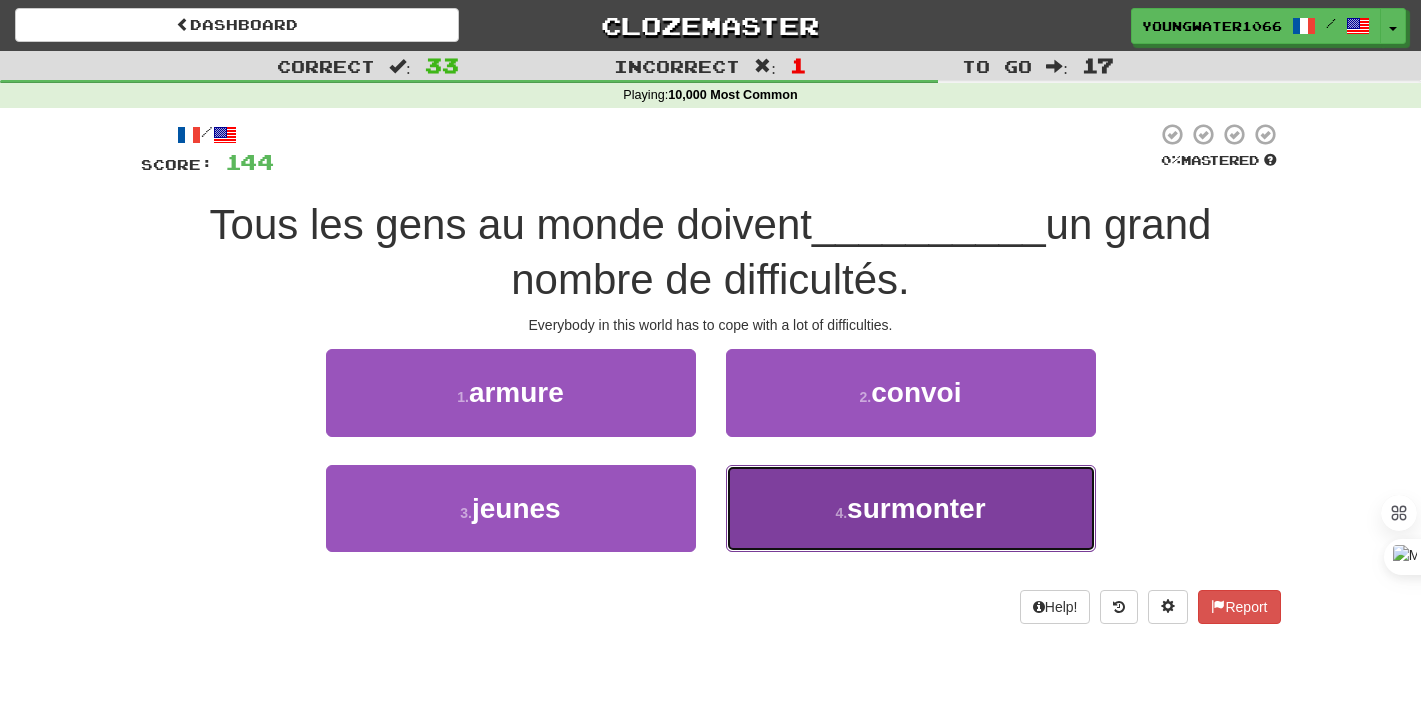 click on "4 .  surmonter" at bounding box center (911, 508) 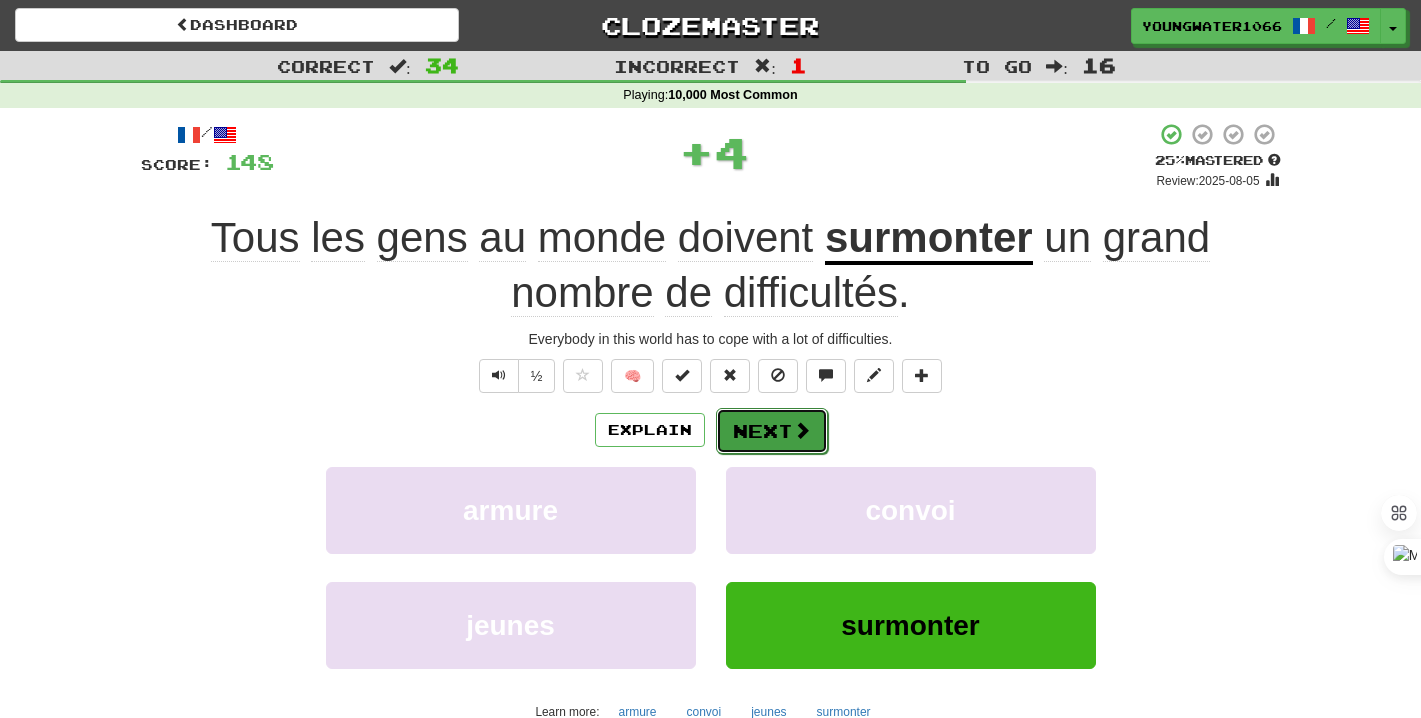 click on "Next" at bounding box center (772, 431) 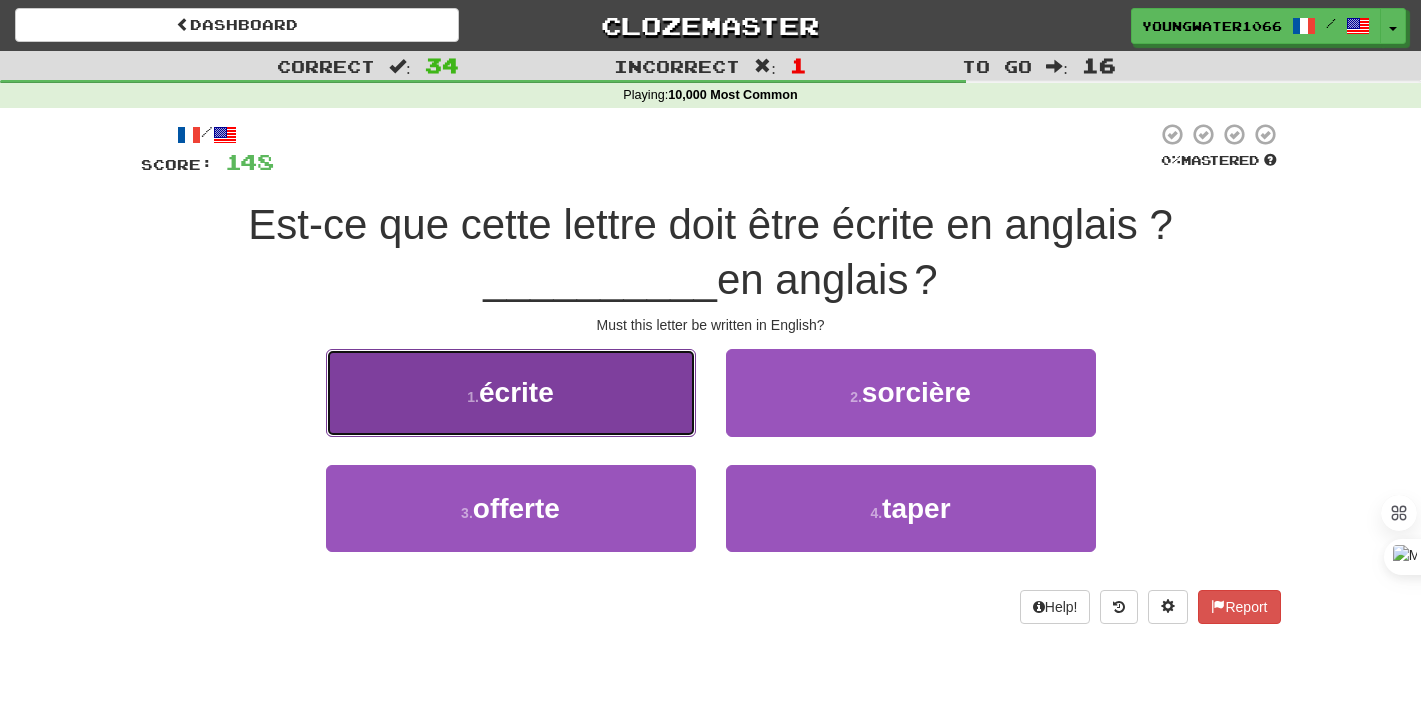 click on "1 . écrite" at bounding box center [511, 392] 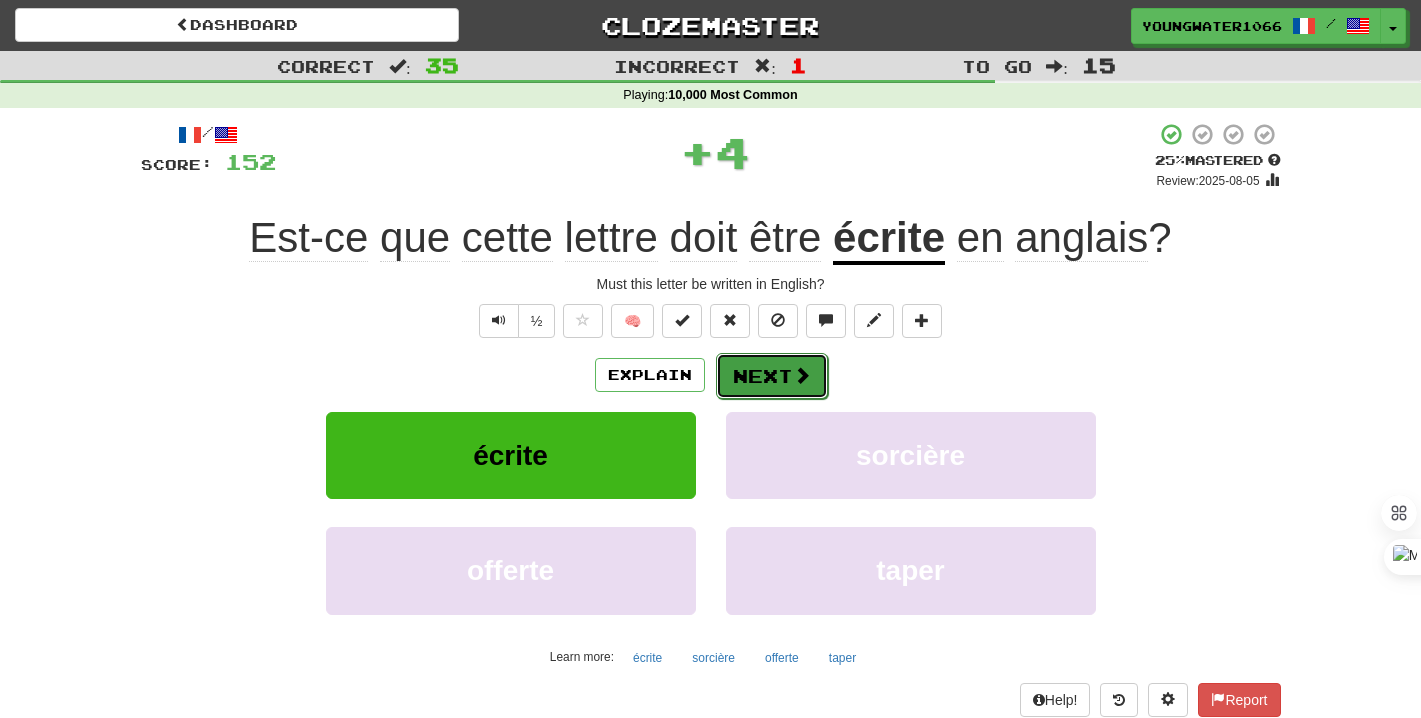 click on "Next" at bounding box center [772, 376] 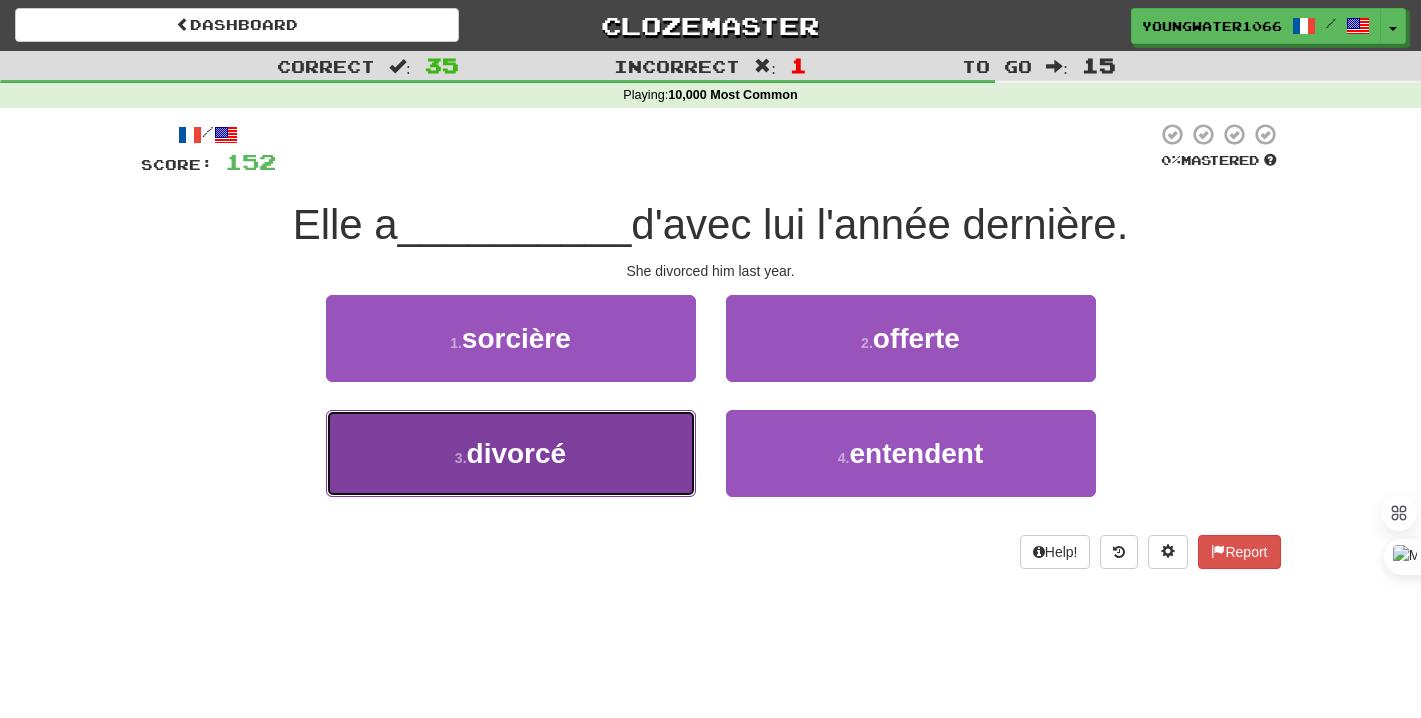 click on "3 . divorcé" at bounding box center [511, 453] 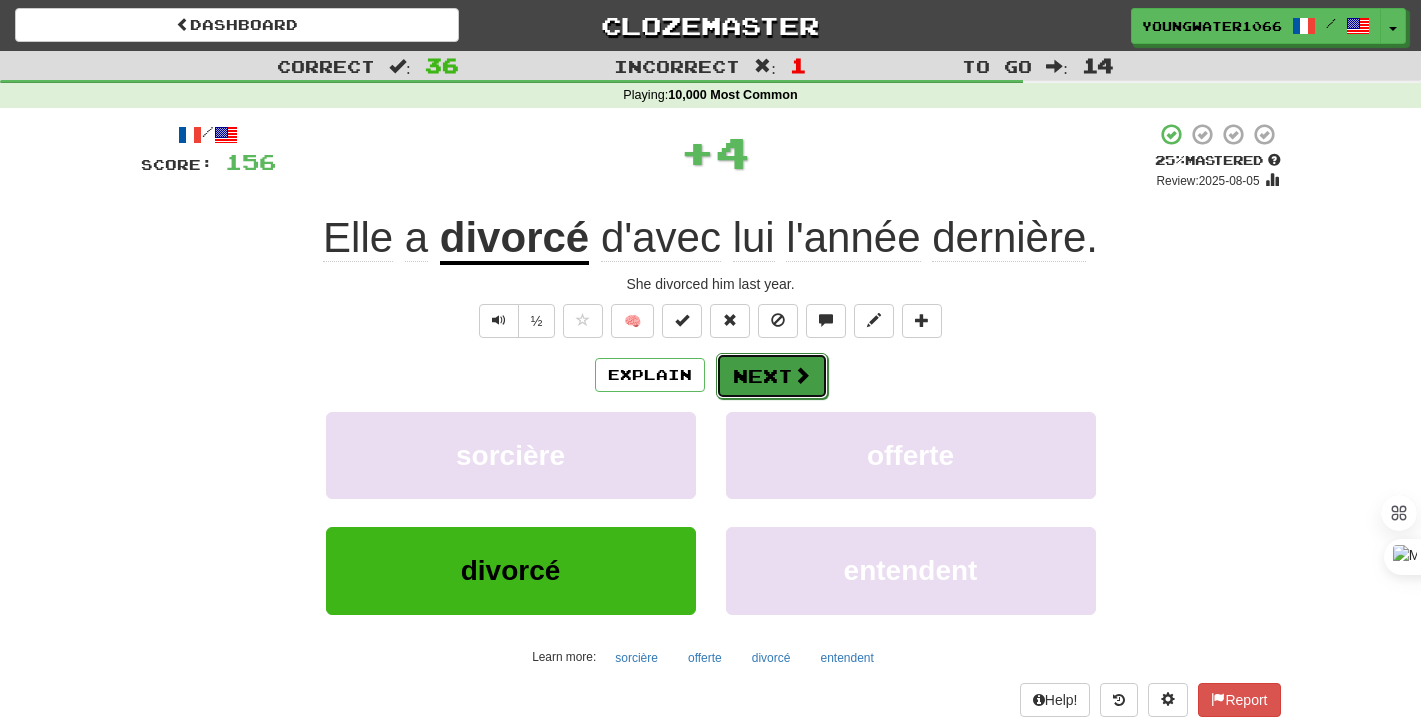 click on "Next" at bounding box center [772, 376] 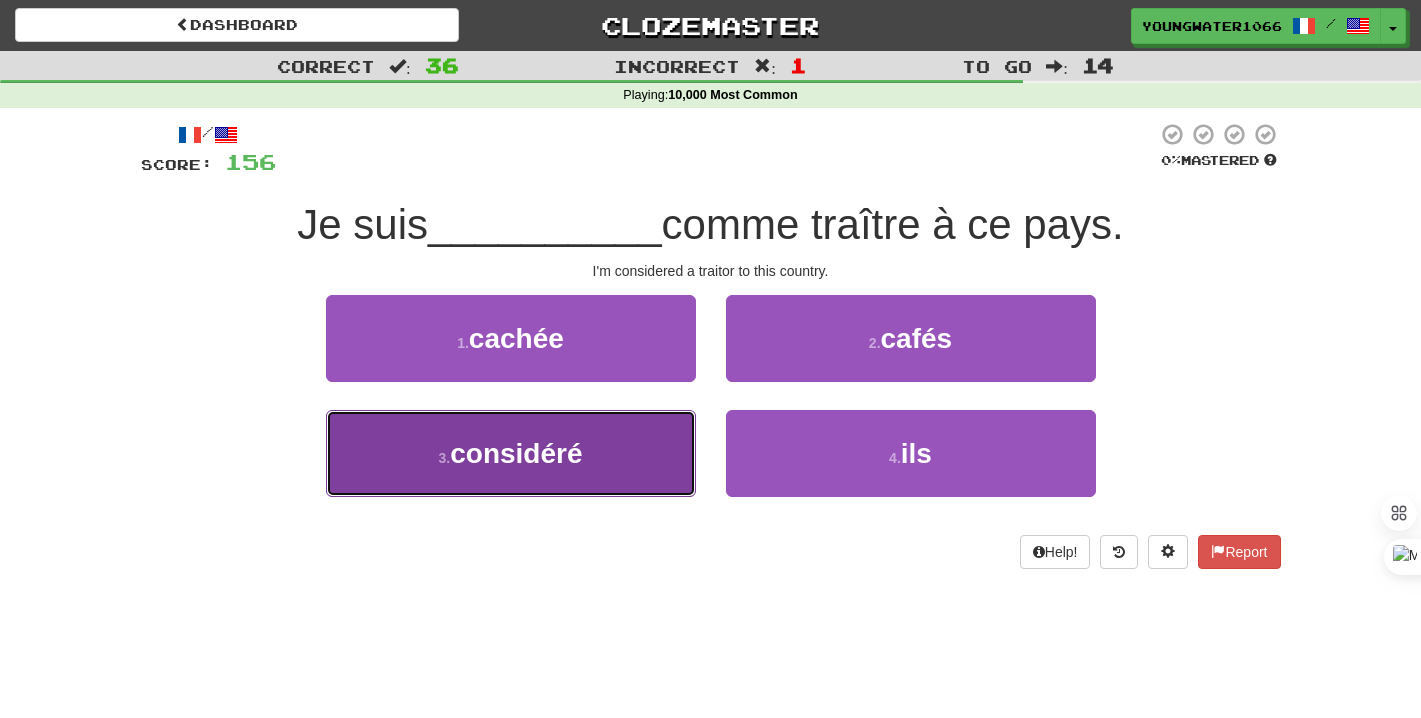 click on "3 .  considéré" at bounding box center [511, 453] 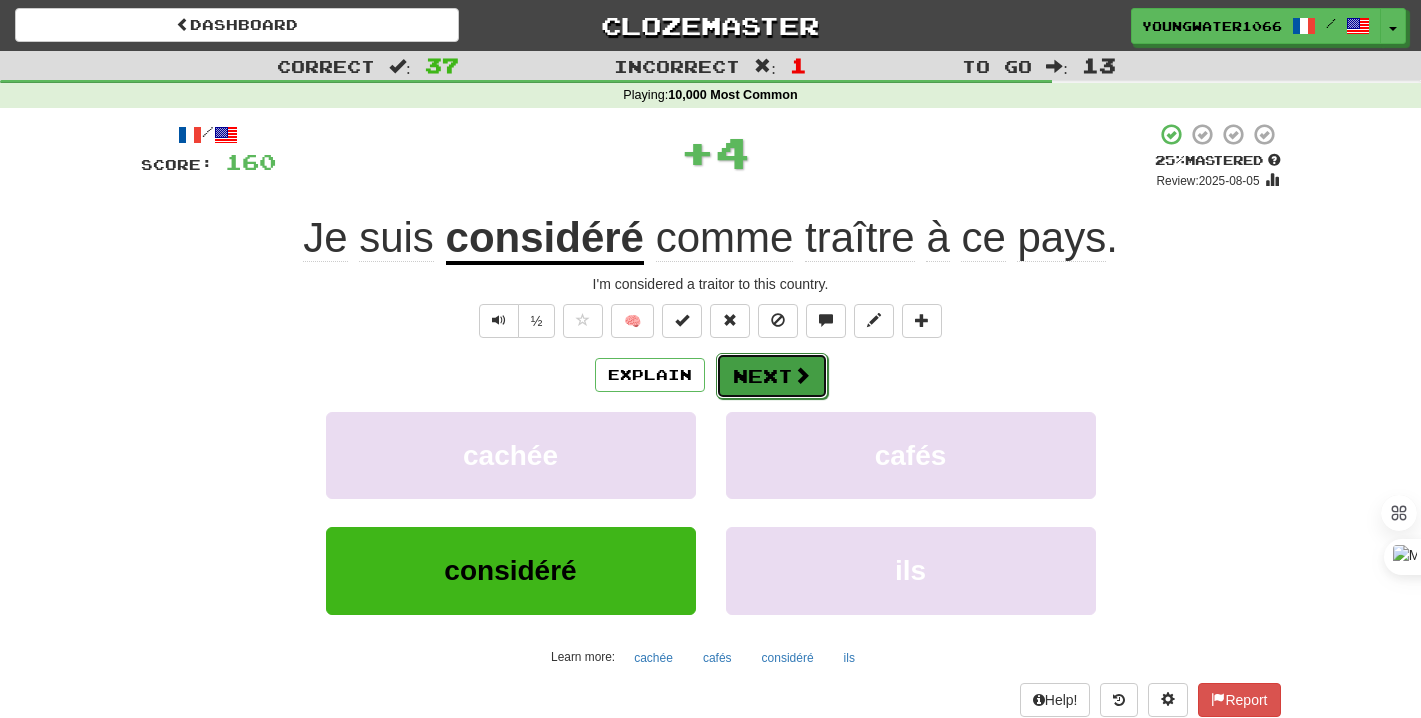click on "Next" at bounding box center (772, 376) 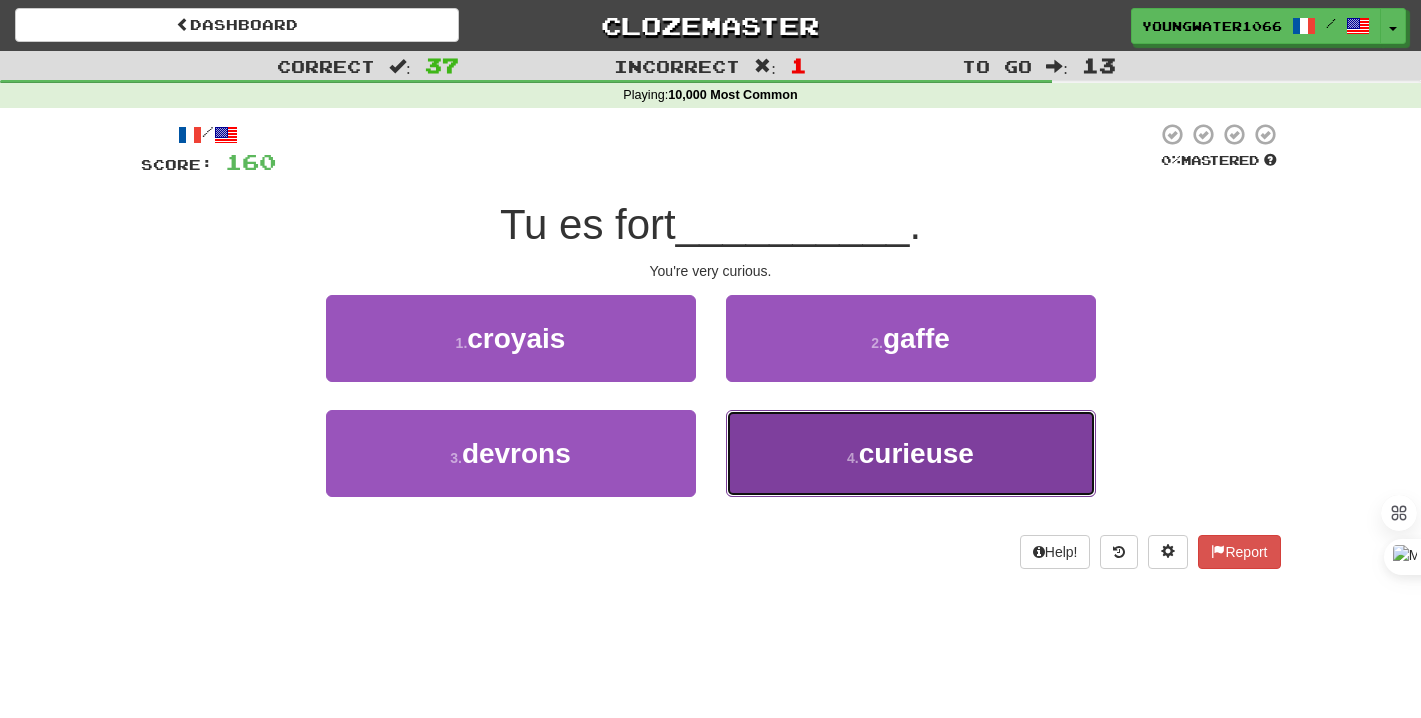 click on "4 . curieuse" at bounding box center (911, 453) 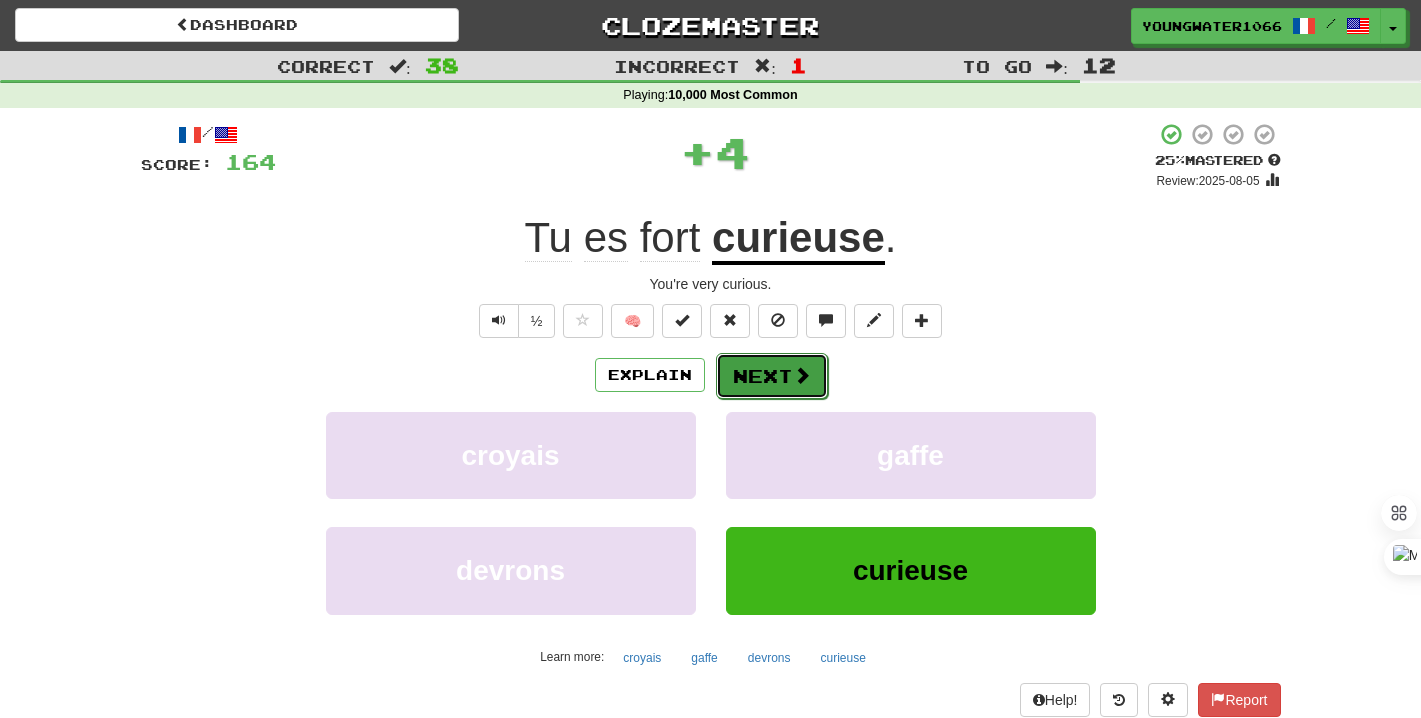 click on "Next" at bounding box center (772, 376) 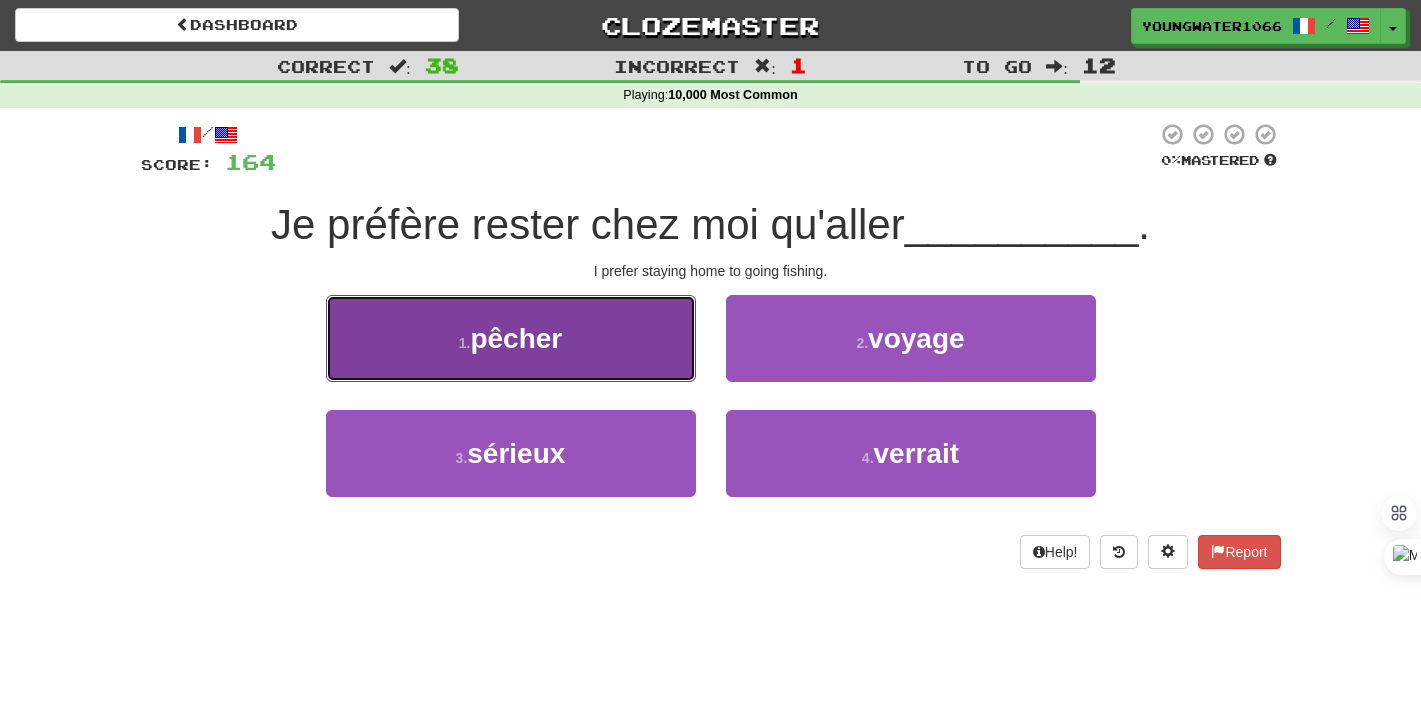 click on "1 .  pêcher" at bounding box center [511, 338] 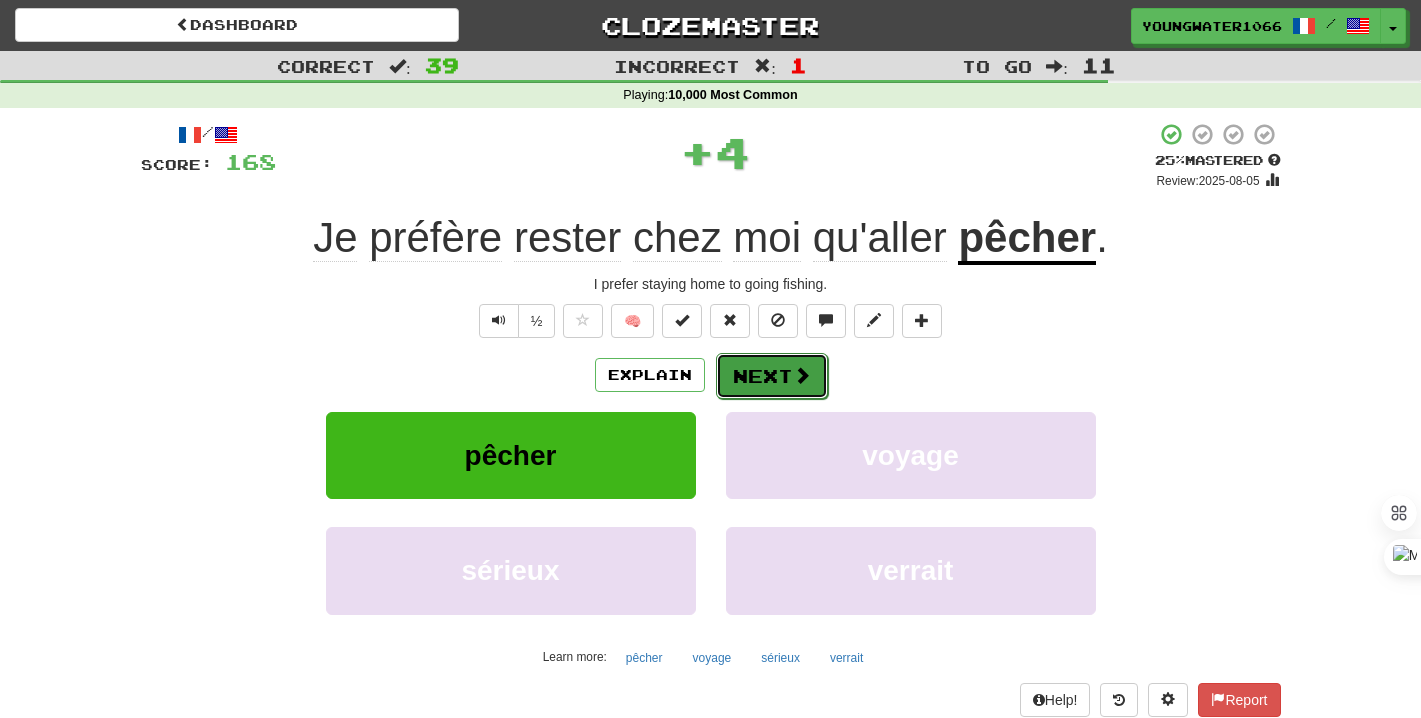 click on "Next" at bounding box center [772, 376] 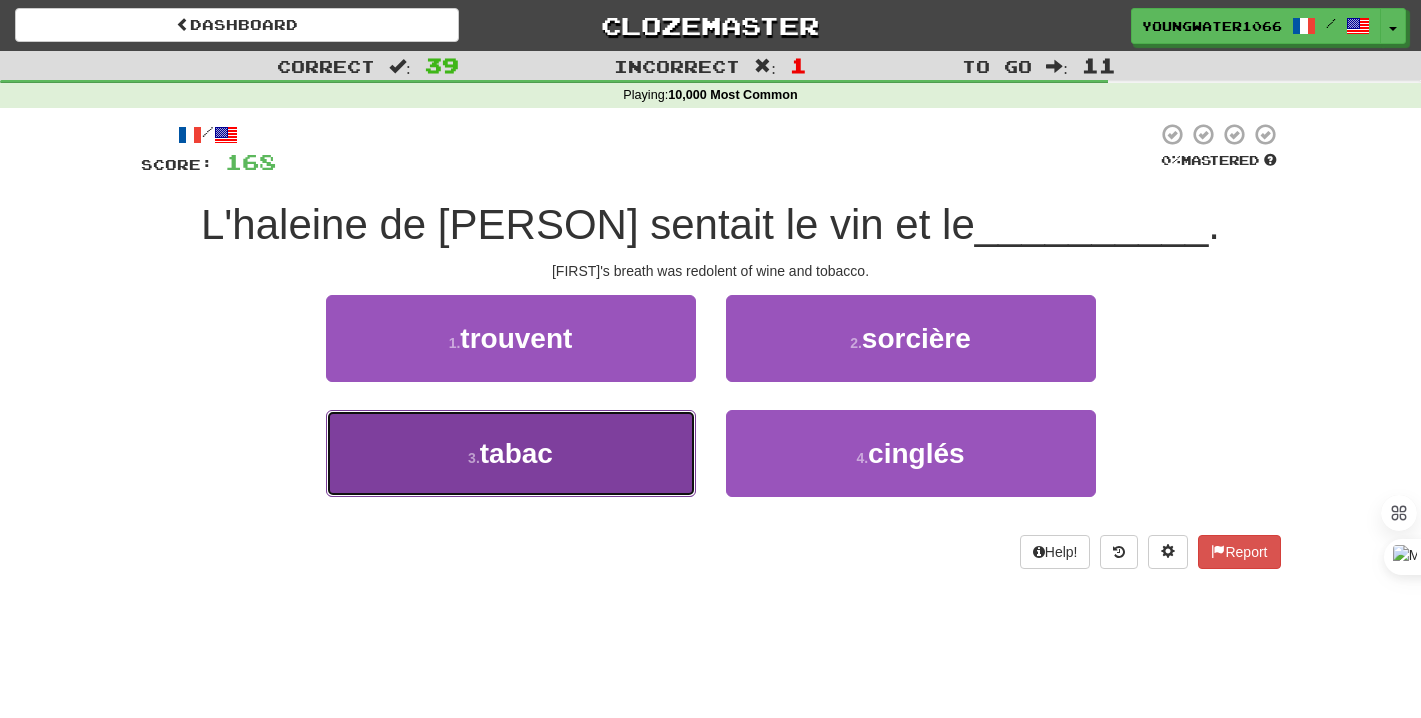 click on "3 .  tabac" at bounding box center (511, 453) 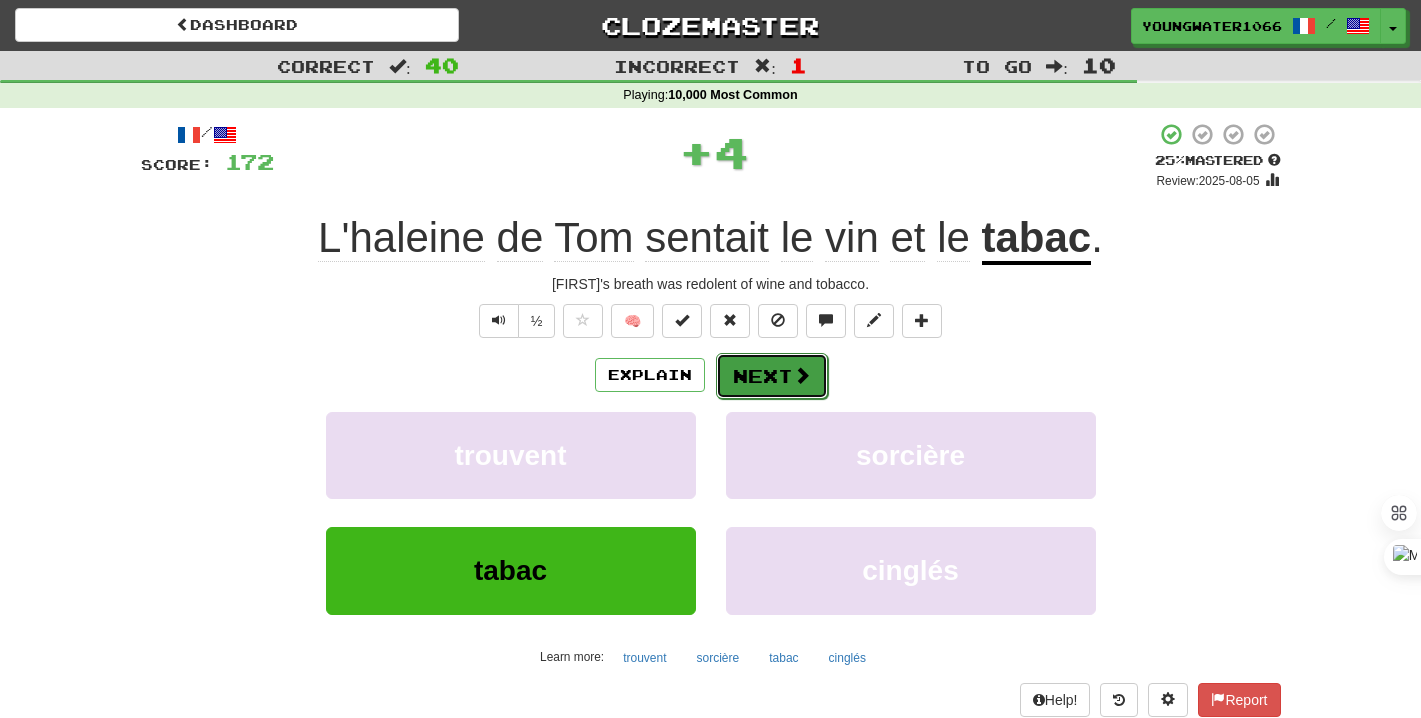 click on "Next" at bounding box center [772, 376] 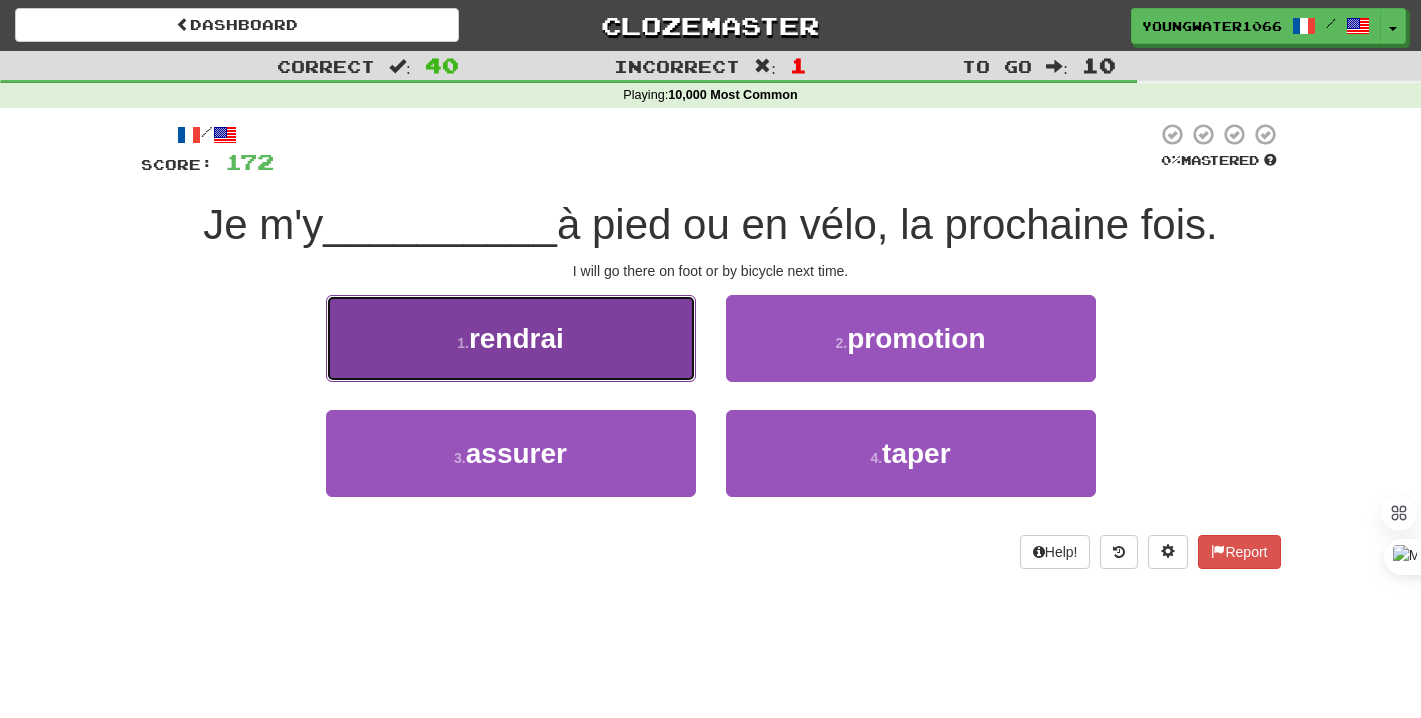 click on "1 .  rendrai" at bounding box center (511, 338) 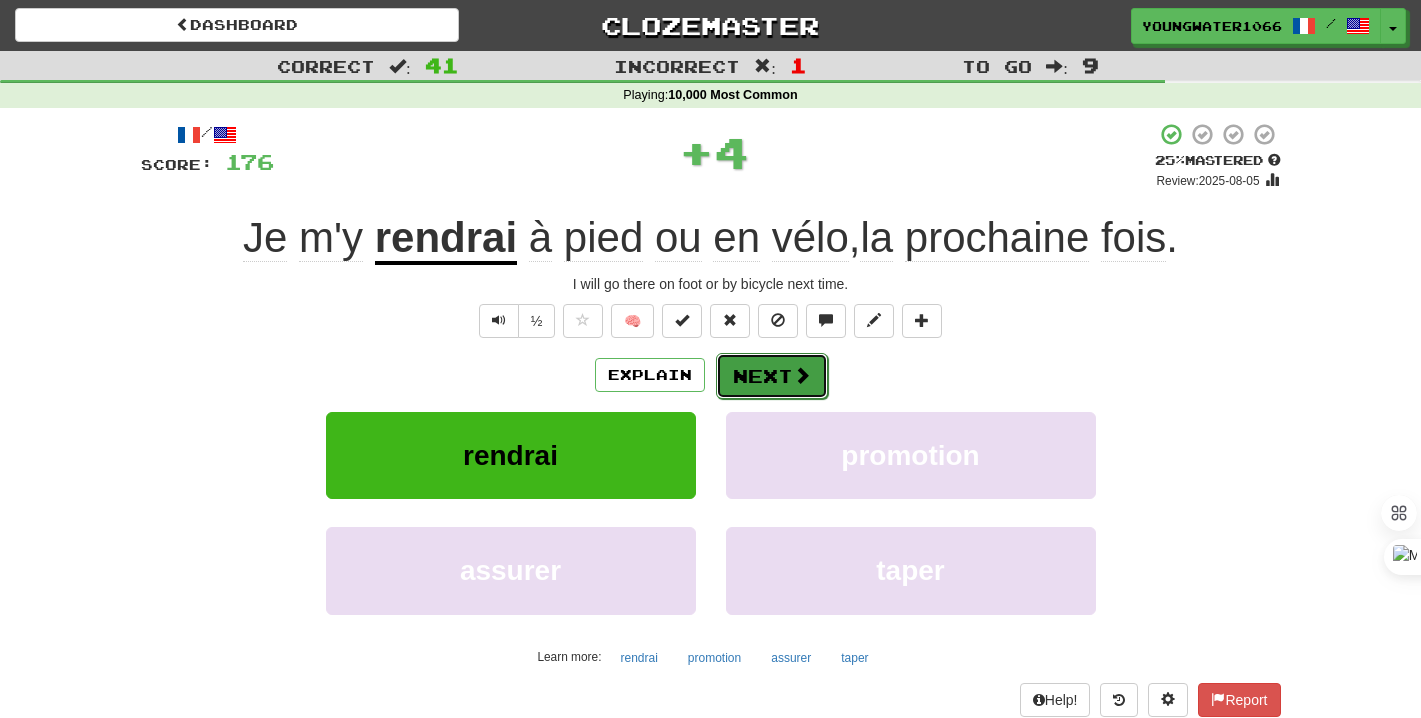 click on "Next" at bounding box center [772, 376] 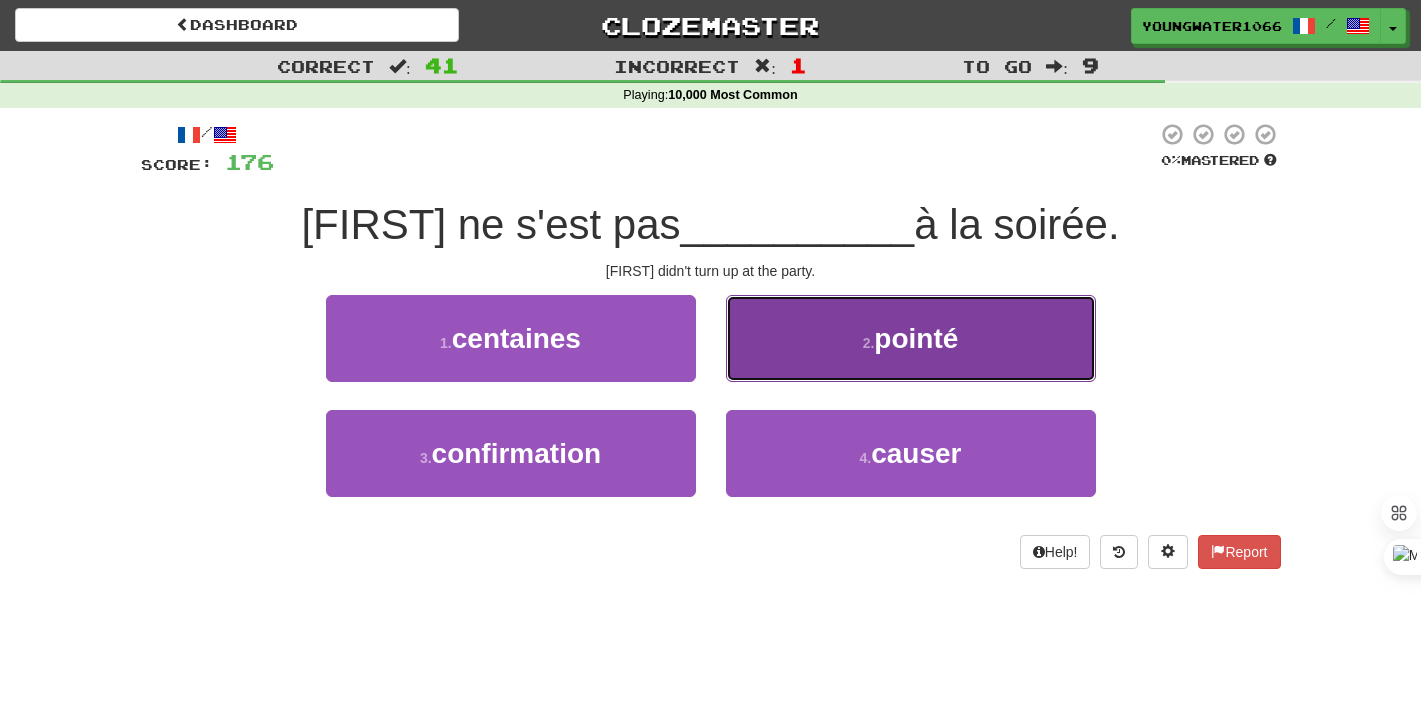 click on "2 .  pointé" at bounding box center (911, 338) 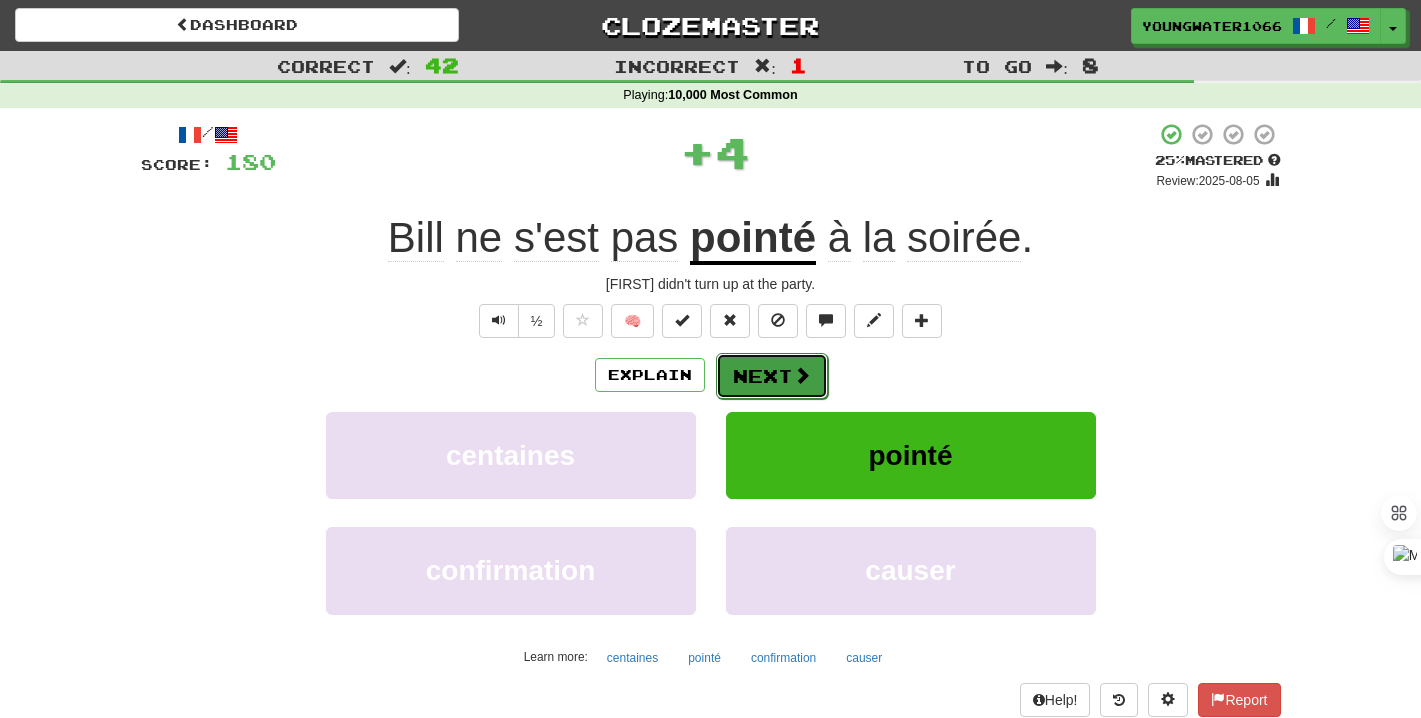 click at bounding box center (802, 375) 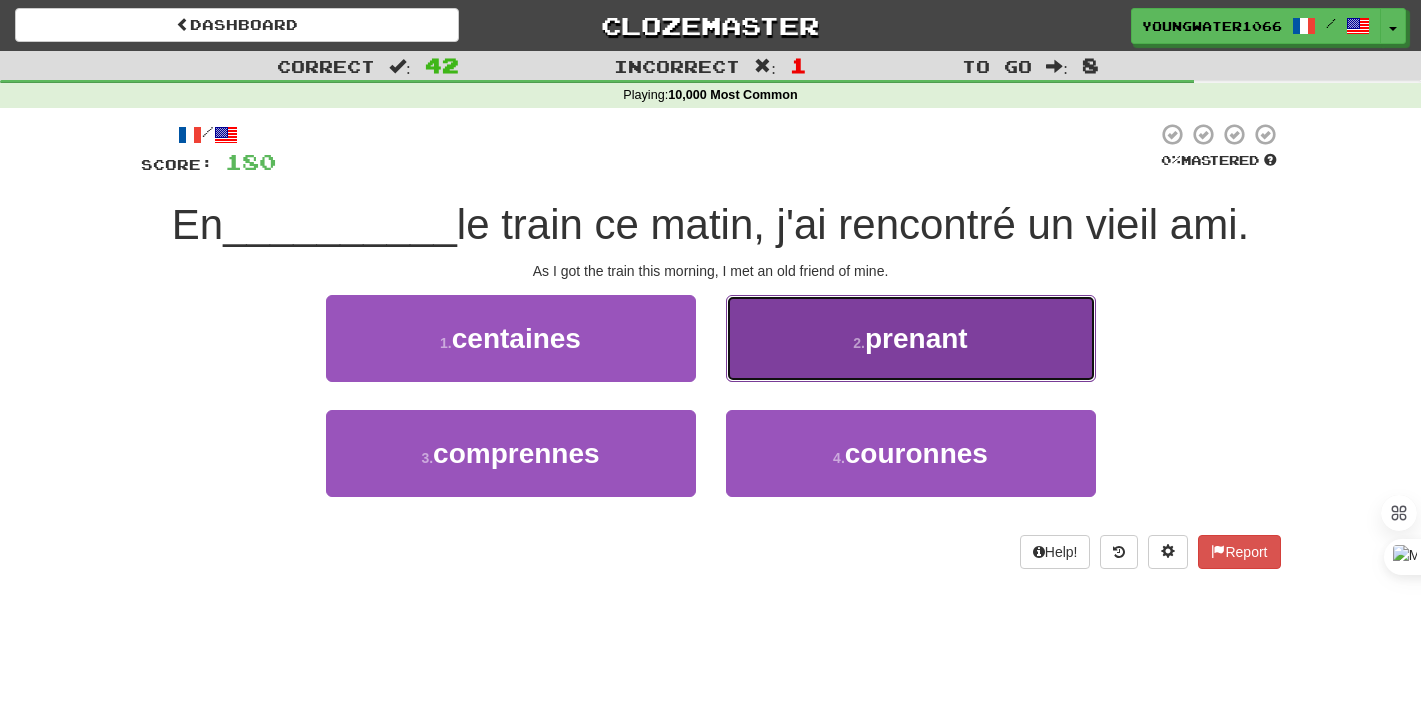 click on "2 .  prenant" at bounding box center (911, 338) 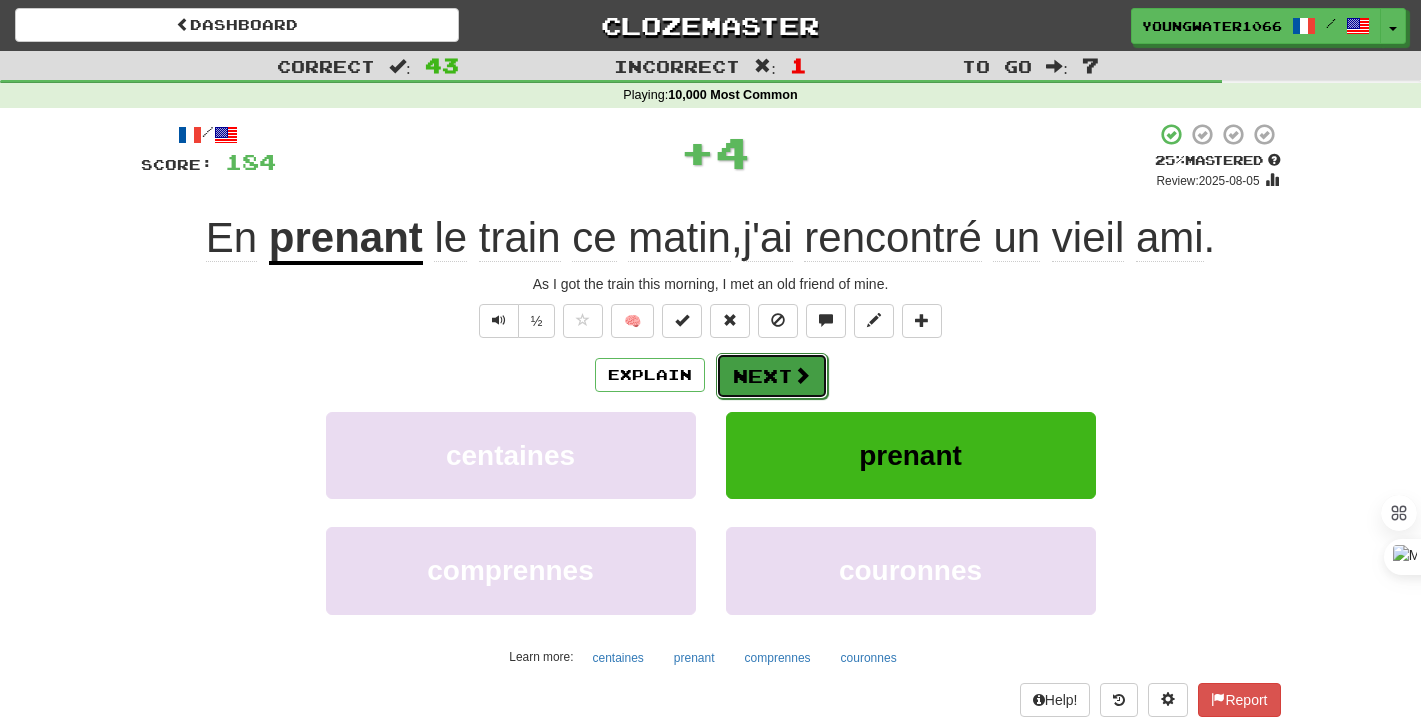 click on "Next" at bounding box center [772, 376] 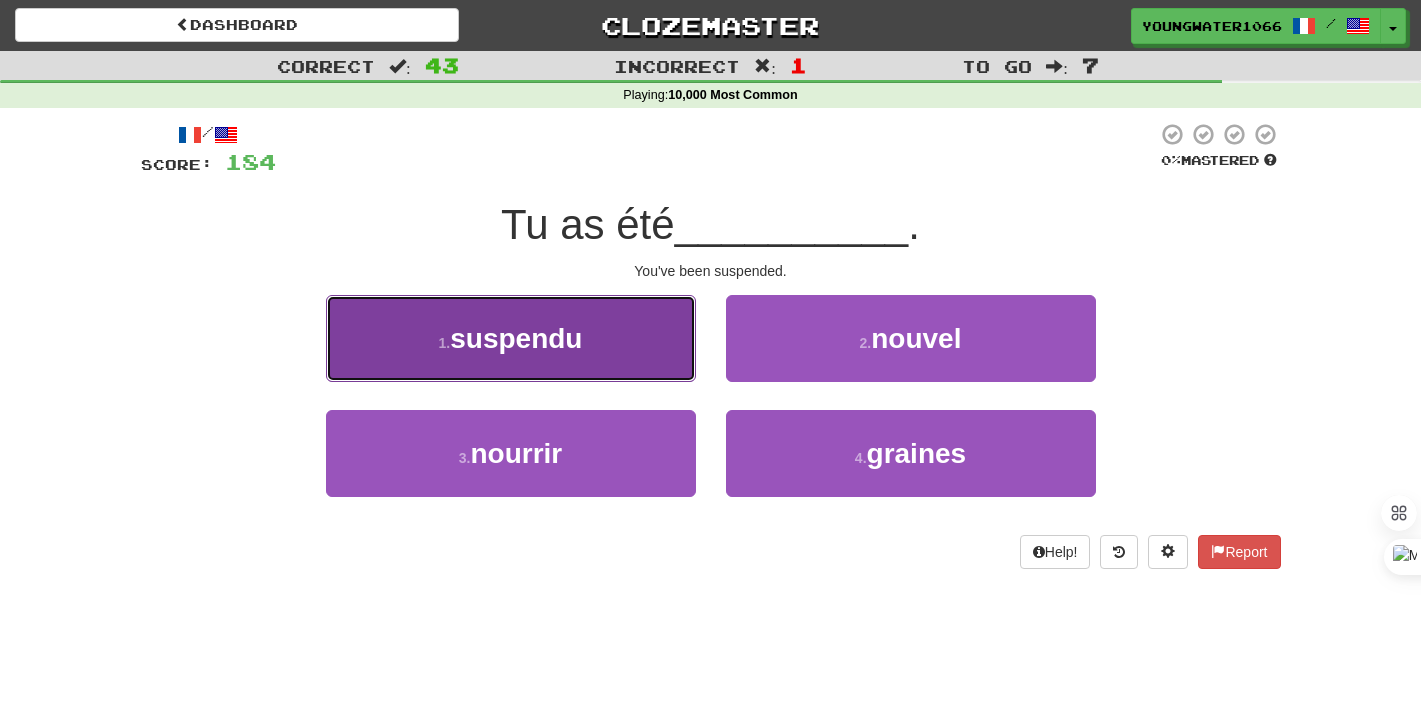click on "1 .  suspendu" at bounding box center [511, 338] 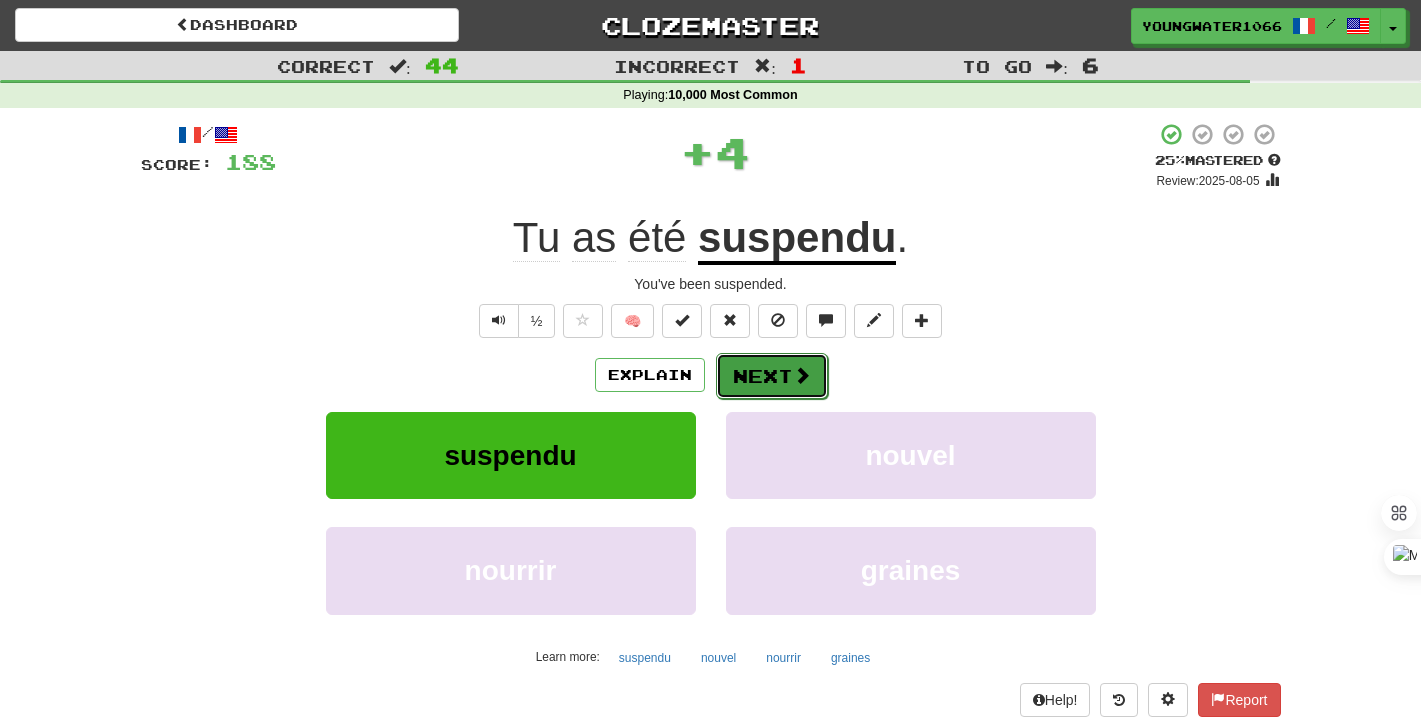 click on "Next" at bounding box center (772, 376) 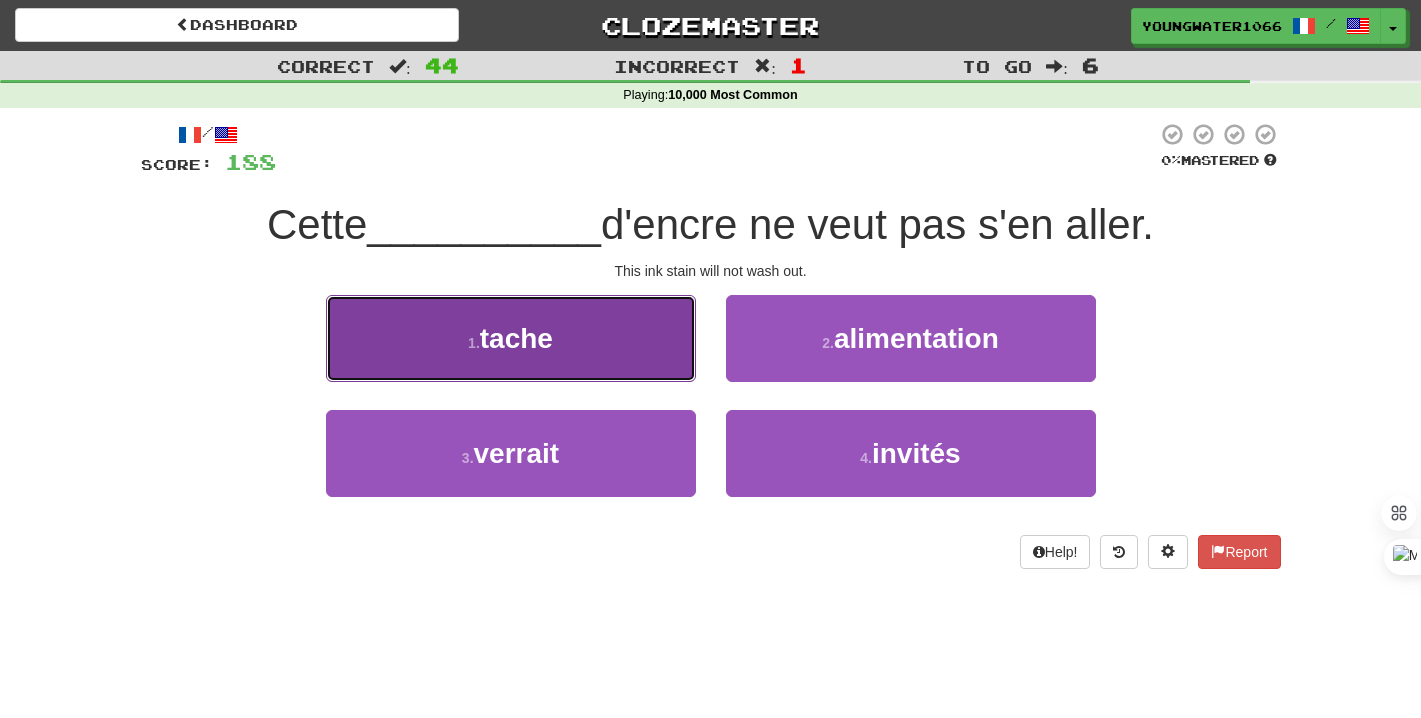 click on "1 .  tache" at bounding box center [511, 338] 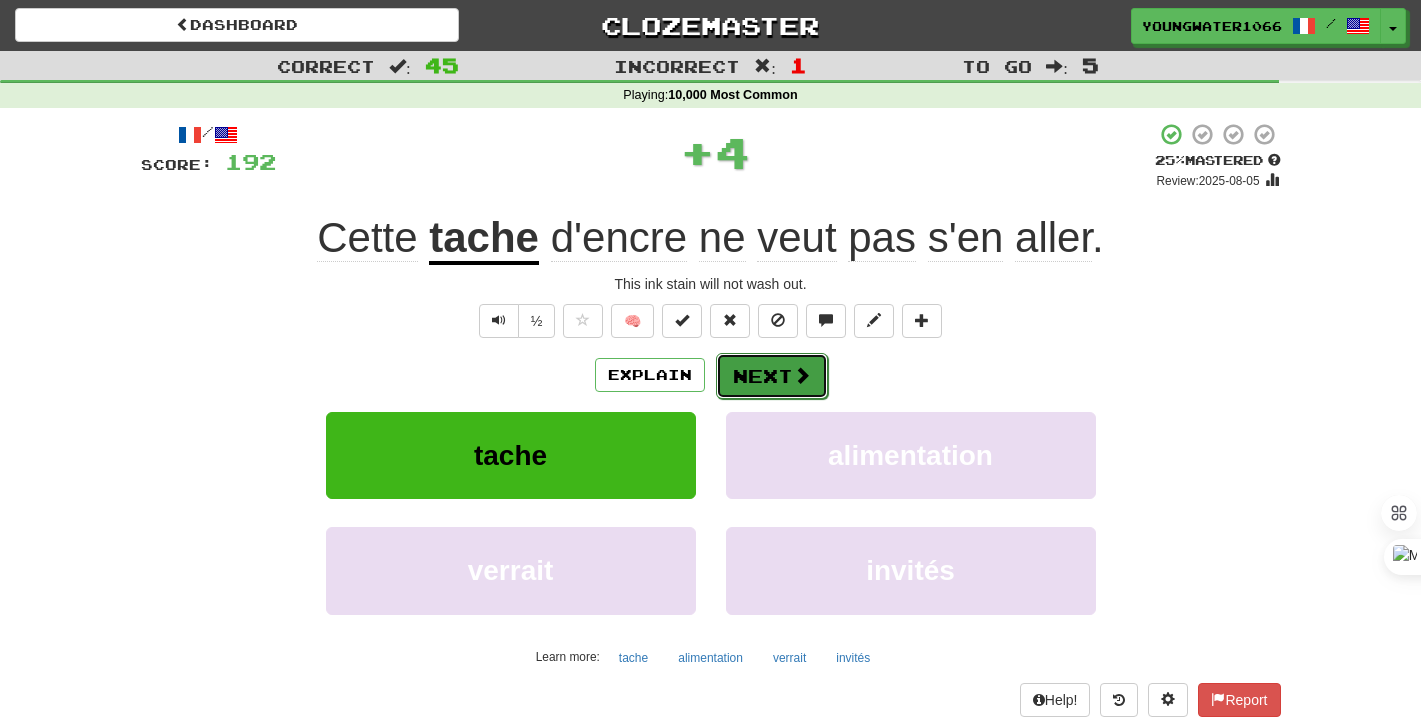 click on "Next" at bounding box center (772, 376) 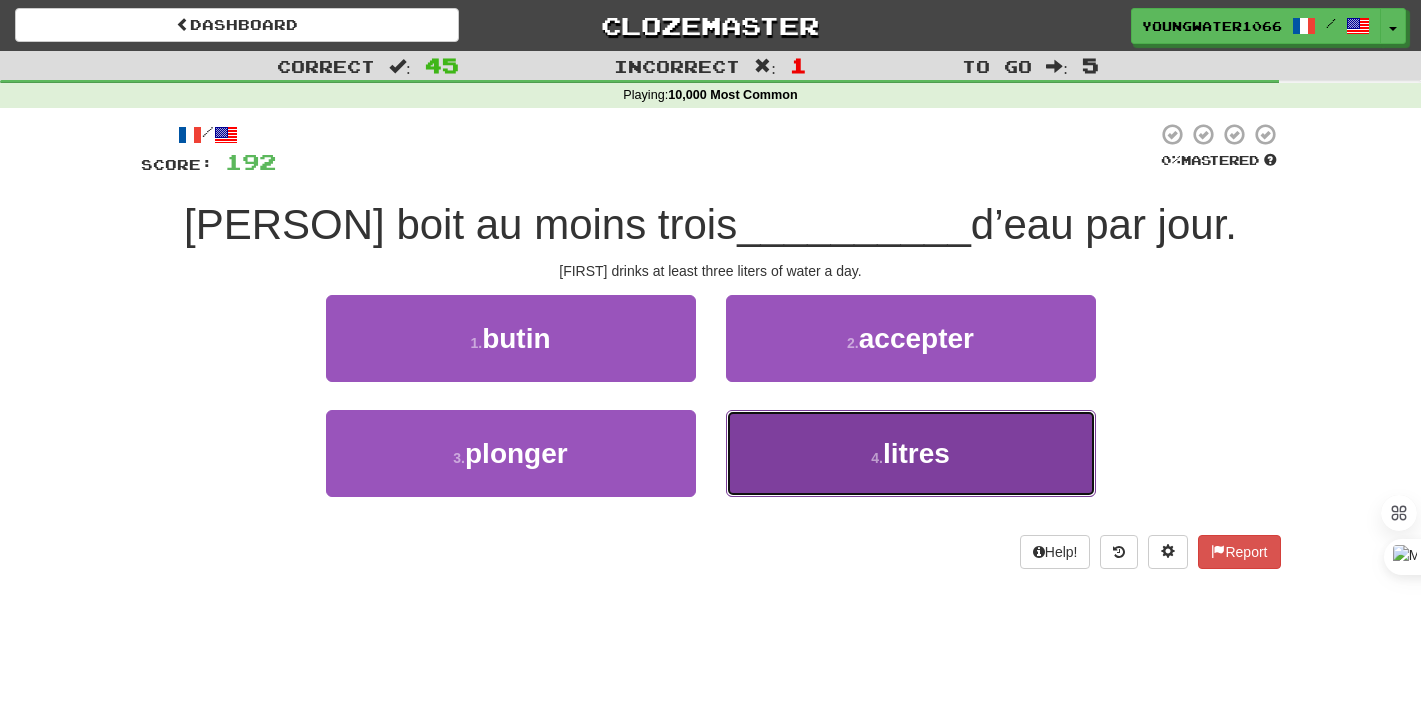 click on "4 .  litres" at bounding box center [911, 453] 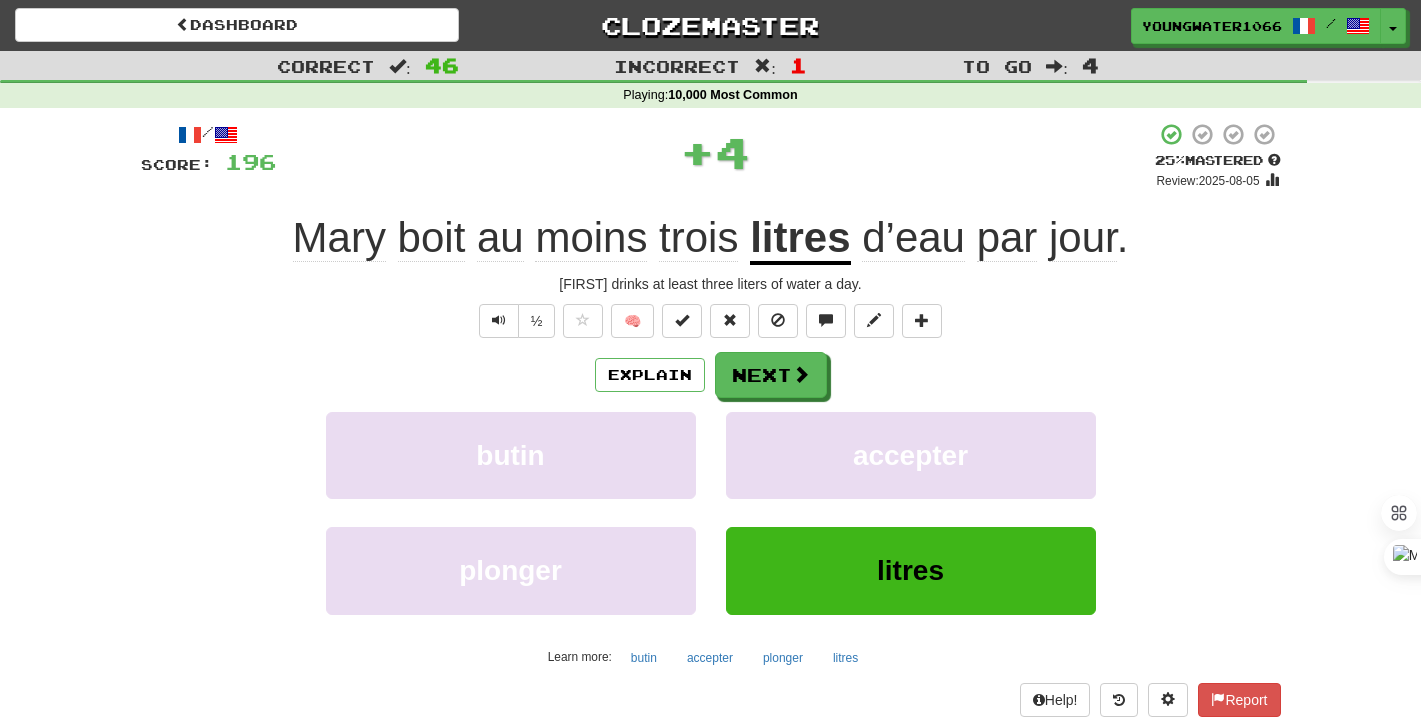 click on "Explain Next butin accepter plonger litres Learn more: butin accepter plonger litres" at bounding box center [711, 512] 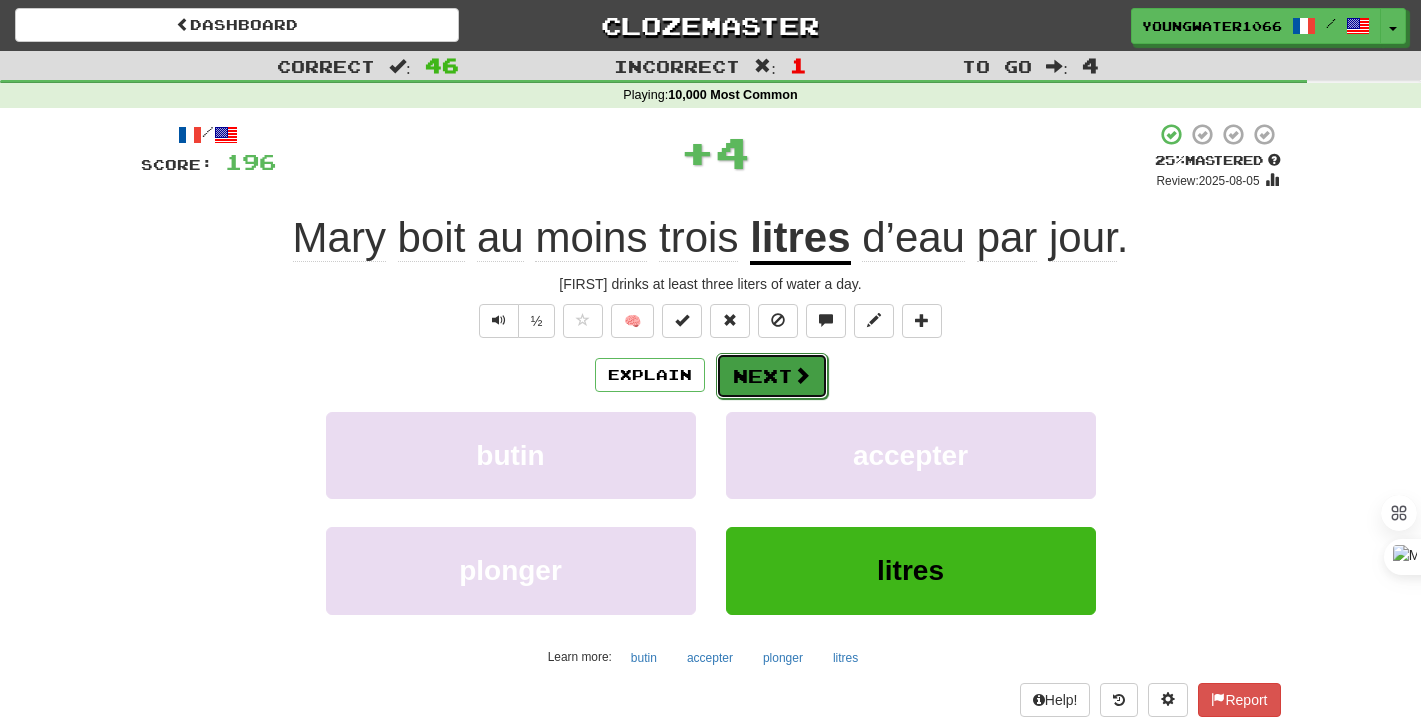 click on "Next" at bounding box center (772, 376) 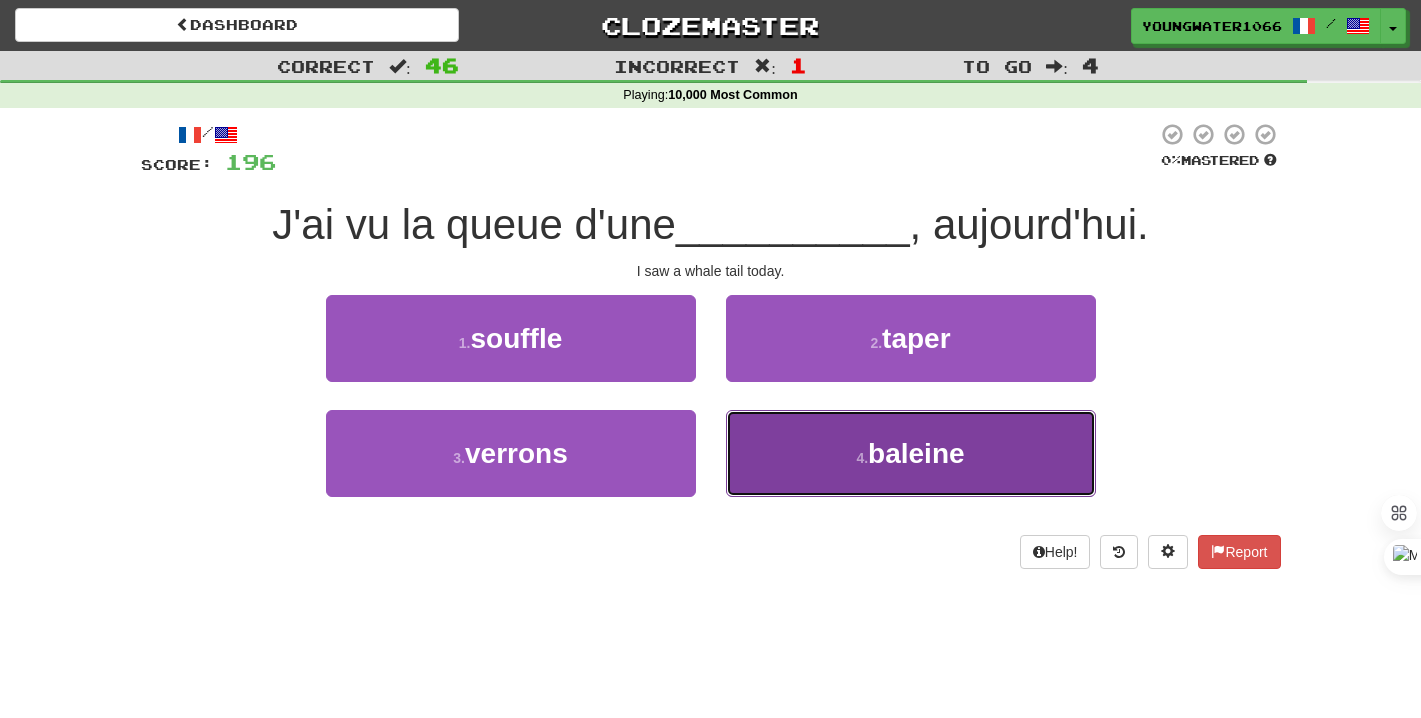 click on "4 .  baleine" at bounding box center [911, 453] 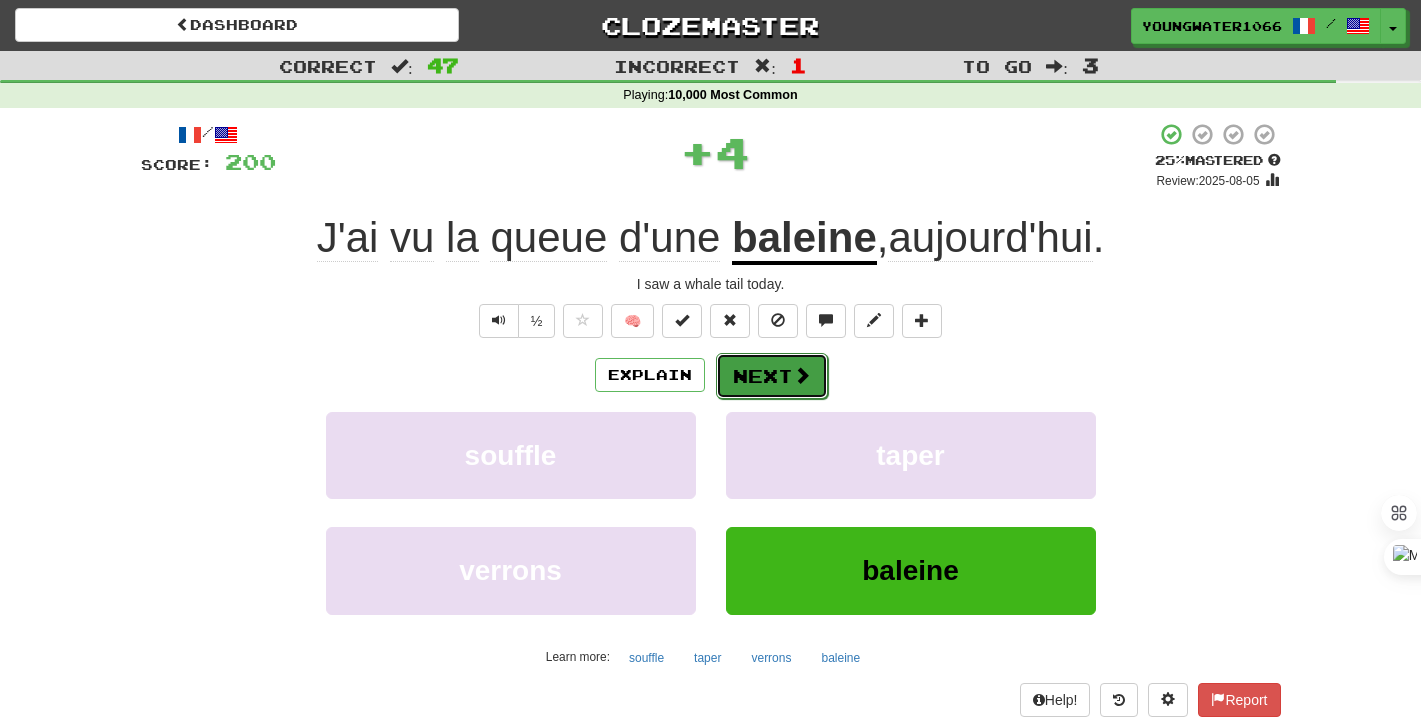 click on "Next" at bounding box center [772, 376] 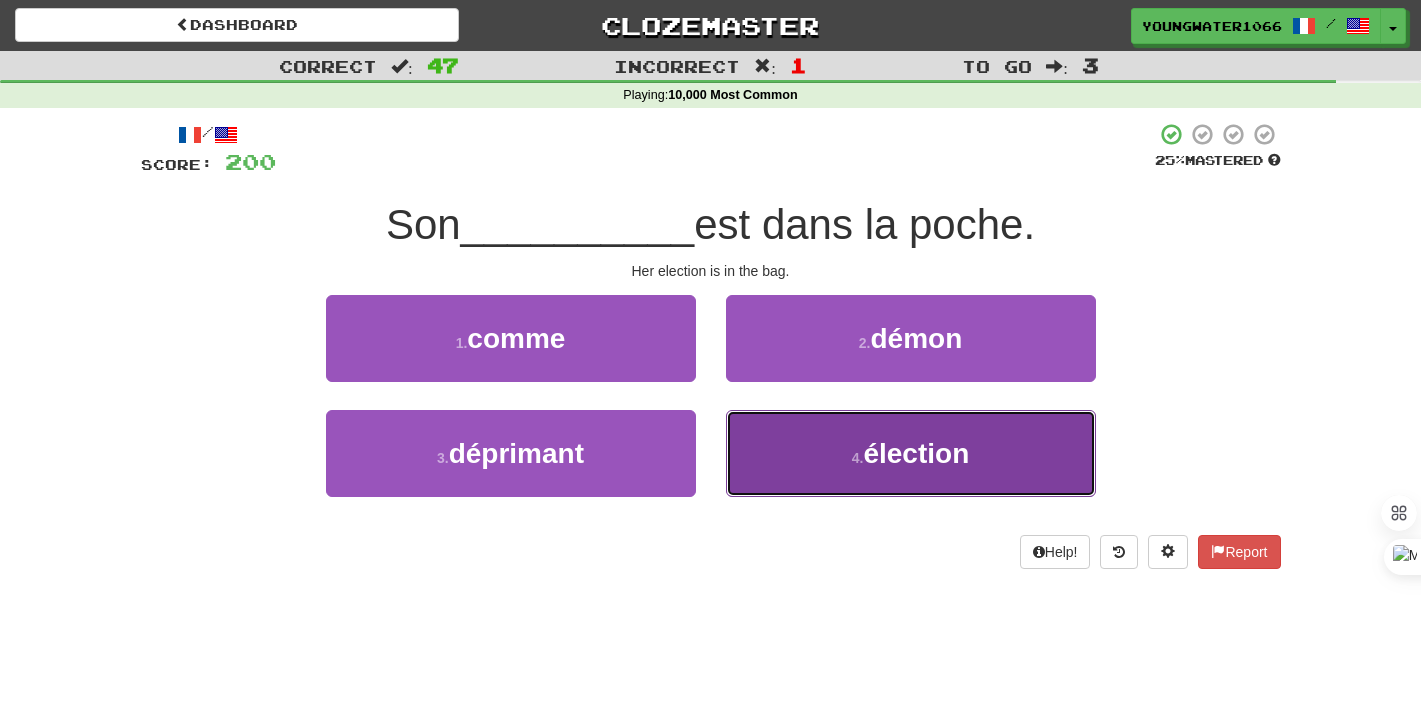 click on "4 . élection" at bounding box center (911, 453) 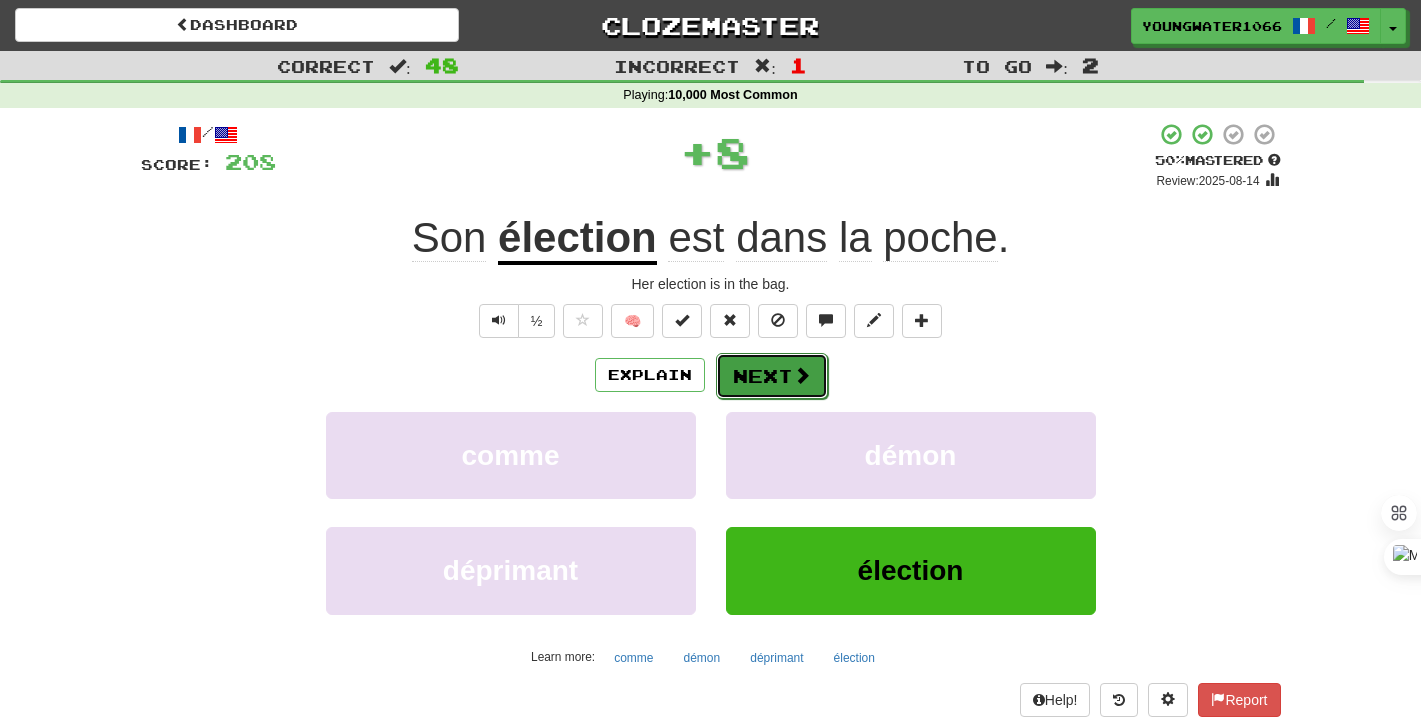click on "Next" at bounding box center (772, 376) 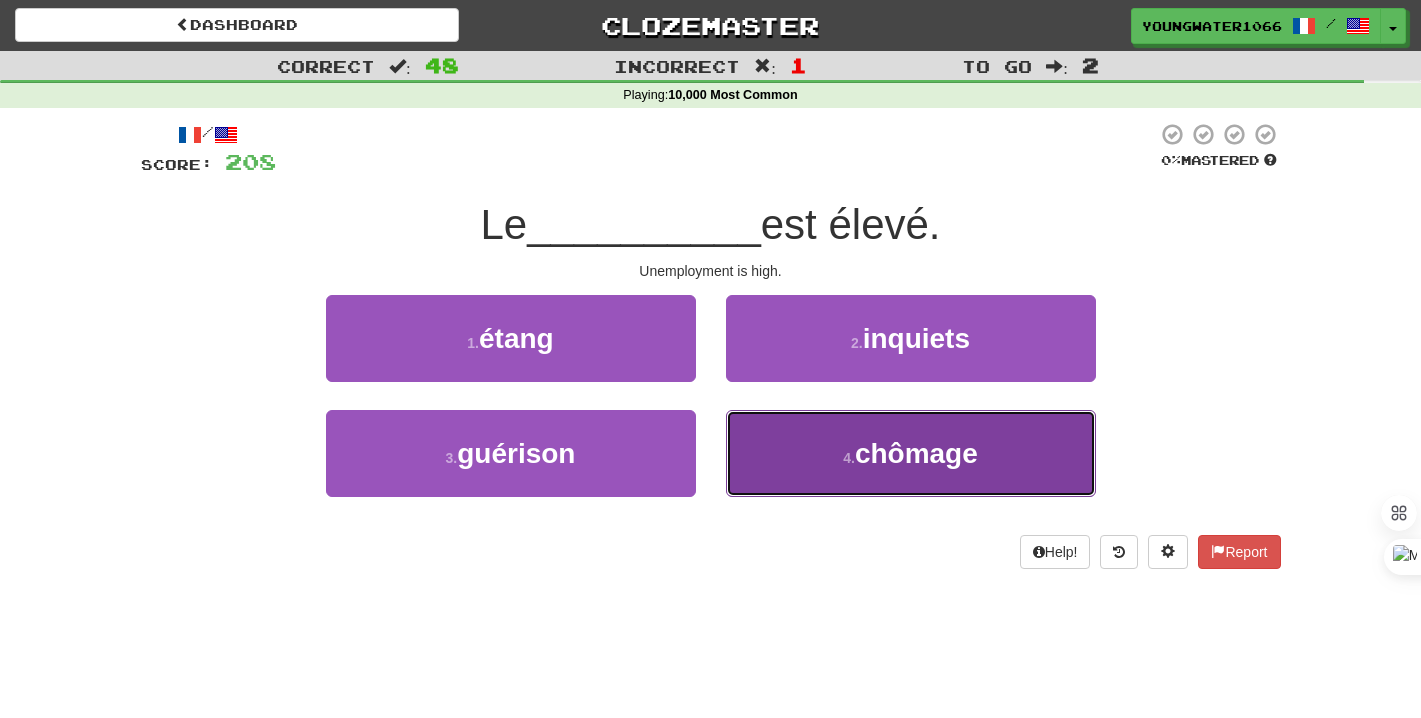 click on "4 .  chômage" at bounding box center (911, 453) 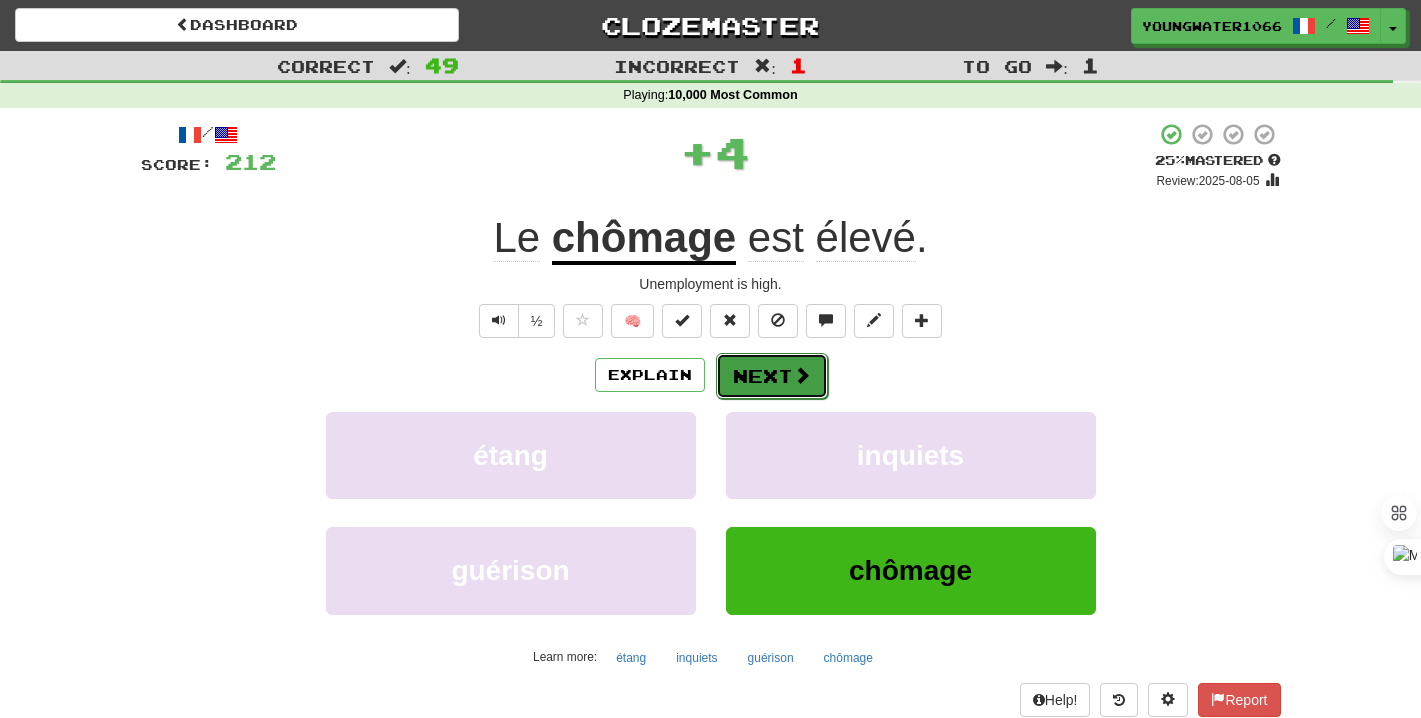 click on "Next" at bounding box center [772, 376] 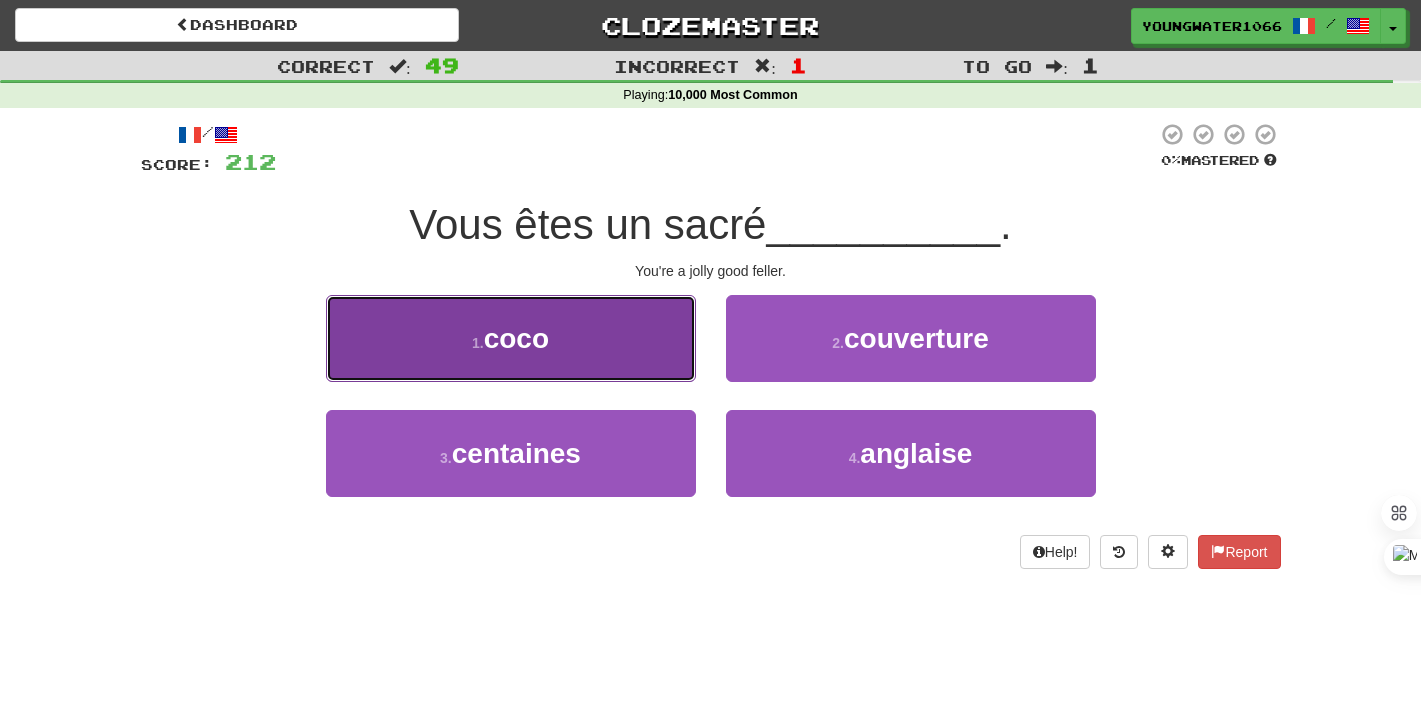click on "1 .  coco" at bounding box center (511, 338) 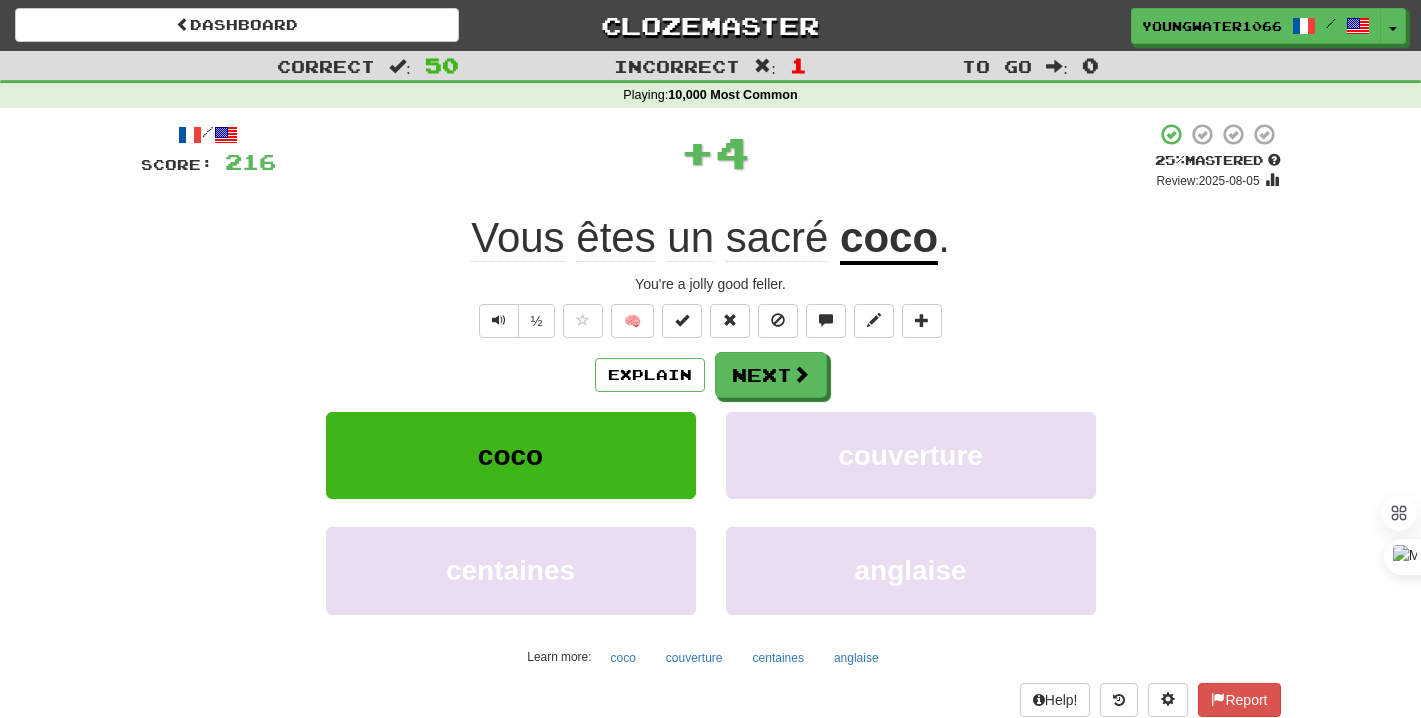 click on "Explain Next" at bounding box center (711, 375) 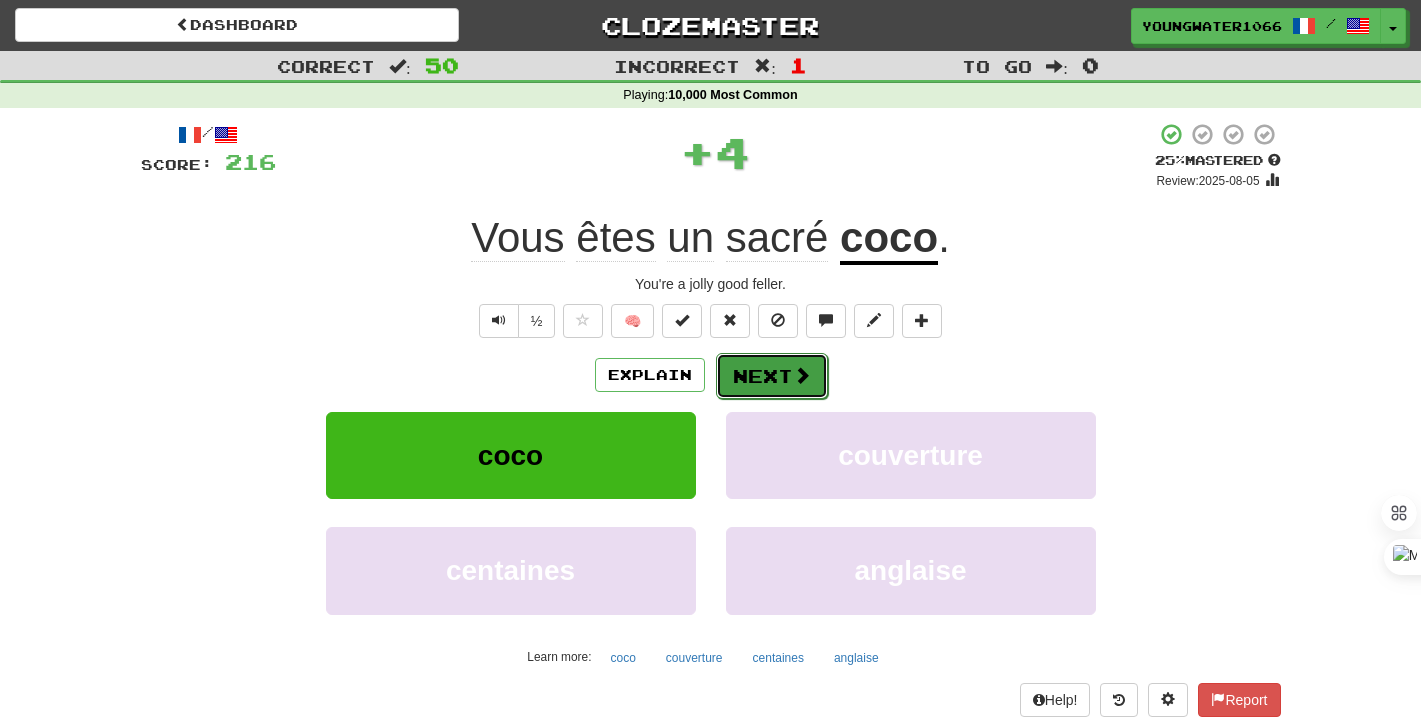 click on "Next" at bounding box center (772, 376) 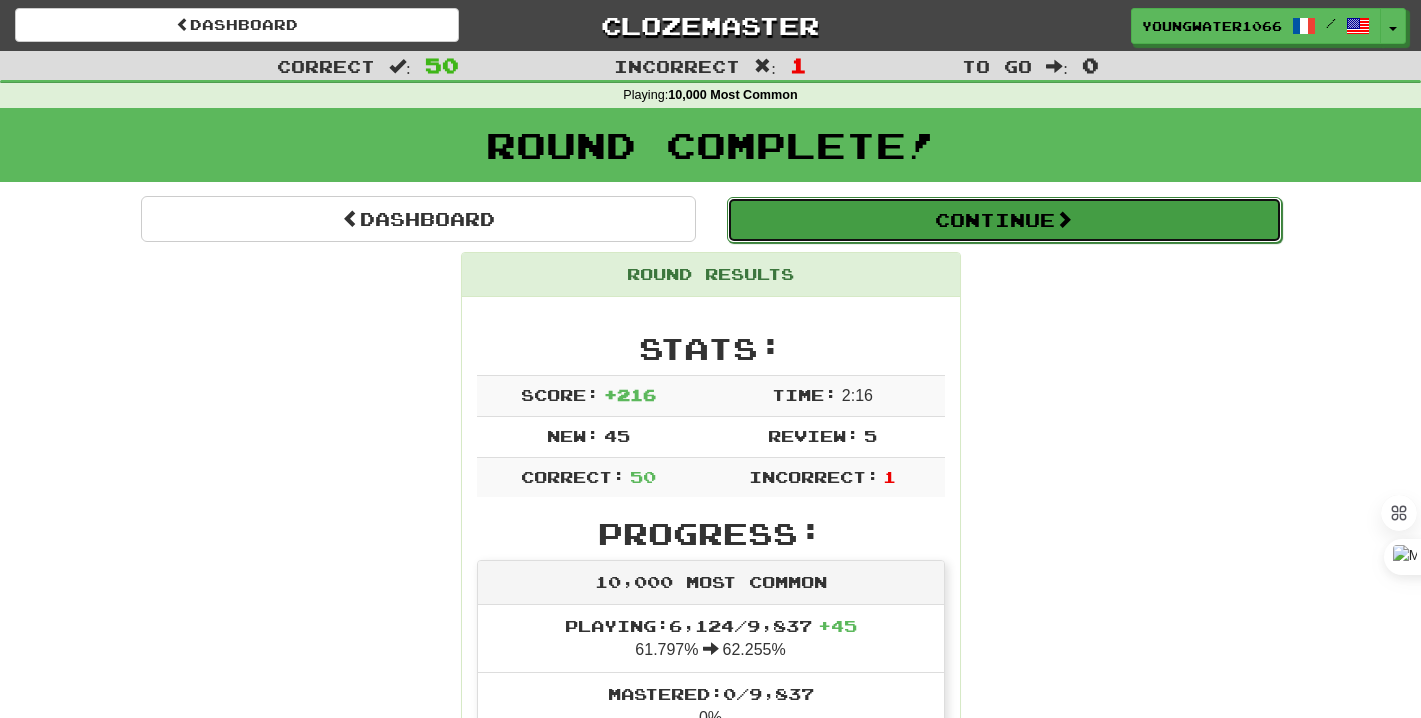 click on "Continue" at bounding box center [1004, 220] 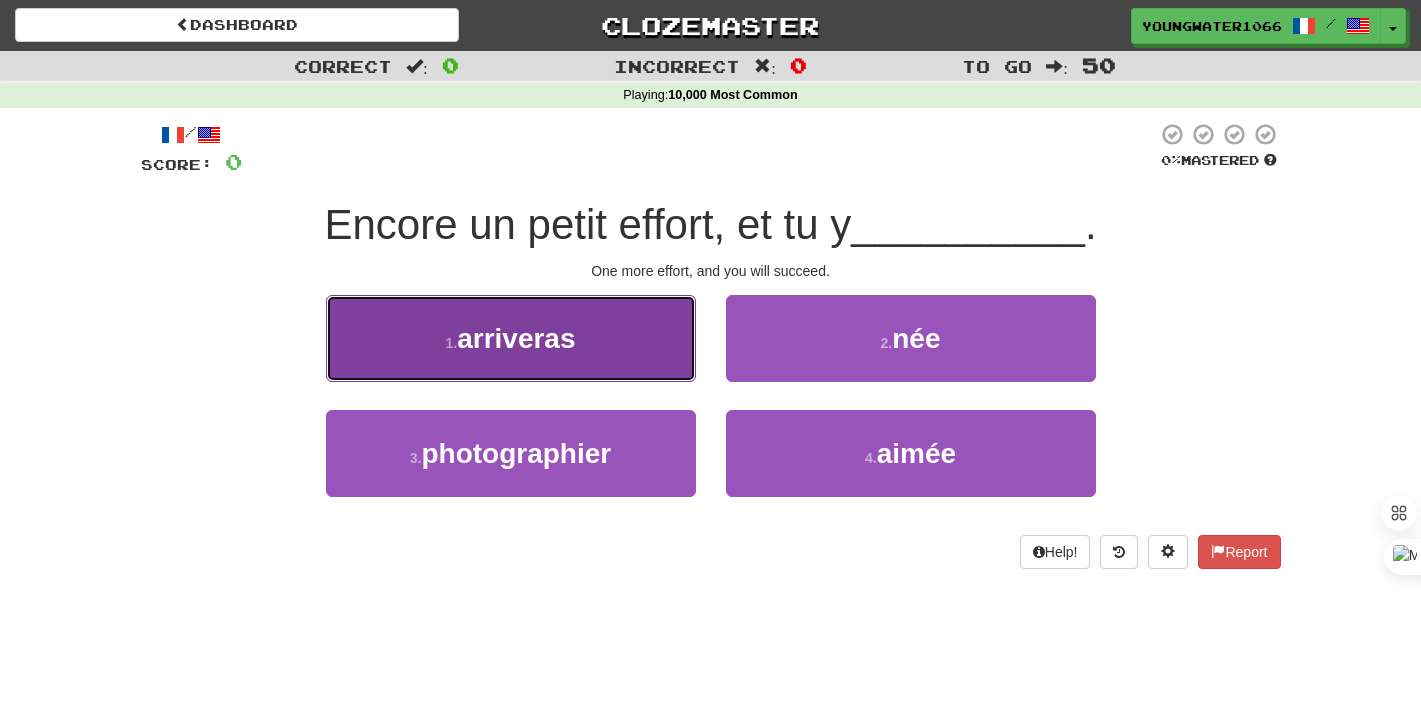 click on "1 .  arriveras" at bounding box center [511, 338] 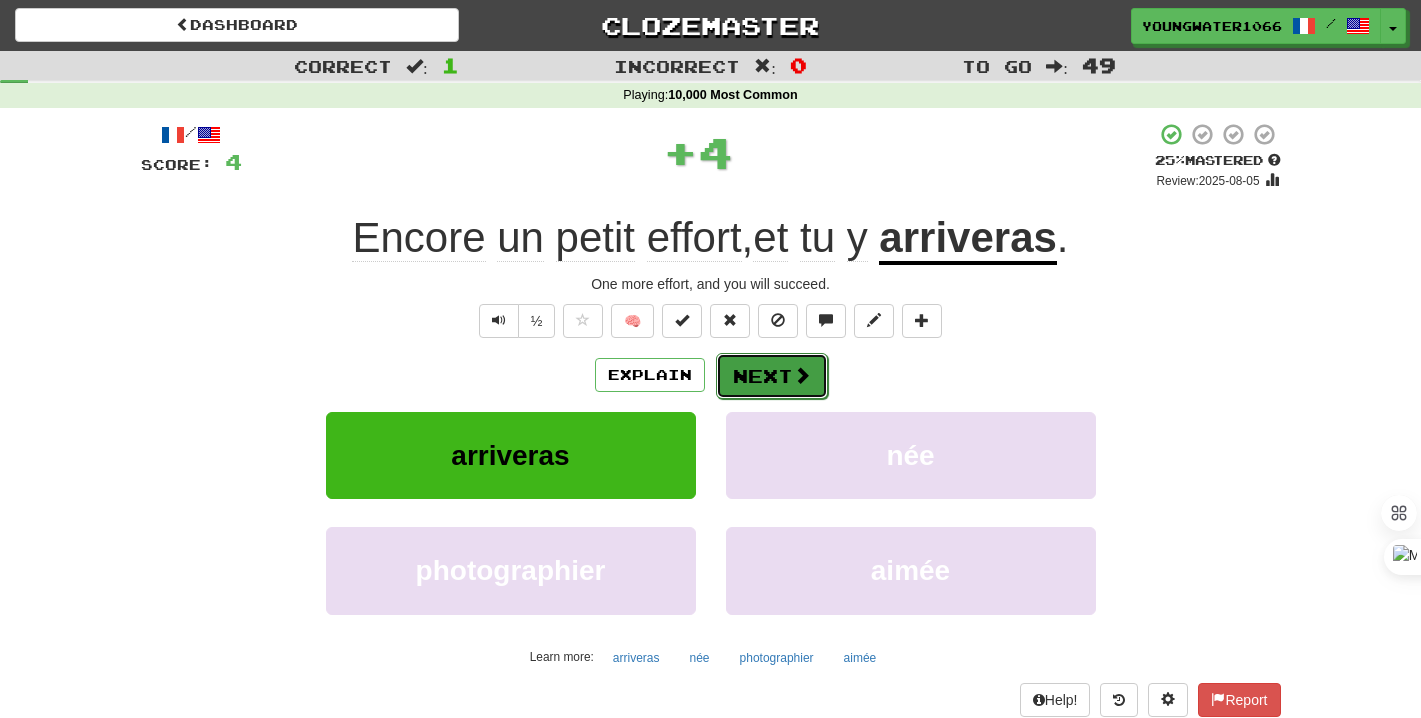 click on "Next" at bounding box center [772, 376] 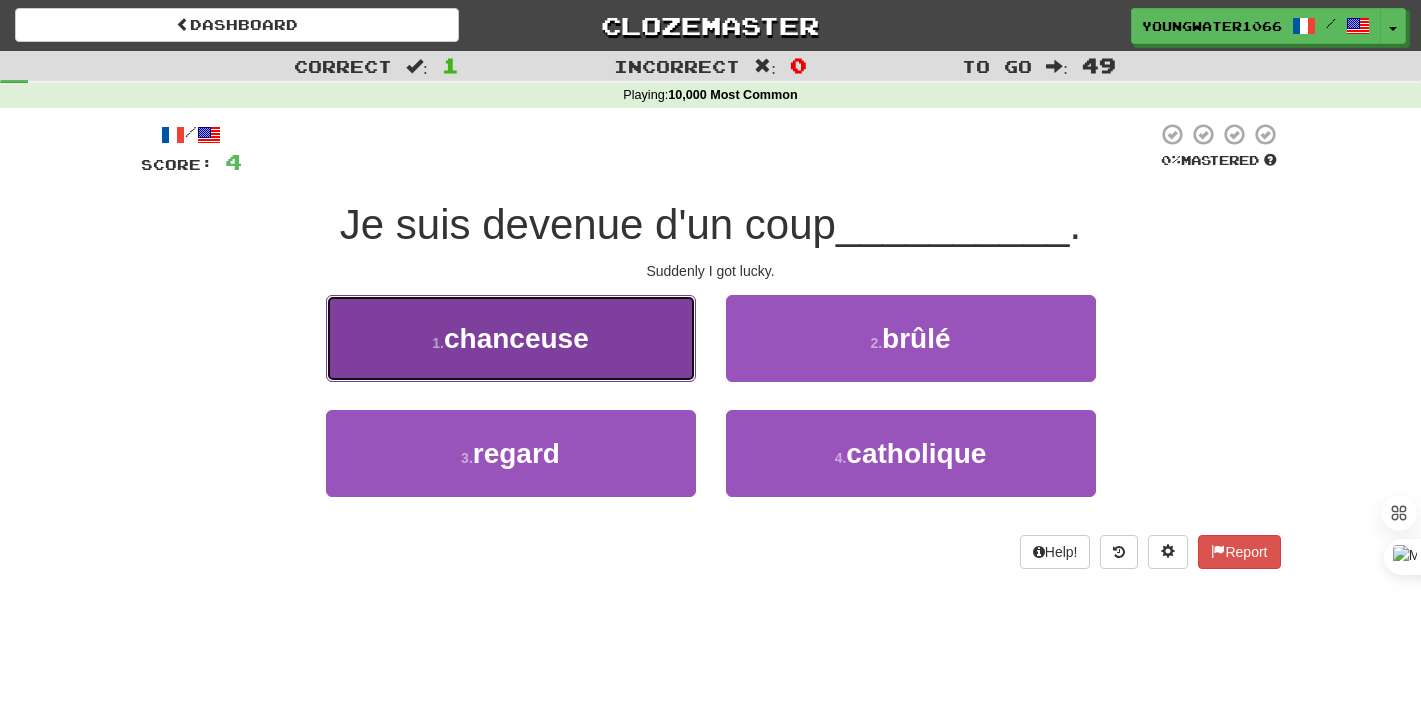 click on "1 . chanceuse" at bounding box center [511, 338] 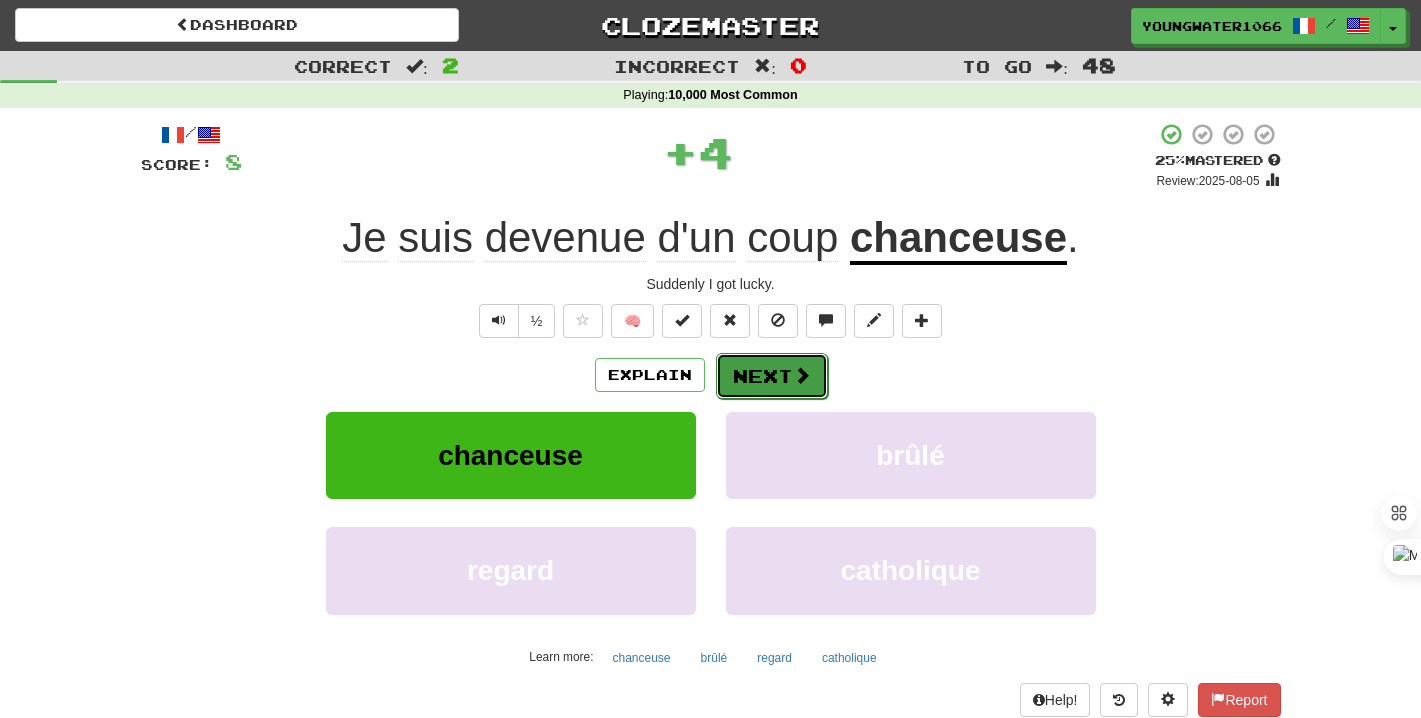 click on "Next" at bounding box center (772, 376) 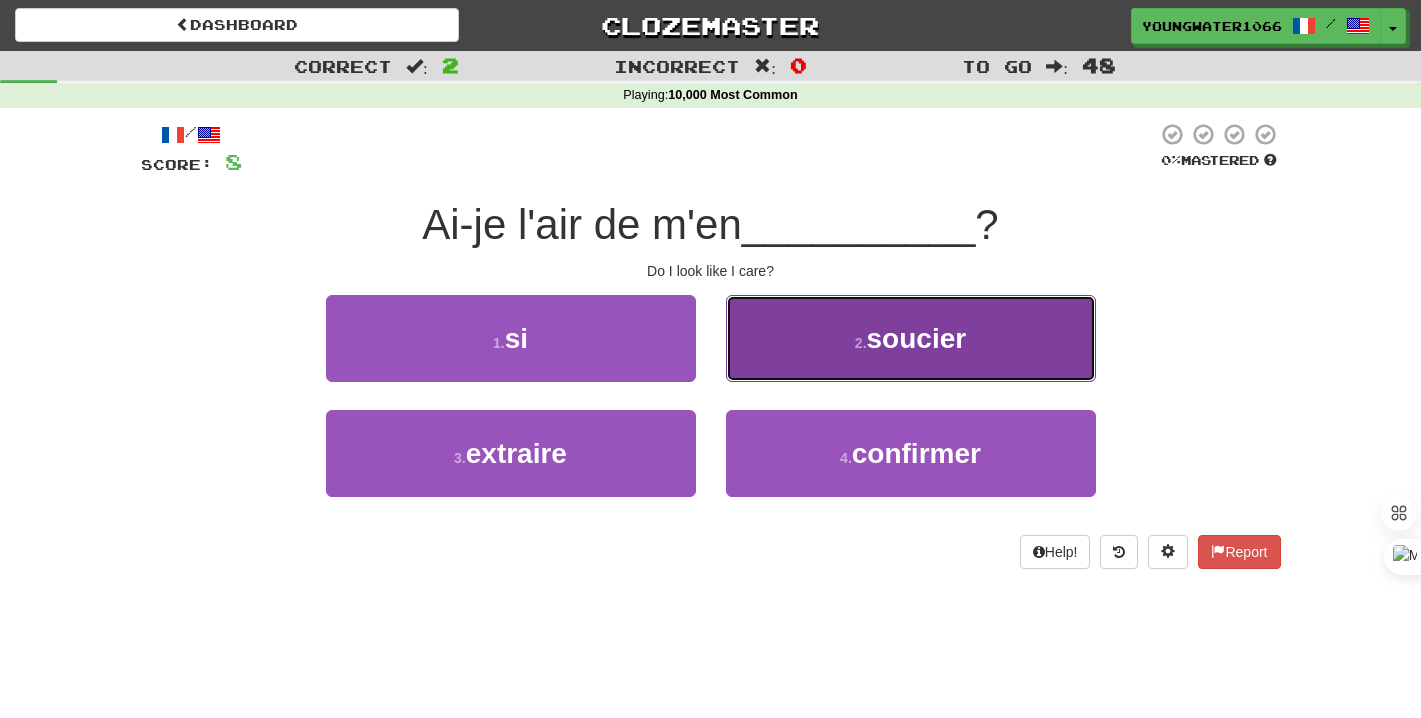 click on "2 .  soucier" at bounding box center [911, 338] 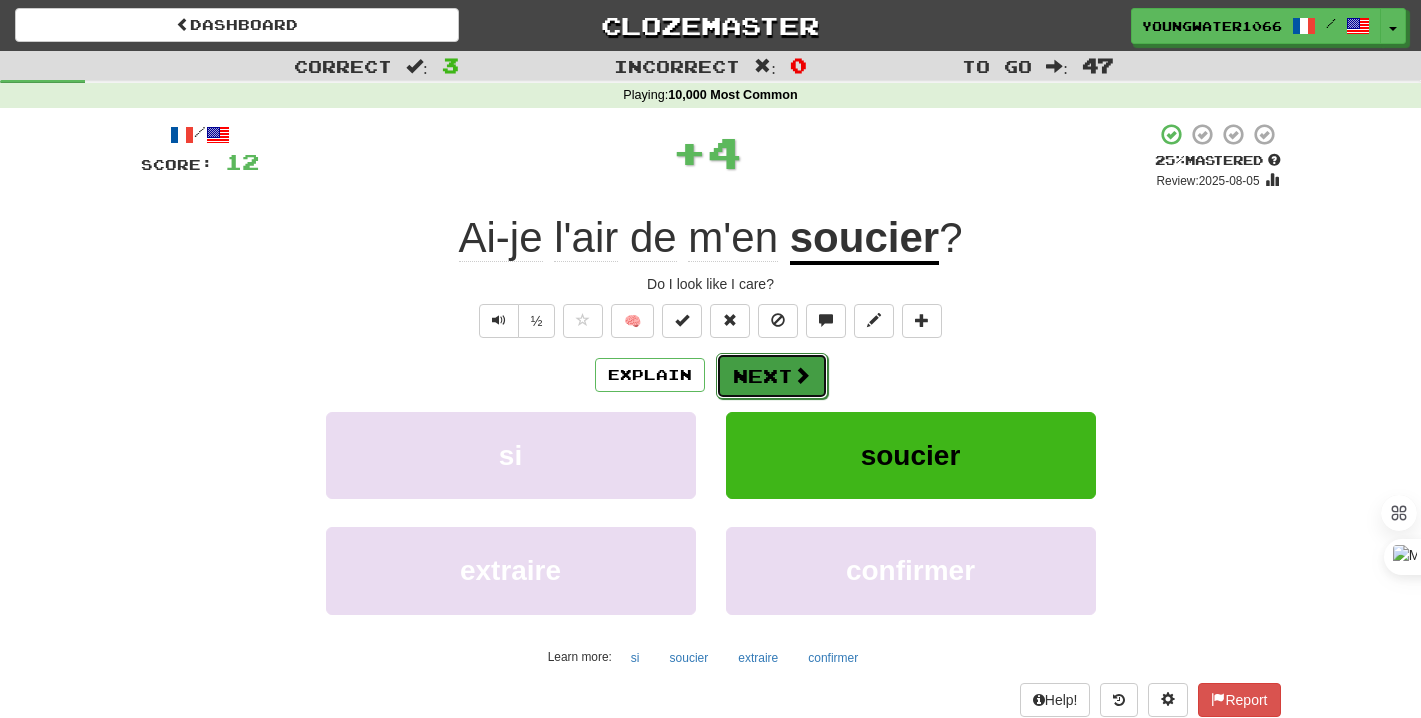 click on "Next" at bounding box center (772, 376) 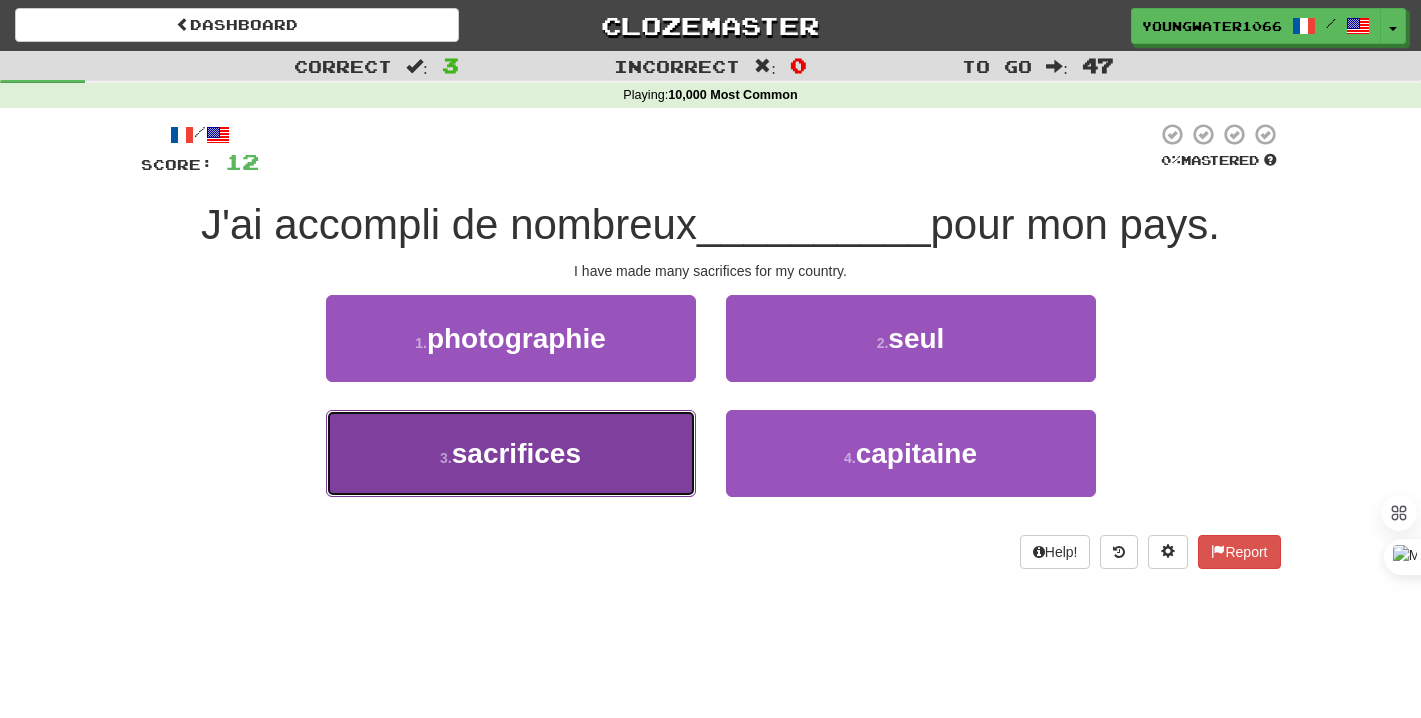 click on "3 .  sacrifices" at bounding box center (511, 453) 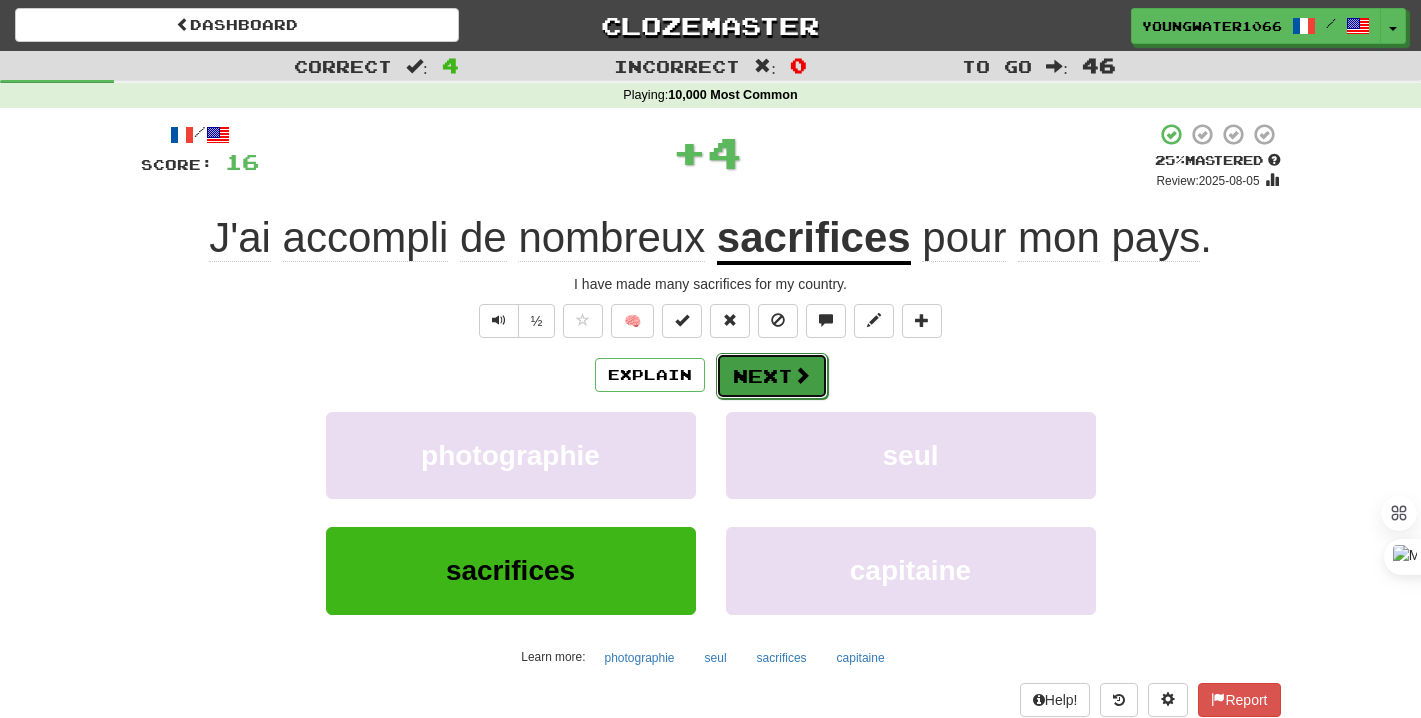click on "Next" at bounding box center (772, 376) 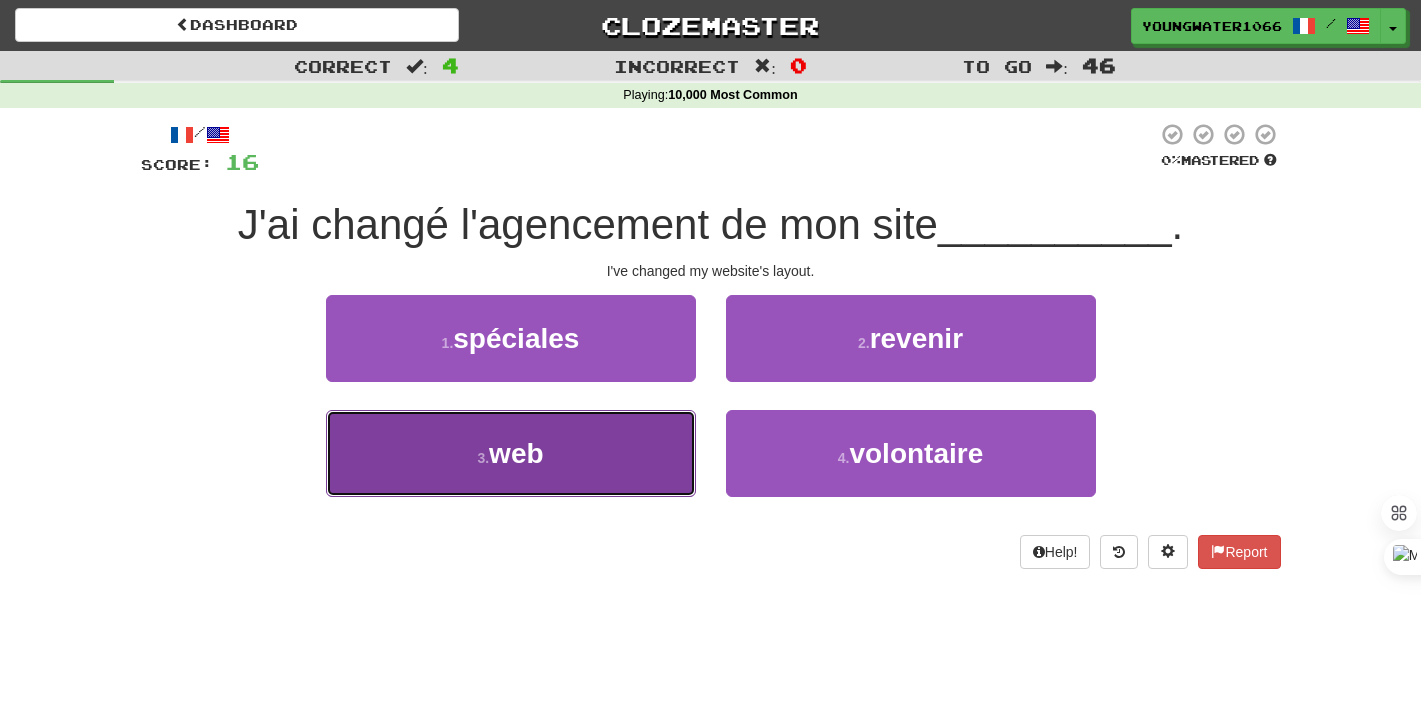 click on "3 .  web" at bounding box center [511, 453] 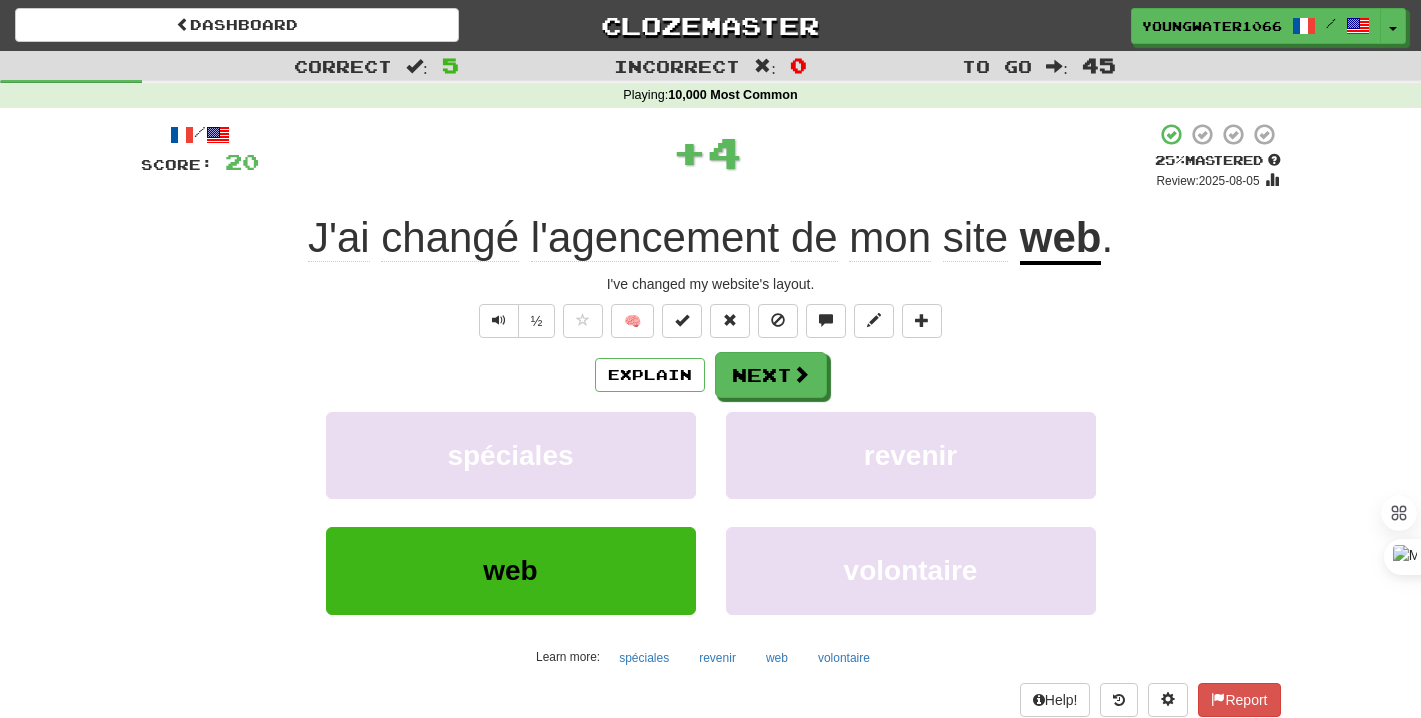 click on "Explain Next spéciales revenir web volontaire Learn more: spéciales revenir web volontaire" at bounding box center [711, 512] 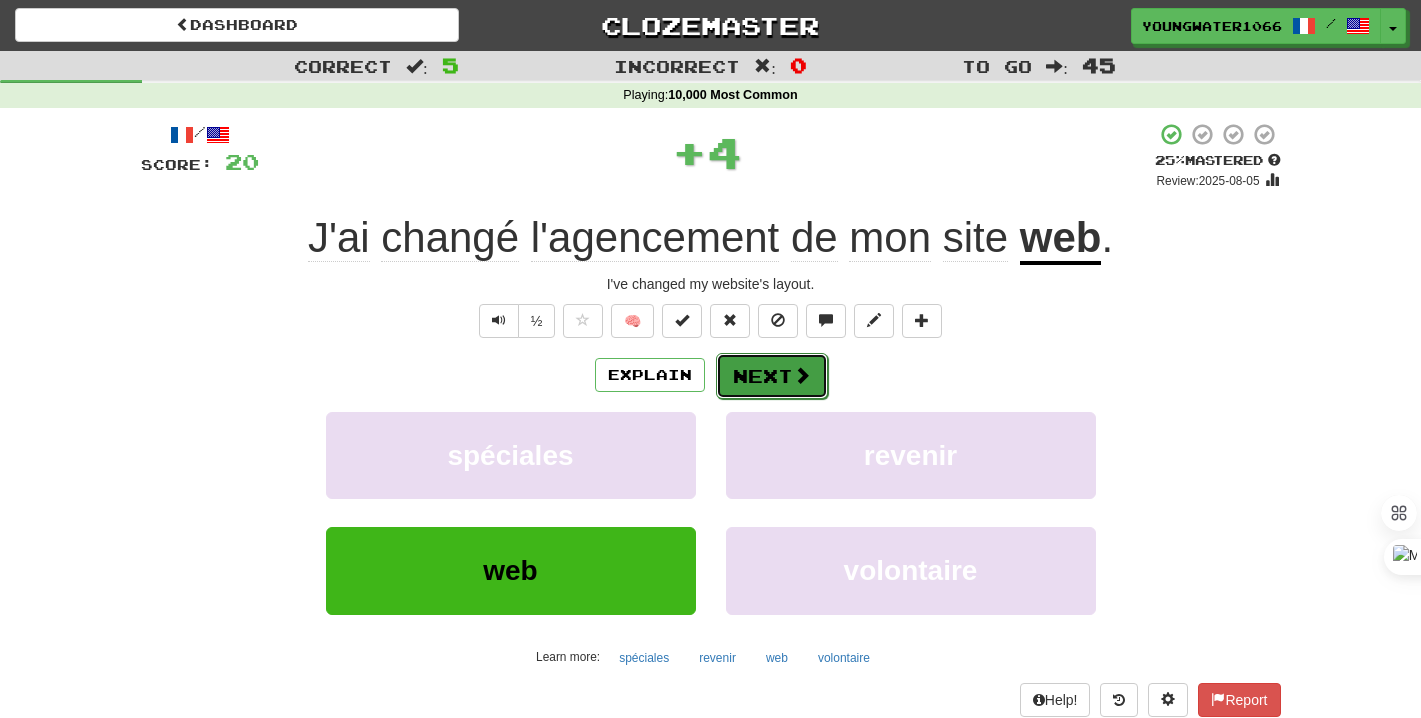 click on "Next" at bounding box center (772, 376) 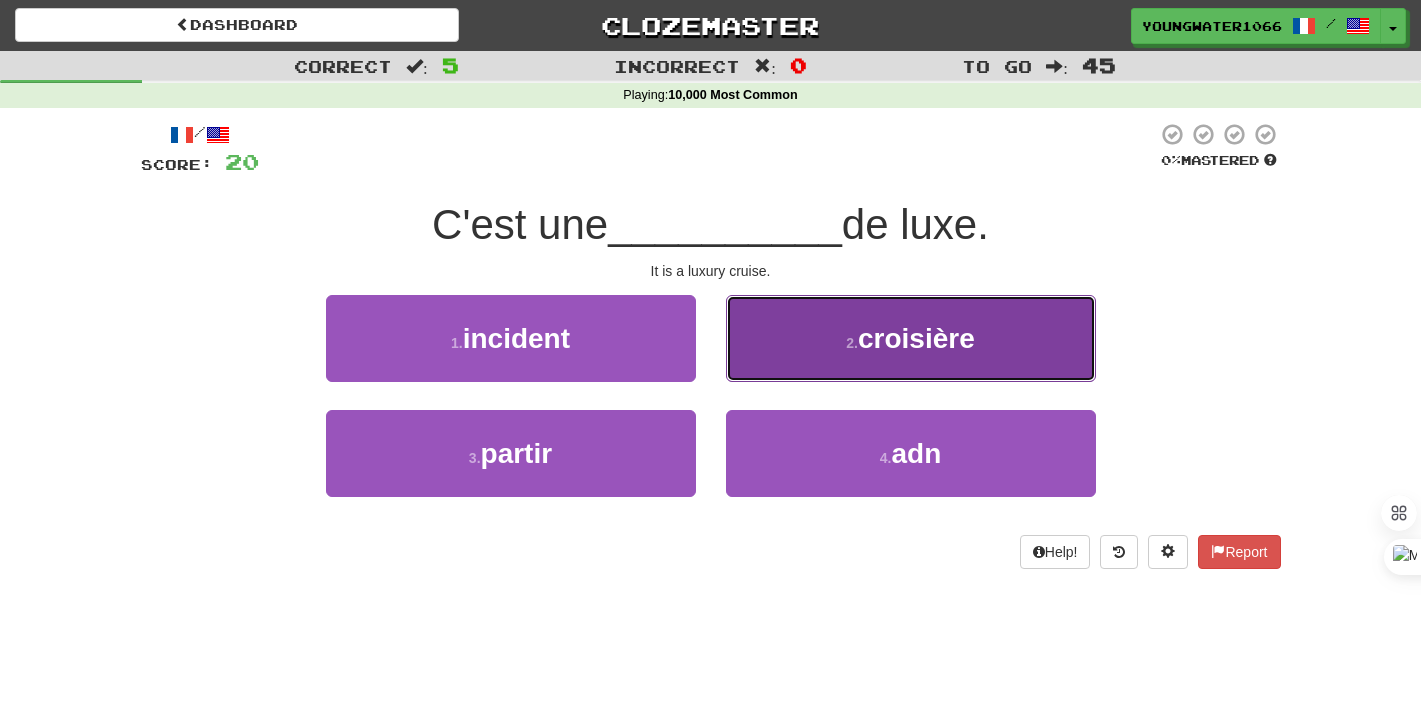 click on "2 .  croisière" at bounding box center [911, 338] 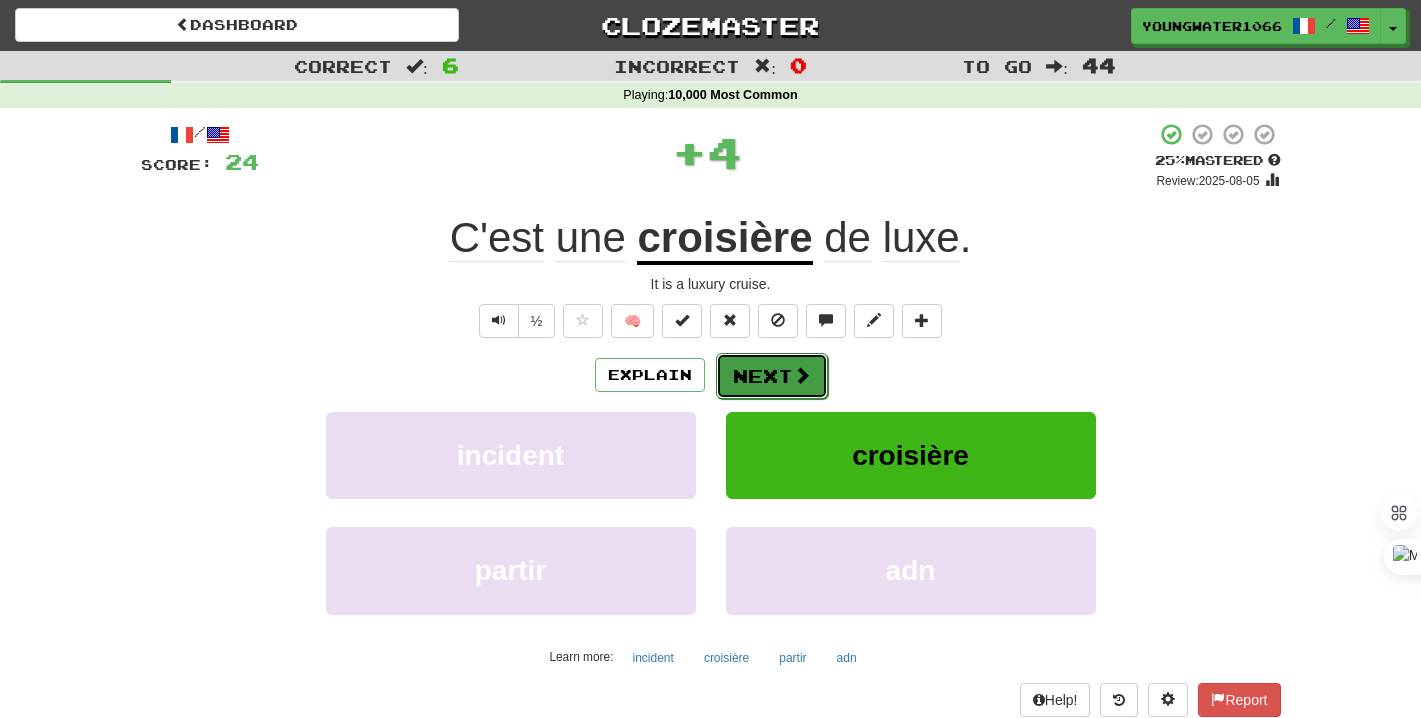 click on "Next" at bounding box center [772, 376] 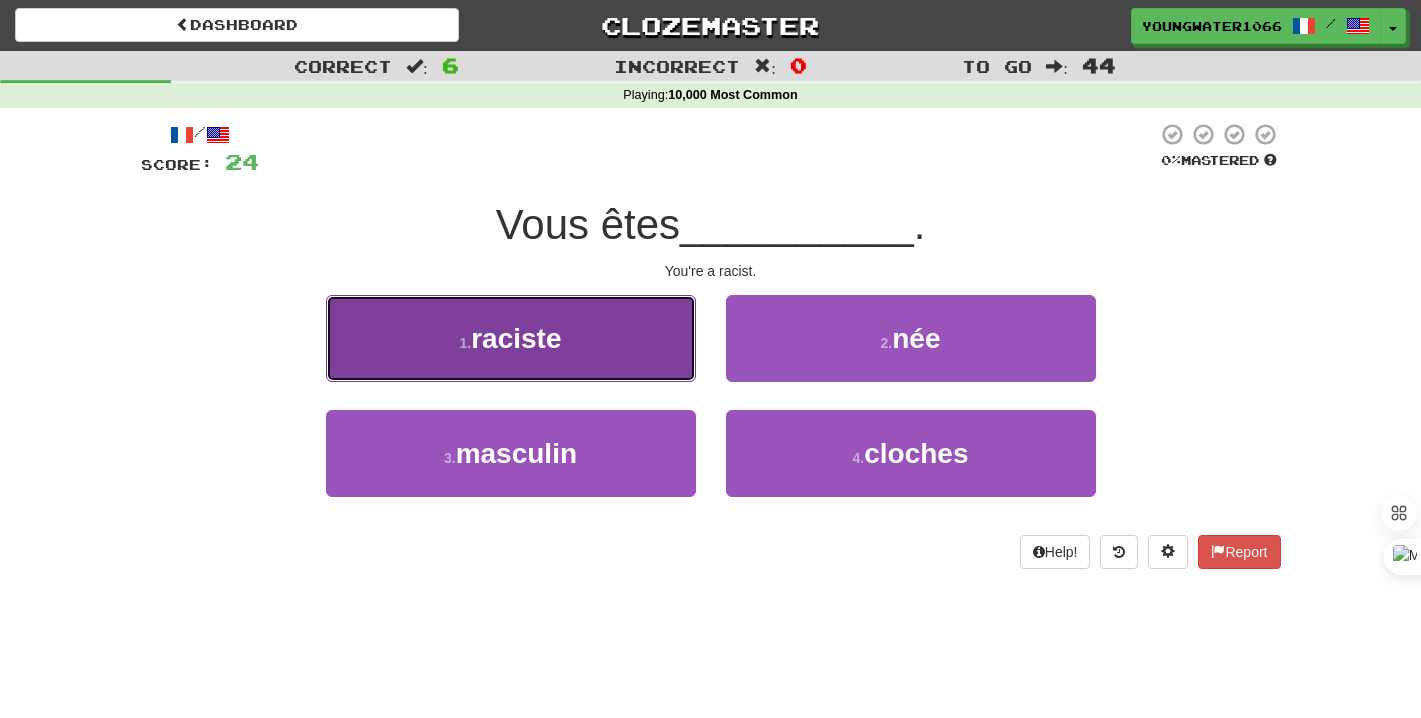 click on "1 .  raciste" at bounding box center [511, 338] 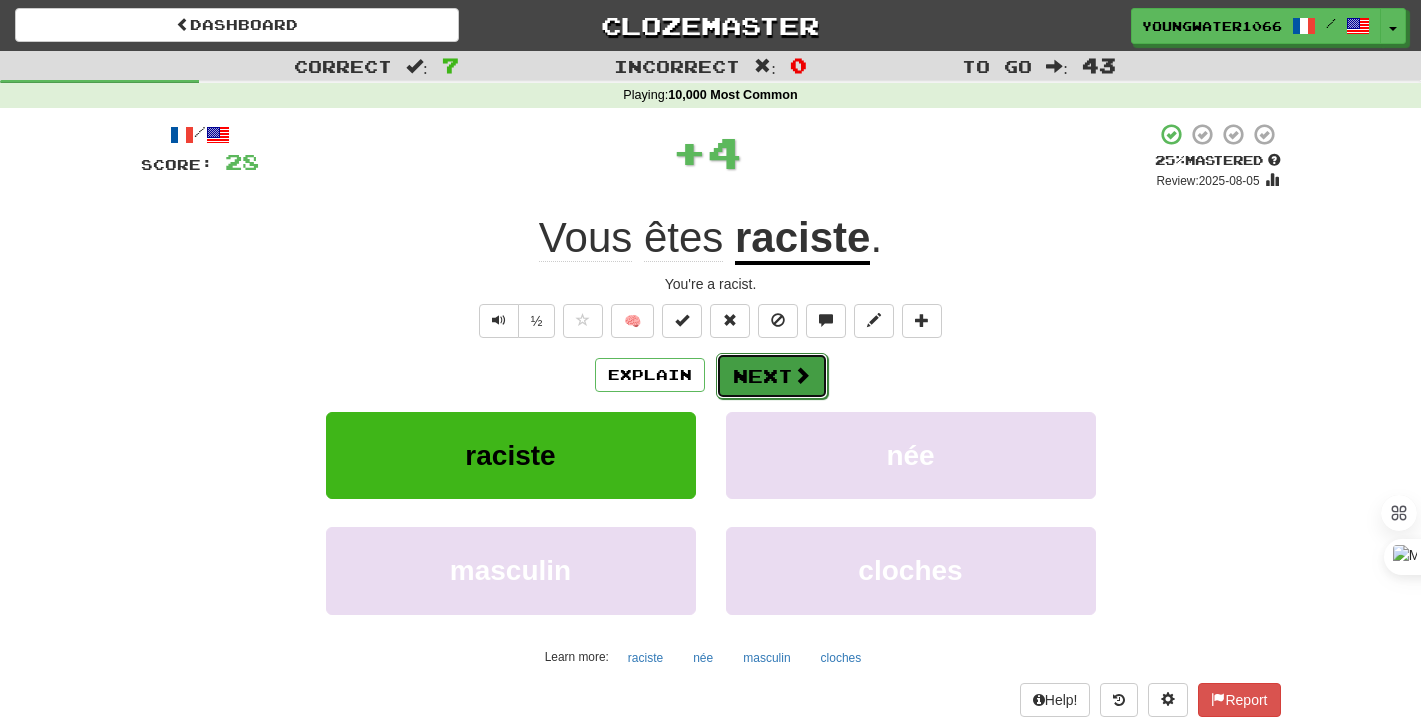 click on "Next" at bounding box center [772, 376] 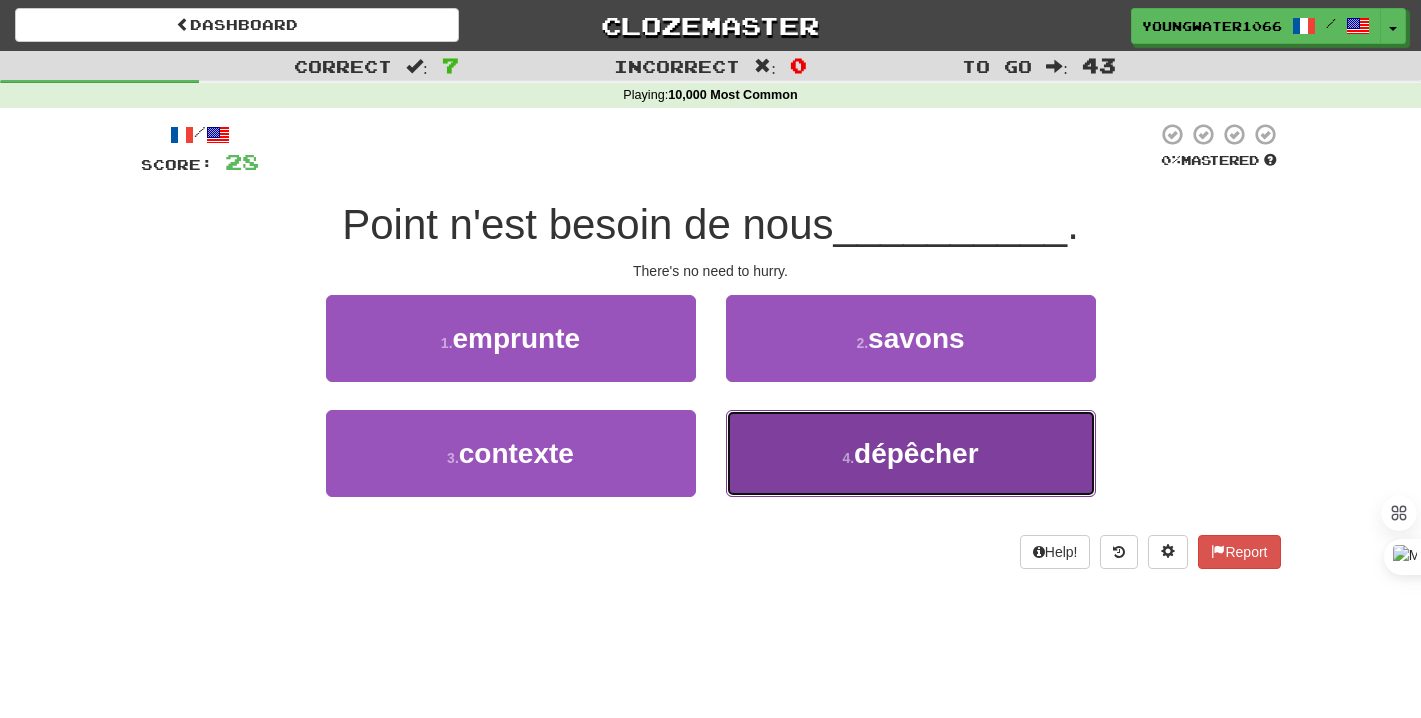 click on "4 .  dépêcher" at bounding box center (911, 453) 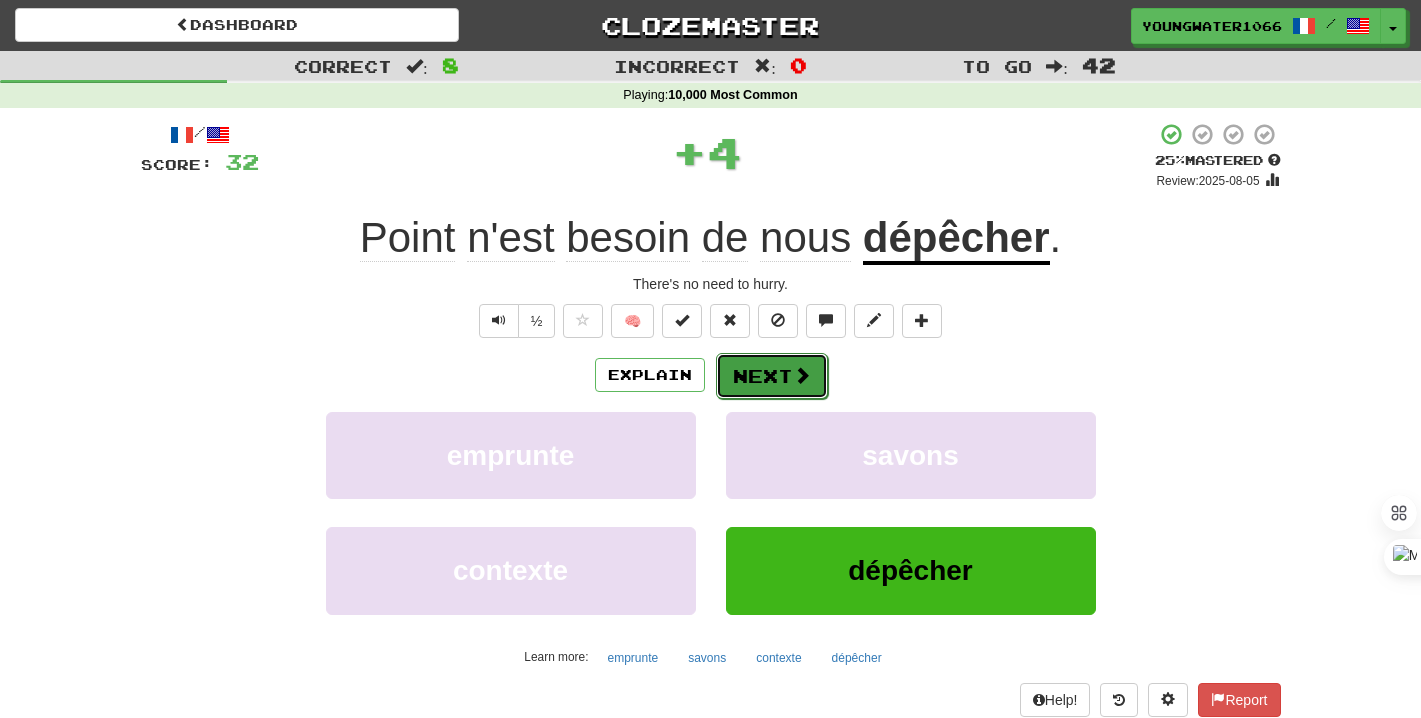 click on "Next" at bounding box center (772, 376) 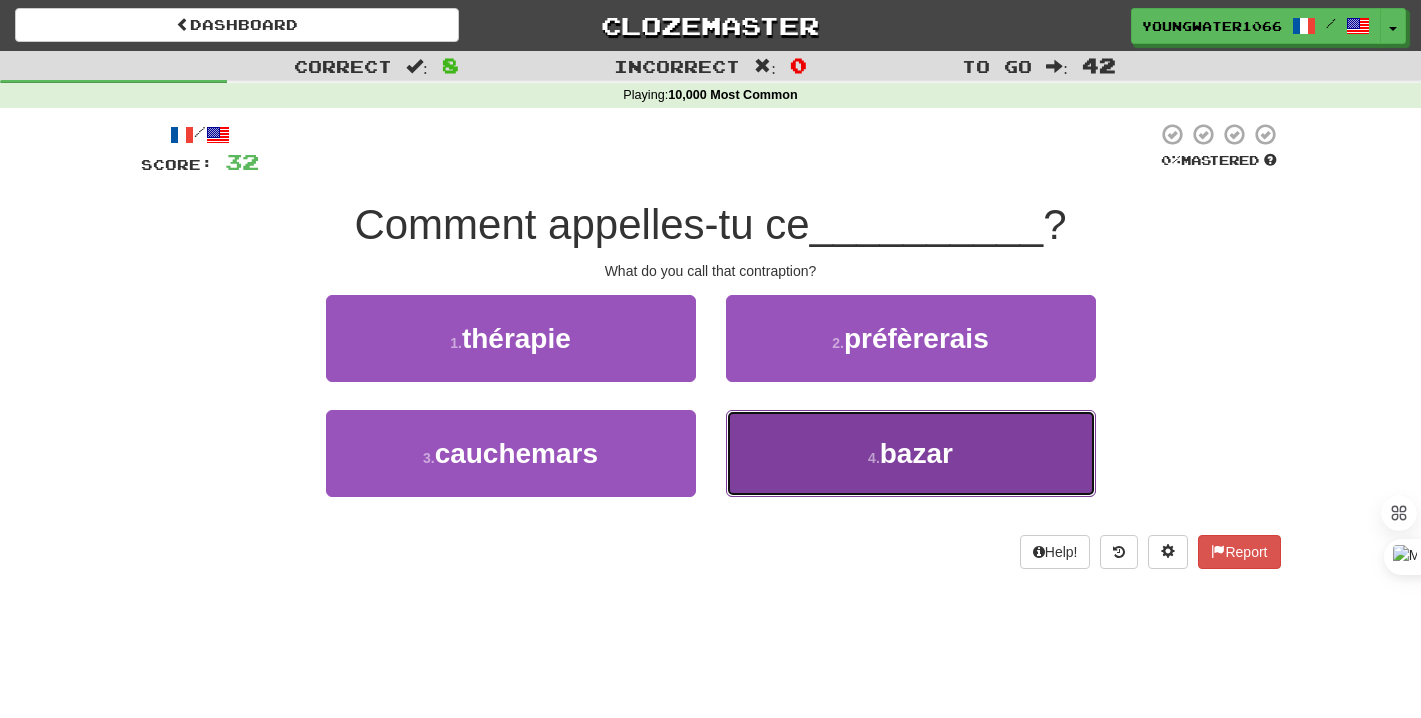 click on "4 .  bazar" at bounding box center (911, 453) 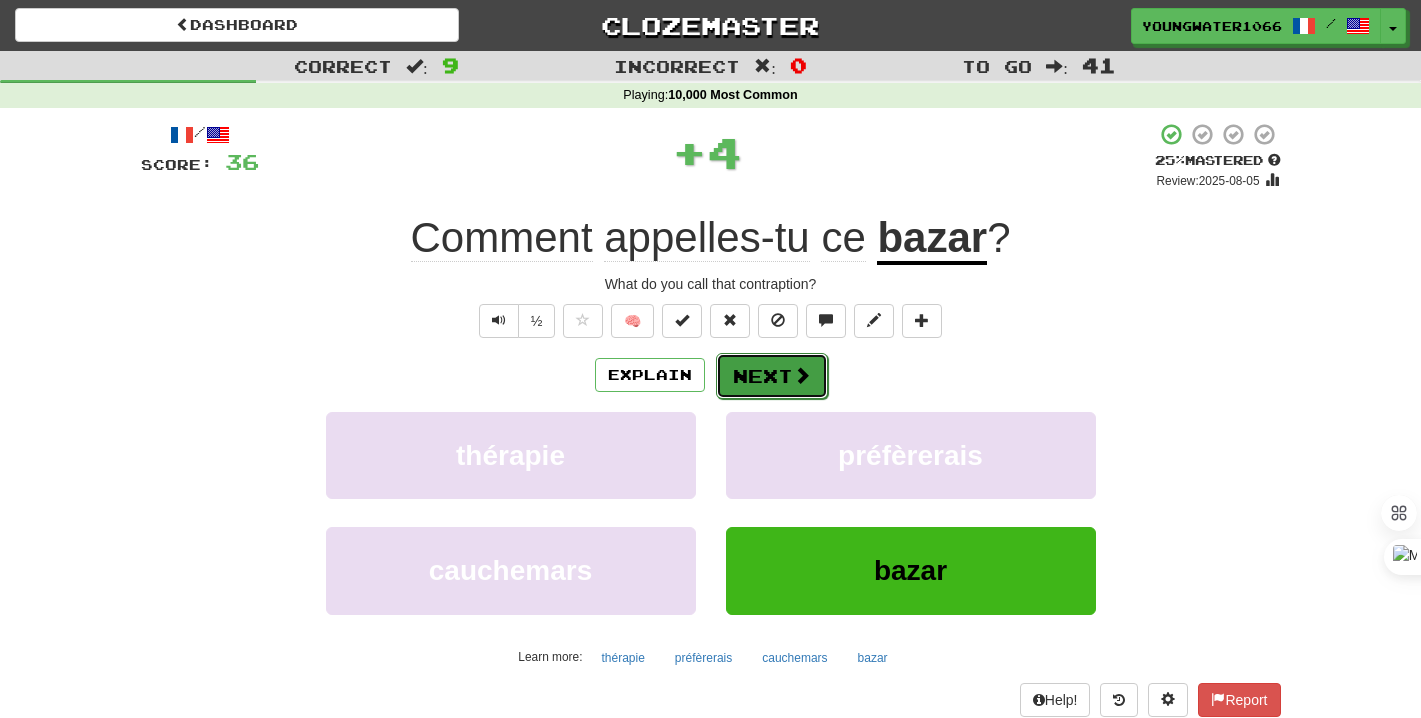 click on "Next" at bounding box center [772, 376] 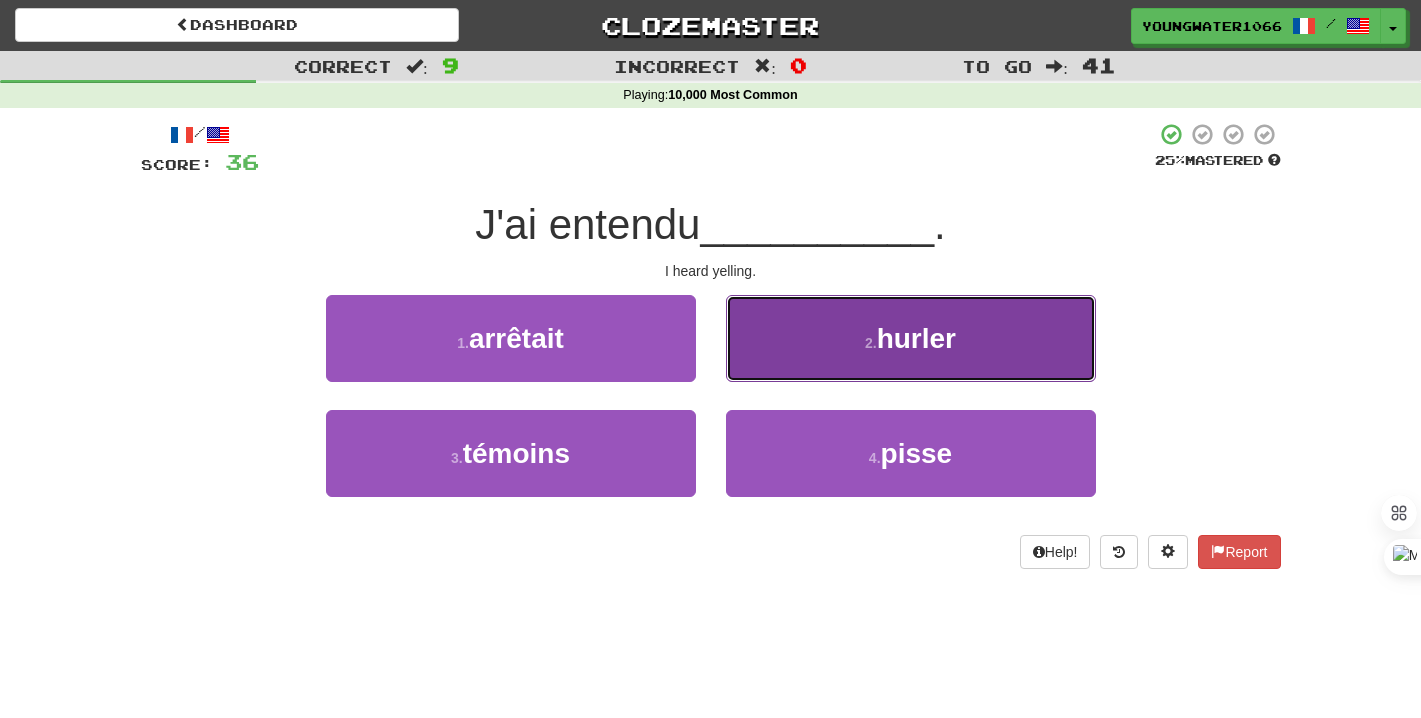 click on "2 .  hurler" at bounding box center [911, 338] 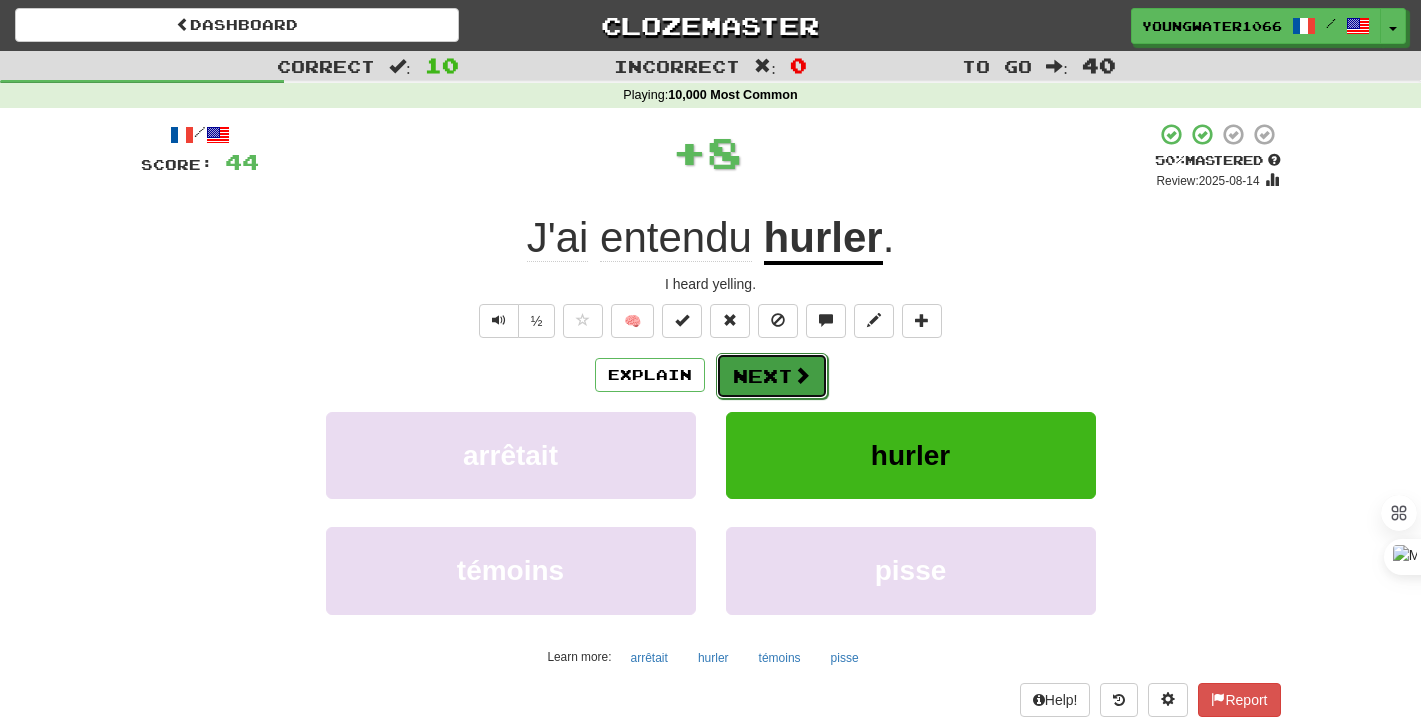 click on "Next" at bounding box center [772, 376] 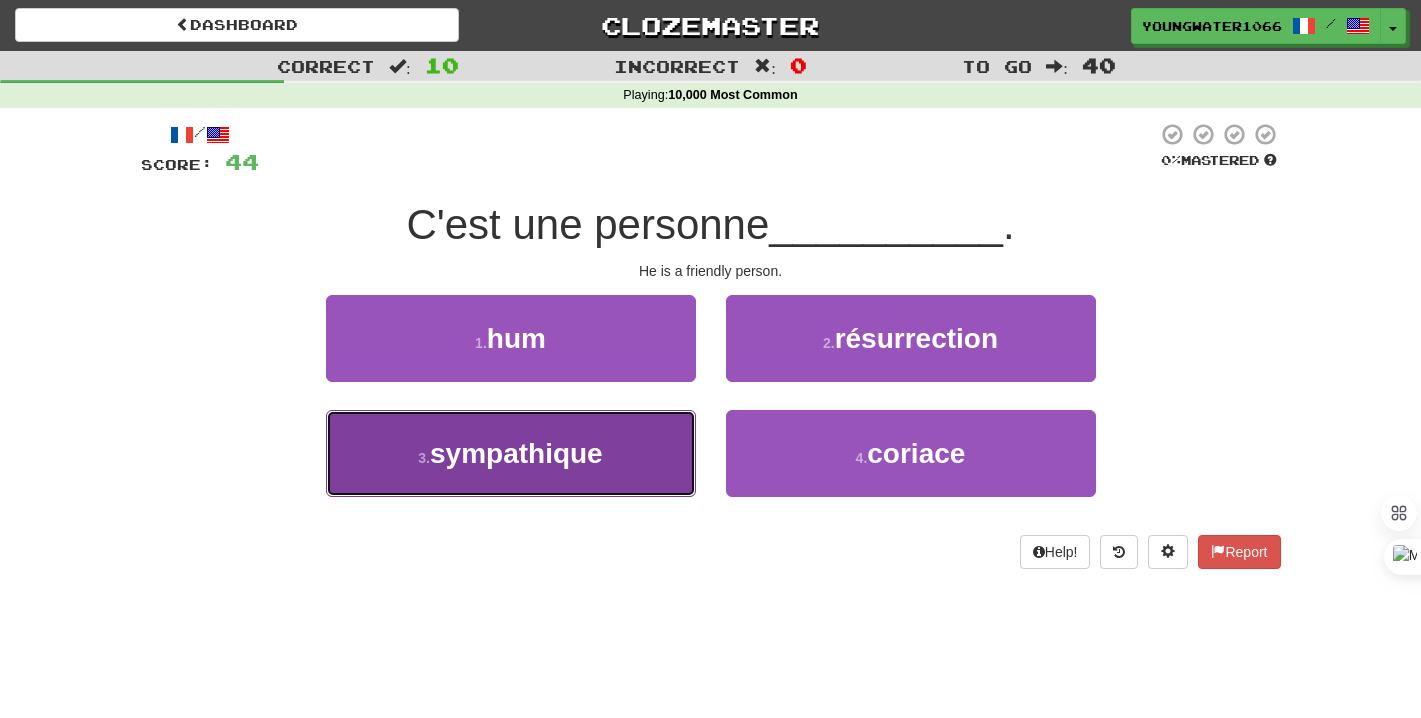 click on "3 .  sympathique" at bounding box center (511, 453) 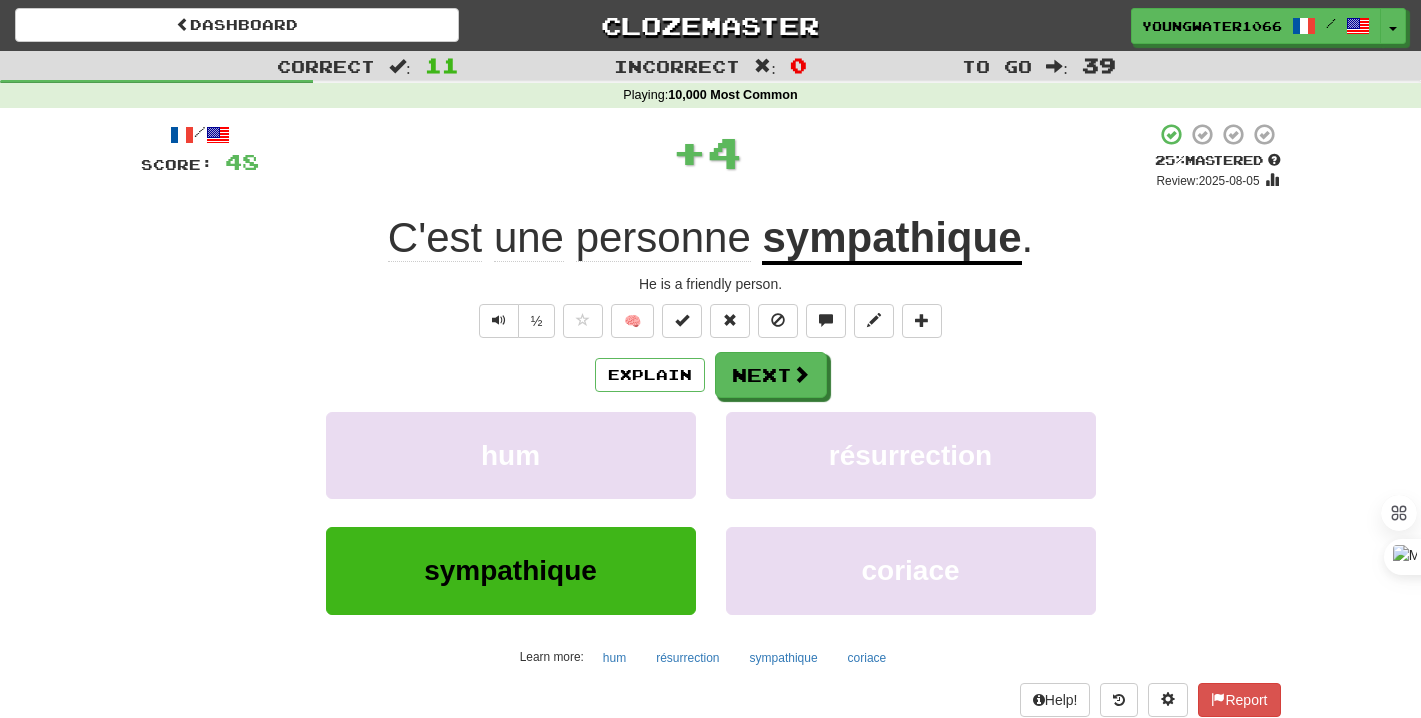 click on "/ Score: 48 + 4 25 % Mastered Review: 2025-08-05 C'est une personne [ADJECTIVE] . He is a friendly person. ½ 🧠 Explain Next hum résurrection [ADJECTIVE] coriace Learn more: hum résurrection [ADJECTIVE] coriace Help! Report Sentence Source" at bounding box center (711, 435) 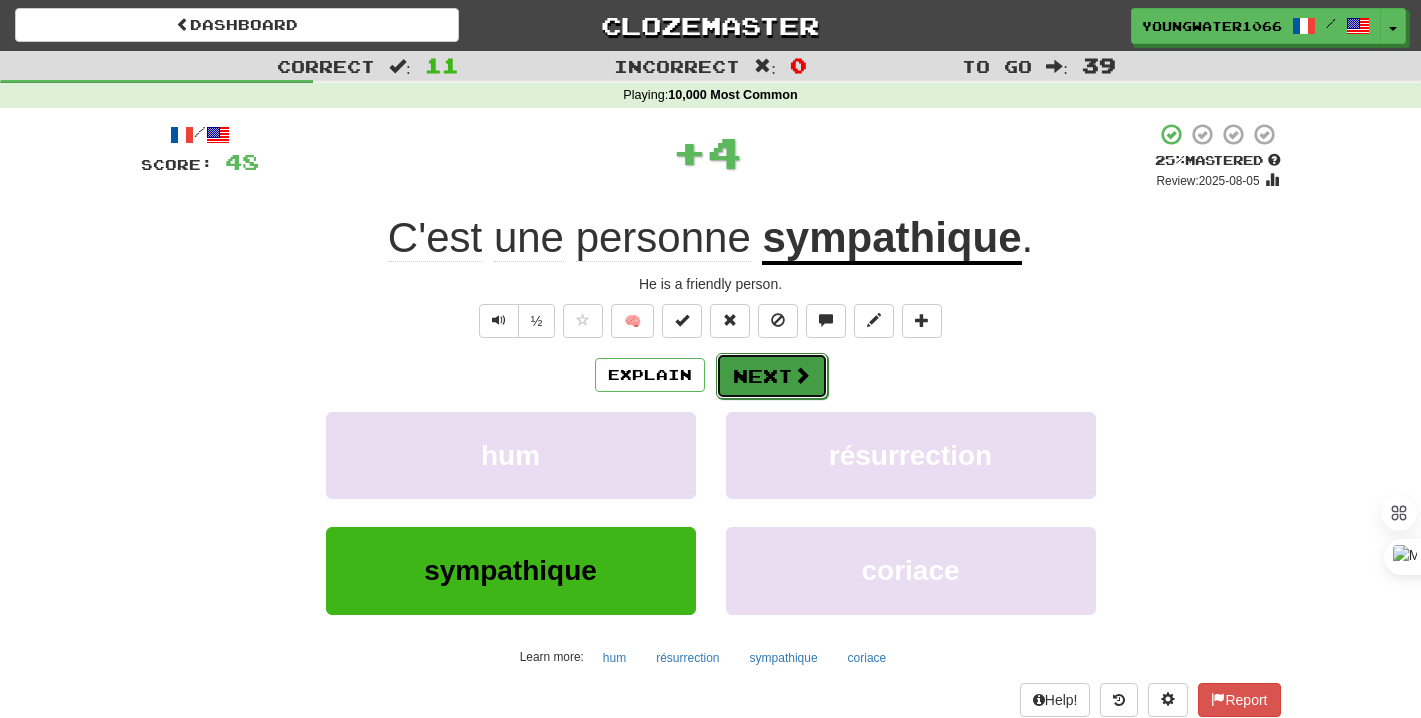 click on "Next" at bounding box center [772, 376] 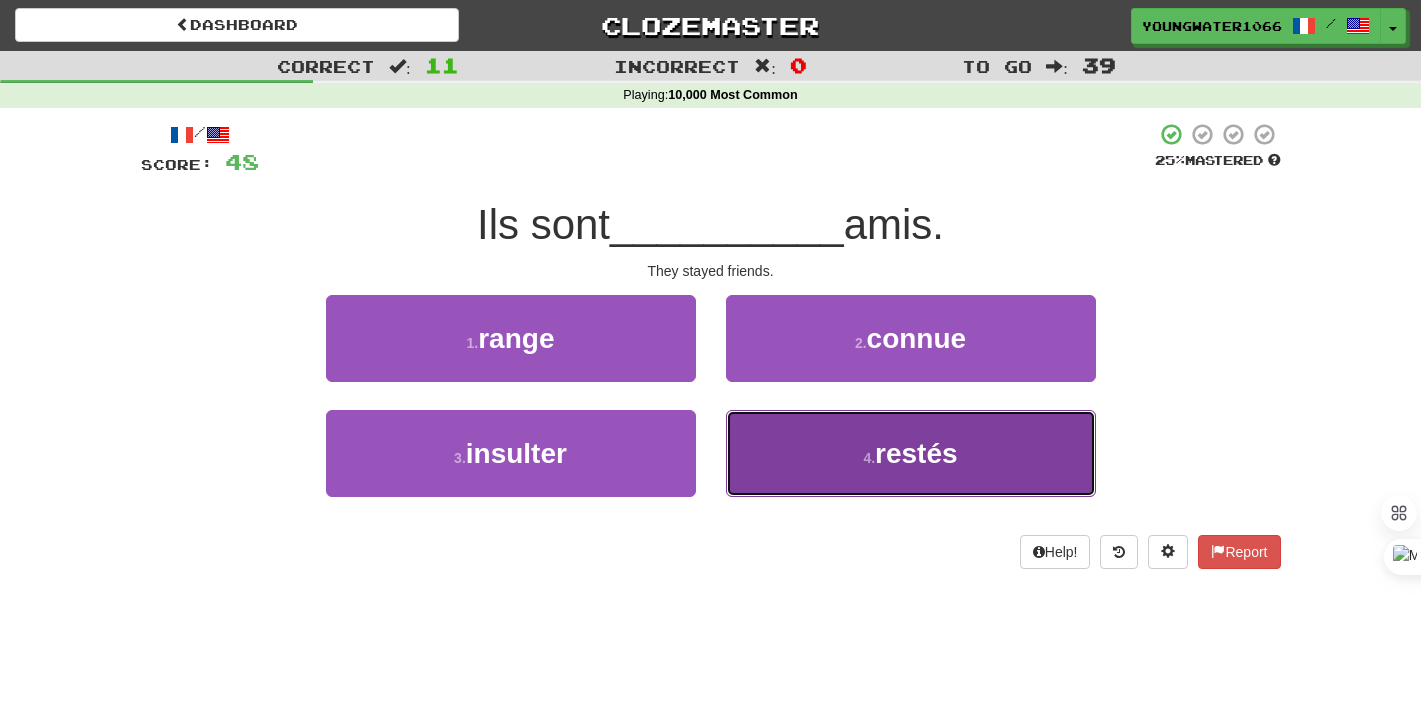 click on "4 . restés" at bounding box center (911, 453) 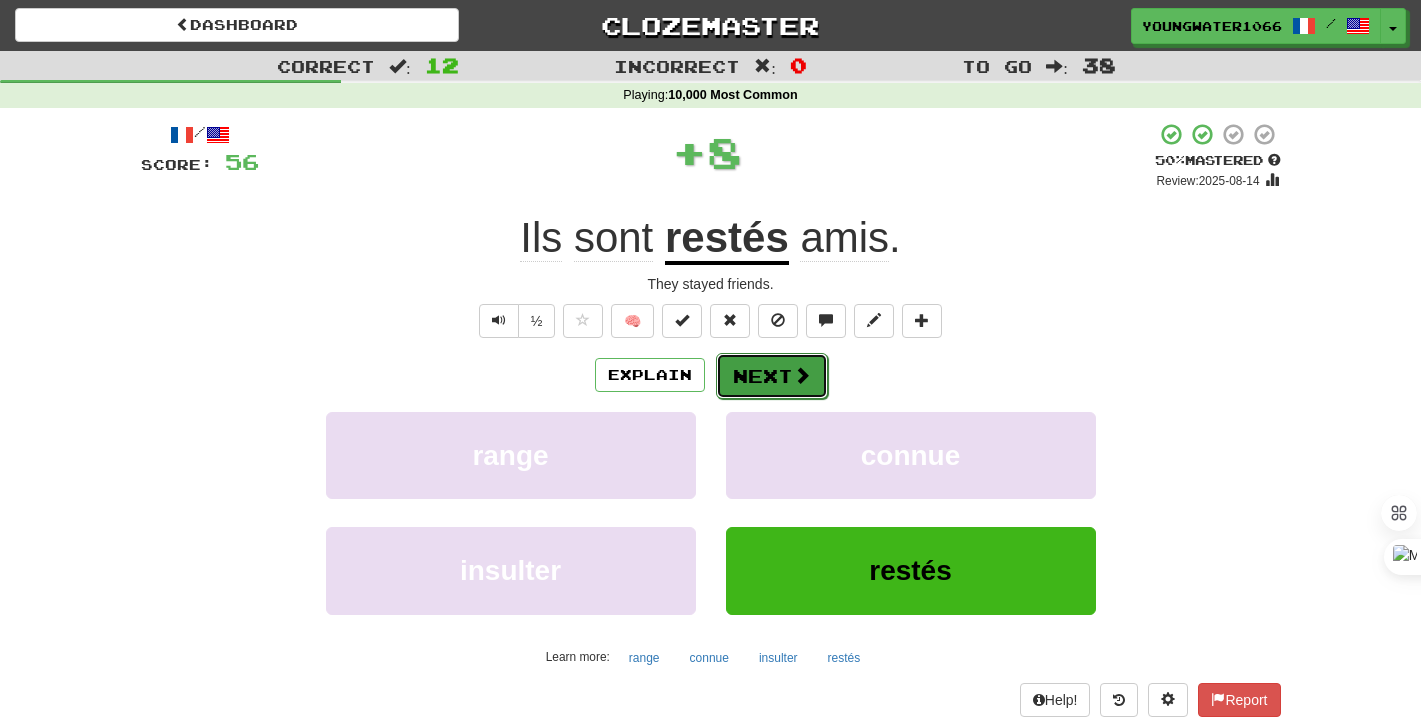 click on "Next" at bounding box center [772, 376] 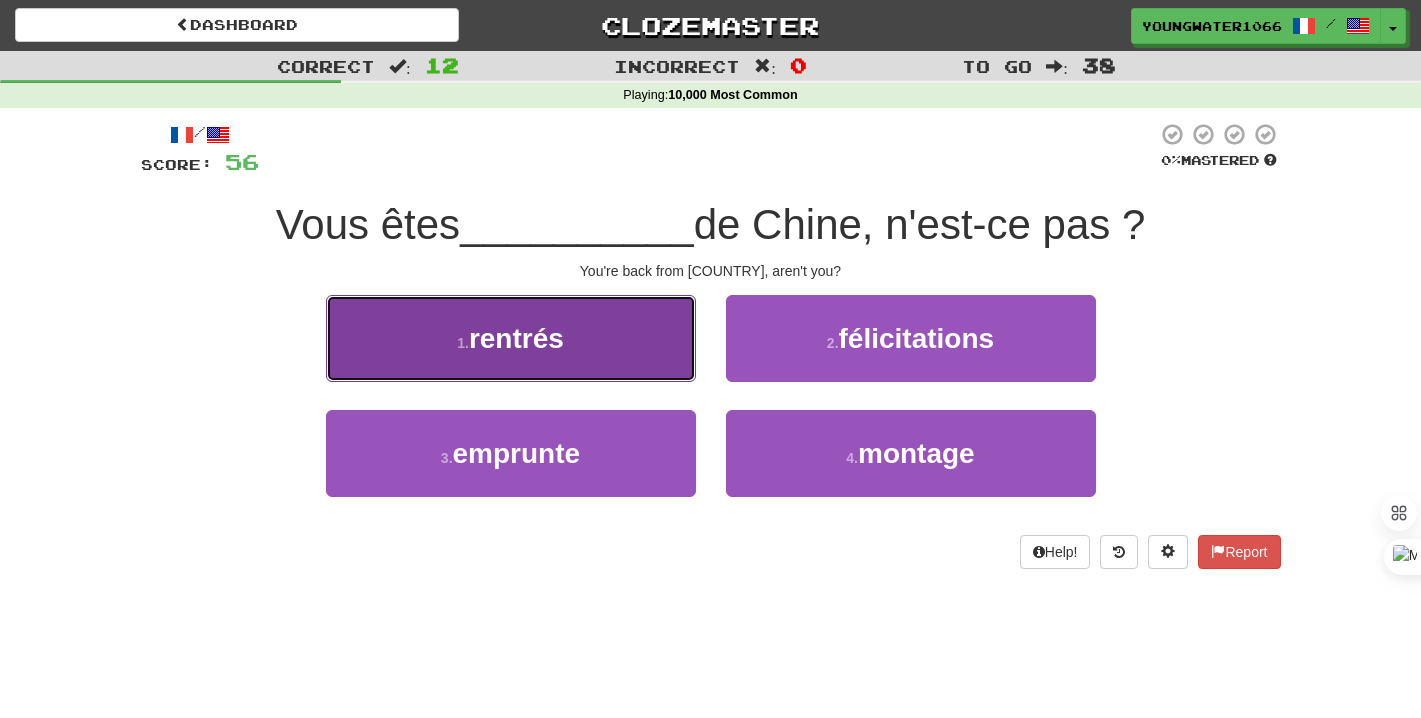 click on "1 .  rentrés" at bounding box center [511, 338] 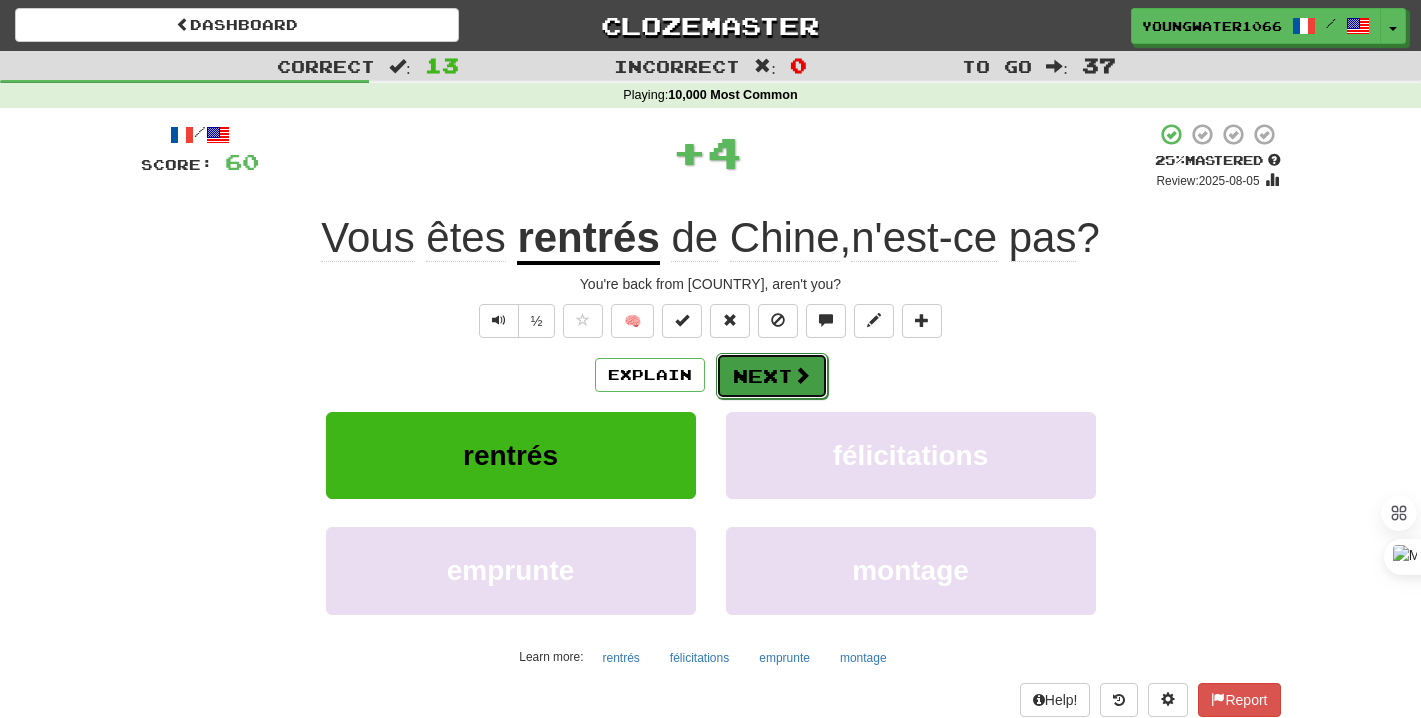 click on "Next" at bounding box center [772, 376] 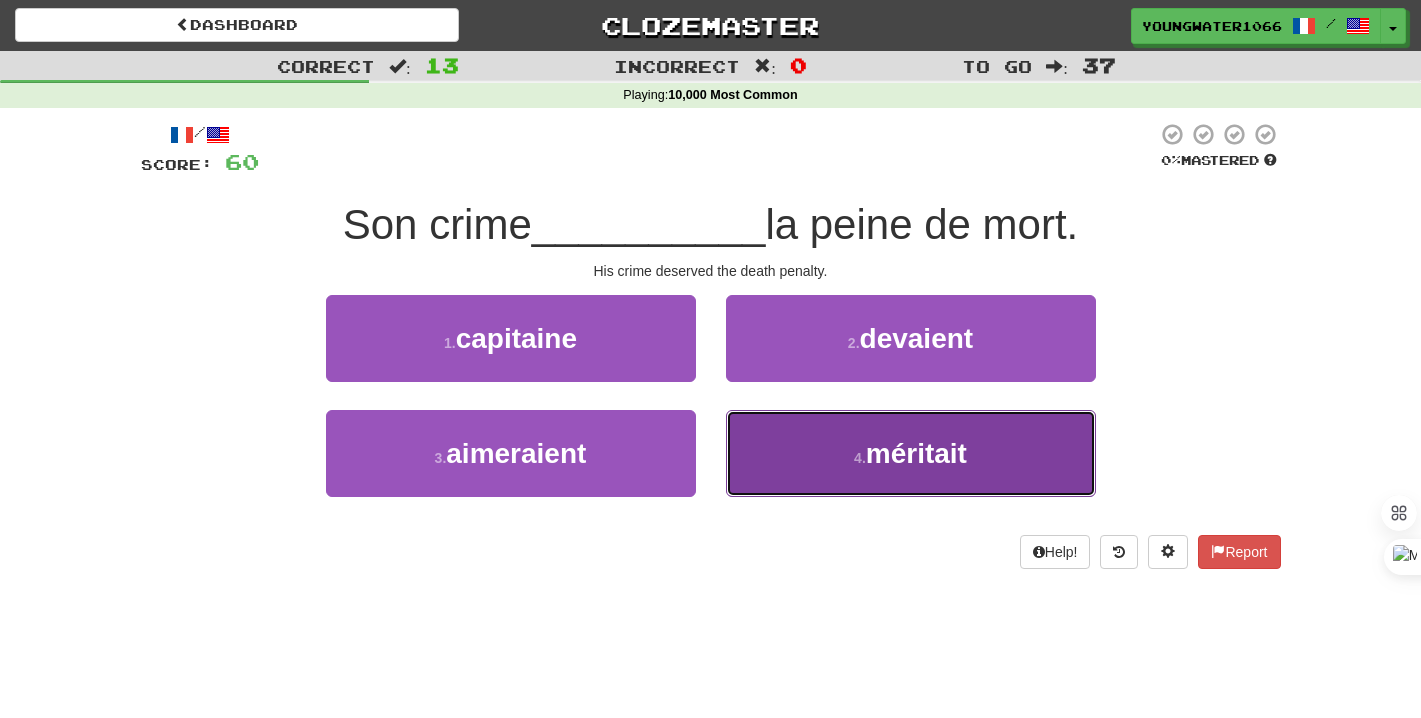 click on "4 .  méritait" at bounding box center (911, 453) 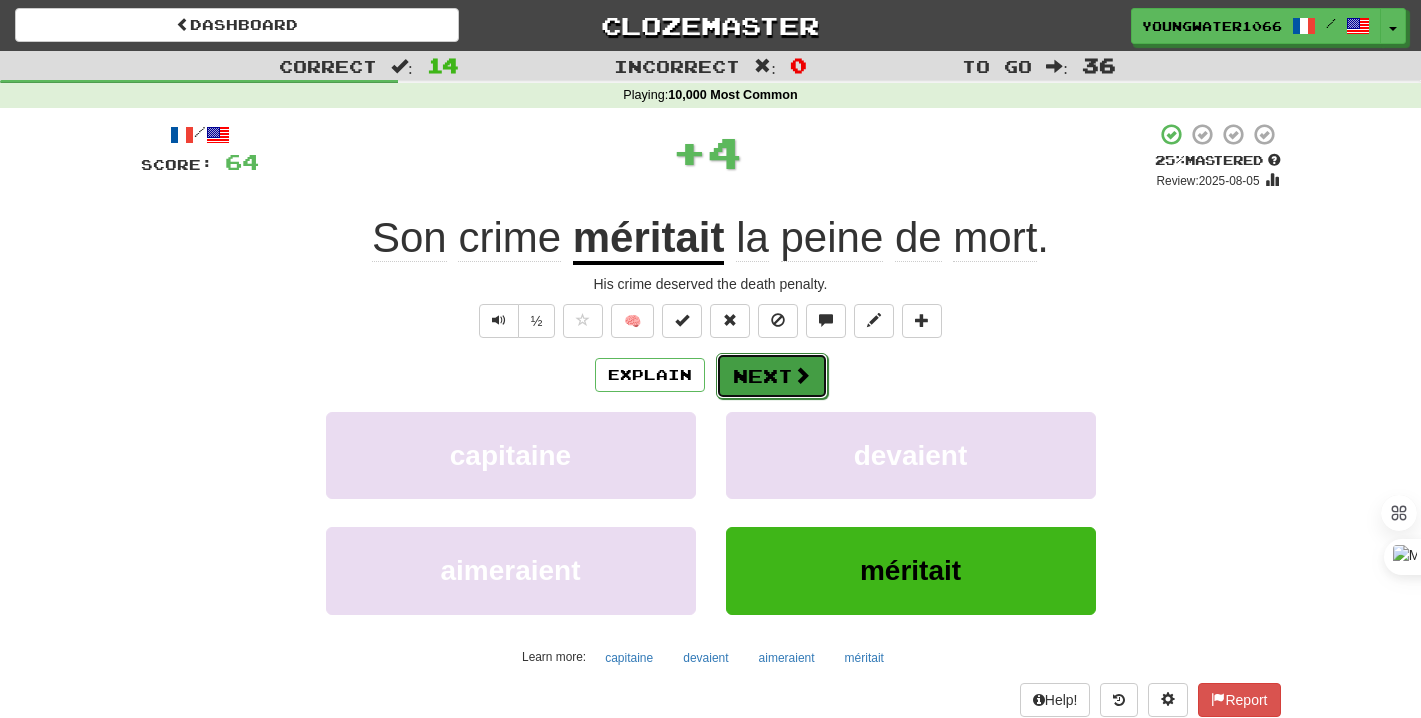 click on "Next" at bounding box center (772, 376) 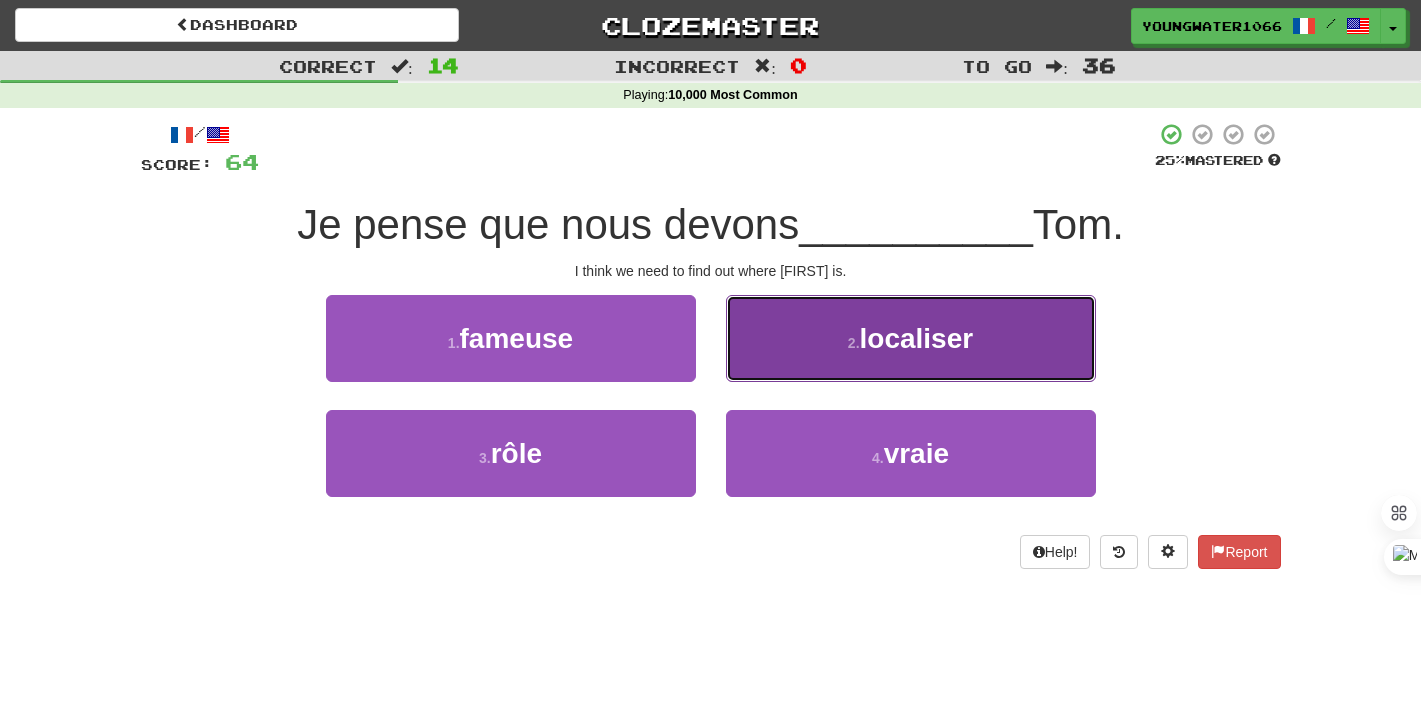 click on "2 .  localiser" at bounding box center (911, 338) 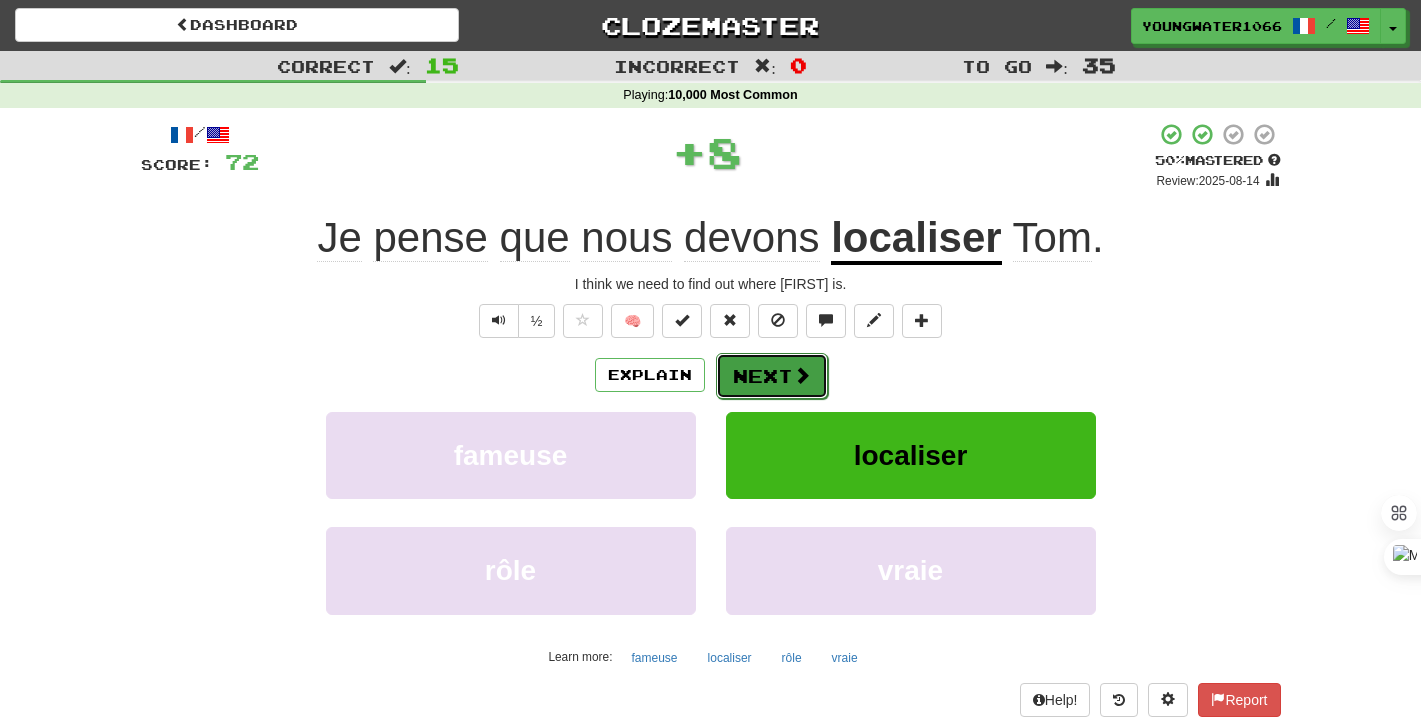click on "Next" at bounding box center [772, 376] 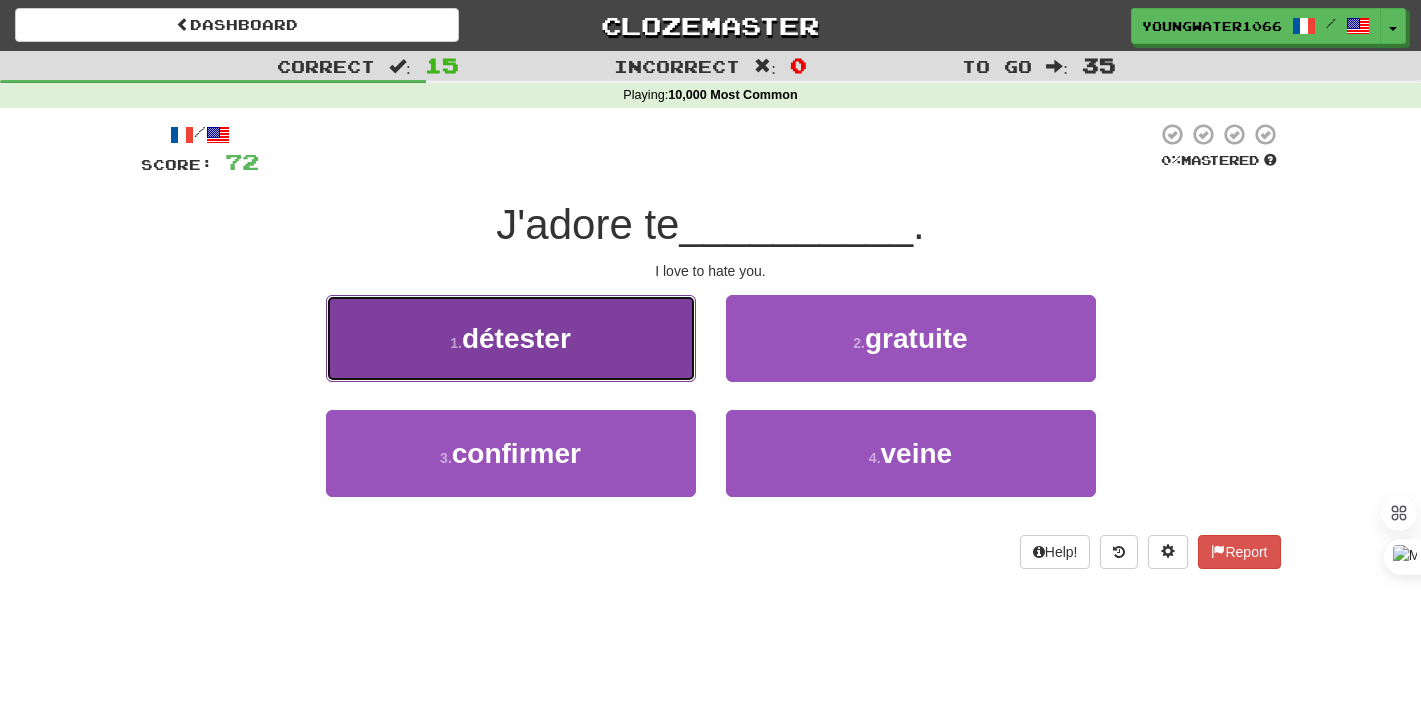 click on "1 .  détester" at bounding box center [511, 338] 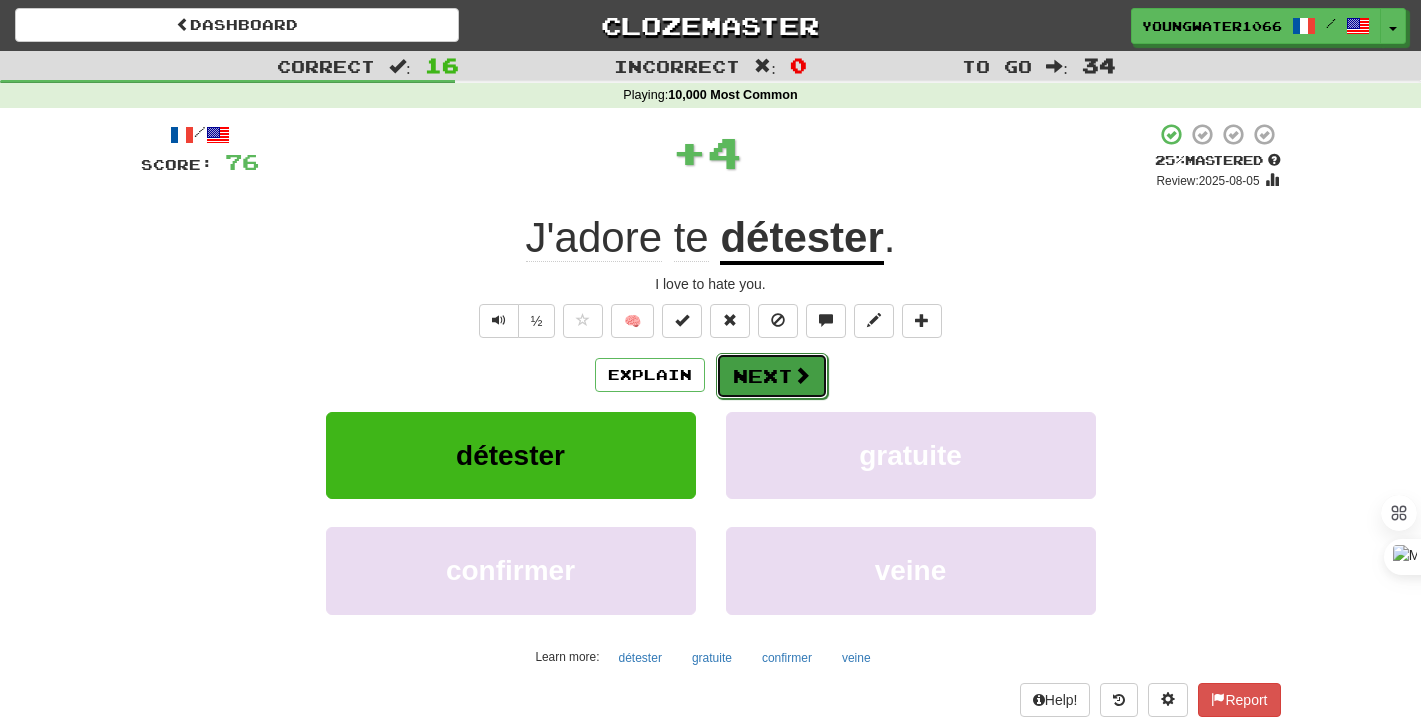 click on "Next" at bounding box center [772, 376] 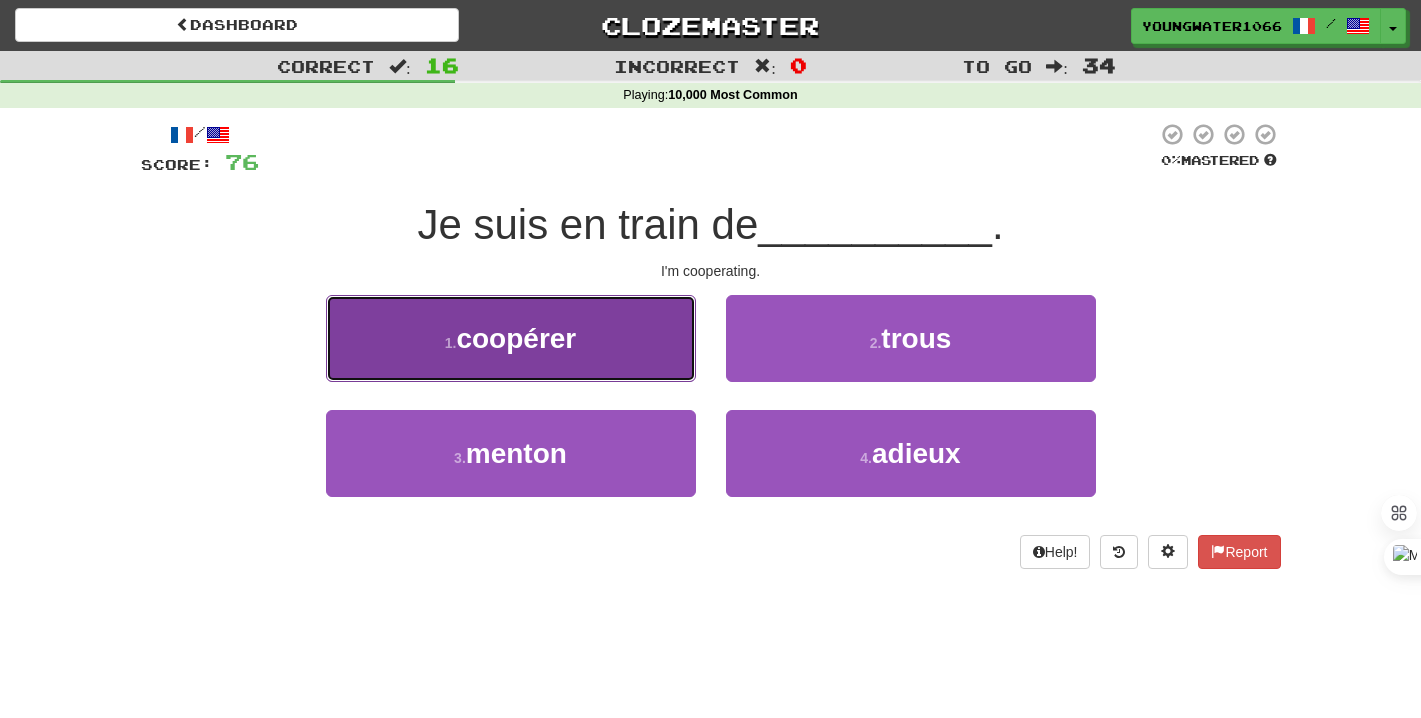 click on "1 .  coopérer" at bounding box center (511, 338) 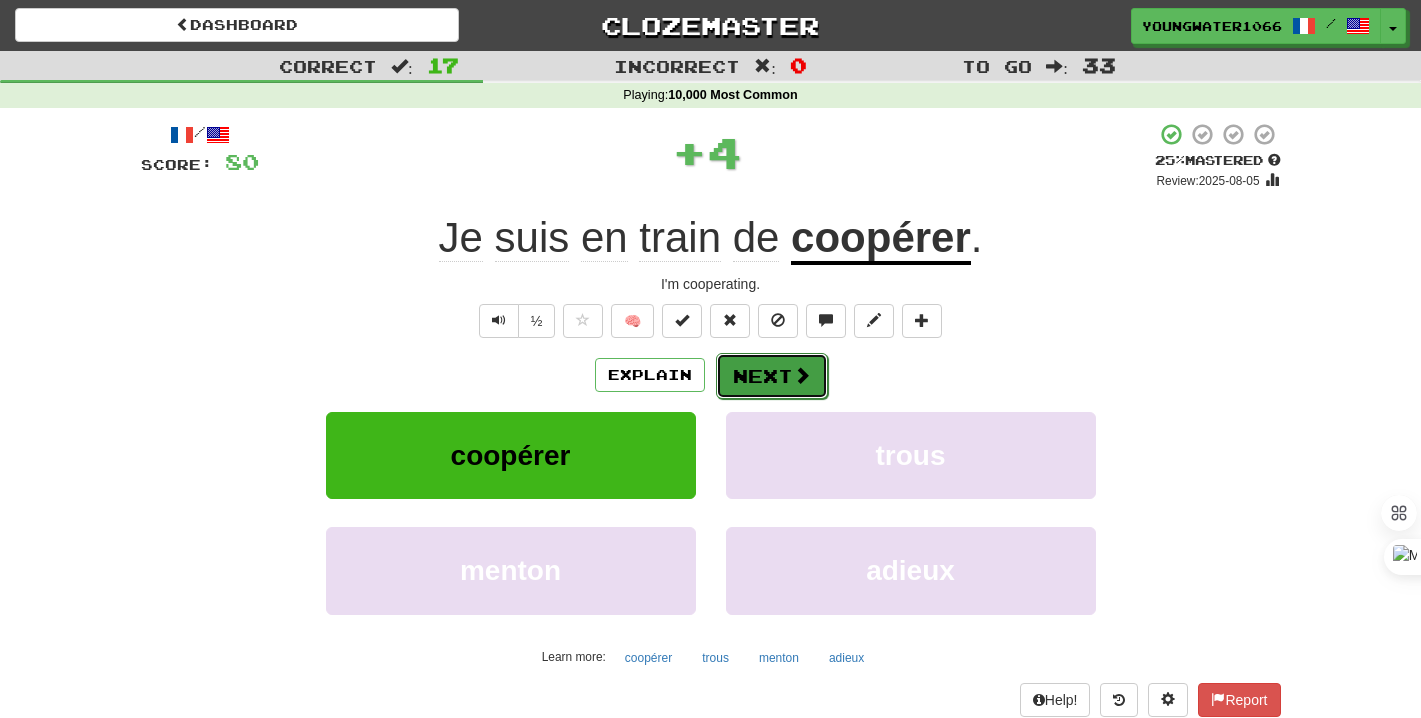 click on "Next" at bounding box center (772, 376) 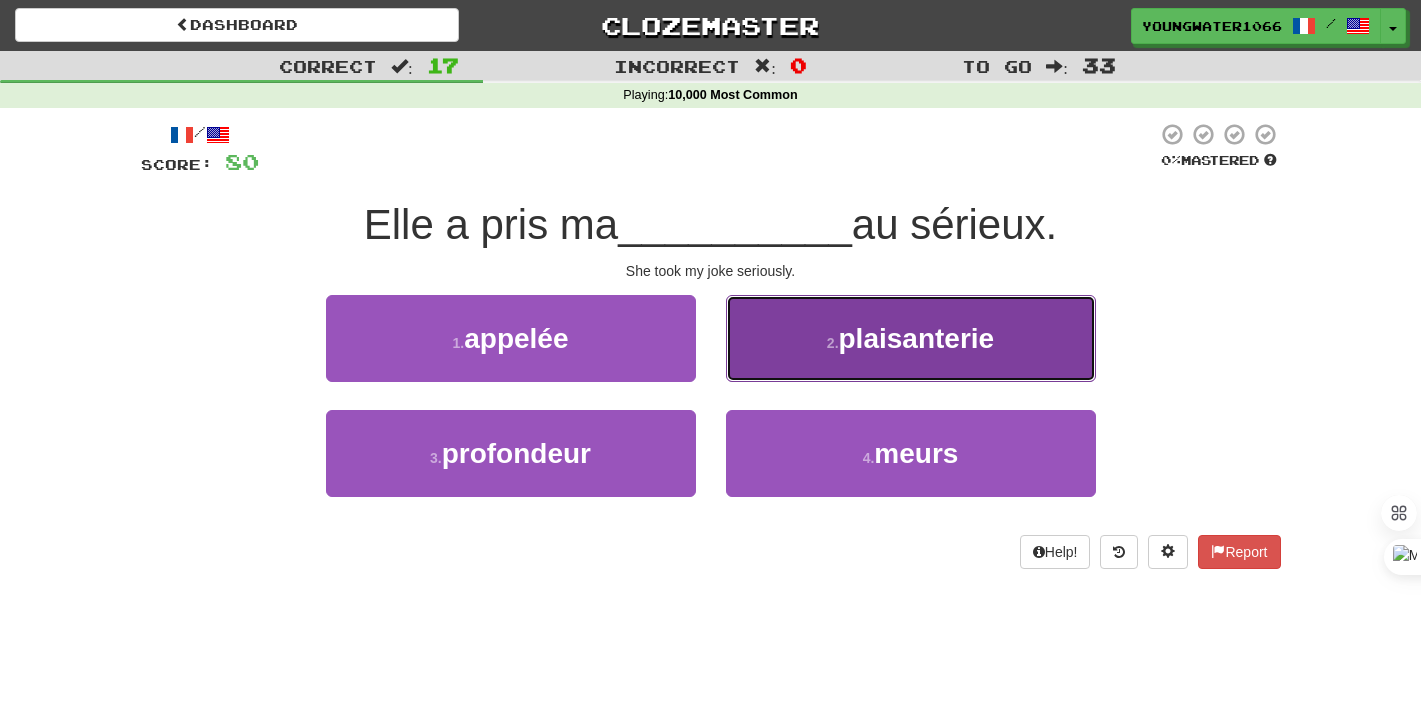 click on "2 .  plaisanterie" at bounding box center [911, 338] 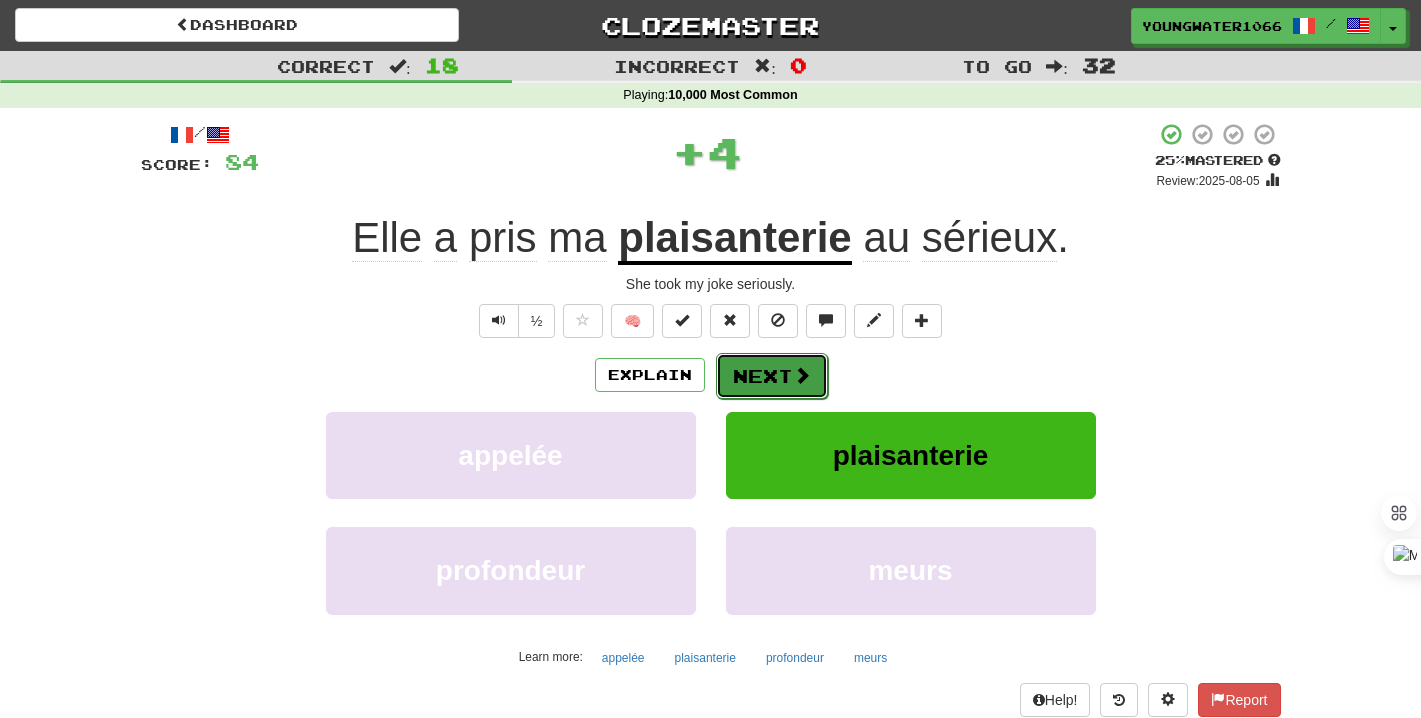 click on "Next" at bounding box center [772, 376] 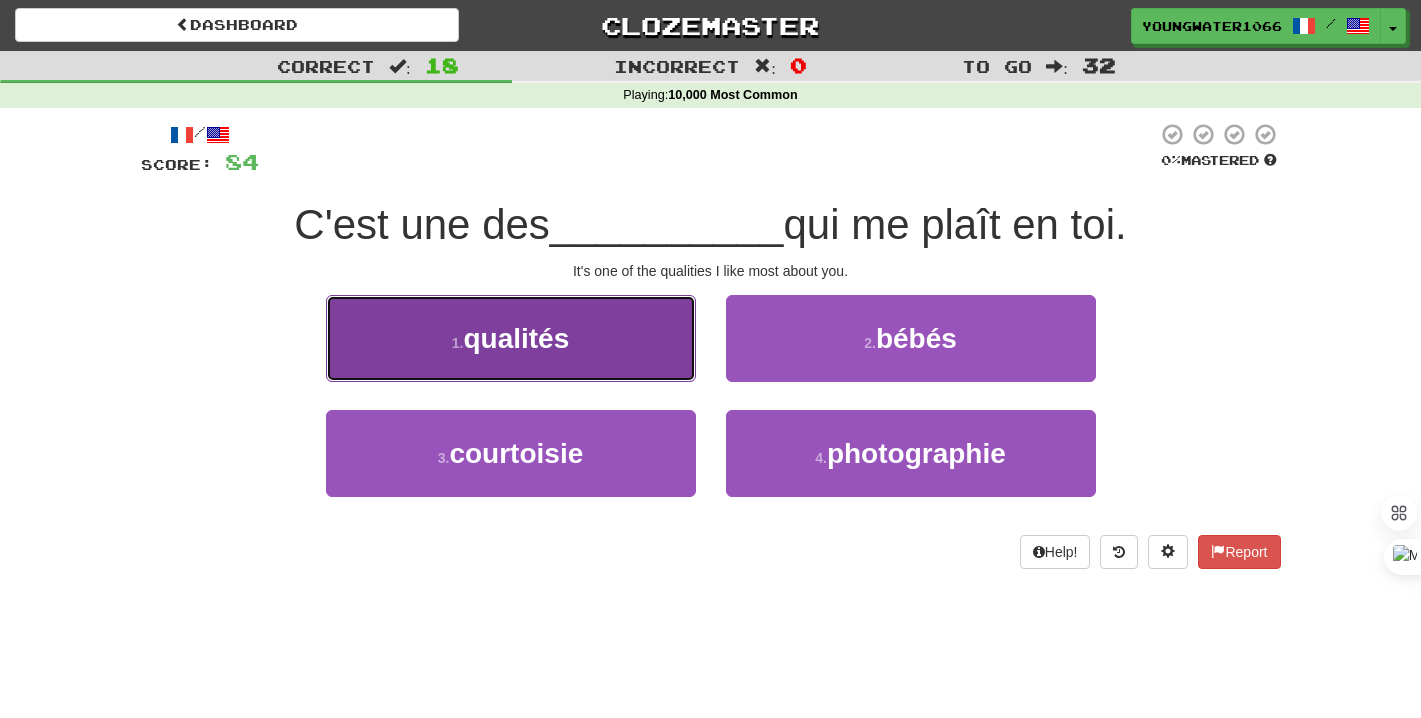 click on "1 .  qualités" at bounding box center (511, 338) 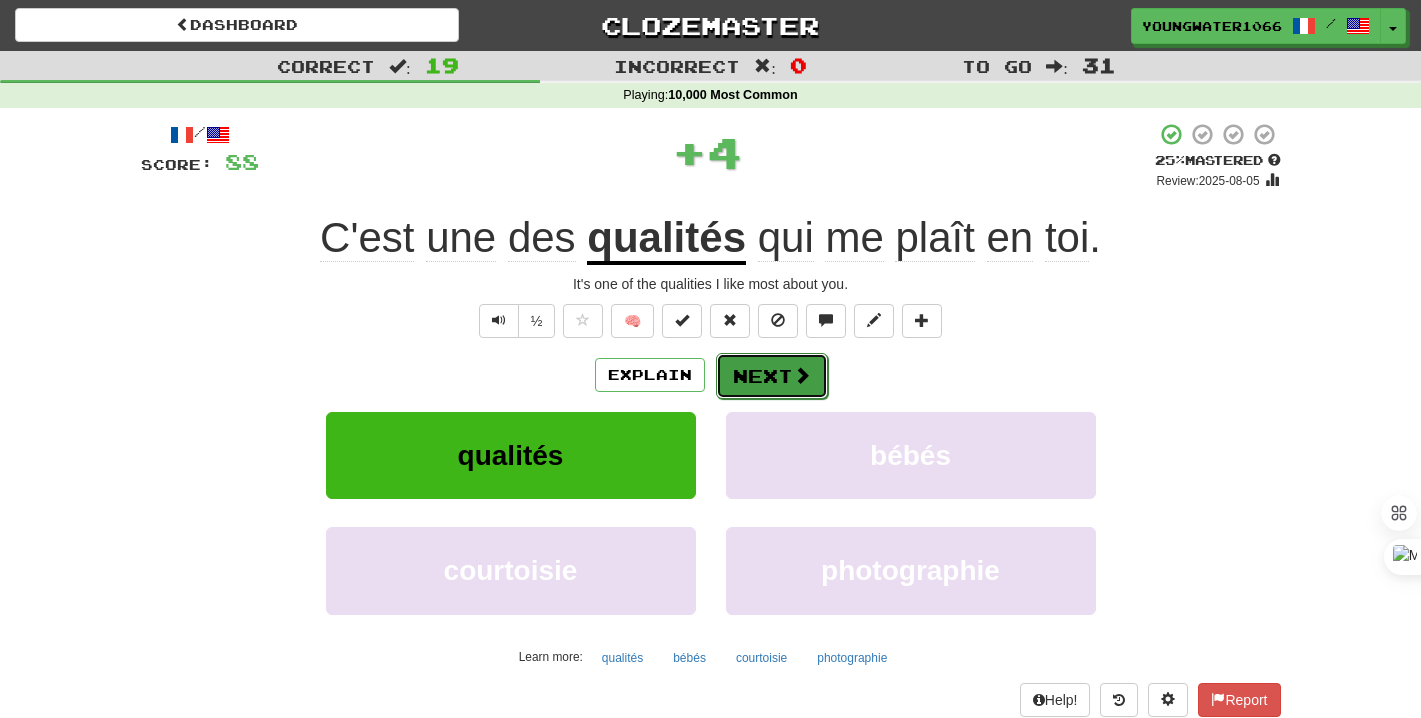 click on "Next" at bounding box center [772, 376] 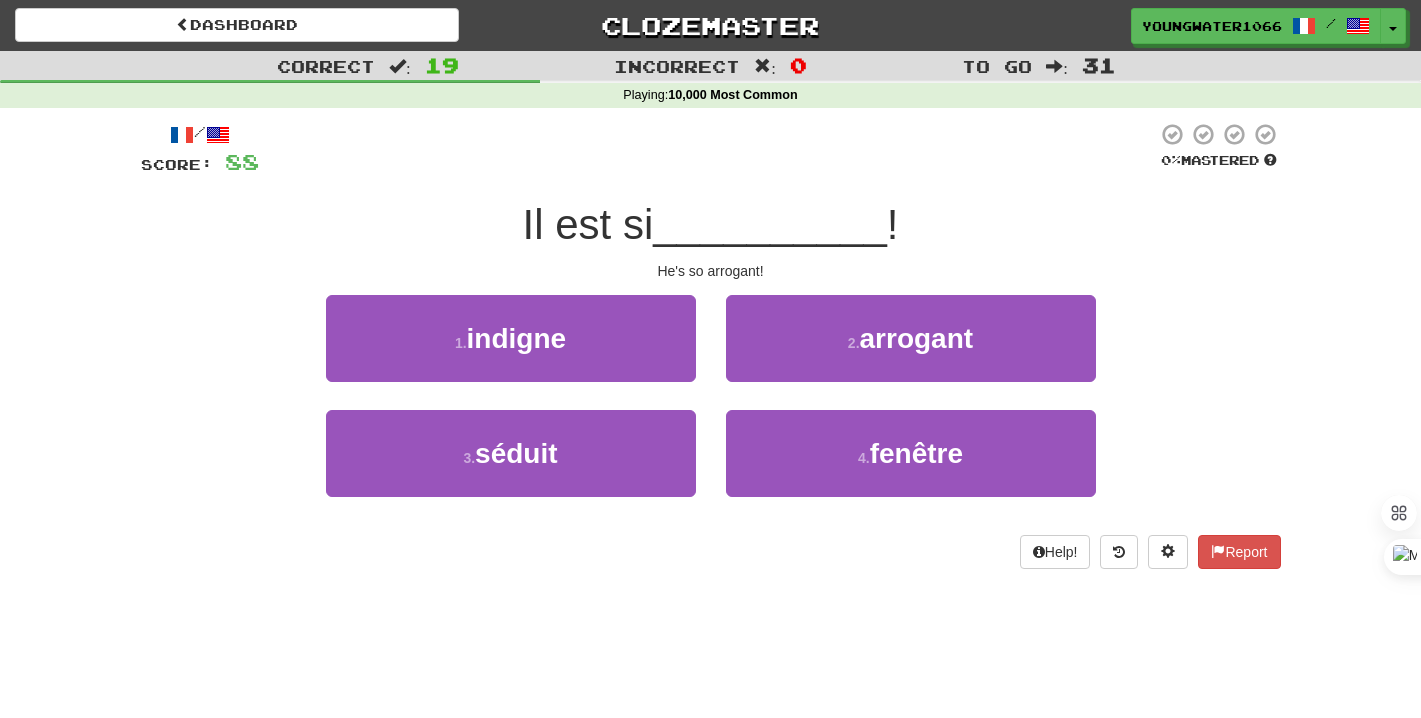 click on "2 .  arrogant" at bounding box center (911, 352) 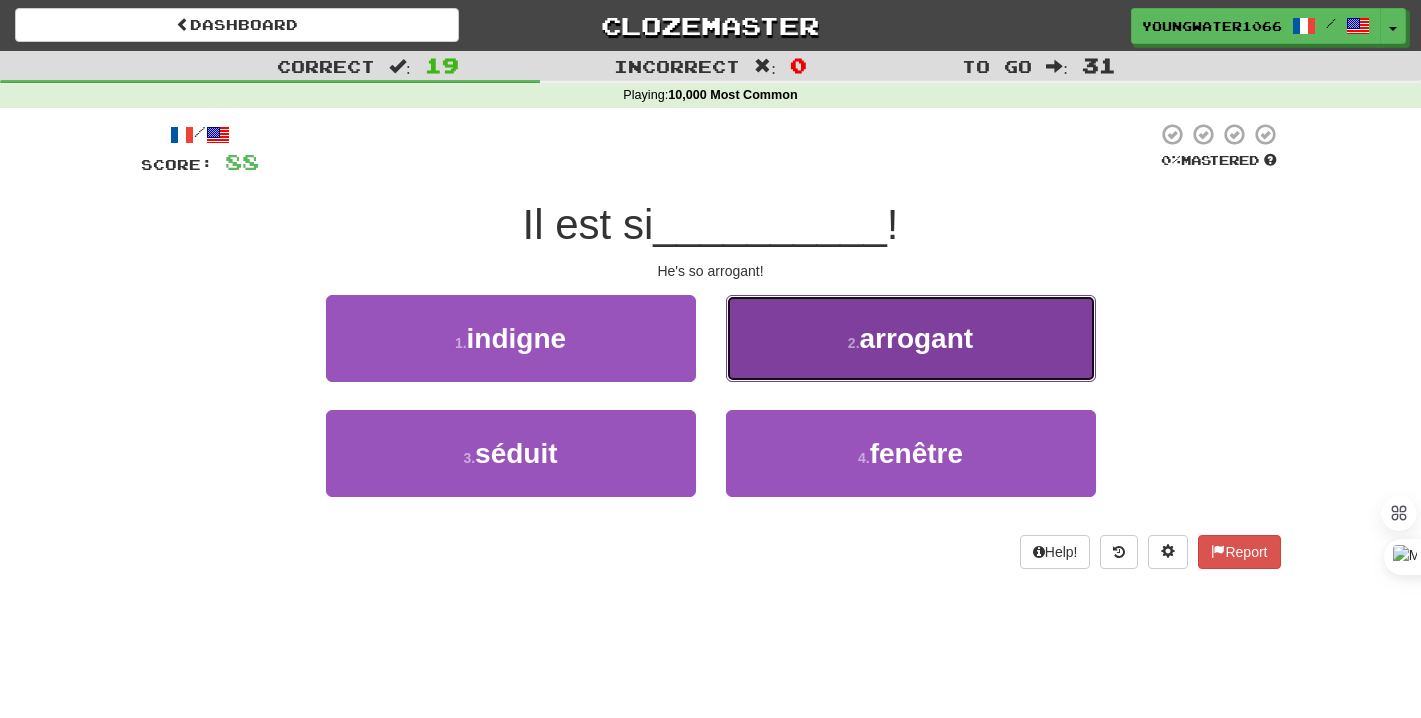 click on "2 .  arrogant" at bounding box center (911, 338) 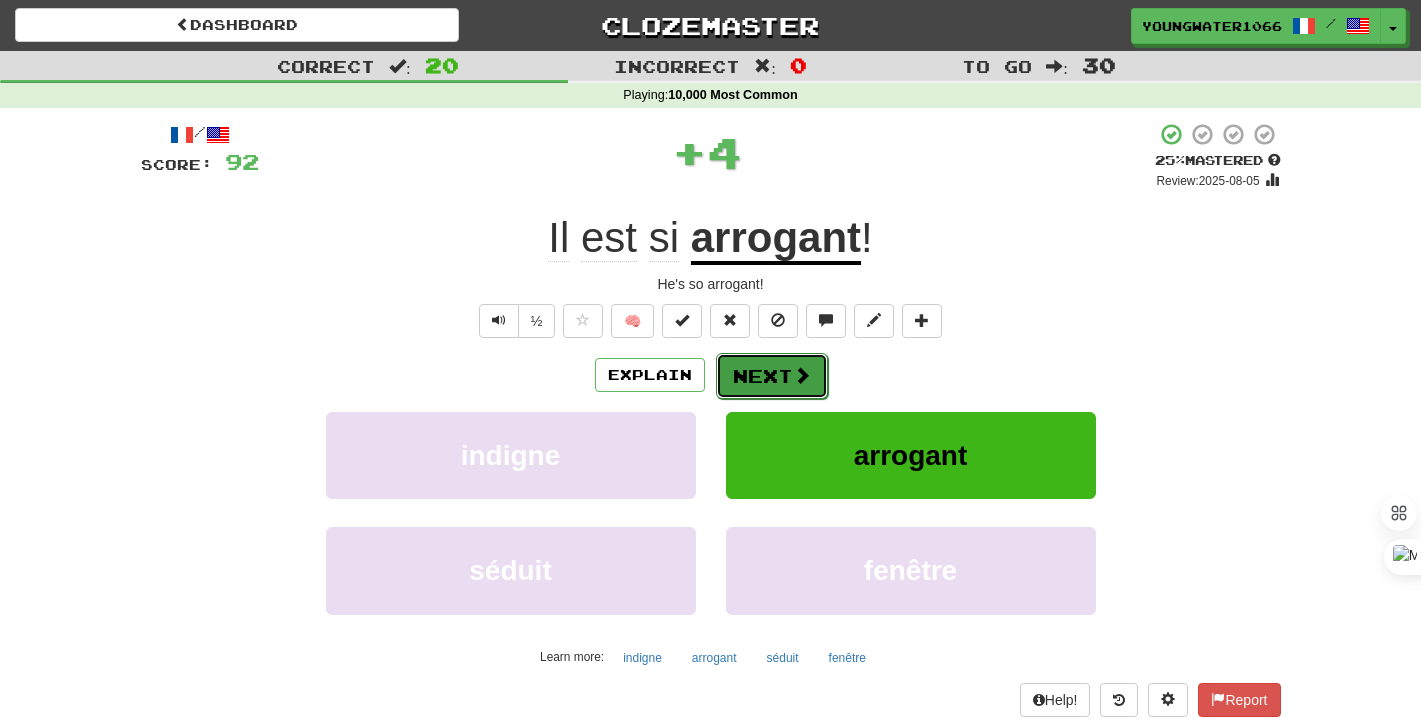 click on "Next" at bounding box center (772, 376) 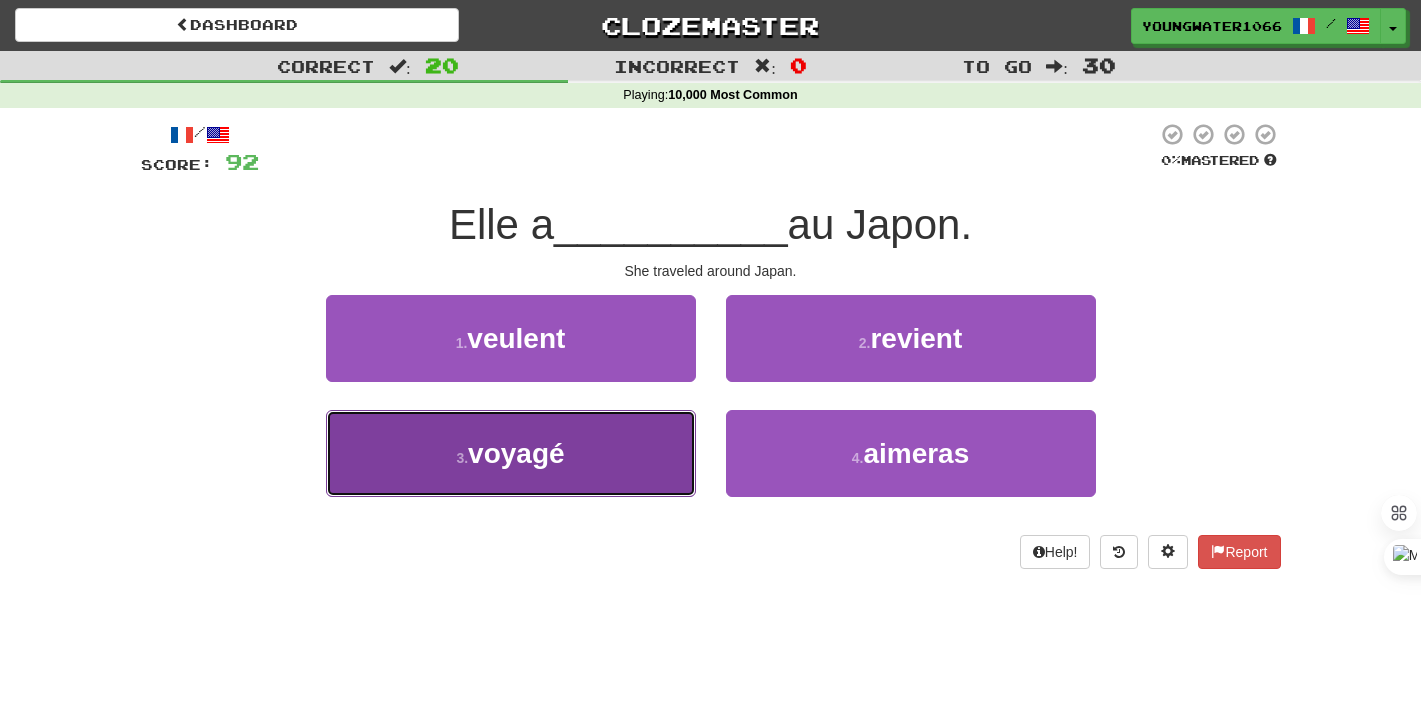 click on "3 .  voyagé" at bounding box center [511, 453] 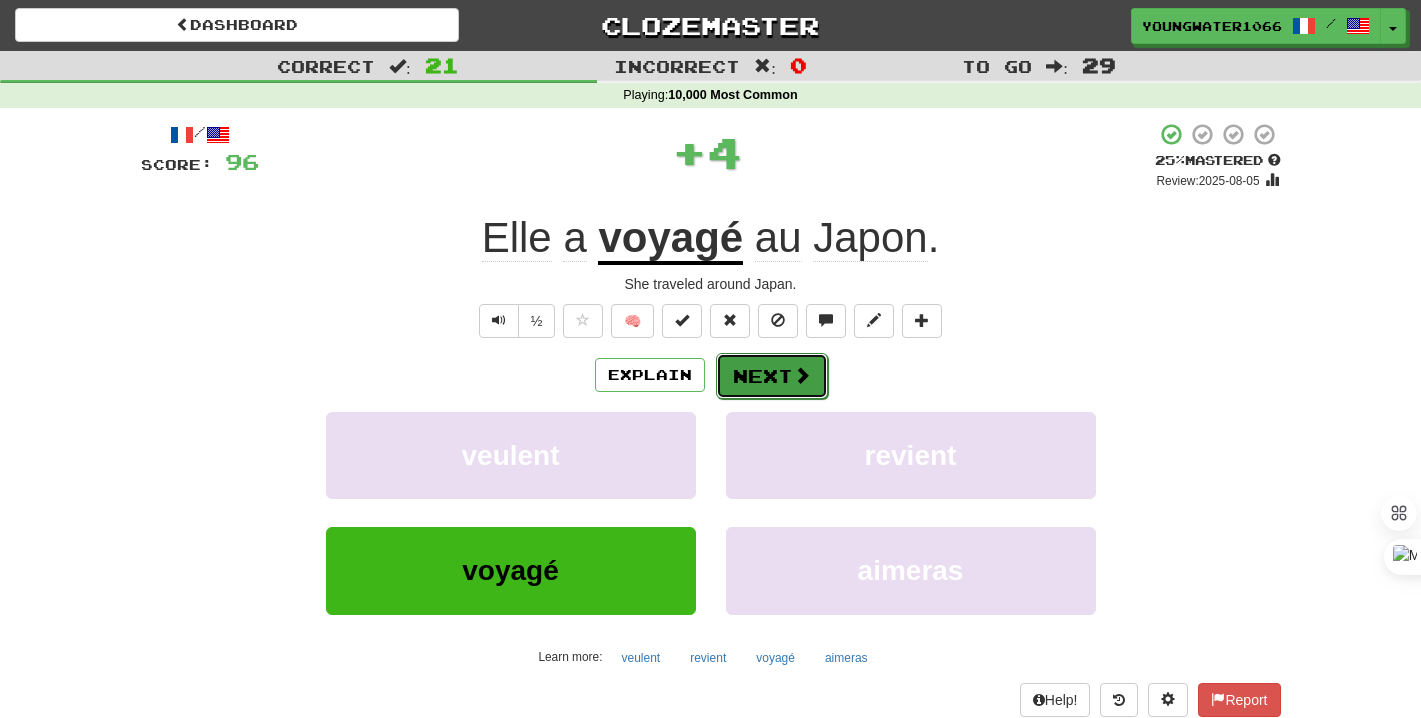 click on "Next" at bounding box center (772, 376) 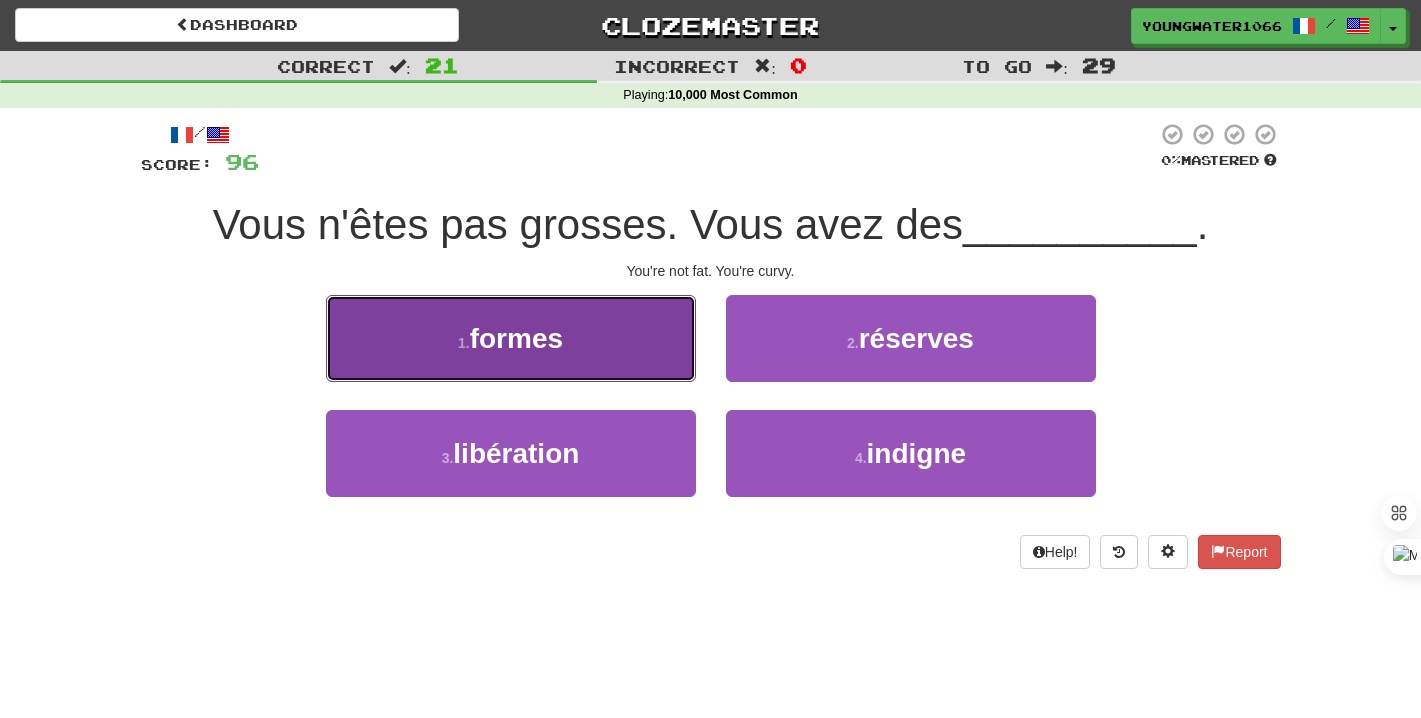 click on "1 .  formes" at bounding box center (511, 338) 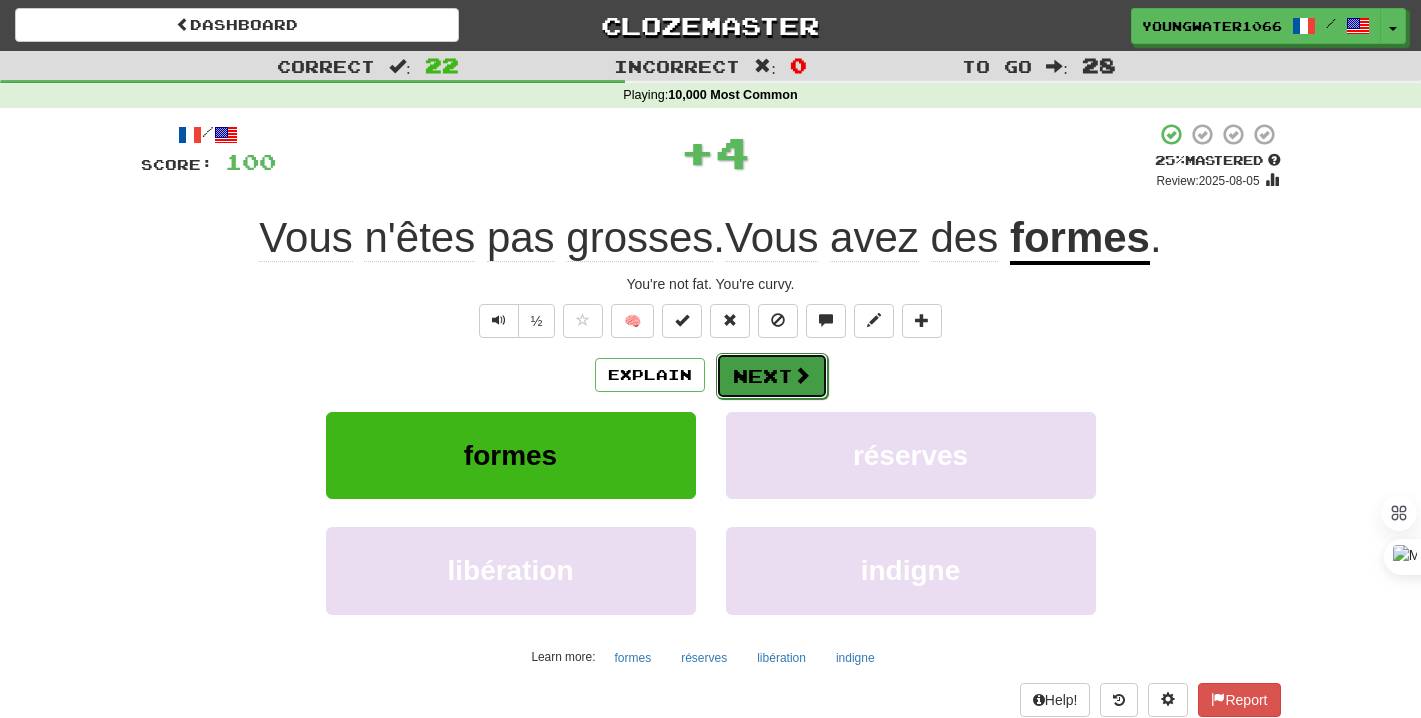 click on "Next" at bounding box center (772, 376) 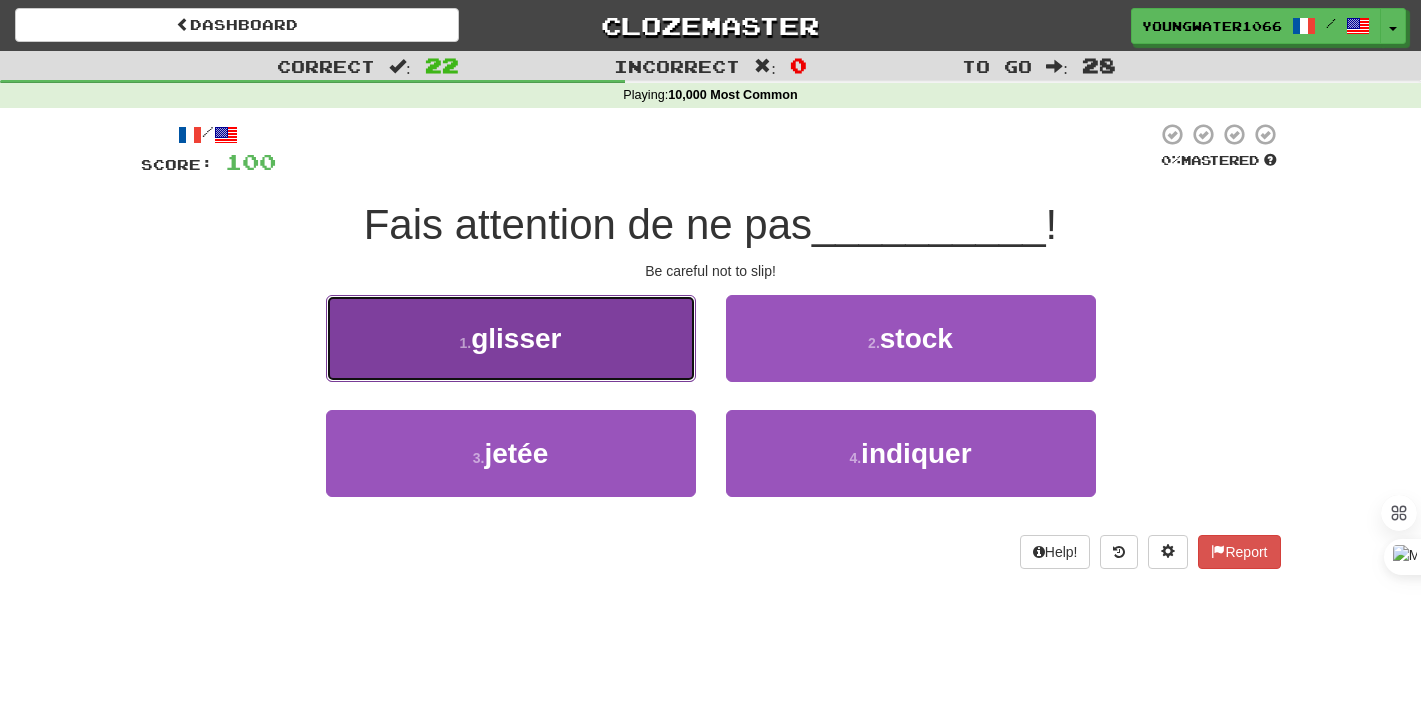 click on "1 .  glisser" at bounding box center [511, 338] 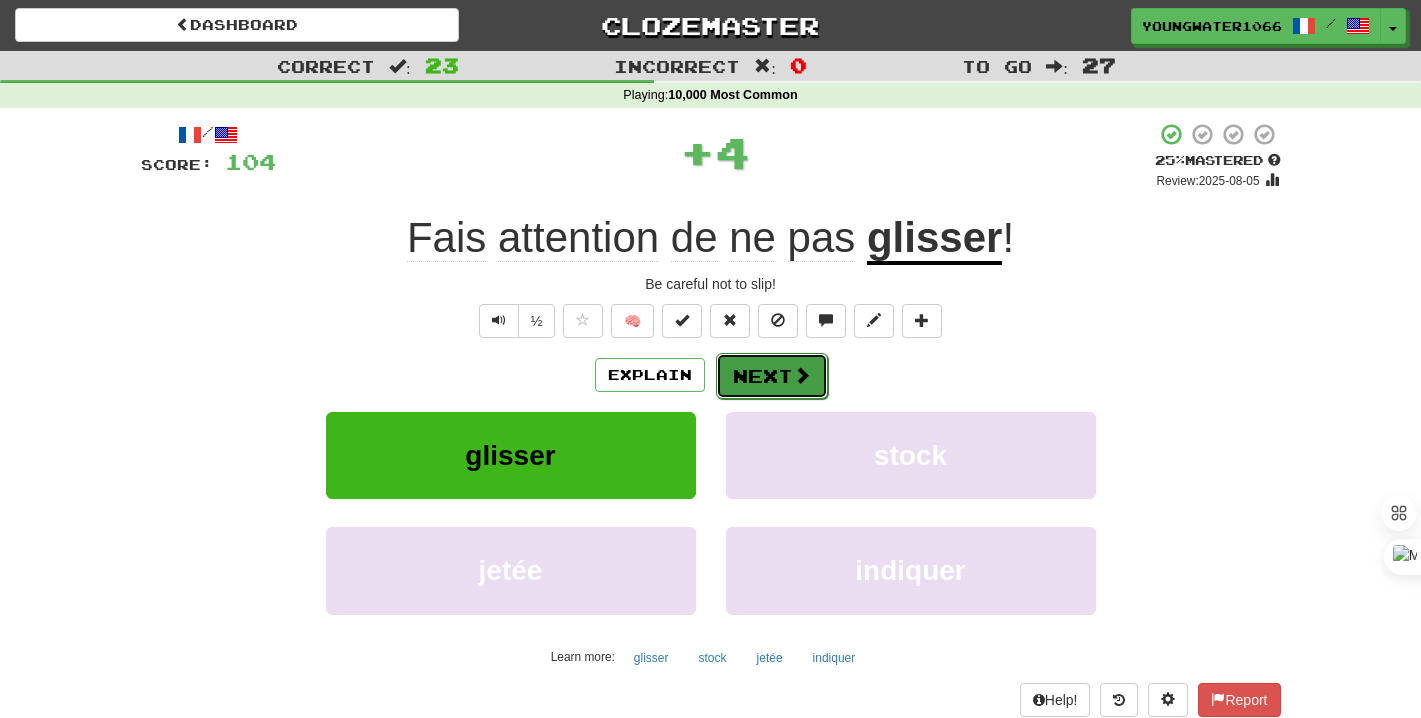 click on "Next" at bounding box center (772, 376) 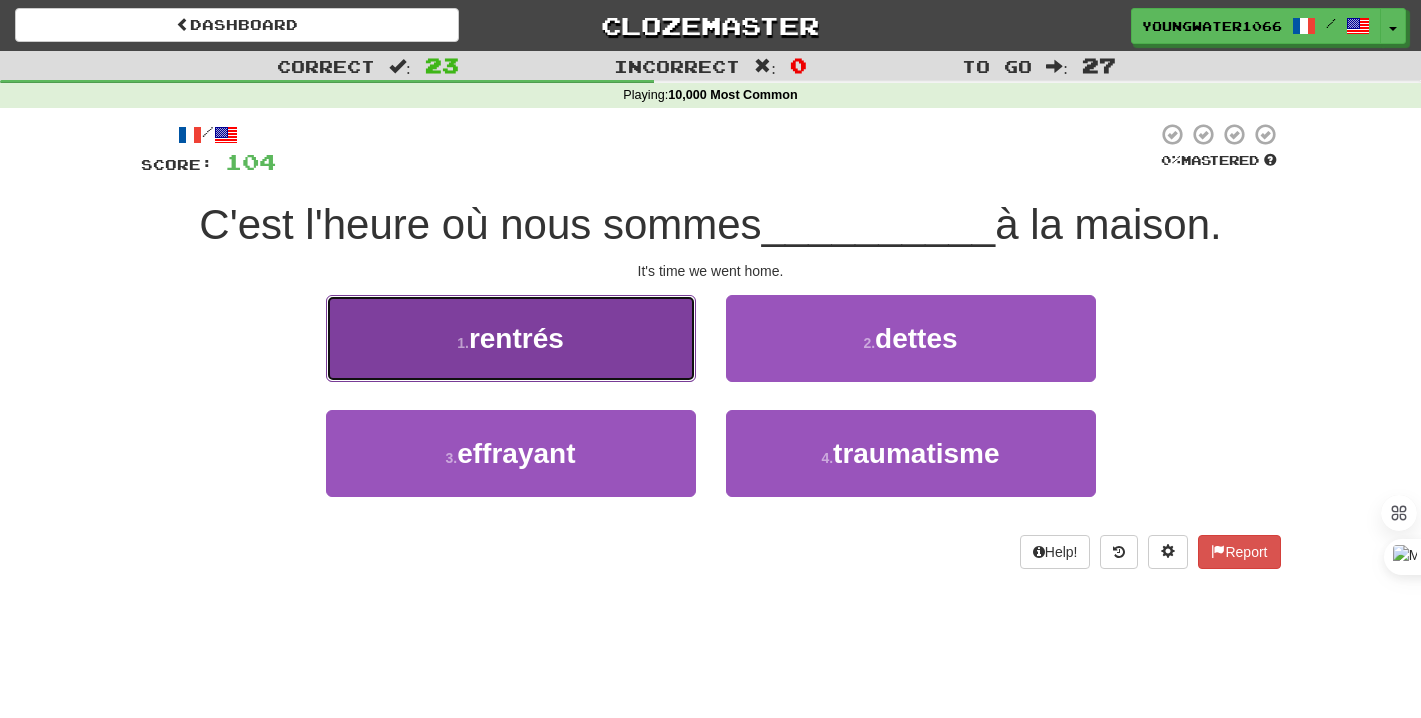 click on "1 .  rentrés" at bounding box center (511, 338) 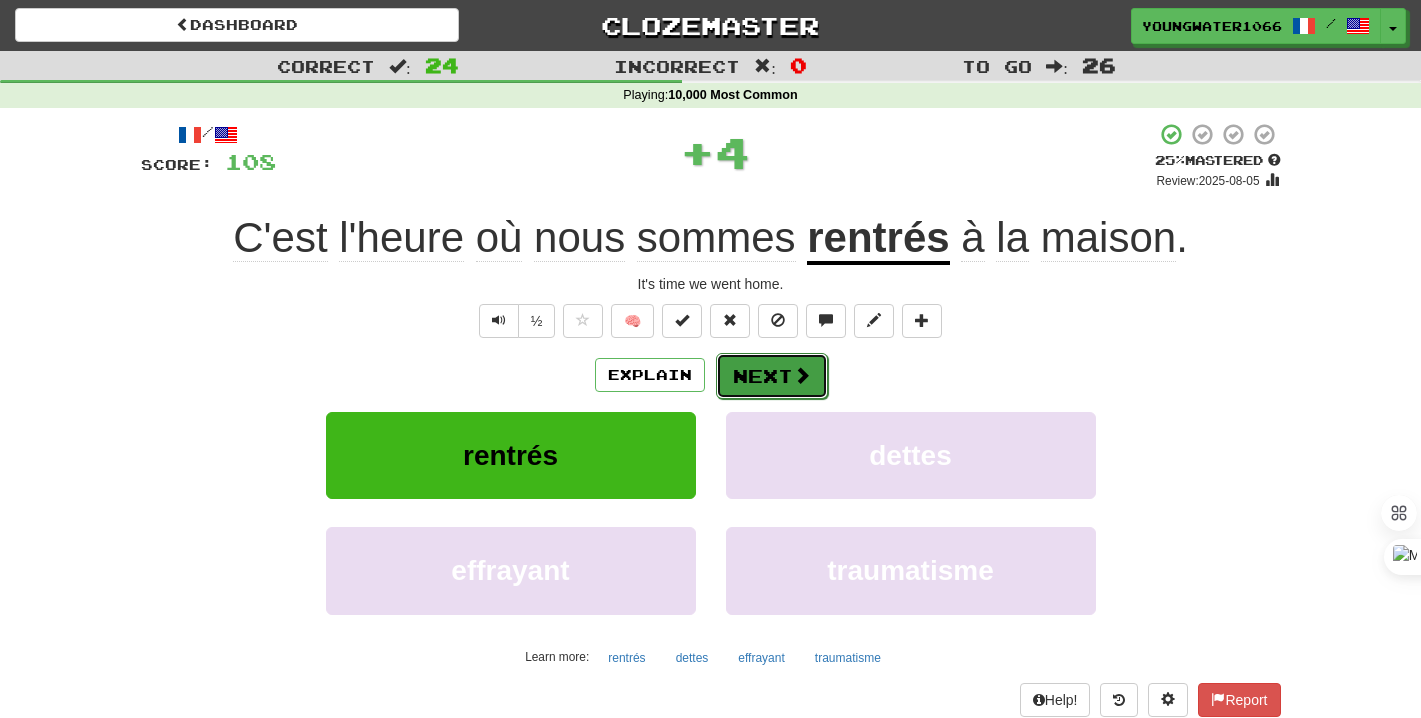 click on "Next" at bounding box center (772, 376) 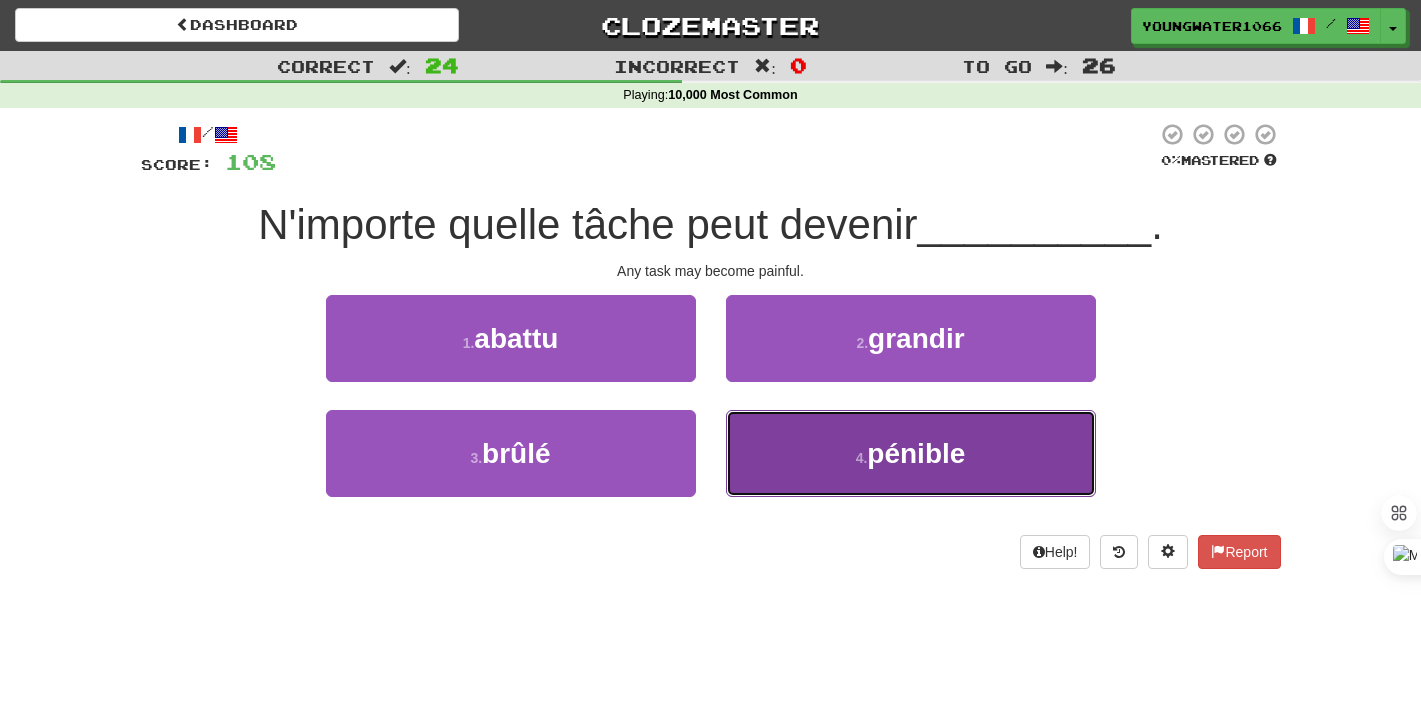 click on "4 .  pénible" at bounding box center (911, 453) 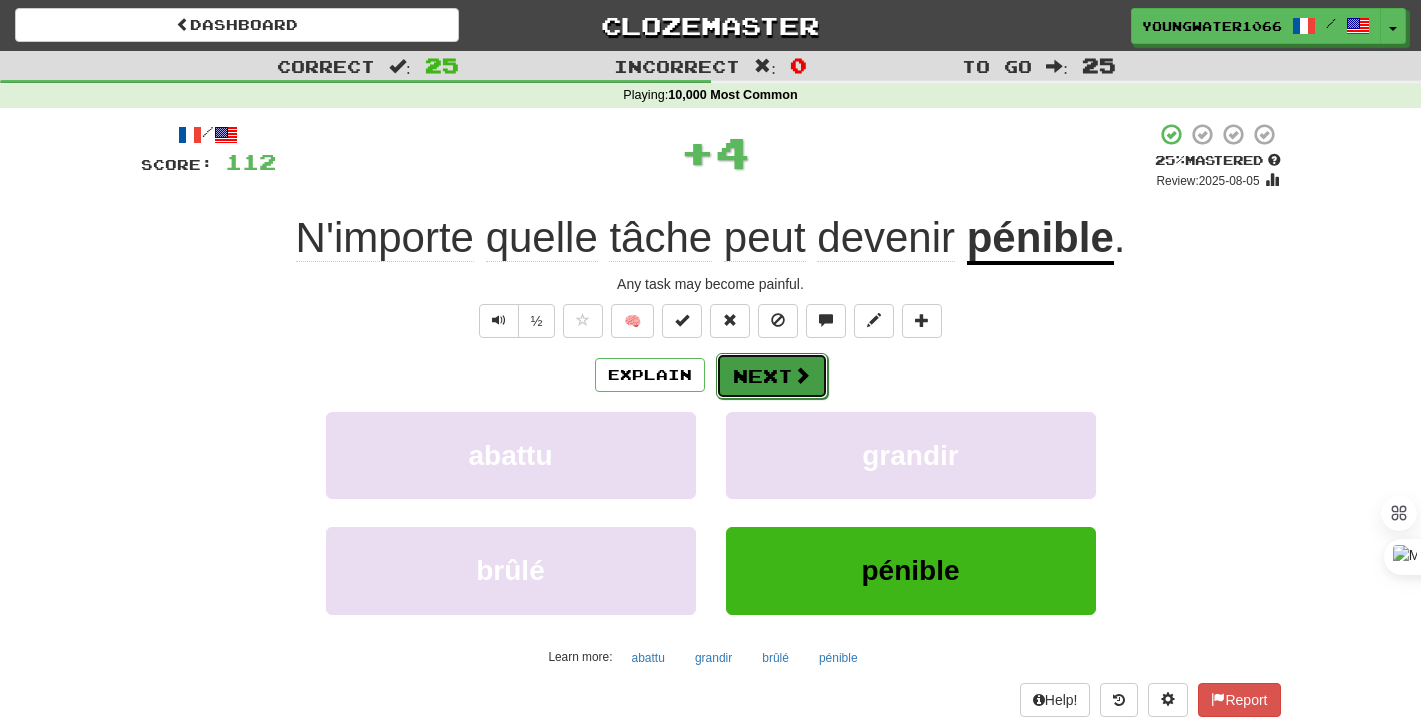 click on "Next" at bounding box center [772, 376] 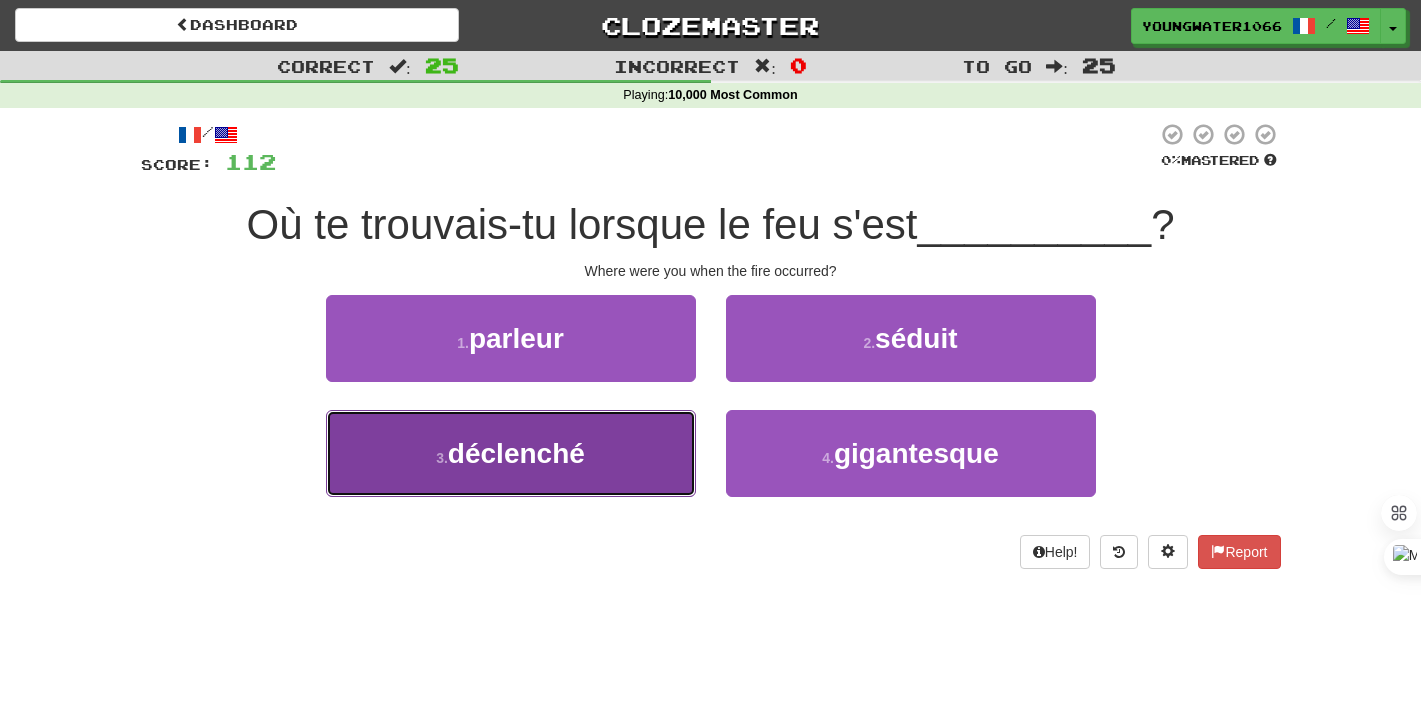 click on "3 .  déclenché" at bounding box center (511, 453) 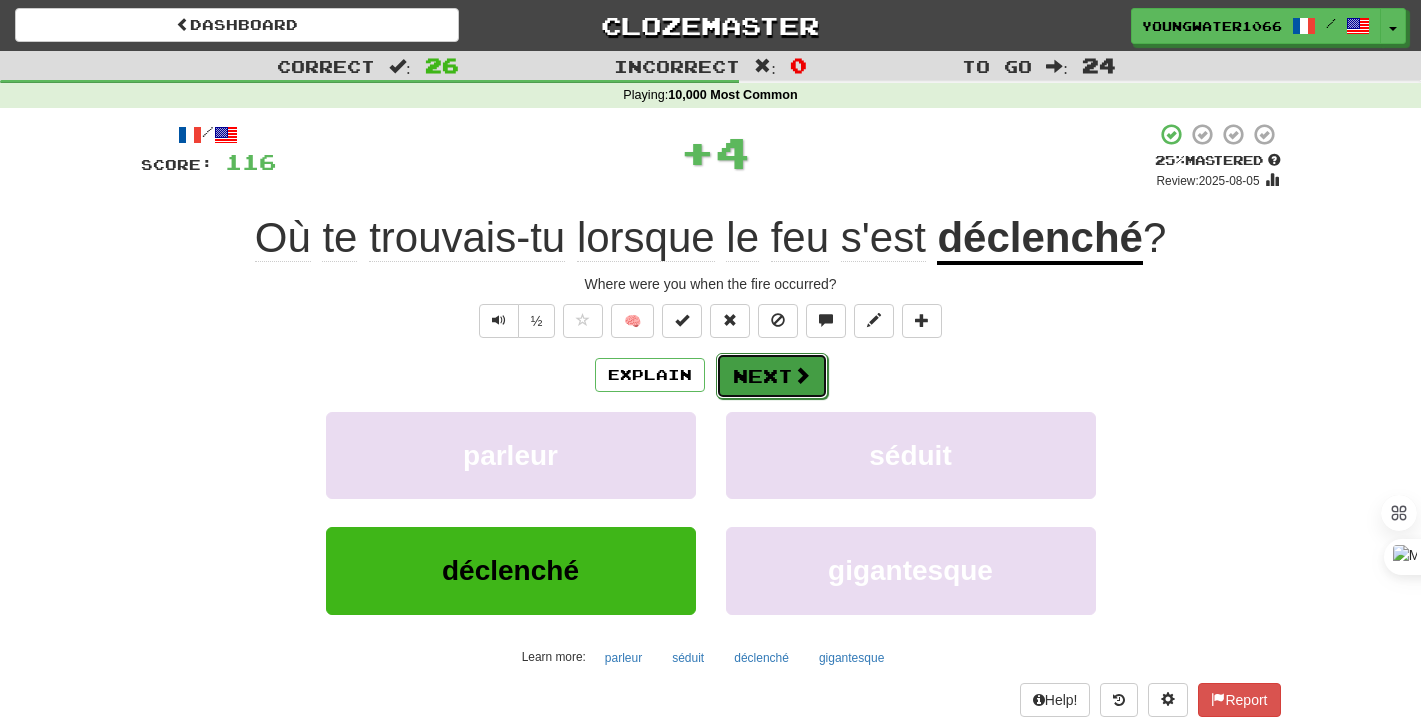 click on "Next" at bounding box center (772, 376) 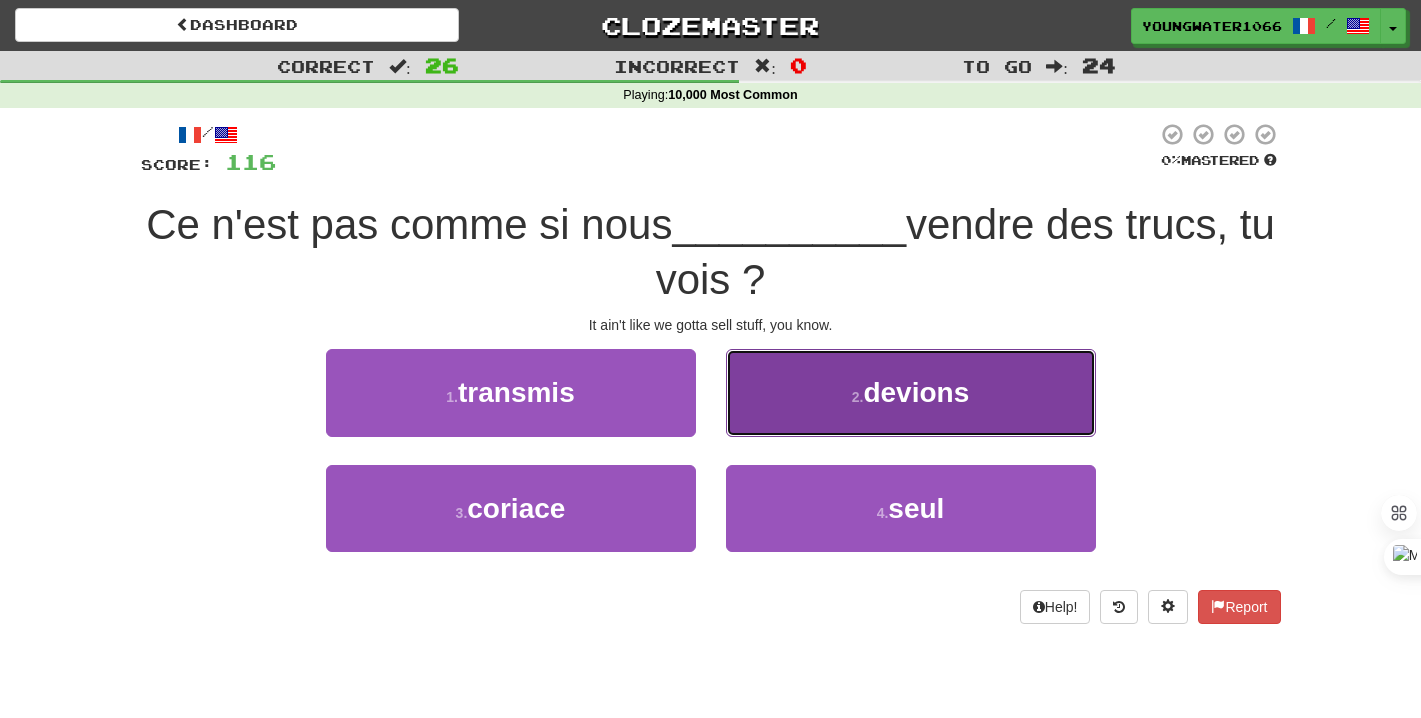 click on "2 . devions" at bounding box center [911, 392] 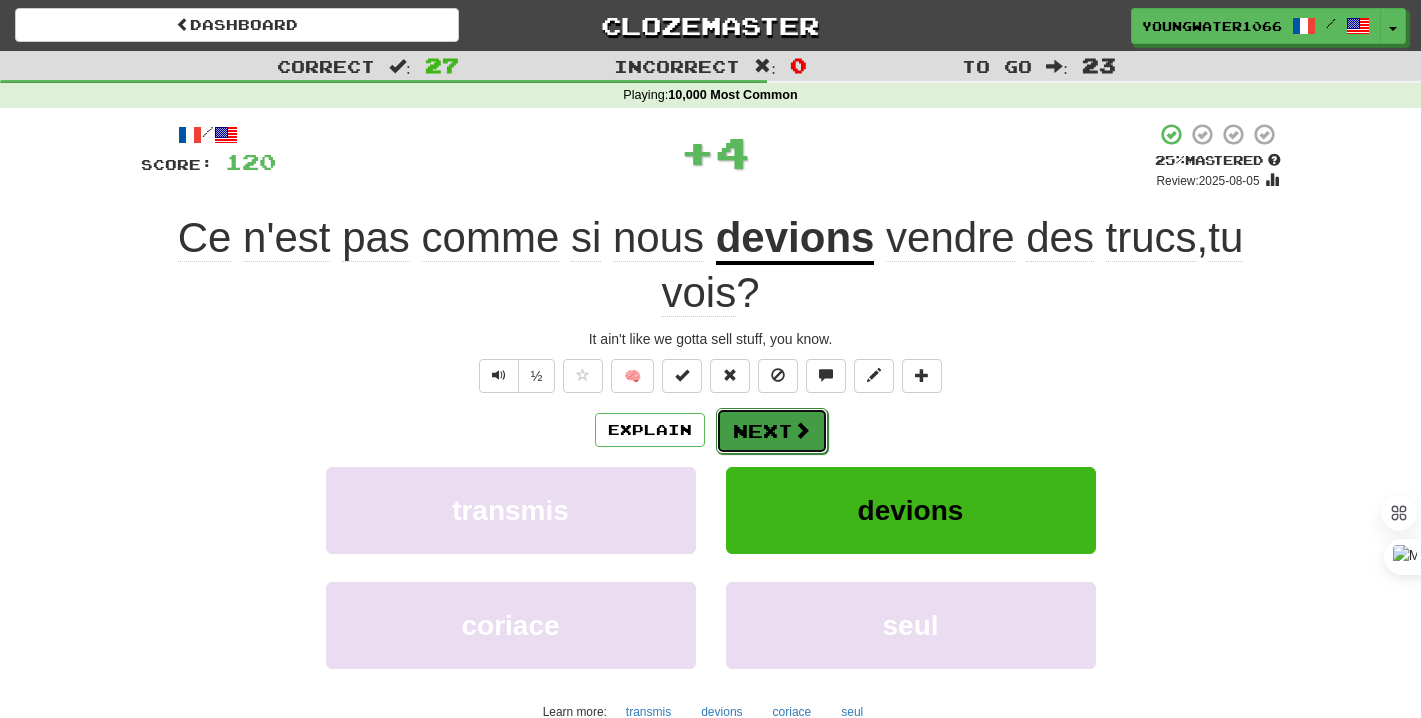 click on "Next" at bounding box center (772, 431) 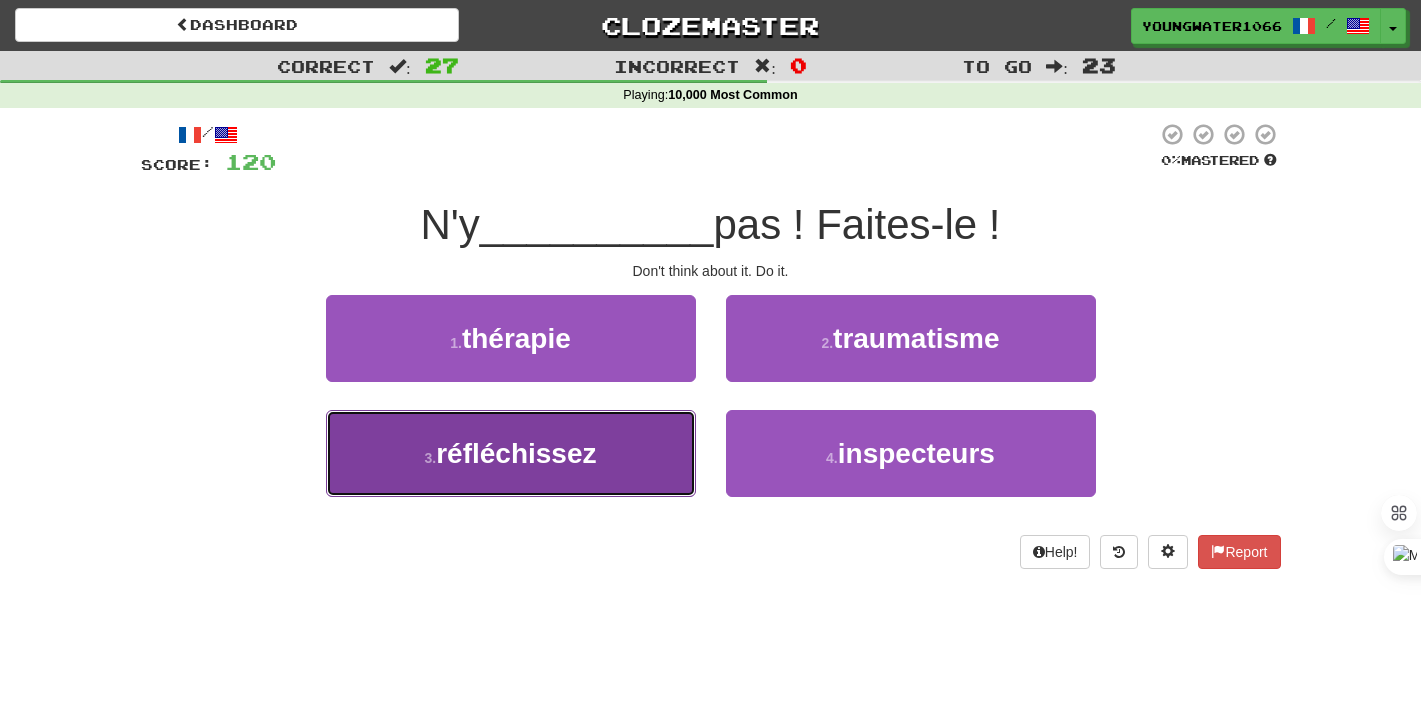 click on "3 .  réfléchissez" at bounding box center (511, 453) 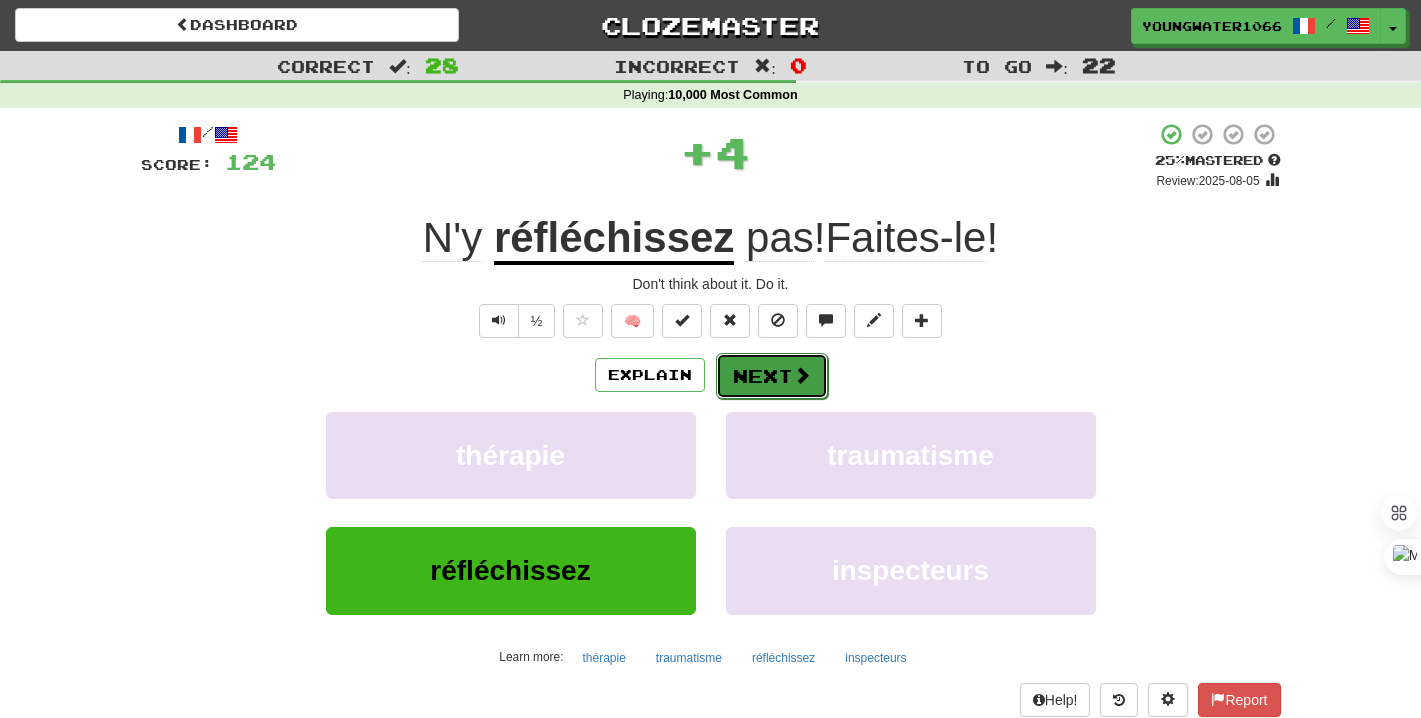 click on "Next" at bounding box center (772, 376) 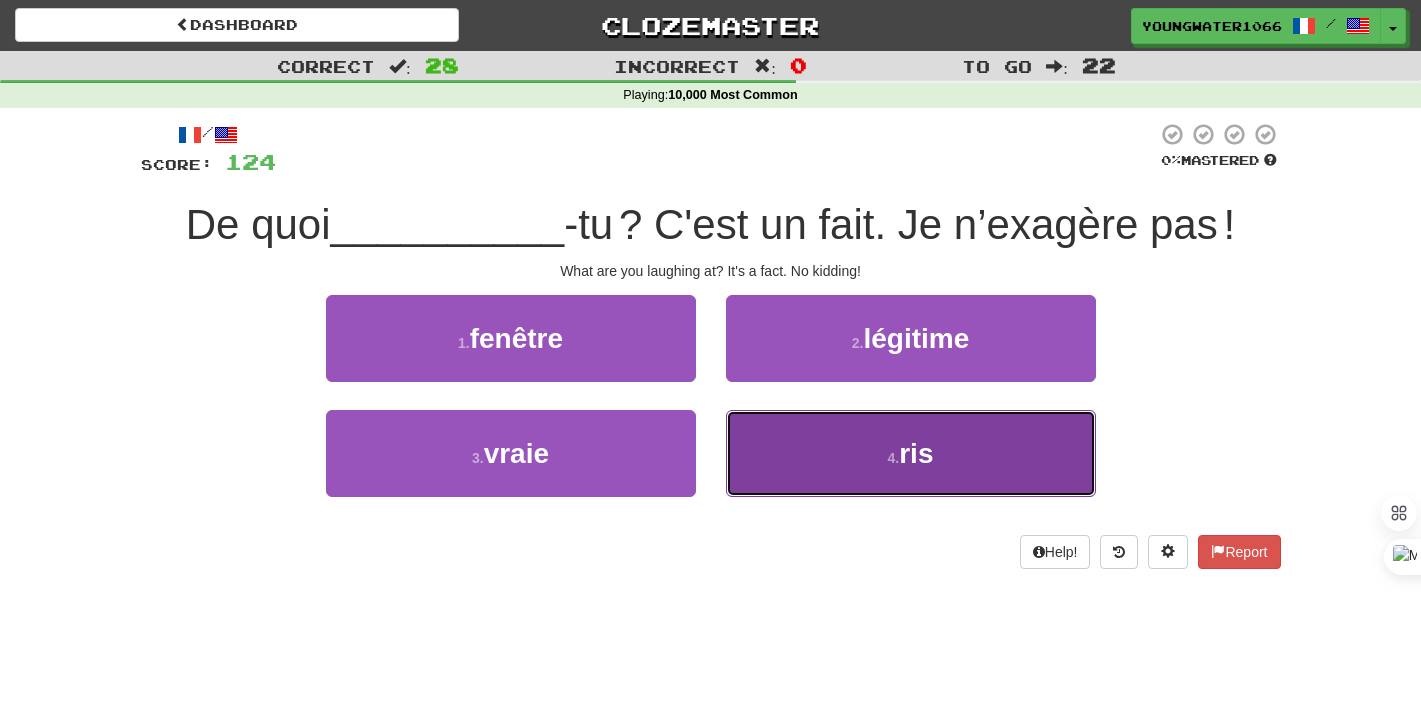 click on "4 .  ris" at bounding box center (911, 453) 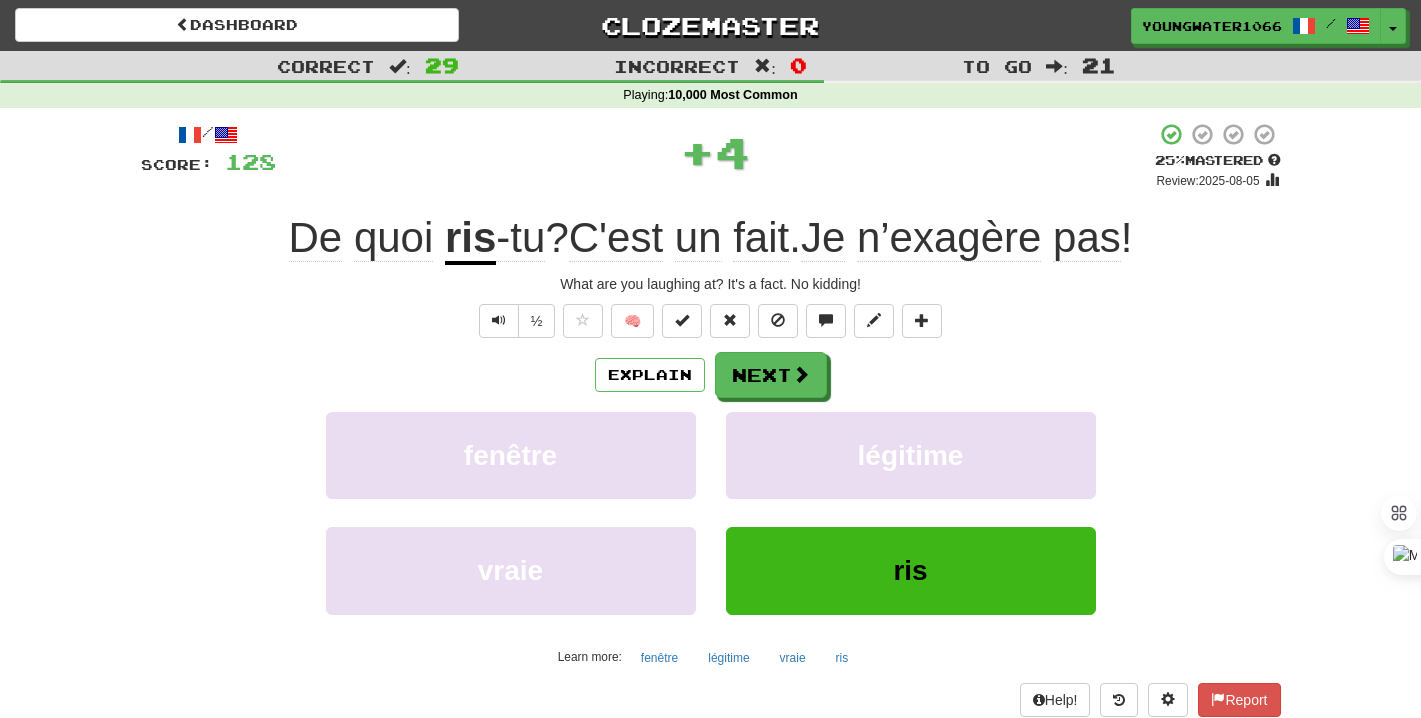 click on "Explain Next fenêtre légitime vraie ris Learn more: fenêtre légitime vraie ris" at bounding box center [711, 512] 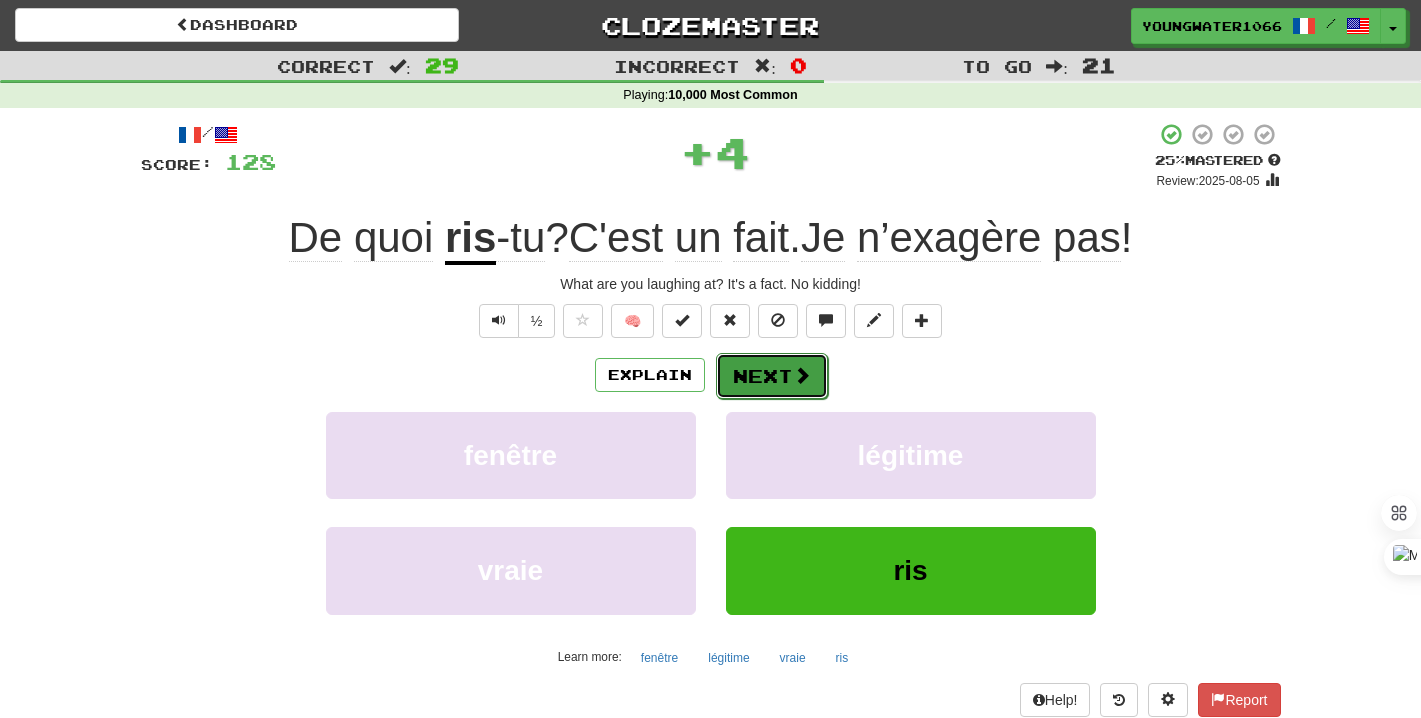 click on "Next" at bounding box center (772, 376) 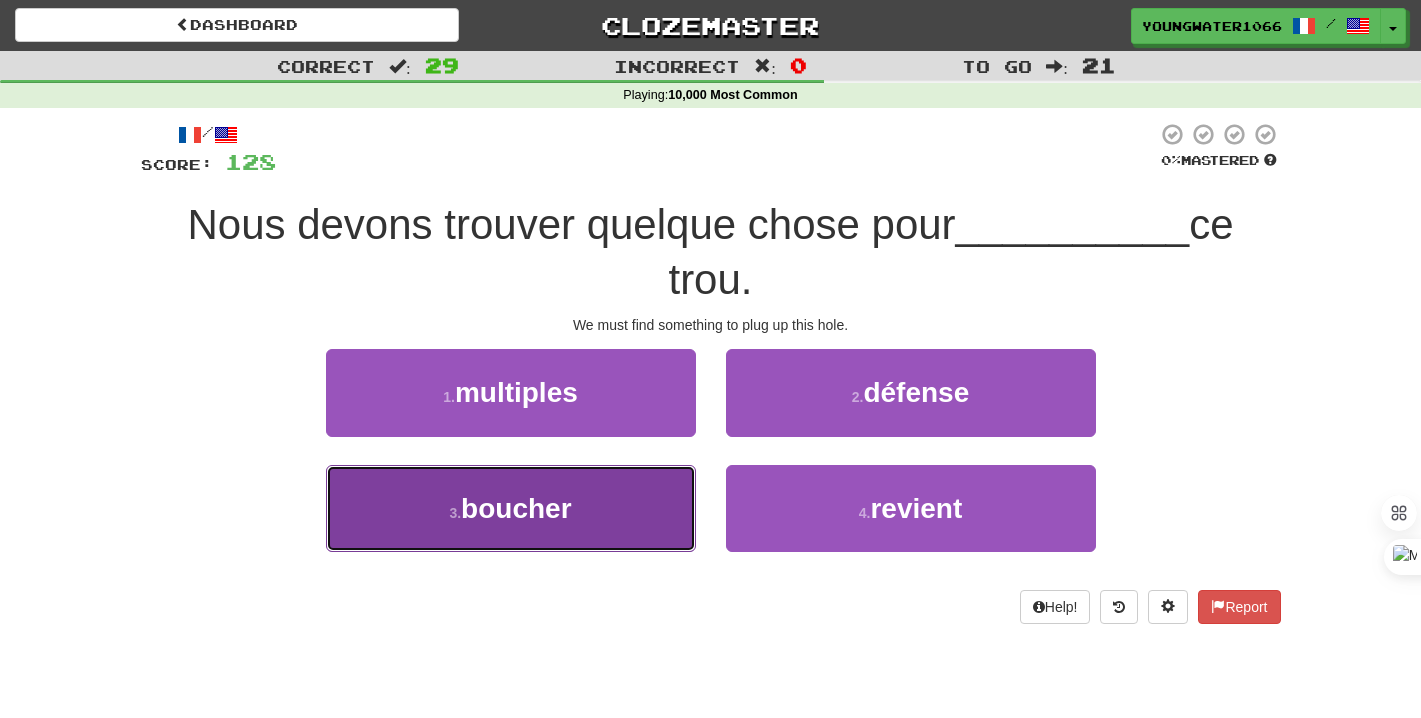 click on "3 .  boucher" at bounding box center (511, 508) 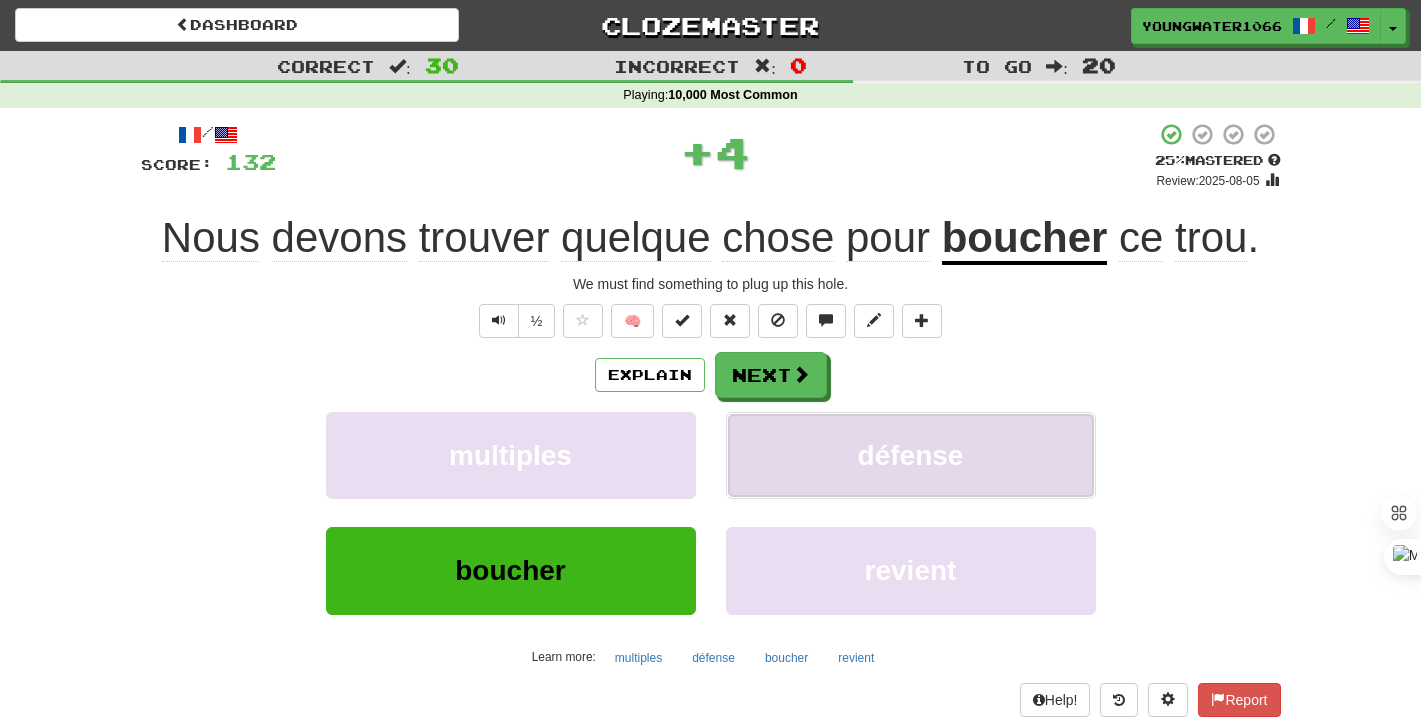 click on "défense" at bounding box center (911, 455) 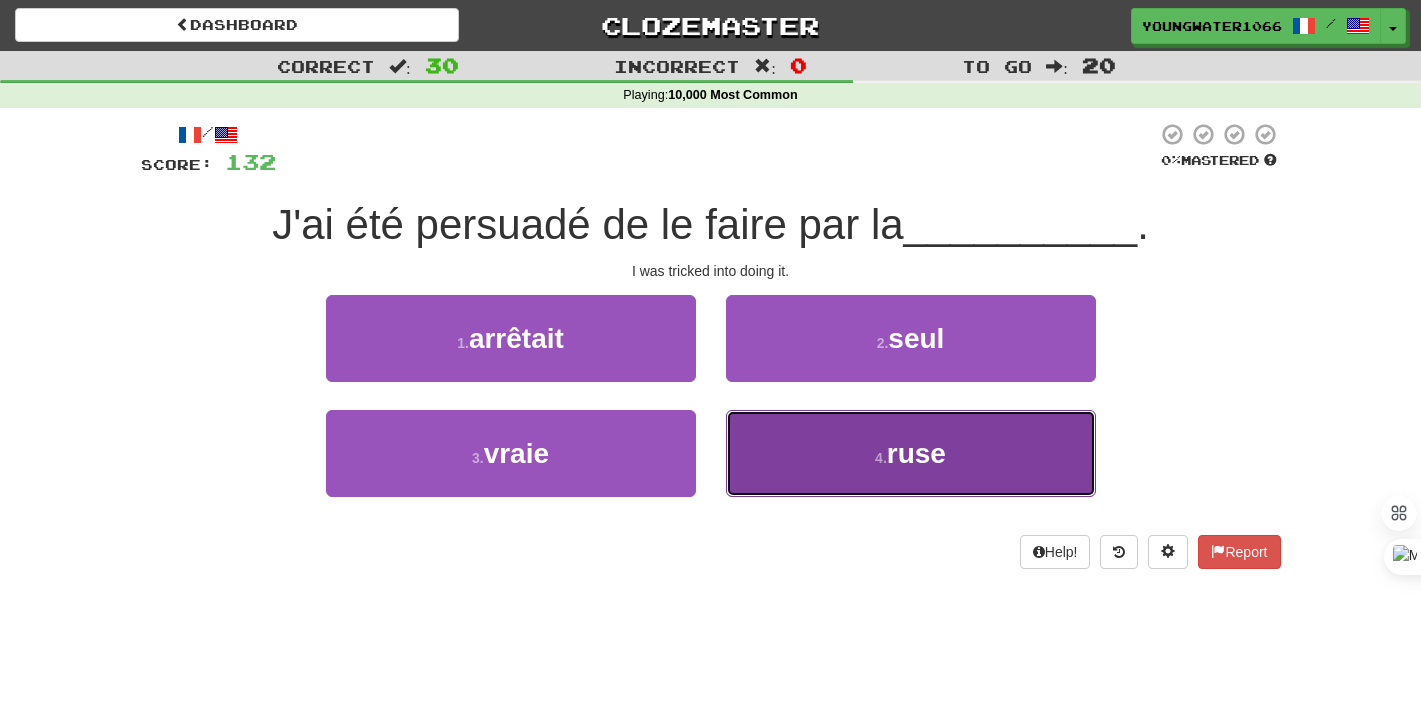 click on "4 .  ruse" at bounding box center [911, 453] 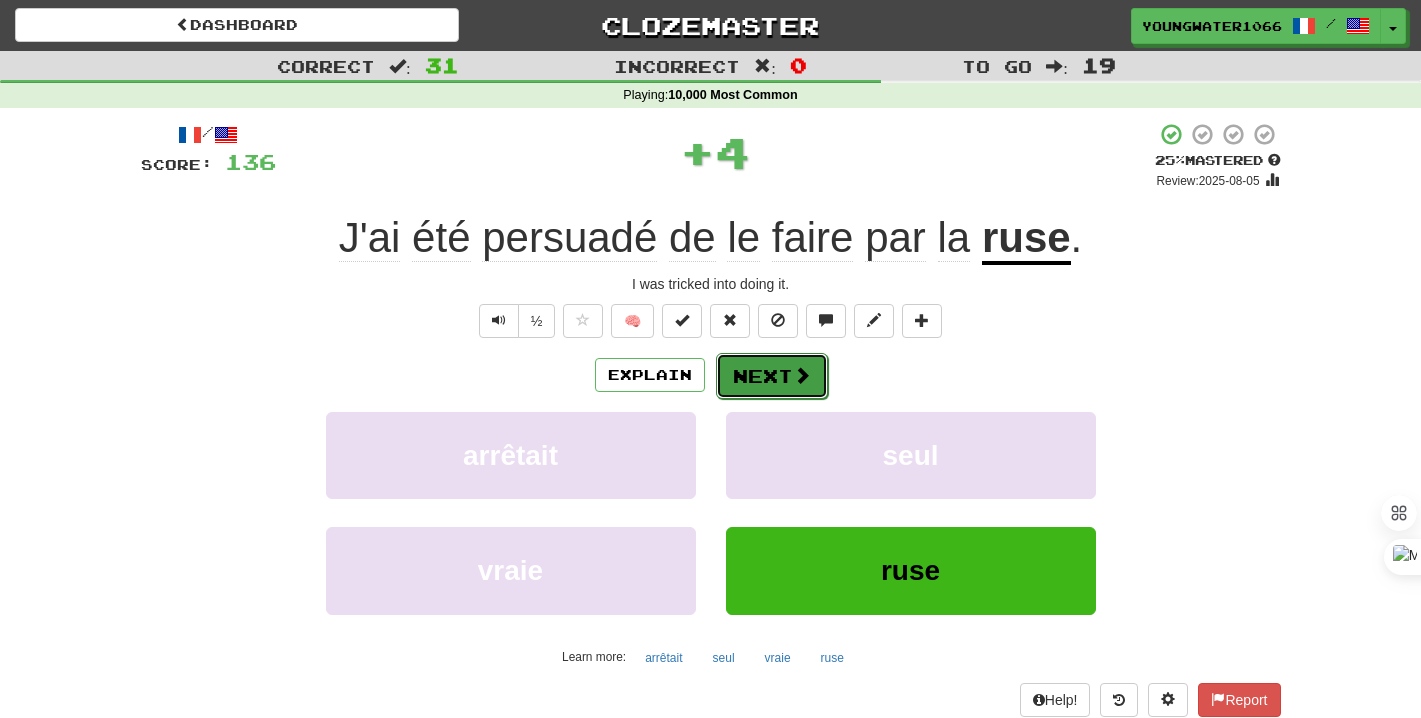 click on "Next" at bounding box center (772, 376) 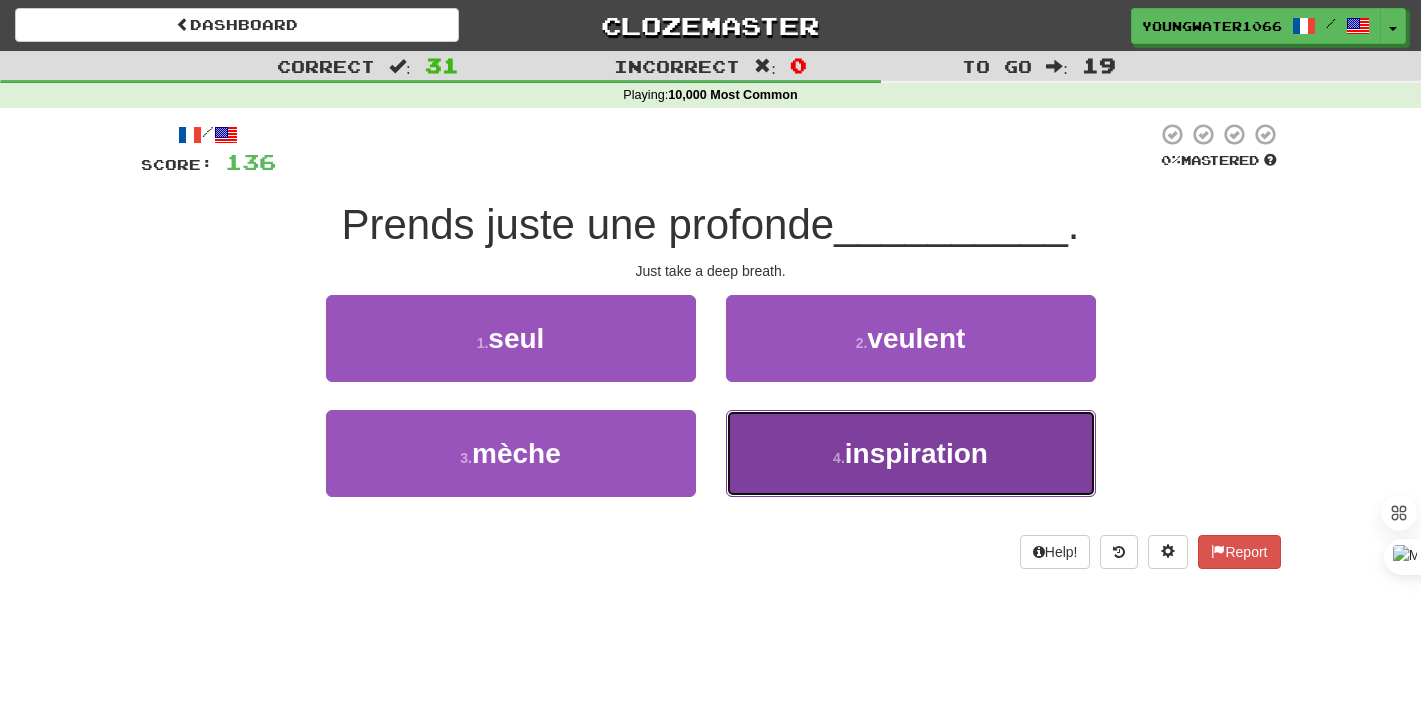 click on "4 .  inspiration" at bounding box center (911, 453) 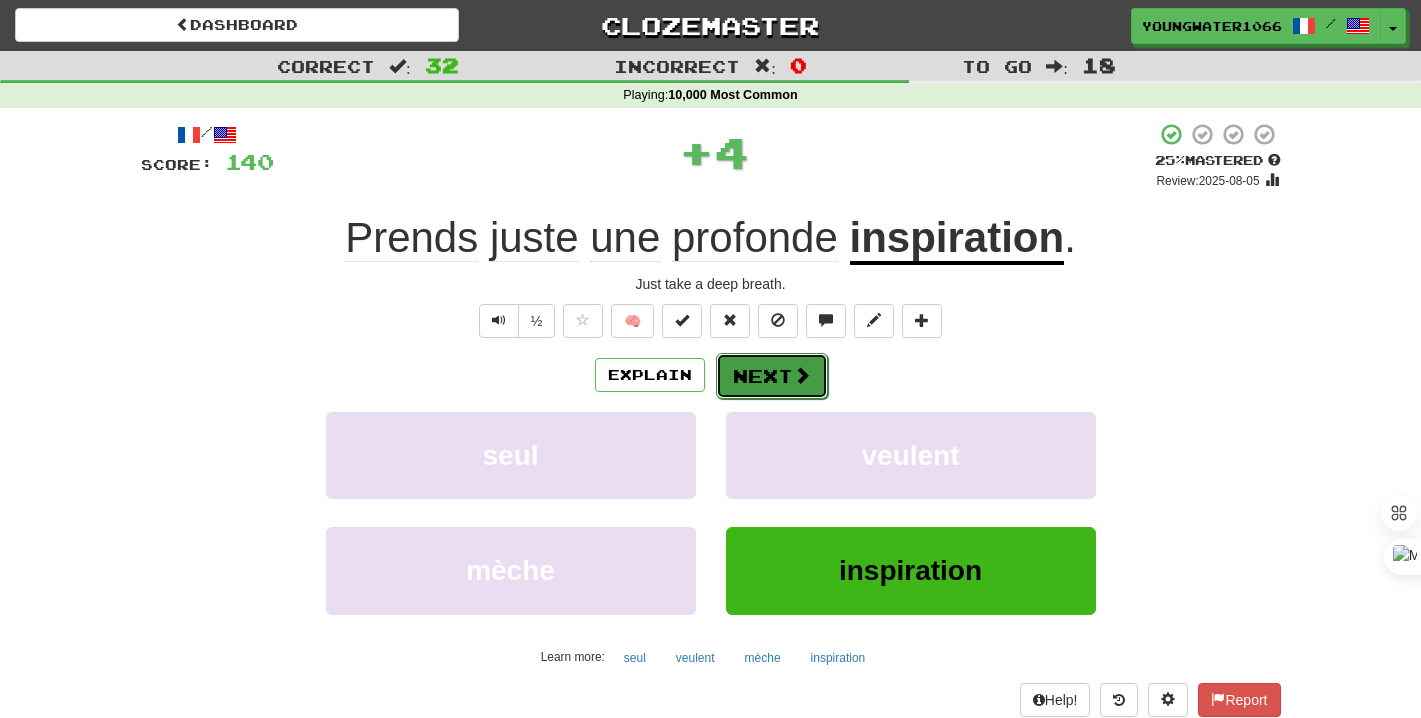 click on "Next" at bounding box center (772, 376) 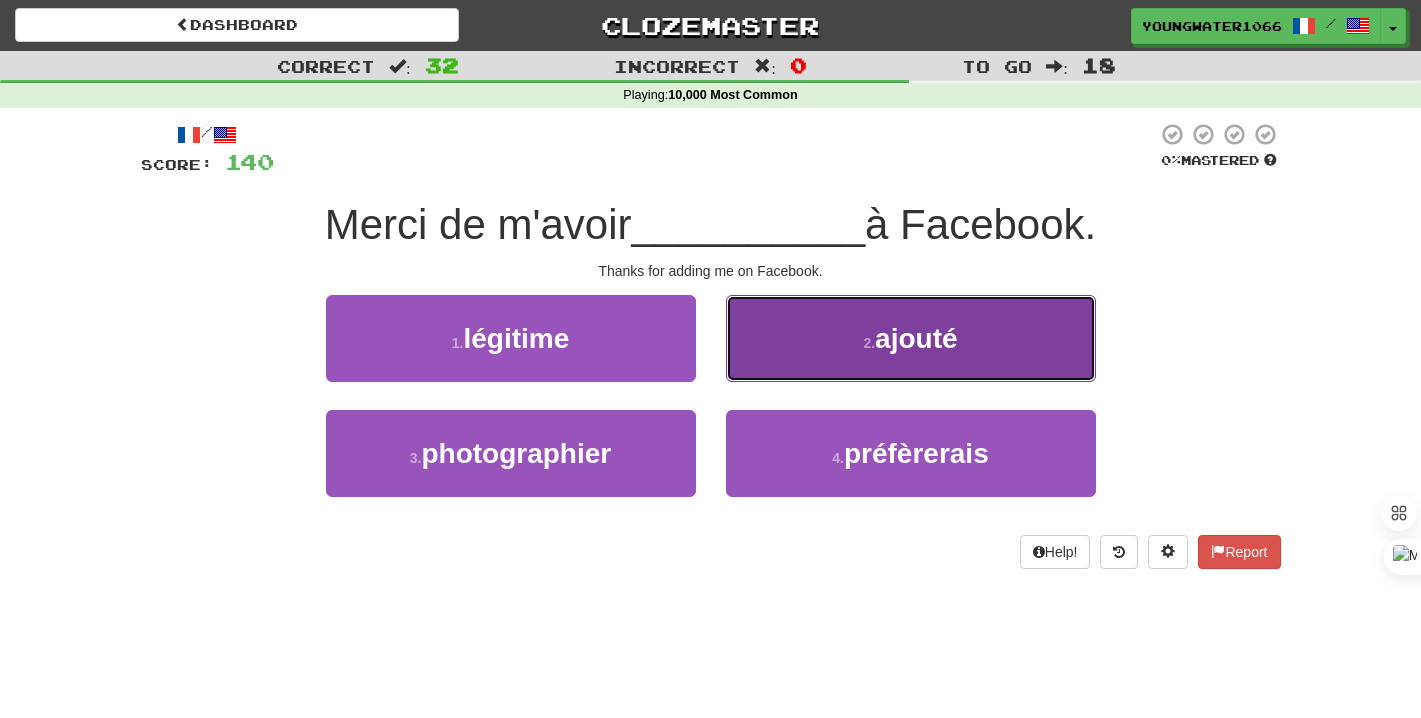 click on "2 .  ajouté" at bounding box center (911, 338) 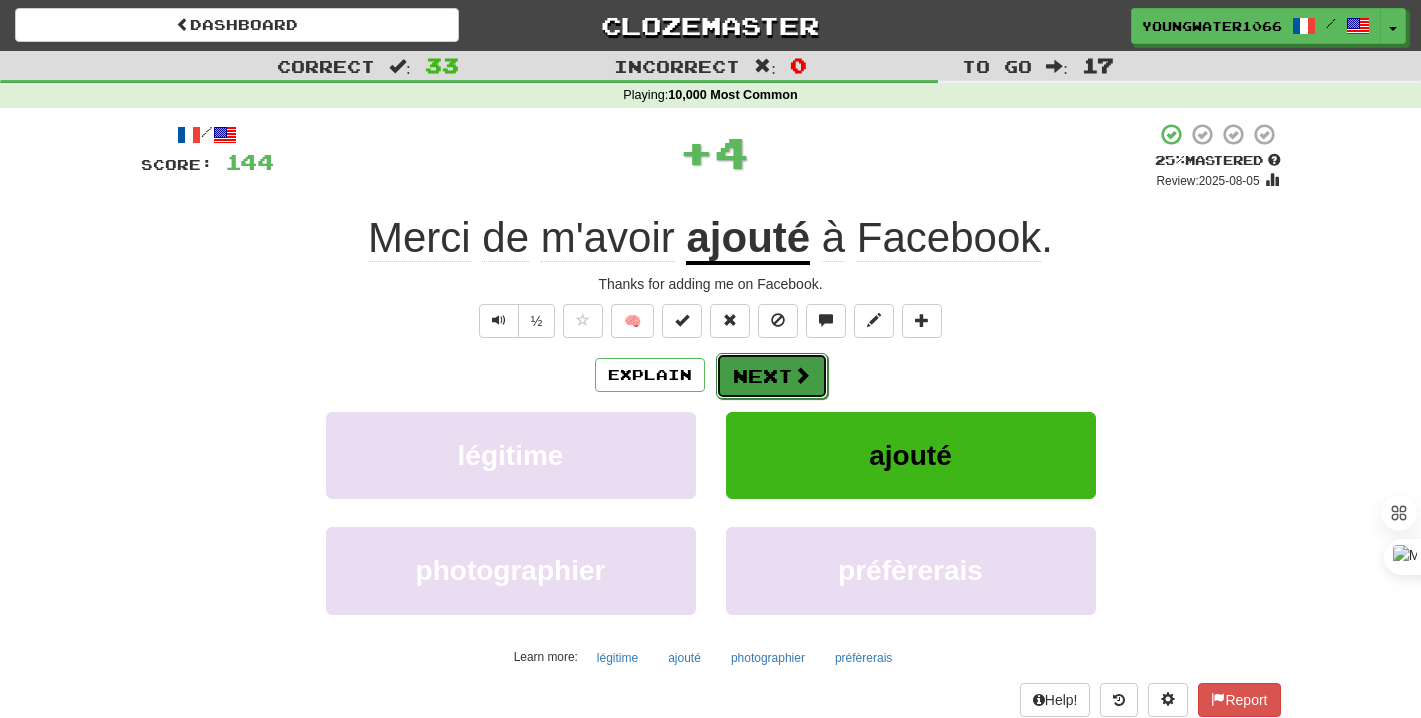 click on "Next" at bounding box center [772, 376] 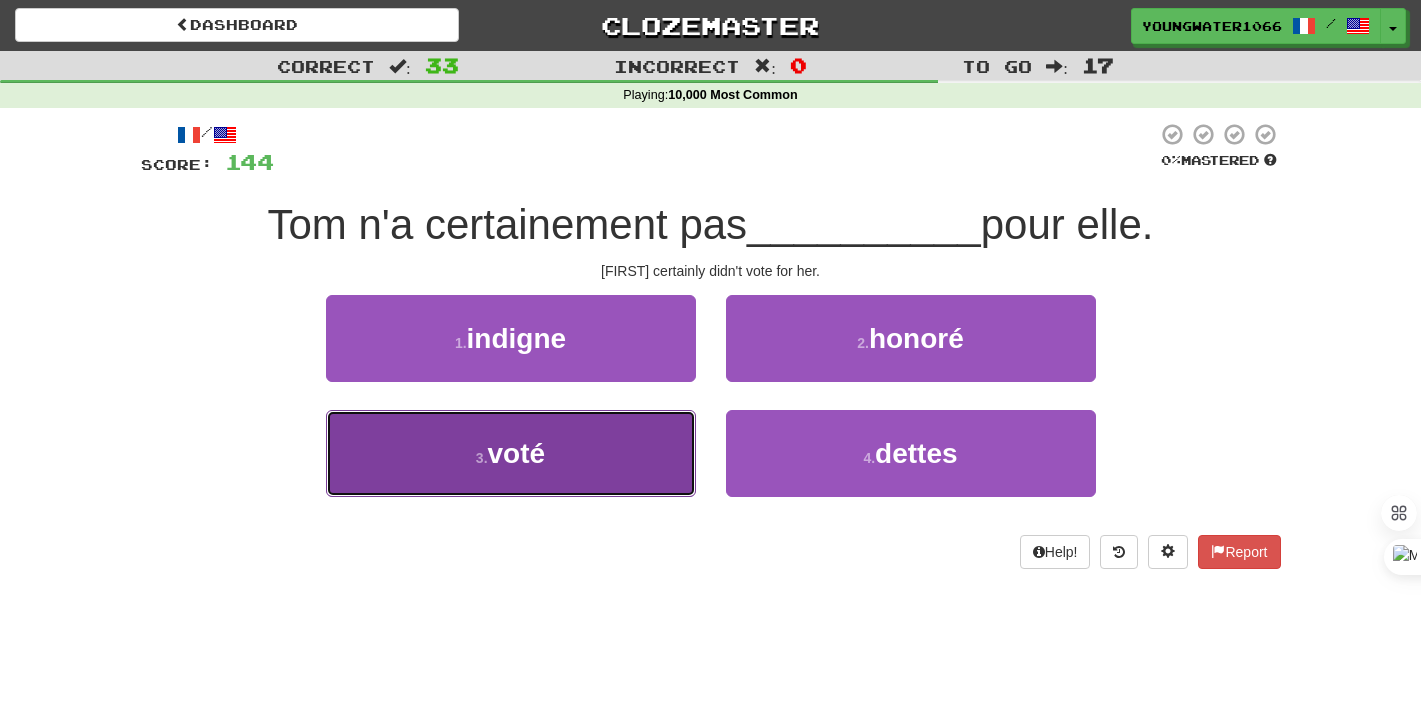 click on "3 .  voté" at bounding box center [511, 453] 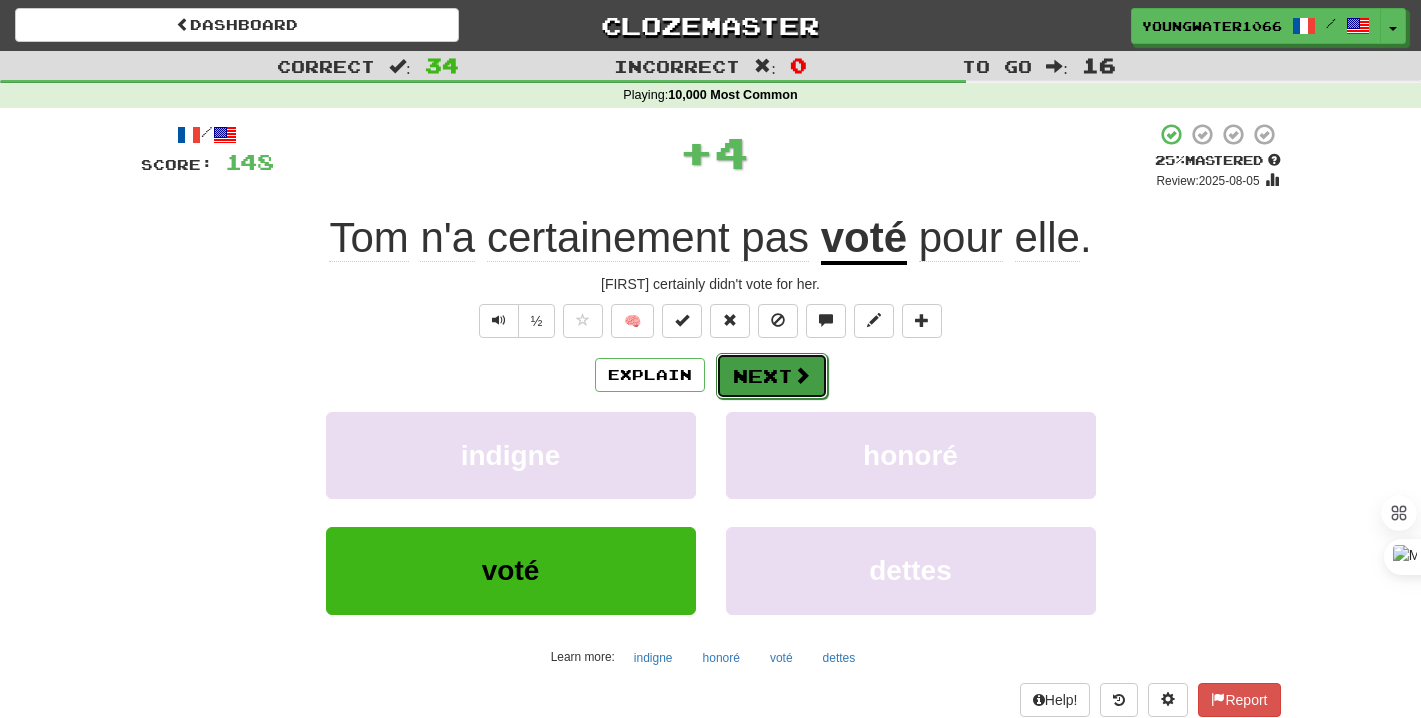 click on "Next" at bounding box center (772, 376) 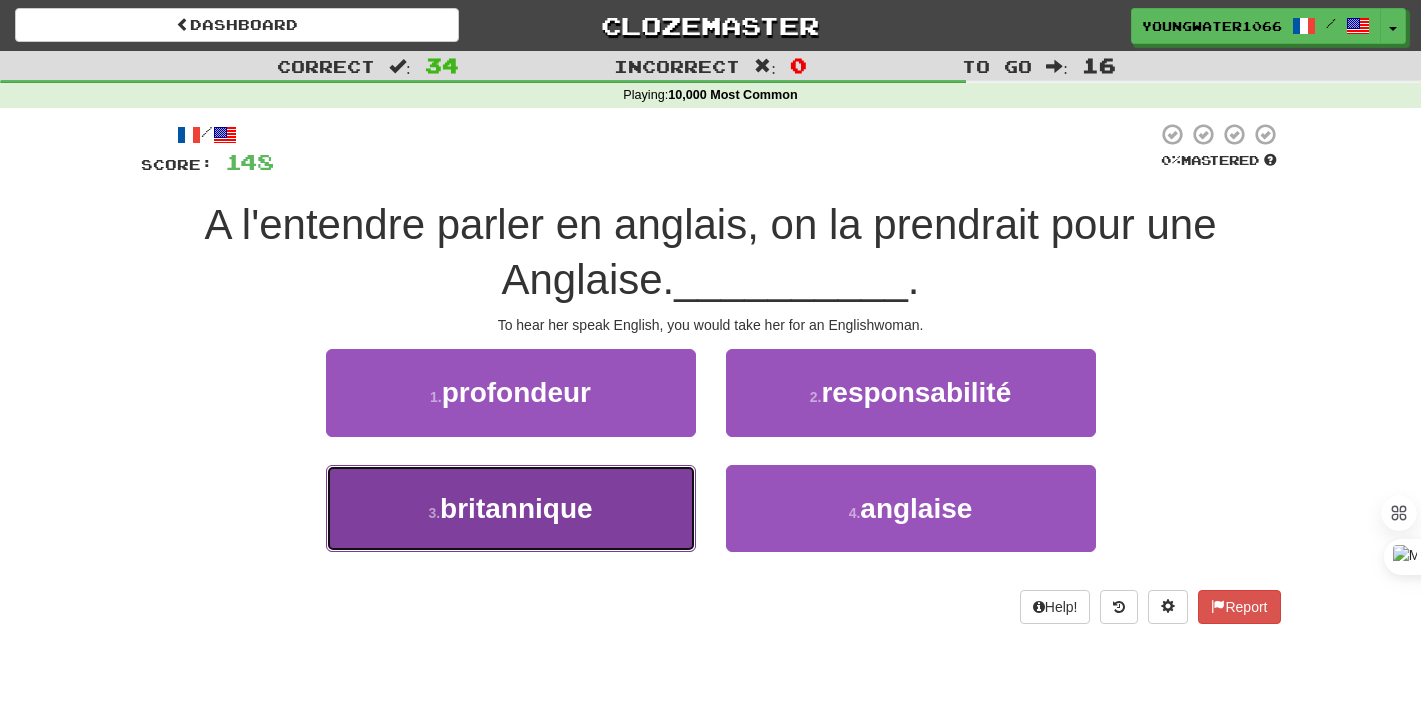click on "3 .  britannique" at bounding box center [511, 508] 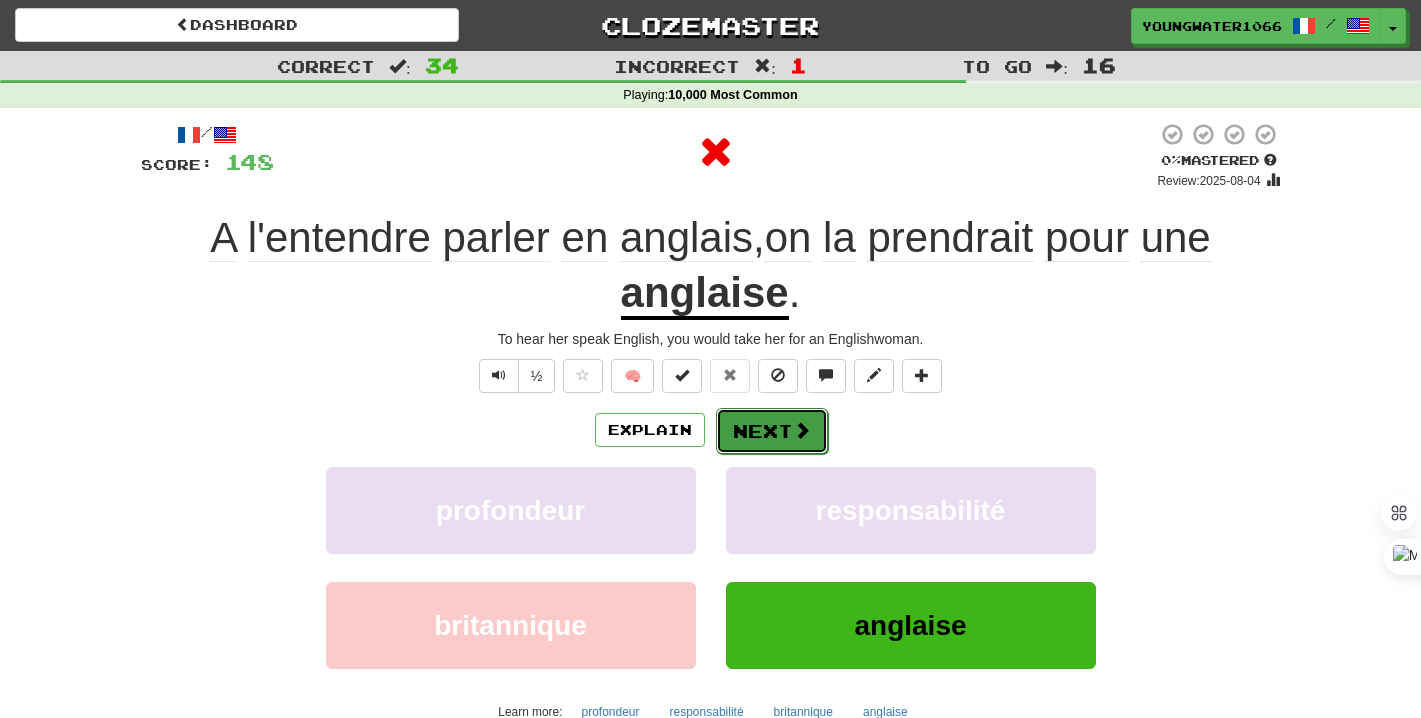 click on "Next" at bounding box center [772, 431] 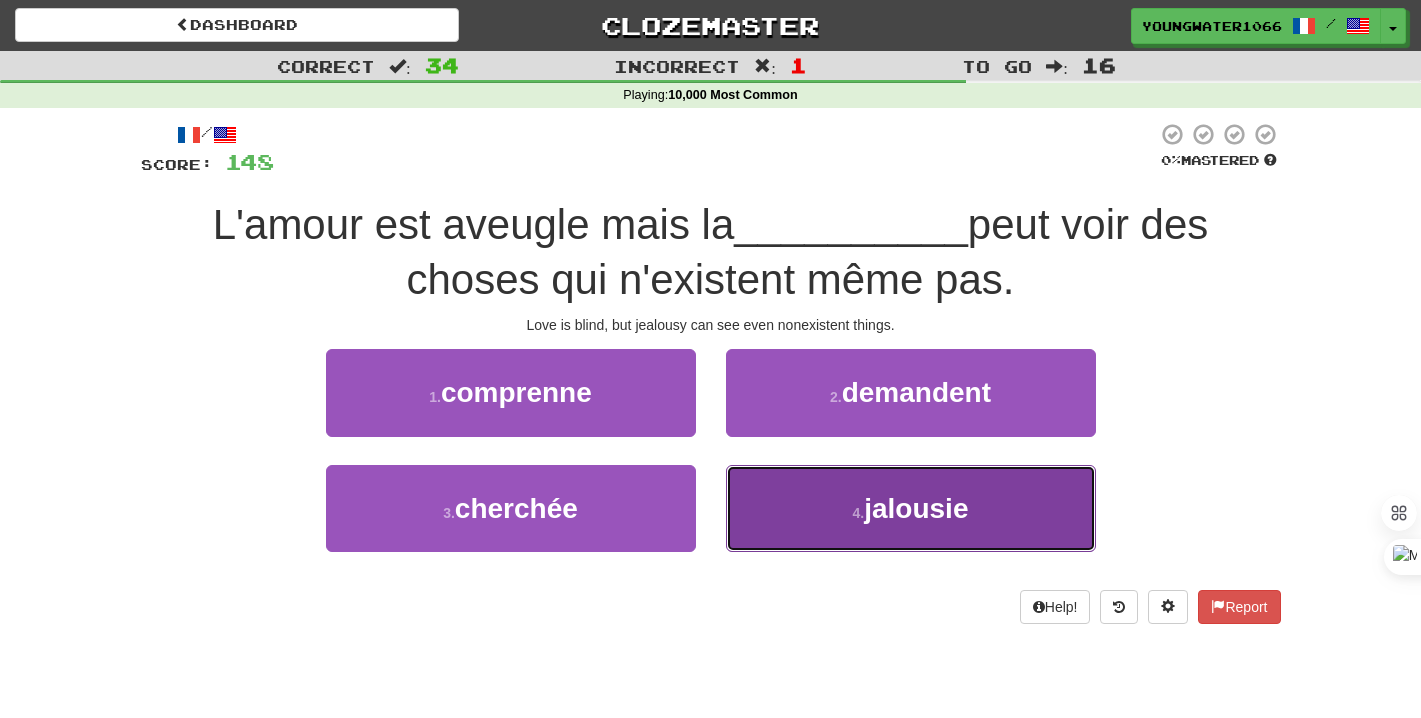 click on "4 .  jalousie" at bounding box center [911, 508] 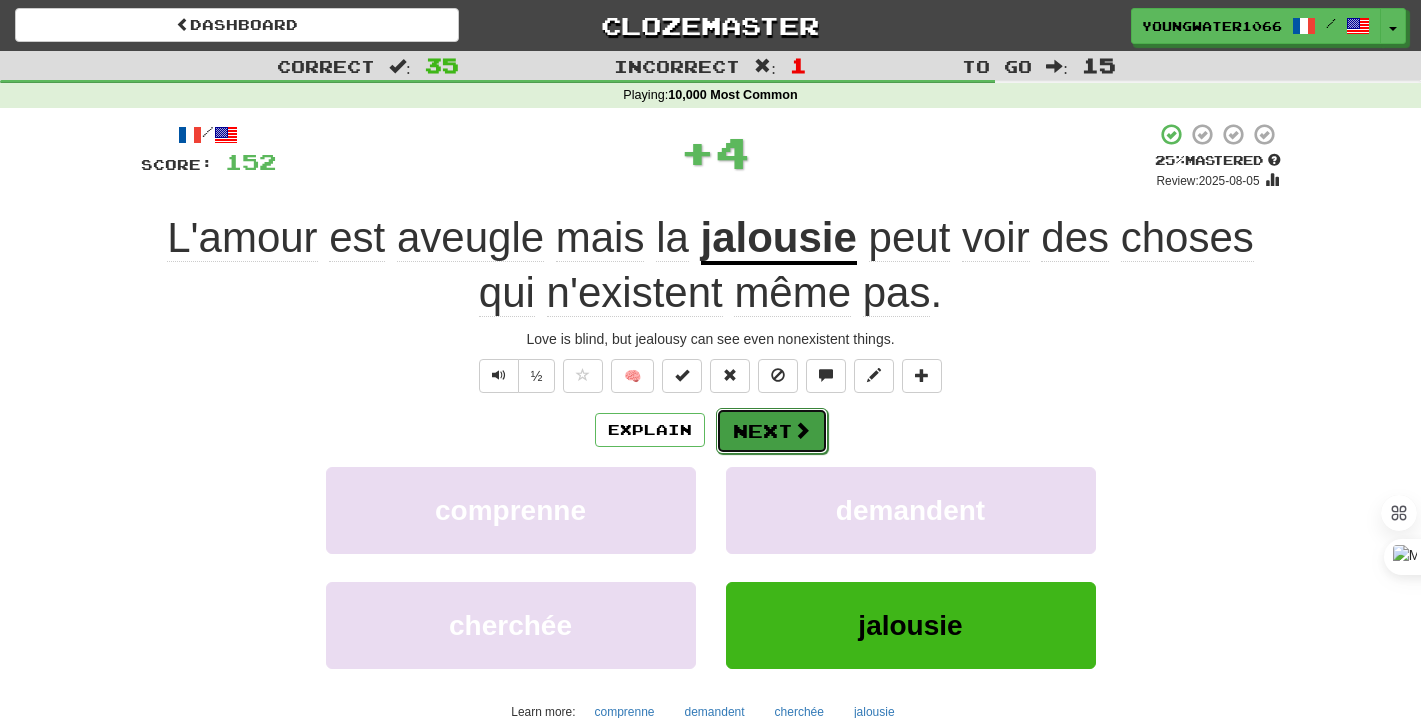 click on "Next" at bounding box center (772, 431) 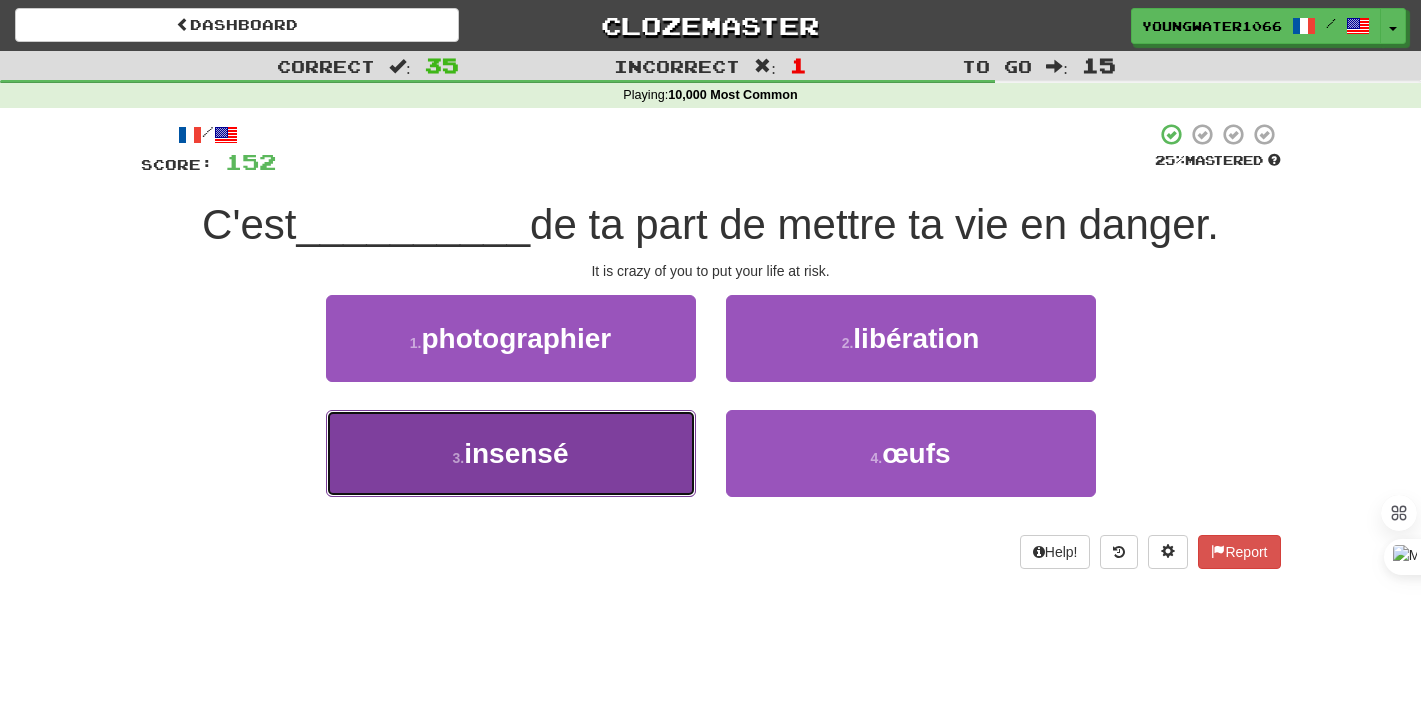 click on "3 .  insensé" at bounding box center [511, 453] 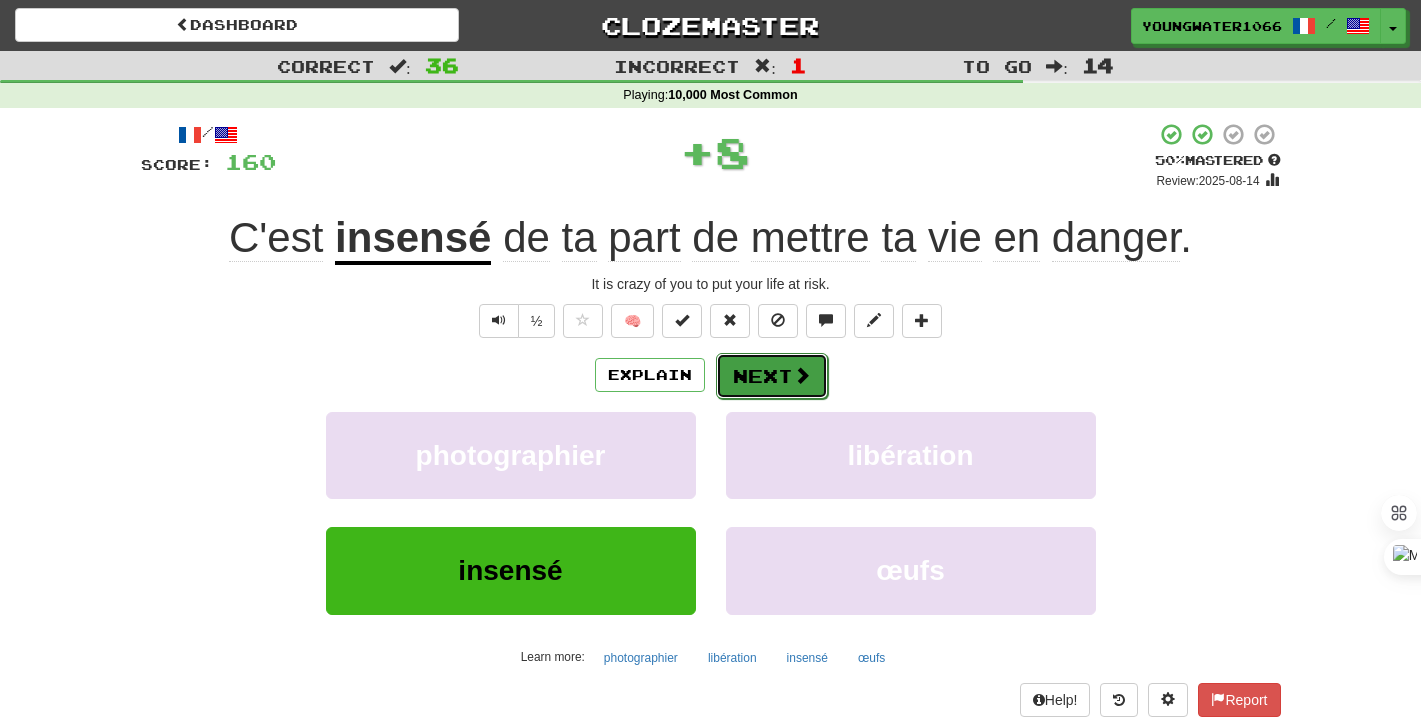 click on "Next" at bounding box center (772, 376) 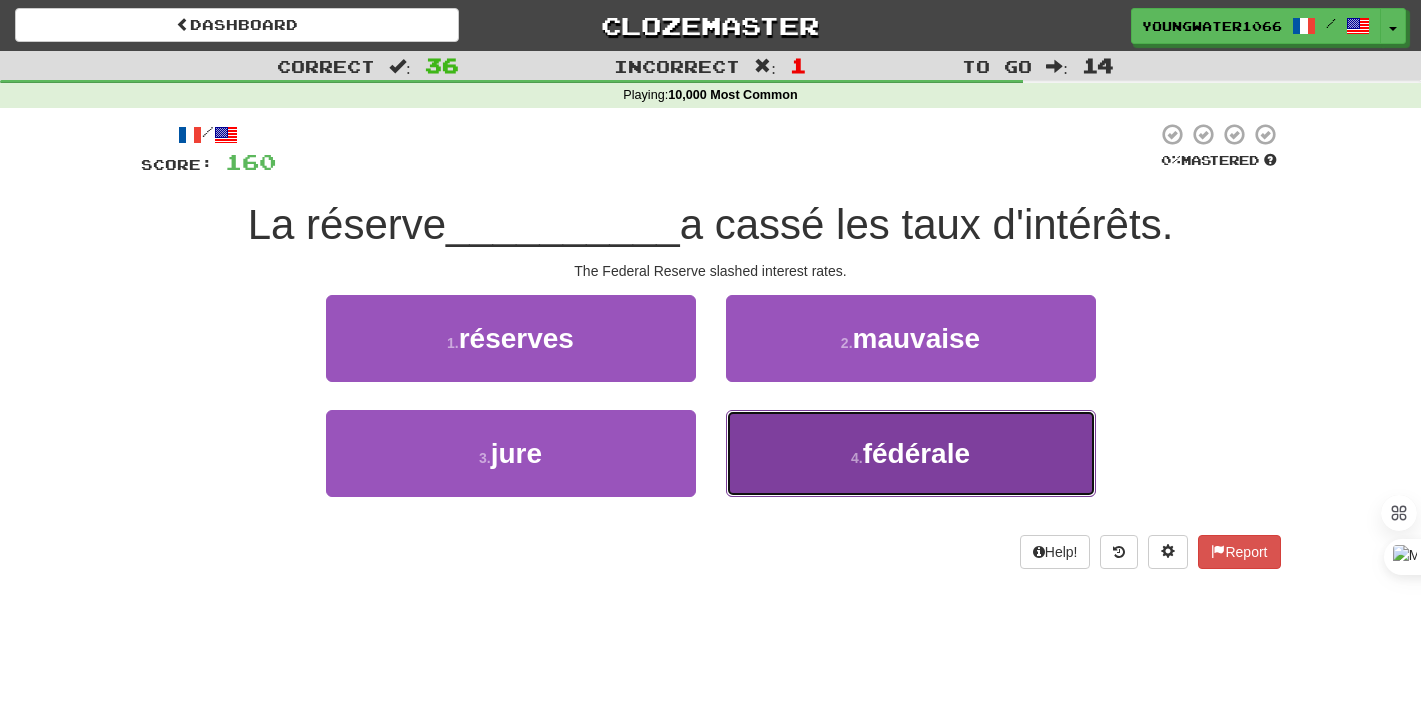 click on "4 .  fédérale" at bounding box center [911, 453] 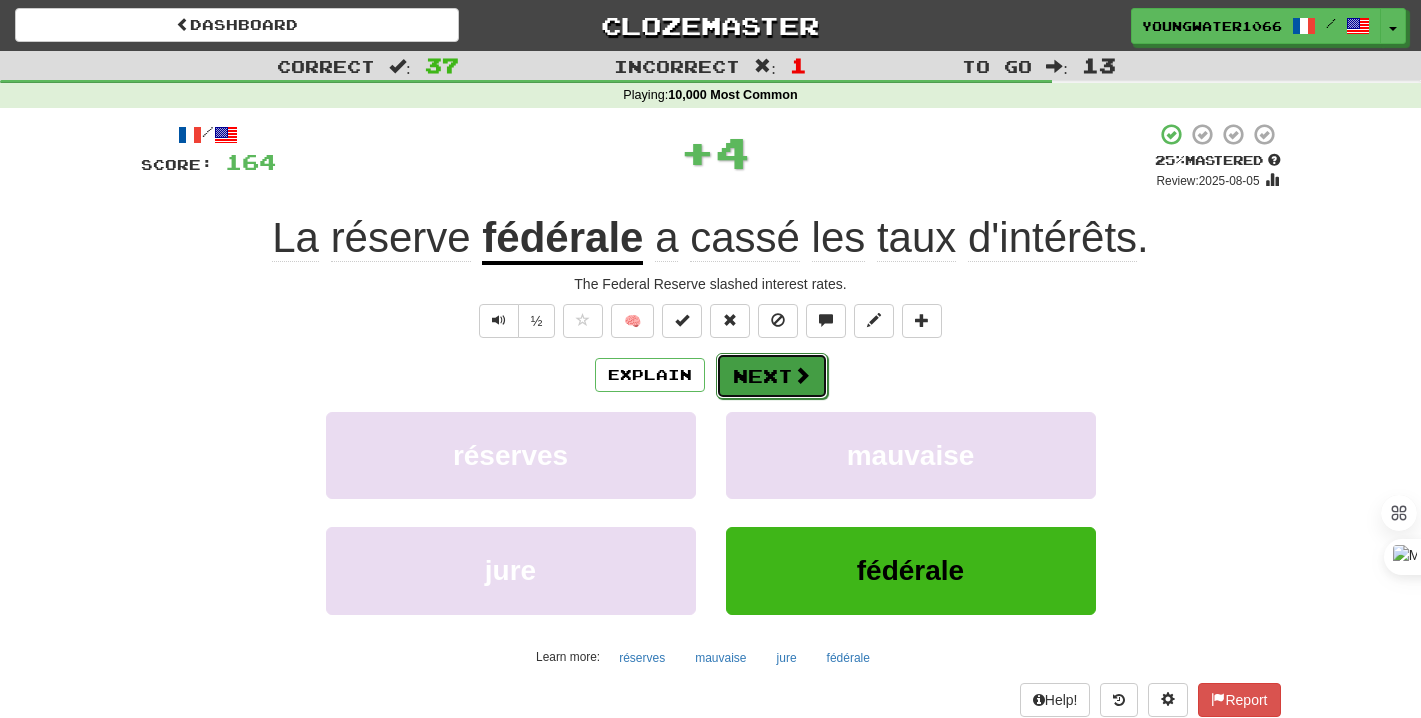 click on "Next" at bounding box center [772, 376] 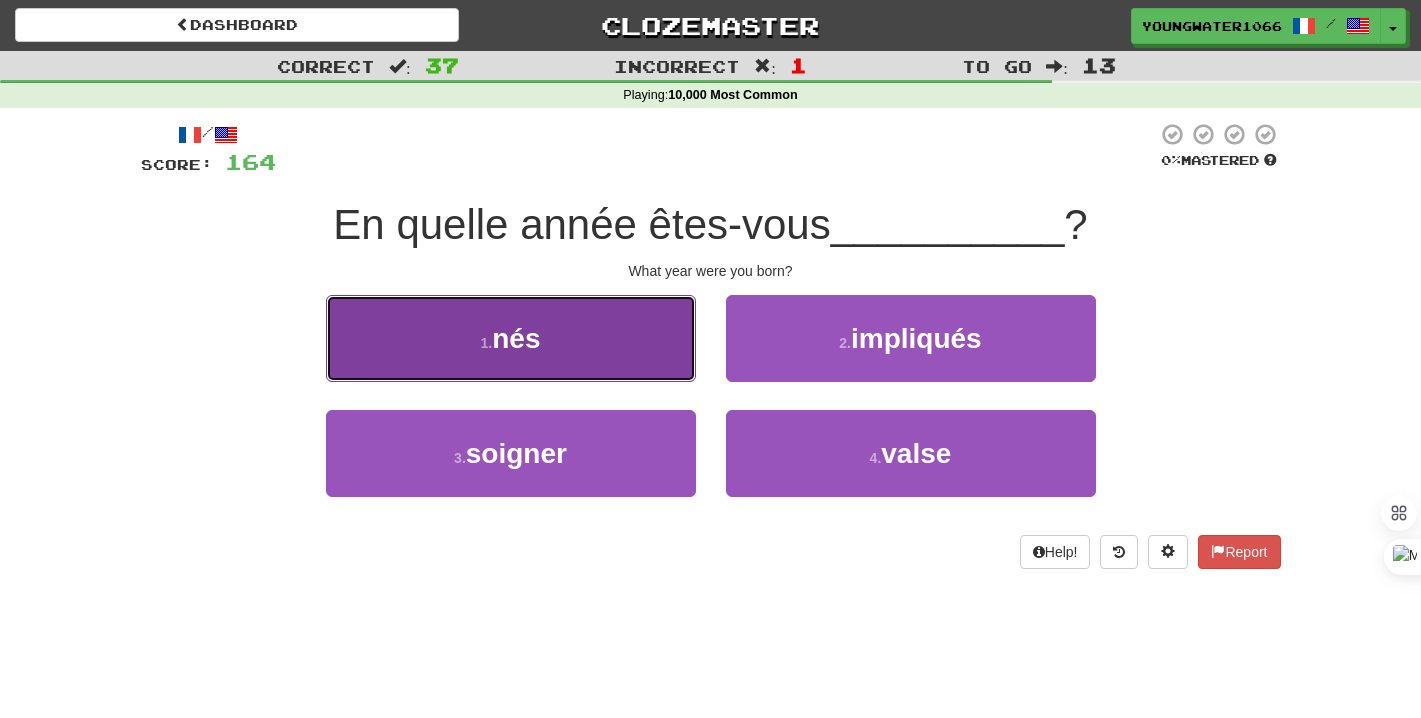 click on "1 .  nés" at bounding box center [511, 338] 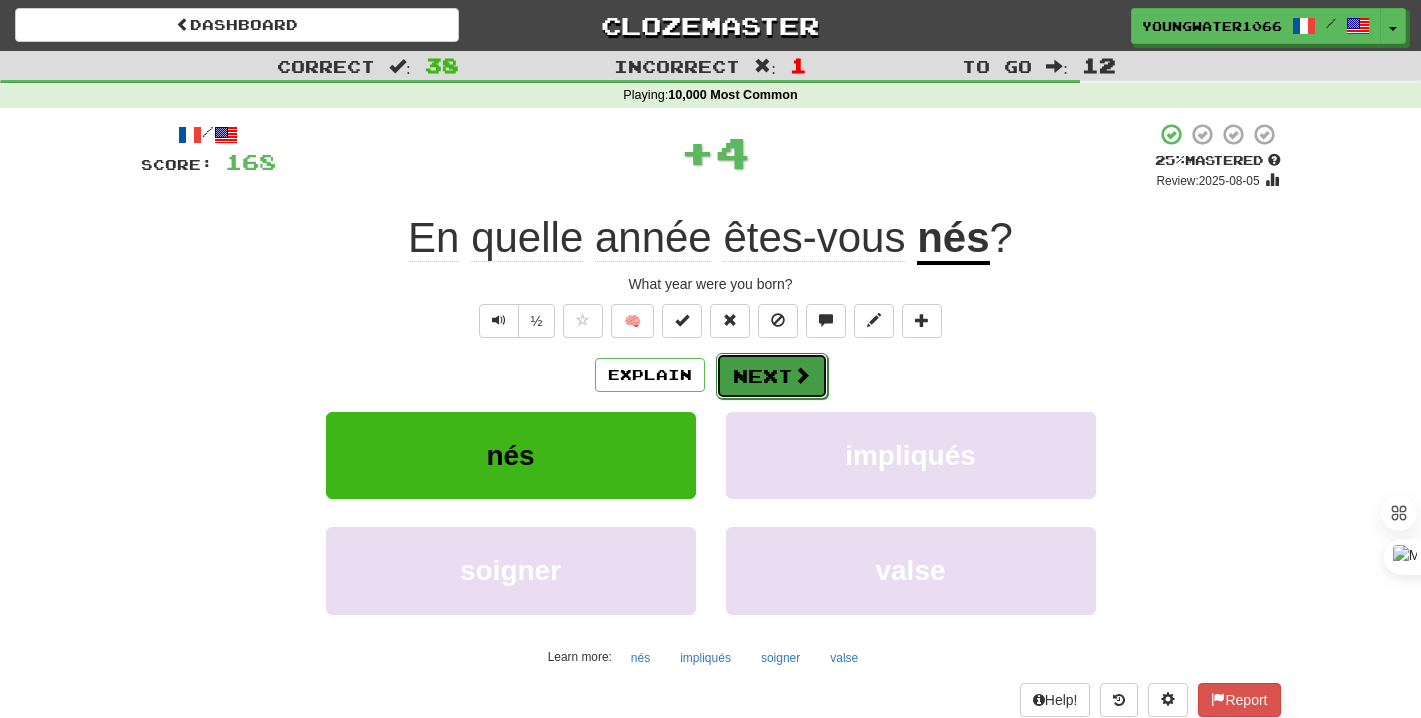 click on "Next" at bounding box center (772, 376) 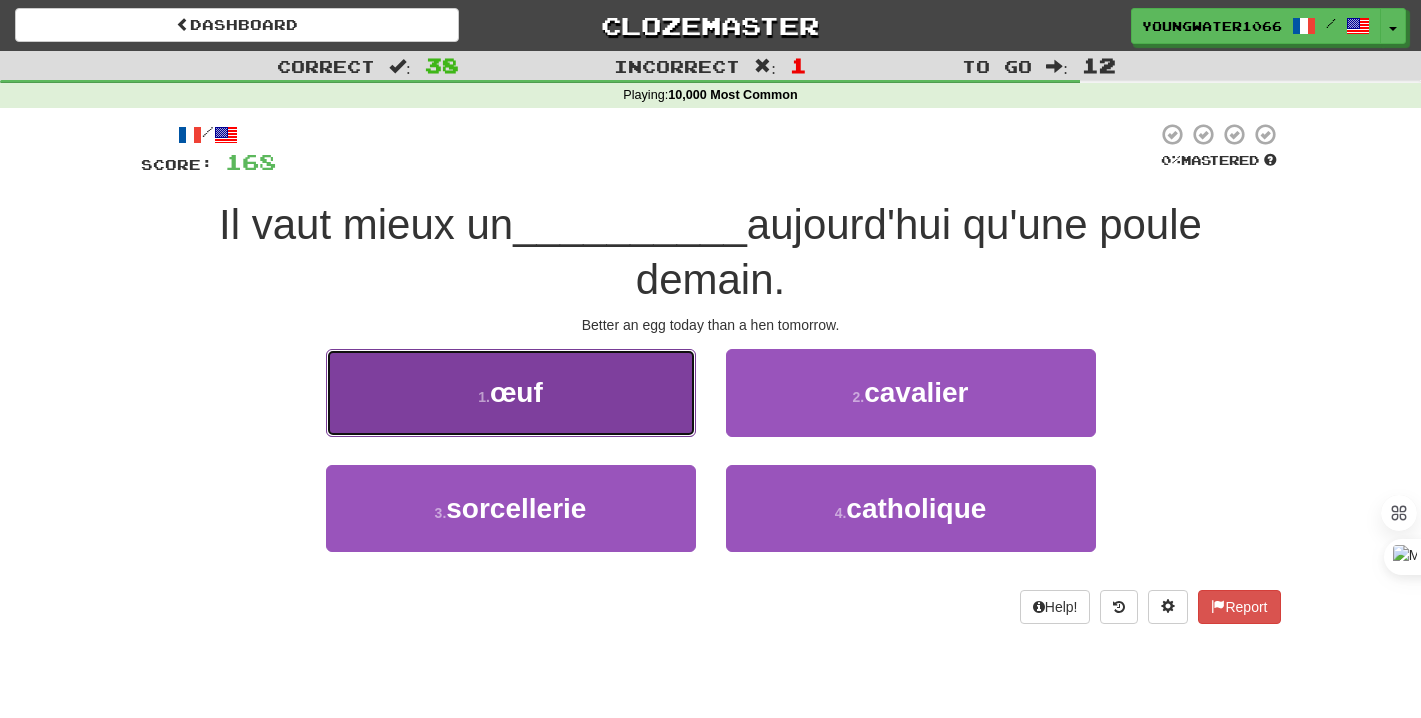 click on "1 .  œuf" at bounding box center [511, 392] 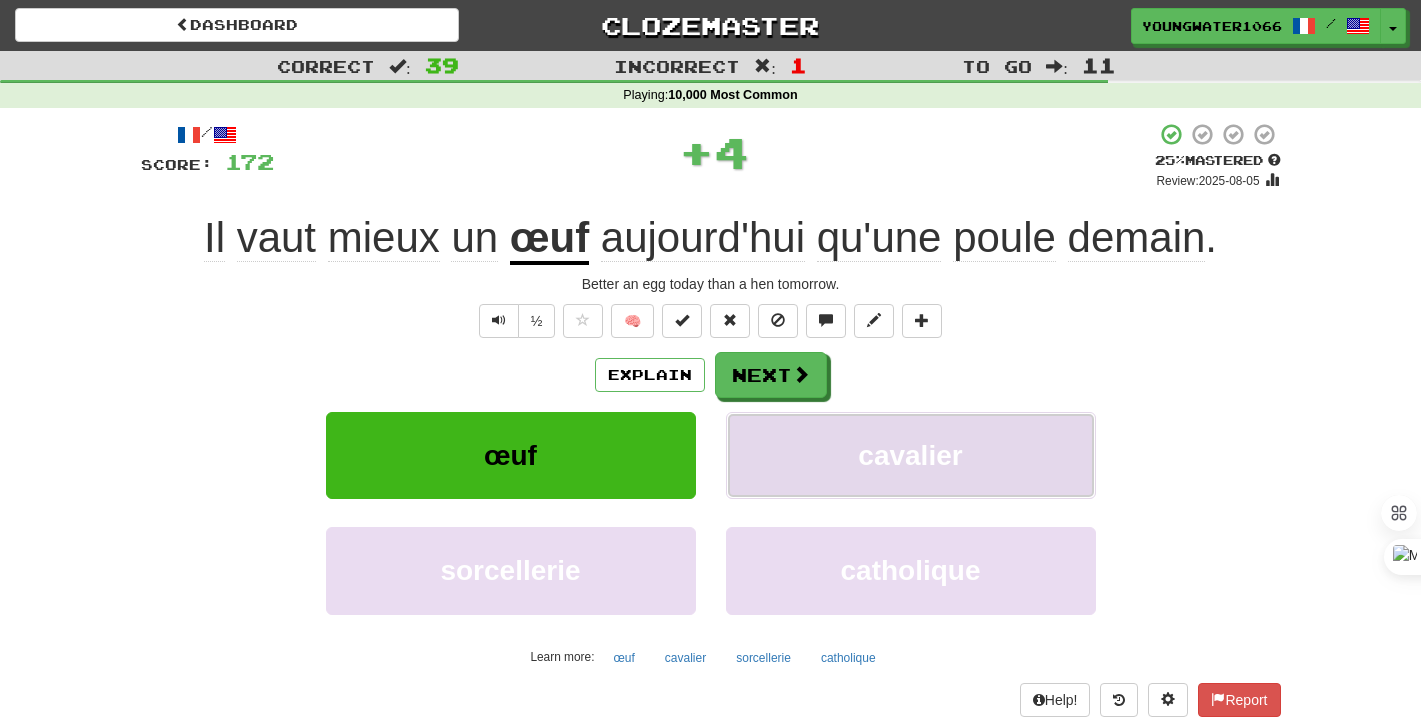 click on "cavalier" at bounding box center [911, 455] 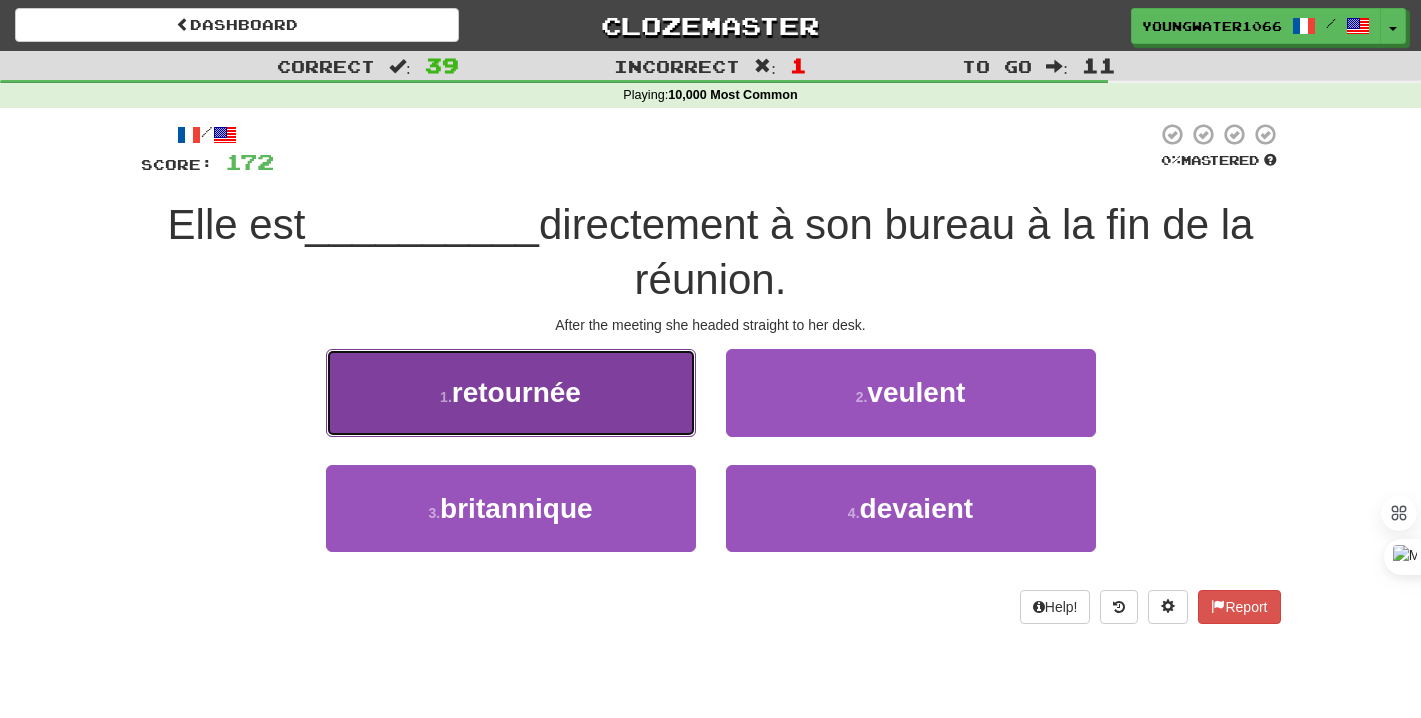 click on "1 .  retournée" at bounding box center (511, 392) 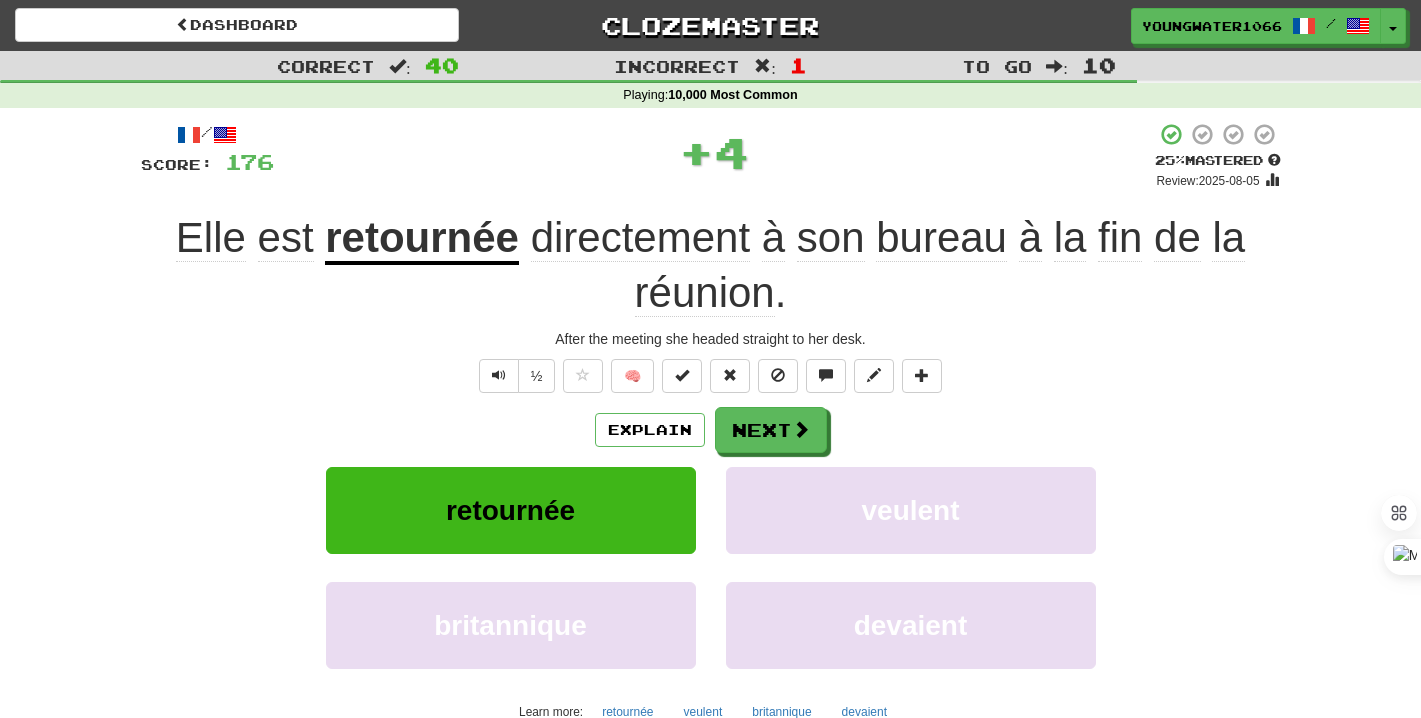 click on "/ Score: 176 + 4 25 % Mastered Review: 2025-08-05 [PERSON] est retournée directement à son bureau à la fin de la réunion. After the meeting [PERSON] headed straight to [PERSON] desk. ½ 🧠 Explain Next retournée veulent britannique devaient Learn more: retournée veulent britannique devaient Help! Report Sentence Source" at bounding box center [711, 462] 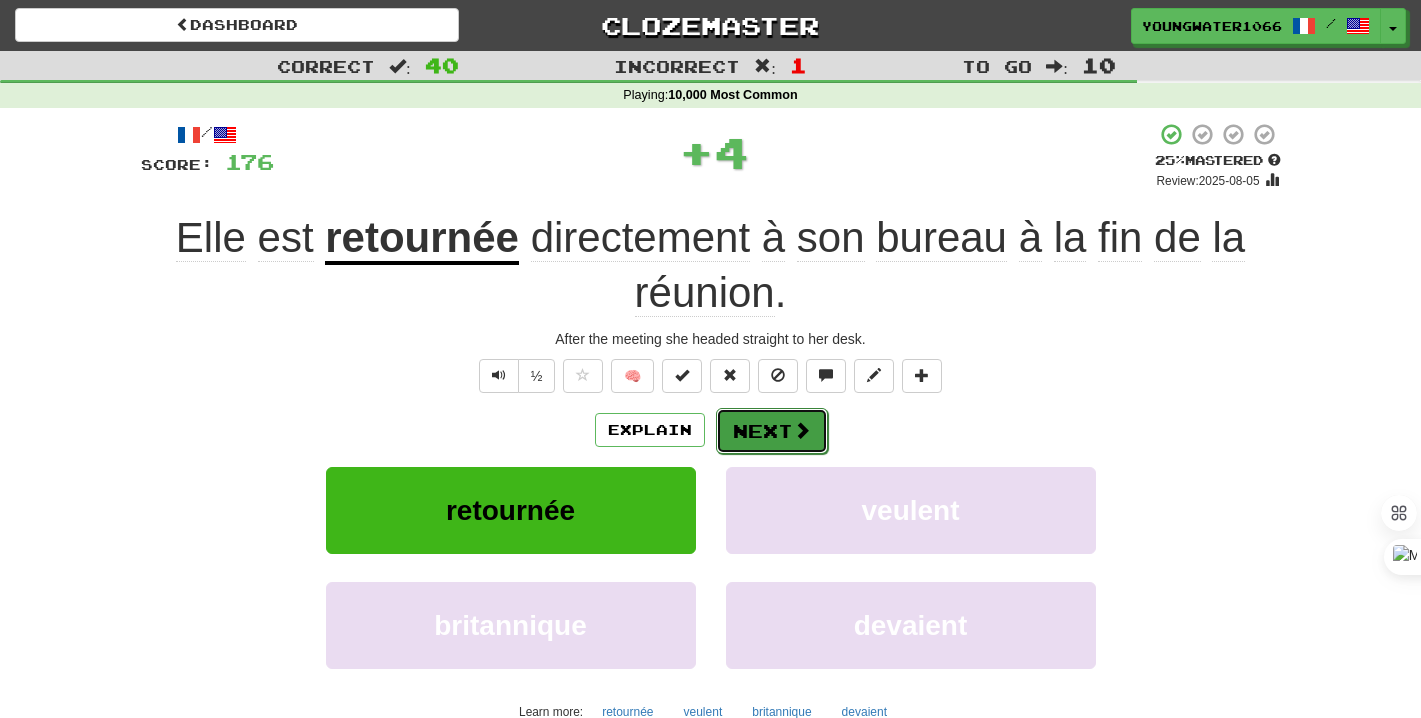 click on "Next" at bounding box center (772, 431) 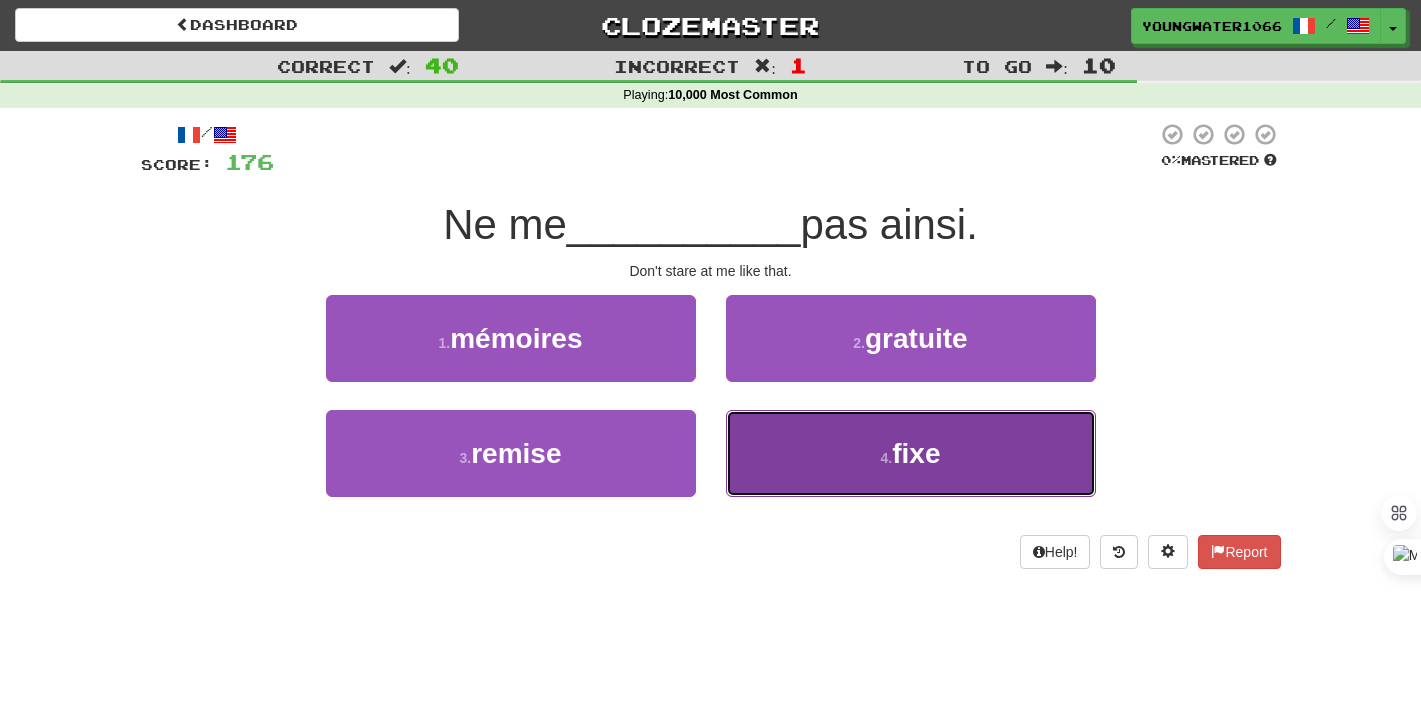 click on "4 .  fixe" at bounding box center [911, 453] 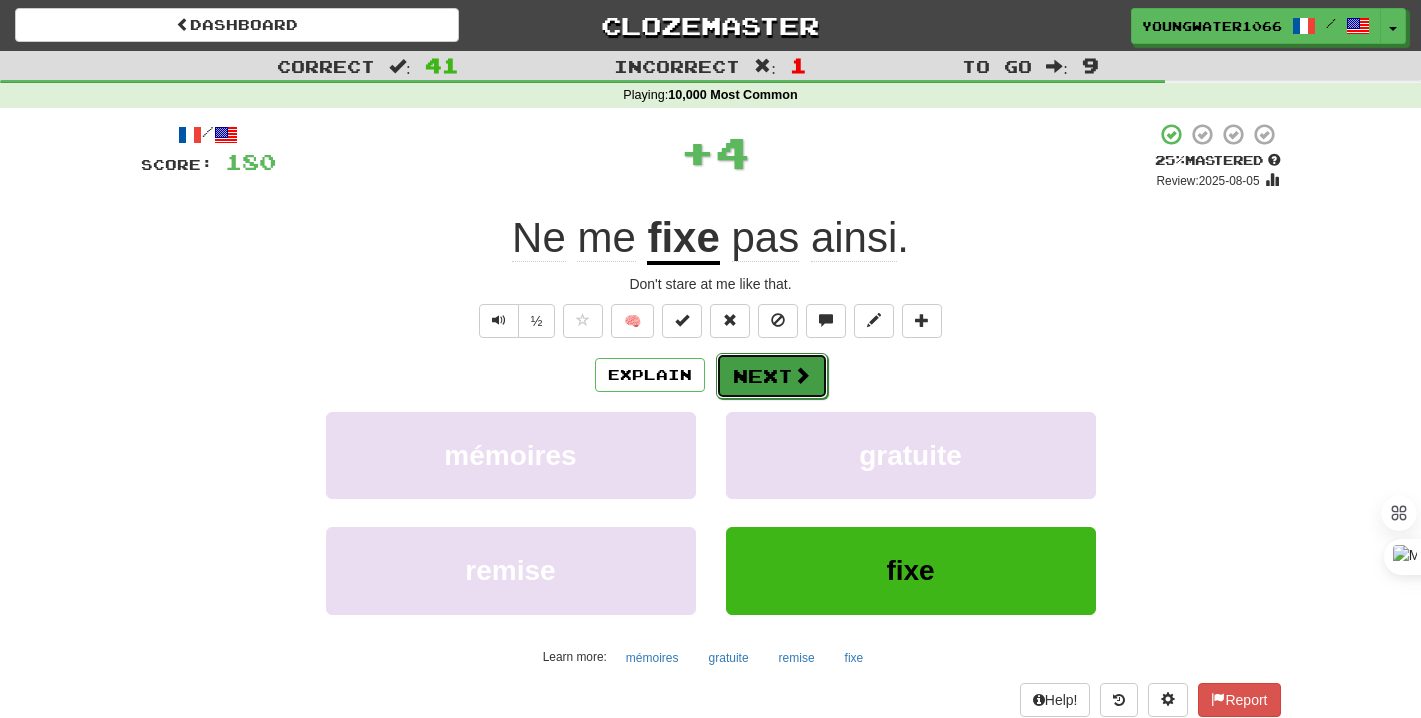 click on "Next" at bounding box center [772, 376] 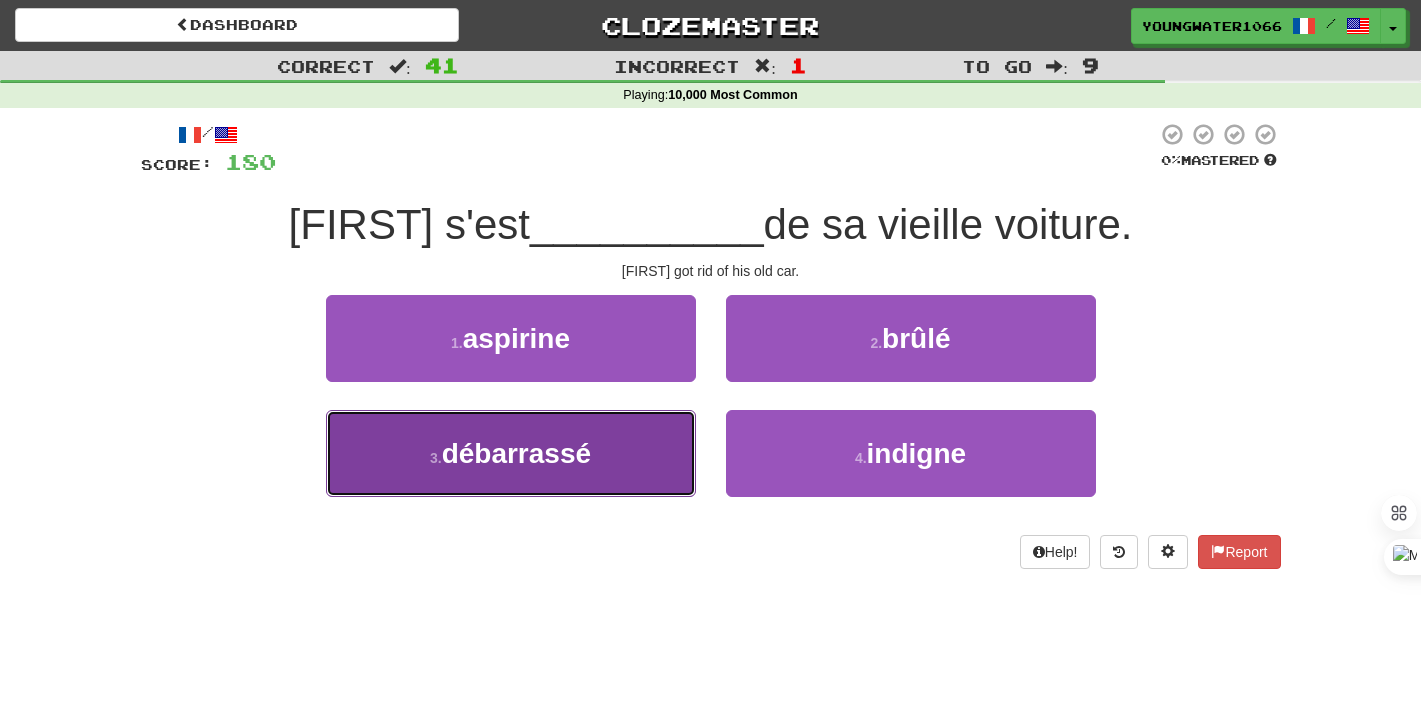 click on "3 .  débarrassé" at bounding box center [511, 453] 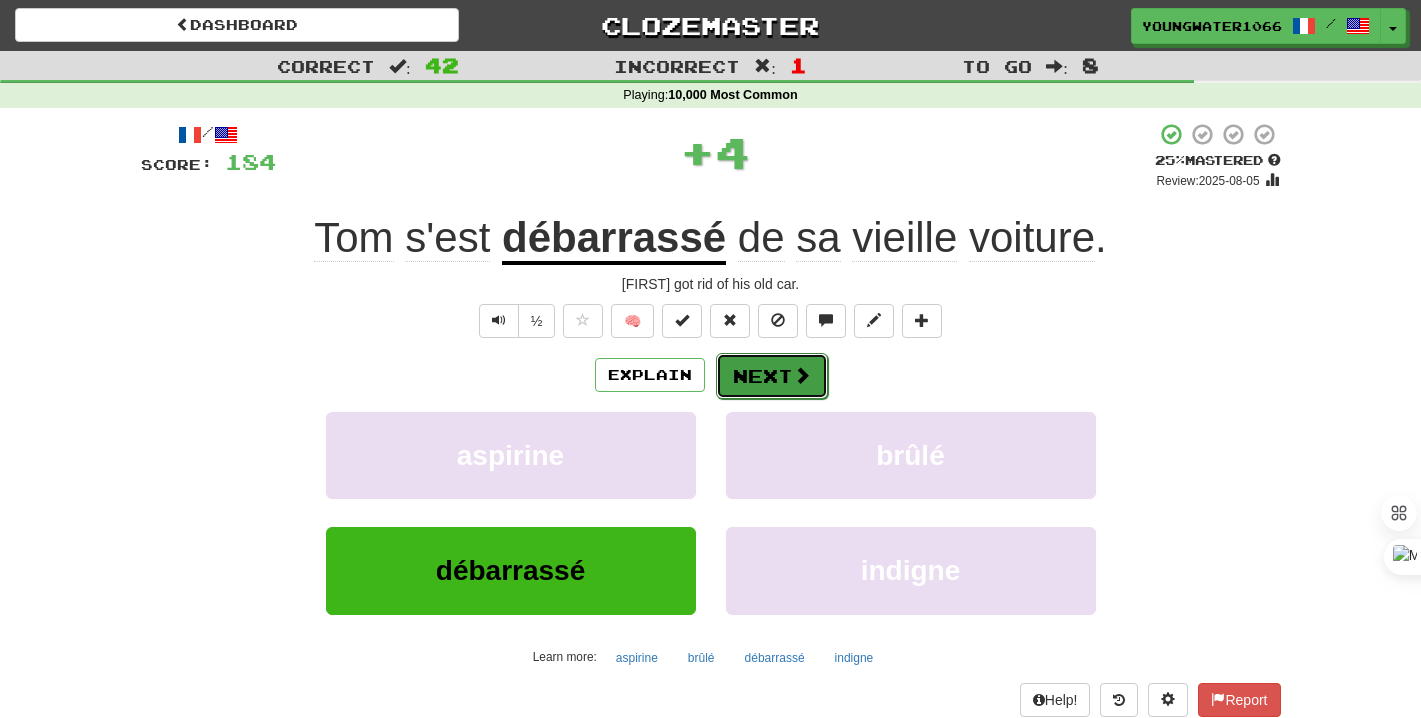 click on "Next" at bounding box center (772, 376) 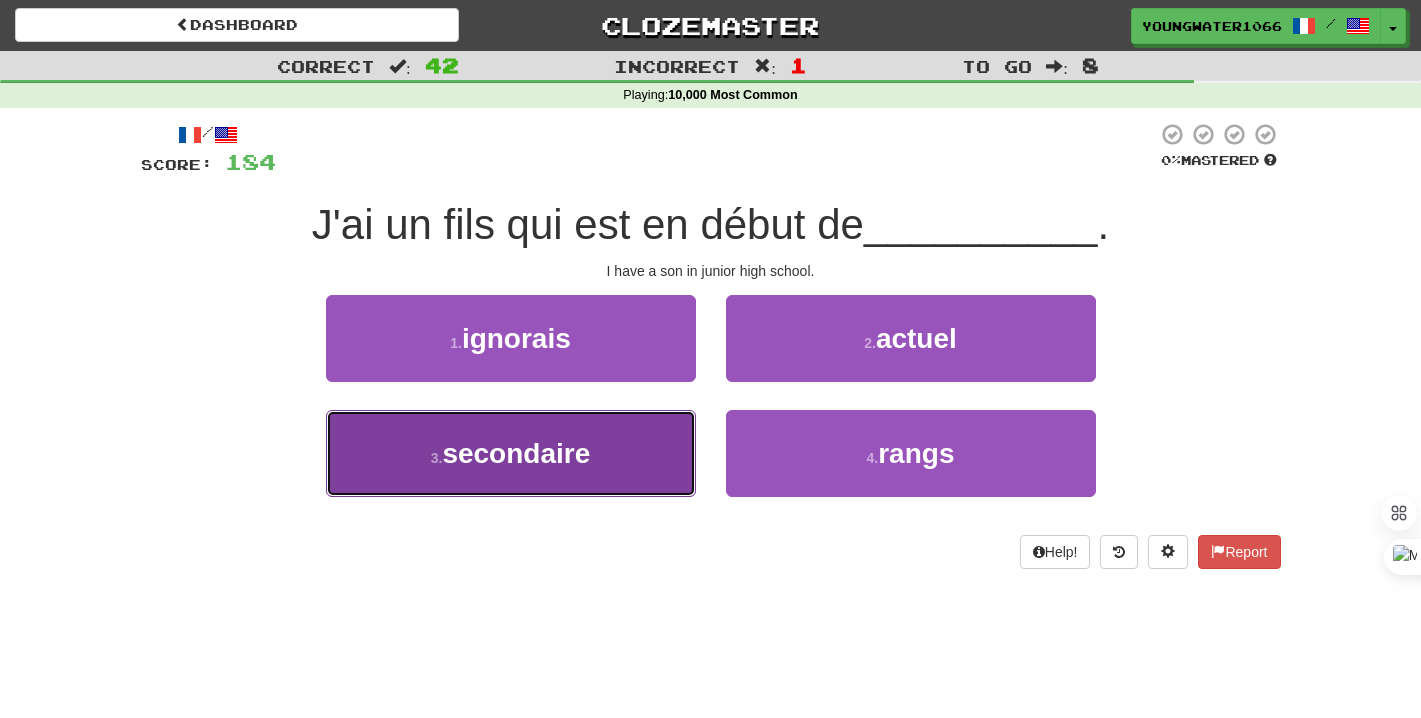 click on "3 .  secondaire" at bounding box center [511, 453] 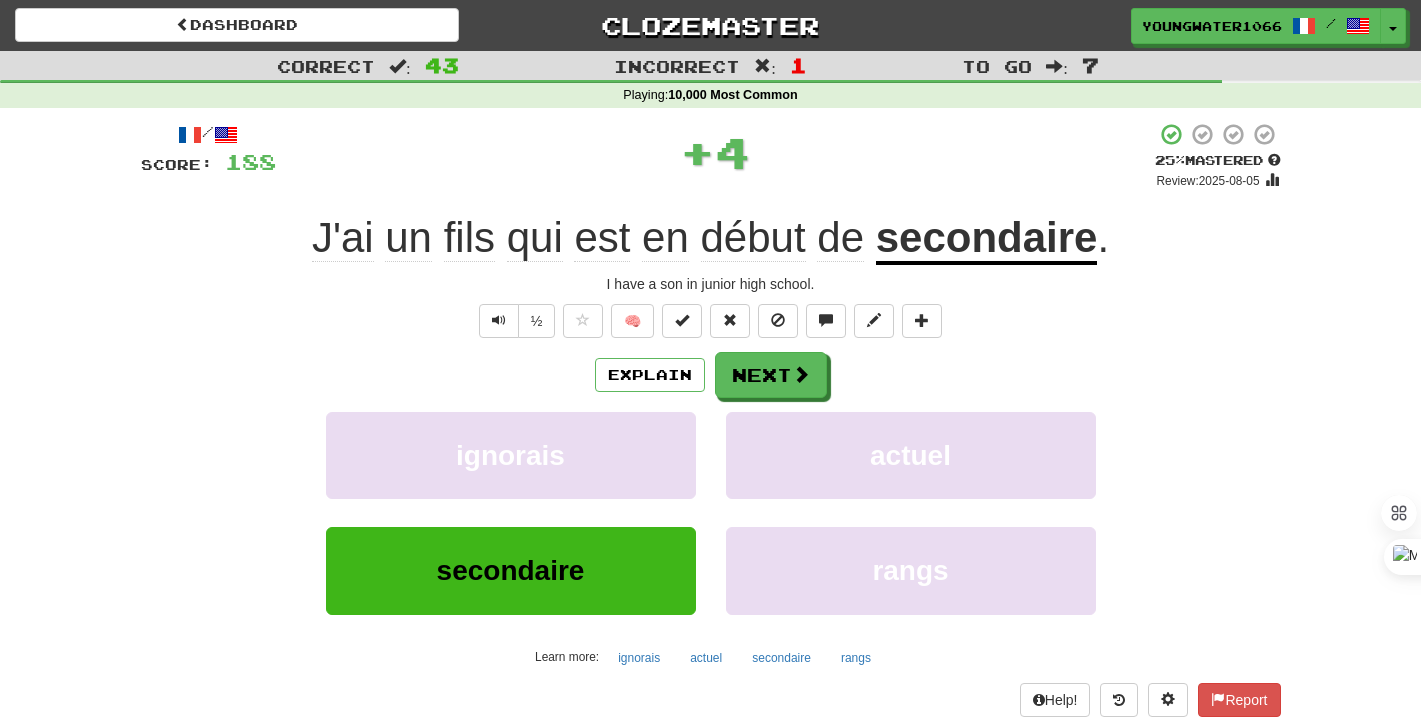 click on "Explain Next ignorais actuel secondaire rangs Learn more: ignorais actuel secondaire rangs" at bounding box center [711, 512] 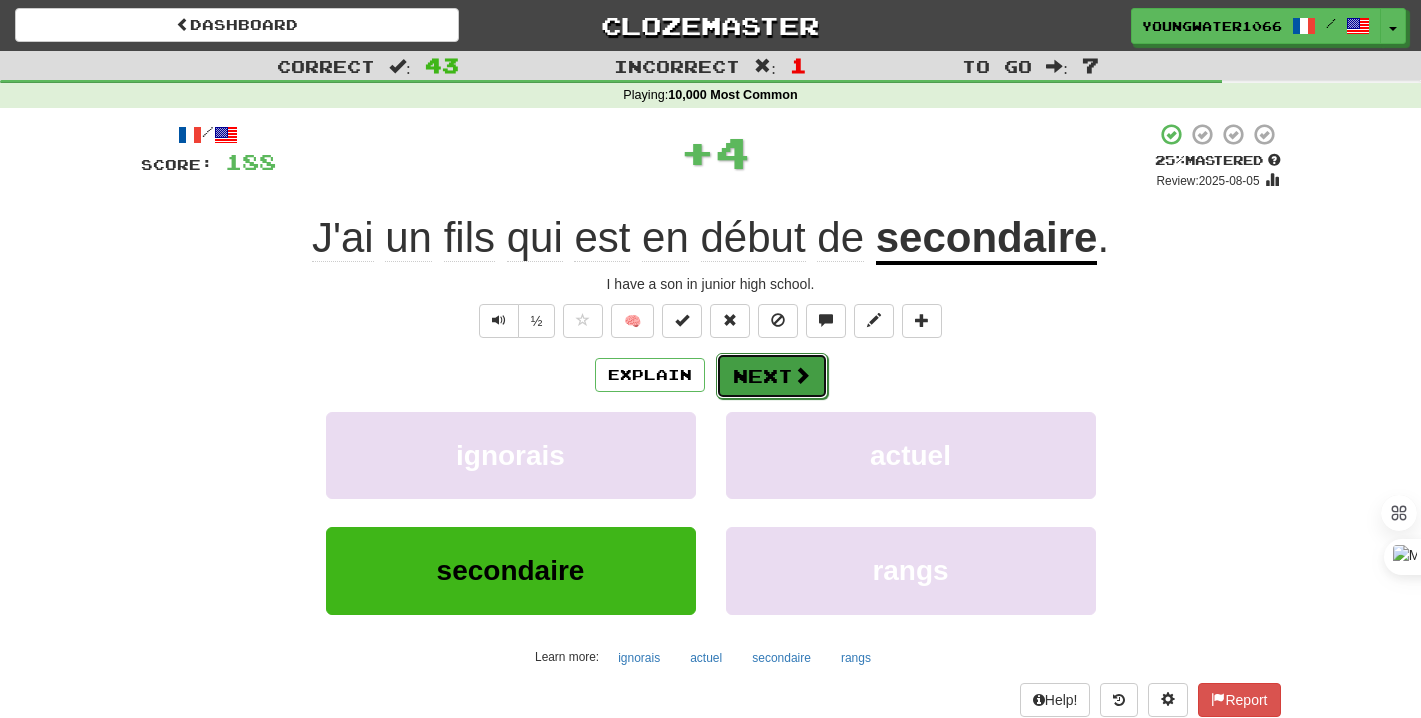 click on "Next" at bounding box center [772, 376] 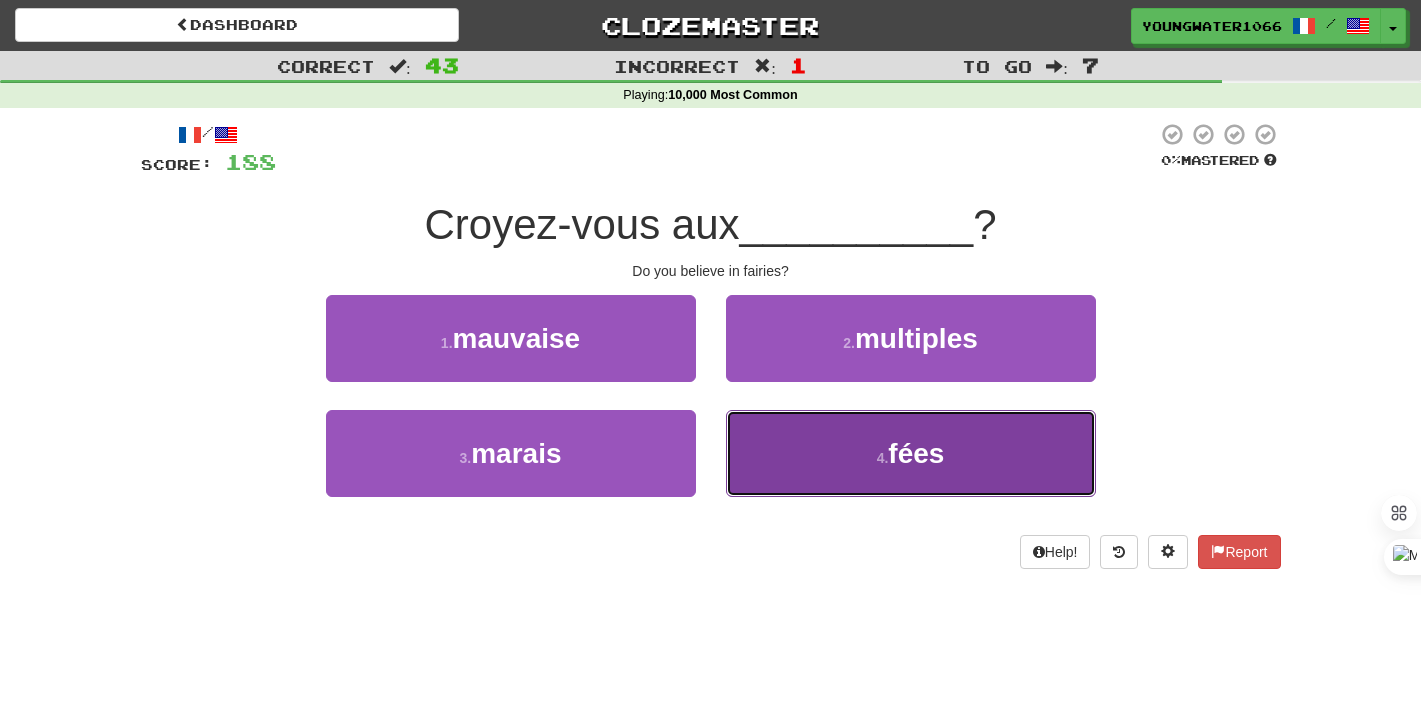 click on "4 .  fées" at bounding box center (911, 453) 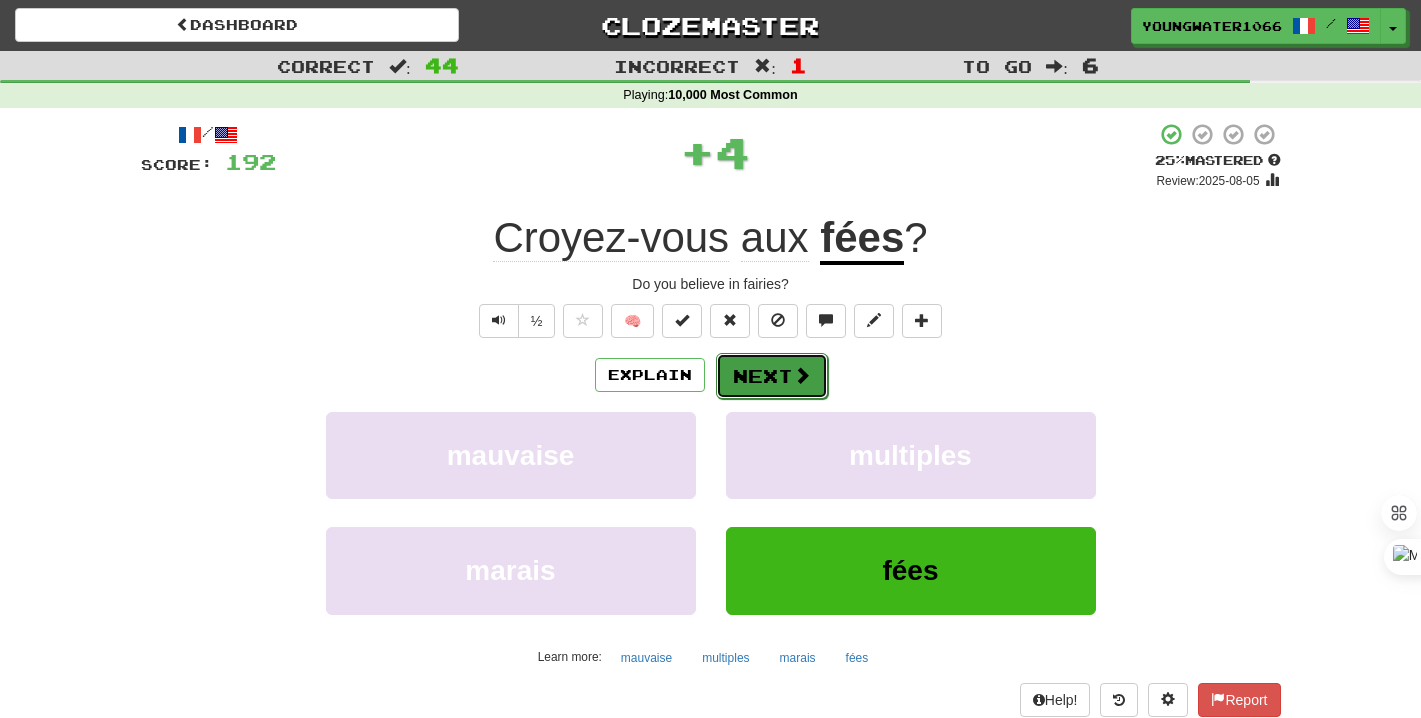 click on "Next" at bounding box center (772, 376) 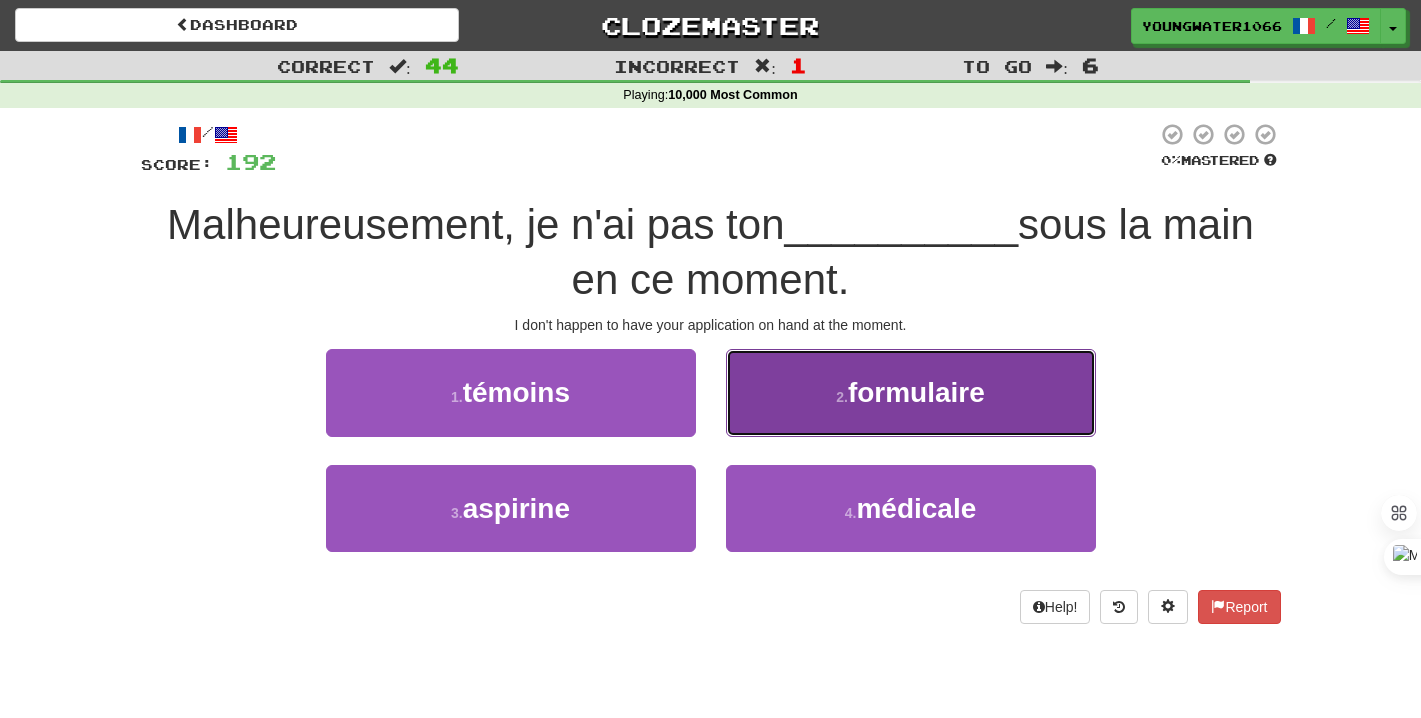 click on "2 . formulaire" at bounding box center (911, 392) 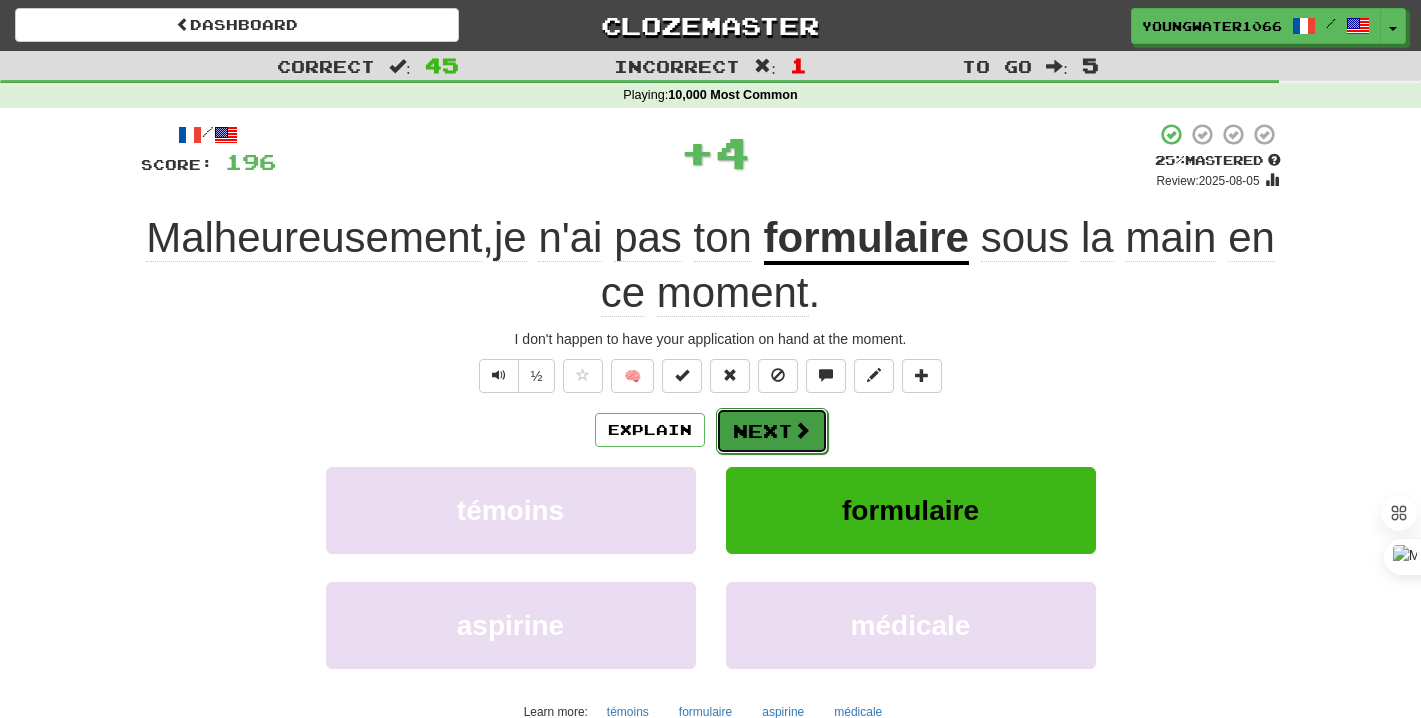 click on "Next" at bounding box center (772, 431) 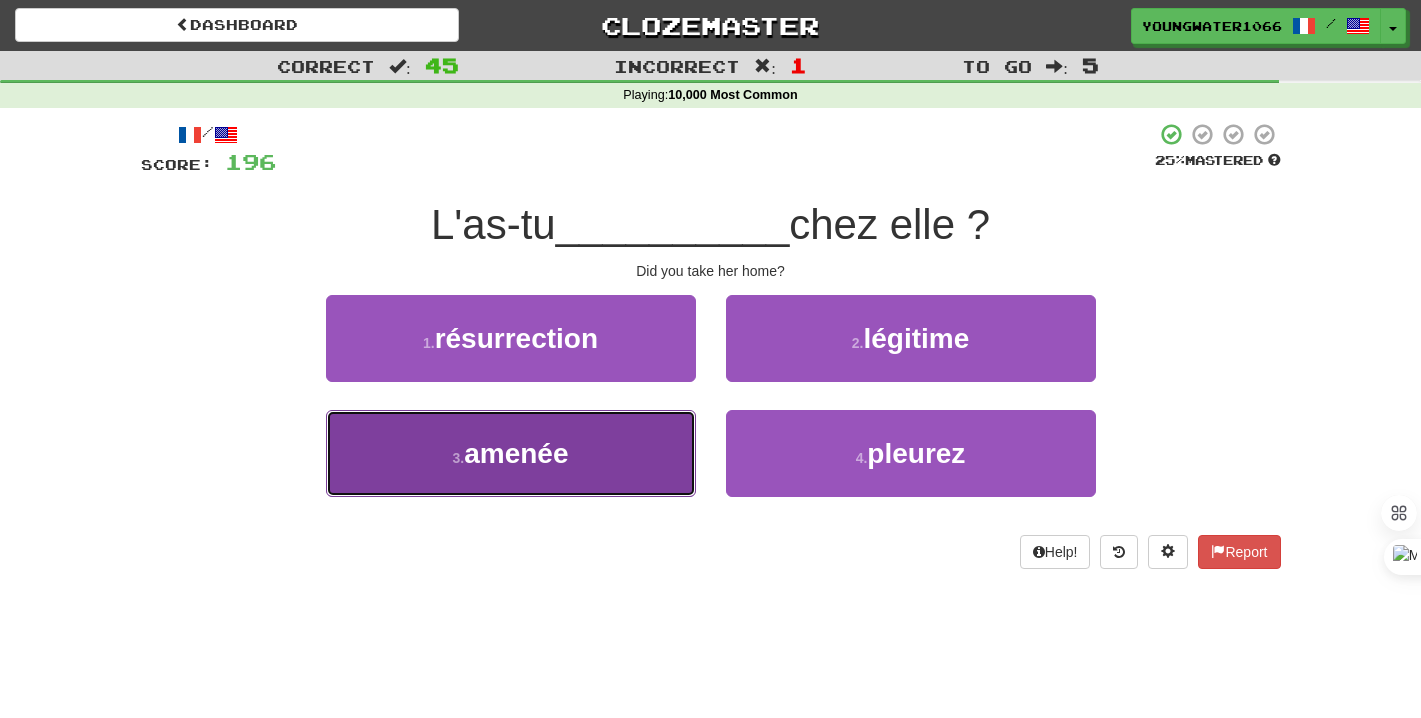 click on "3 . amenée" at bounding box center (511, 453) 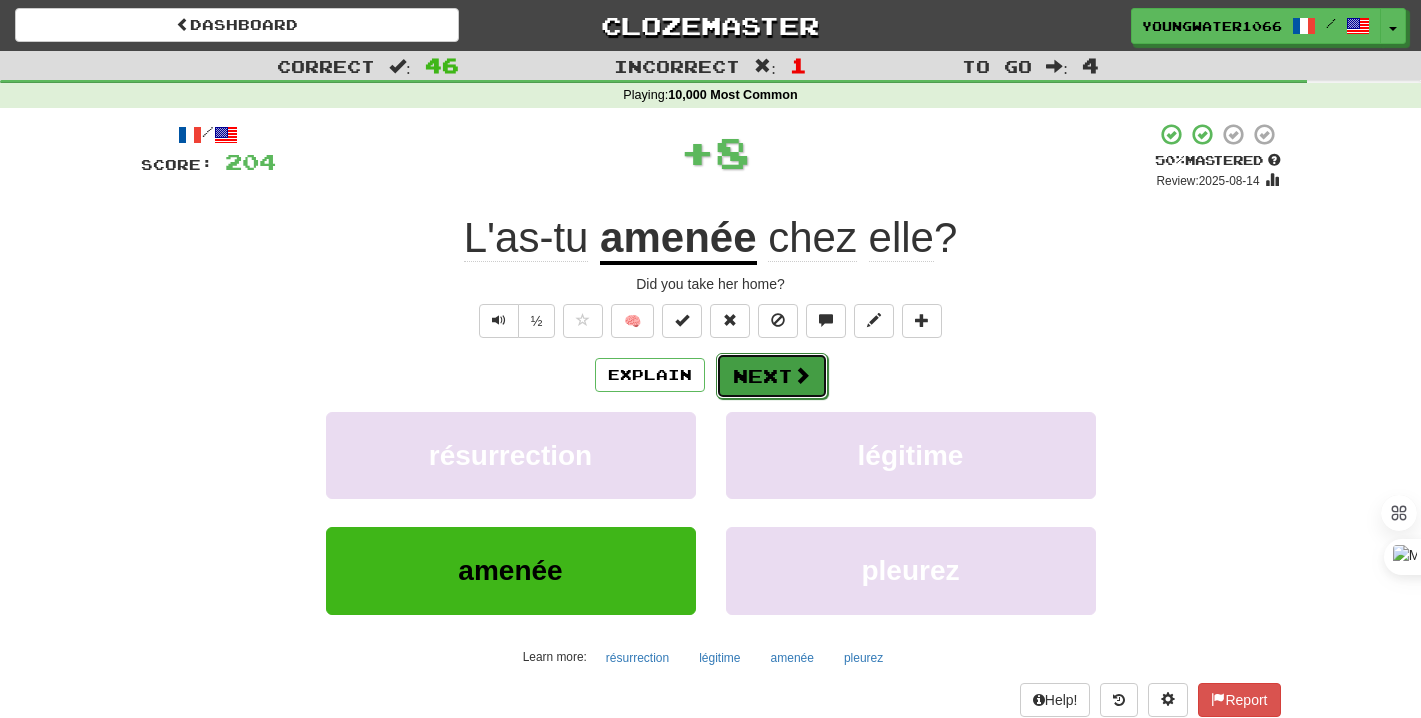 click on "Next" at bounding box center (772, 376) 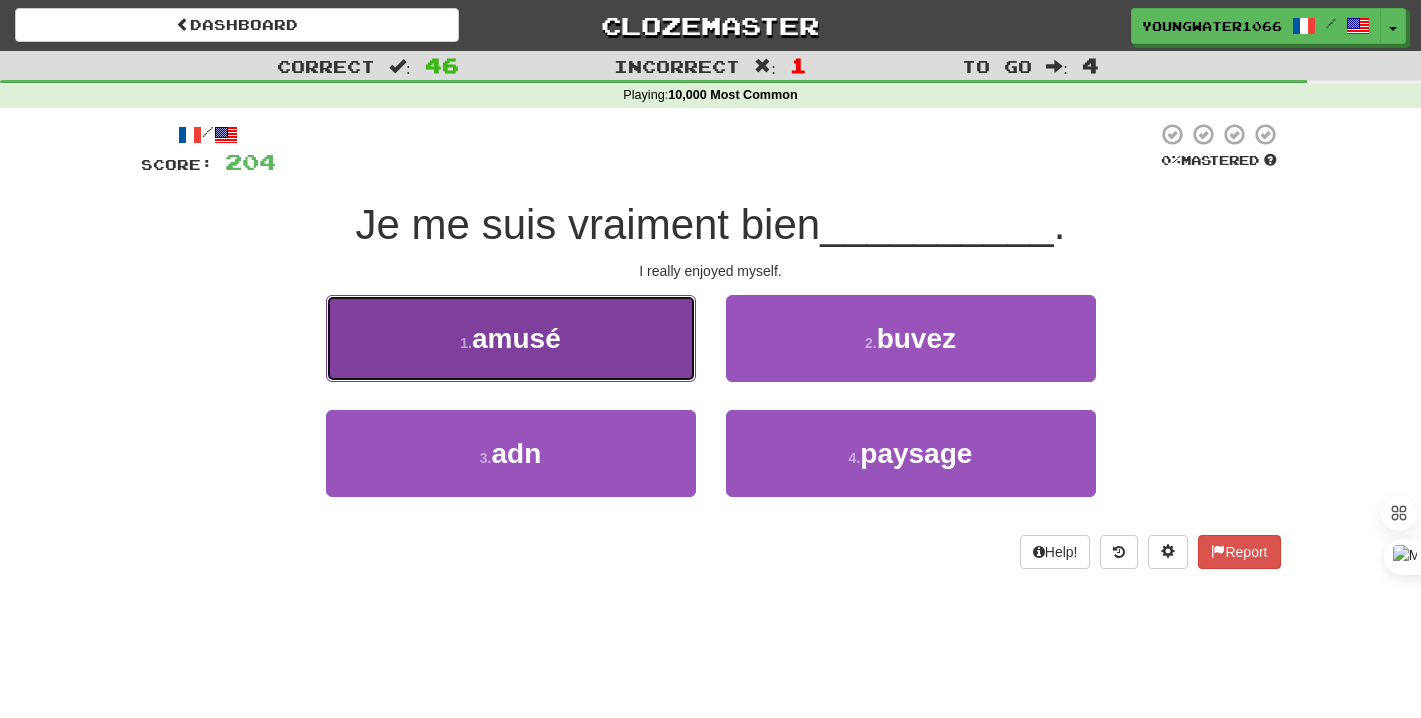 click on "1 .  amusé" at bounding box center [511, 338] 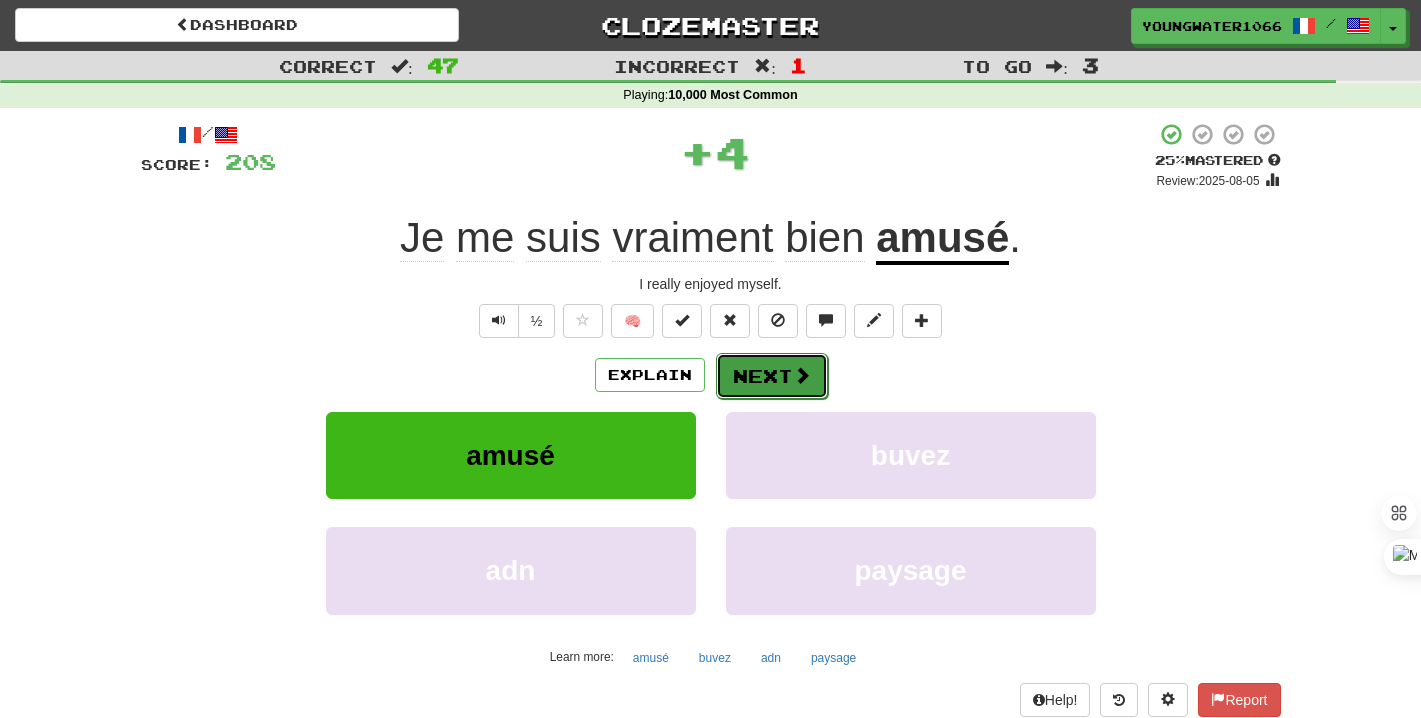 click on "Next" at bounding box center (772, 376) 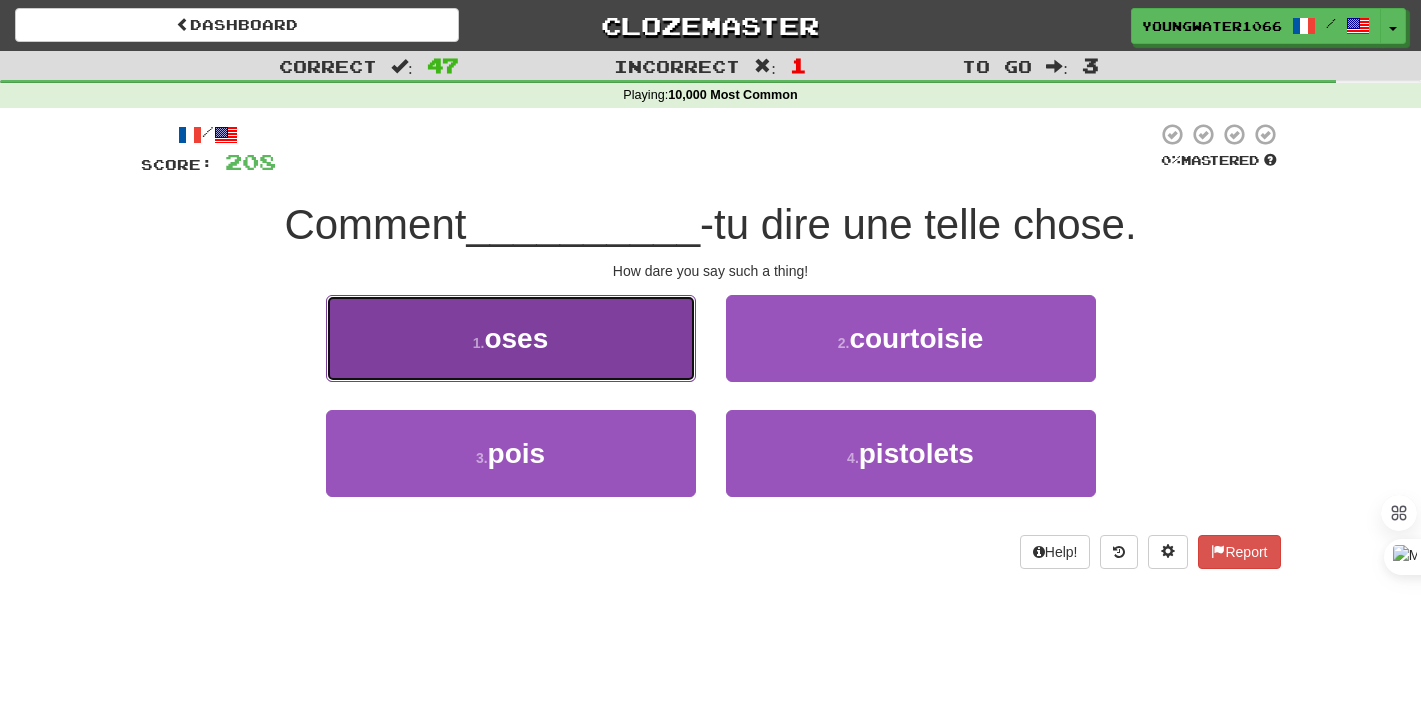 click on "1 .  oses" at bounding box center (511, 338) 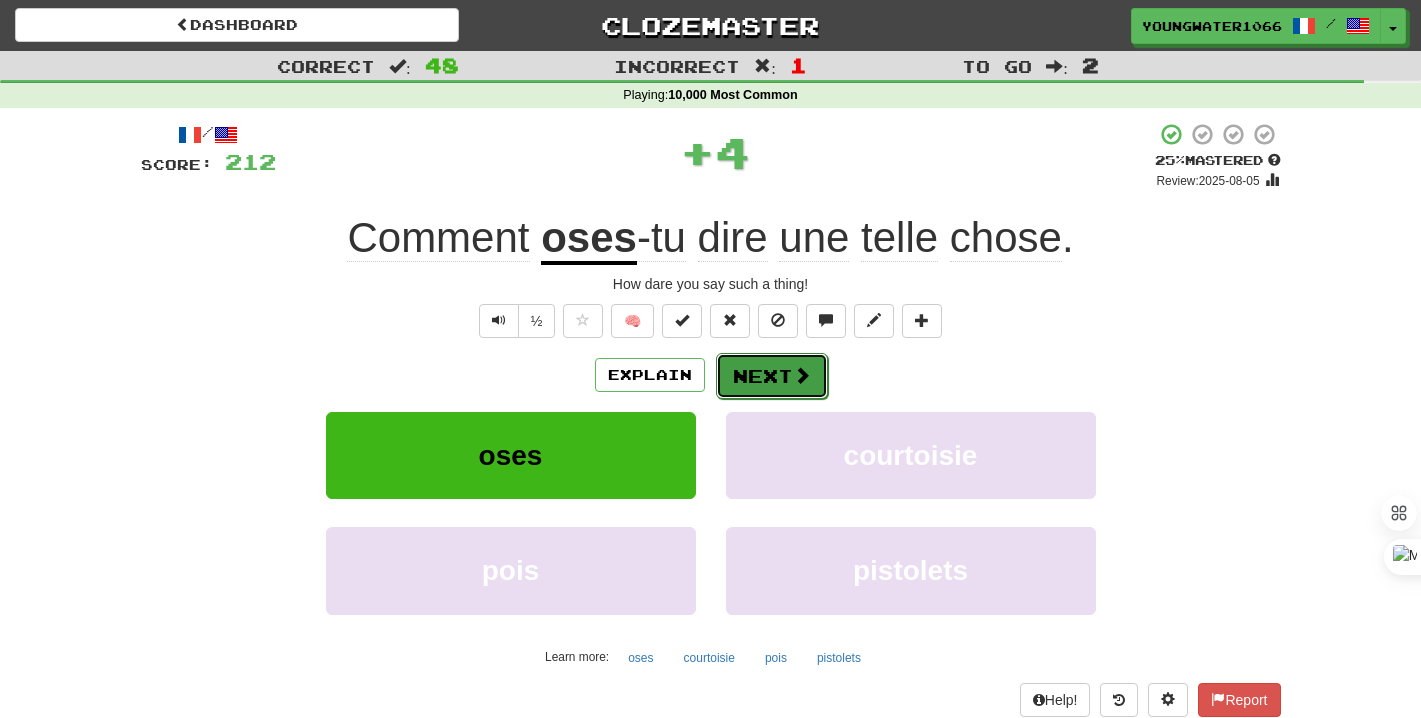 click on "Next" at bounding box center [772, 376] 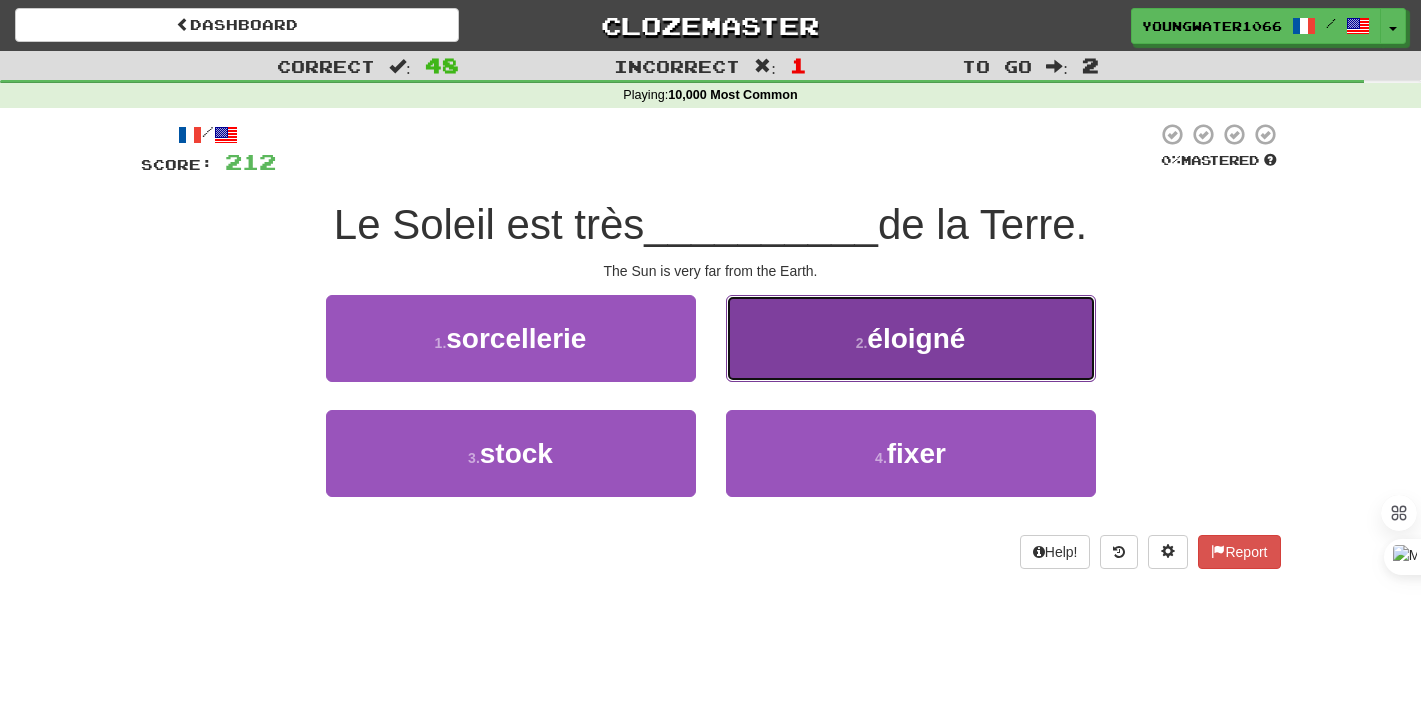click on "2 .  éloigné" at bounding box center (911, 338) 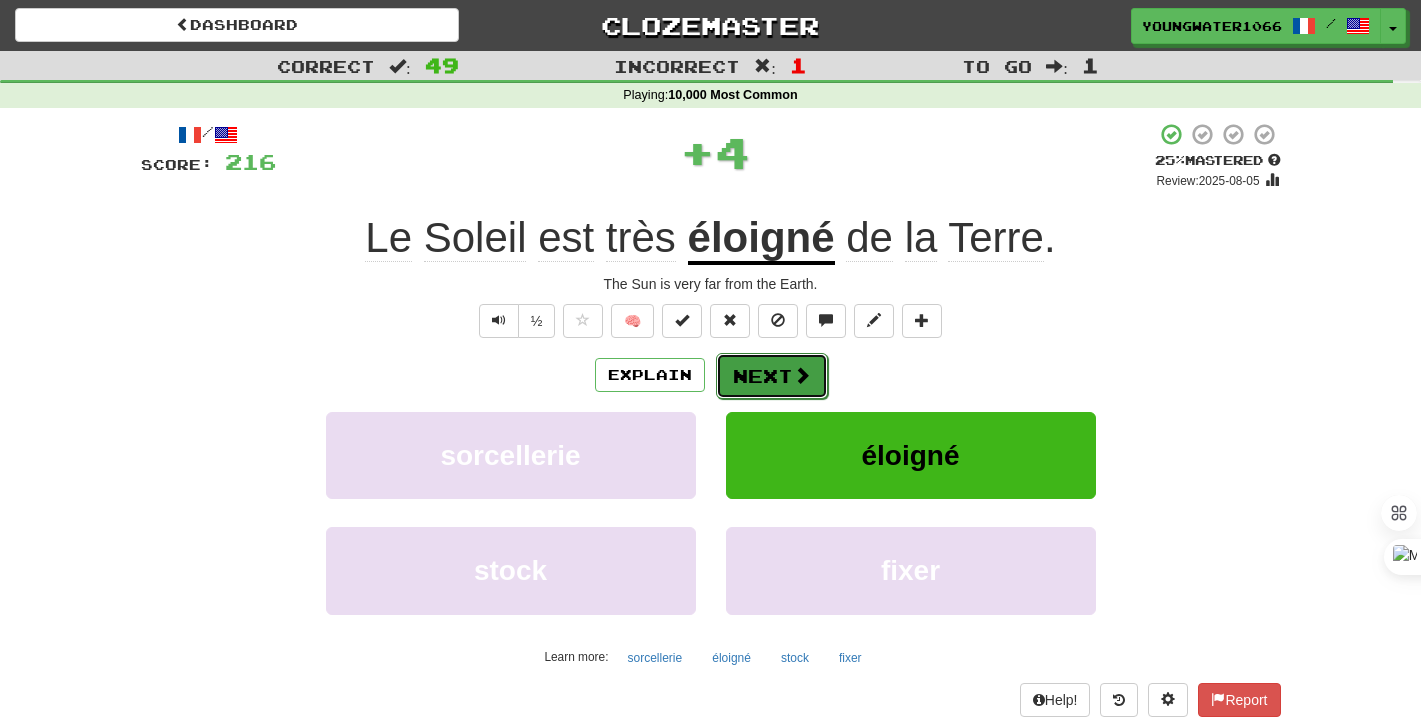 click on "Next" at bounding box center (772, 376) 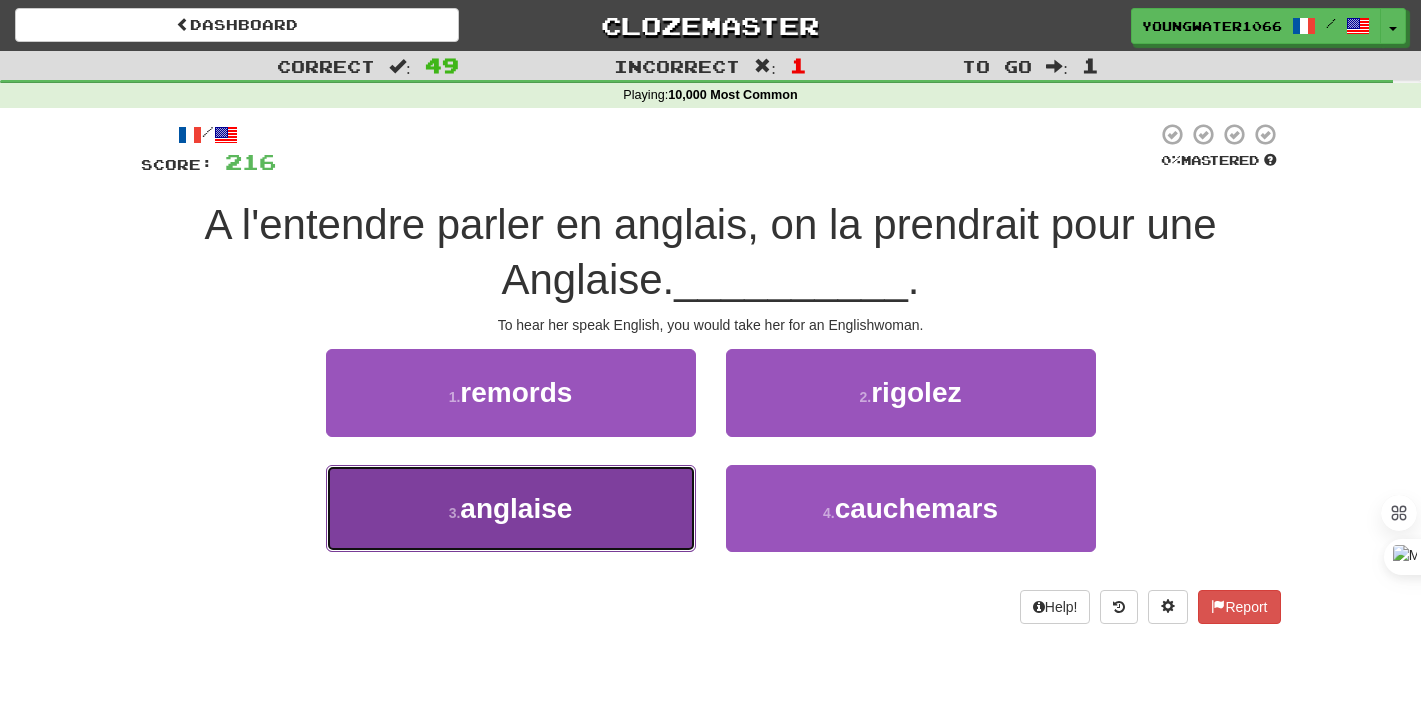 click on "3 . anglaise" at bounding box center (511, 508) 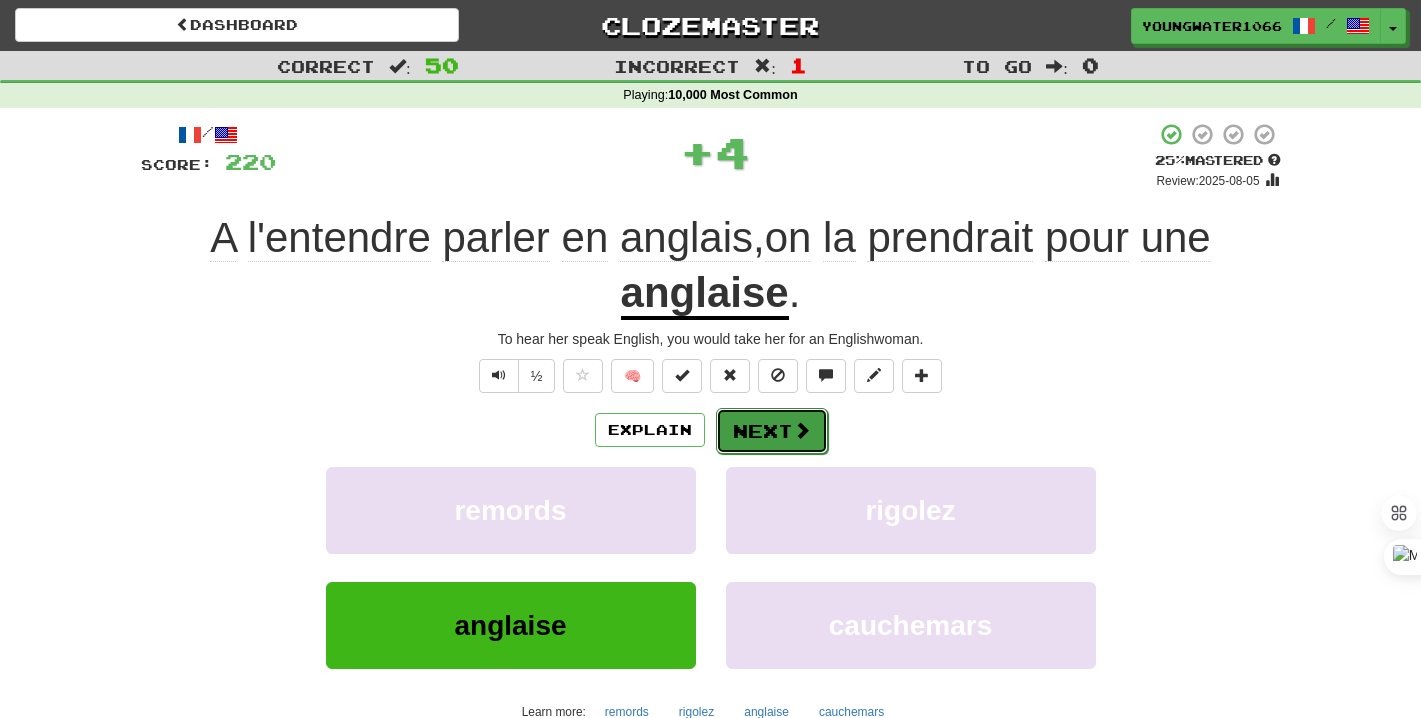 click on "Next" at bounding box center [772, 431] 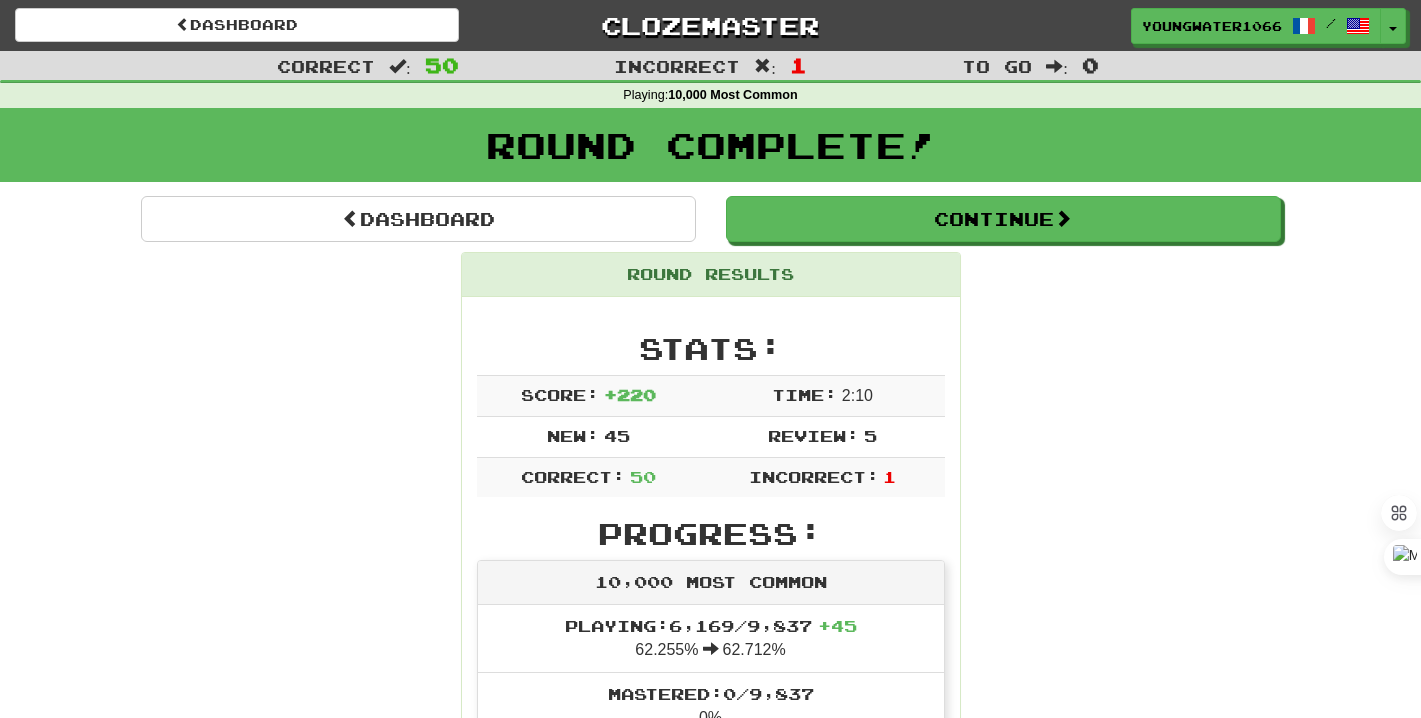 click on "Round Results" at bounding box center [711, 275] 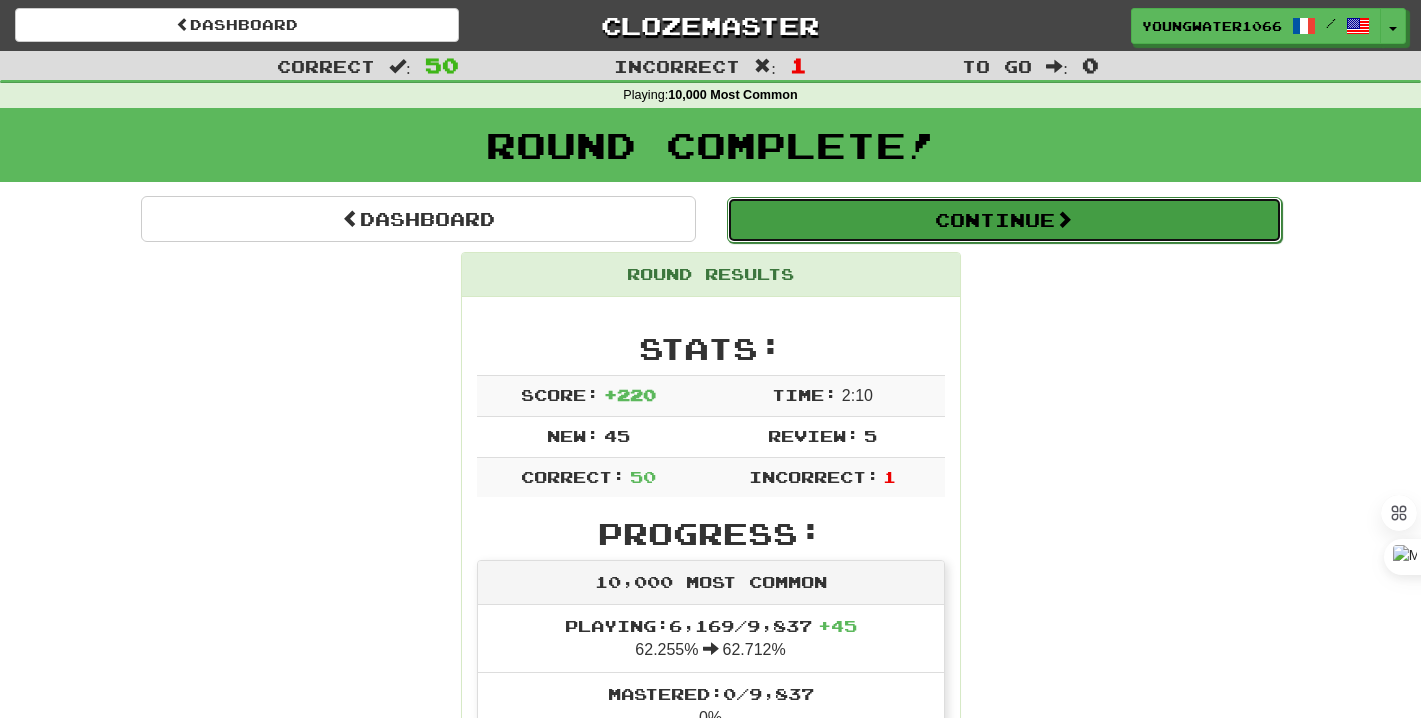 click on "Continue" at bounding box center [1004, 220] 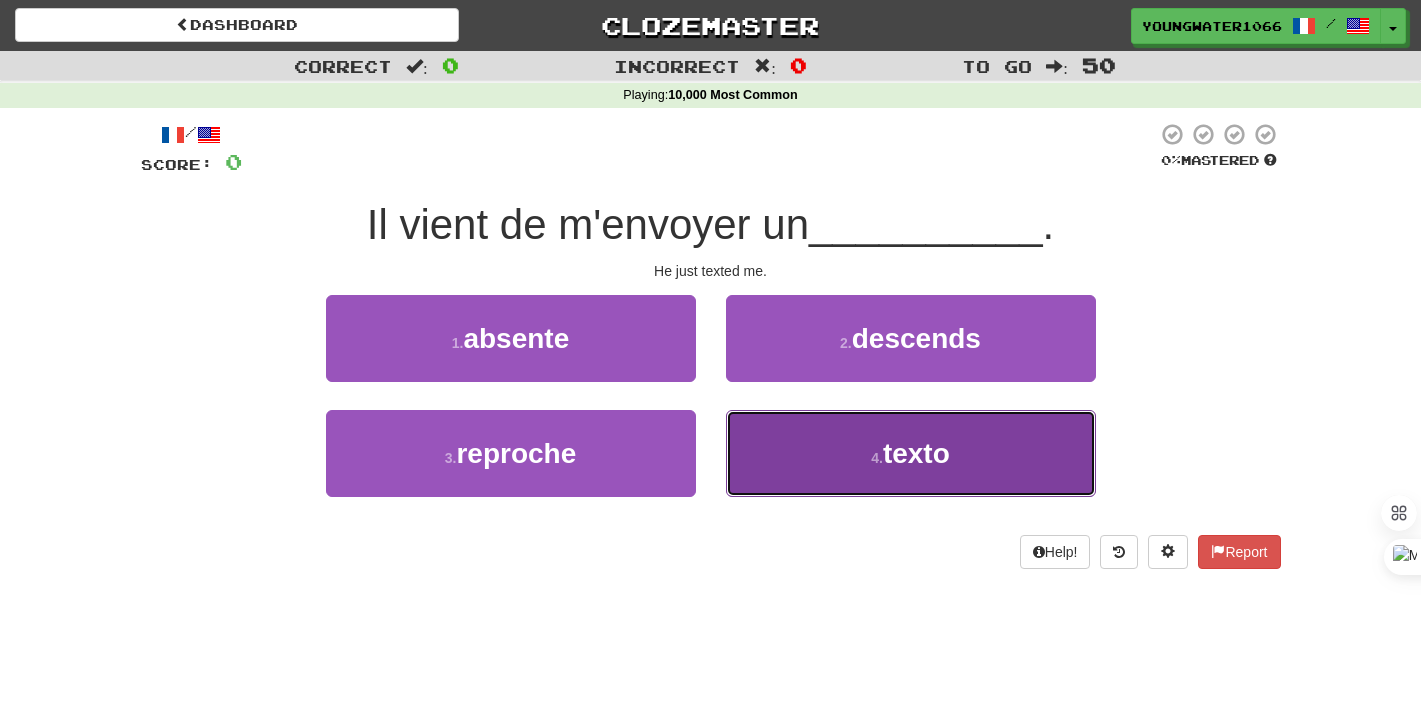 click on "4 .  texto" at bounding box center (911, 453) 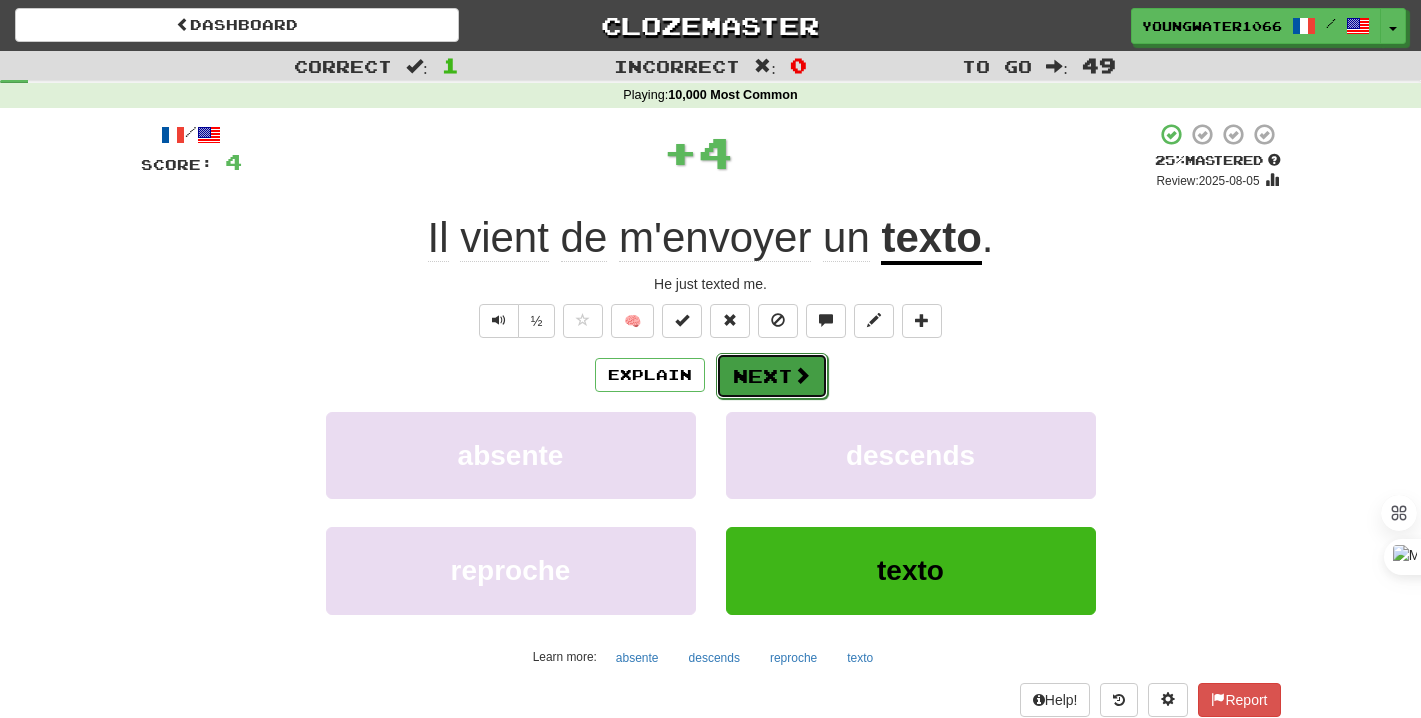 click on "Next" at bounding box center (772, 376) 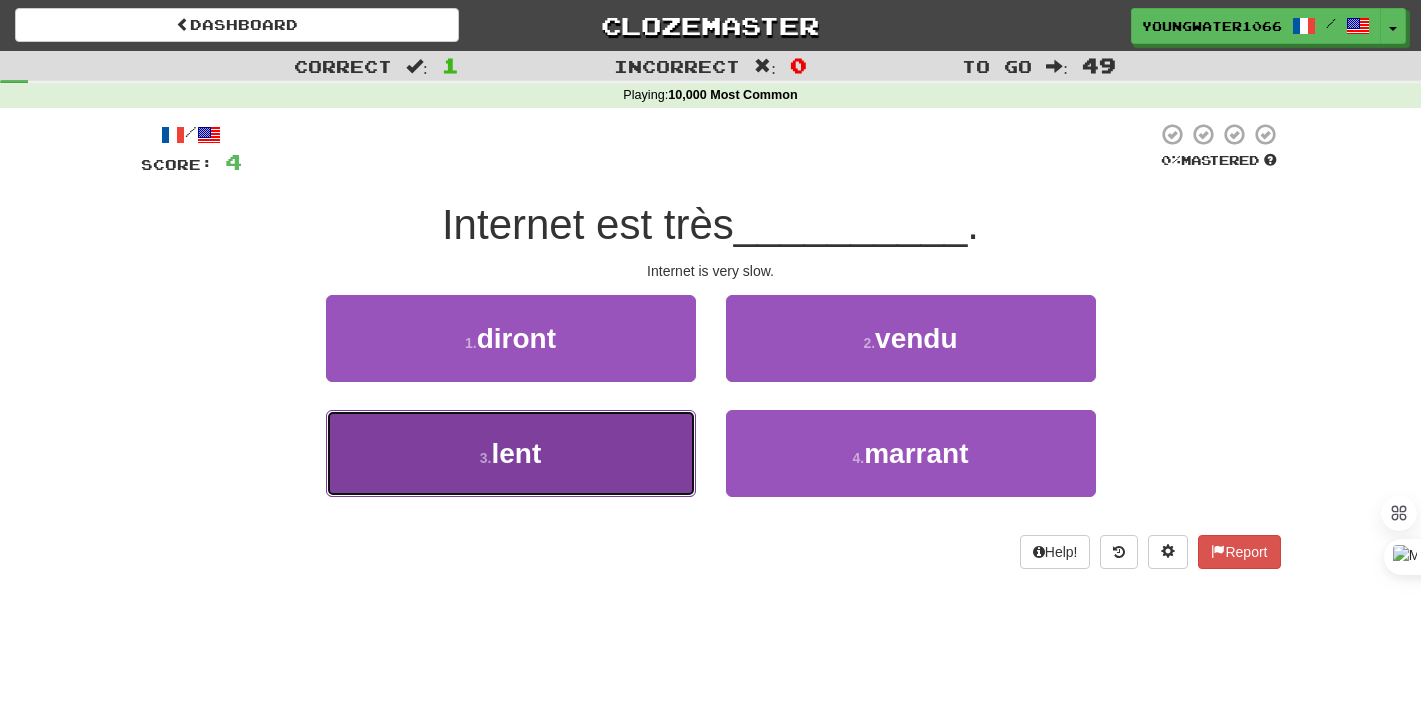 click on "3 .  lent" at bounding box center [511, 453] 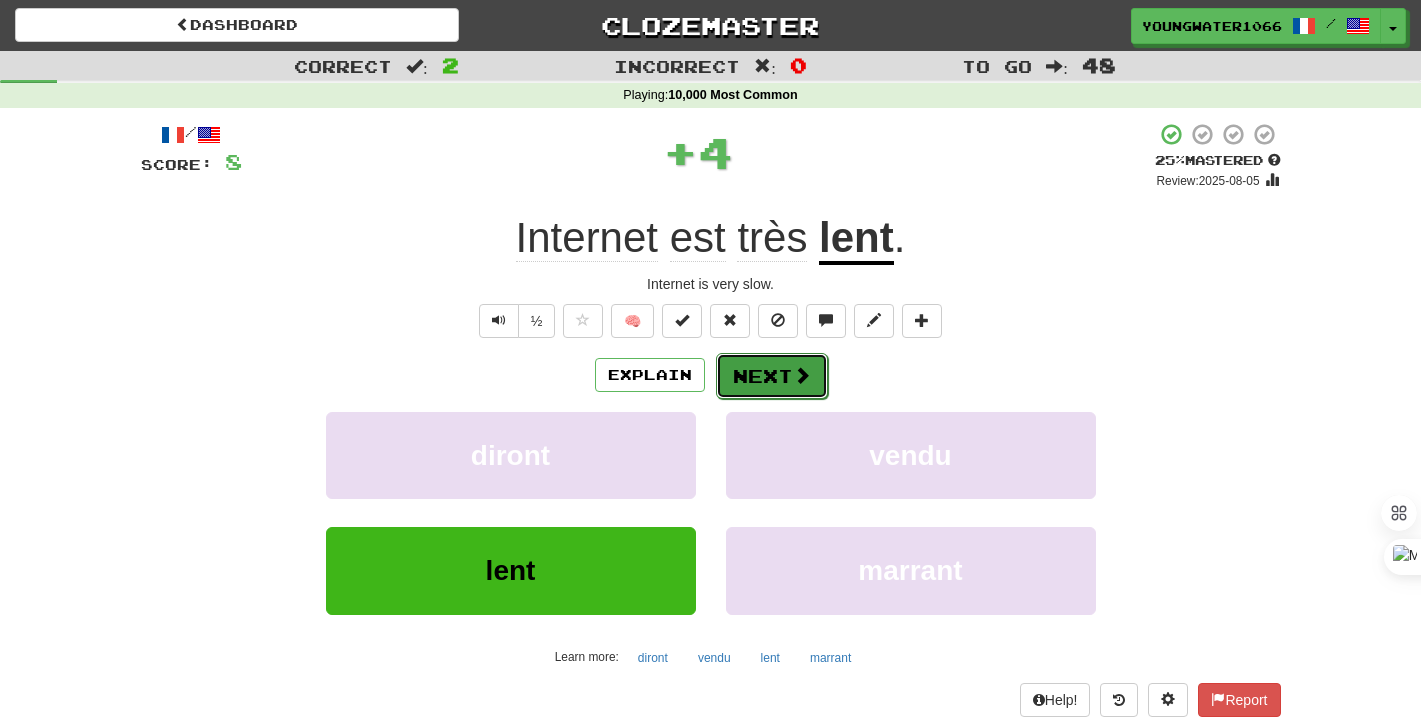 click on "Next" at bounding box center [772, 376] 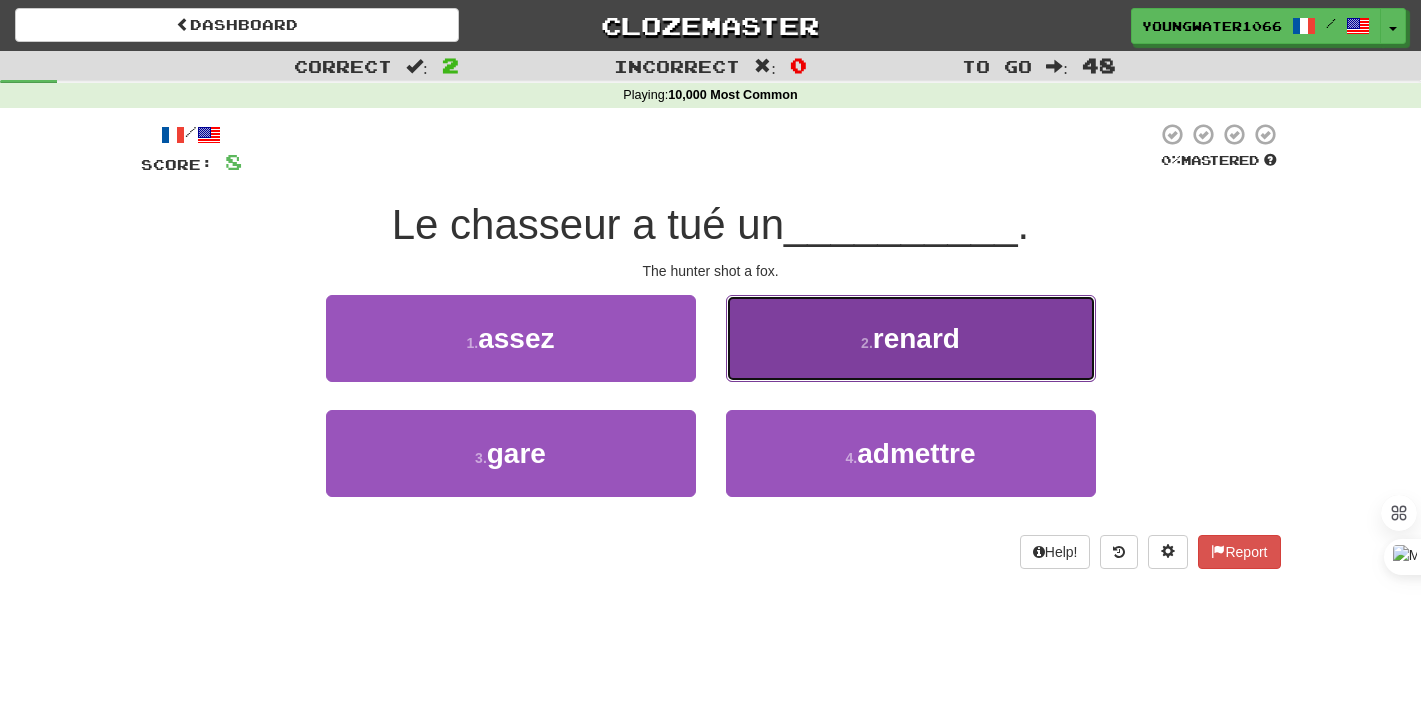 click on "2 .  renard" at bounding box center [911, 338] 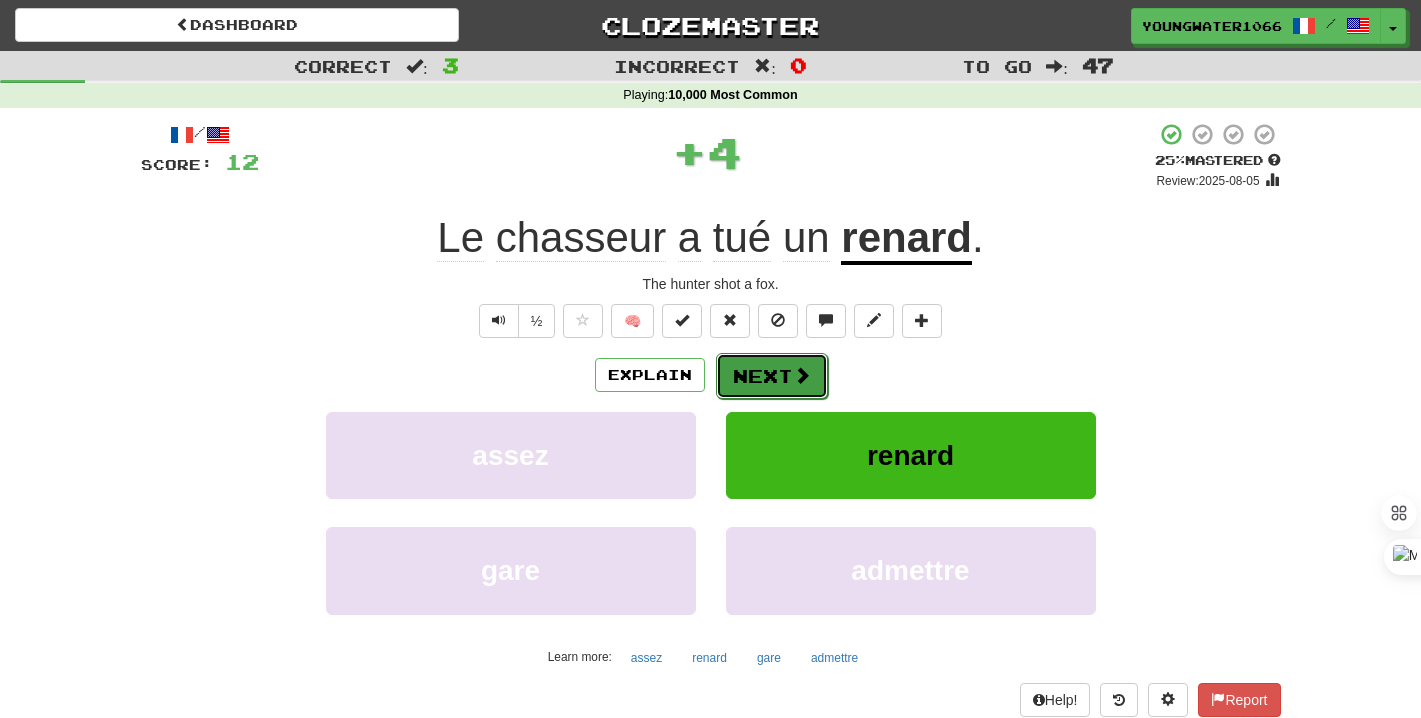 click on "Next" at bounding box center [772, 376] 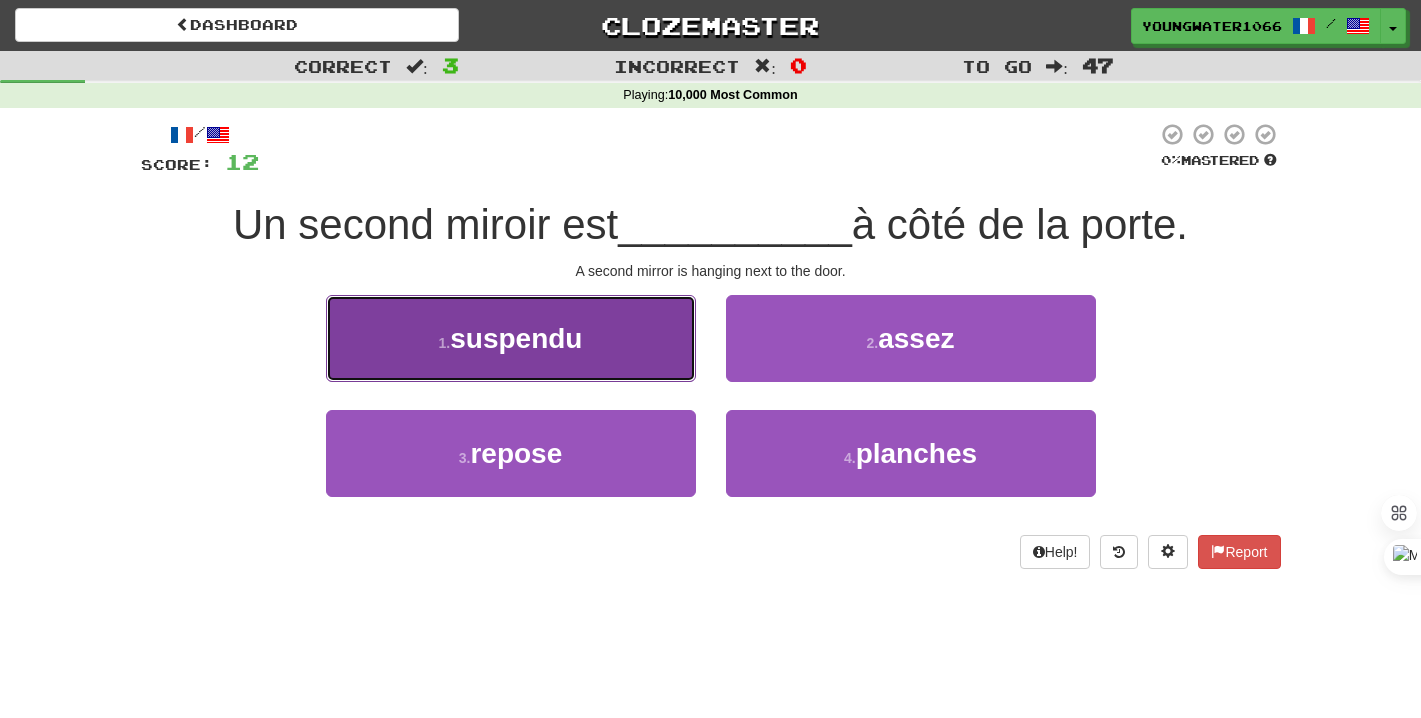 click on "1 .  suspendu" at bounding box center [511, 338] 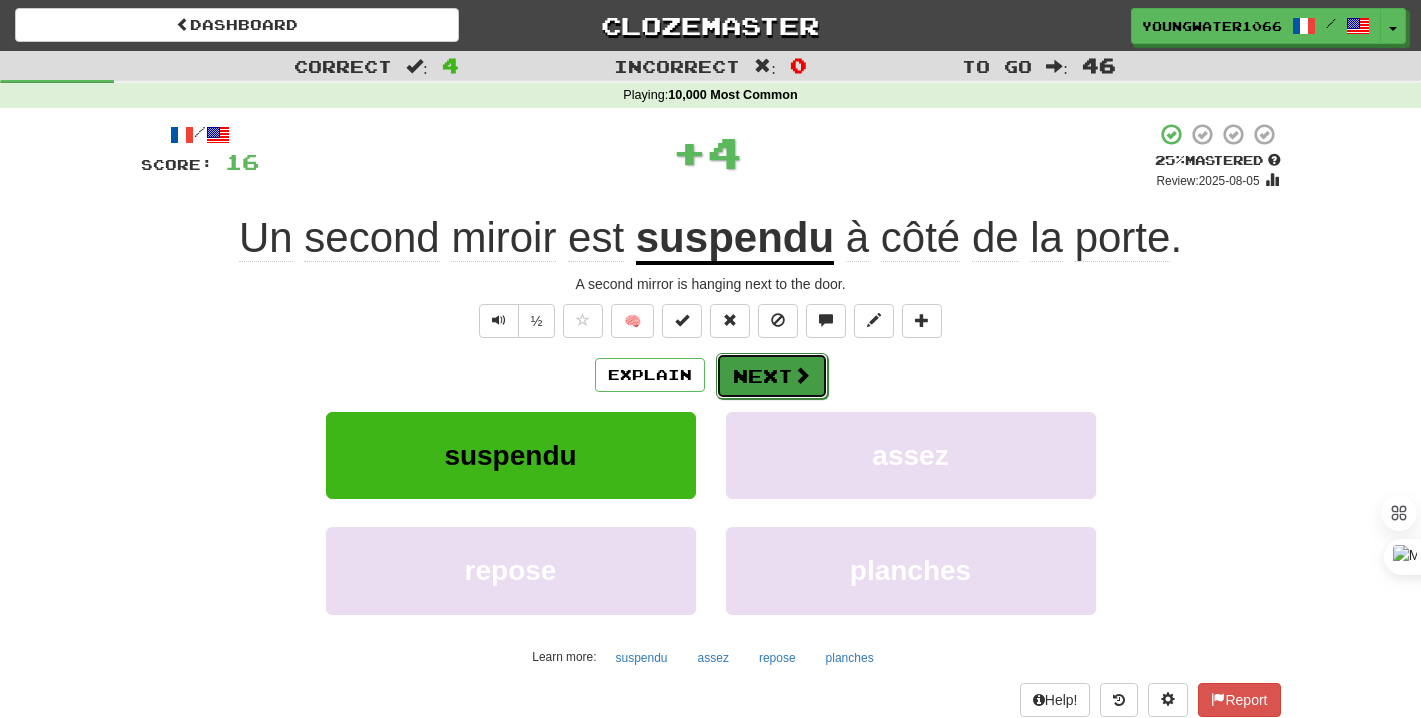 click on "Next" at bounding box center [772, 376] 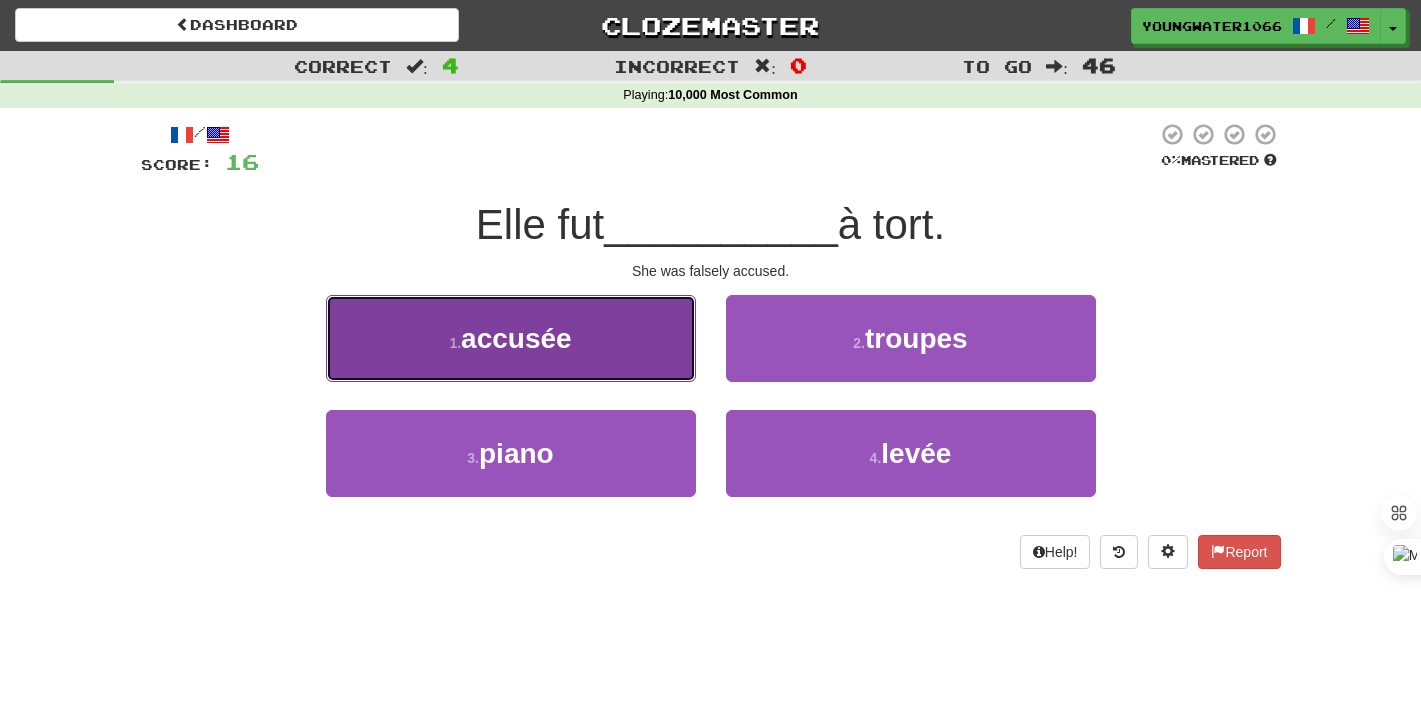 click on "1 .  accusée" at bounding box center (511, 338) 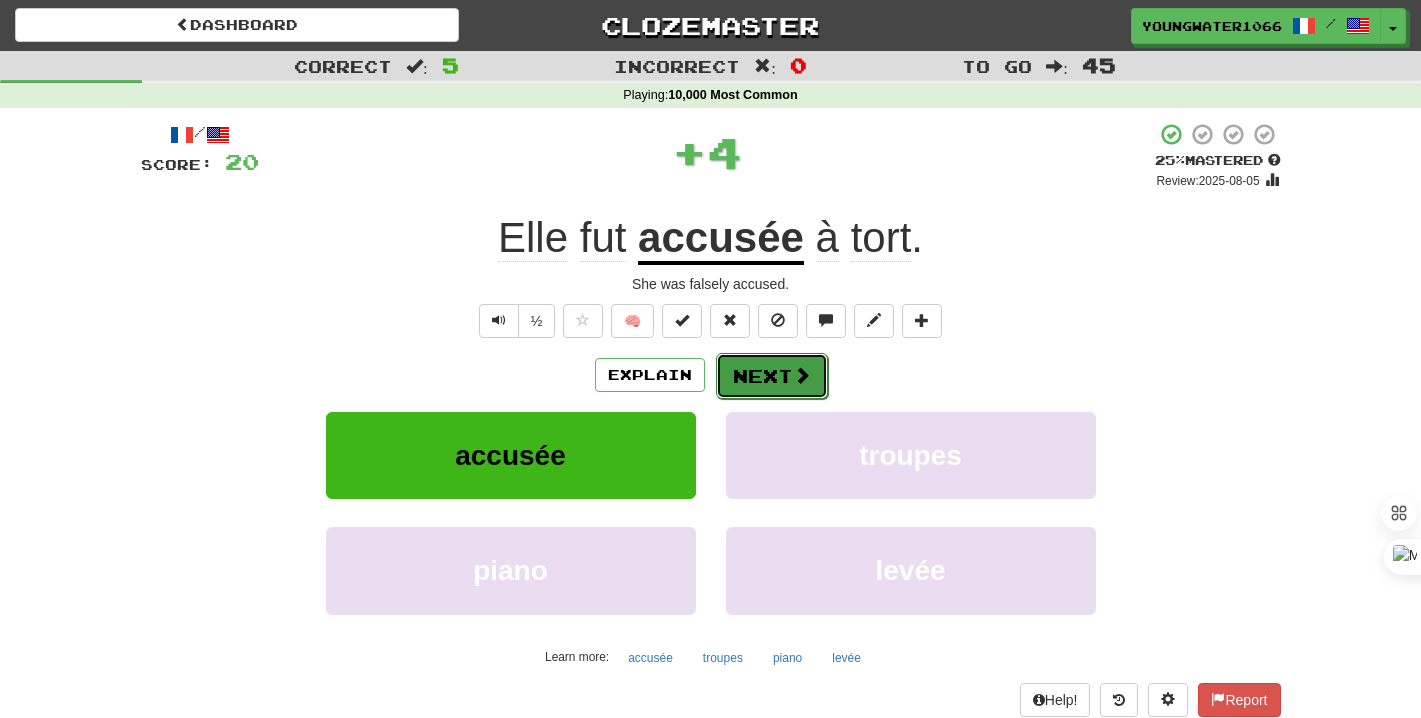 click on "Next" at bounding box center (772, 376) 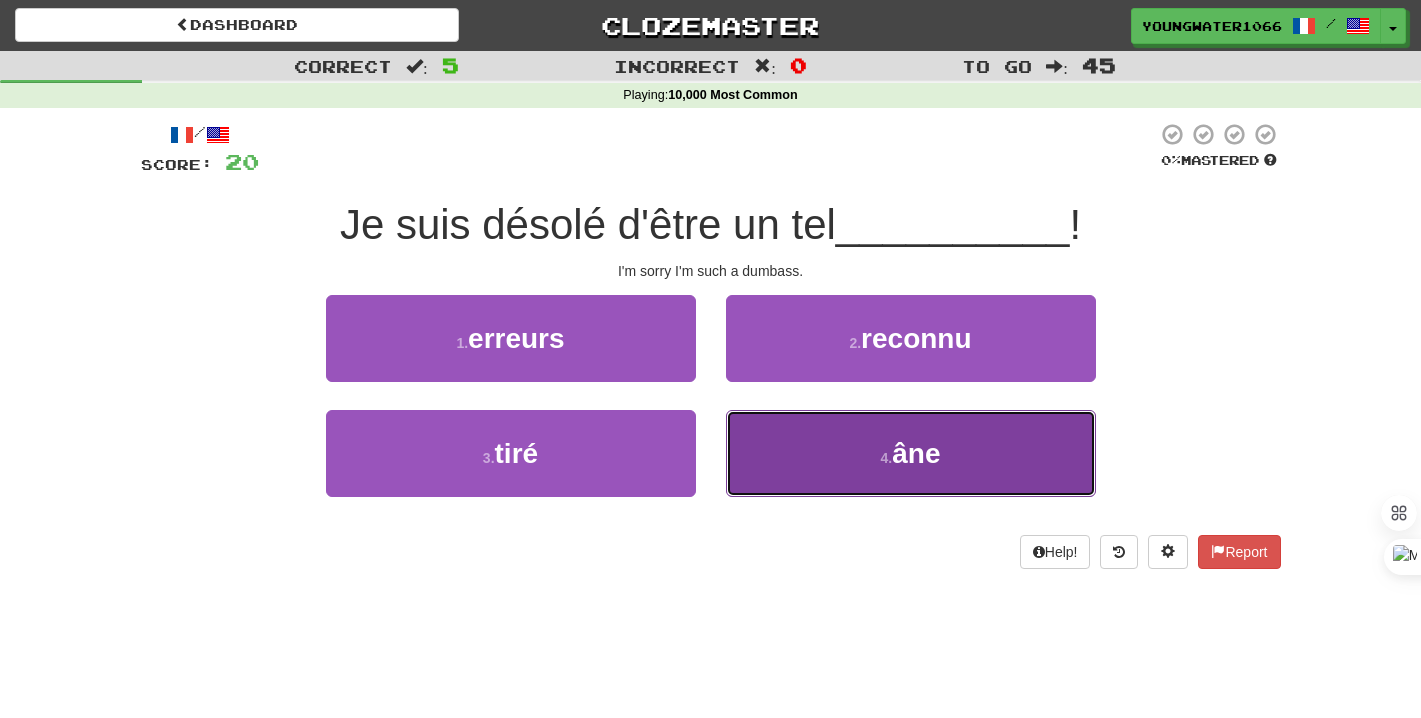 click on "4 . âne" at bounding box center (911, 453) 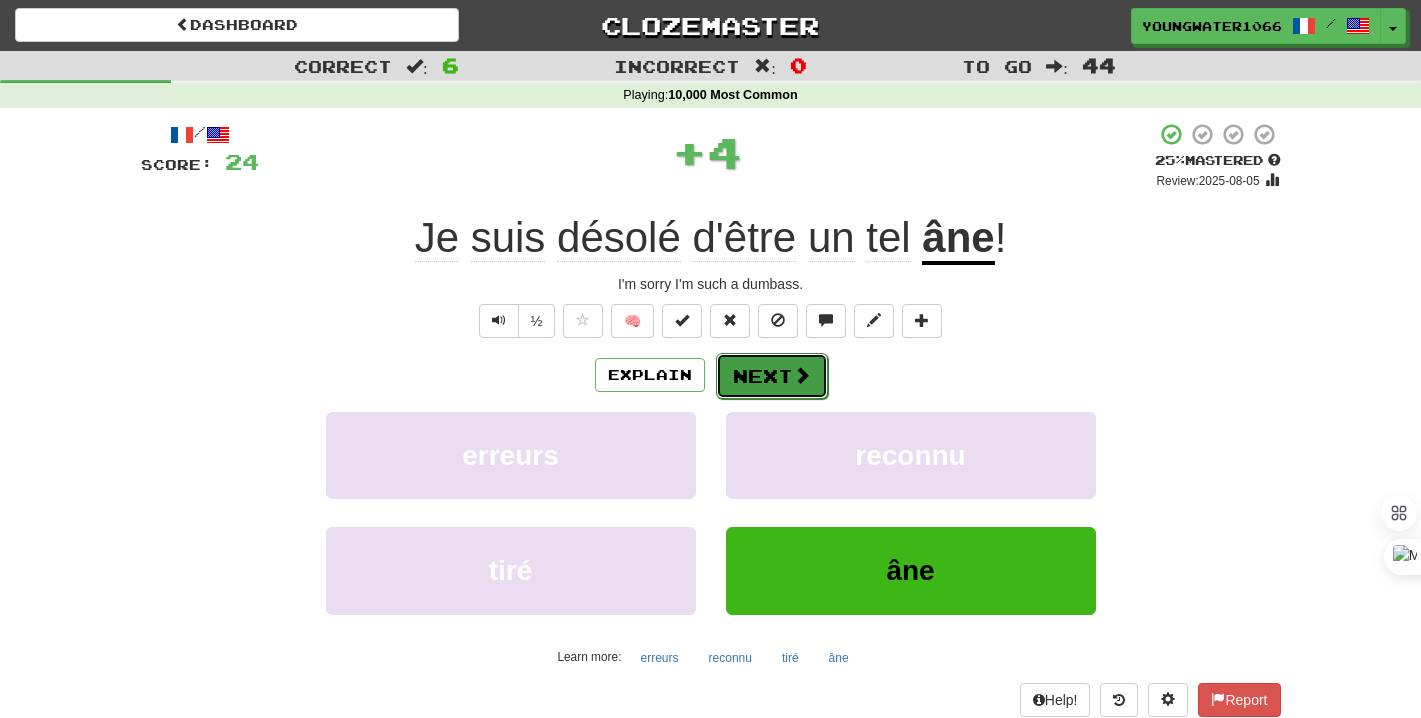 click on "Next" at bounding box center [772, 376] 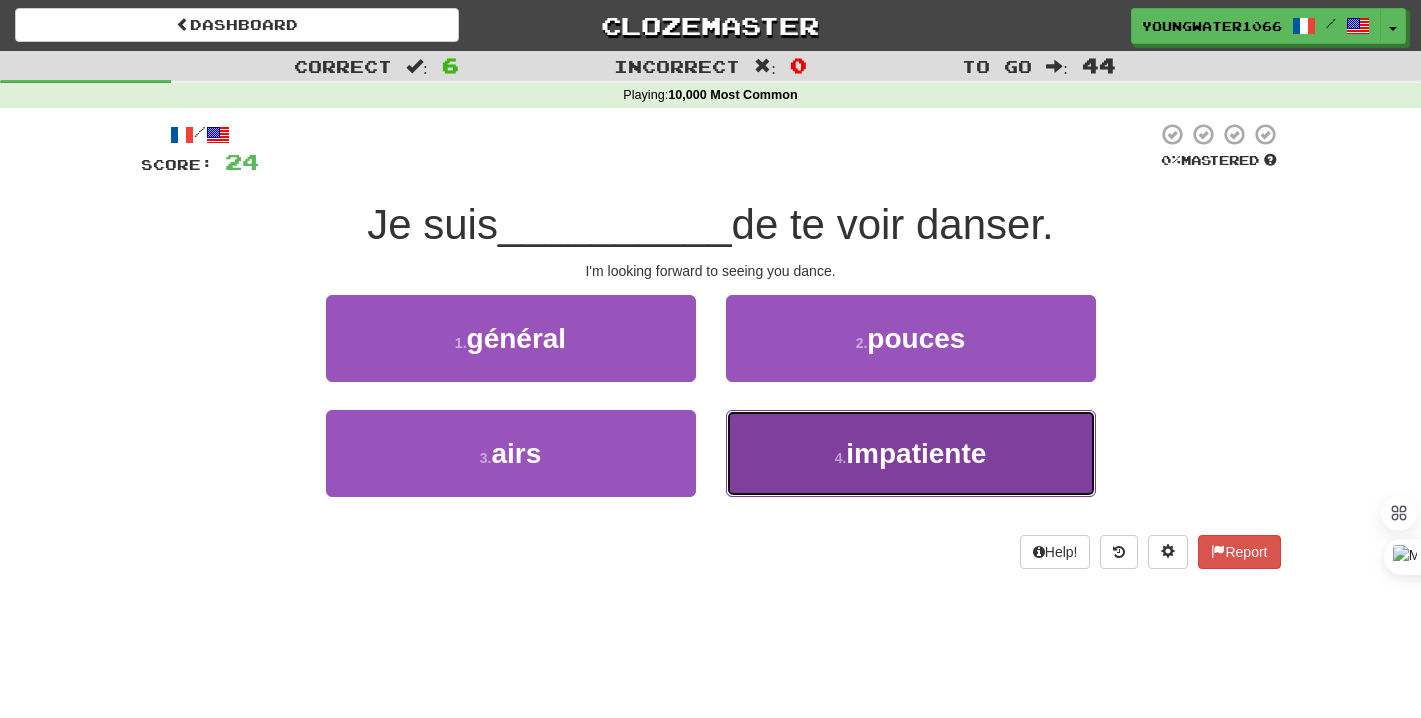 click on "4 .  impatiente" at bounding box center (911, 453) 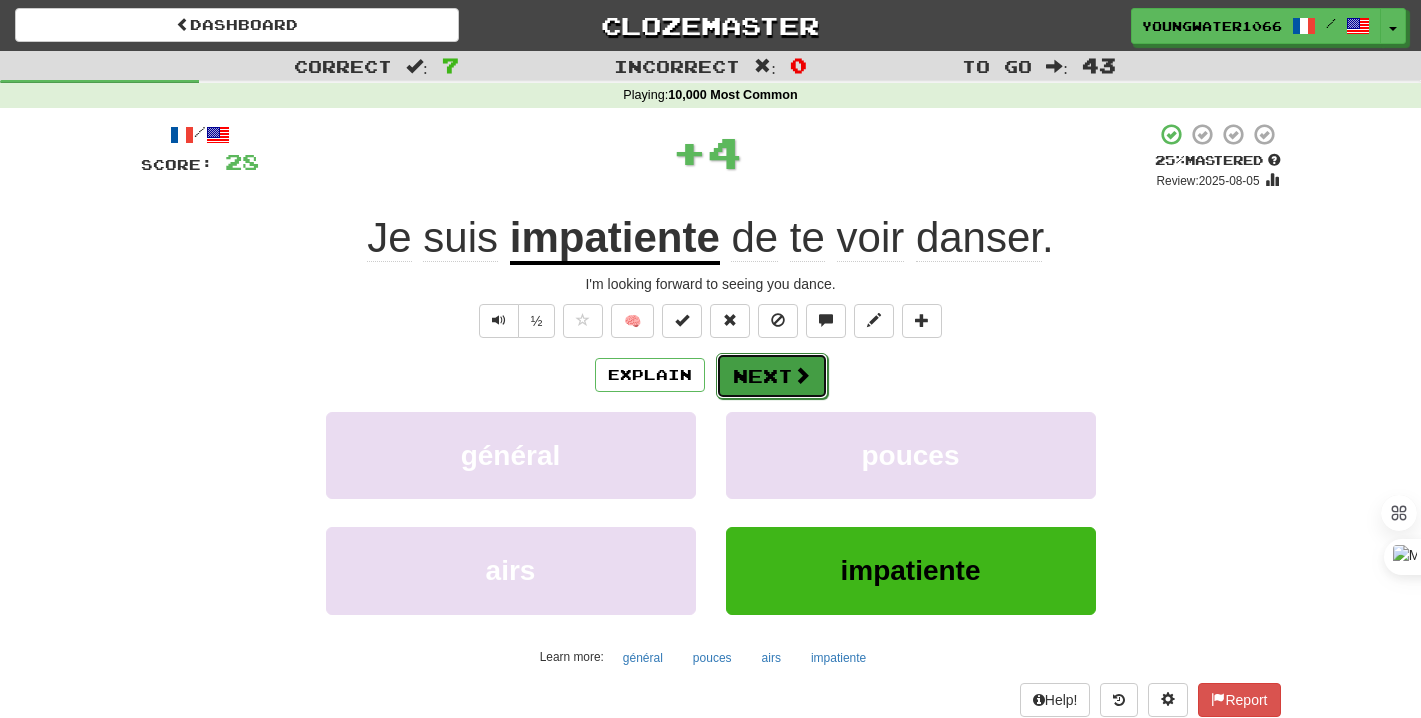 click on "Next" at bounding box center [772, 376] 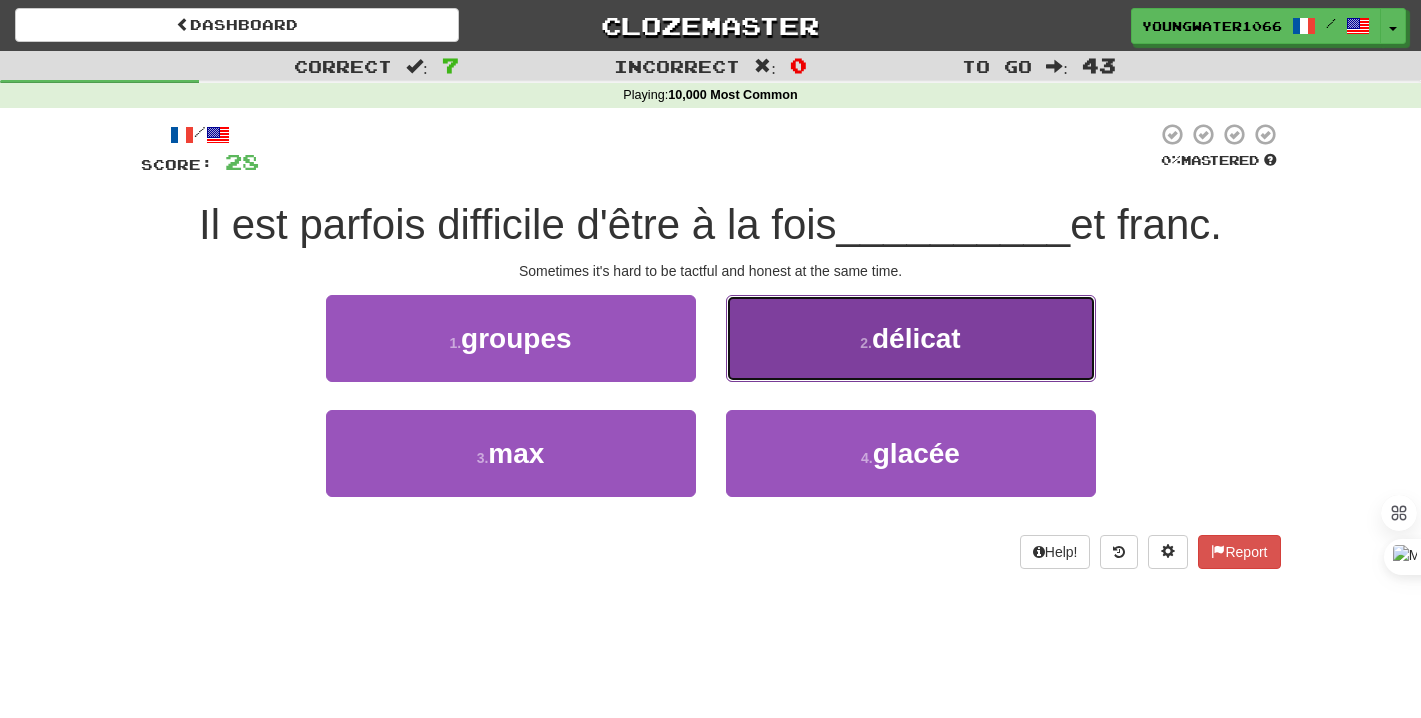 click on "2 .  délicat" at bounding box center [911, 338] 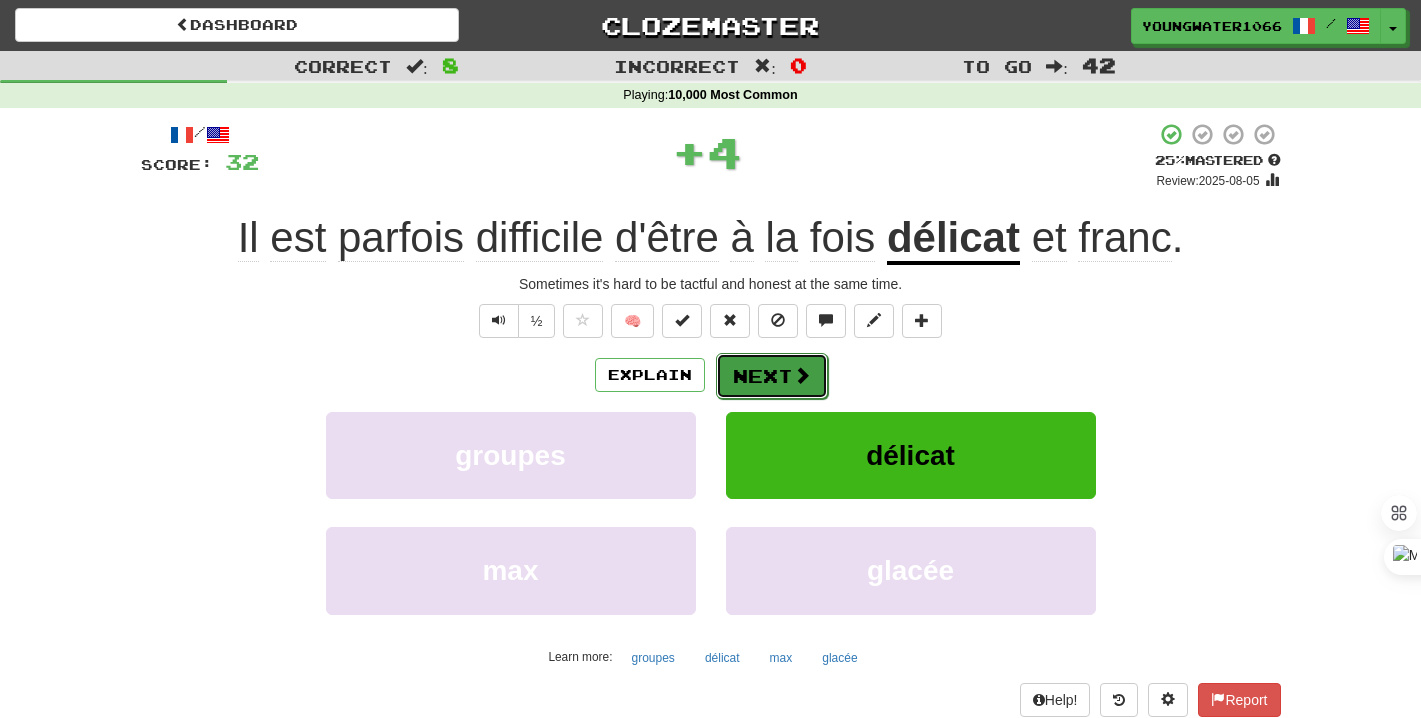 click on "Next" at bounding box center [772, 376] 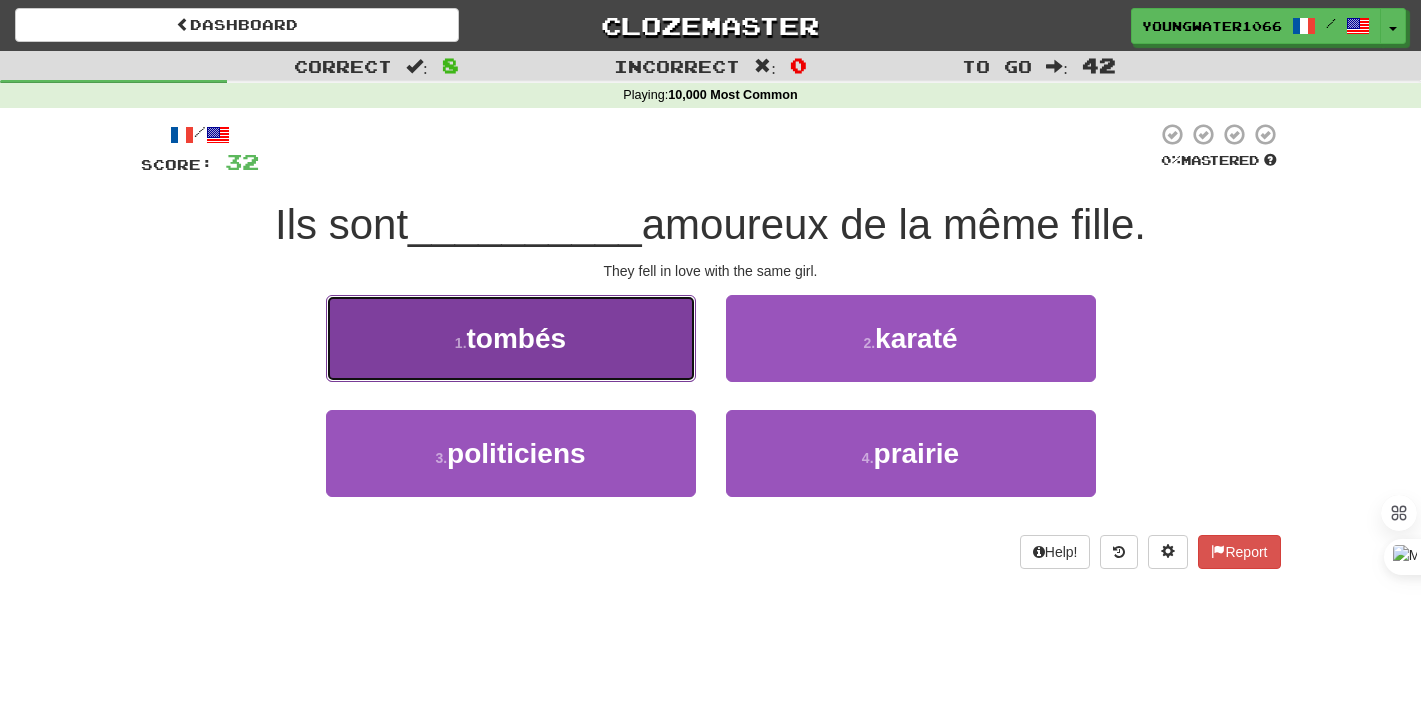click on "1 .  tombés" at bounding box center [511, 338] 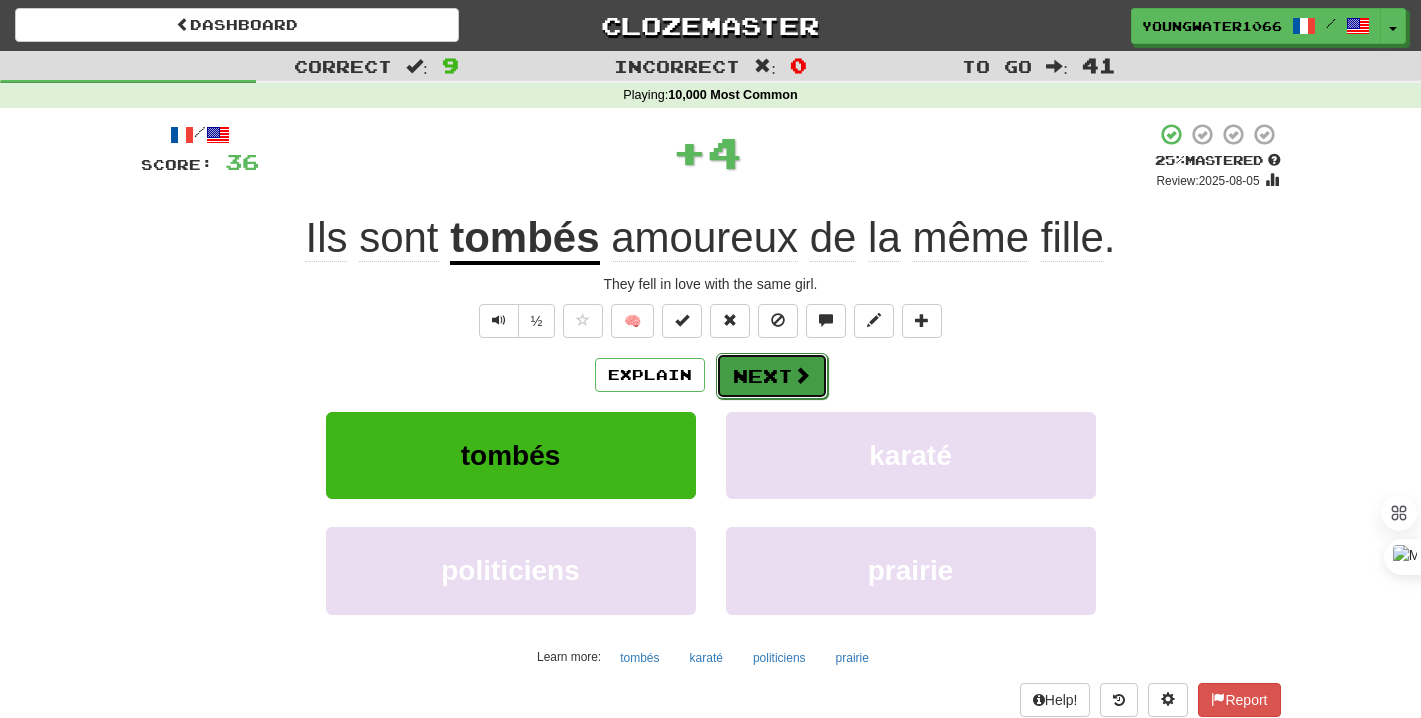 click on "Next" at bounding box center (772, 376) 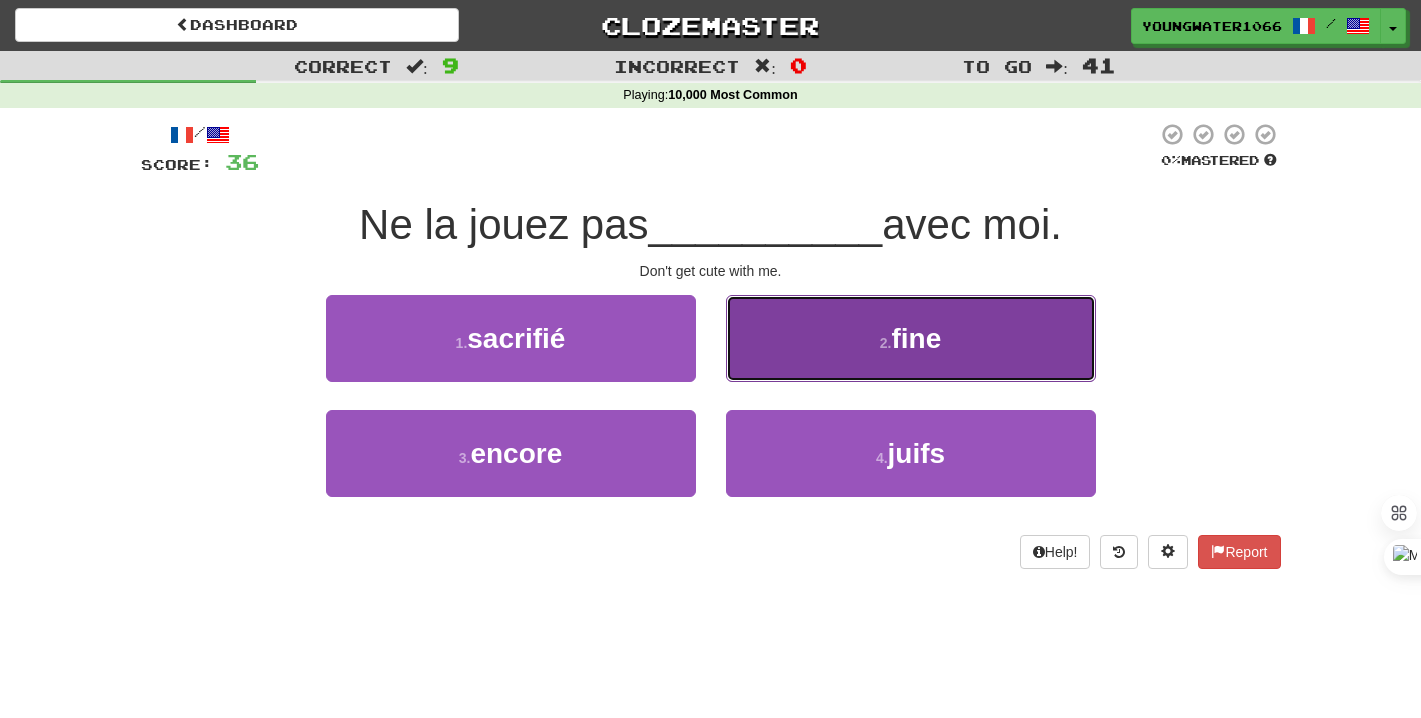 click on "2 .  fine" at bounding box center [911, 338] 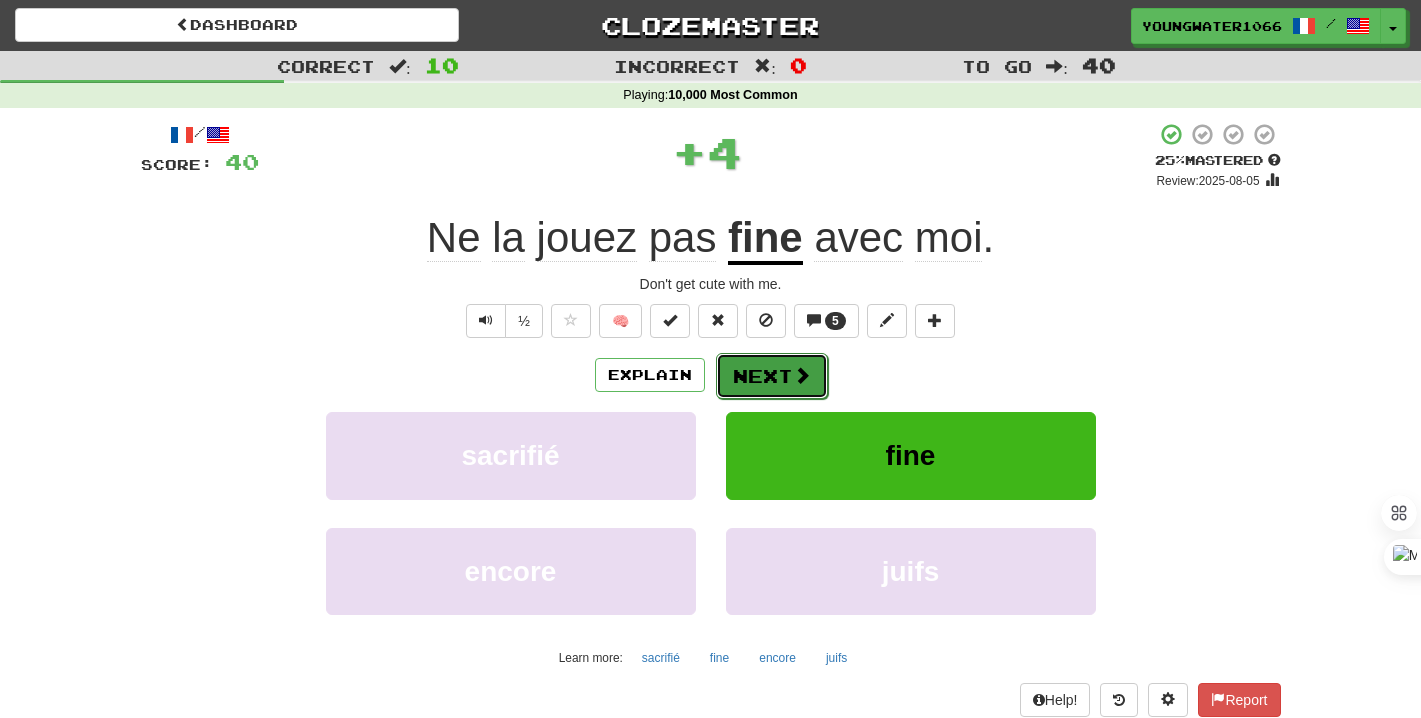 click on "Next" at bounding box center [772, 376] 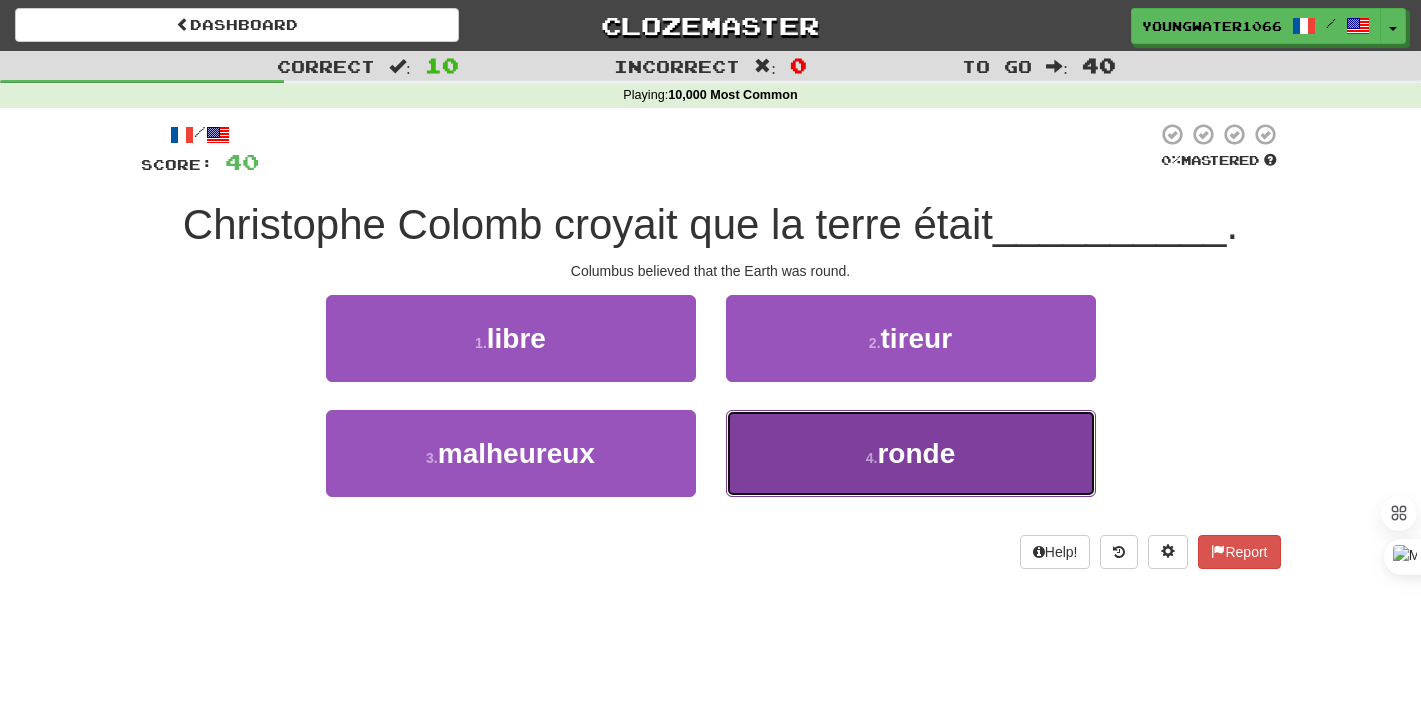 click on "4 .  ronde" at bounding box center (911, 453) 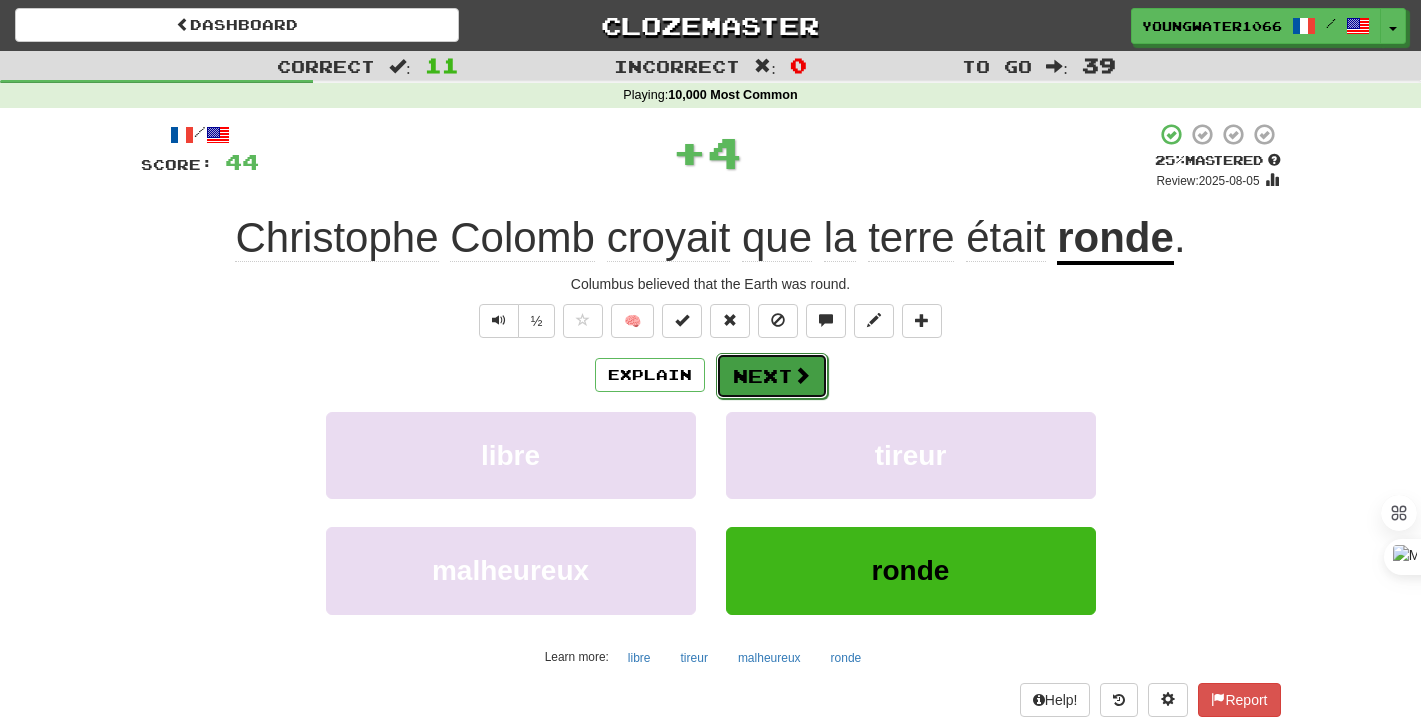 click on "Next" at bounding box center (772, 376) 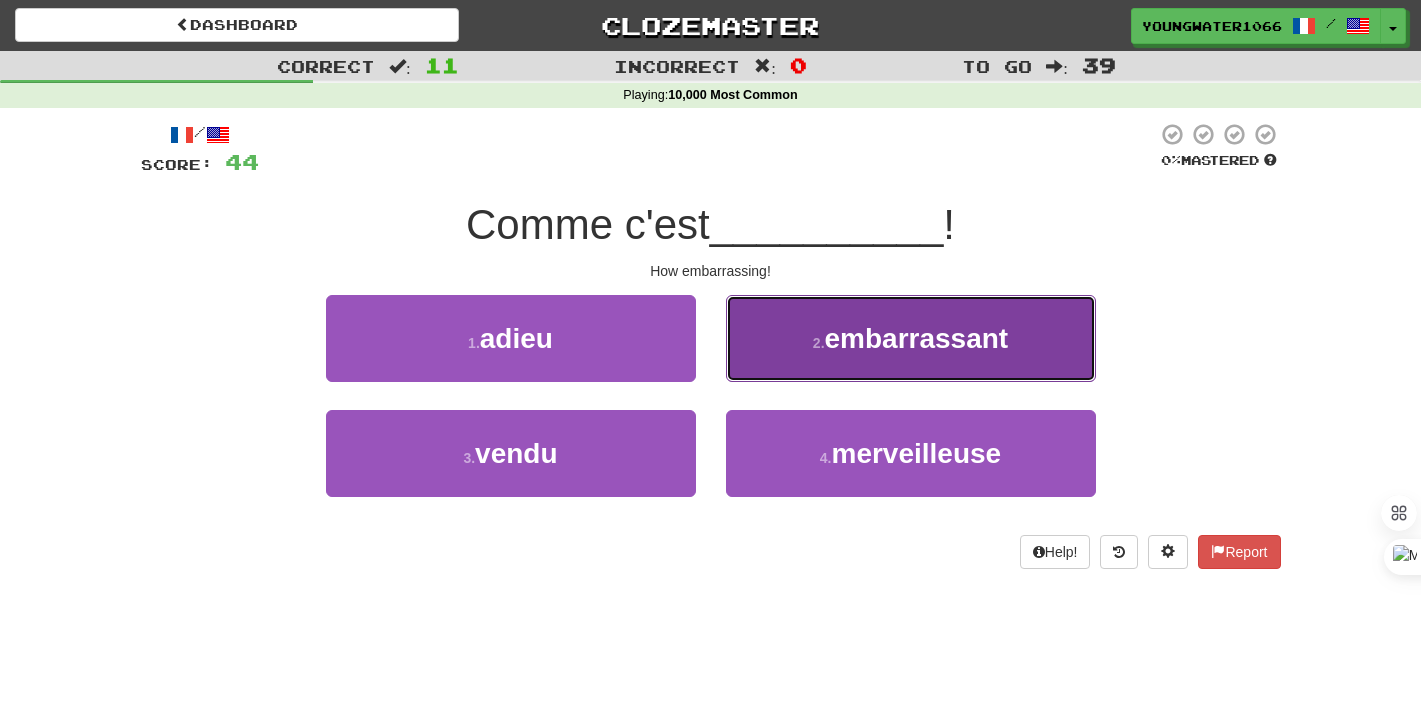 click on "2 .  embarrassant" at bounding box center [911, 338] 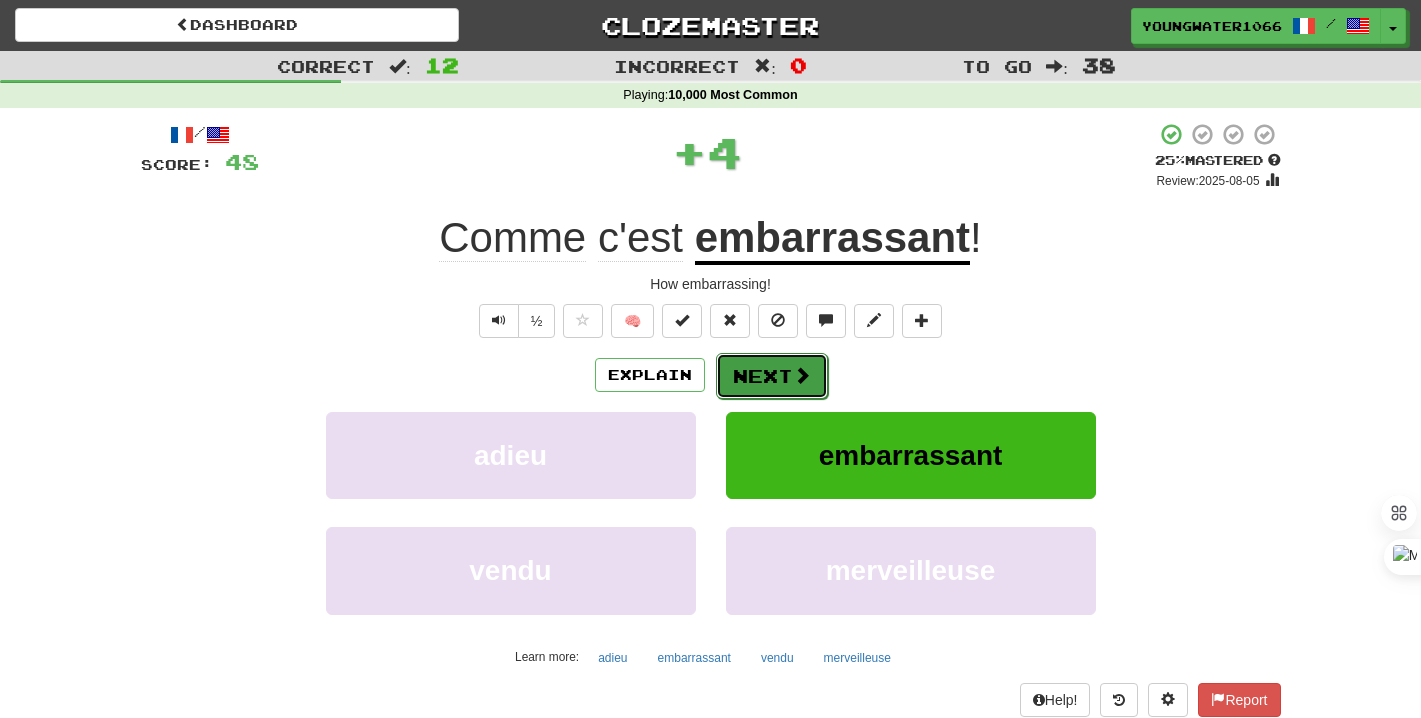 click on "Next" at bounding box center [772, 376] 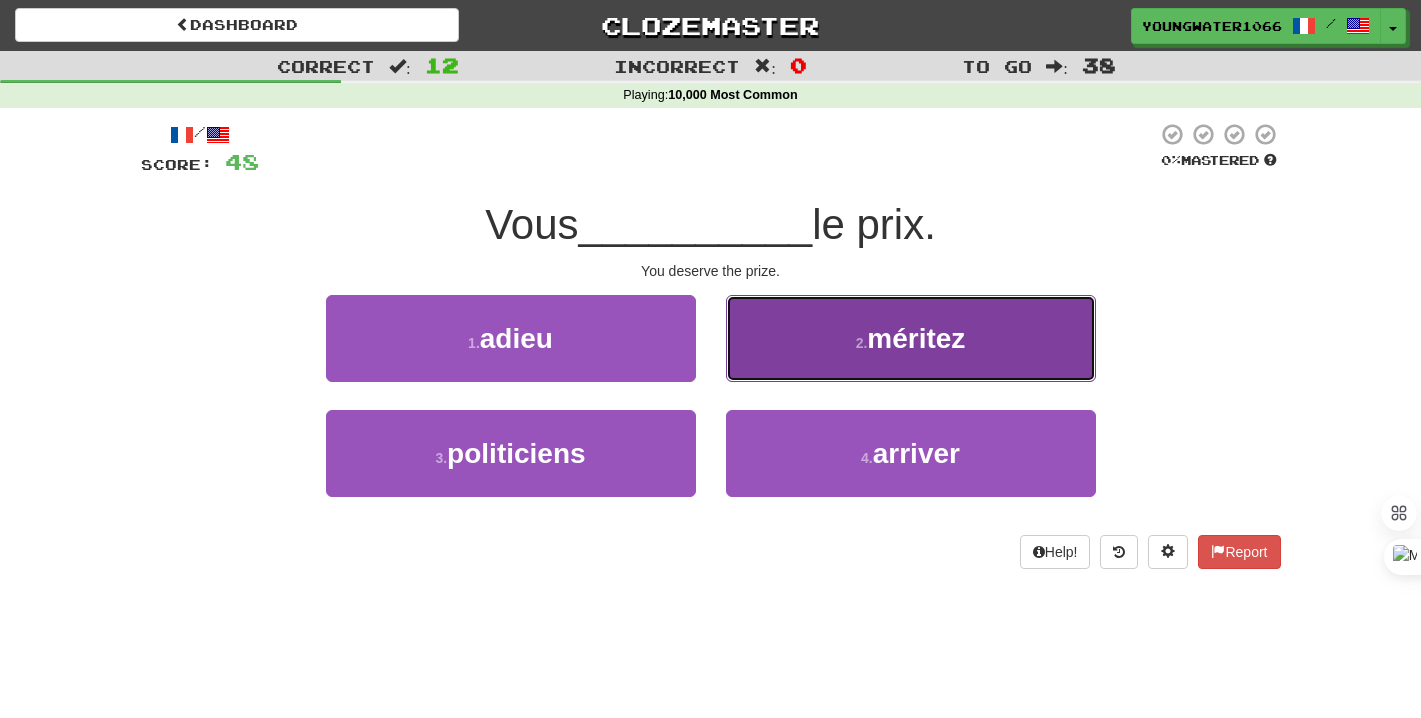 click on "2 .  méritez" at bounding box center [911, 338] 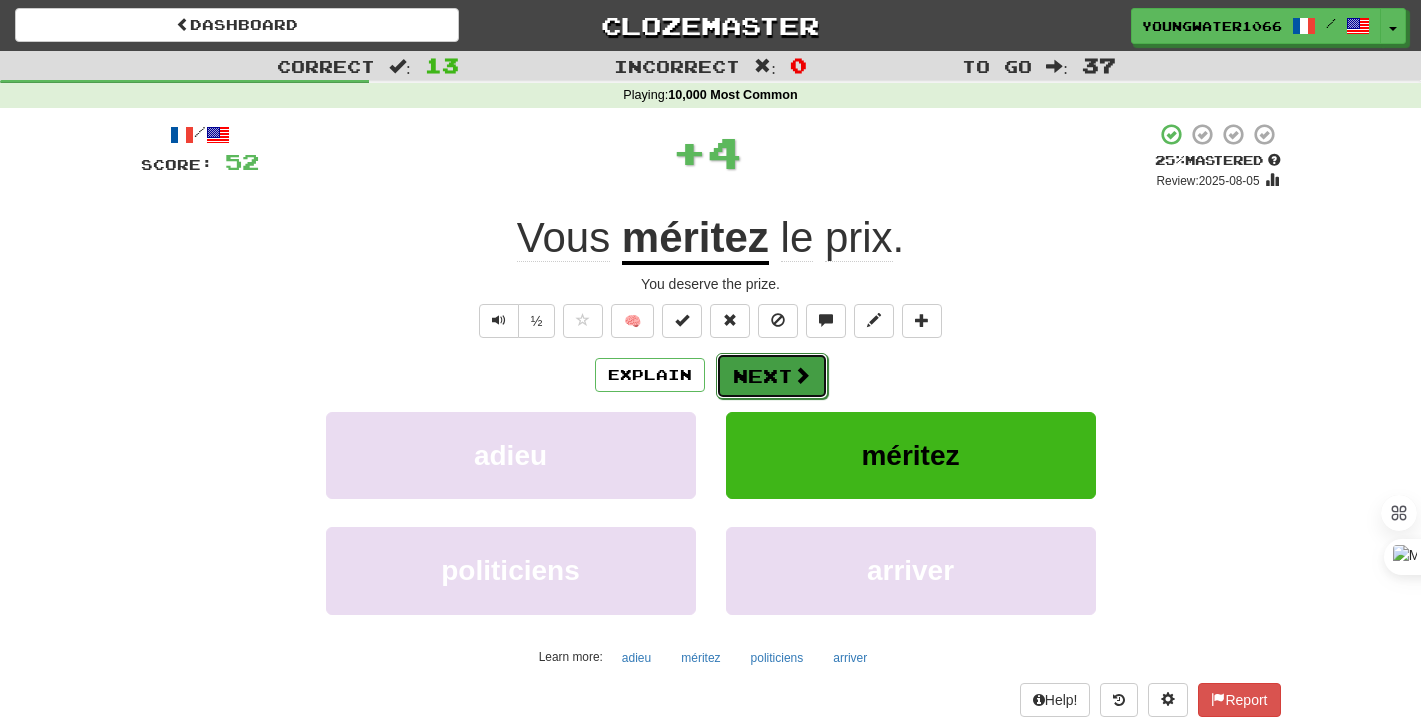 click on "Next" at bounding box center [772, 376] 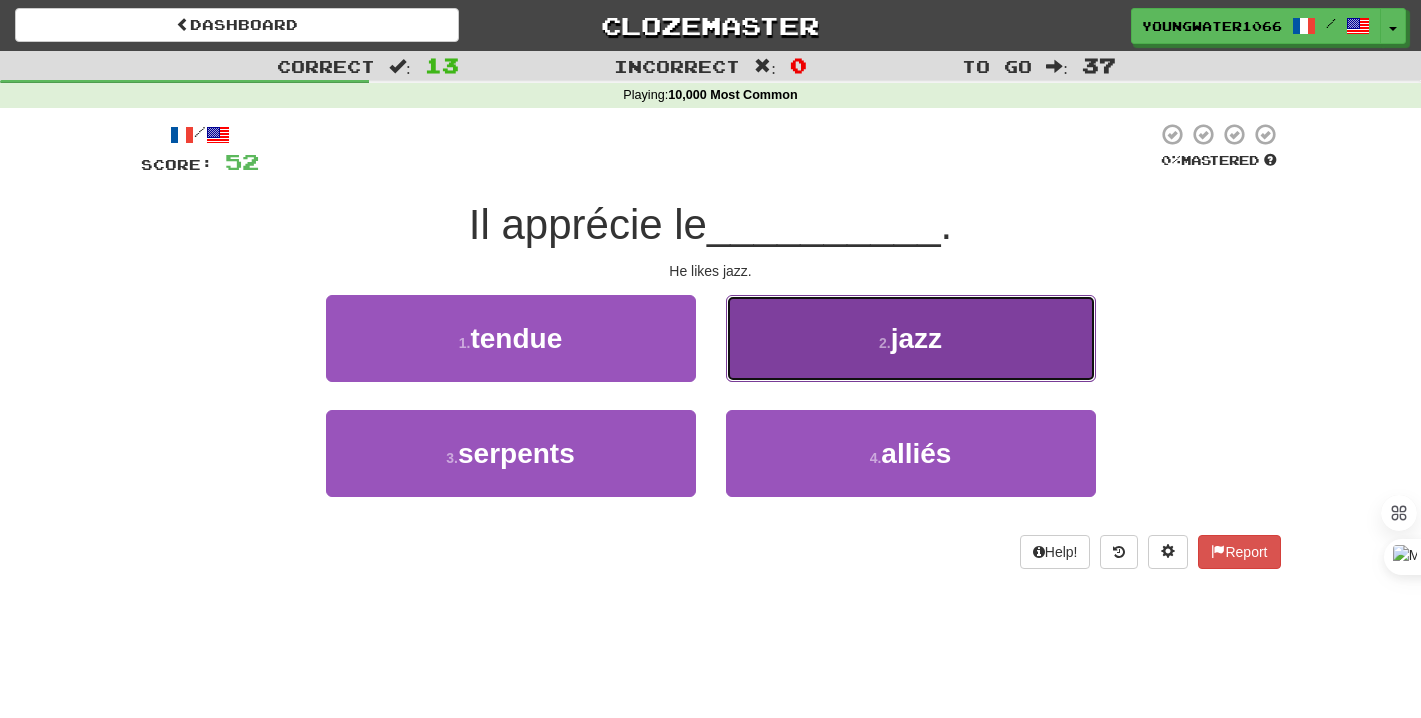 click on "2 .  jazz" at bounding box center (911, 338) 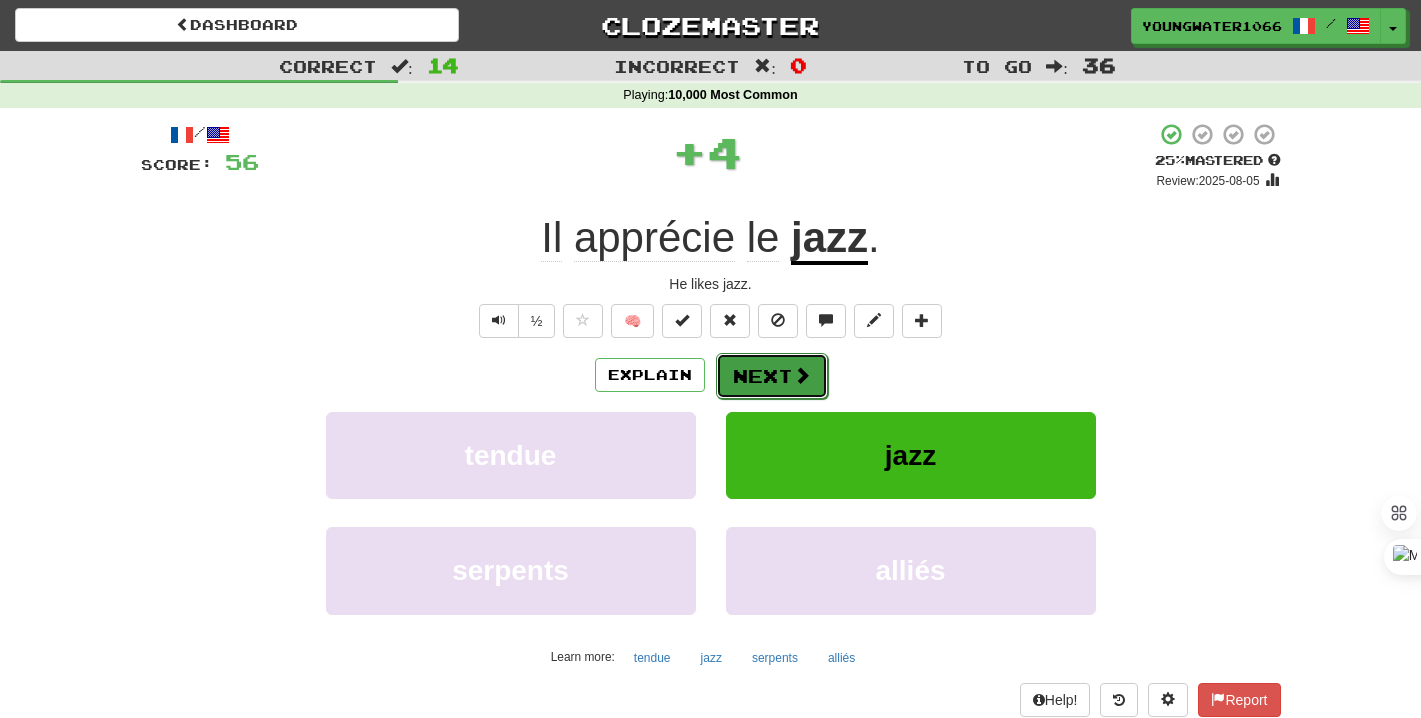 click on "Next" at bounding box center [772, 376] 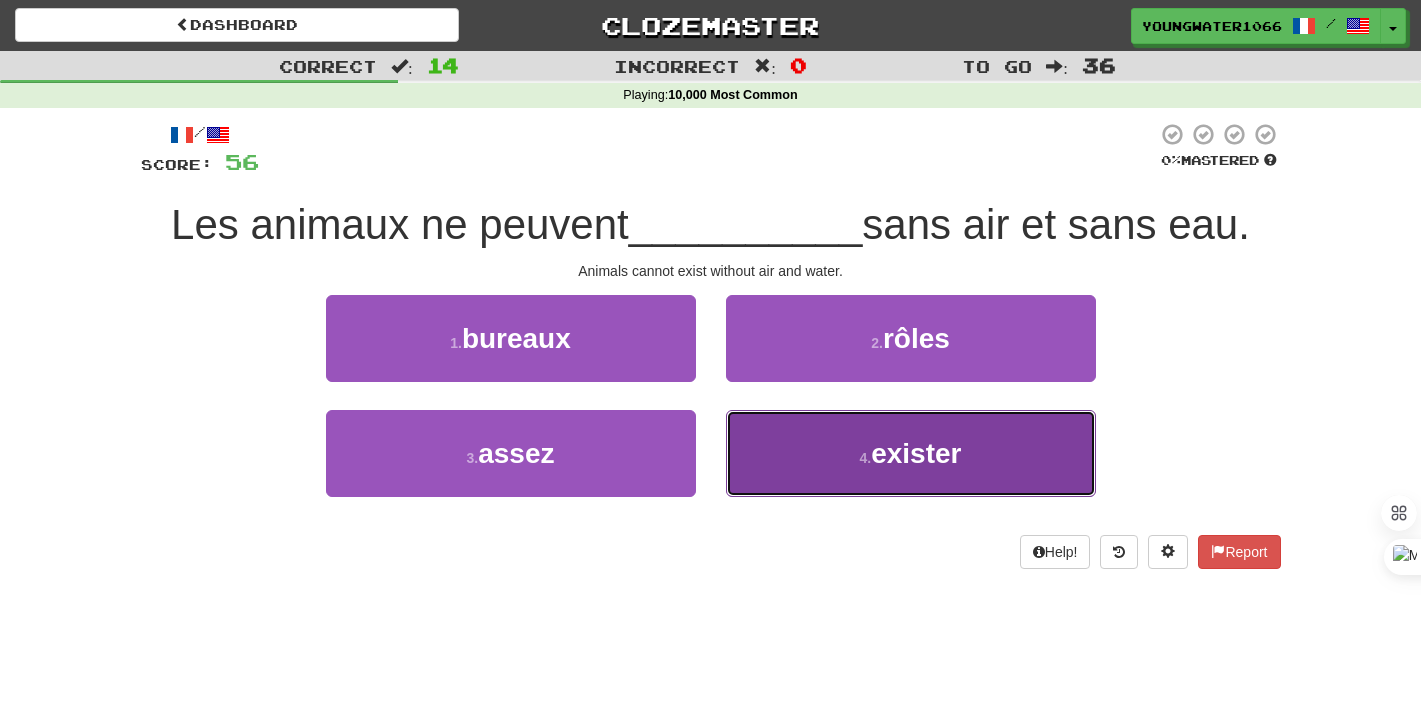 click on "4 .  exister" at bounding box center [911, 453] 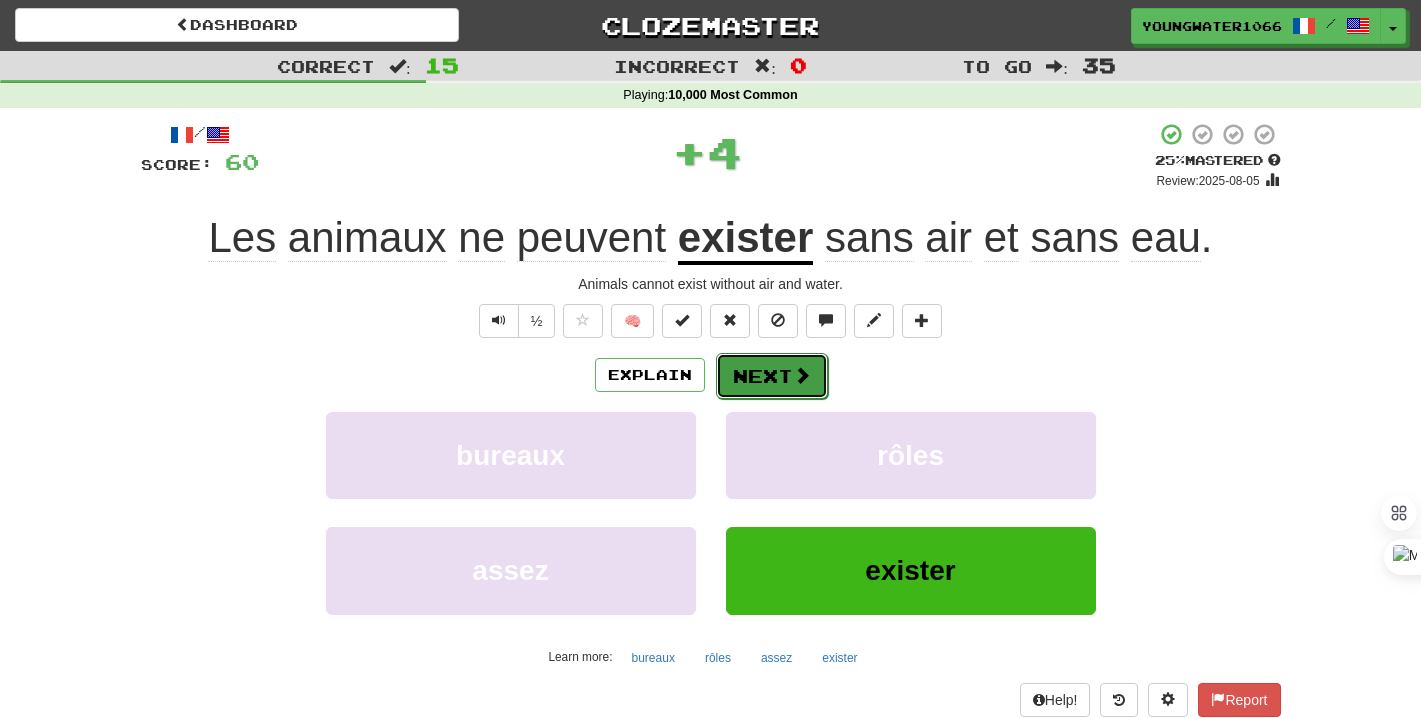 click on "Next" at bounding box center [772, 376] 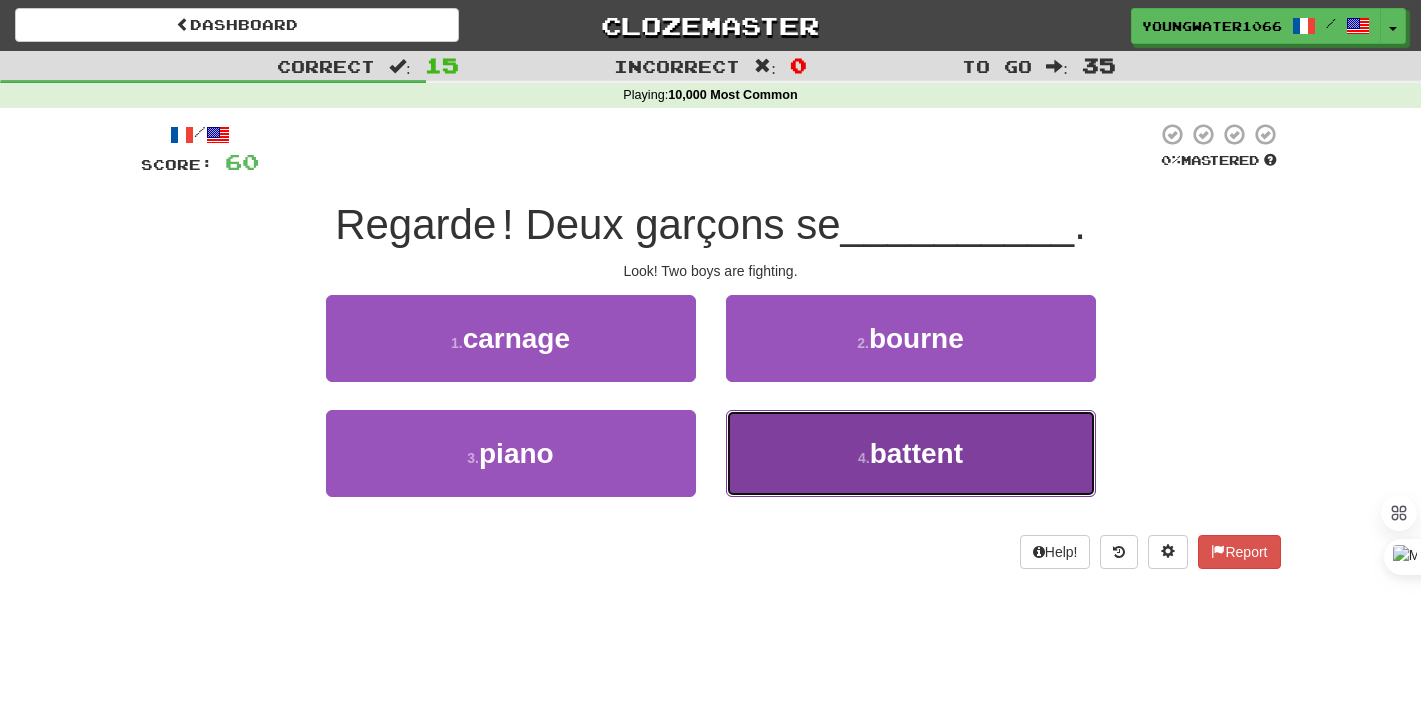 click on "4 .  battent" at bounding box center [911, 453] 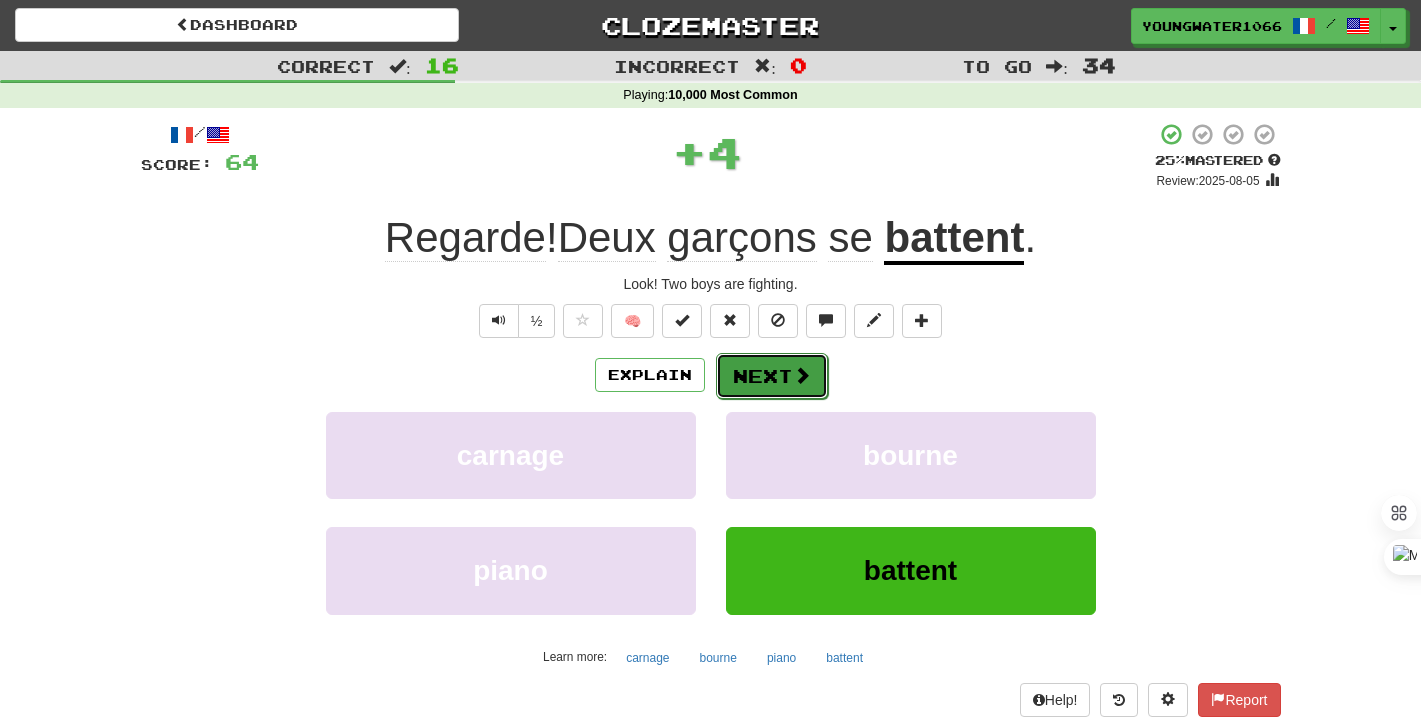 click on "Next" at bounding box center (772, 376) 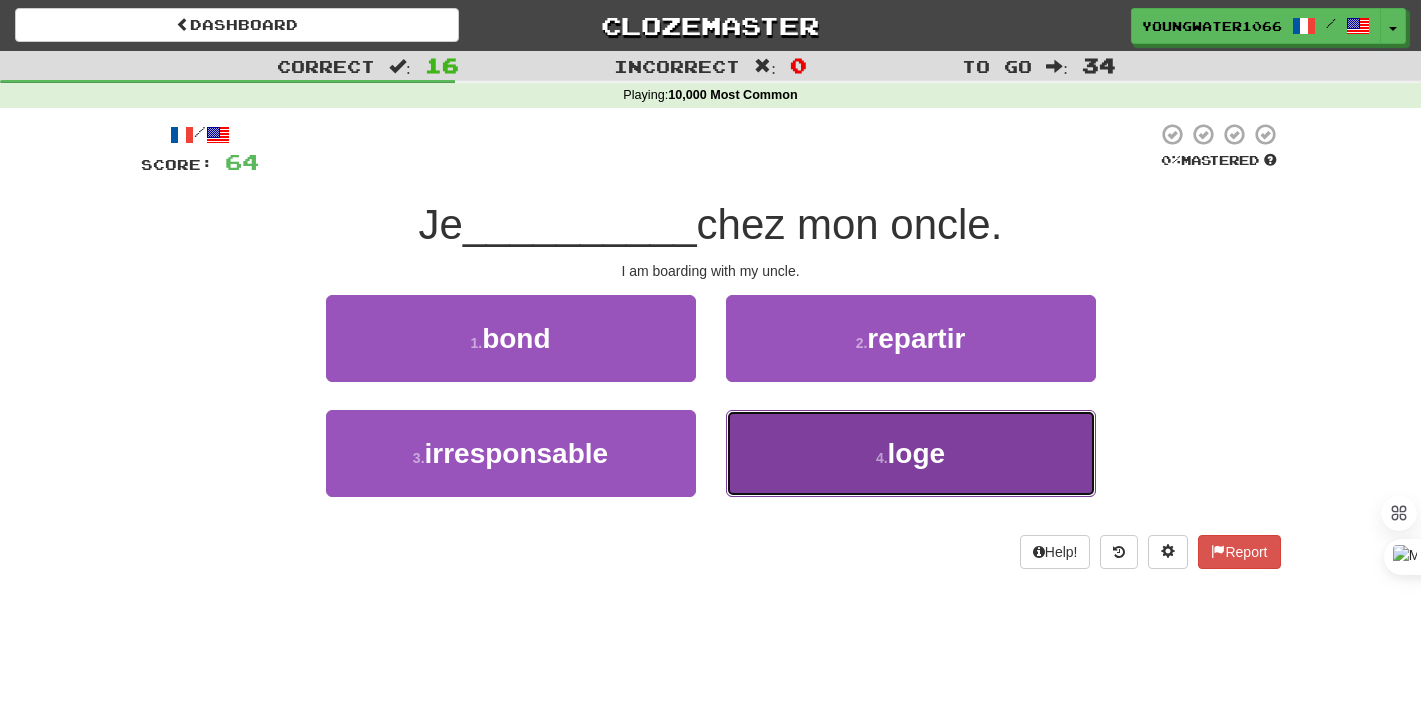 click on "4 . loge" at bounding box center (911, 453) 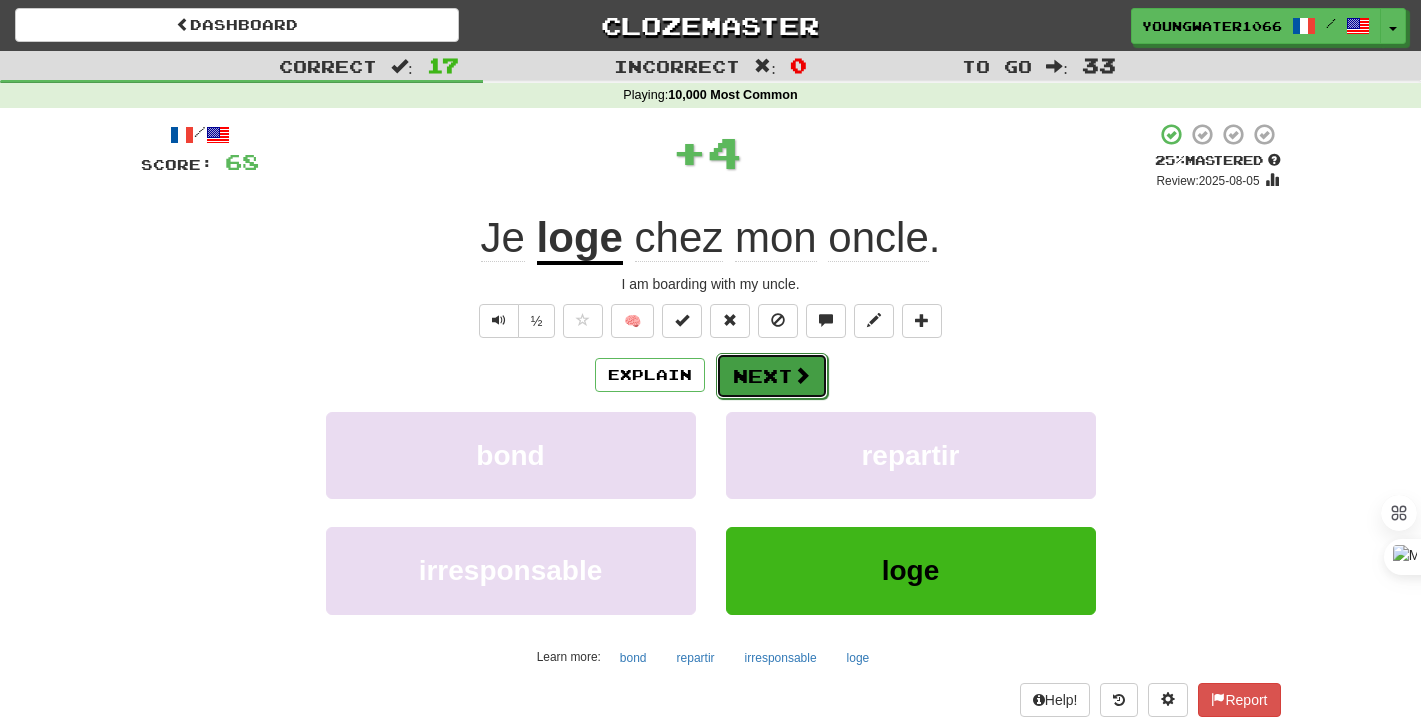 click on "Next" at bounding box center (772, 376) 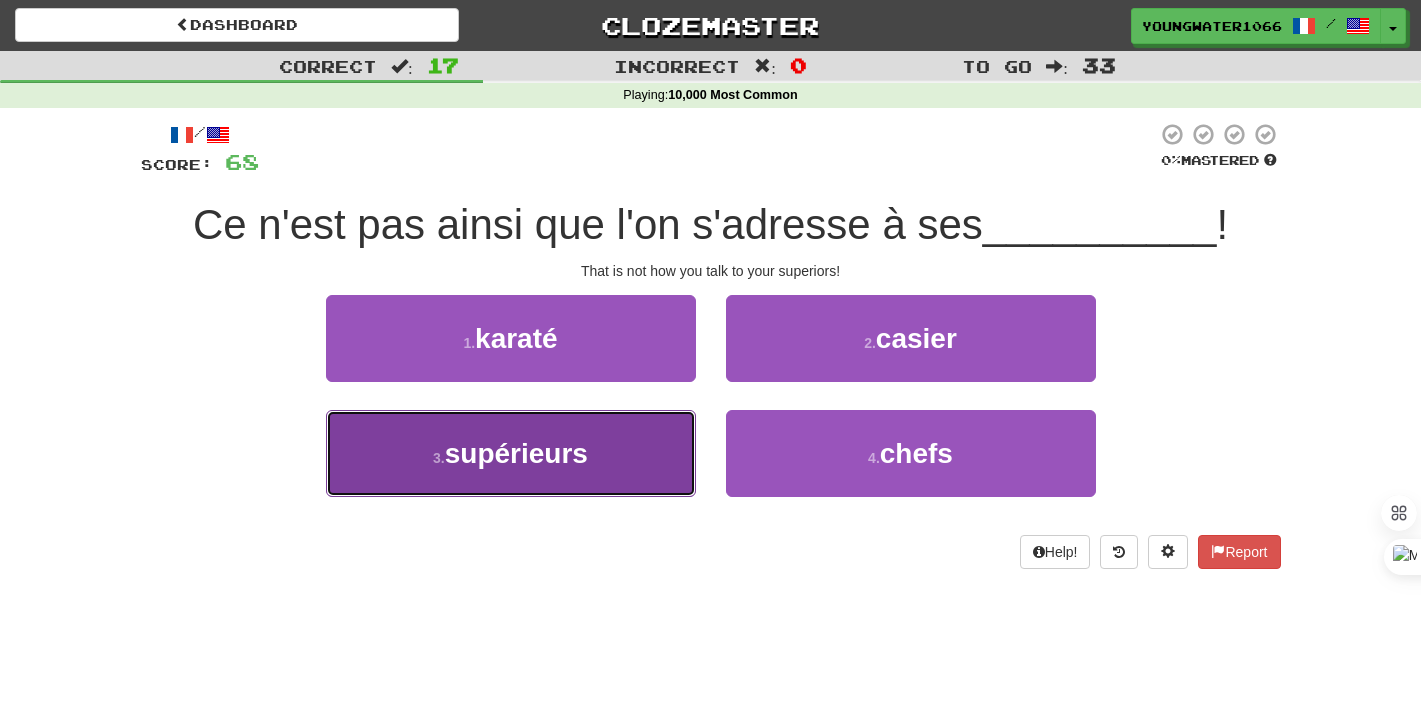 click on "3 .  supérieurs" at bounding box center [511, 453] 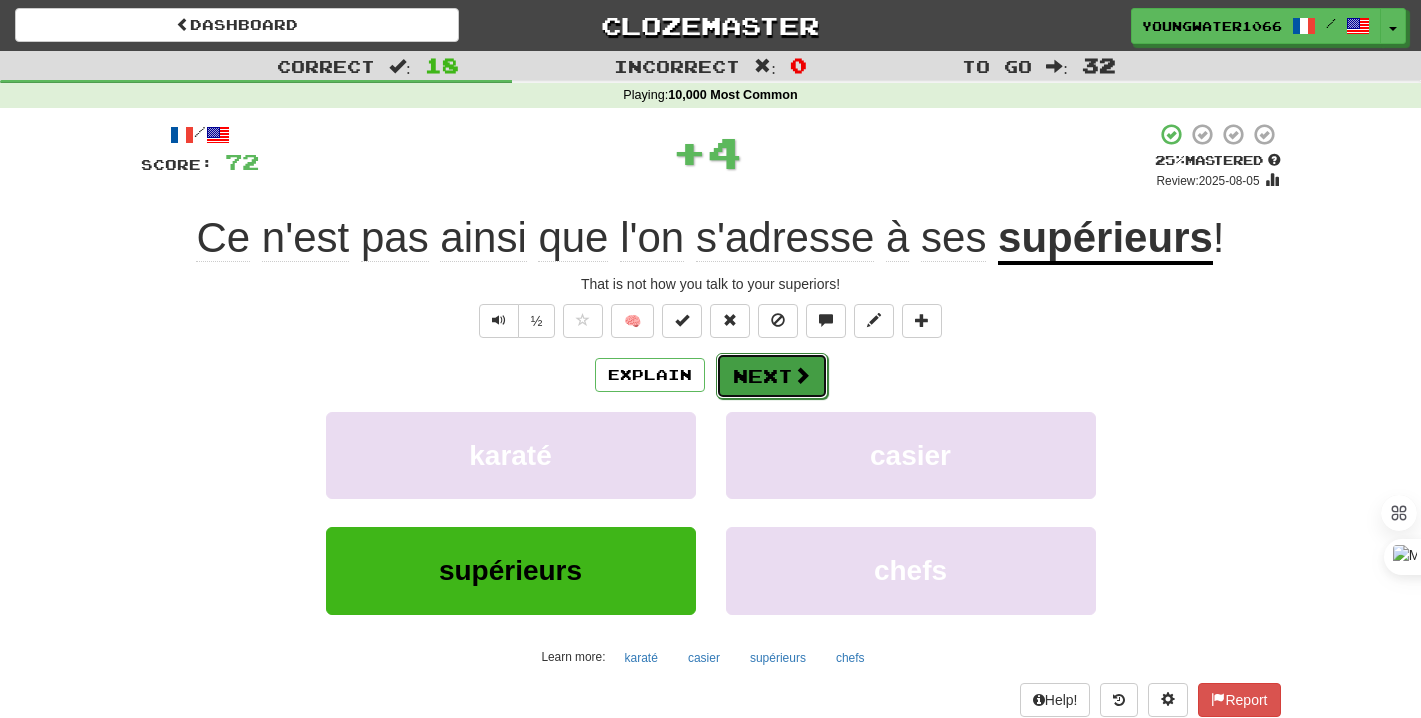click on "Next" at bounding box center (772, 376) 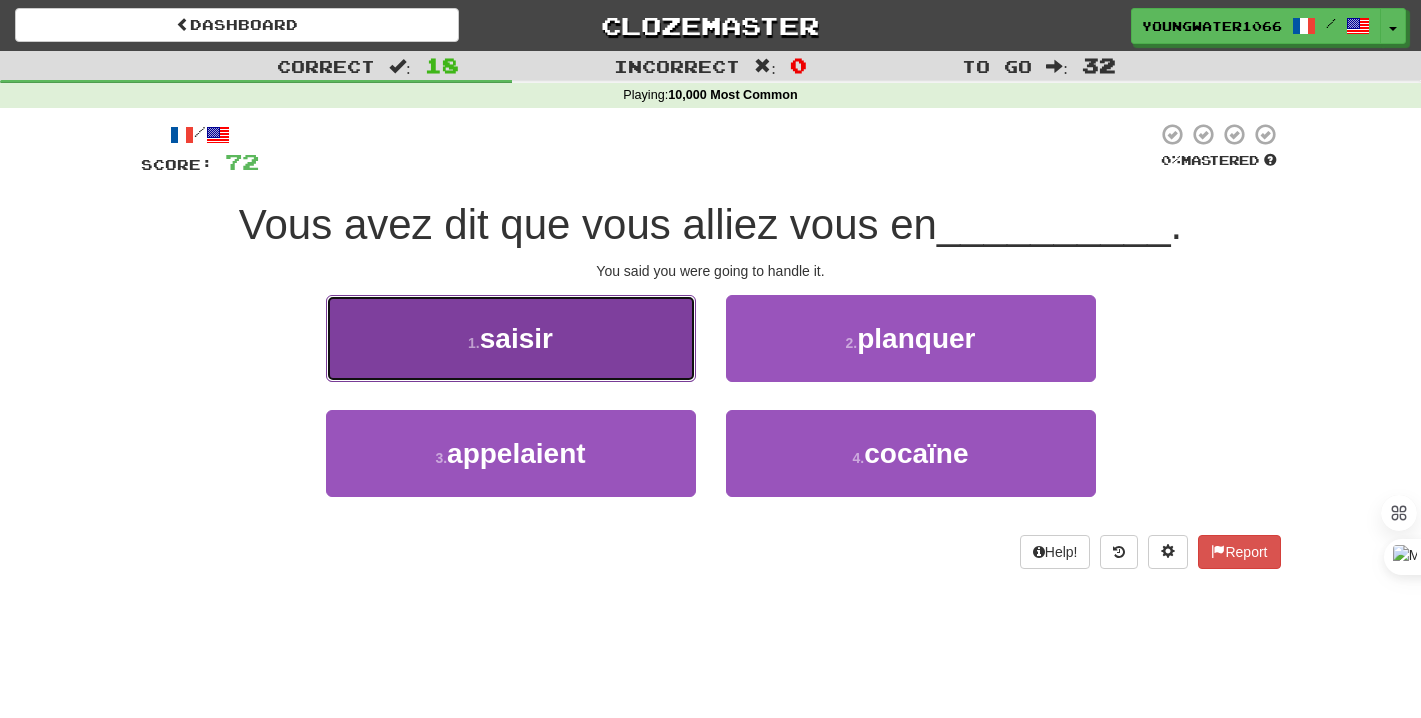 click on "1 . saisir" at bounding box center [511, 338] 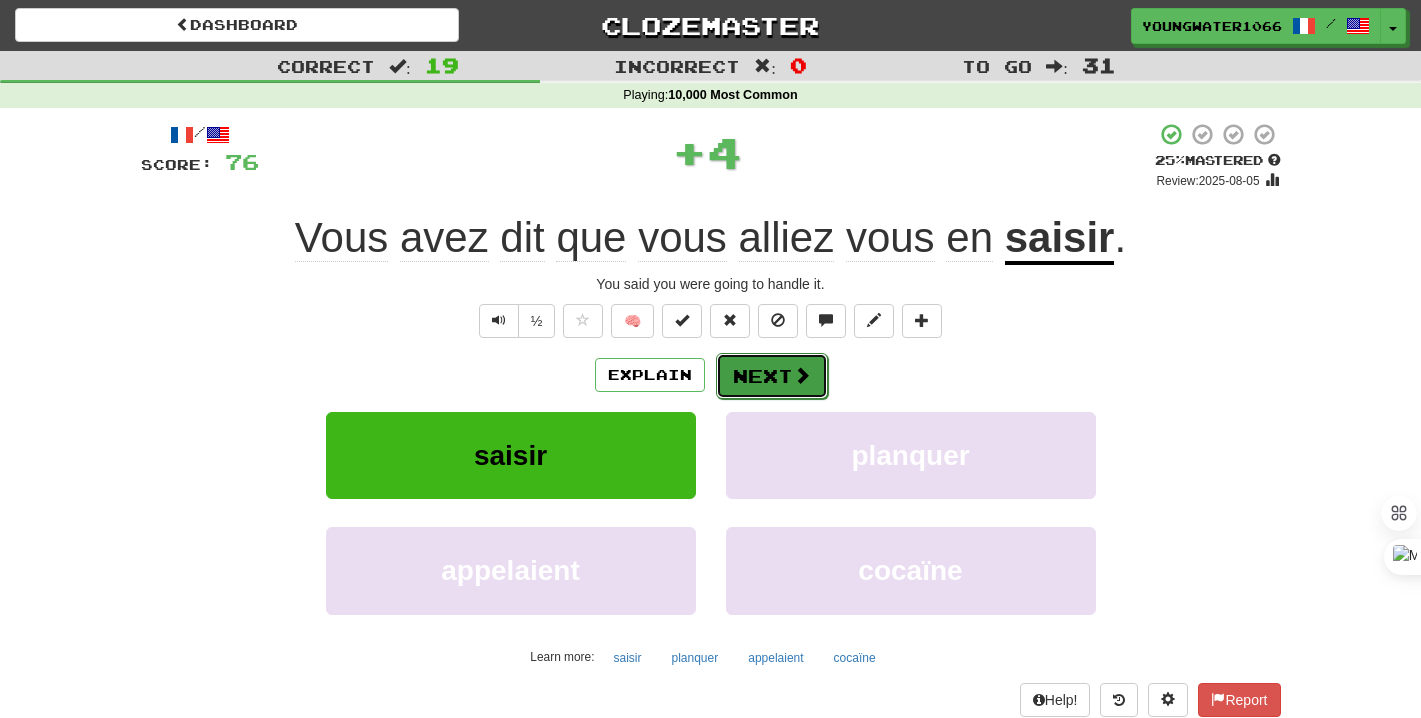 click on "Next" at bounding box center (772, 376) 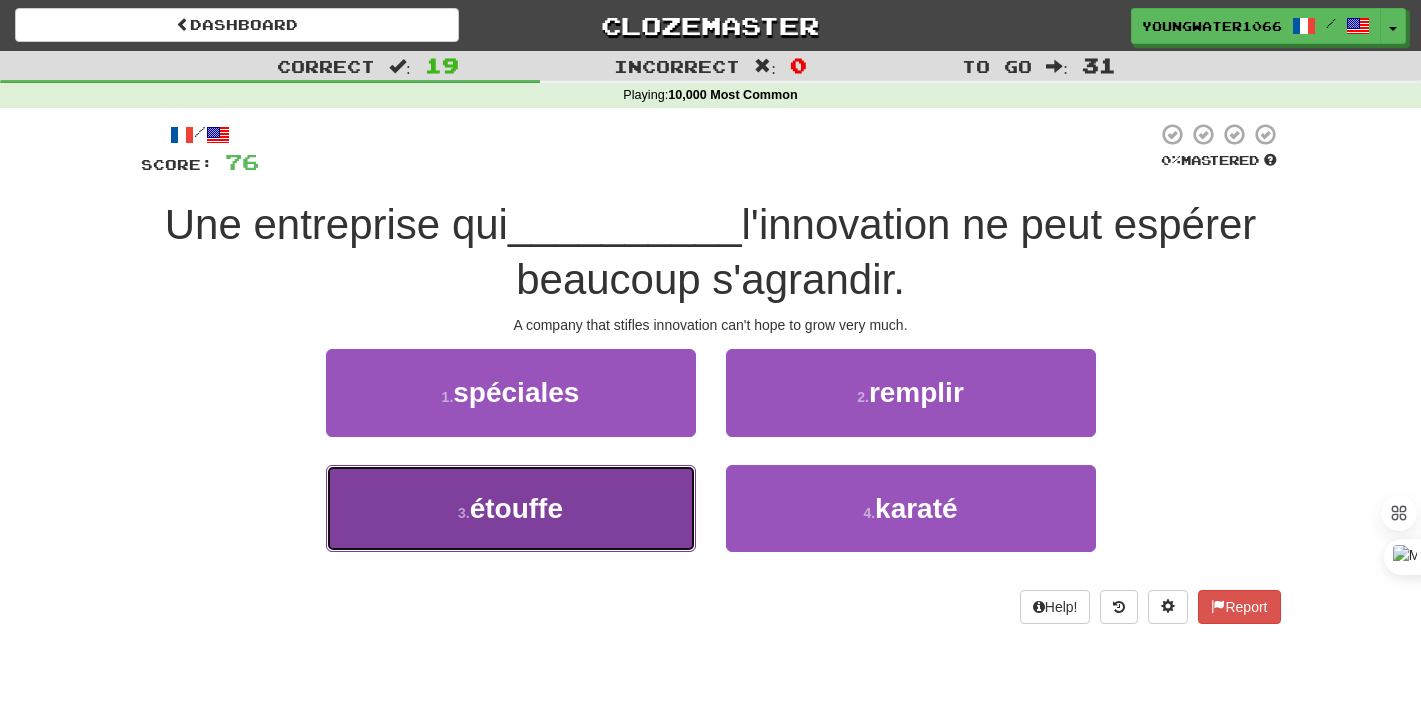 click on "3 .  étouffe" at bounding box center [511, 508] 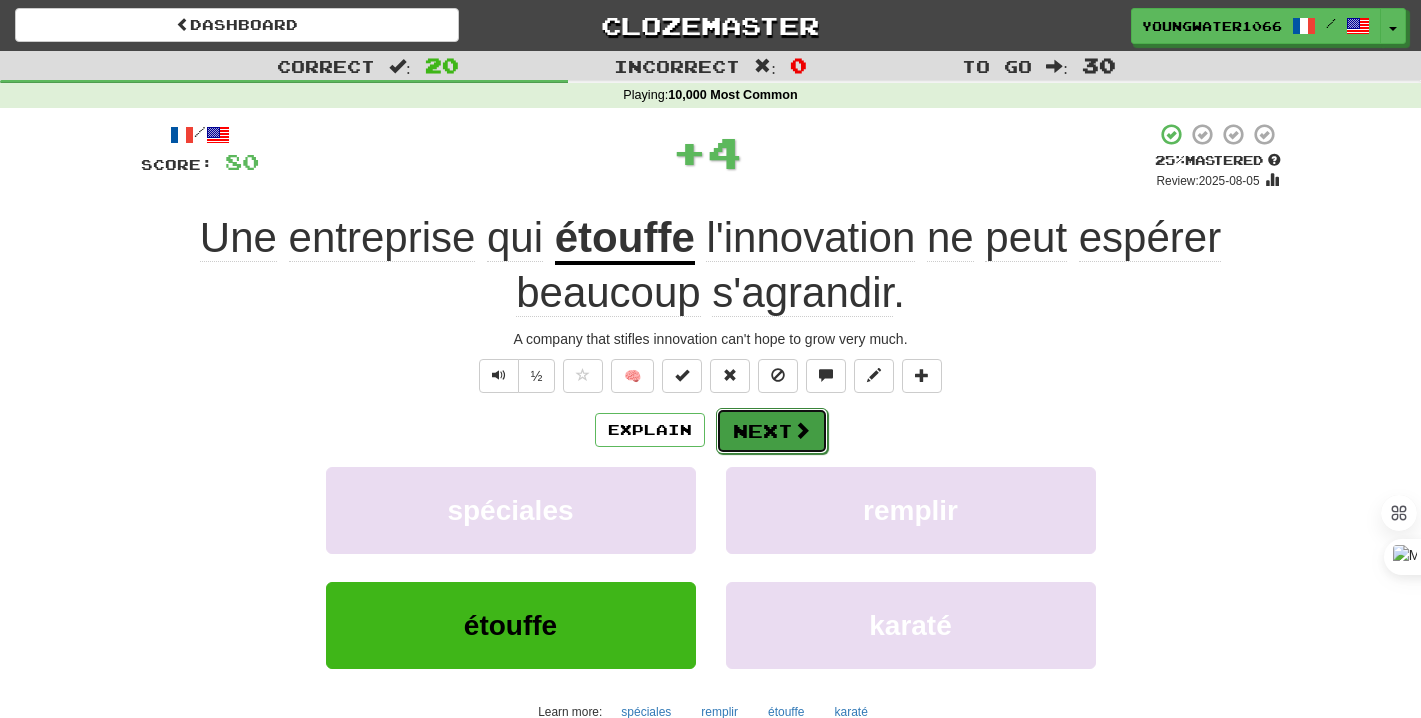 click on "Next" at bounding box center (772, 431) 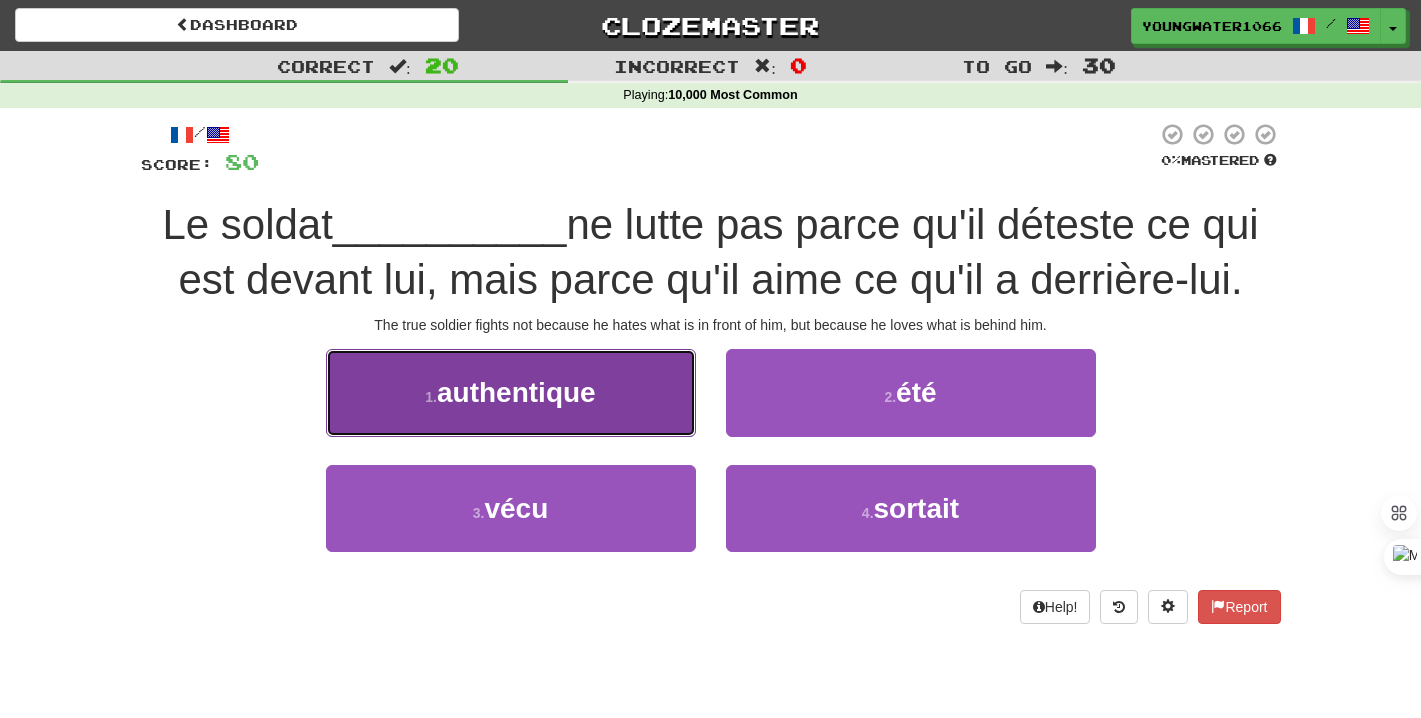 click on "1 . authentique" at bounding box center [511, 392] 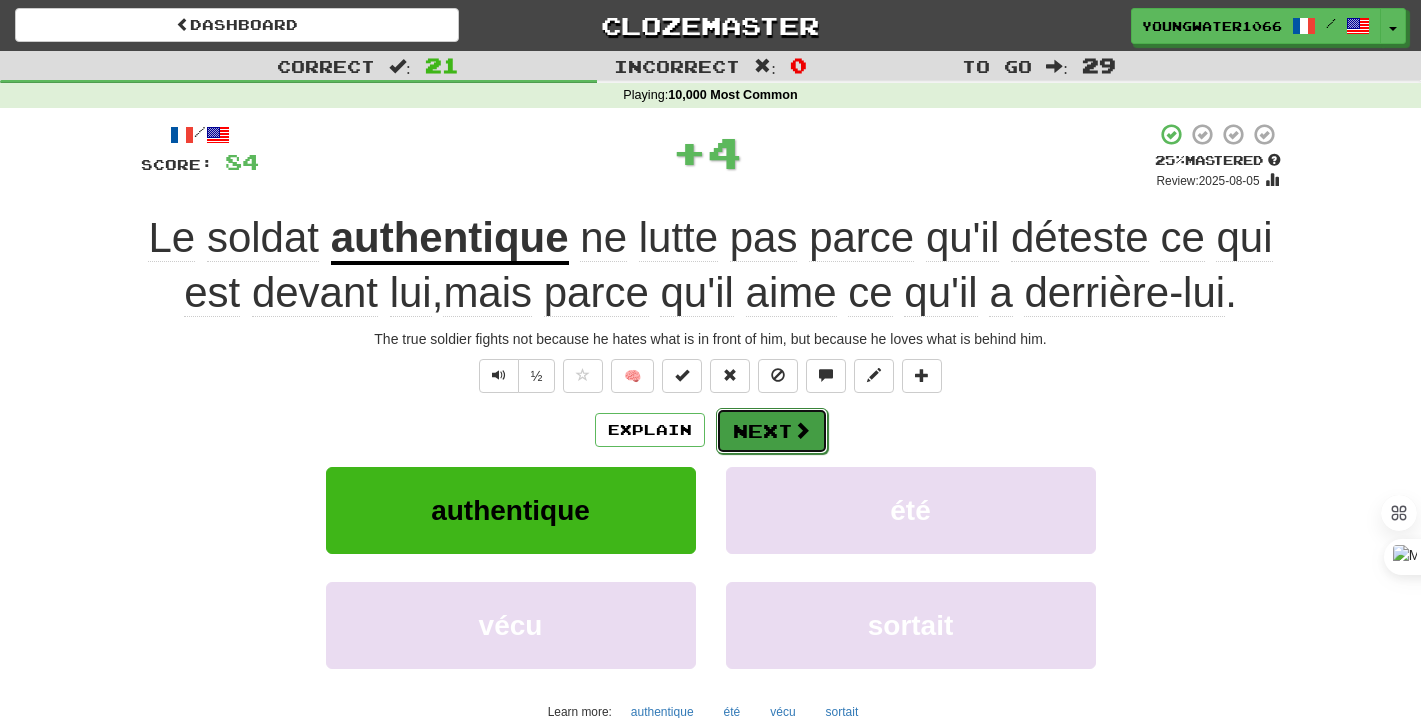 click on "Next" at bounding box center (772, 431) 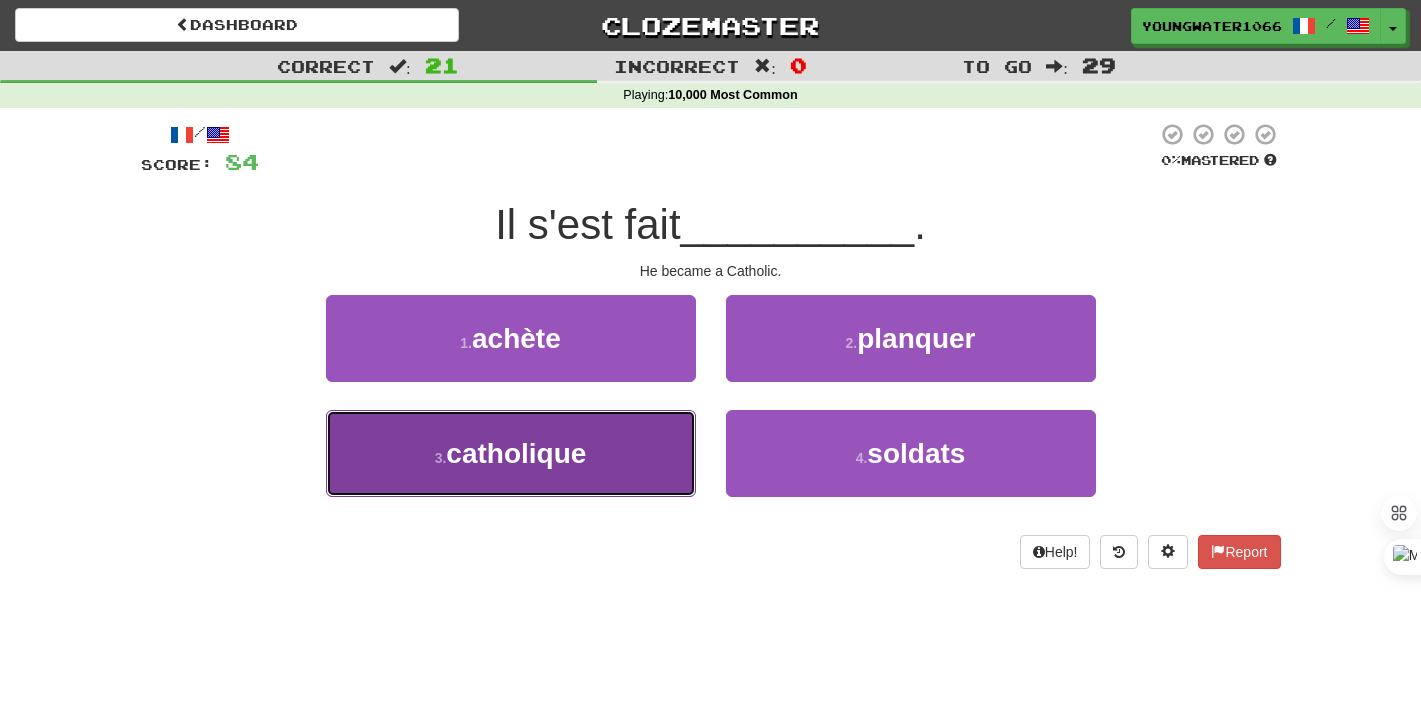 click on "3 .  catholique" at bounding box center [511, 453] 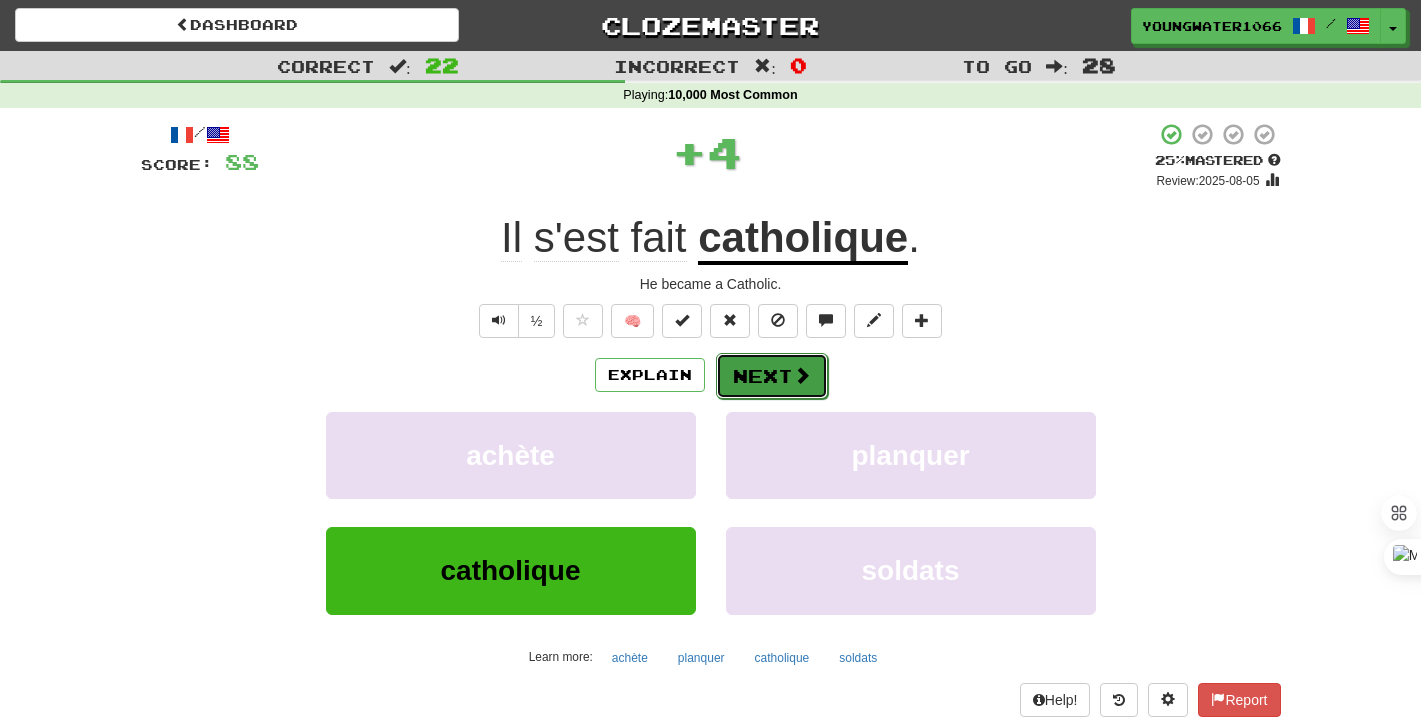 click on "Next" at bounding box center (772, 376) 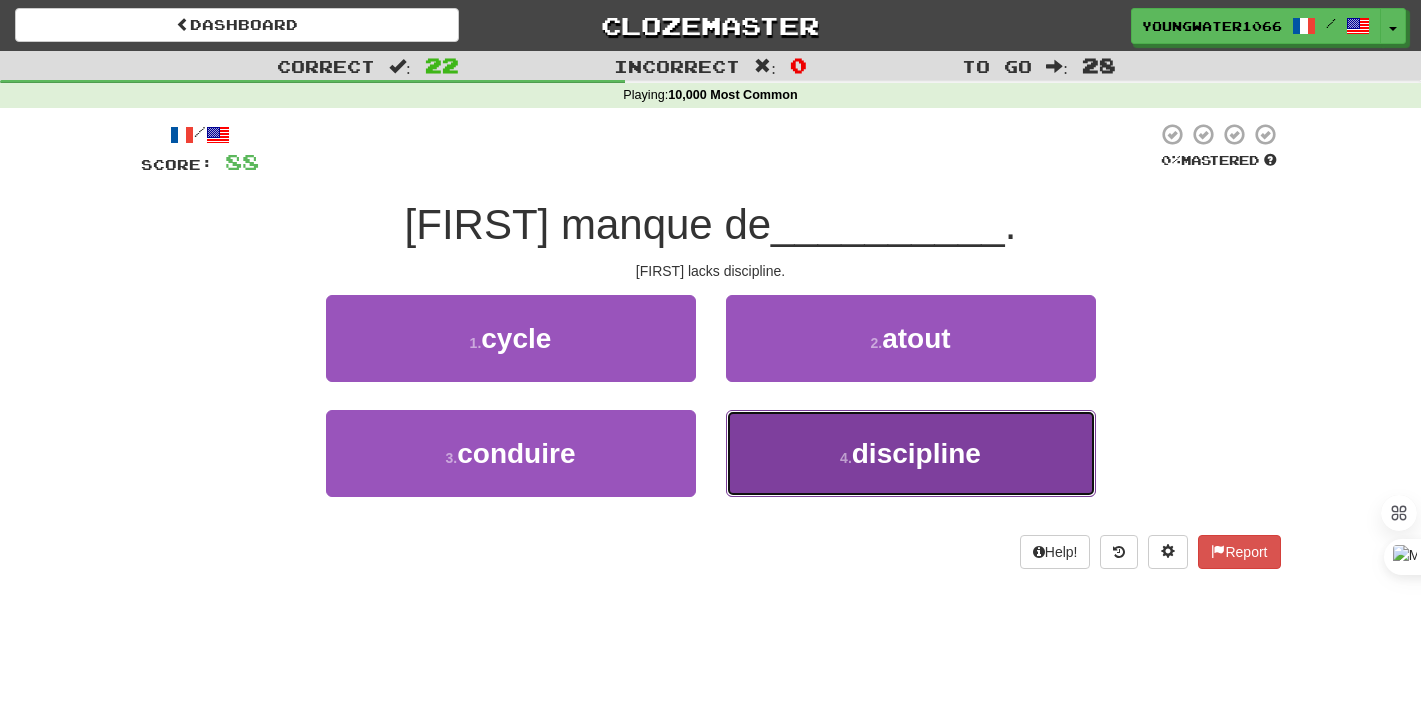 click on "4 .  discipline" at bounding box center (911, 453) 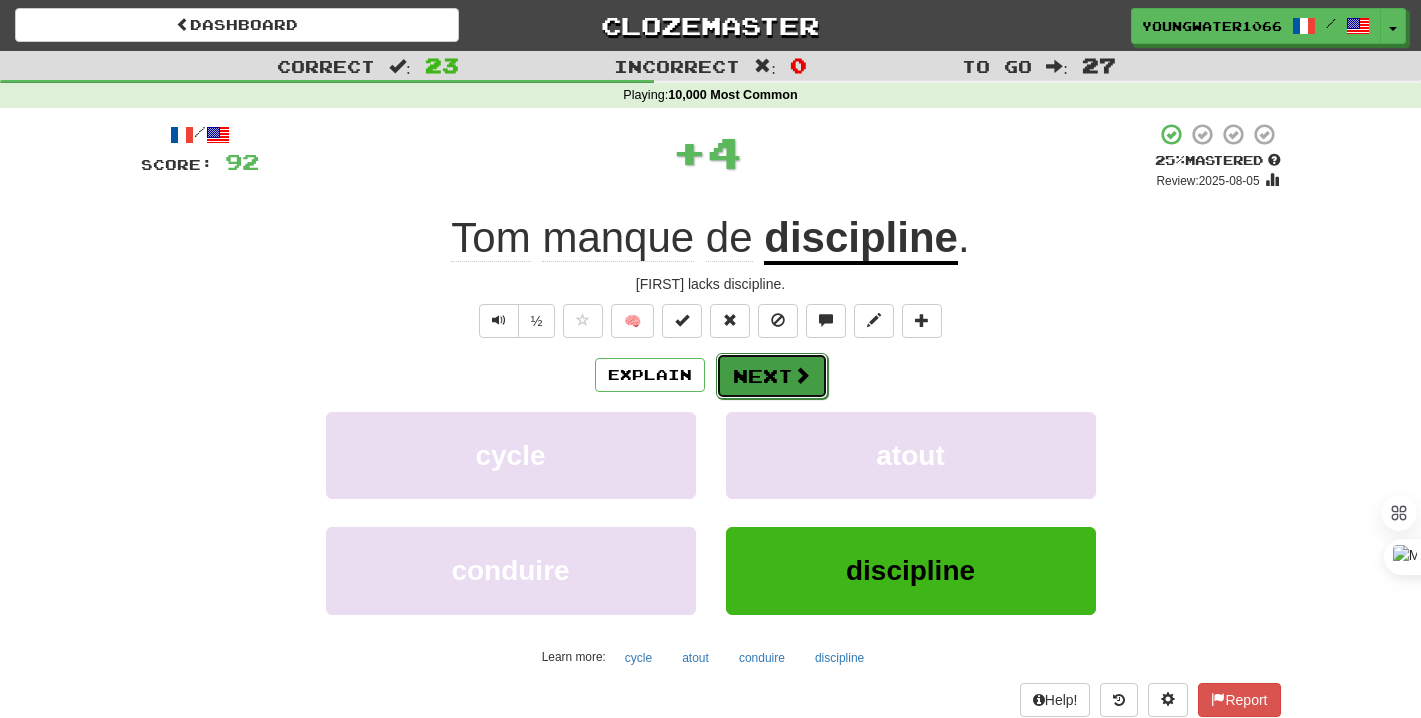 click on "Next" at bounding box center (772, 376) 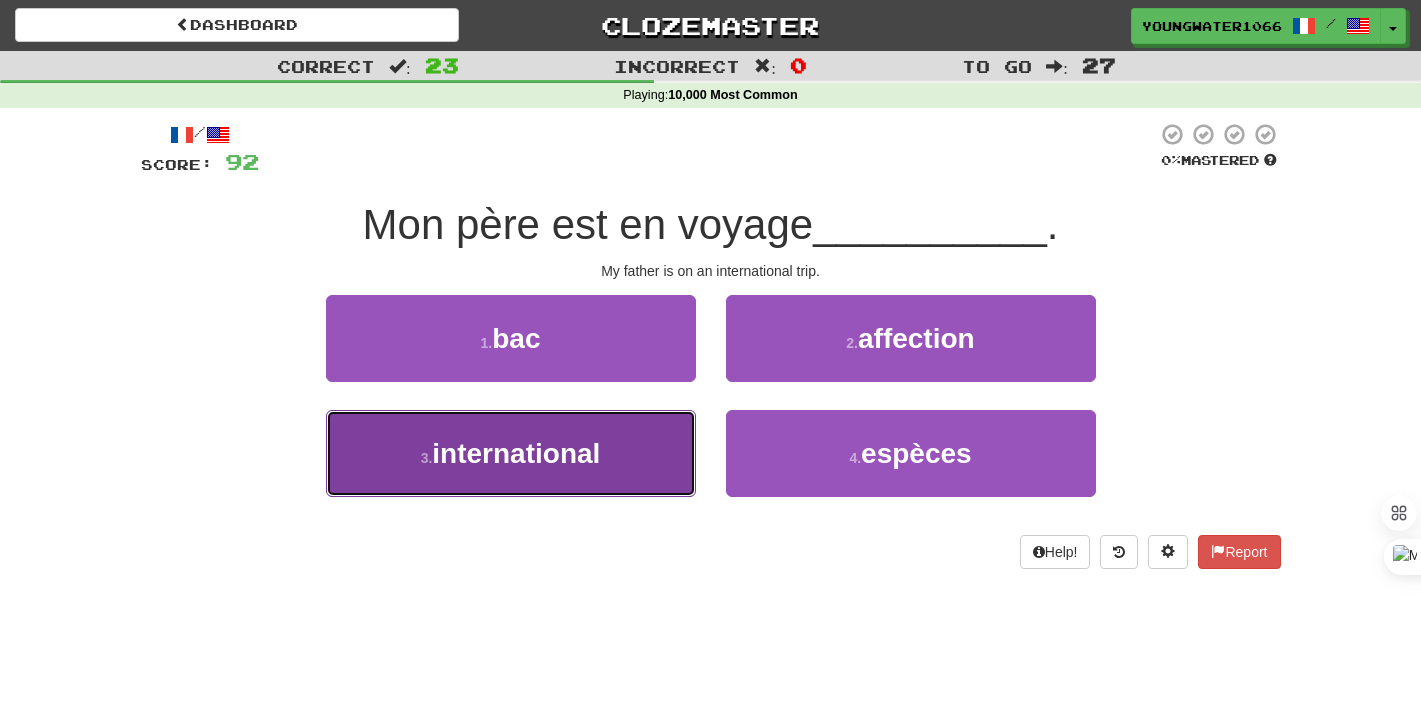click on "3 .  international" at bounding box center [511, 453] 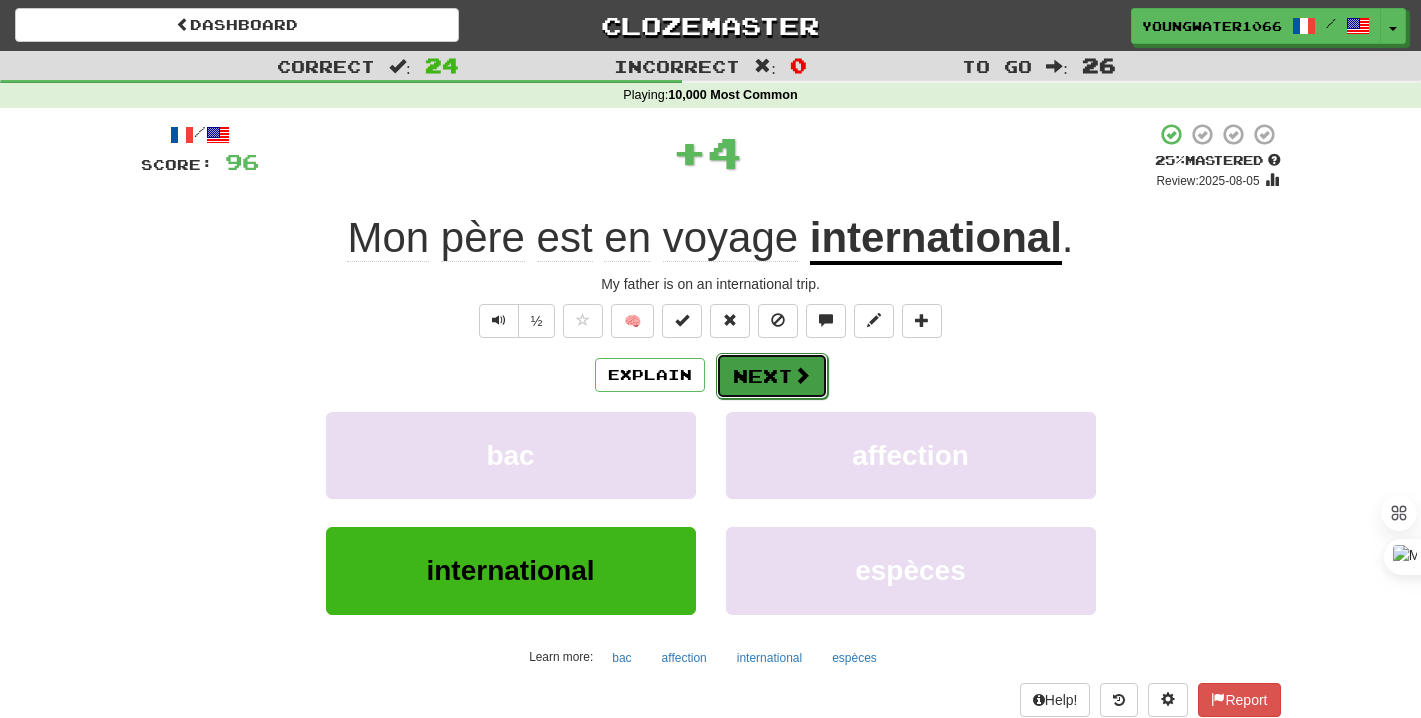 click on "Next" at bounding box center (772, 376) 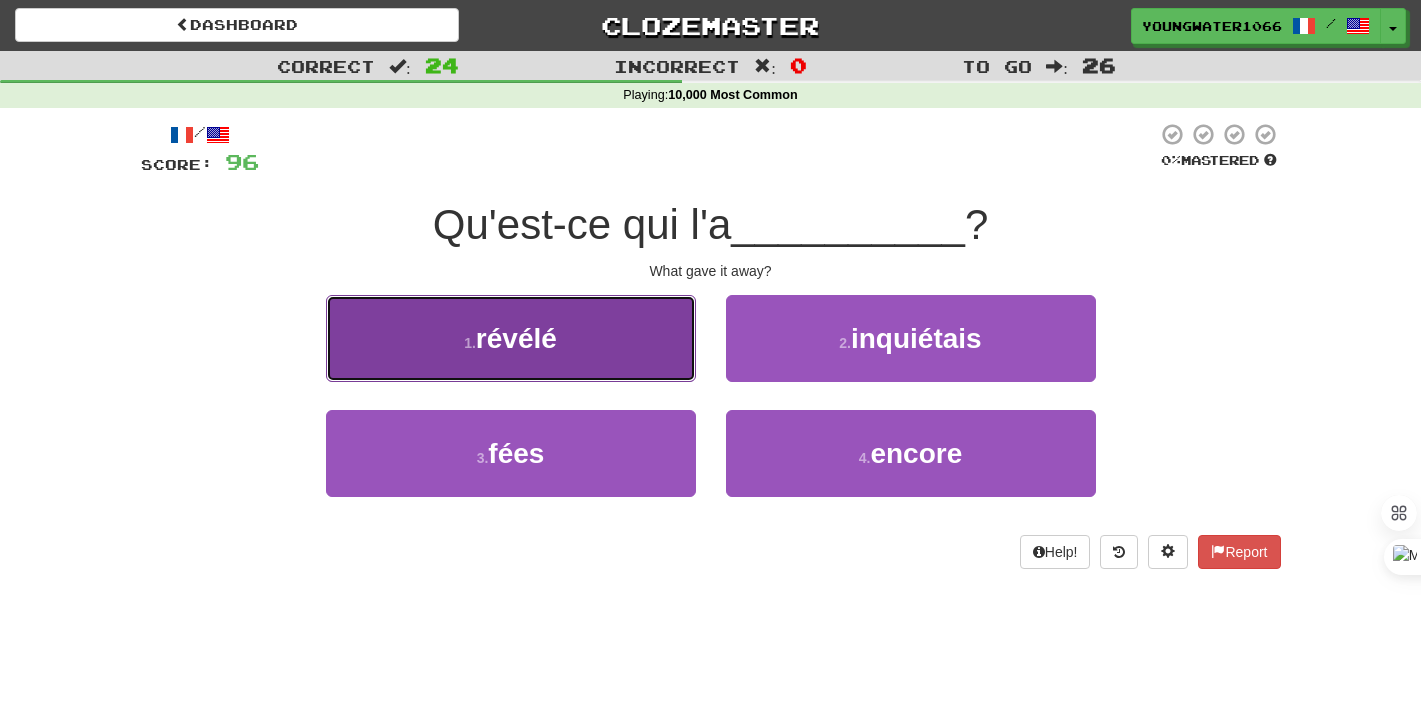 click on "1 .  révélé" at bounding box center (511, 338) 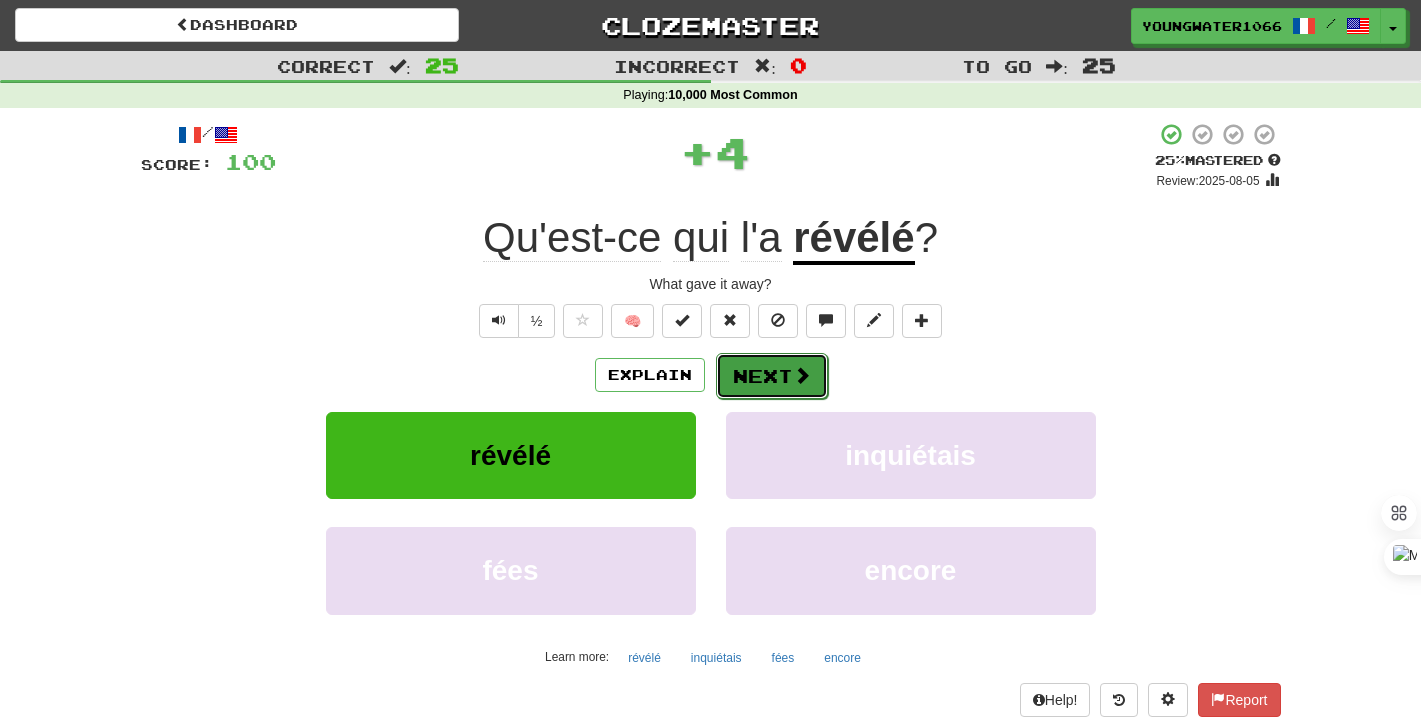 click at bounding box center [802, 375] 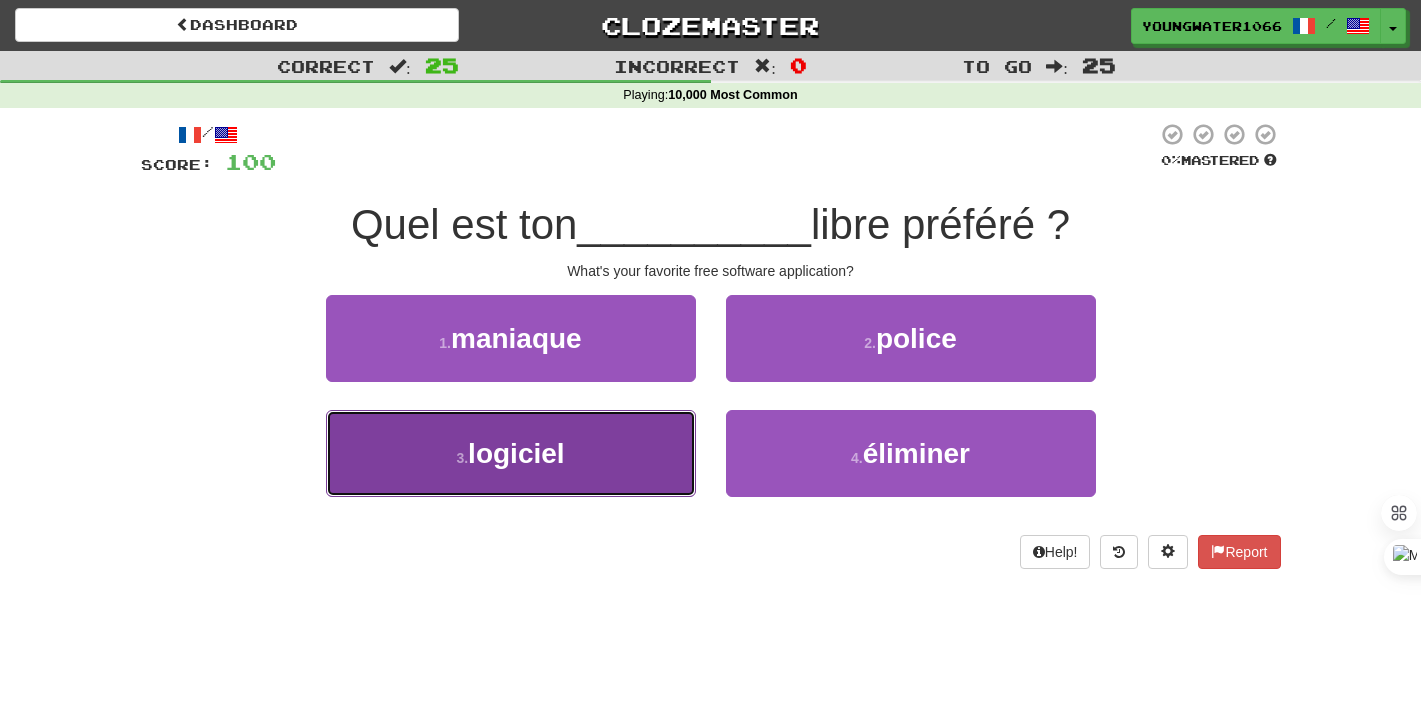 click on "3 .  logiciel" at bounding box center (511, 453) 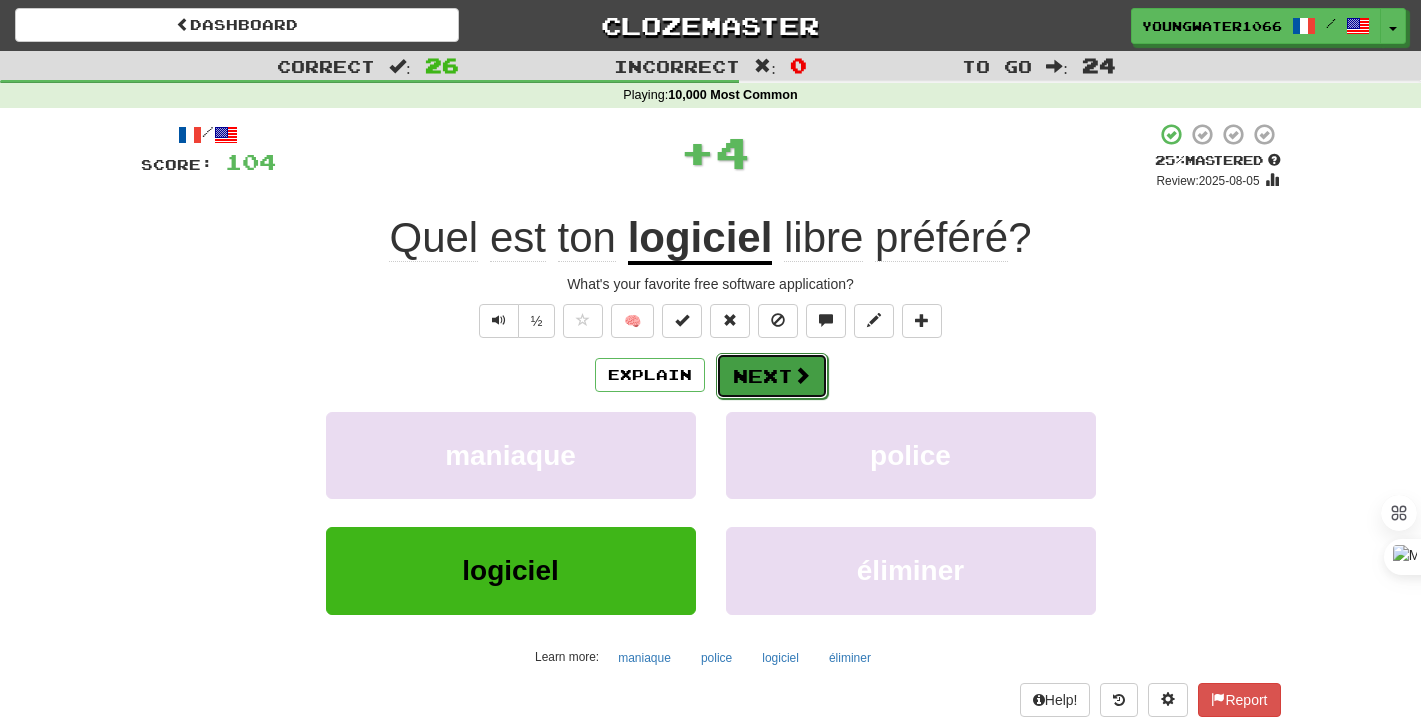 click on "Next" at bounding box center (772, 376) 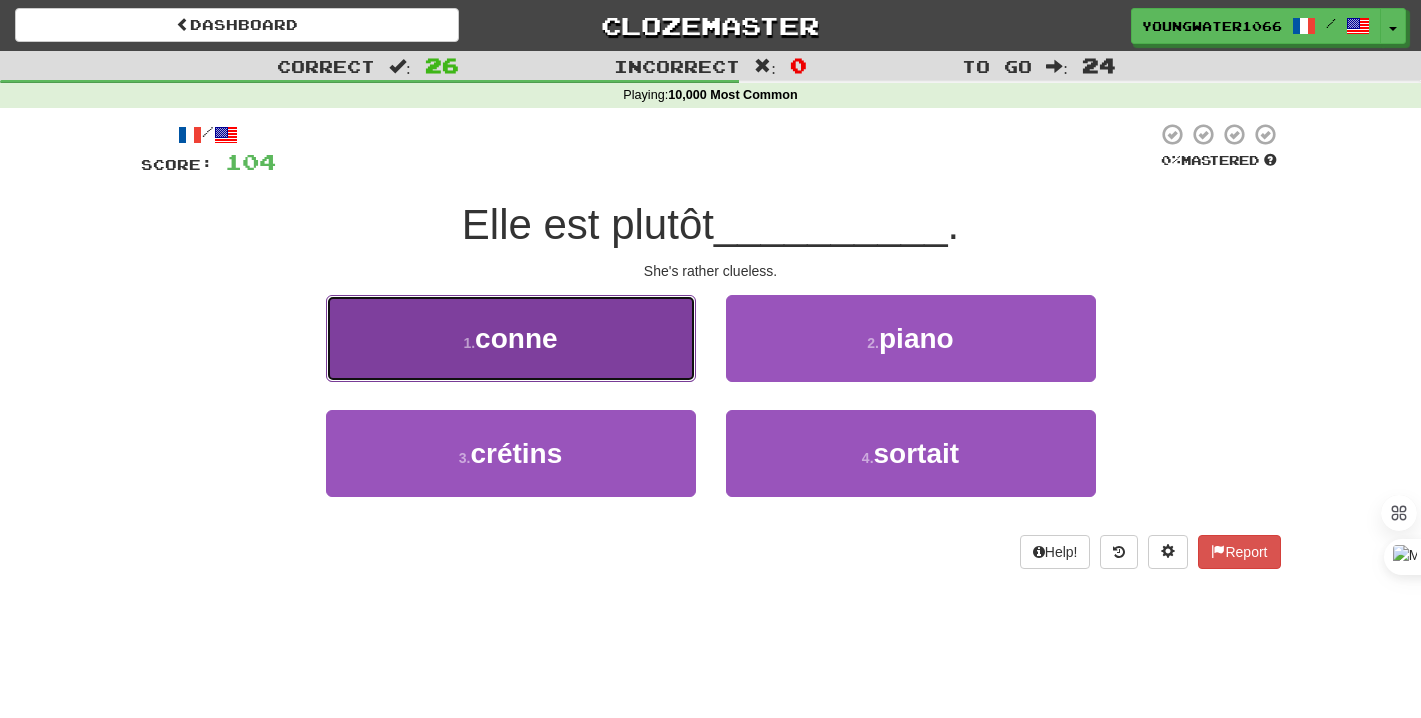 click on "1 . conne" at bounding box center [511, 338] 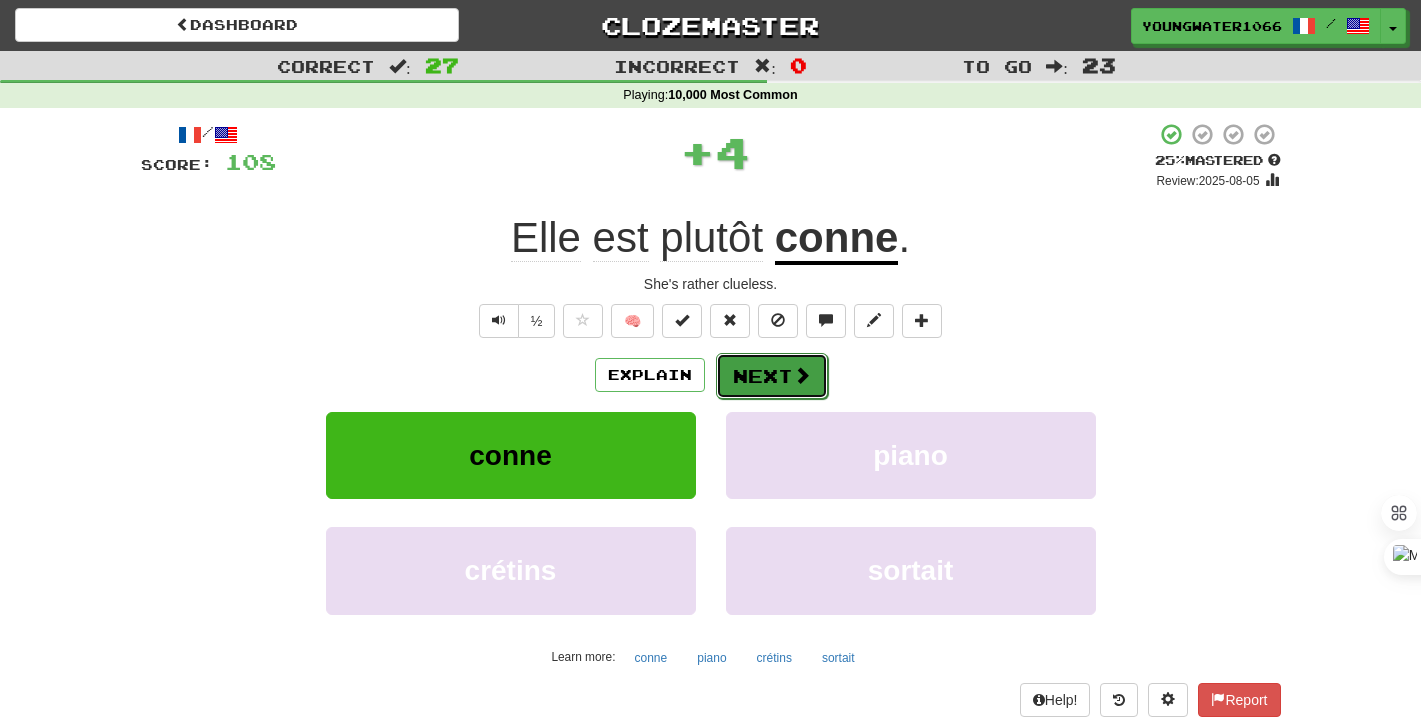 click on "Next" at bounding box center [772, 376] 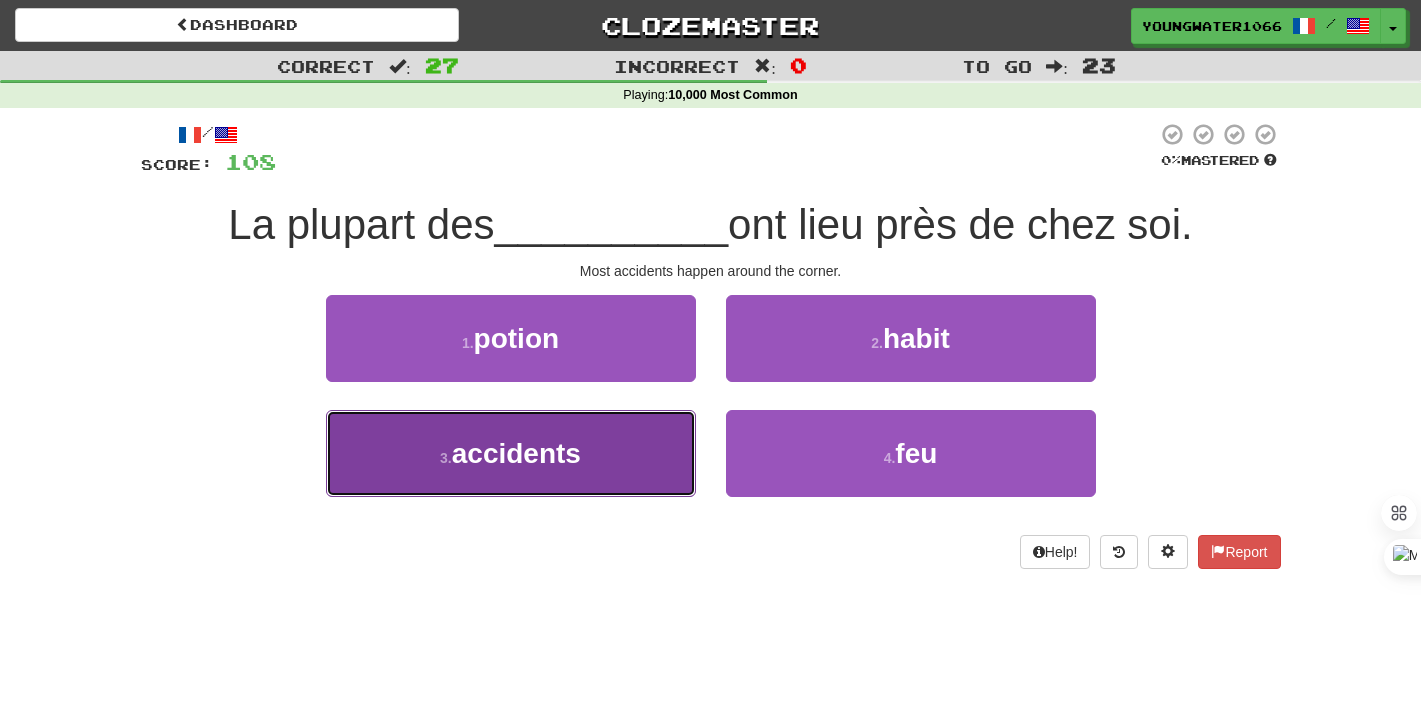 click on "3 .  accidents" at bounding box center [511, 453] 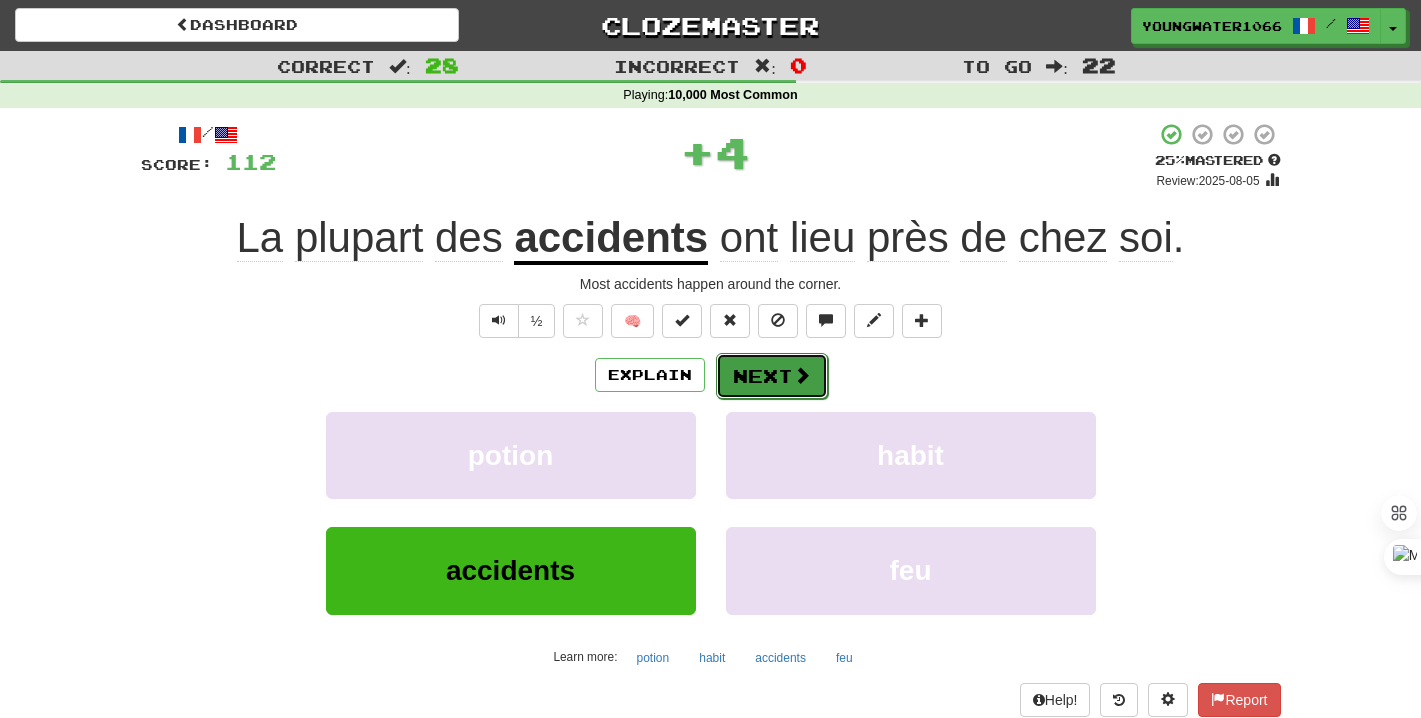 click on "Next" at bounding box center (772, 376) 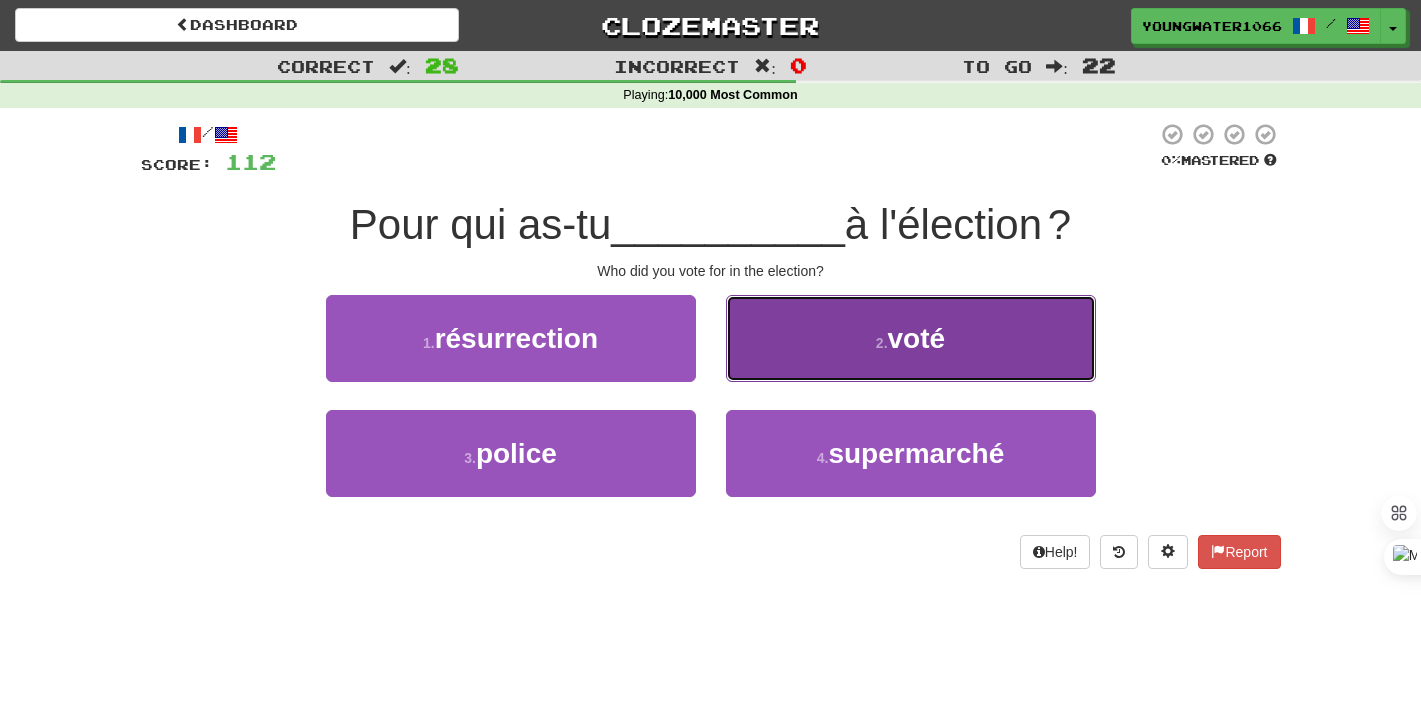 click on "2 .  voté" at bounding box center [911, 338] 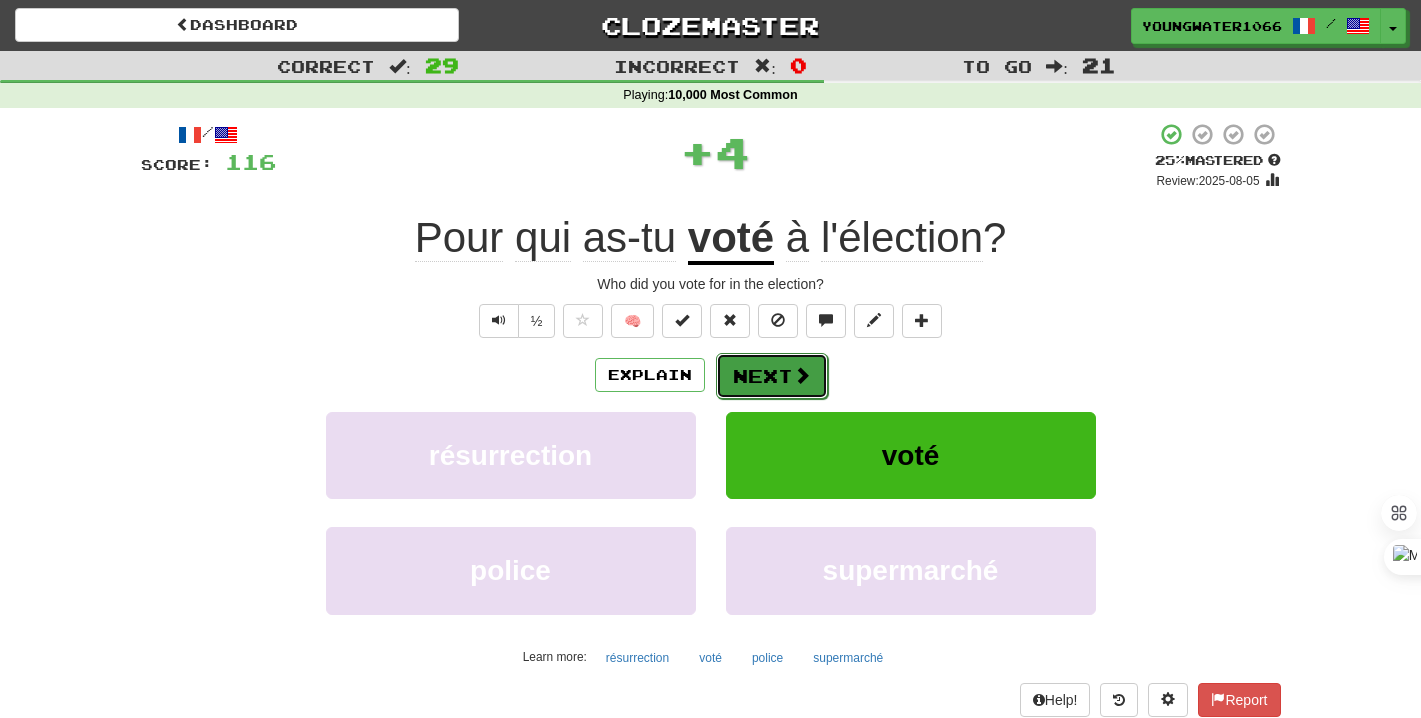 click on "Next" at bounding box center [772, 376] 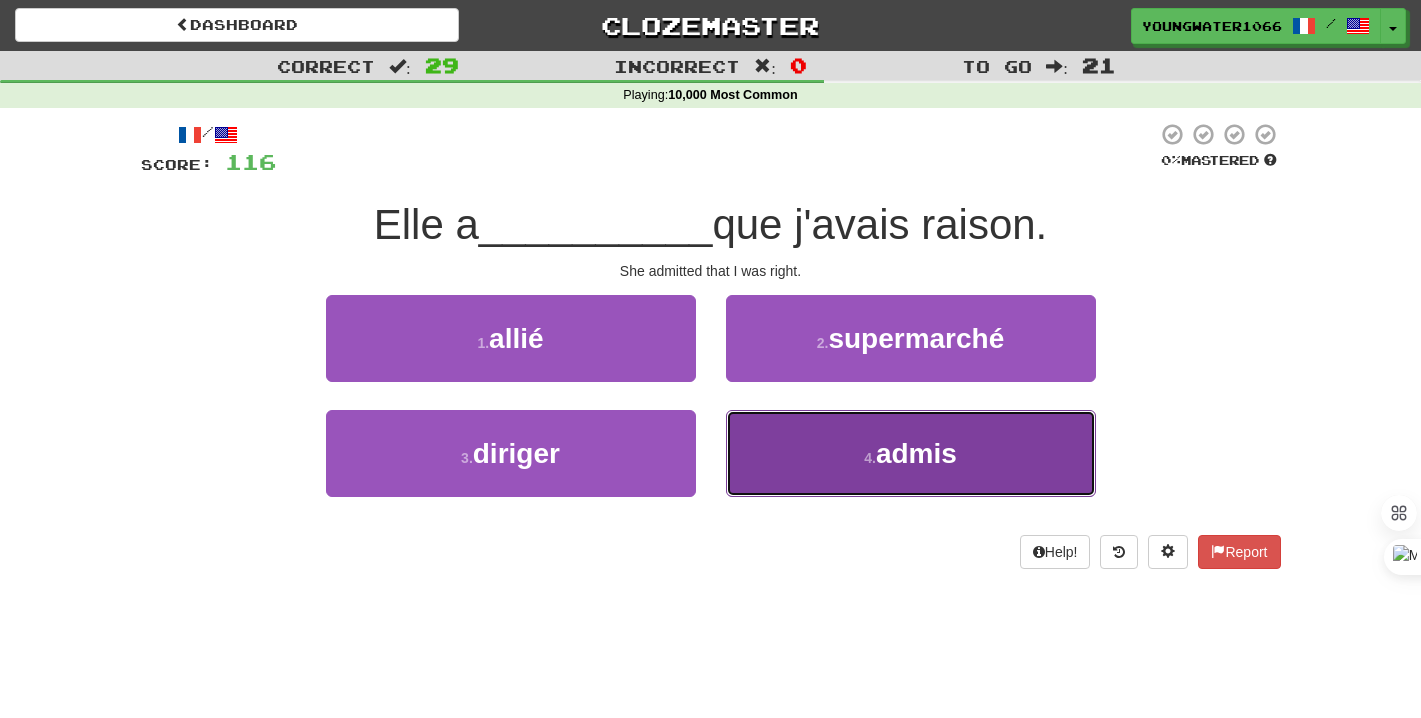 click on "4 .  admis" at bounding box center [911, 453] 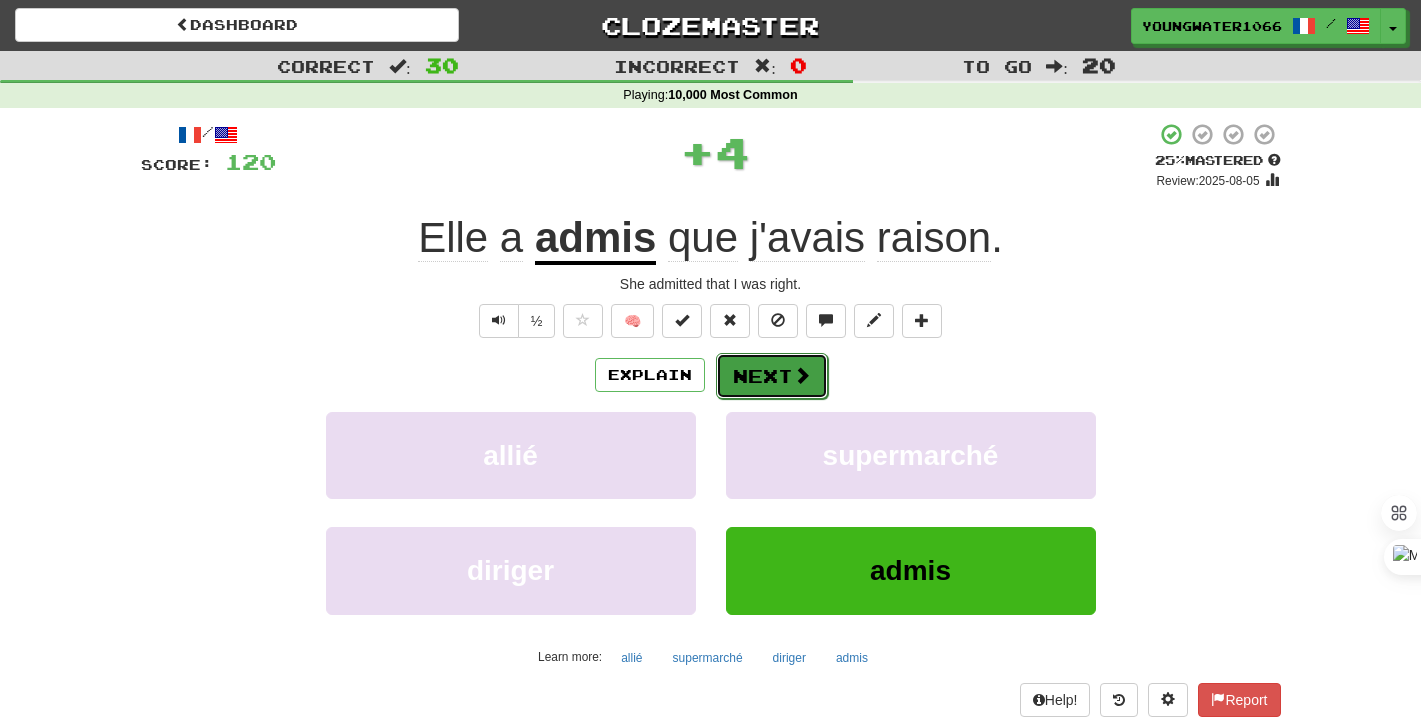 click on "Next" at bounding box center [772, 376] 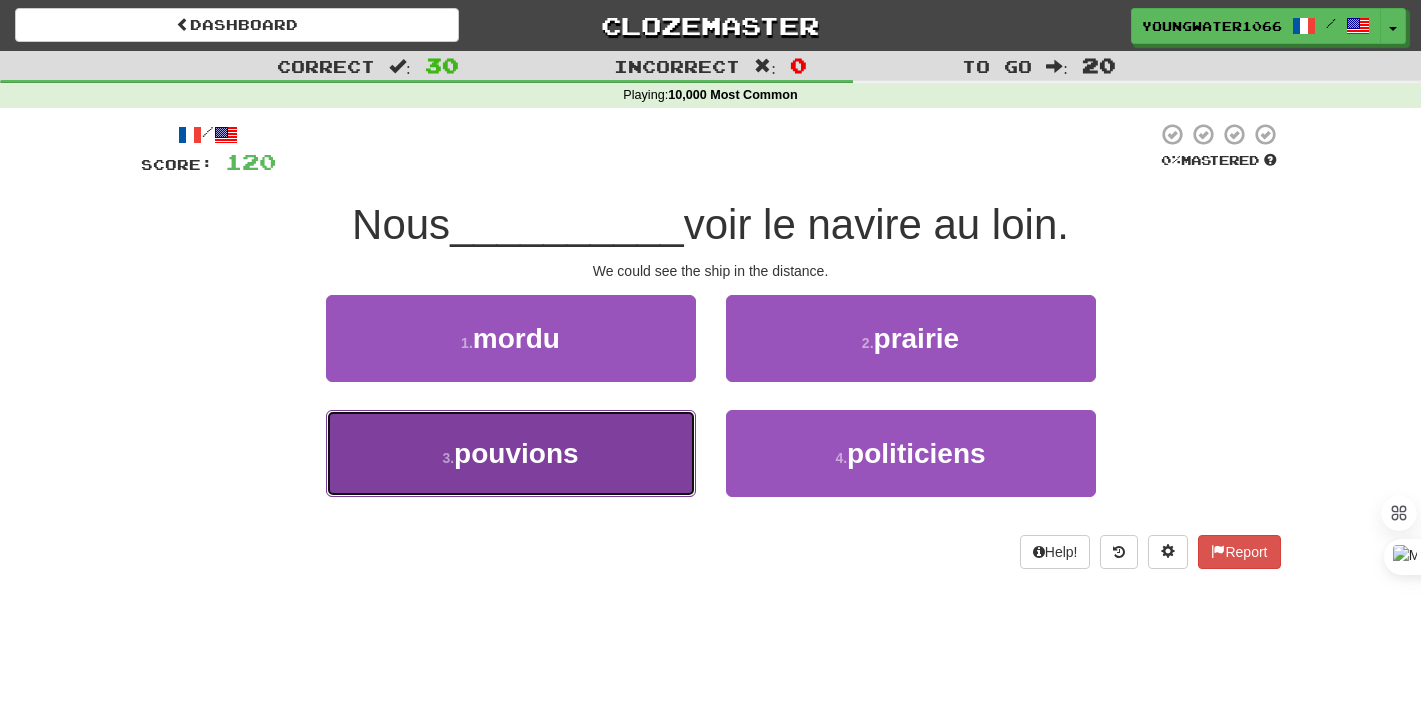 click on "3 .  pouvions" at bounding box center [511, 453] 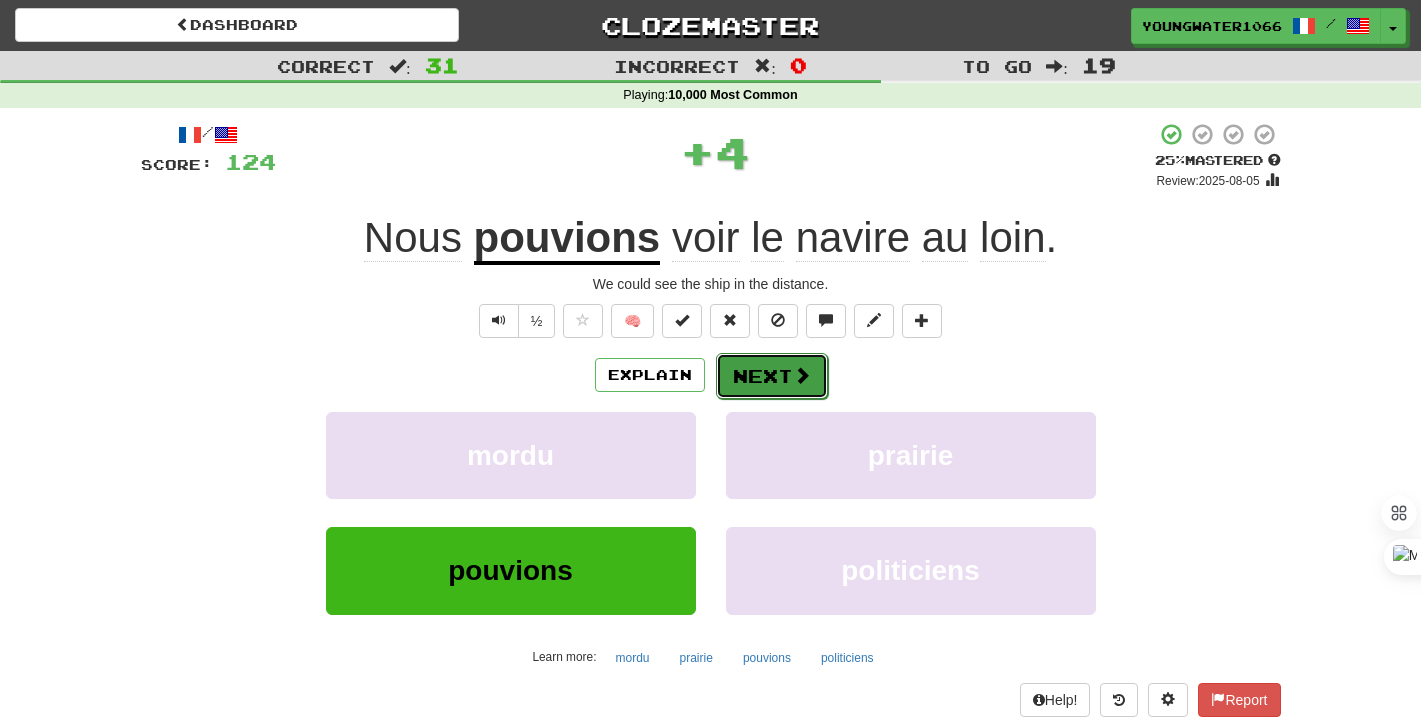 click on "Next" at bounding box center (772, 376) 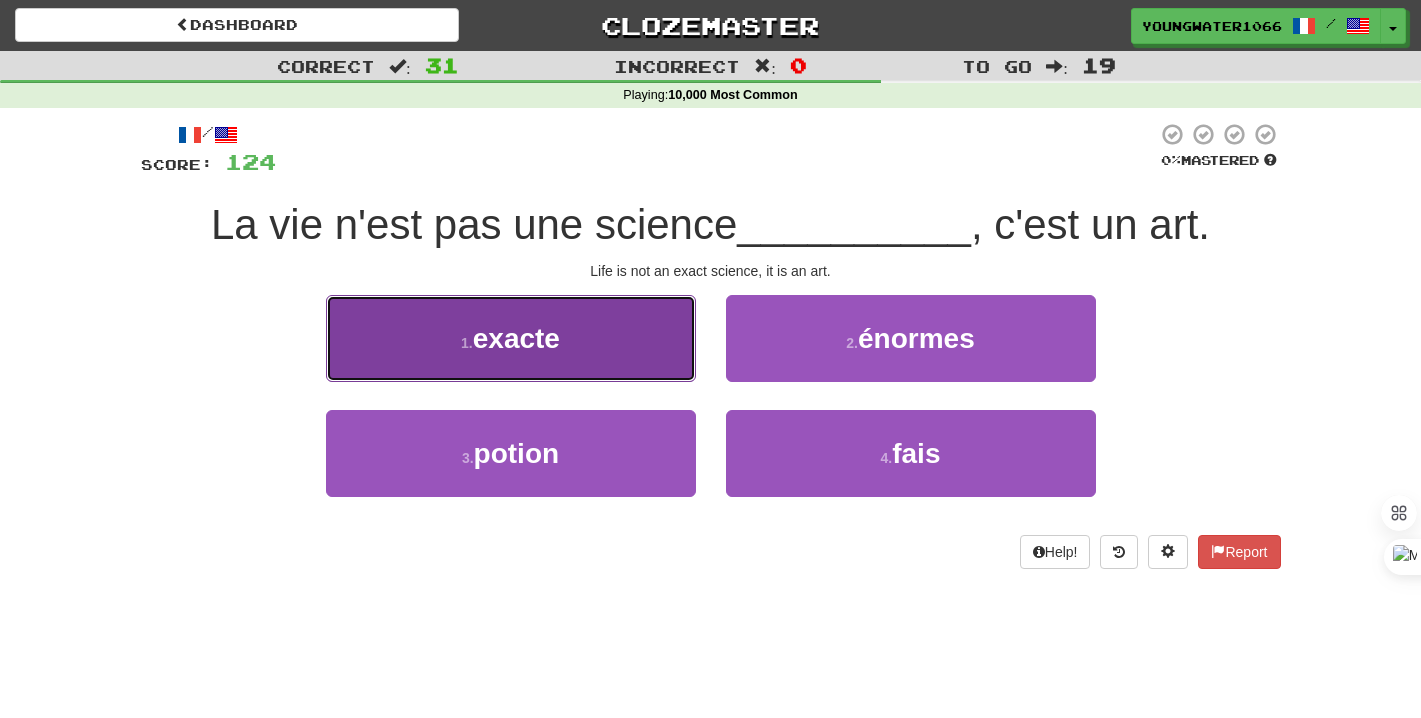 click on "1 .  exacte" at bounding box center (511, 338) 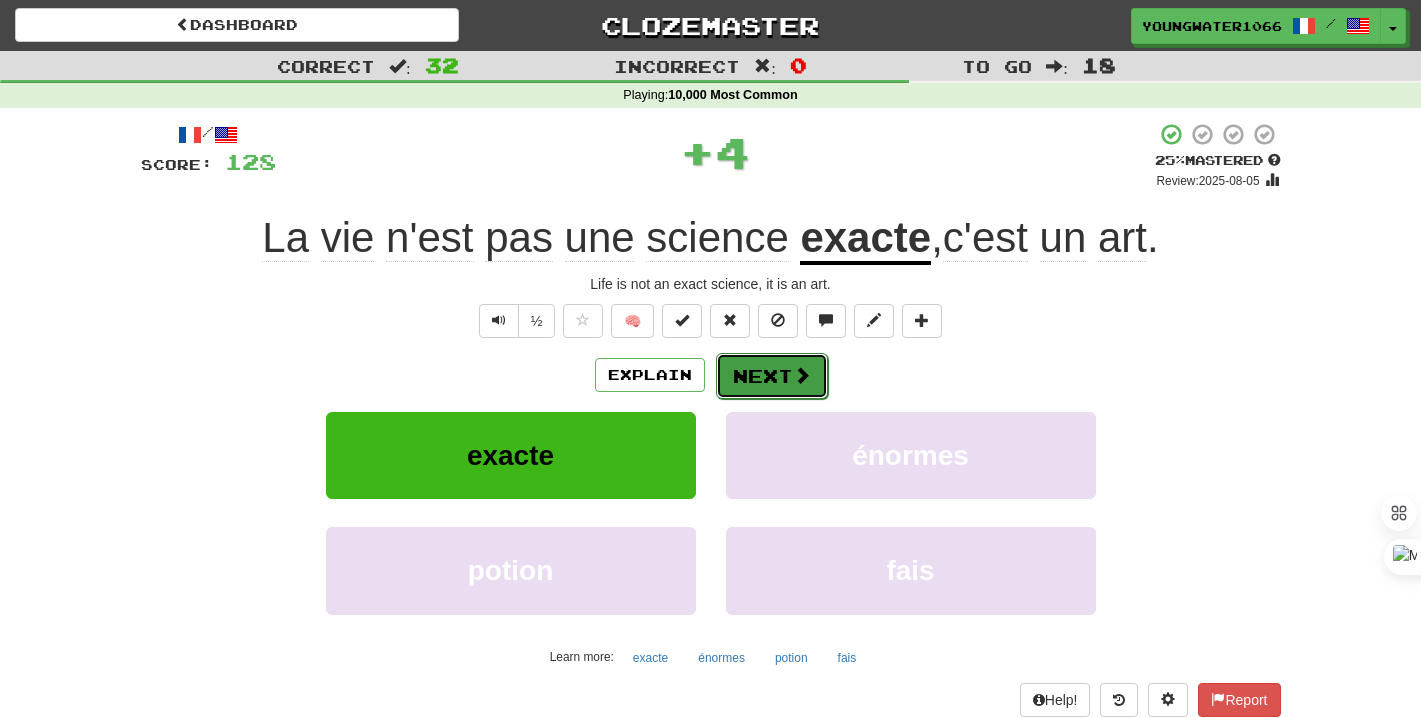 click on "Next" at bounding box center (772, 376) 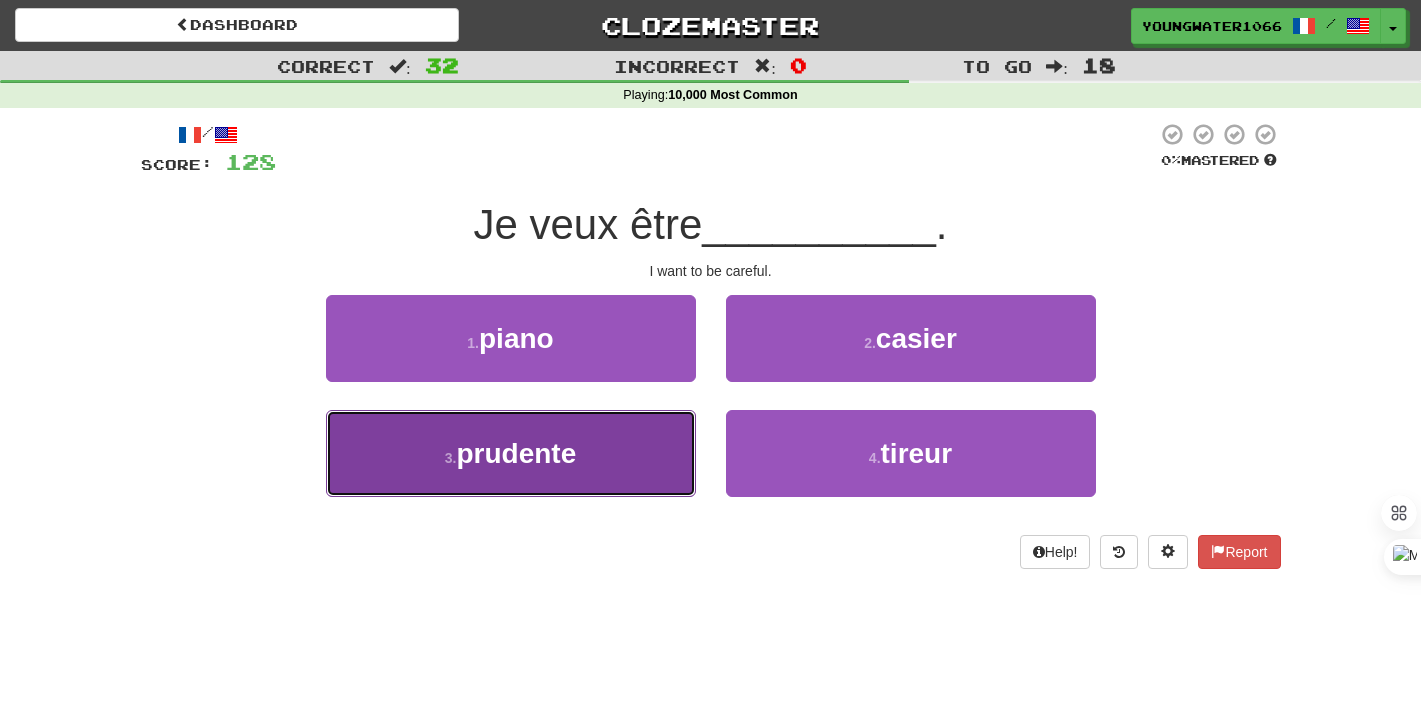 click on "3 .  prudente" at bounding box center [511, 453] 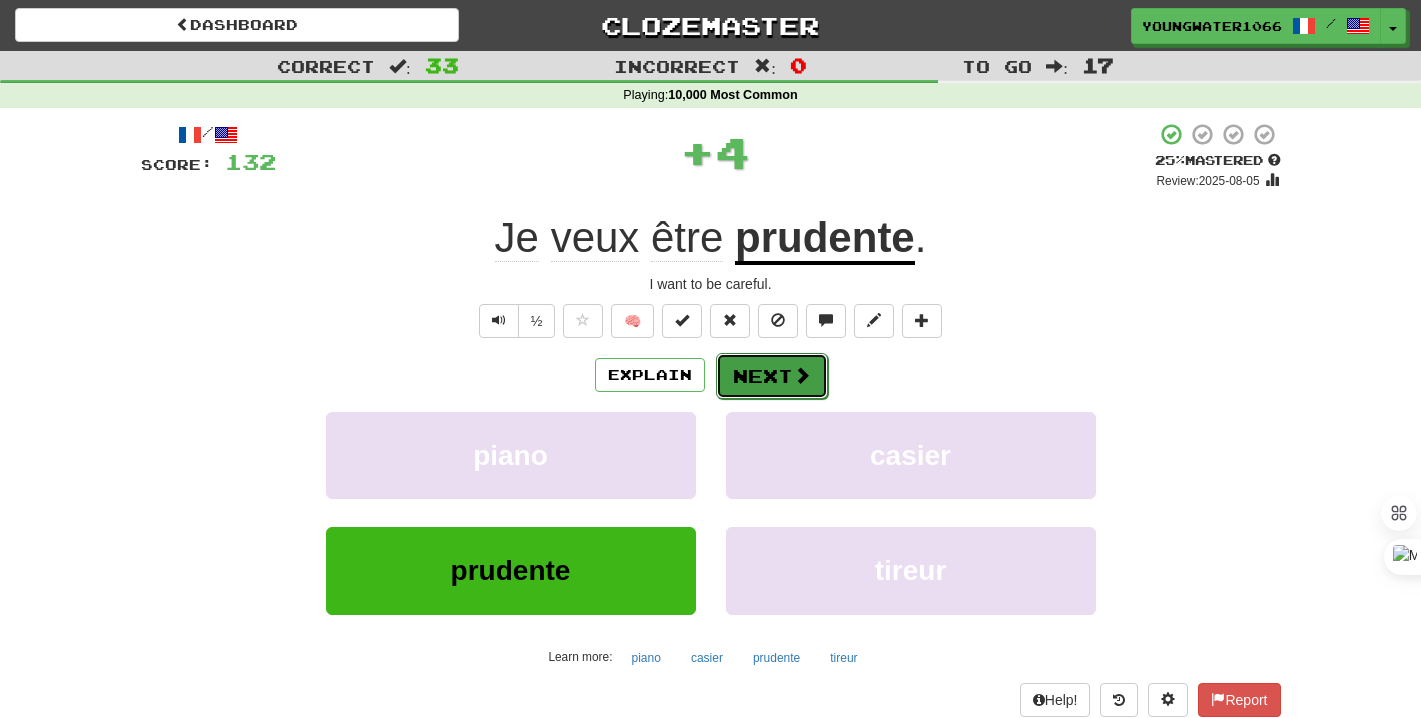 click on "Next" at bounding box center (772, 376) 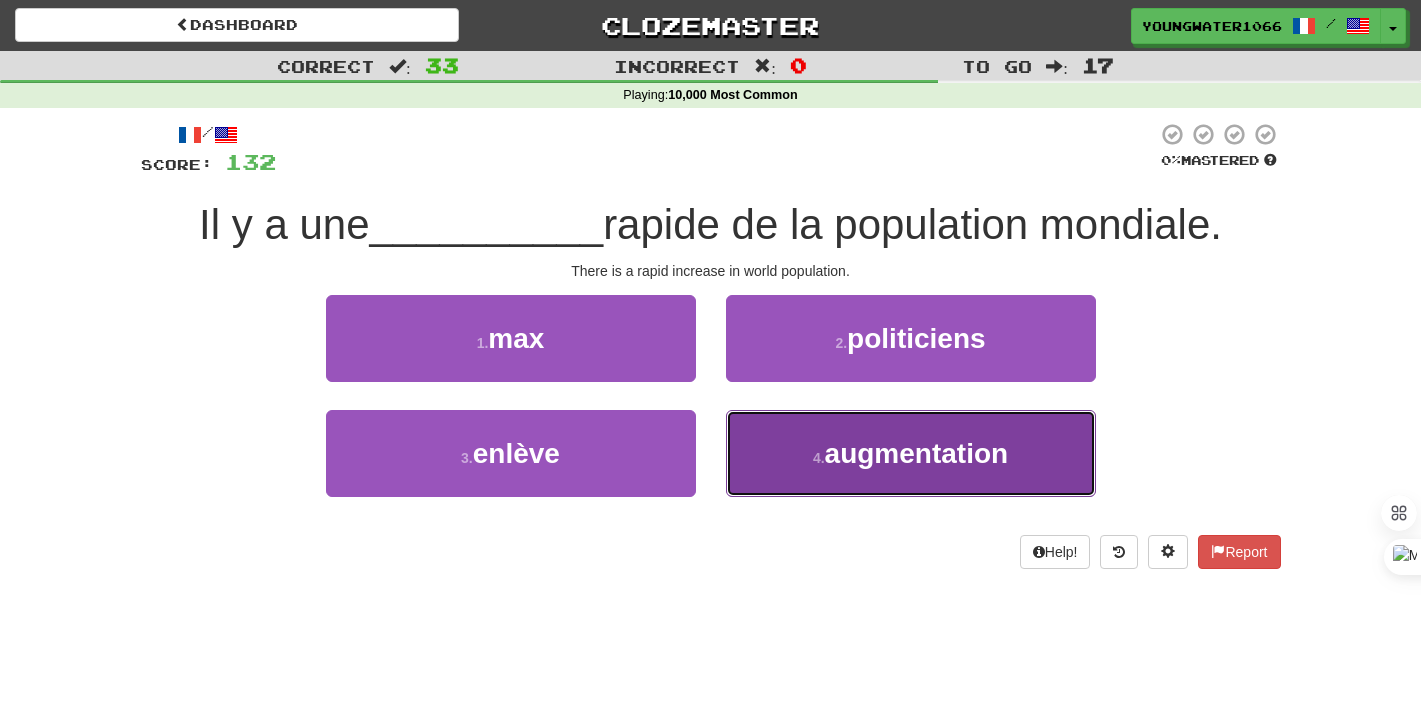 click on "4 ." at bounding box center [819, 458] 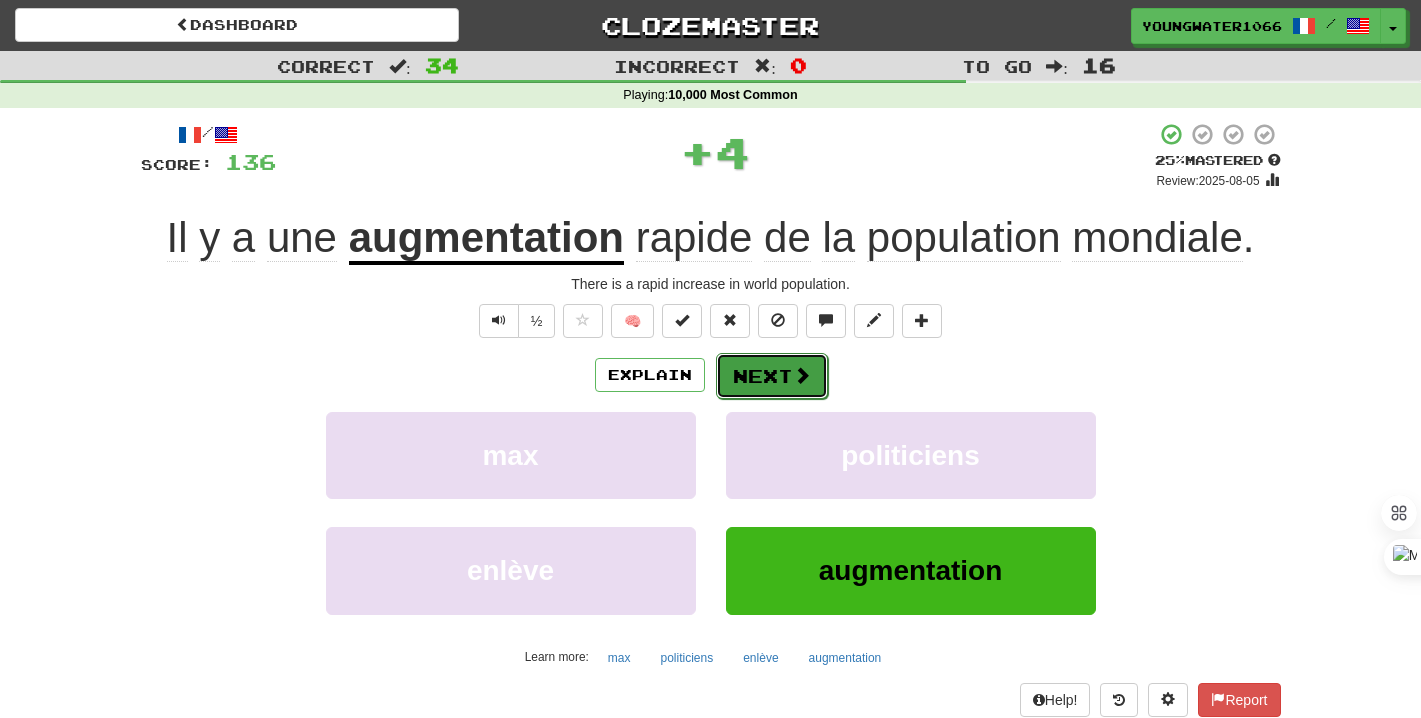 click on "Next" at bounding box center (772, 376) 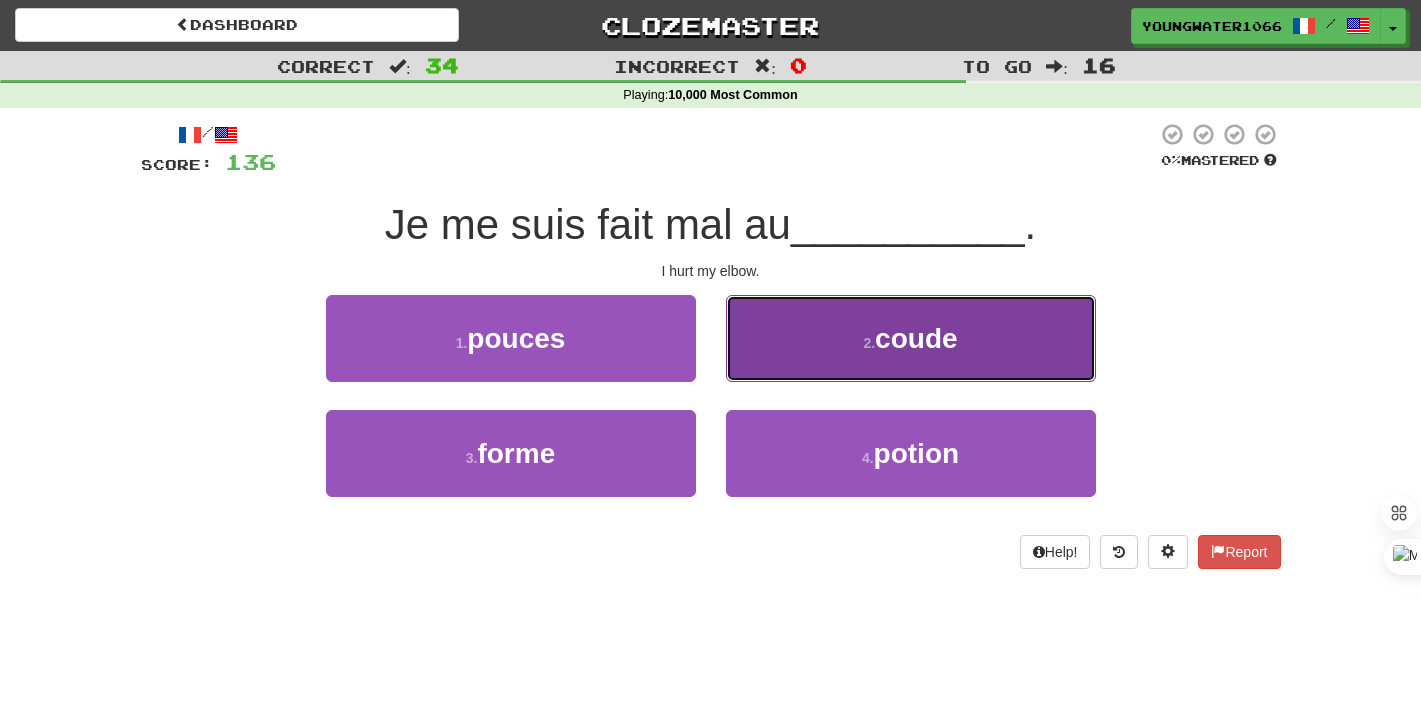 click on "2 .  coude" at bounding box center (911, 338) 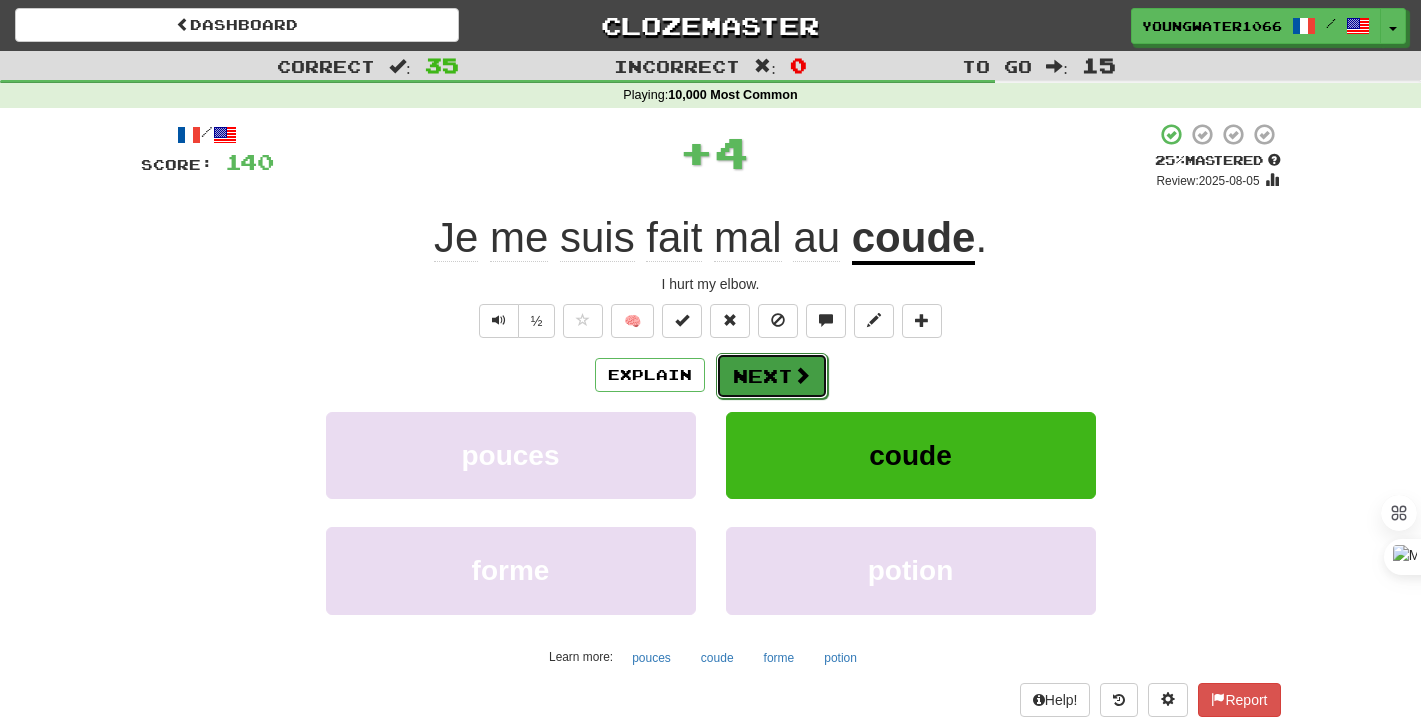 click on "Next" at bounding box center (772, 376) 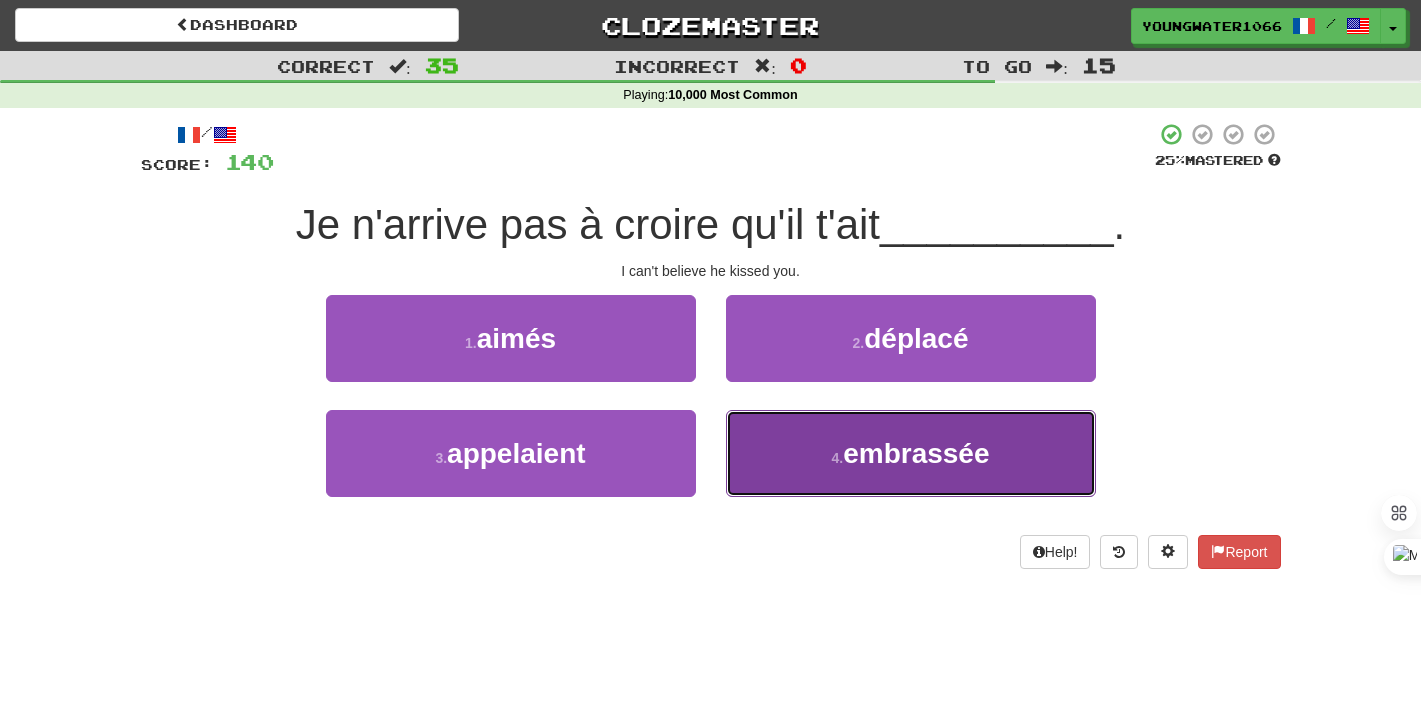 click on "4 .  embrassée" at bounding box center (911, 453) 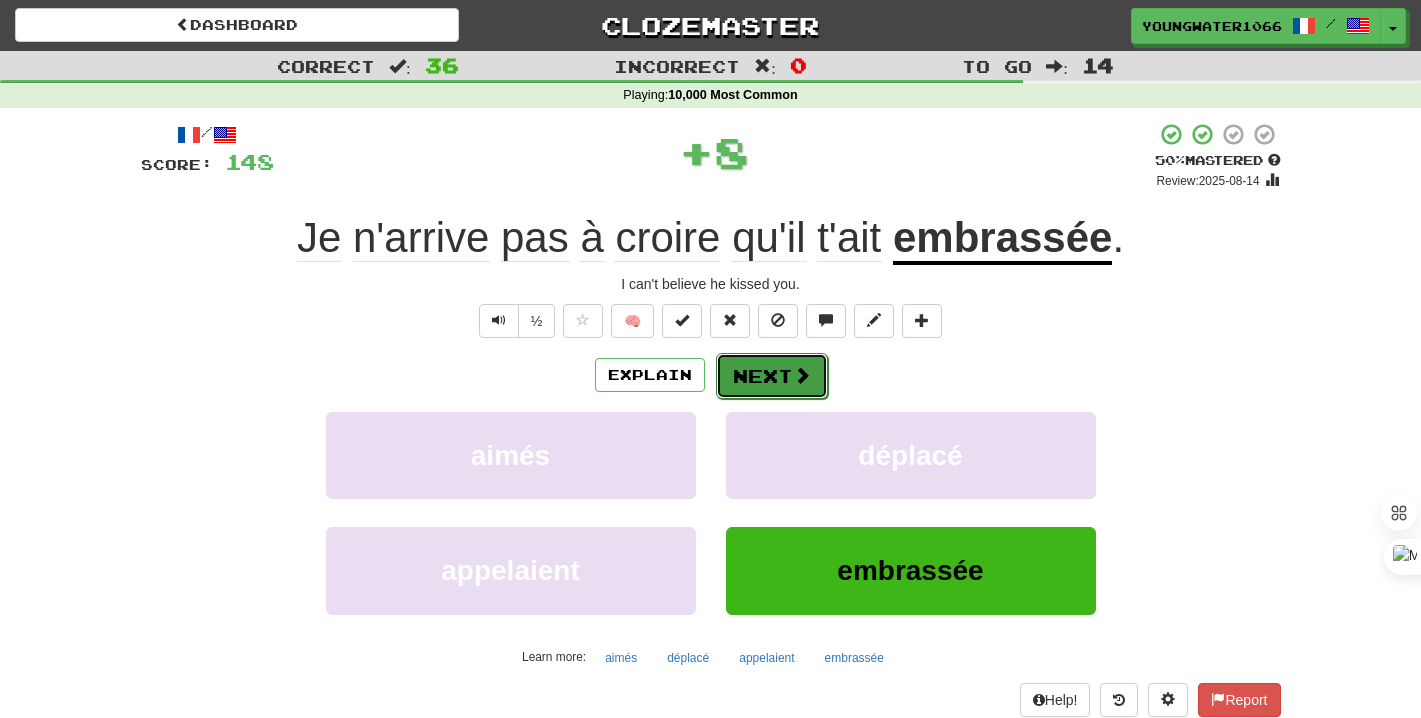 click on "Next" at bounding box center [772, 376] 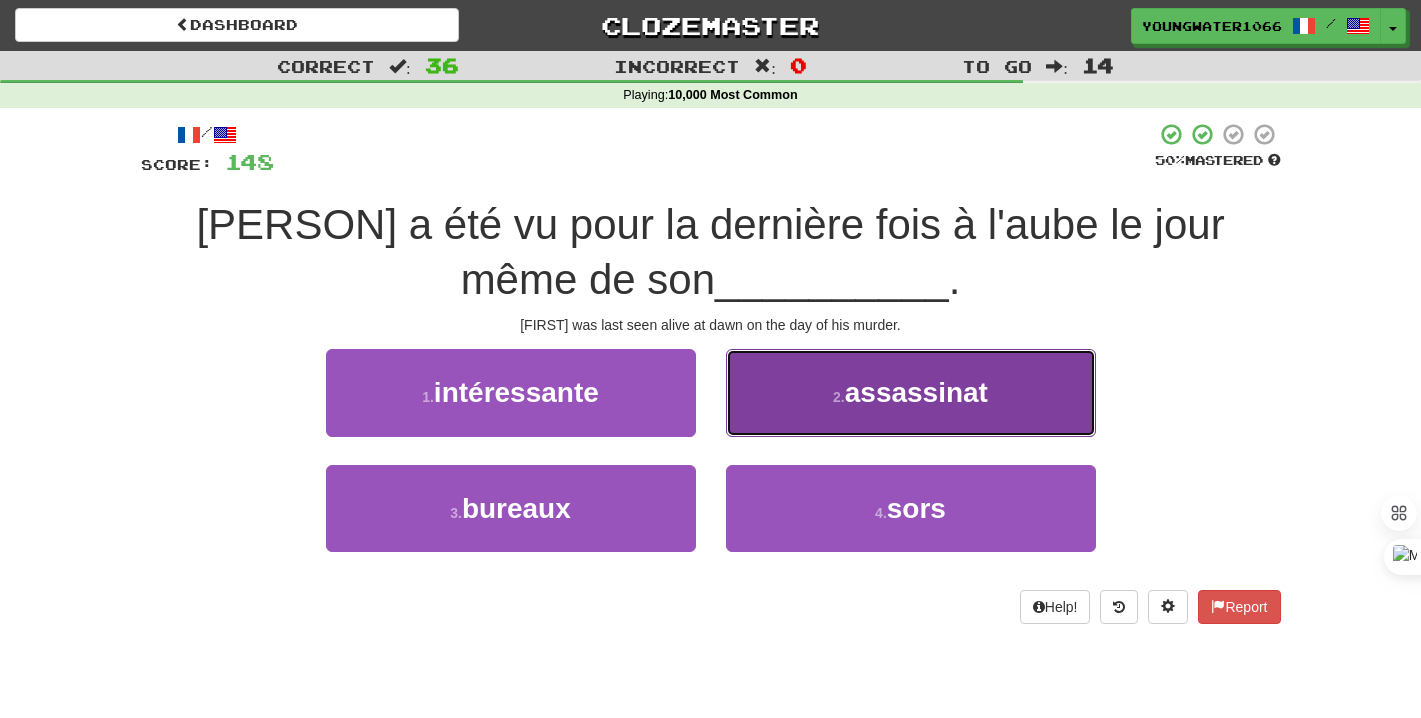 click on "2 .  assassinat" at bounding box center (911, 392) 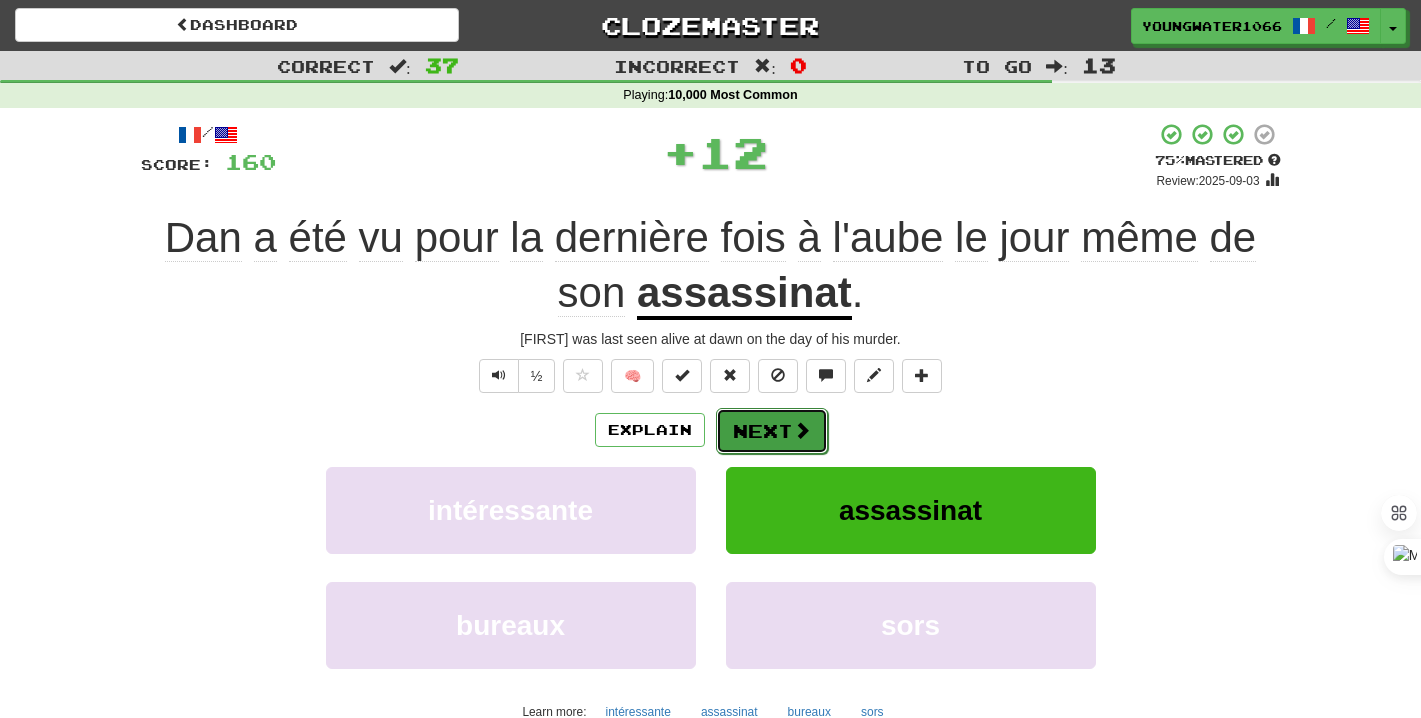 click on "Next" at bounding box center [772, 431] 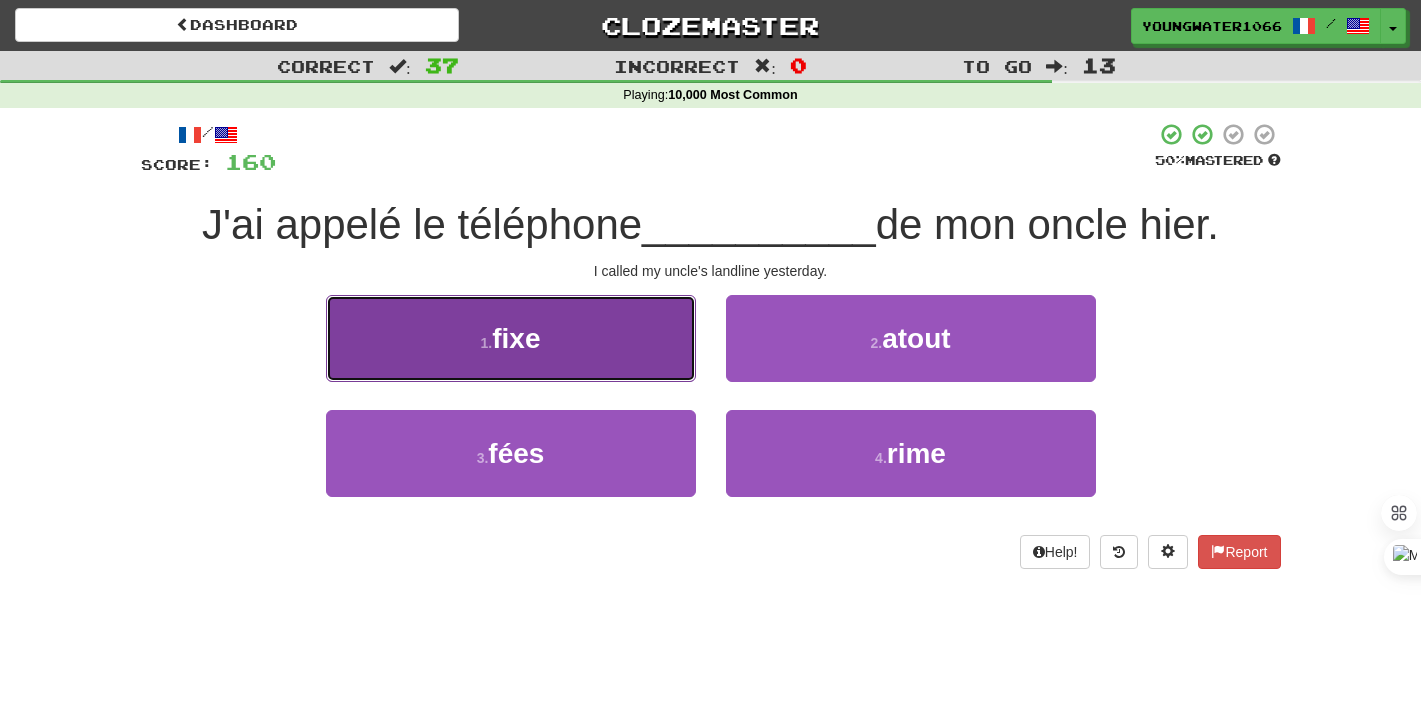 click on "1 .  fixe" at bounding box center (511, 338) 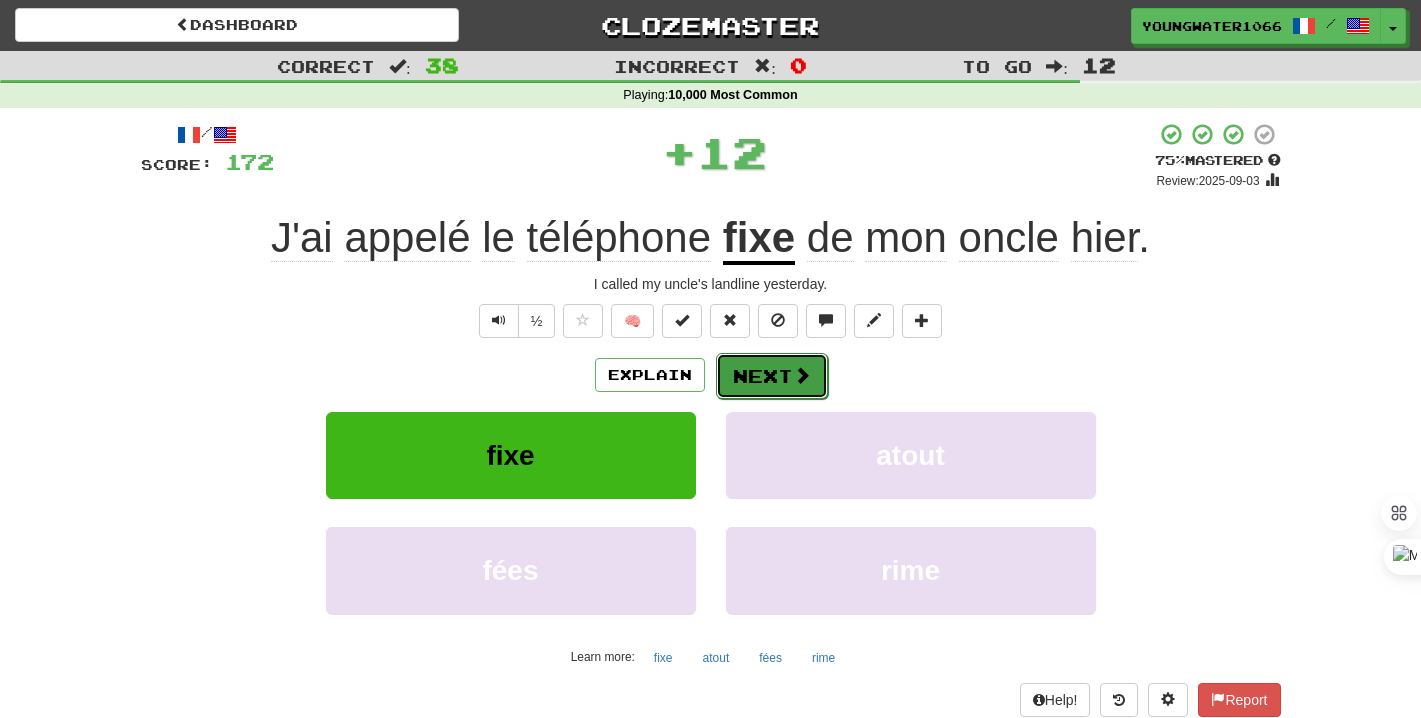 click on "Next" at bounding box center [772, 376] 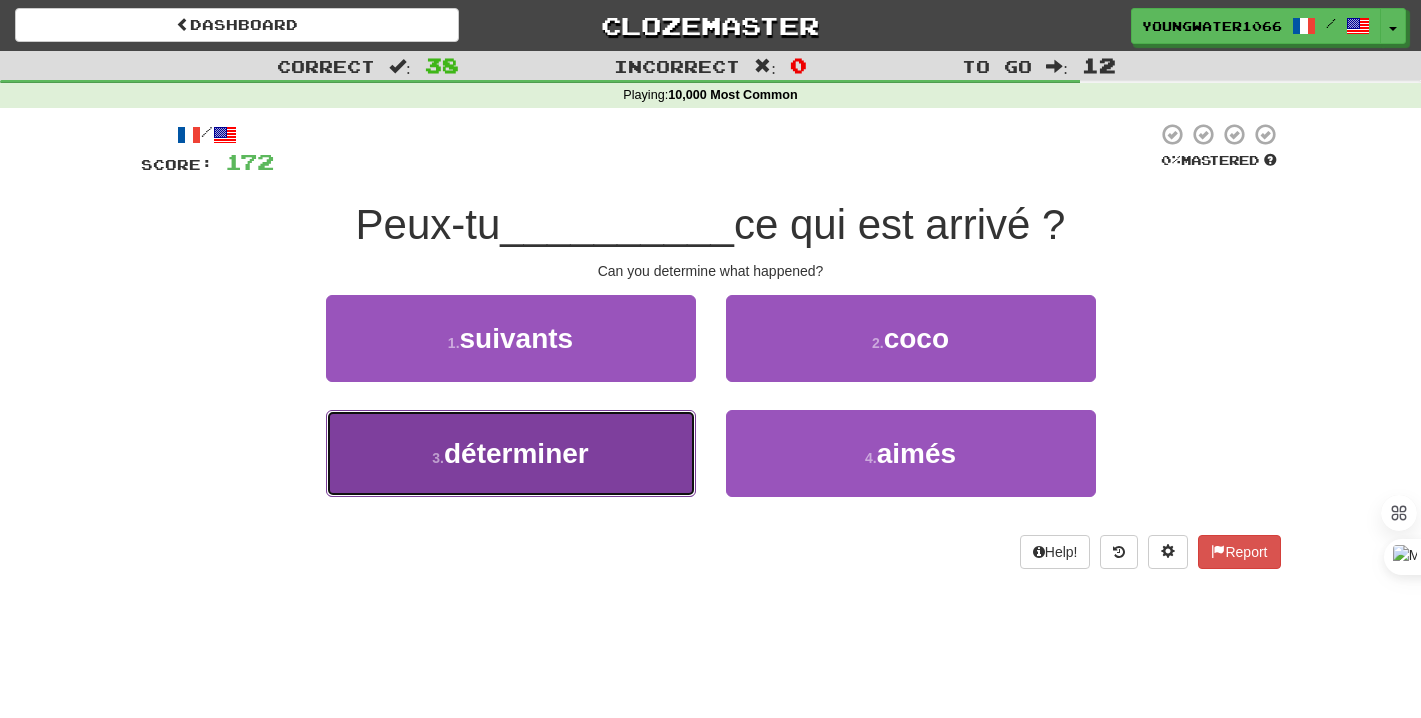 click on "3 . déterminer" at bounding box center [511, 453] 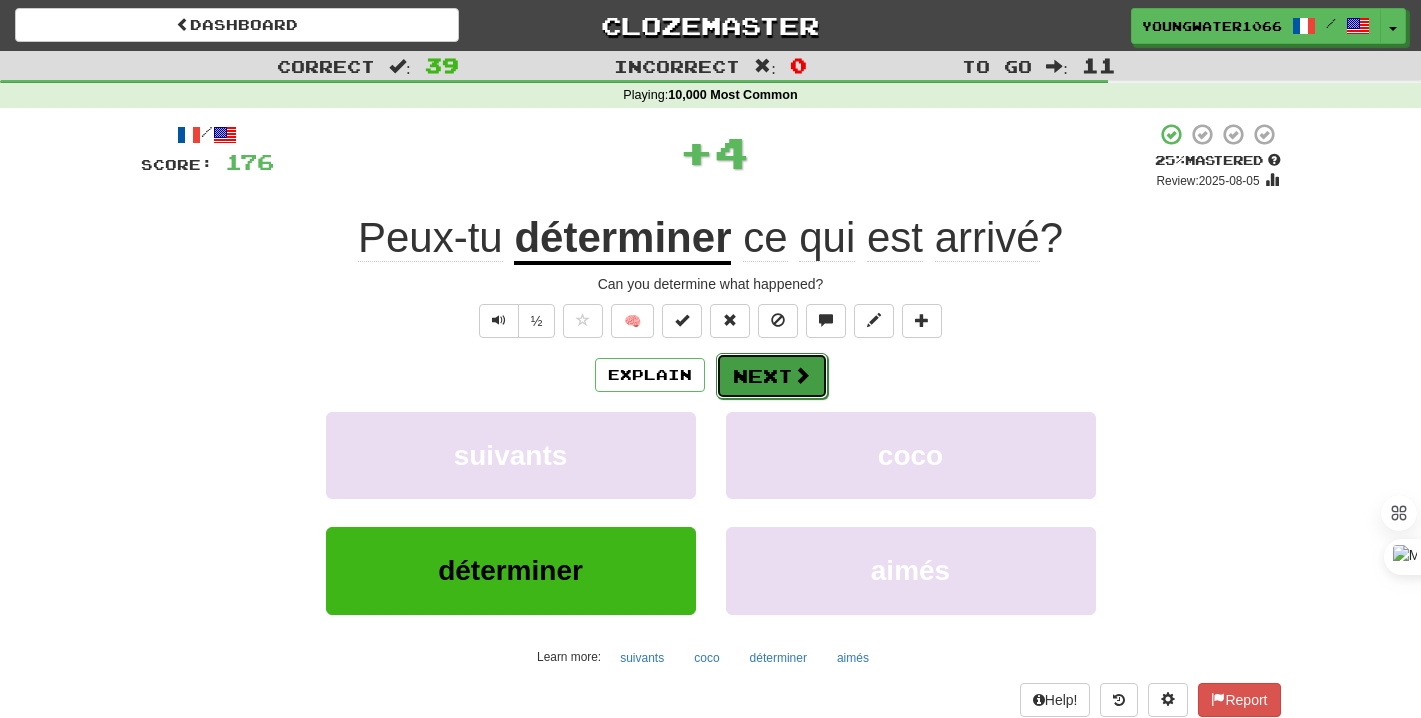 click on "Next" at bounding box center (772, 376) 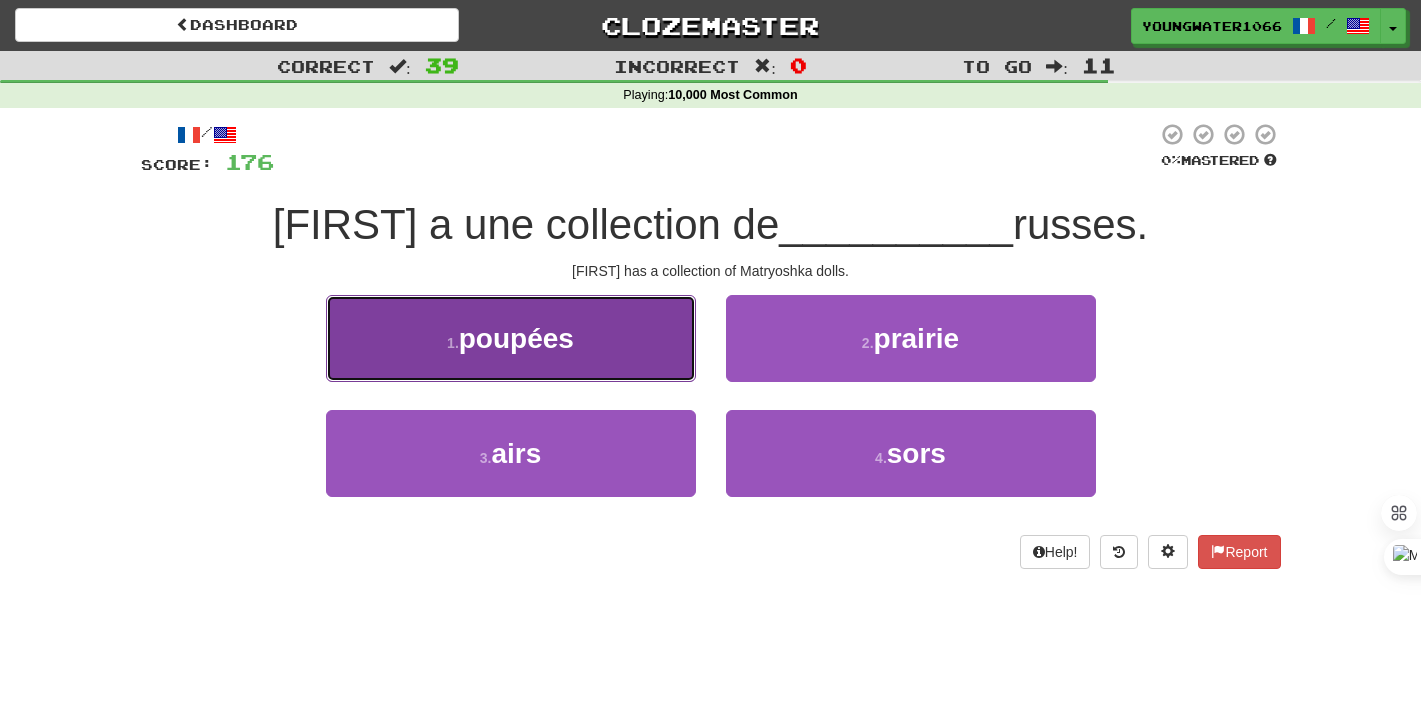 click on "1 .  poupées" at bounding box center (511, 338) 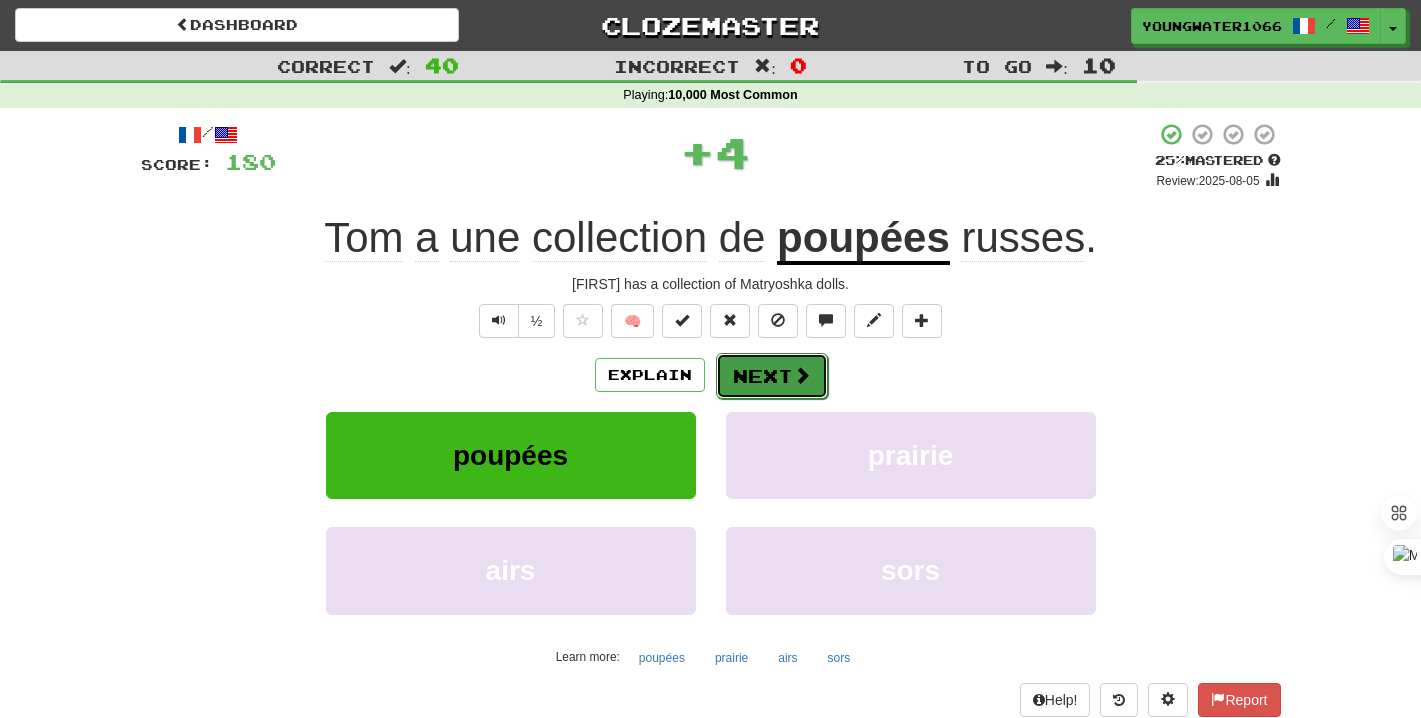 click on "Next" at bounding box center [772, 376] 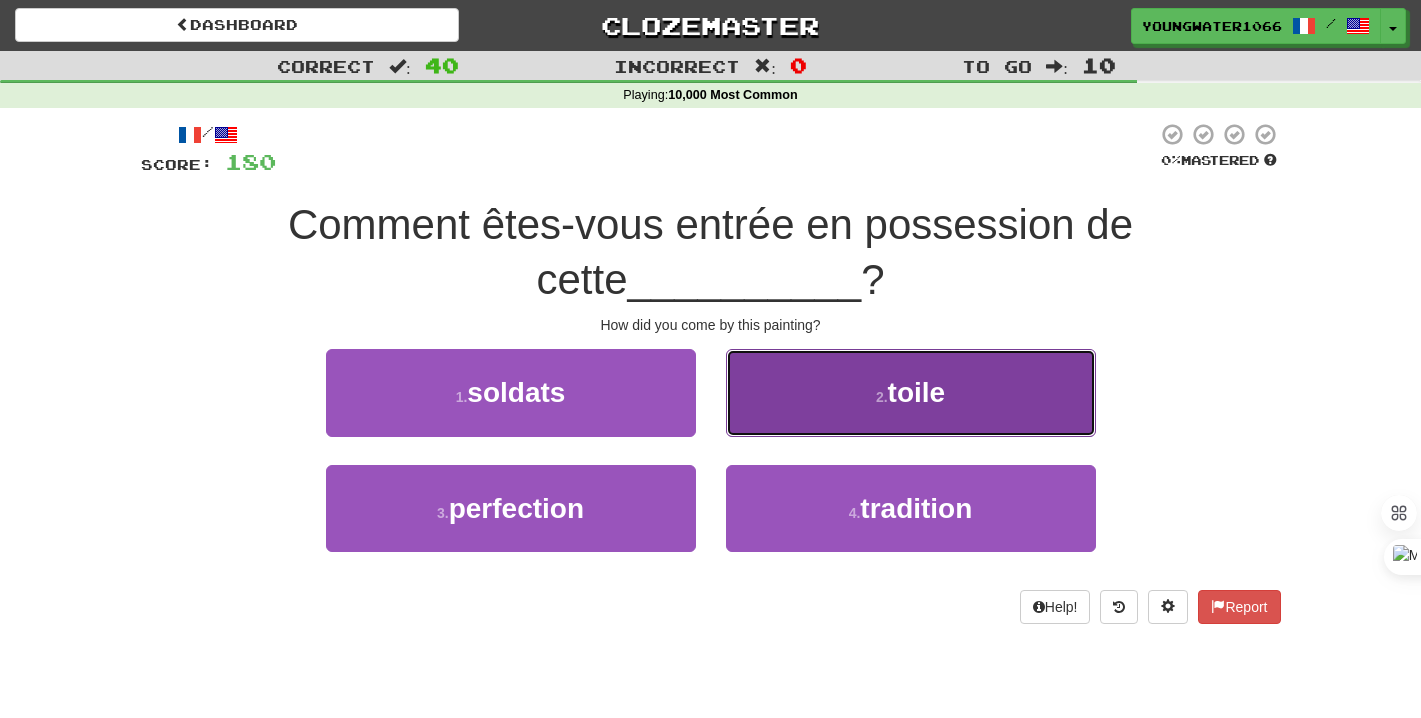 click on "2 .  toile" at bounding box center (911, 392) 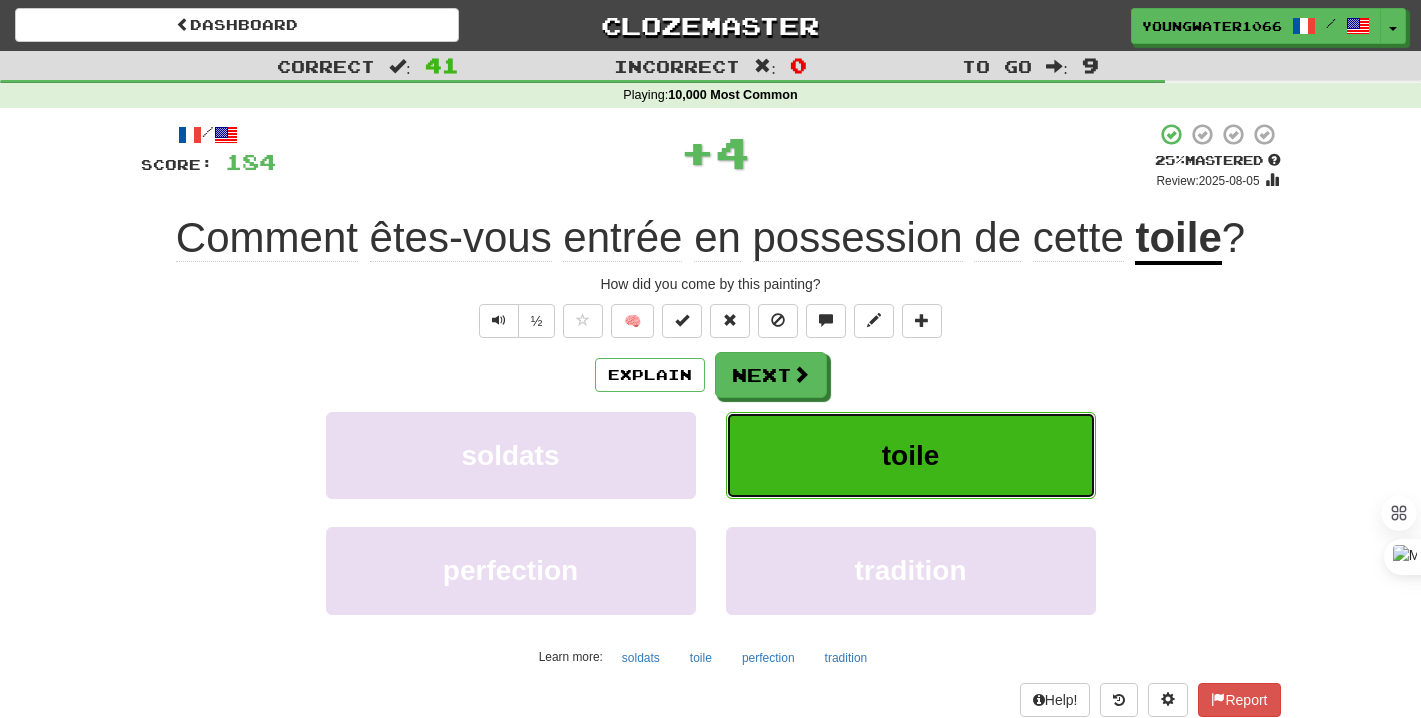 click on "toile" at bounding box center (911, 455) 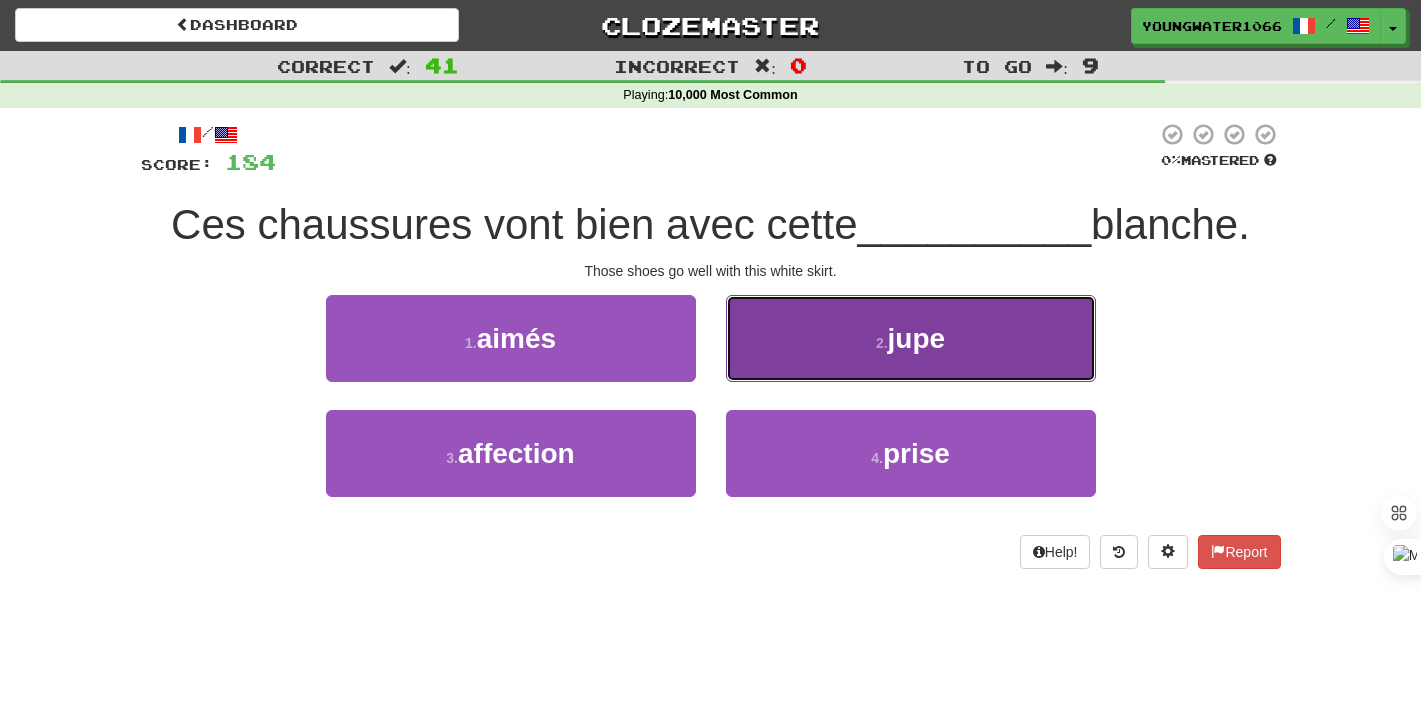 click on "2 .  jupe" at bounding box center (911, 338) 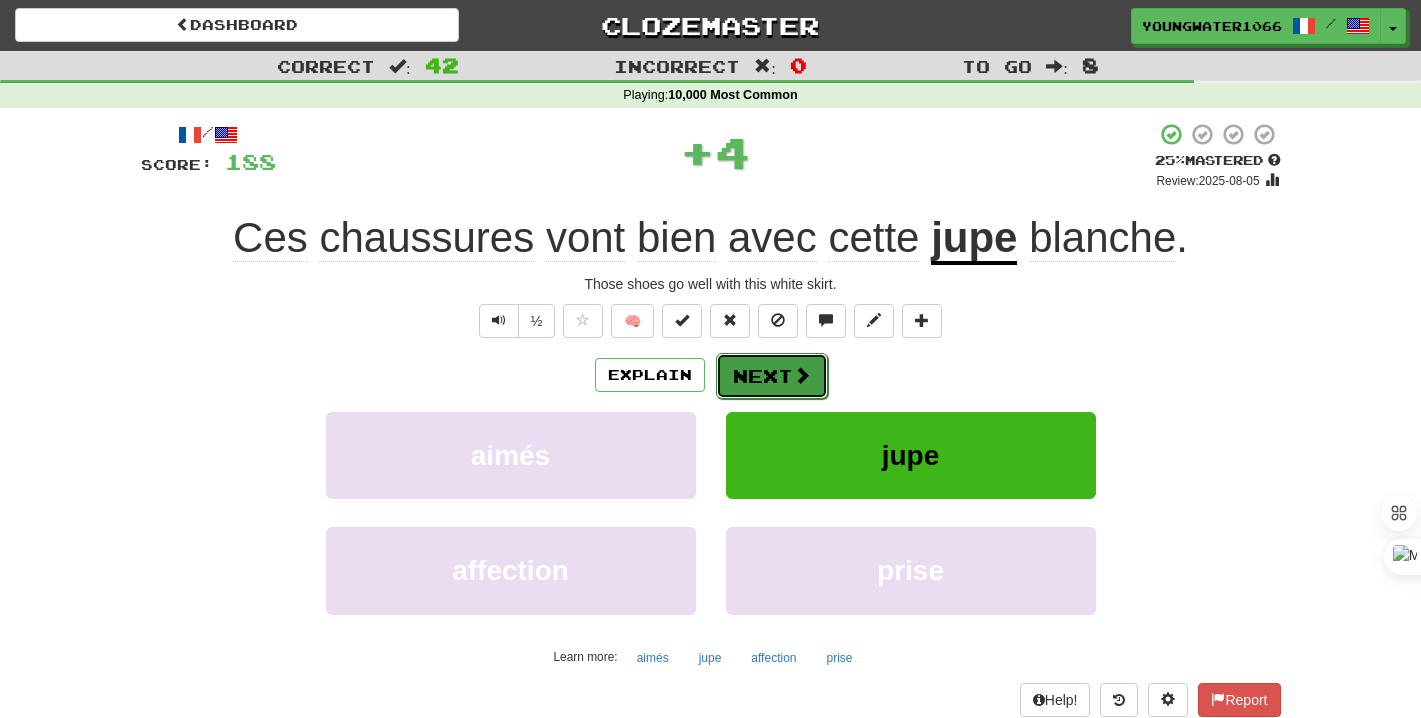 click on "Next" at bounding box center [772, 376] 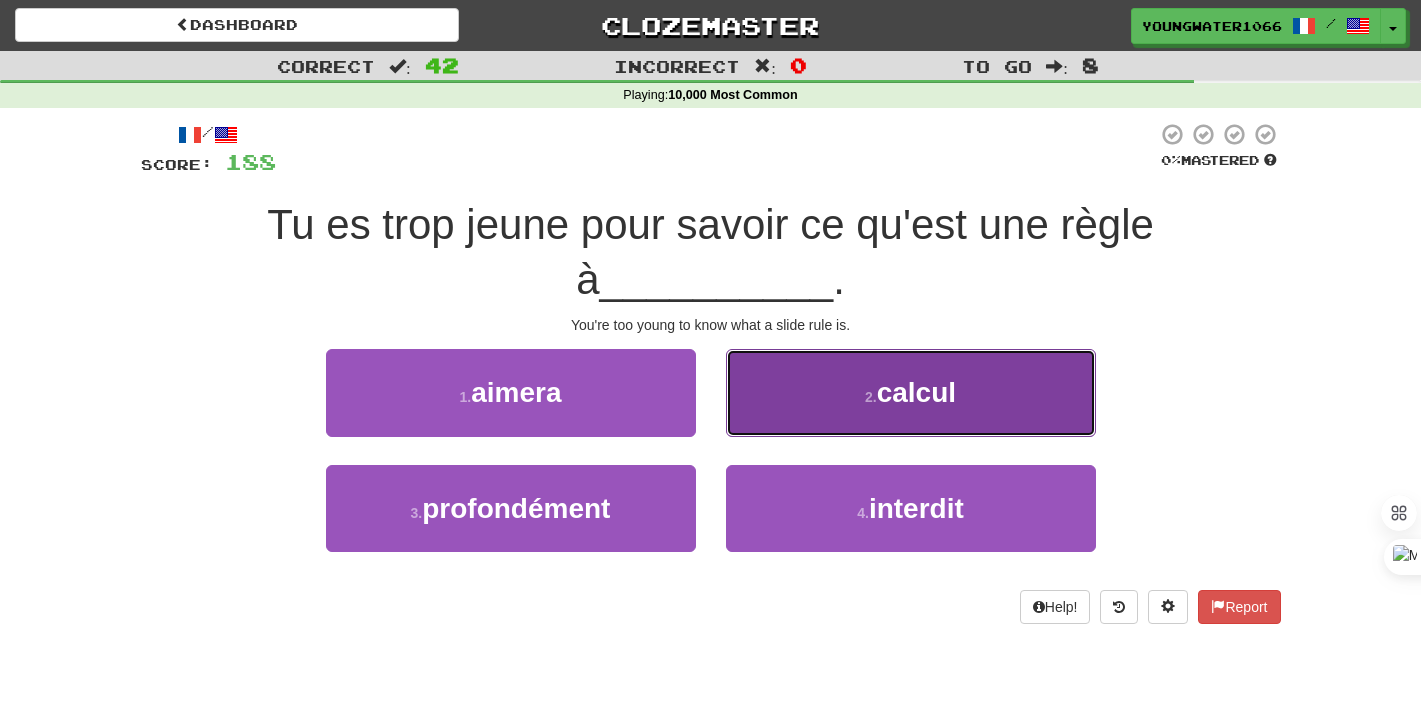 click on "2 . calcul" at bounding box center (911, 392) 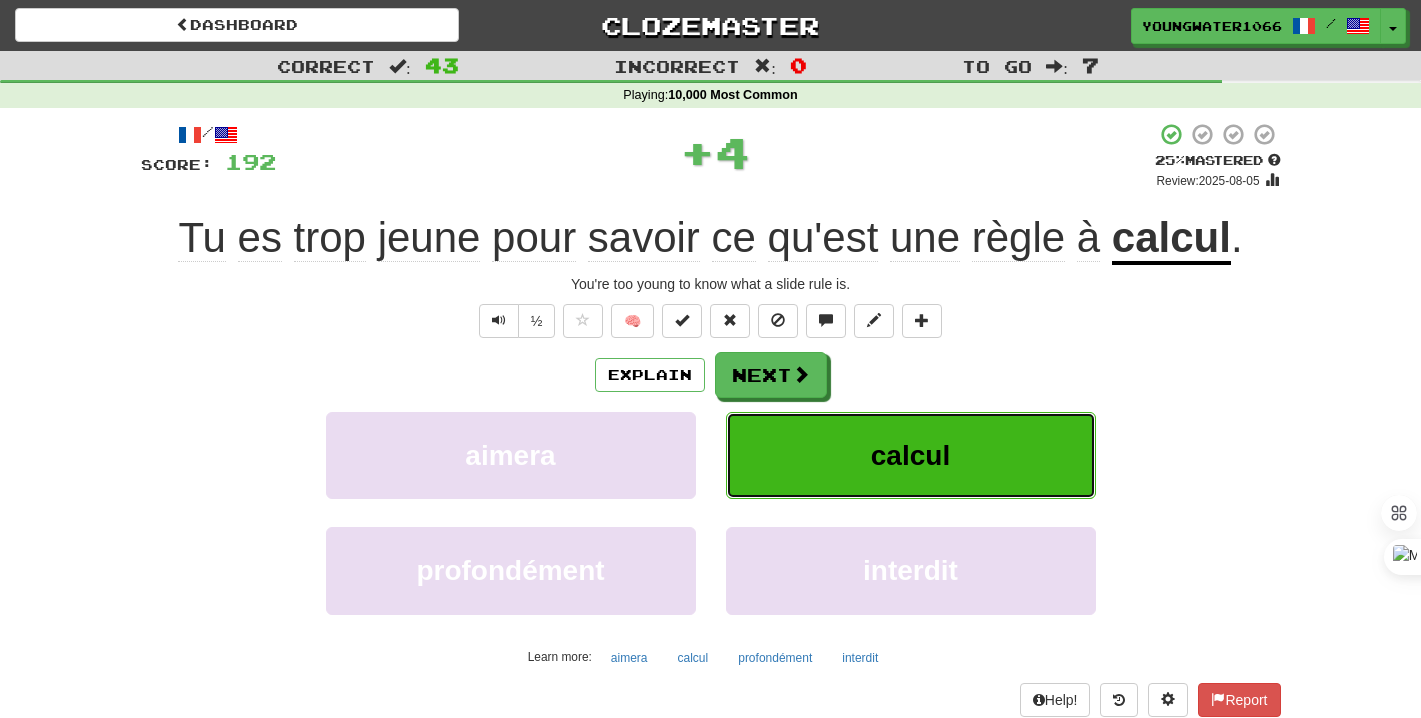 click on "calcul" at bounding box center [911, 455] 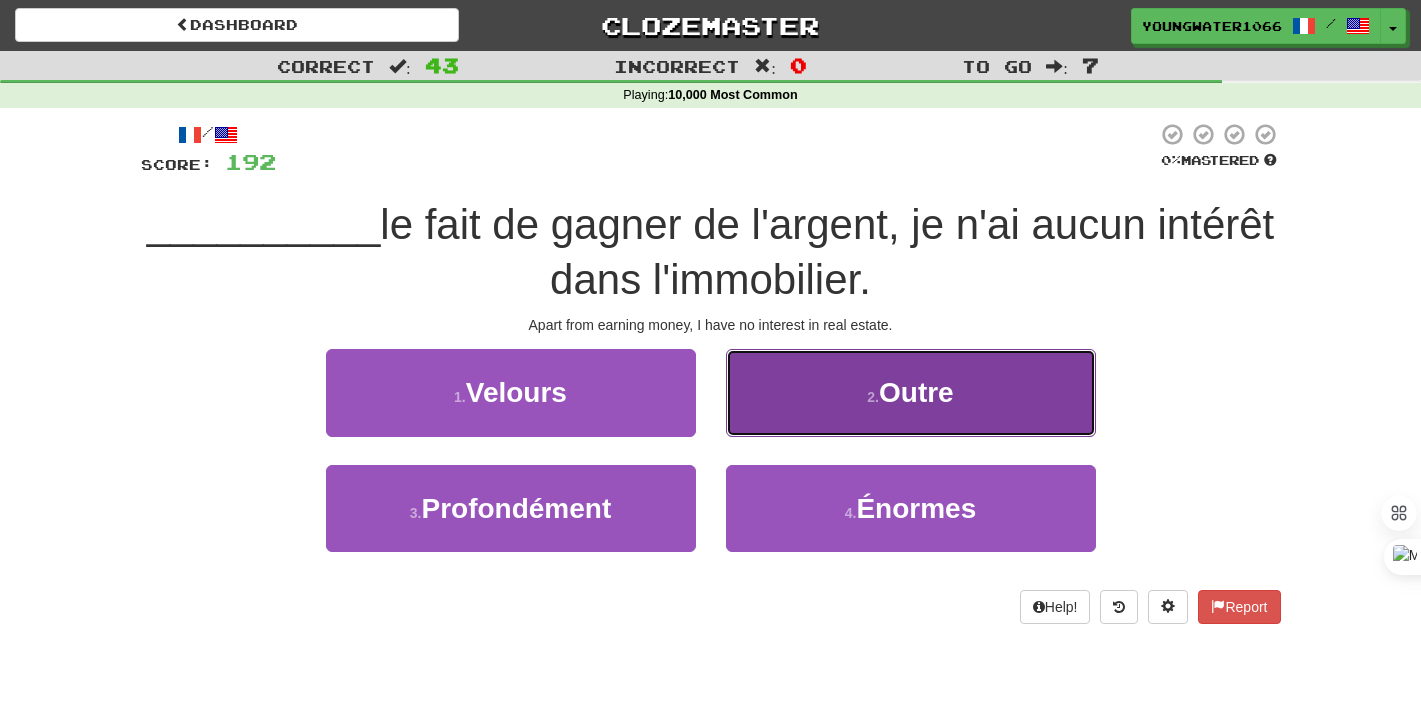 click on "2 .  Outre" at bounding box center (911, 392) 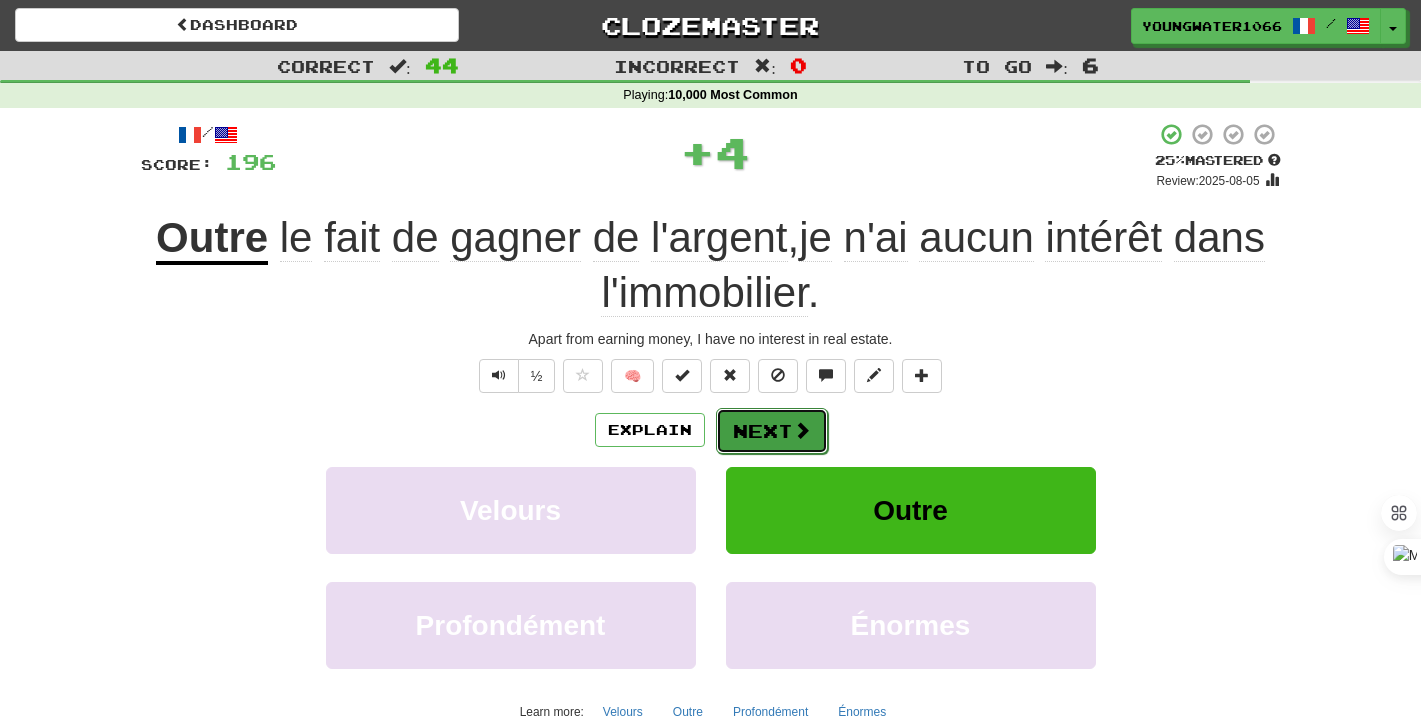 click on "Next" at bounding box center [772, 431] 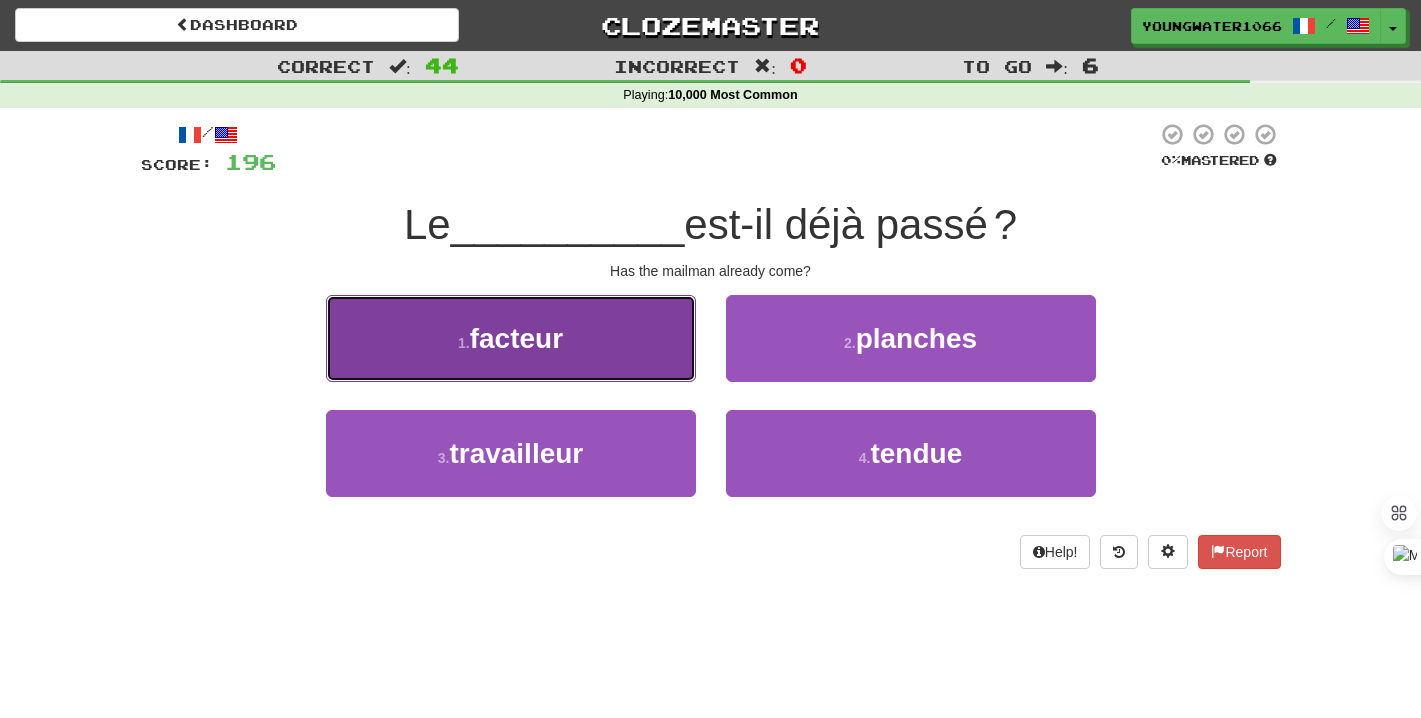 click on "1 .  facteur" at bounding box center [511, 338] 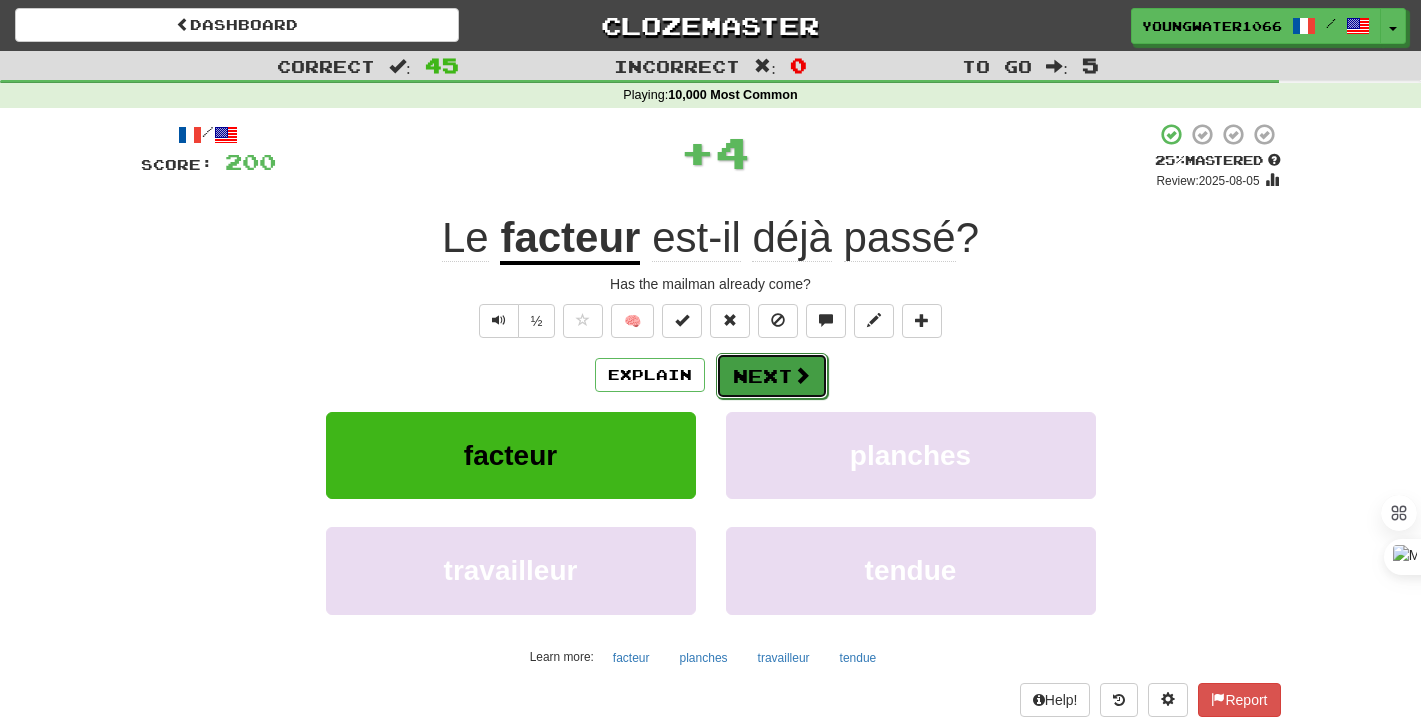 click on "Next" at bounding box center (772, 376) 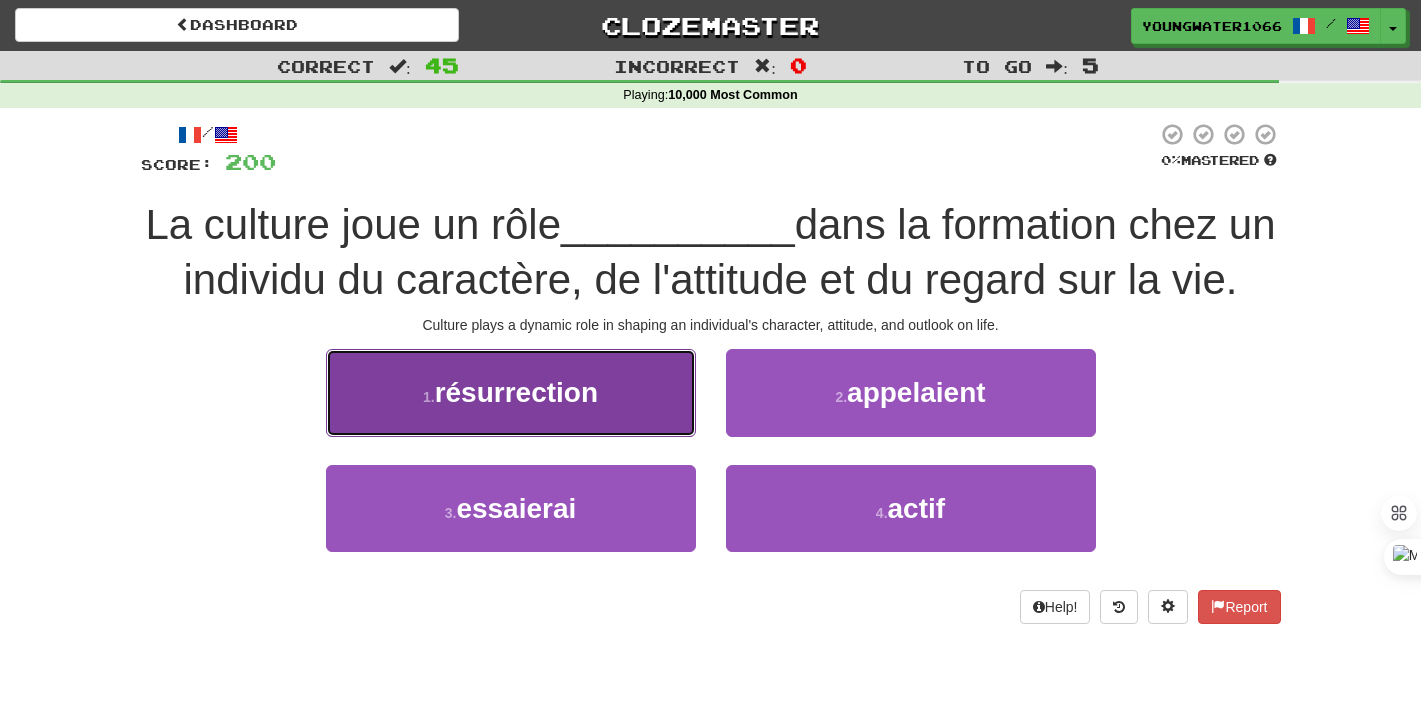 click on "1 . résurrection" at bounding box center (511, 392) 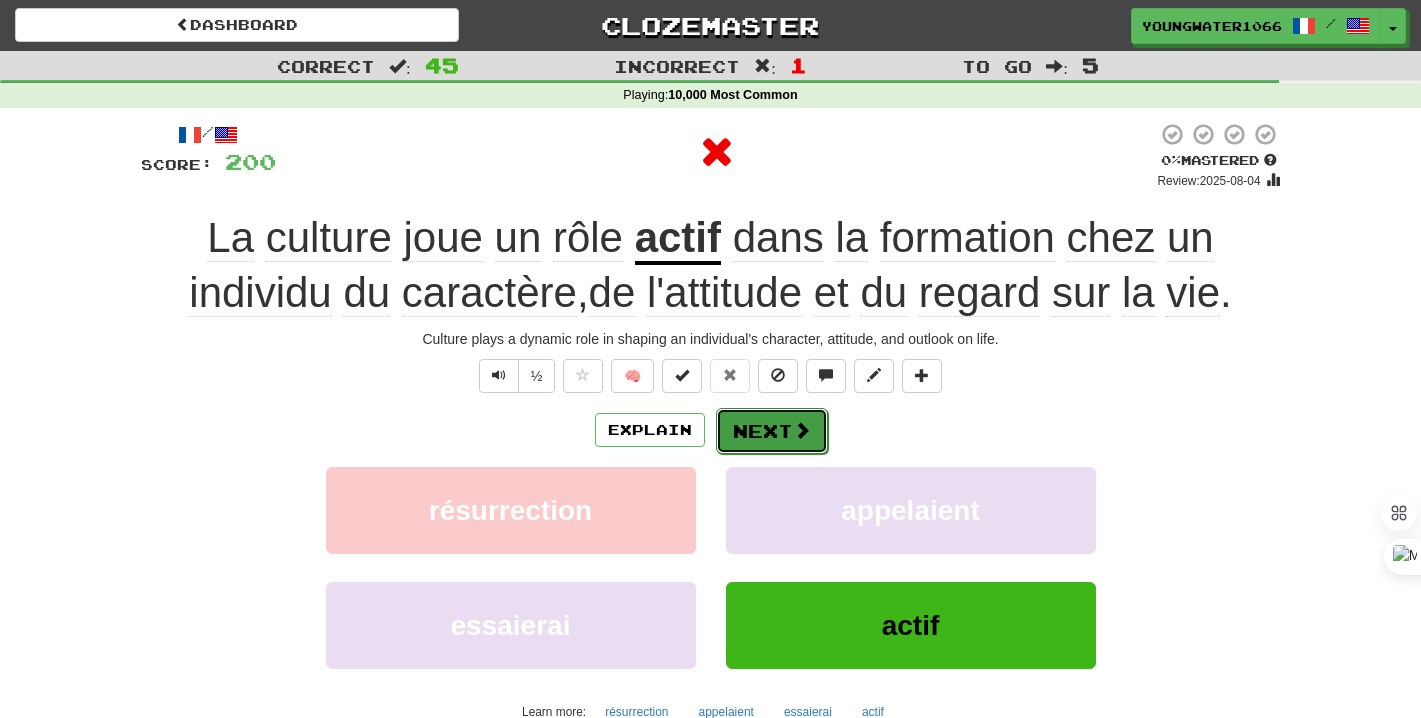click on "Next" at bounding box center (772, 431) 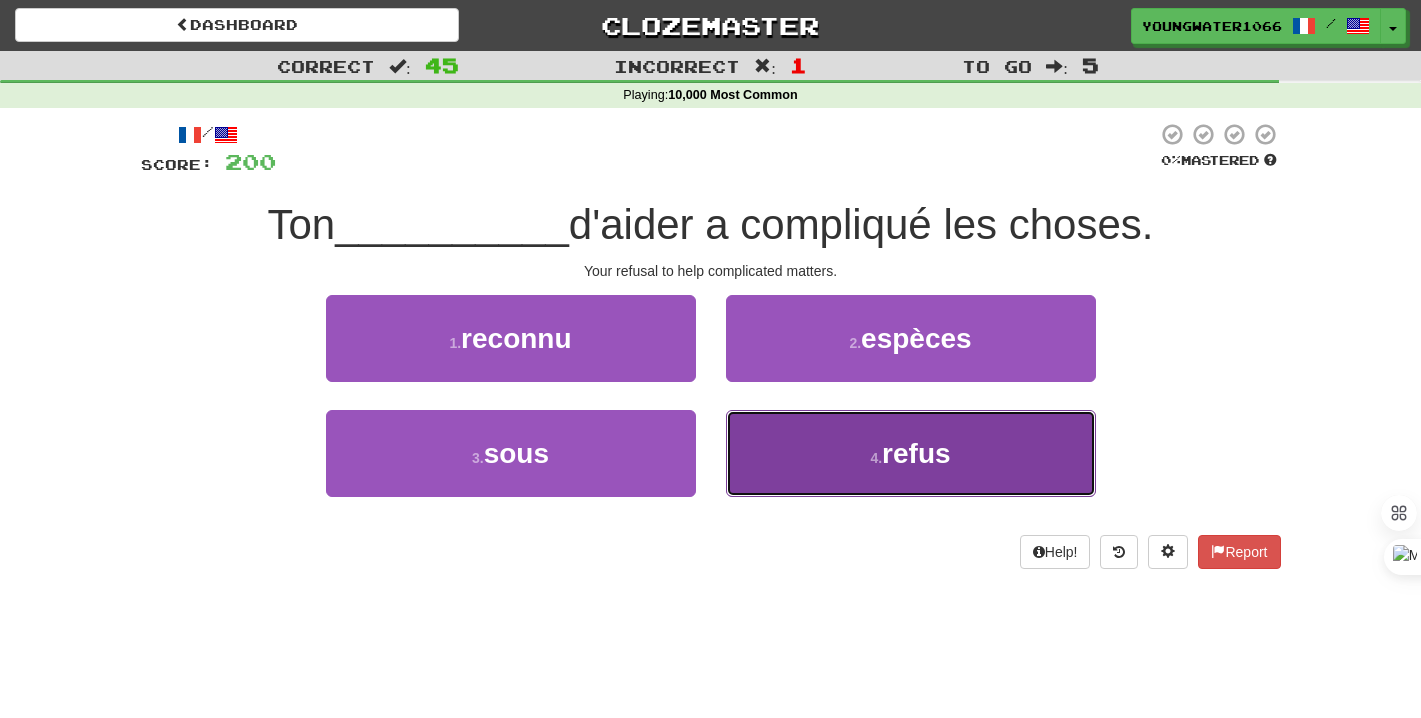 click on "4 .  refus" at bounding box center (911, 453) 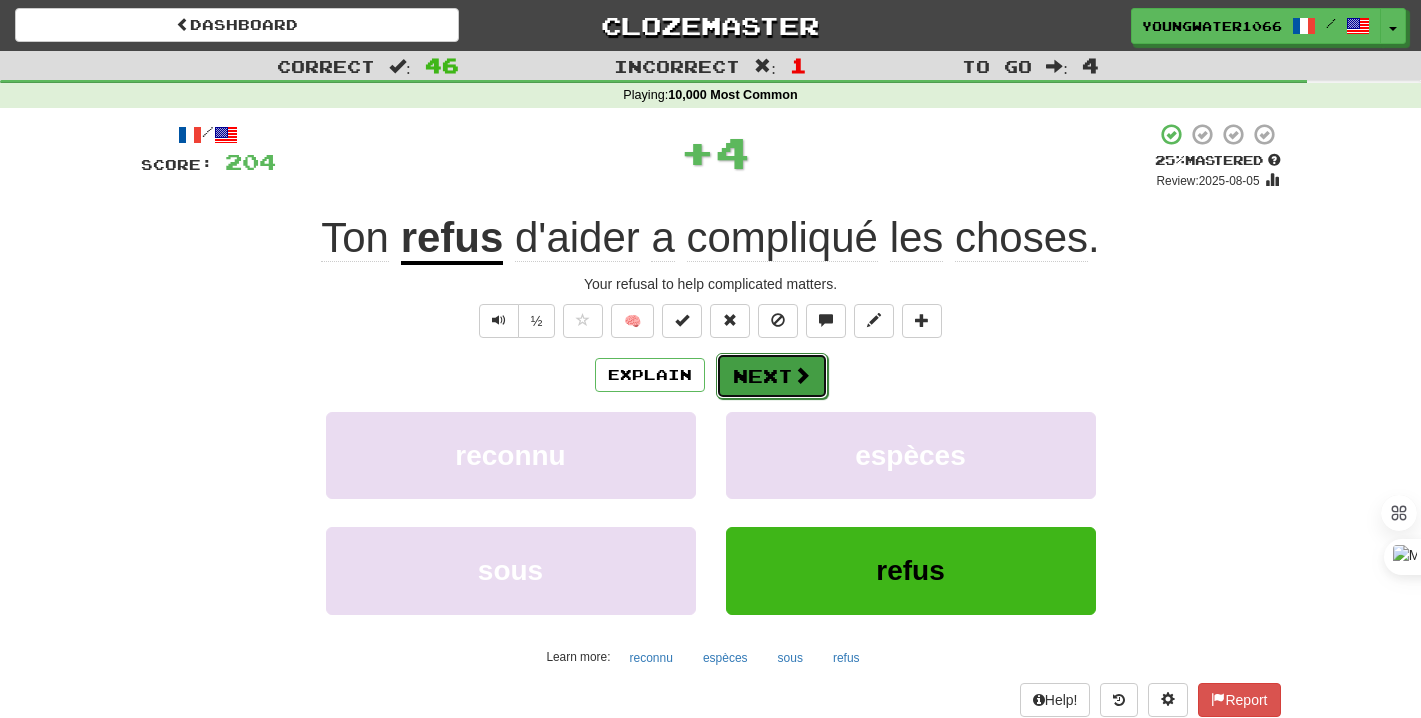 click on "Next" at bounding box center (772, 376) 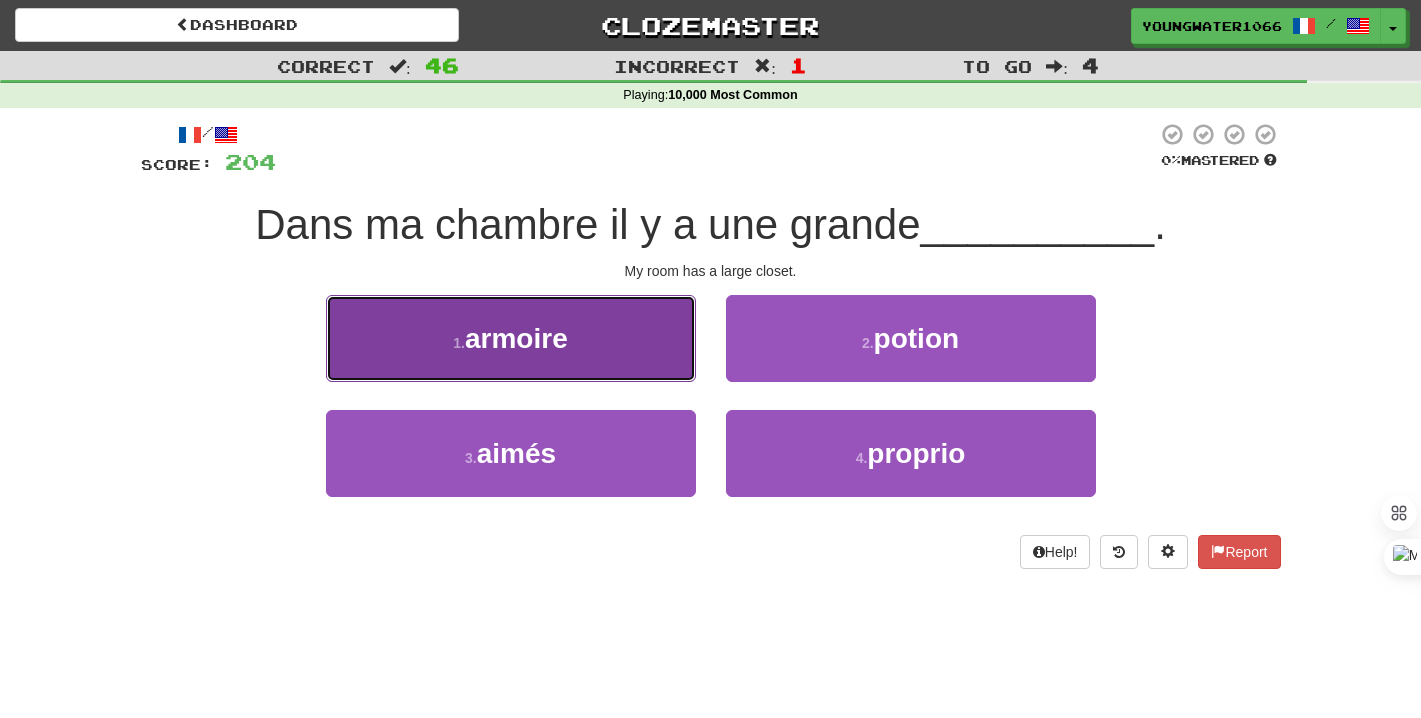 click on "1 . armoire" at bounding box center [511, 338] 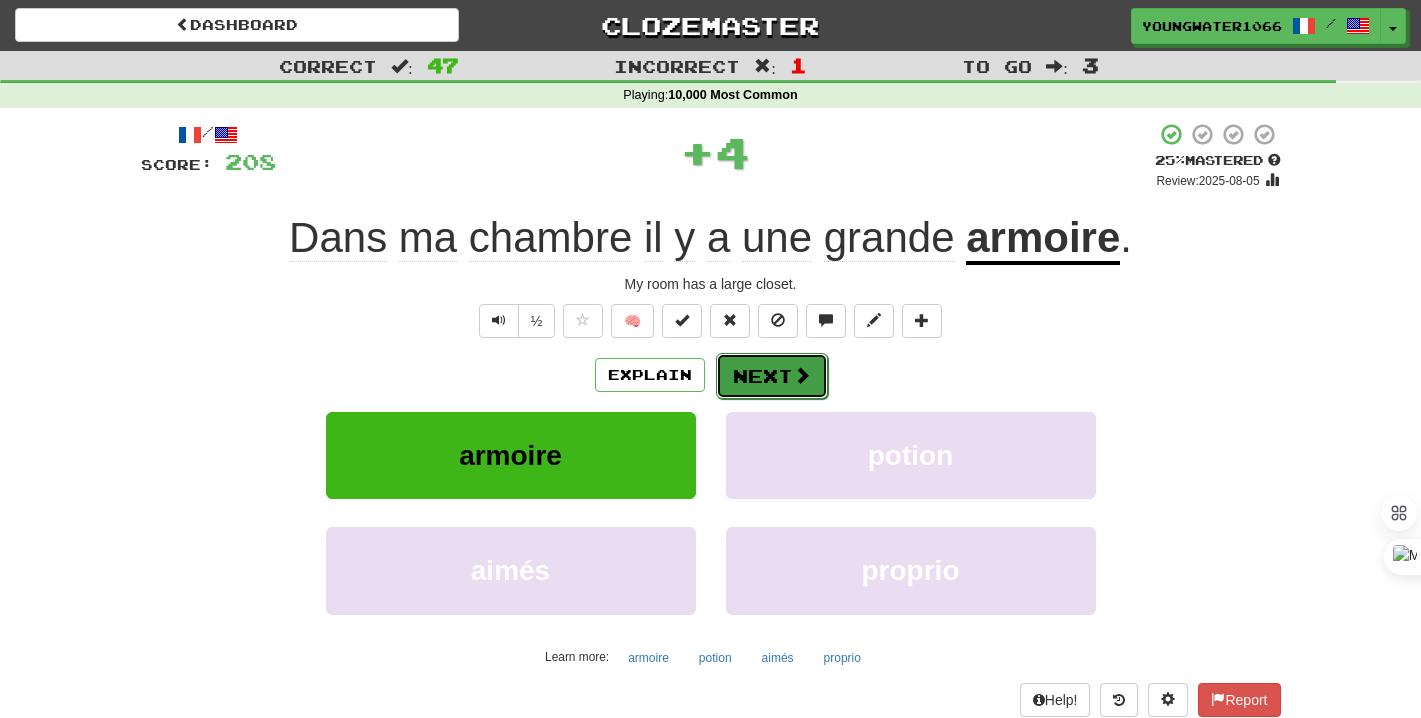 click on "Next" at bounding box center [772, 376] 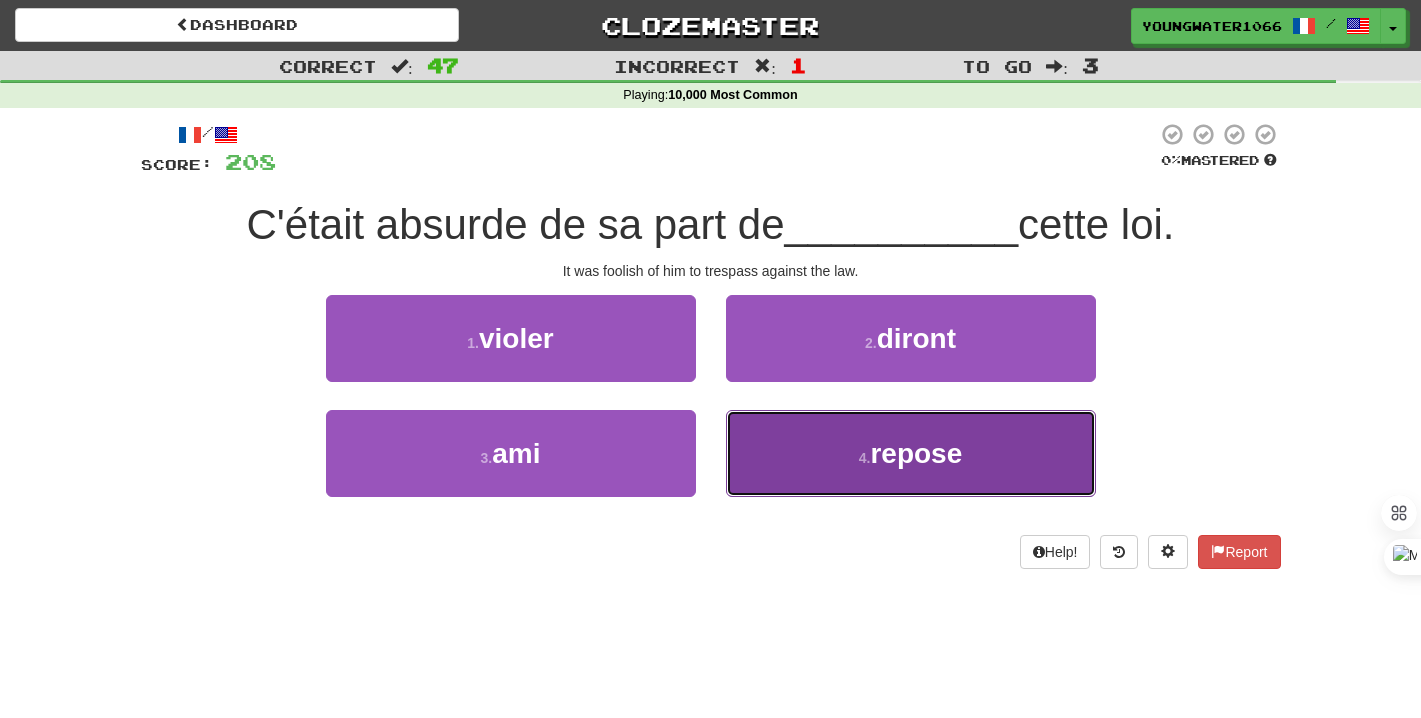 click on "4 .  repose" at bounding box center (911, 453) 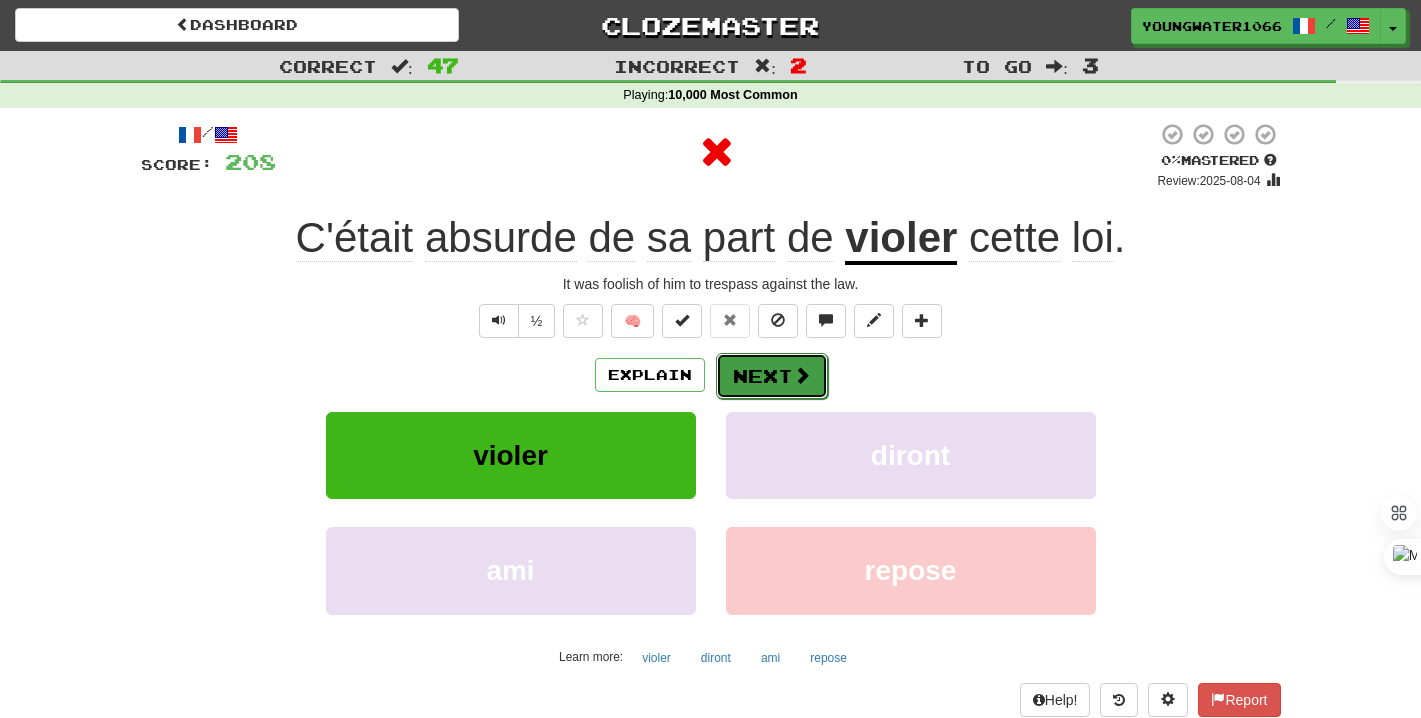 click on "Next" at bounding box center [772, 376] 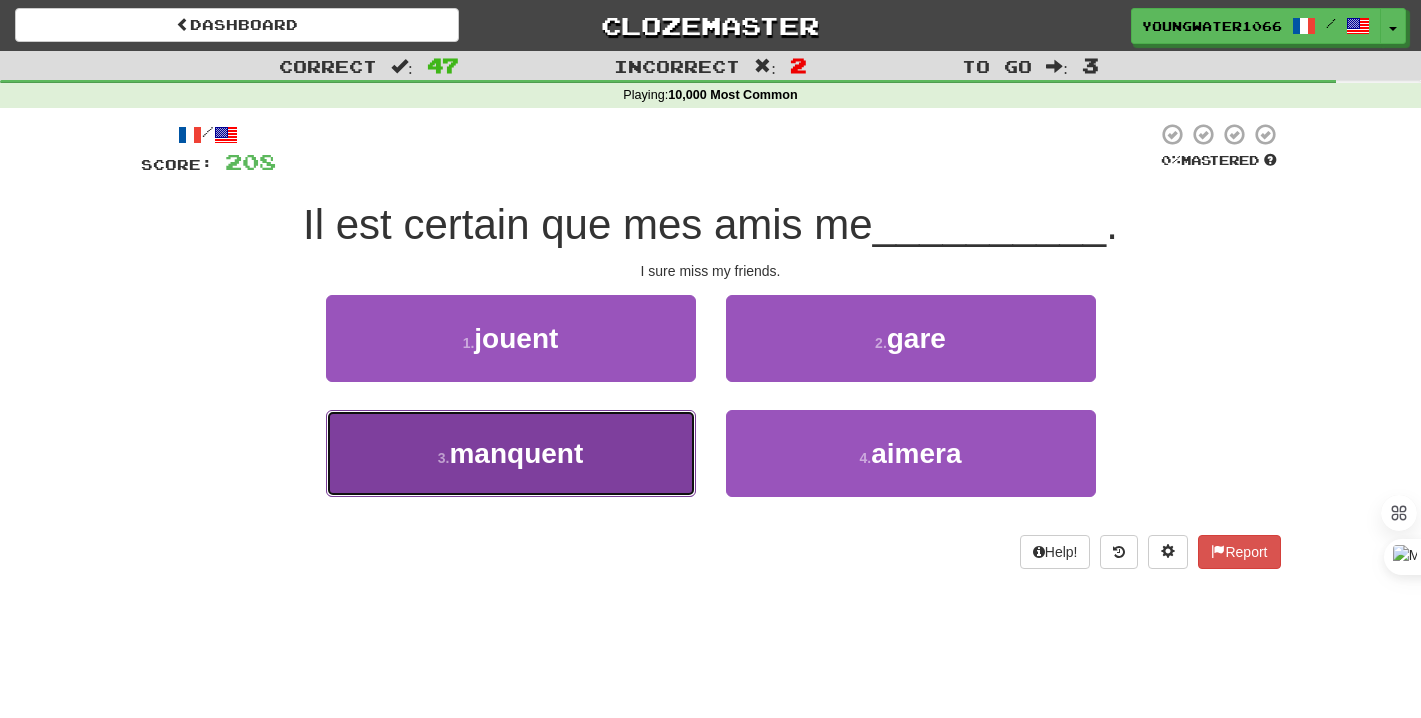 click on "3 .  manquent" at bounding box center (511, 453) 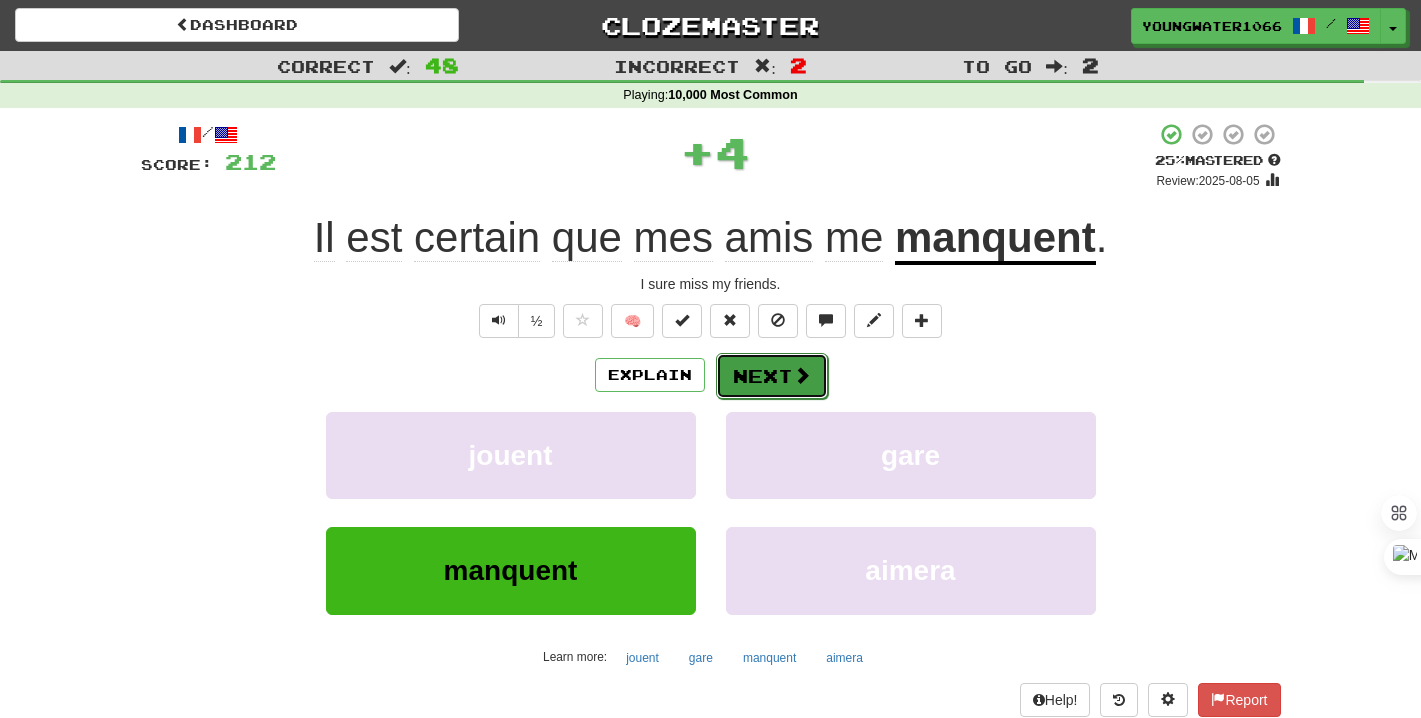 click on "Next" at bounding box center (772, 376) 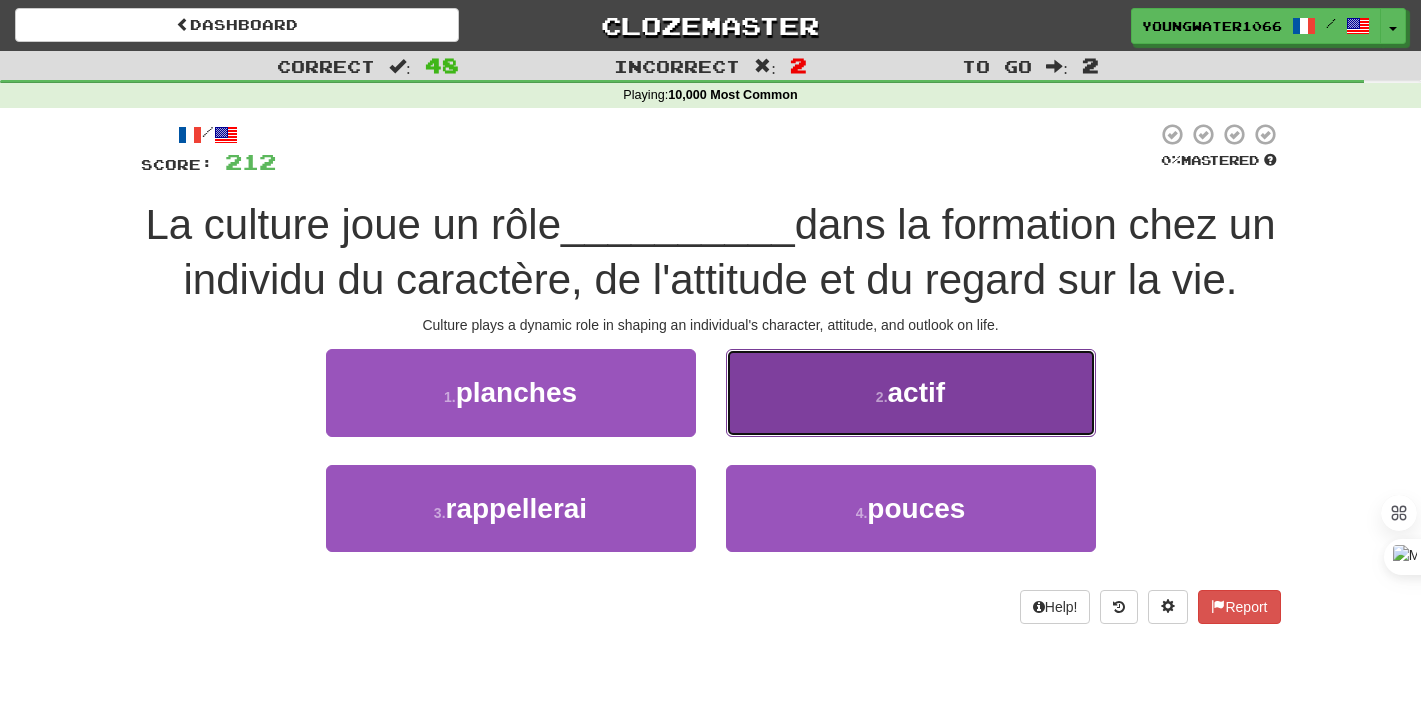 click on "2 .  actif" at bounding box center (911, 392) 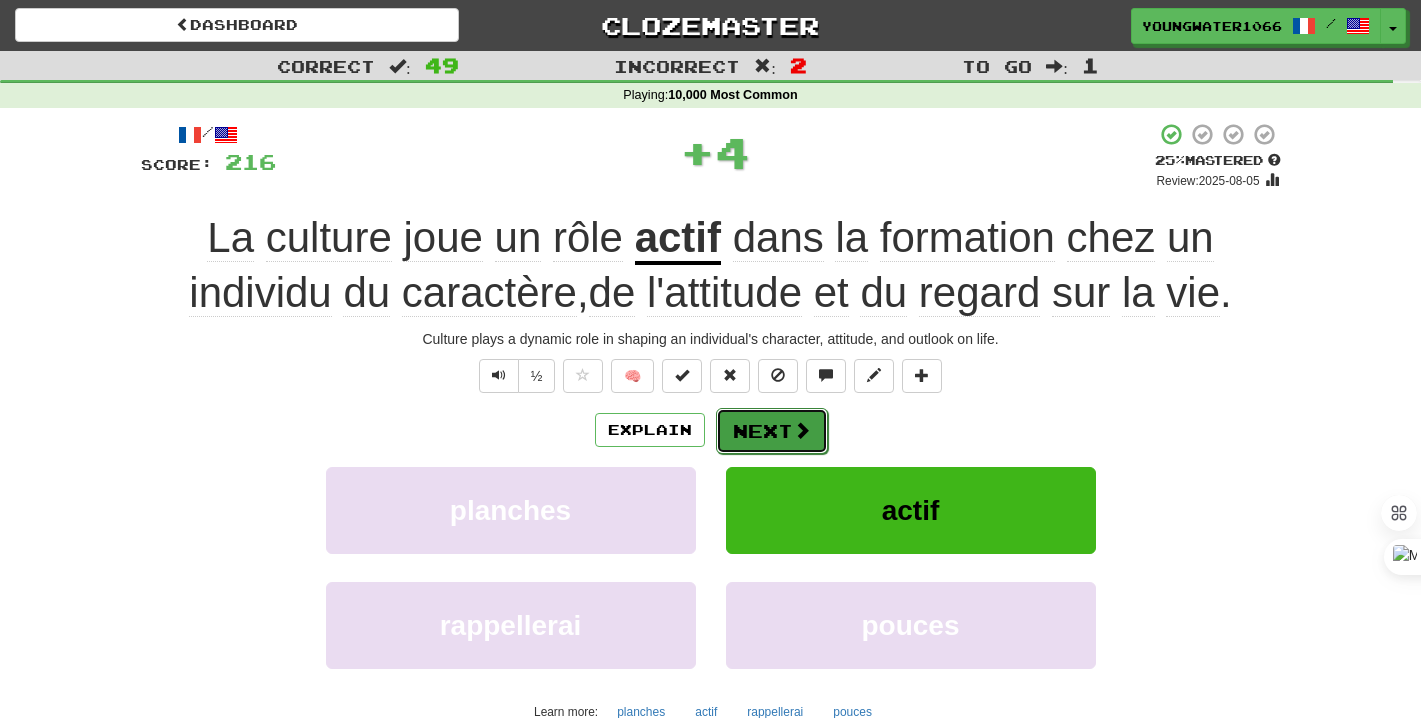 click on "Next" at bounding box center (772, 431) 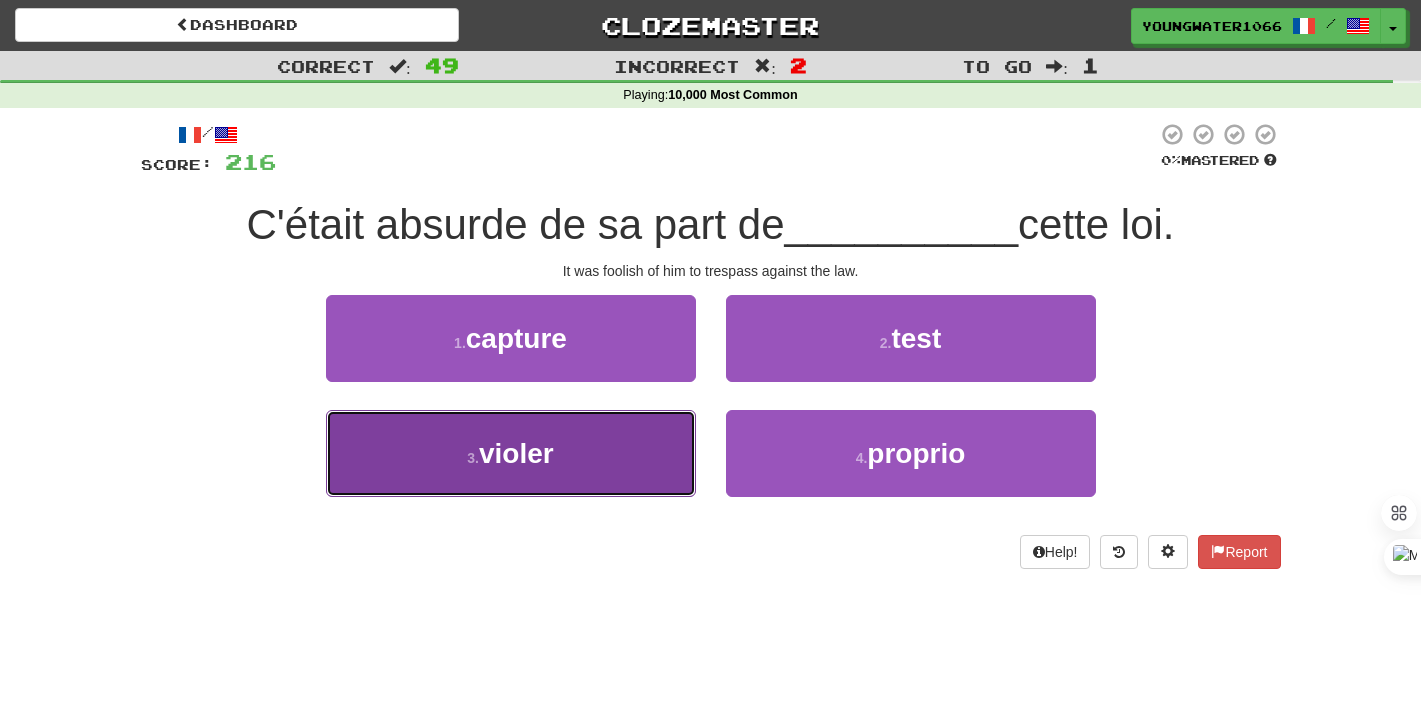 click on "3 .  violer" at bounding box center [511, 453] 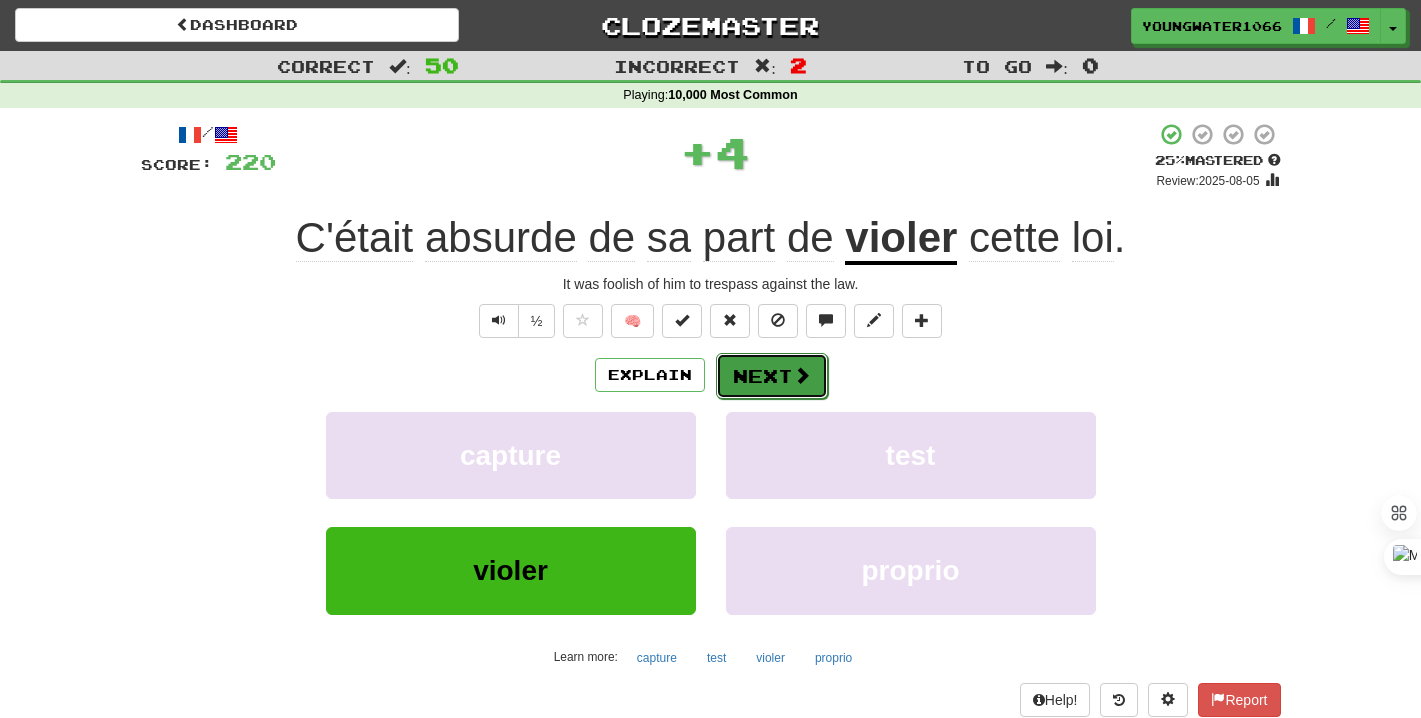 click on "Next" at bounding box center (772, 376) 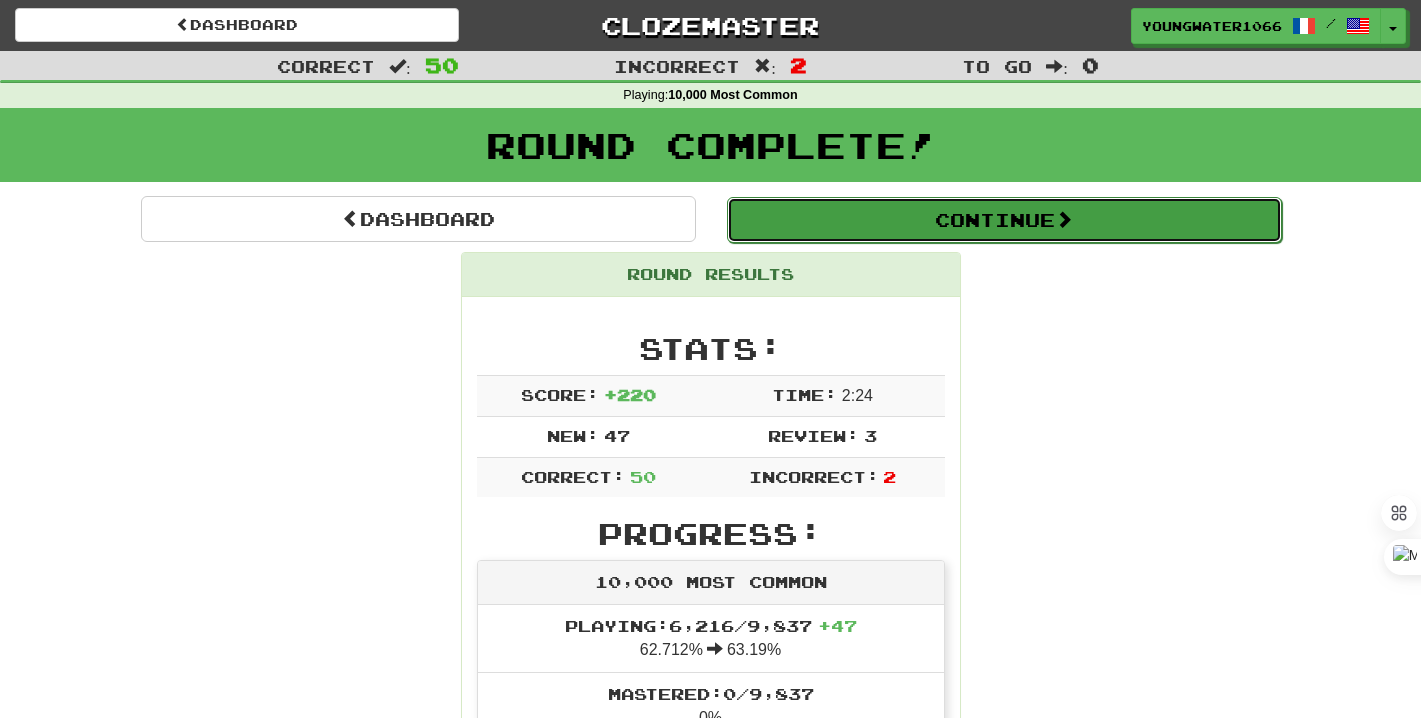 click on "Continue" at bounding box center [1004, 220] 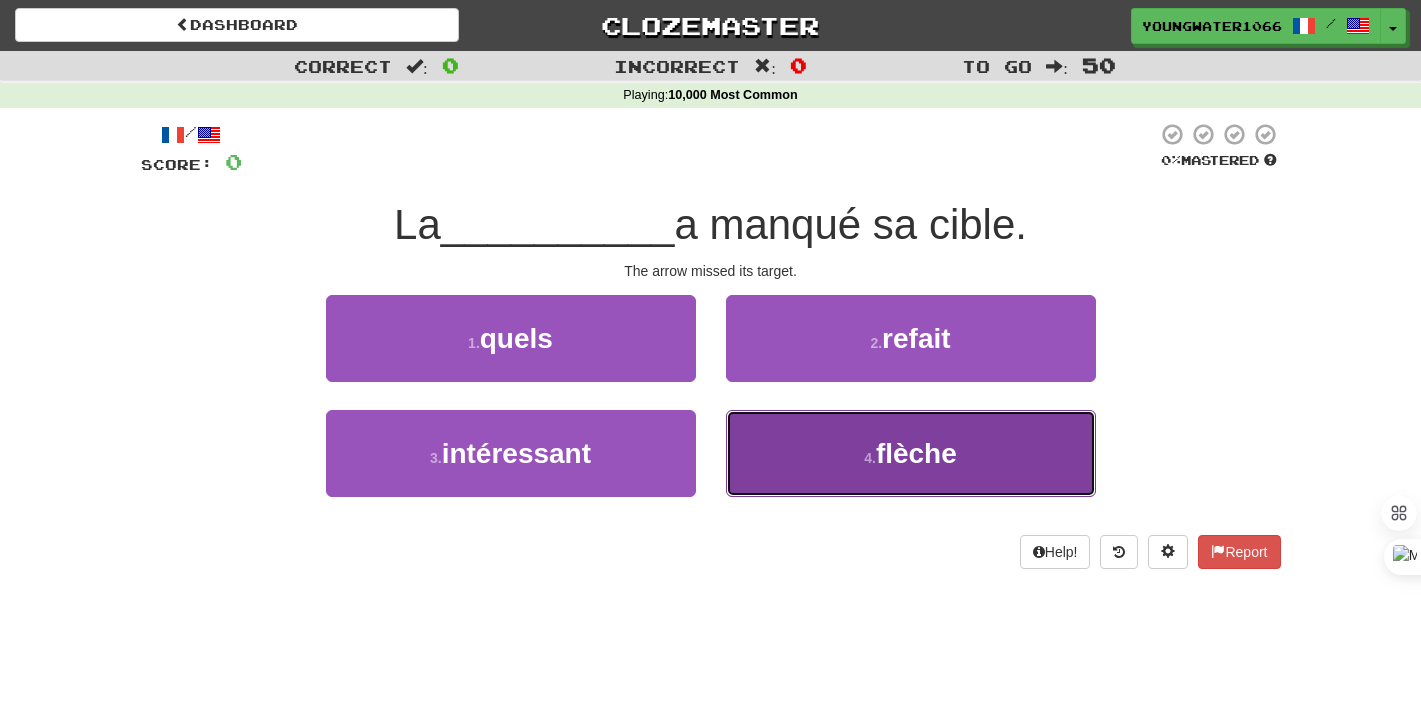 click on "flèche" at bounding box center [916, 453] 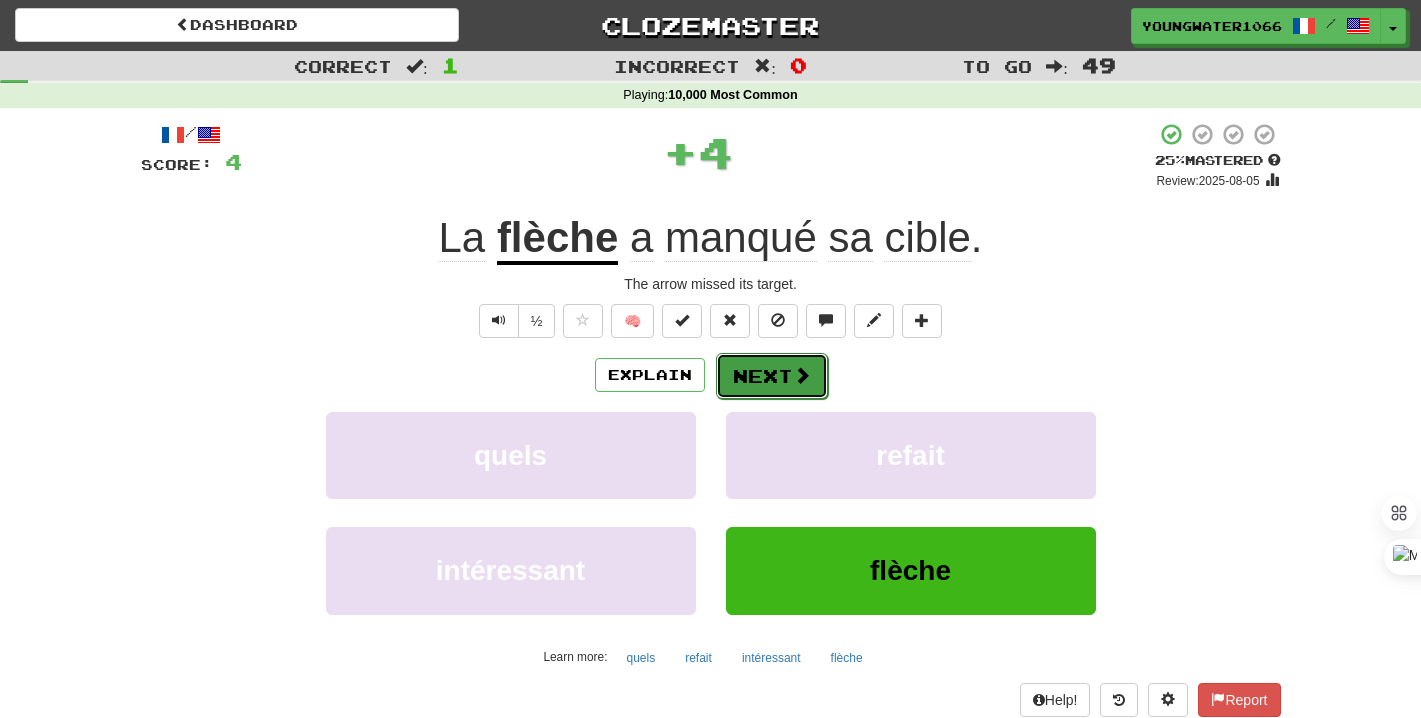click on "Next" at bounding box center (772, 376) 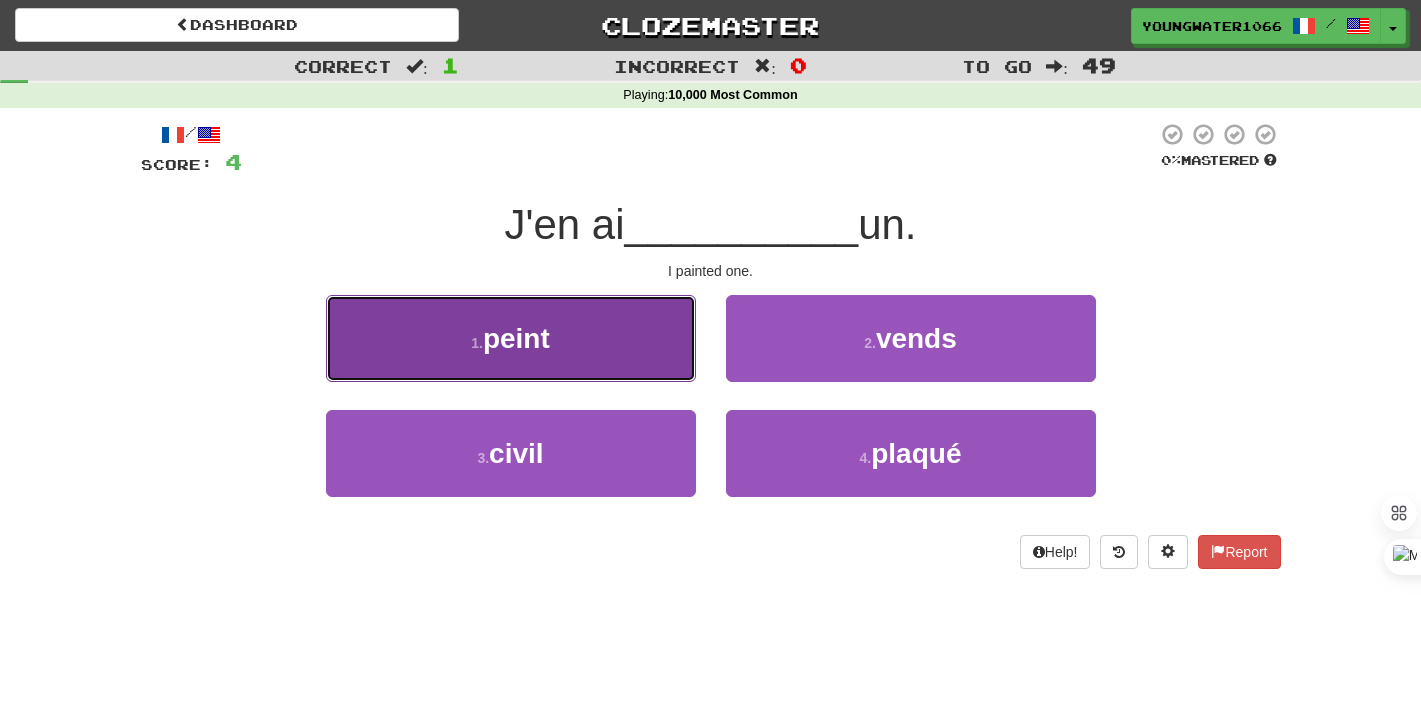 click on "1 .  peint" at bounding box center [511, 338] 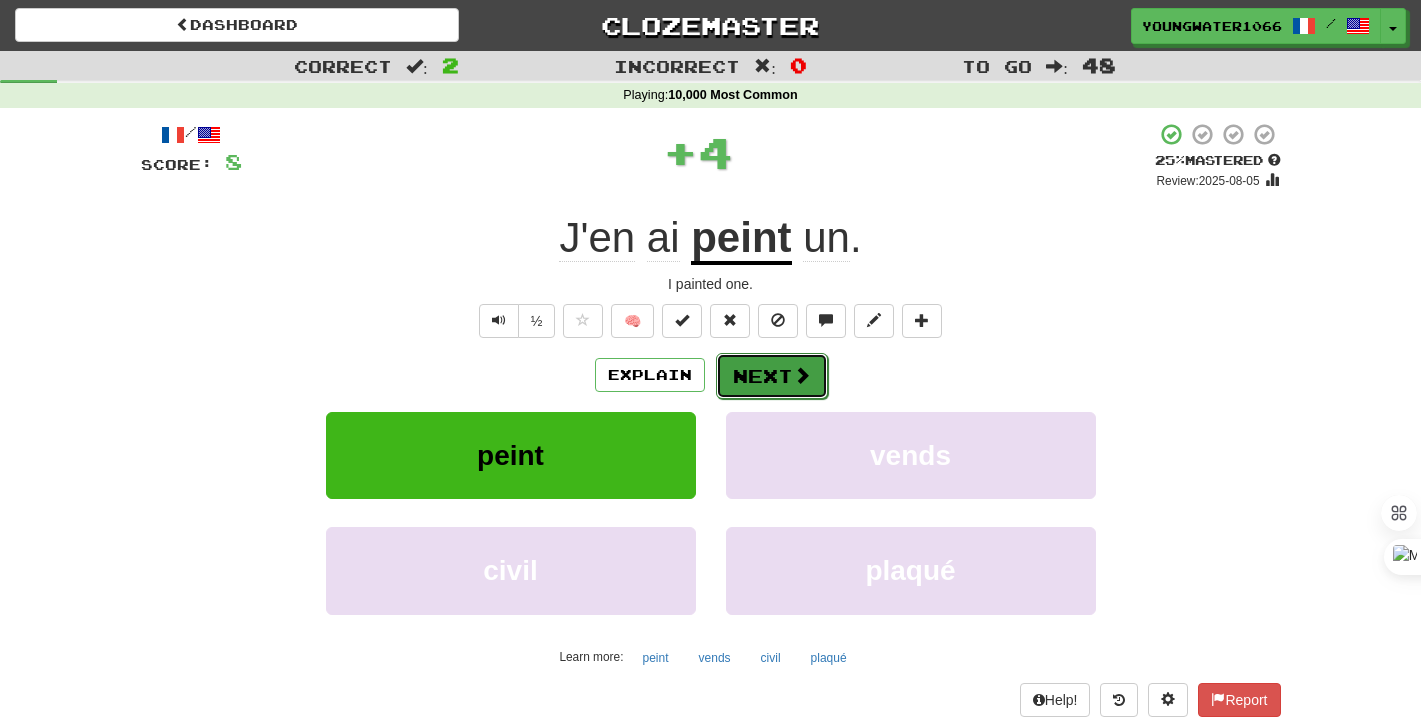 click on "Next" at bounding box center (772, 376) 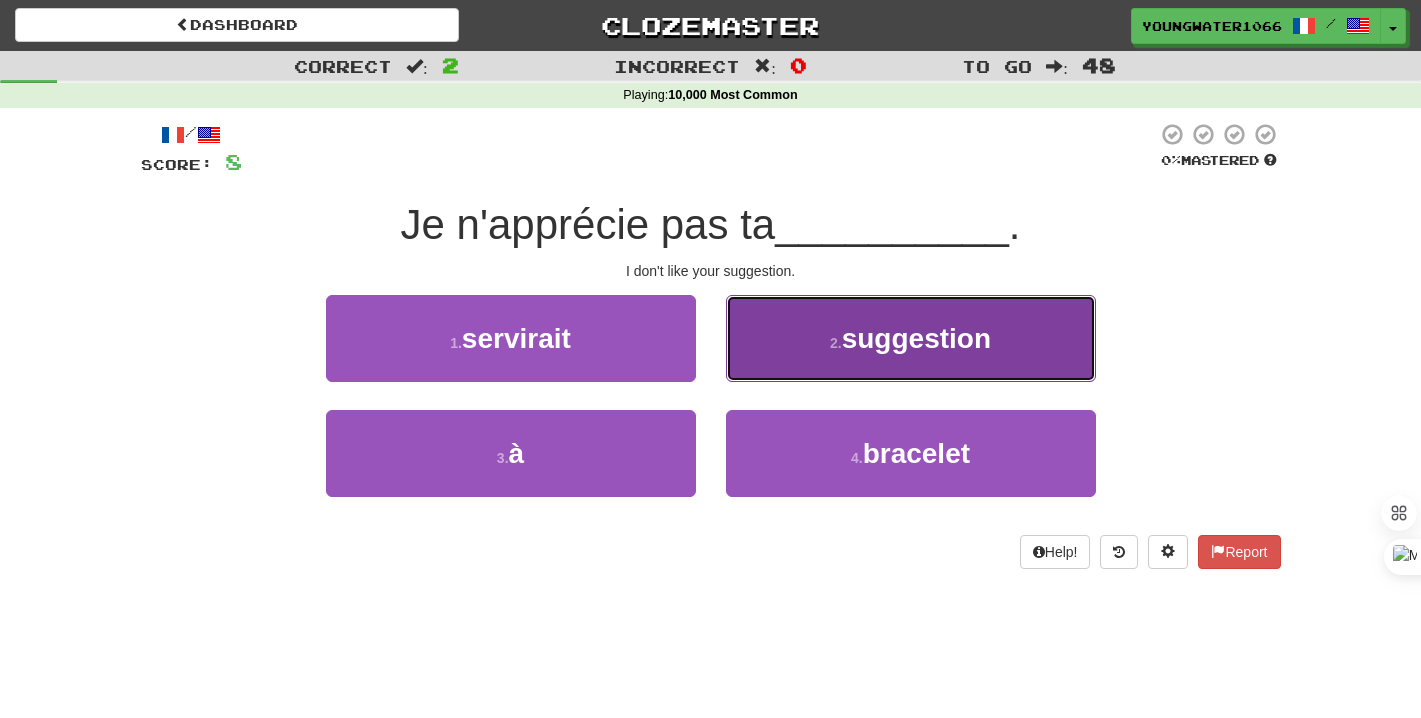 click on "2 .  suggestion" at bounding box center (911, 338) 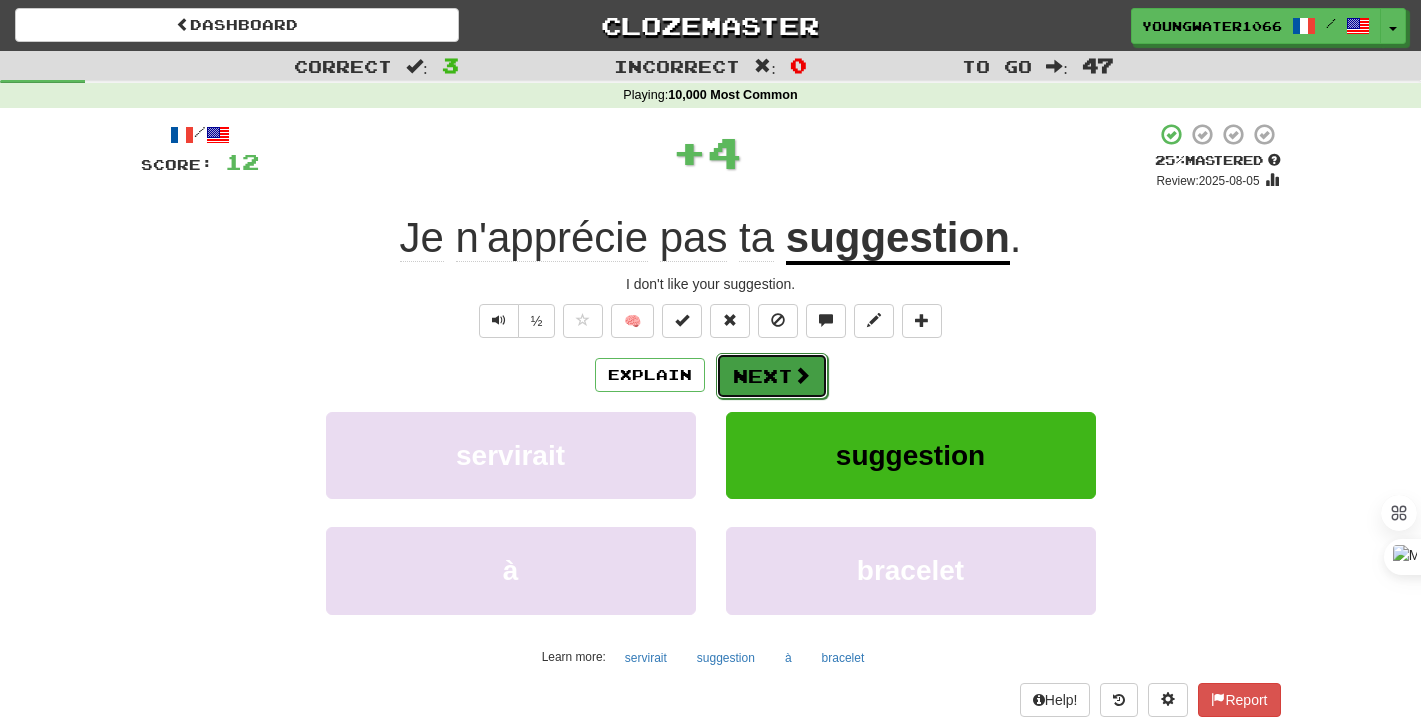 click on "Next" at bounding box center (772, 376) 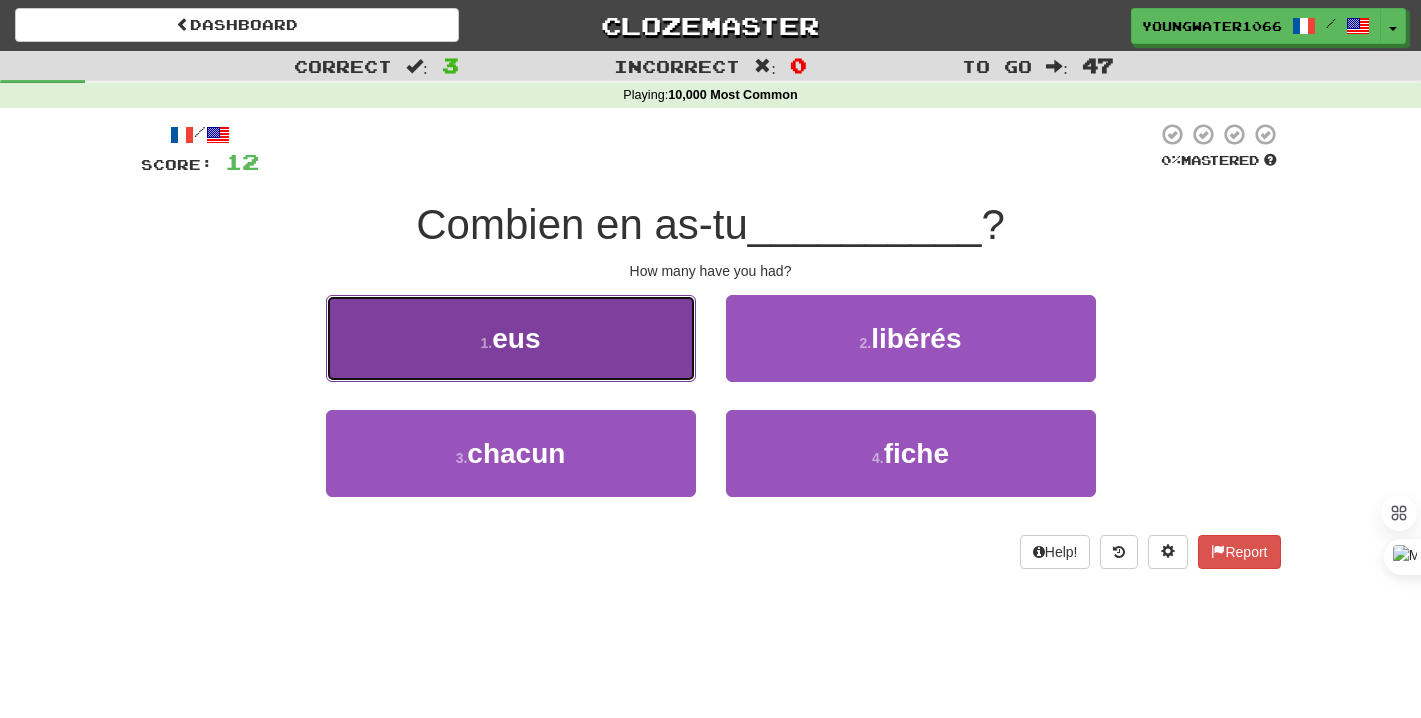 click on "1 .  eus" at bounding box center (511, 338) 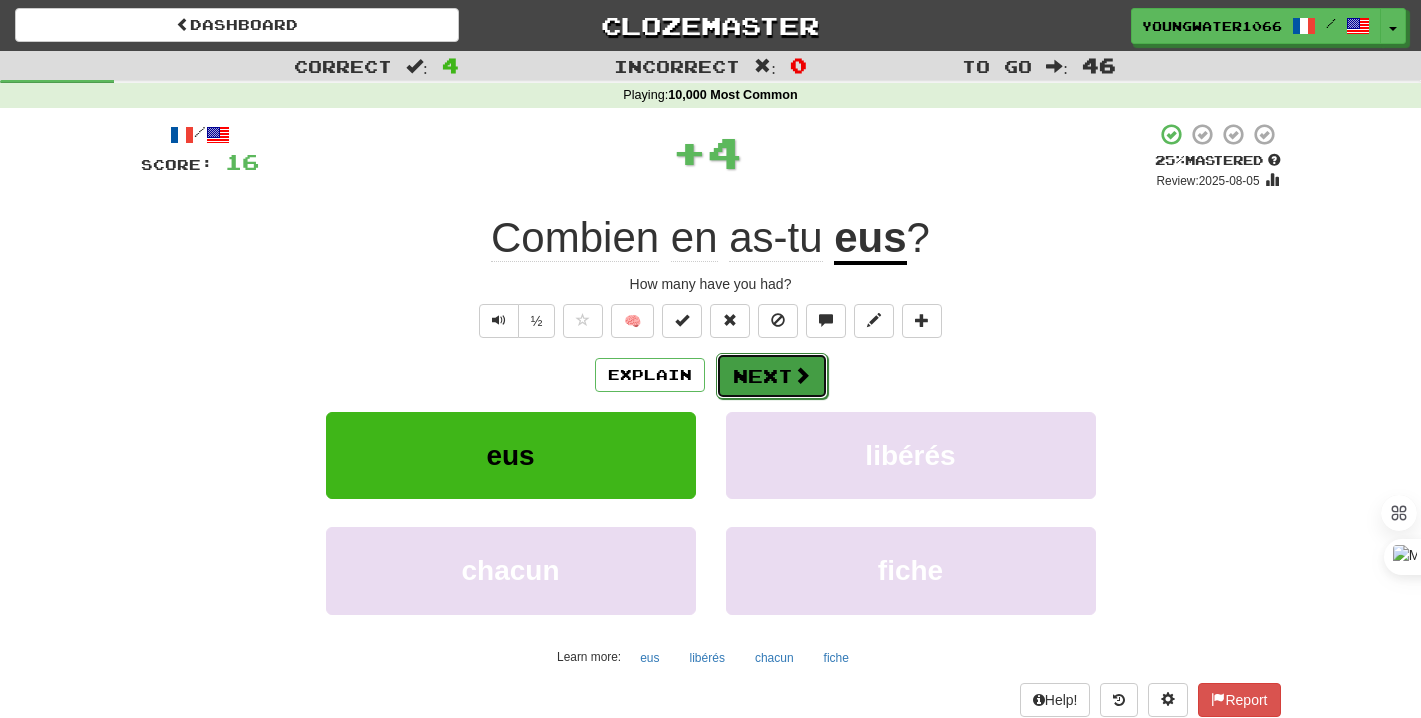 click on "Next" at bounding box center (772, 376) 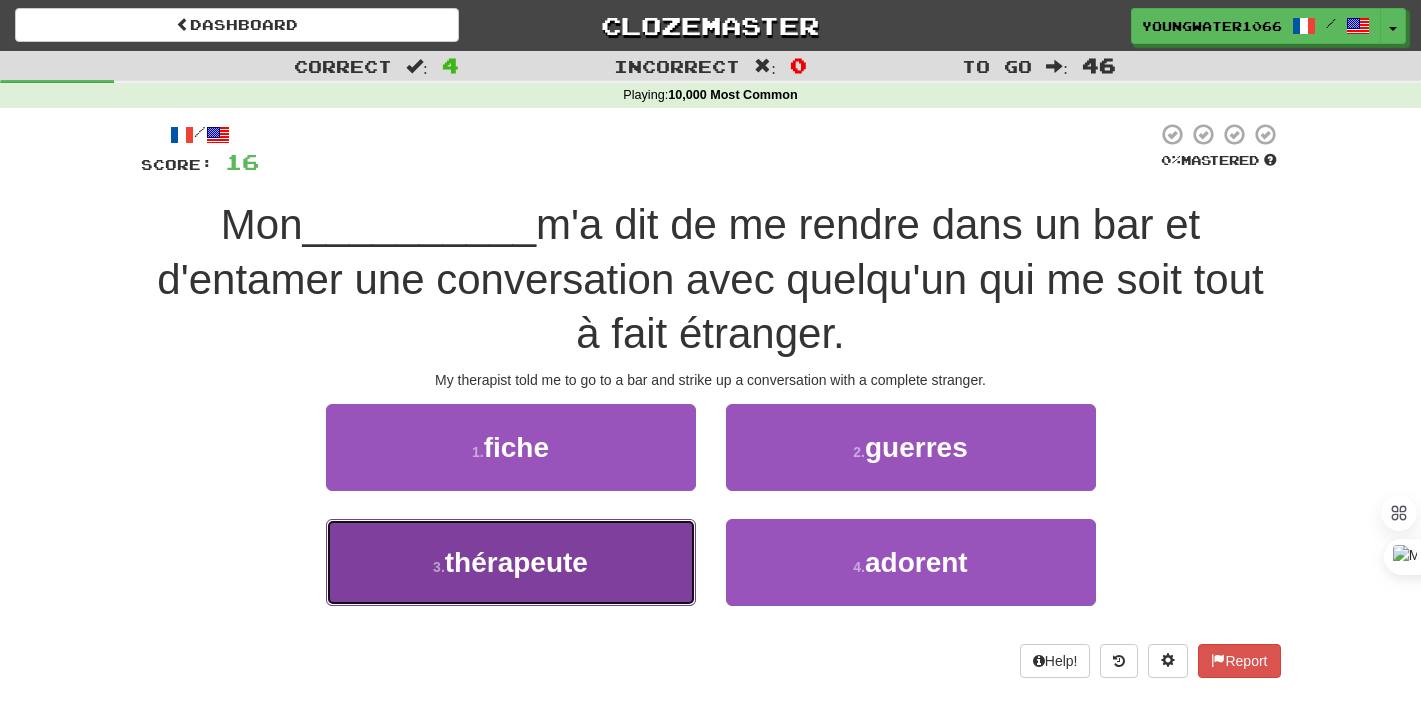 click on "3 . thérapeute" at bounding box center [511, 562] 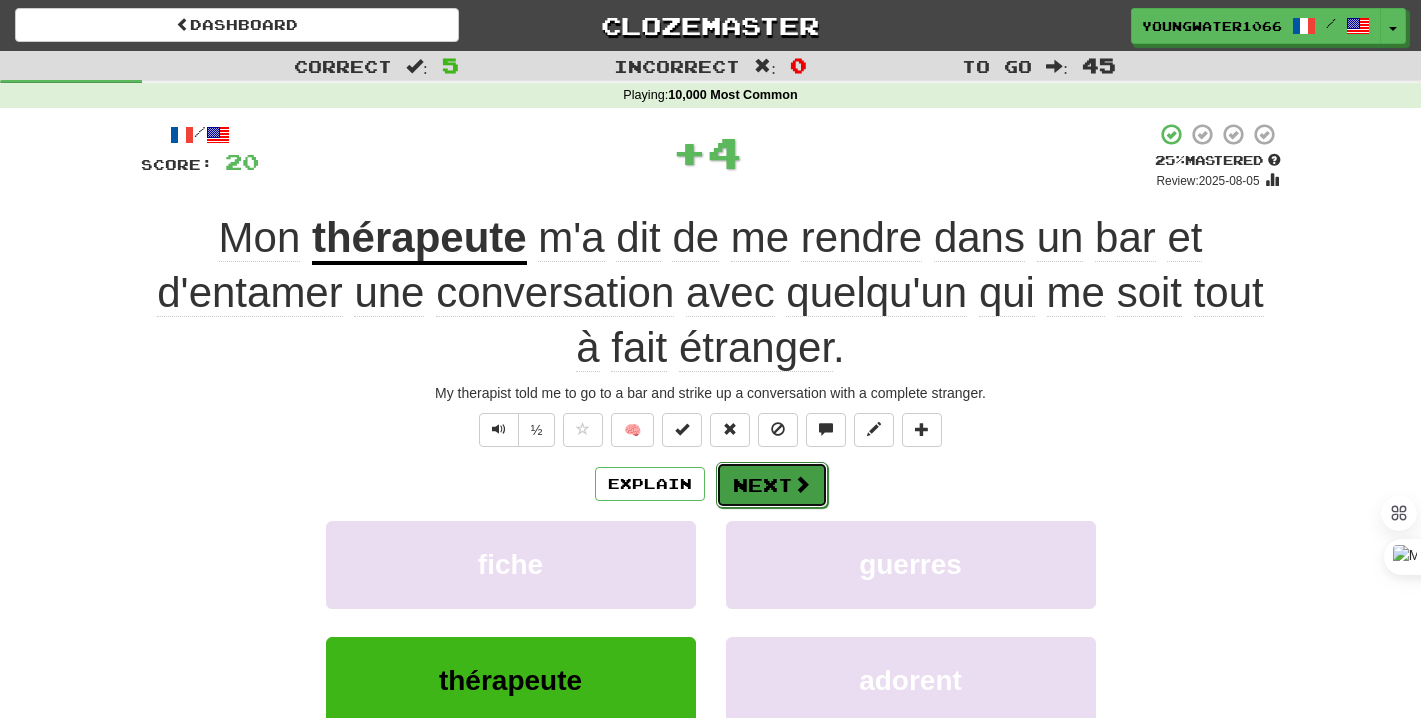 click on "Next" at bounding box center [772, 485] 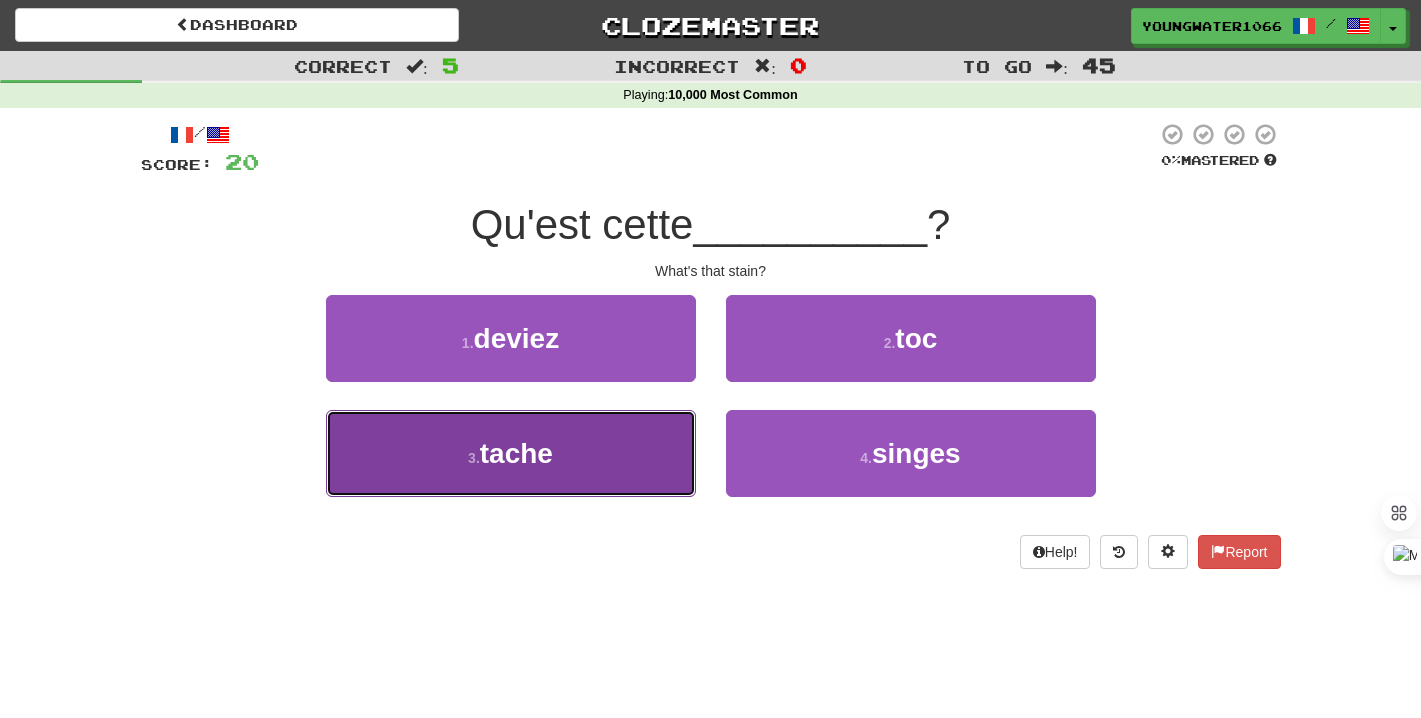 click on "3 .  tache" at bounding box center [511, 453] 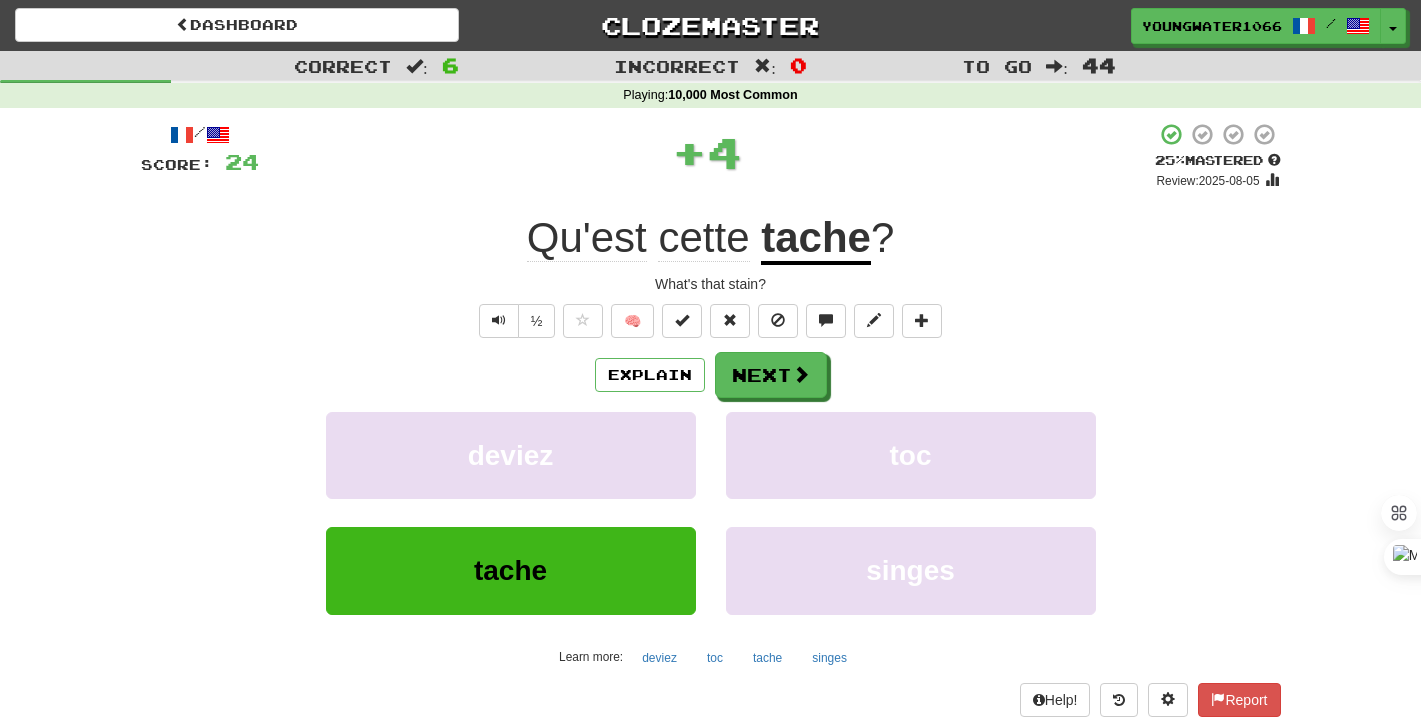 click on "Explain Next deviez toc tache singes Learn more: deviez toc tache singes" at bounding box center (711, 512) 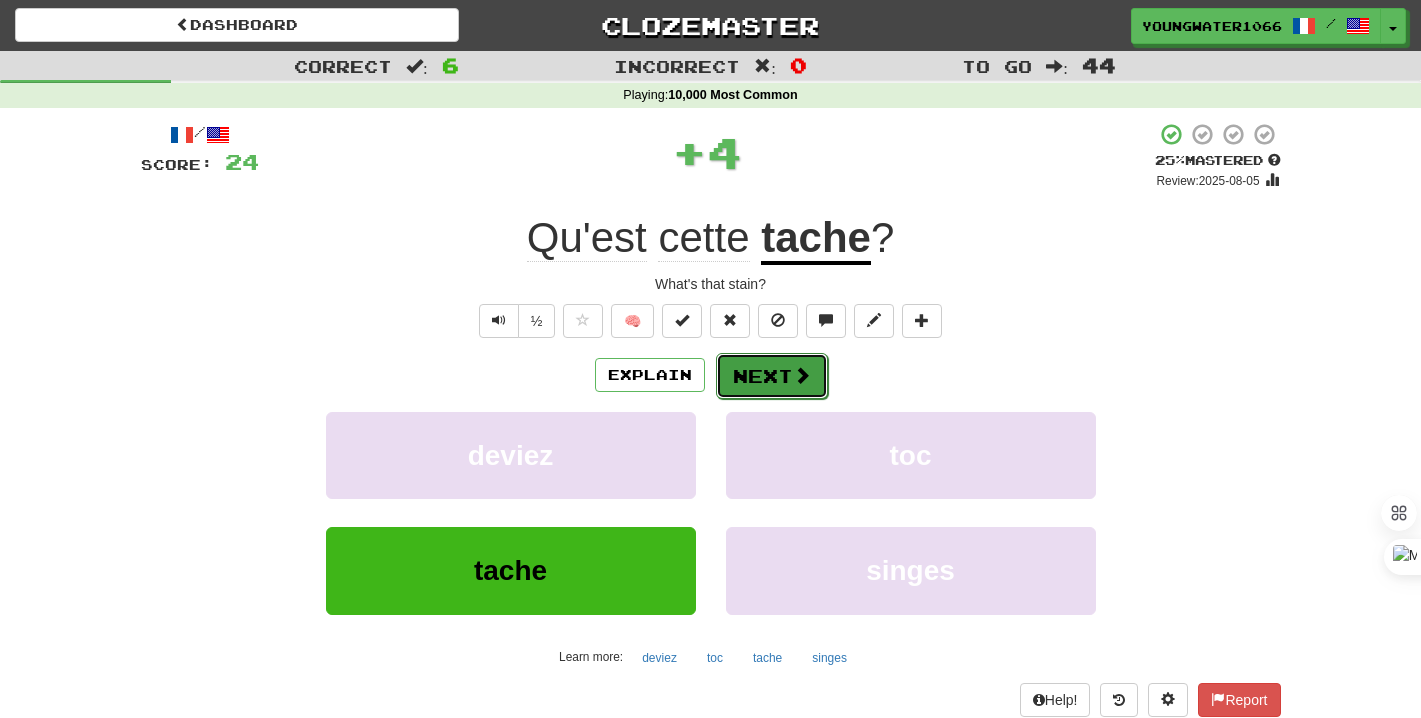 click on "Next" at bounding box center [772, 376] 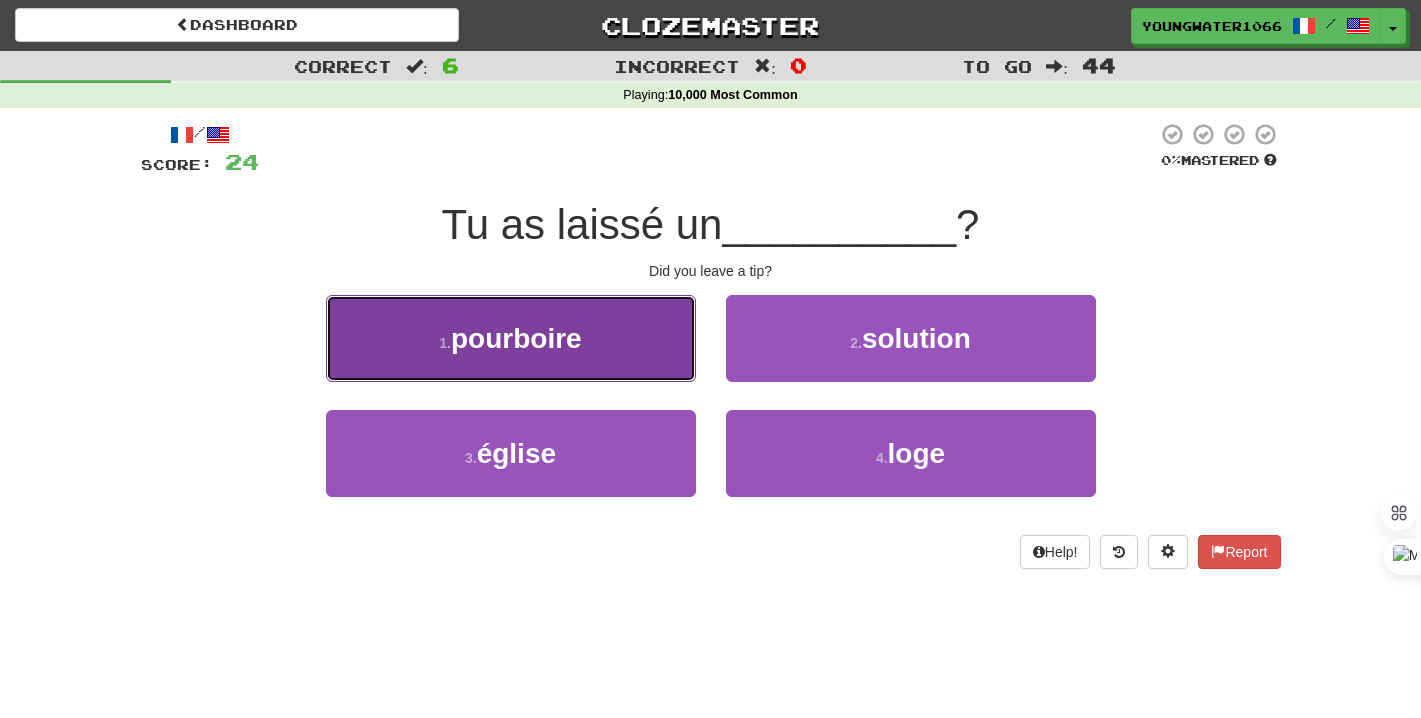 click on "1 .  pourboire" at bounding box center [511, 338] 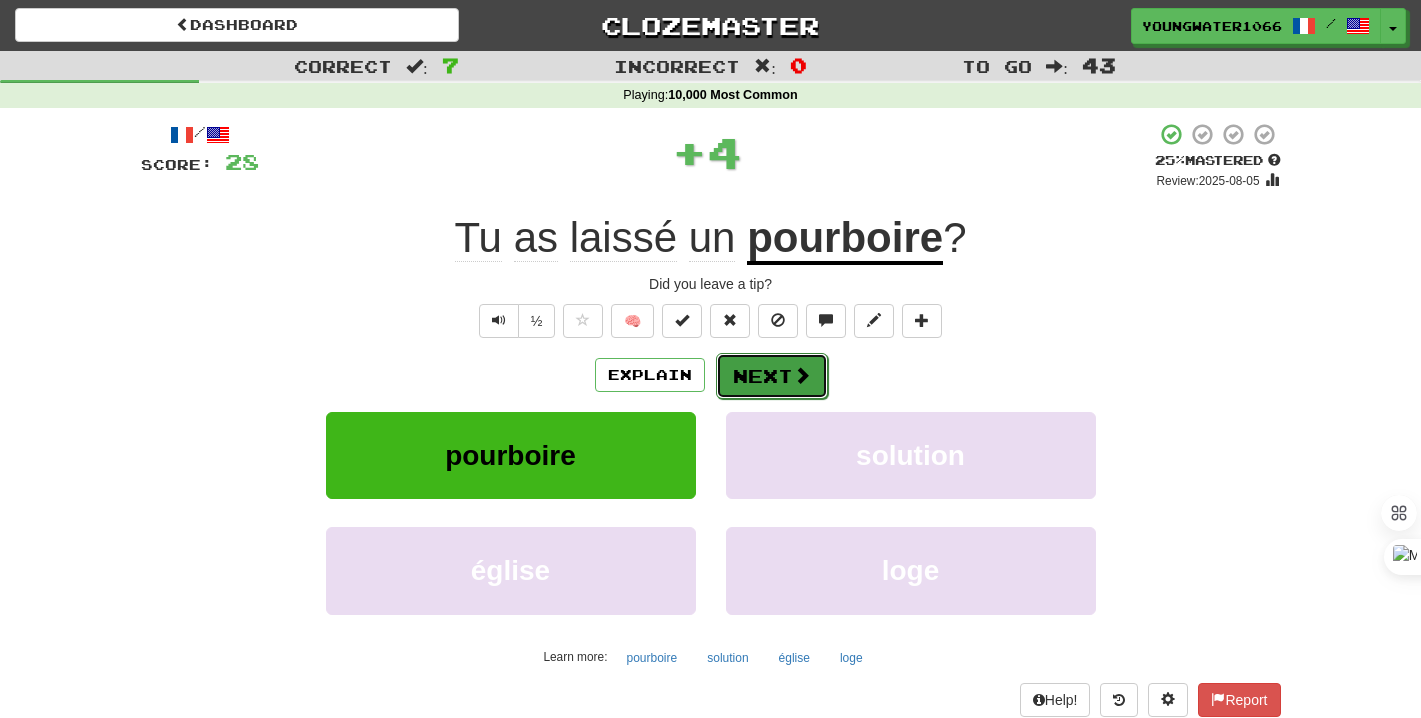 click on "Next" at bounding box center (772, 376) 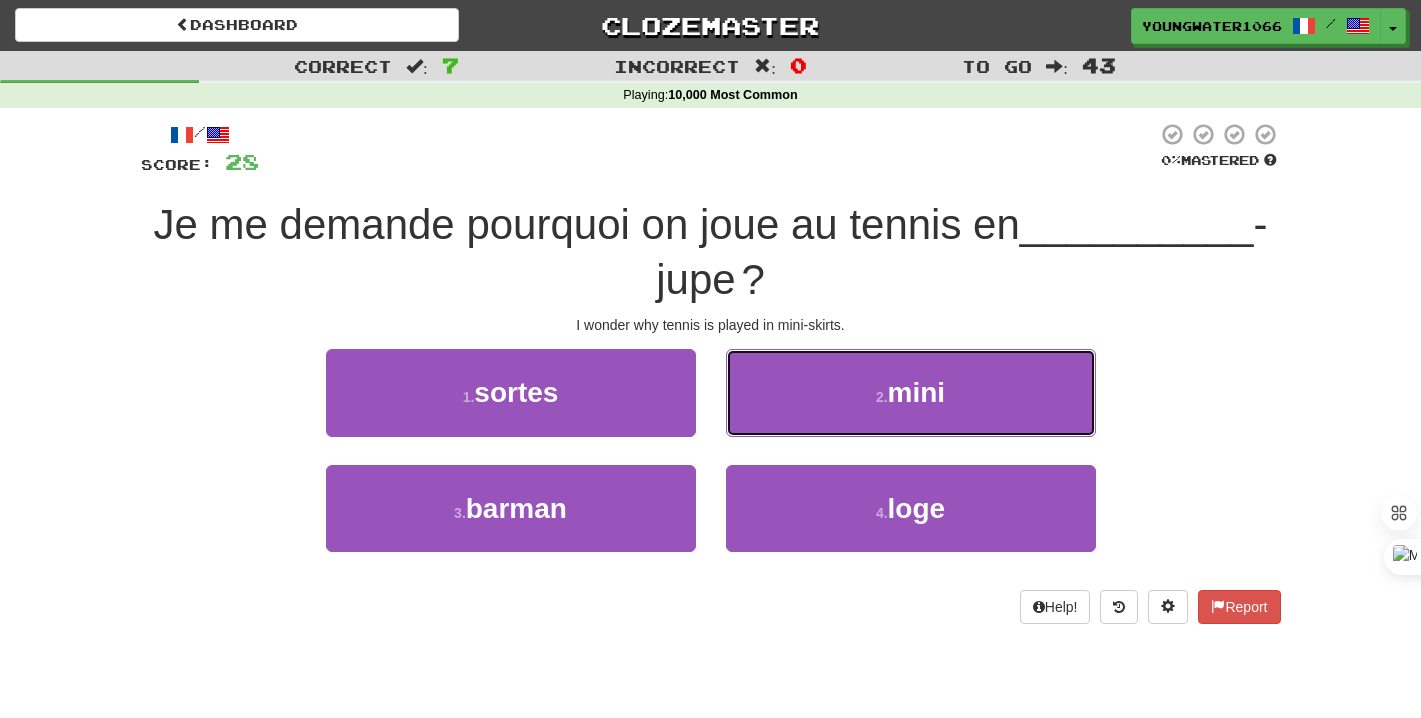 click on "2 . mini" at bounding box center (911, 392) 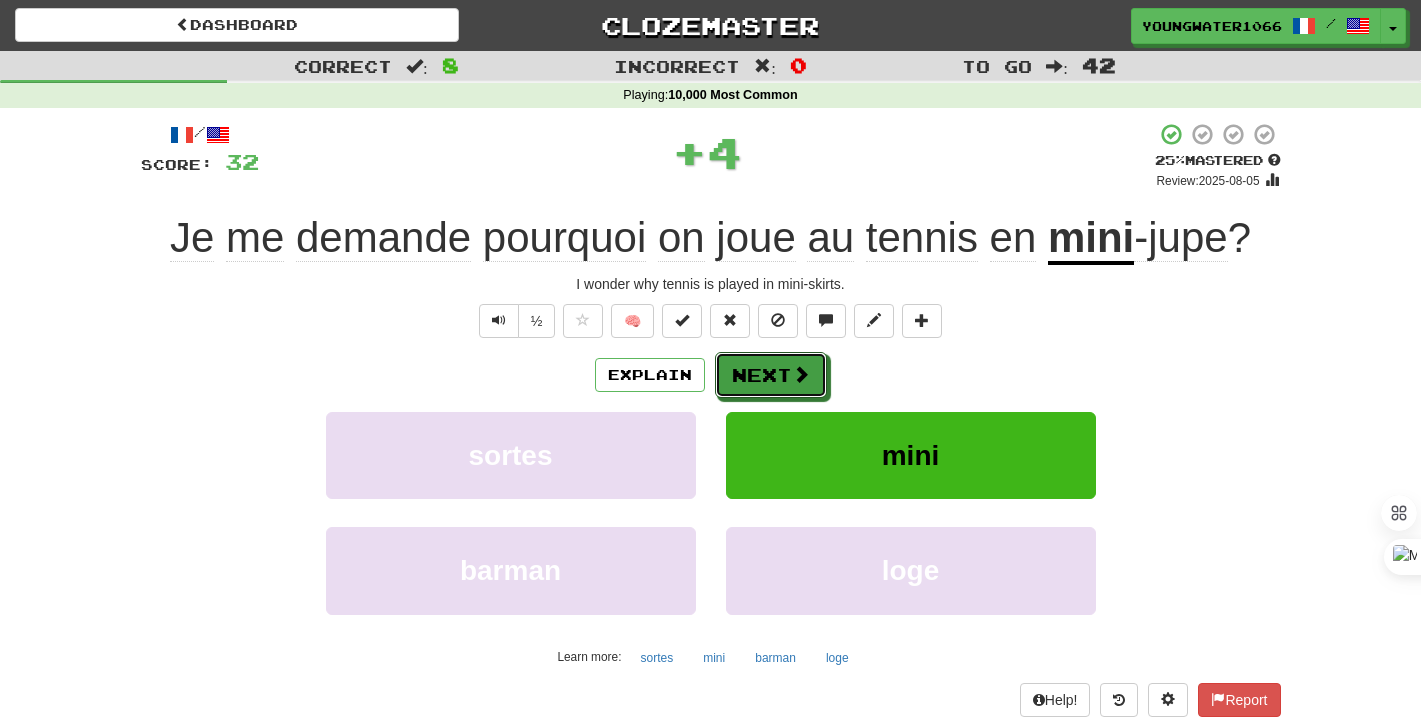 click on "Next" at bounding box center (771, 375) 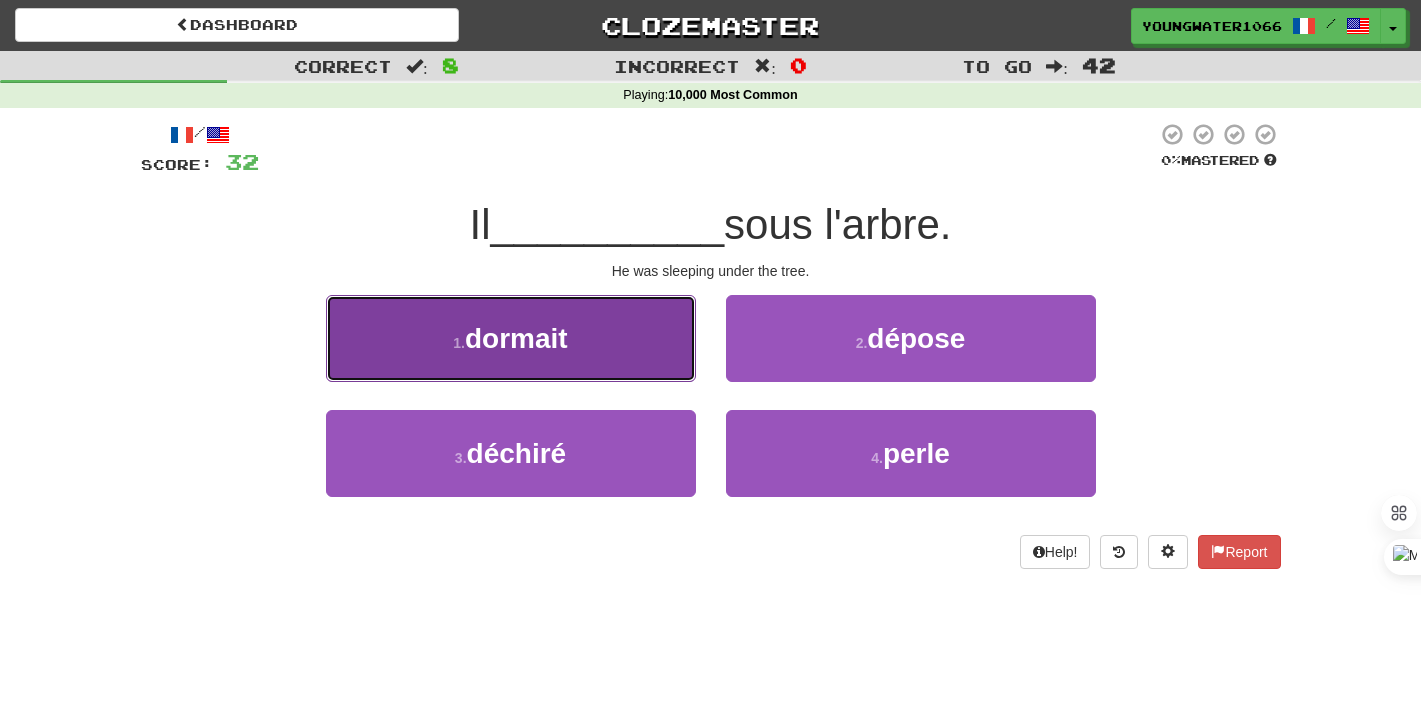 click on "1 .  dormait" at bounding box center [511, 338] 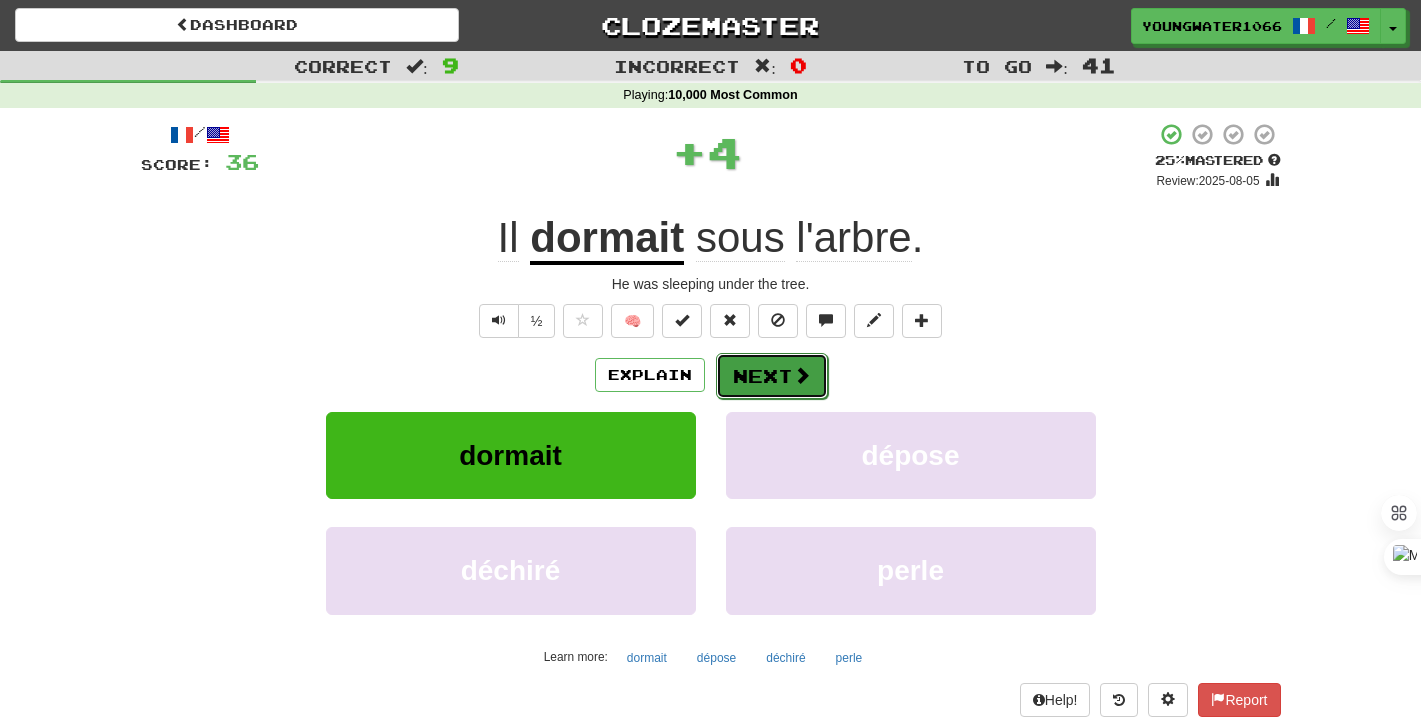 click on "Next" at bounding box center (772, 376) 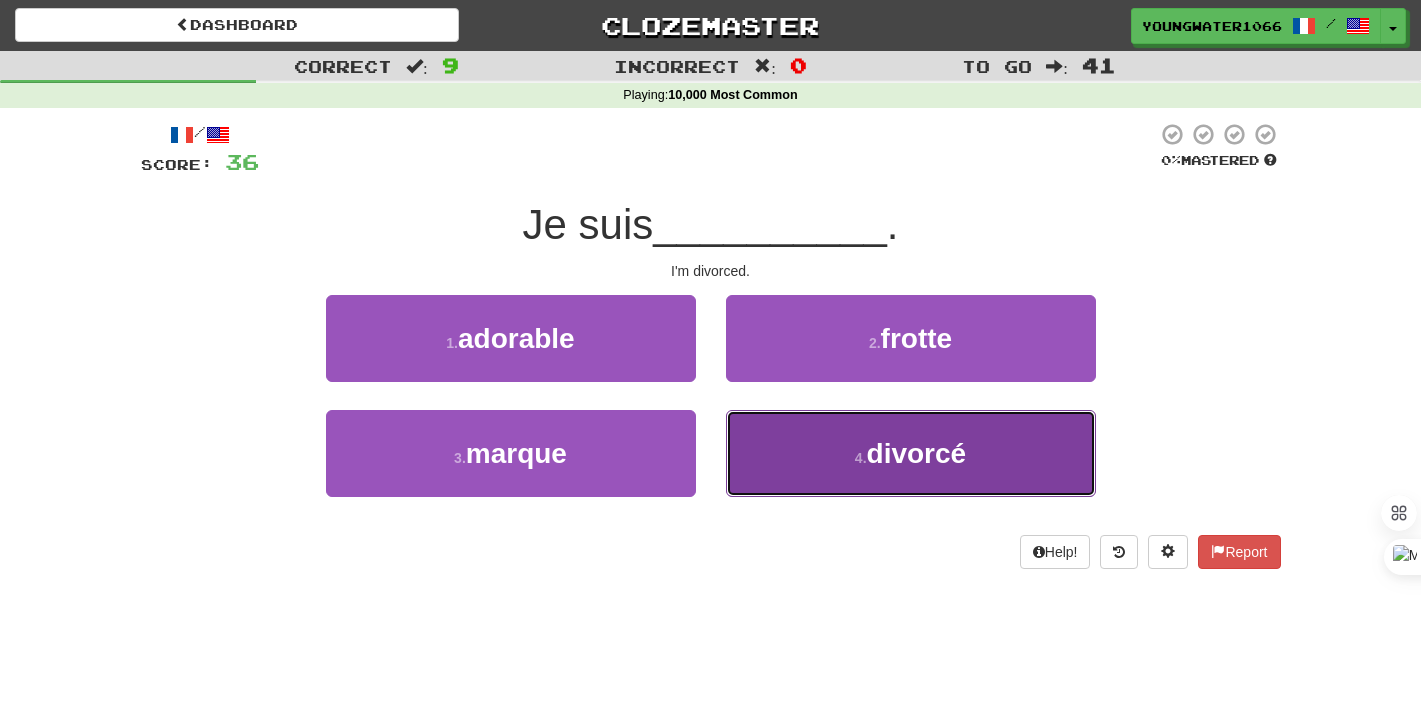 click on "4 .  divorcé" at bounding box center (911, 453) 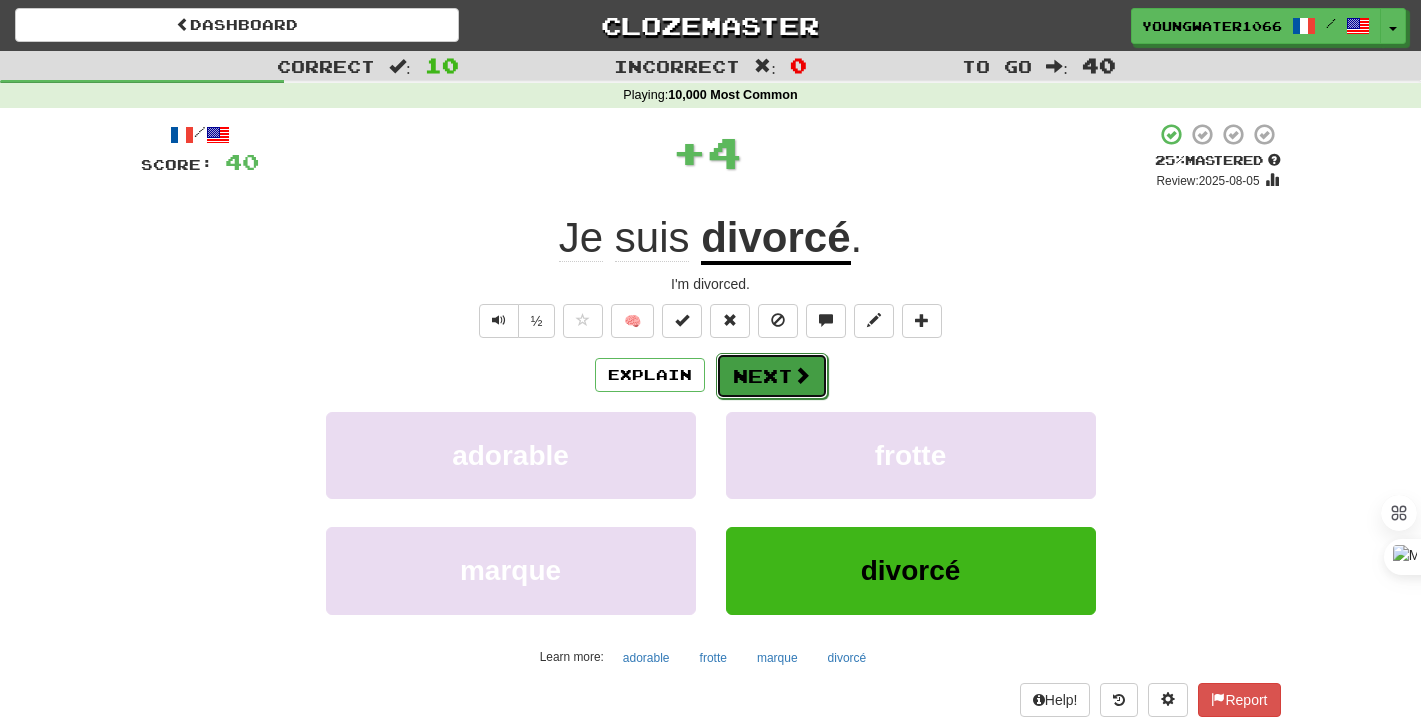 click on "Next" at bounding box center [772, 376] 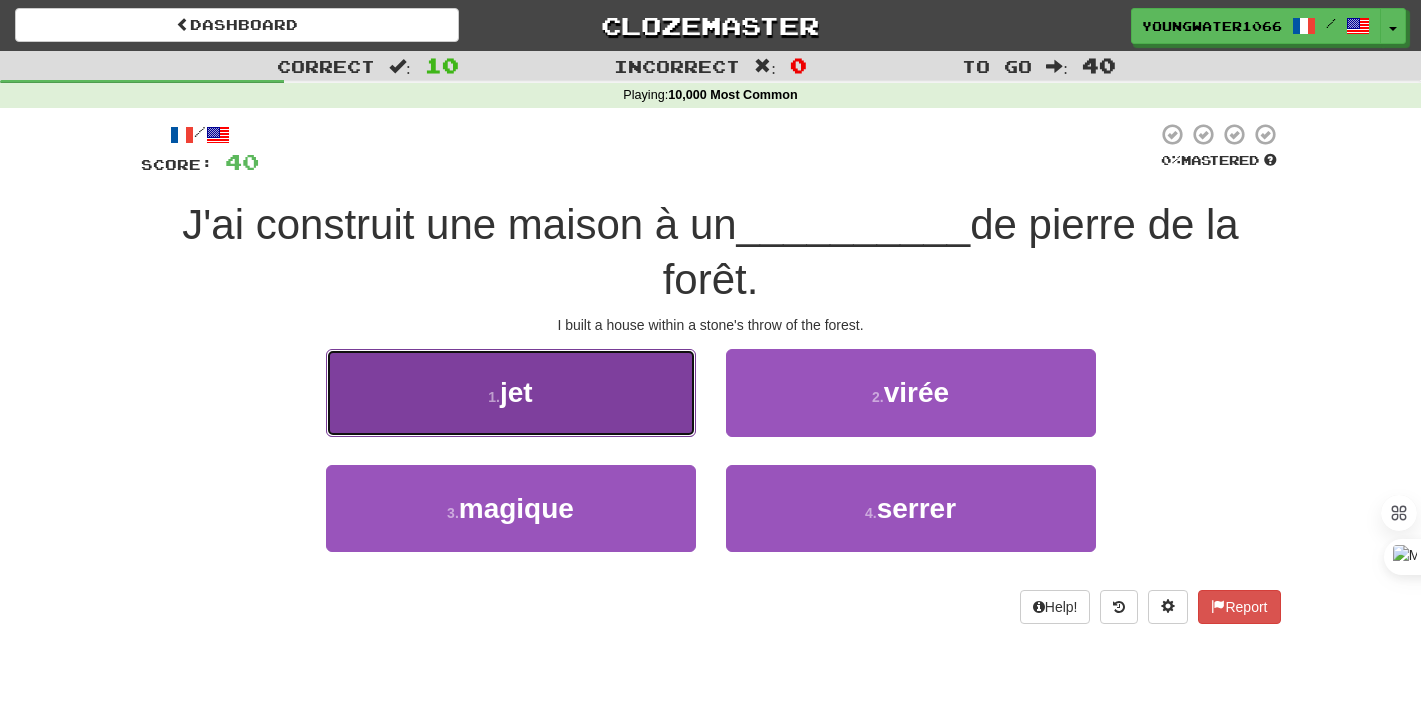 click on "1 . jet" at bounding box center [511, 392] 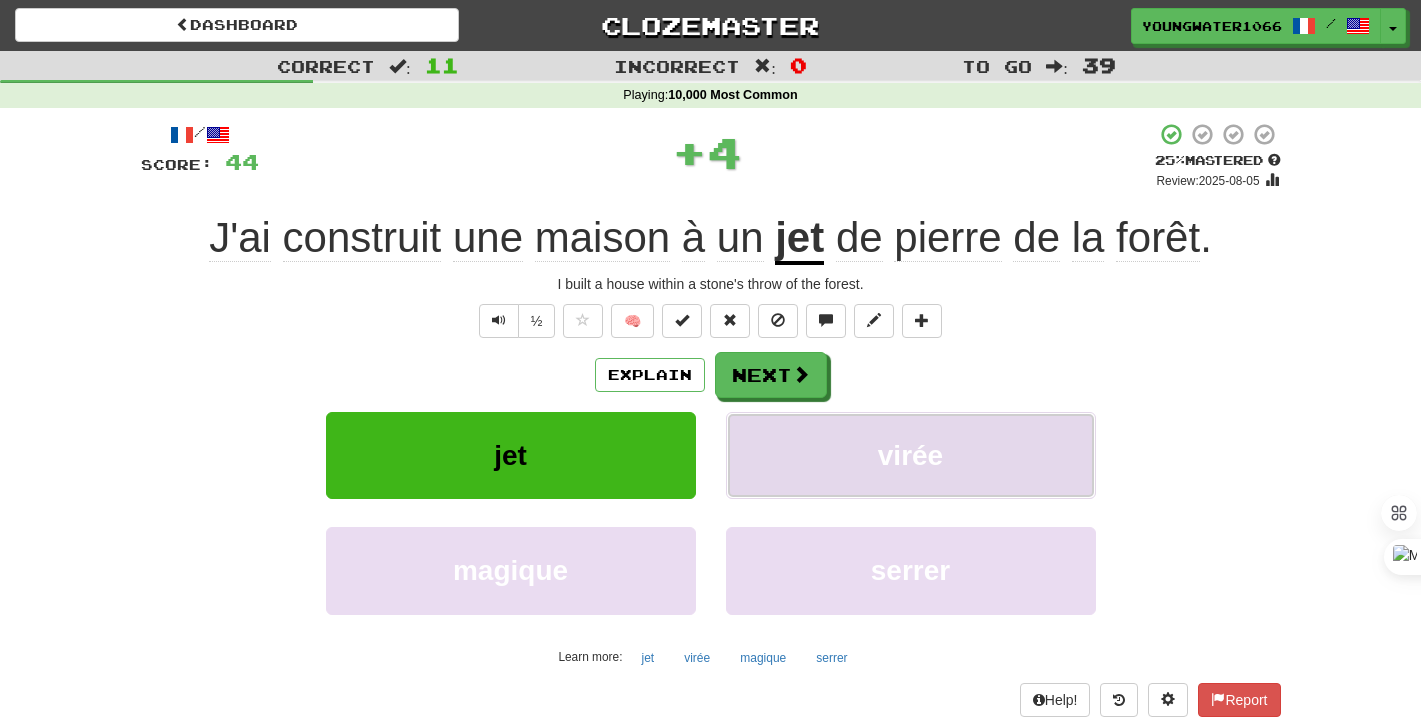 click on "virée" at bounding box center (911, 455) 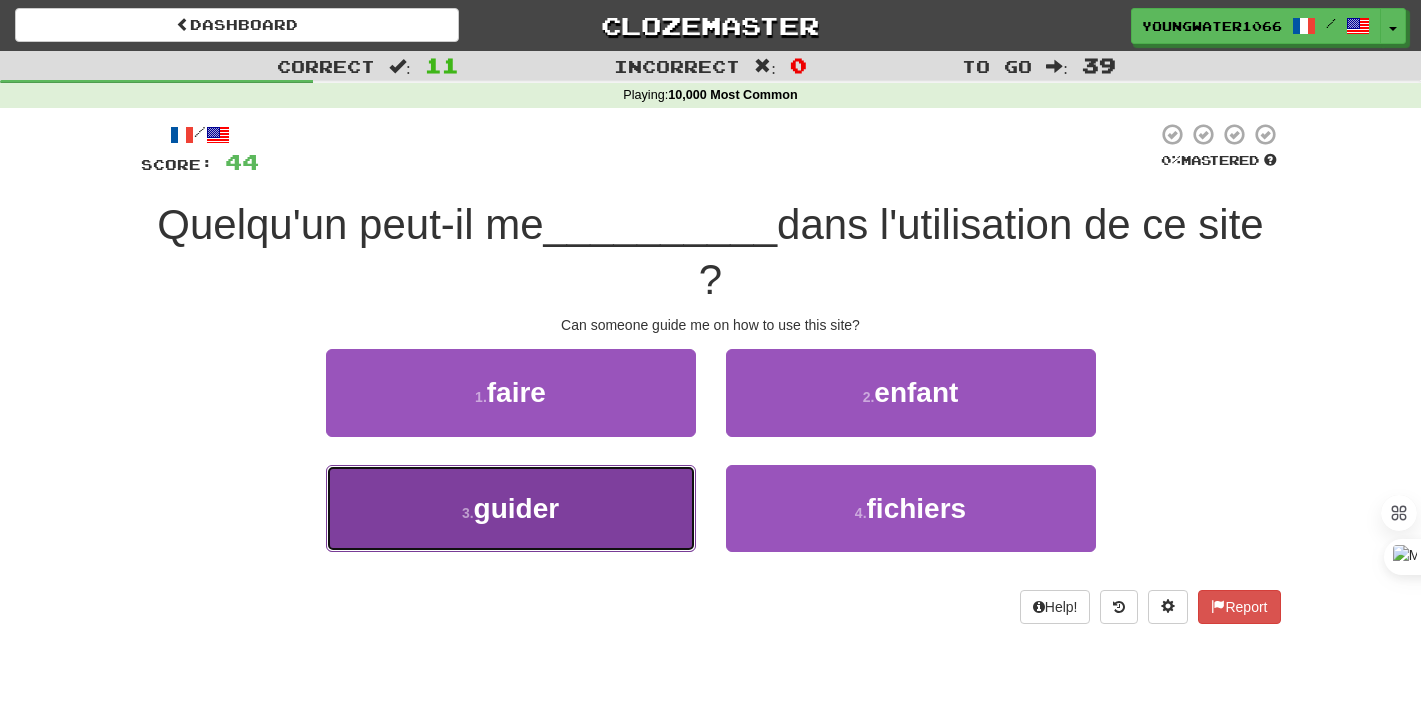 click on "3 .  guider" at bounding box center (511, 508) 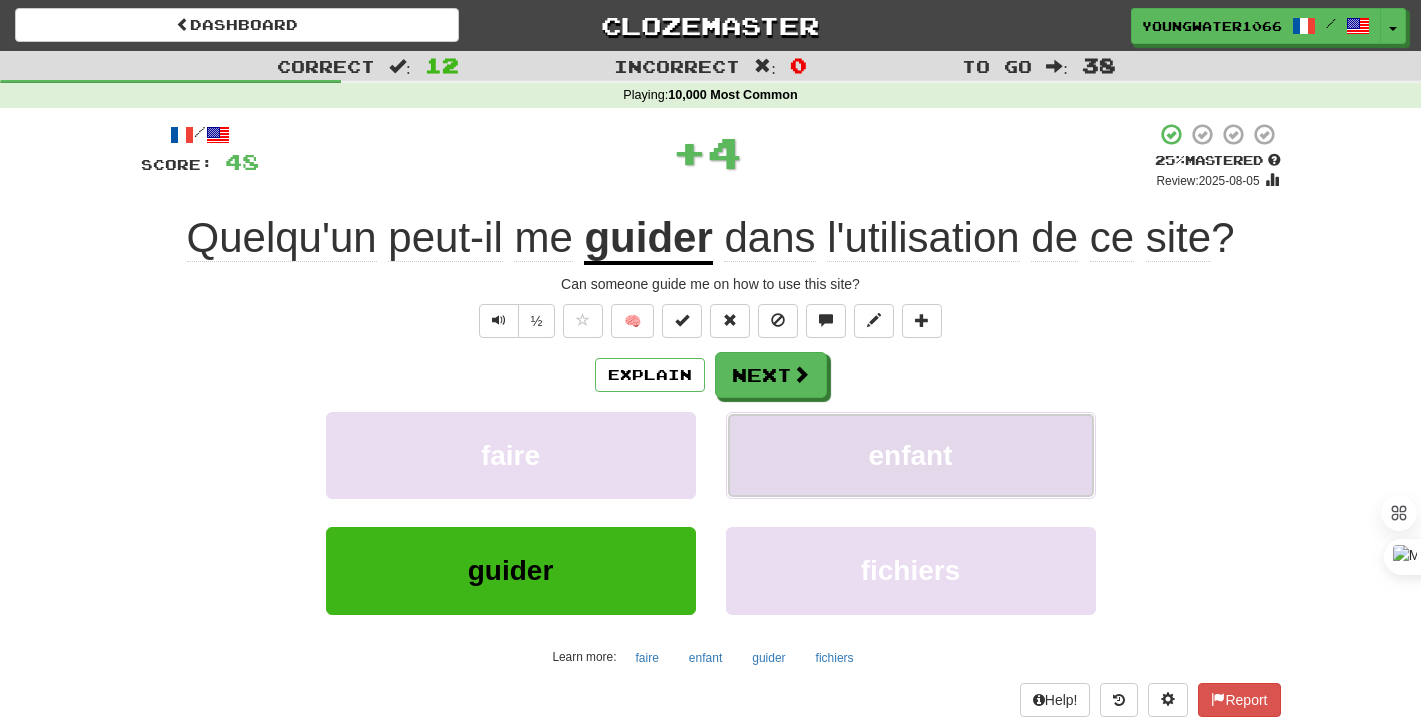 click on "enfant" at bounding box center [911, 455] 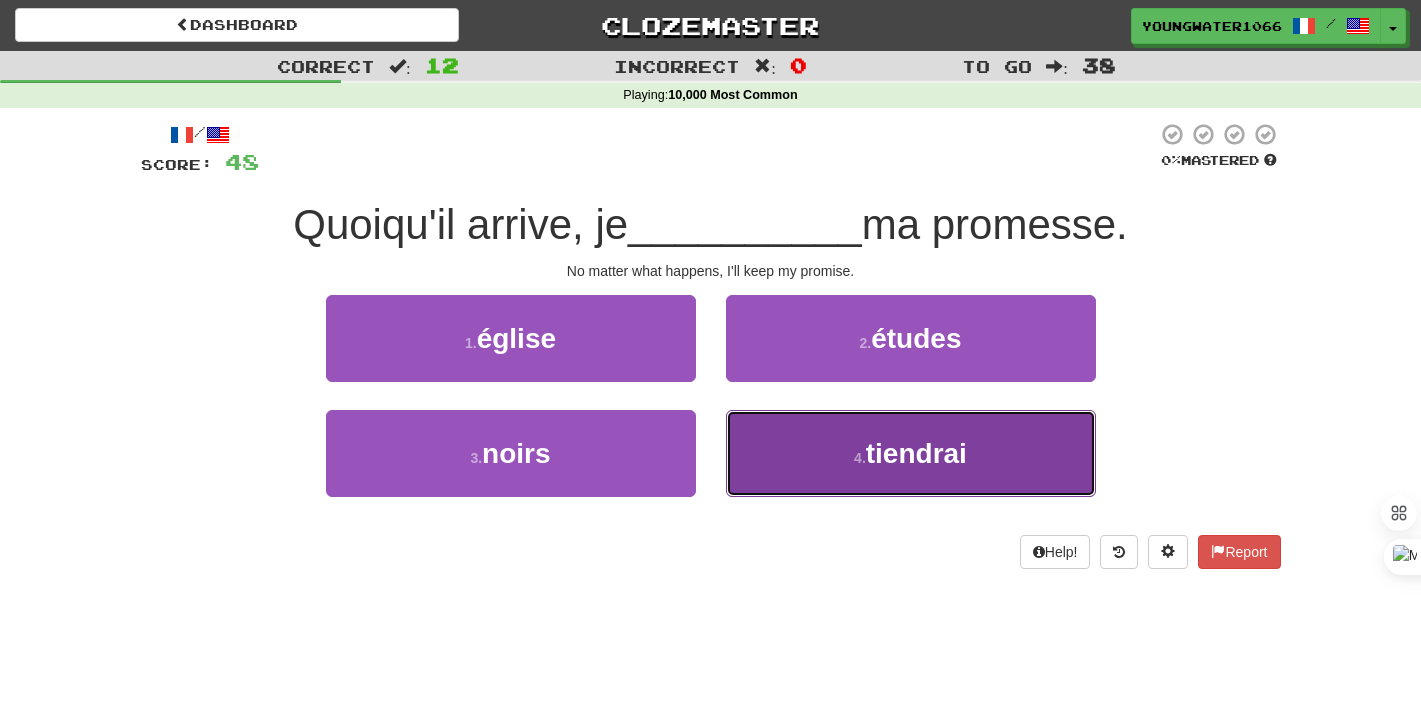 click on "4 .  tiendrai" at bounding box center (911, 453) 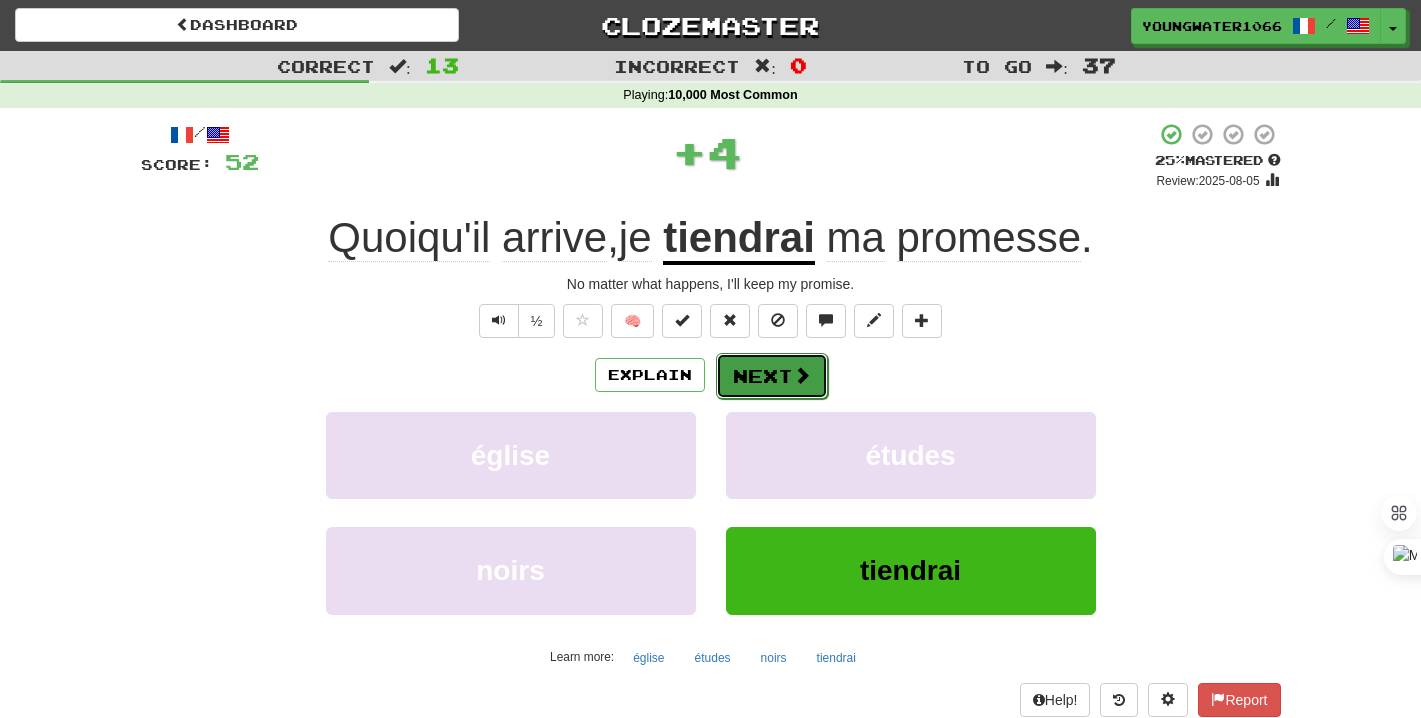 click on "Next" at bounding box center [772, 376] 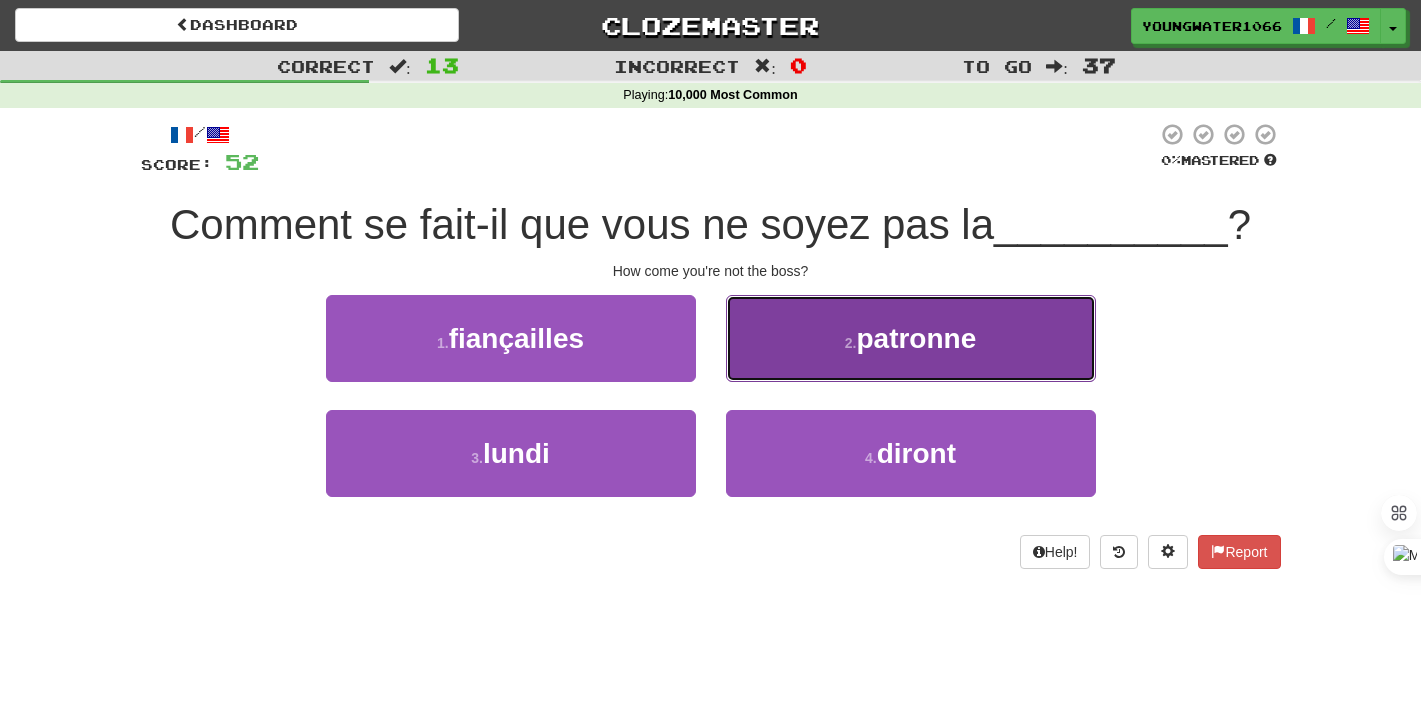 click on "2 .  patronne" at bounding box center (911, 338) 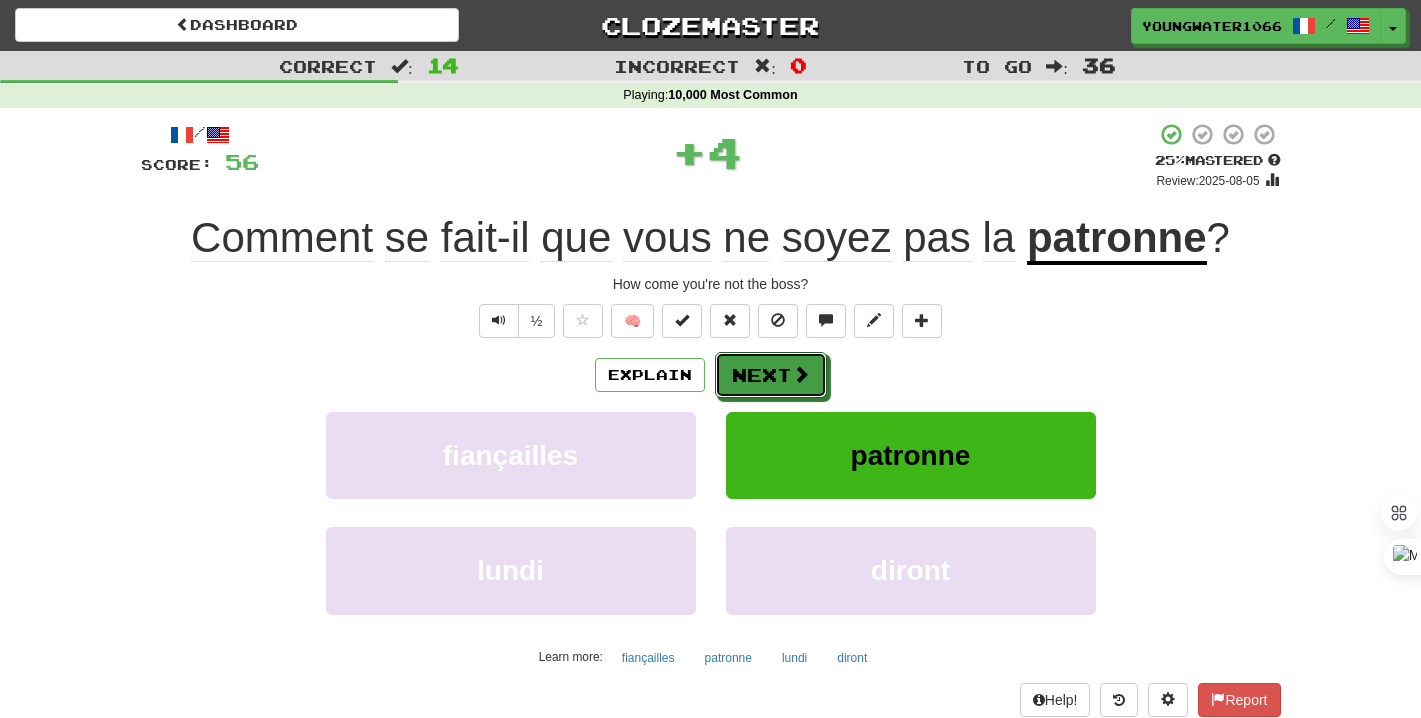 click on "Next" at bounding box center [771, 375] 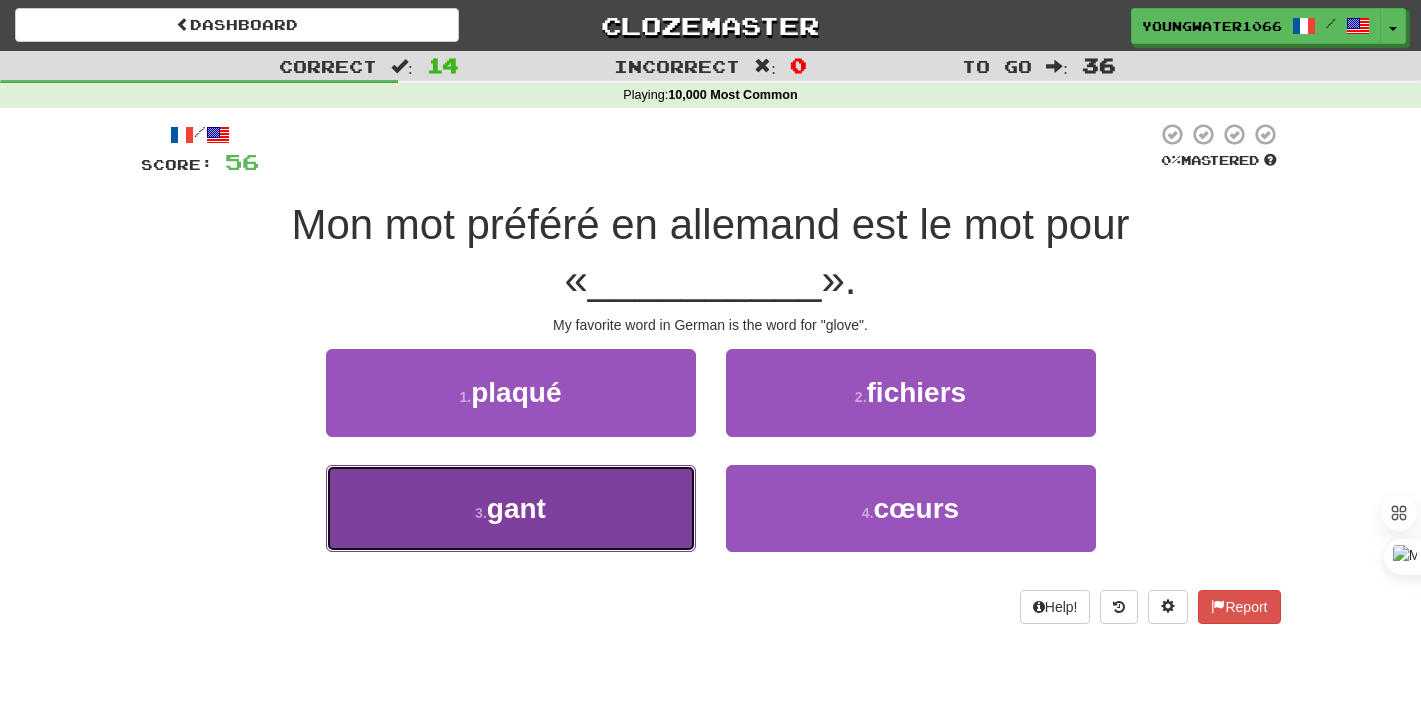 click on "3 .  gant" at bounding box center (511, 508) 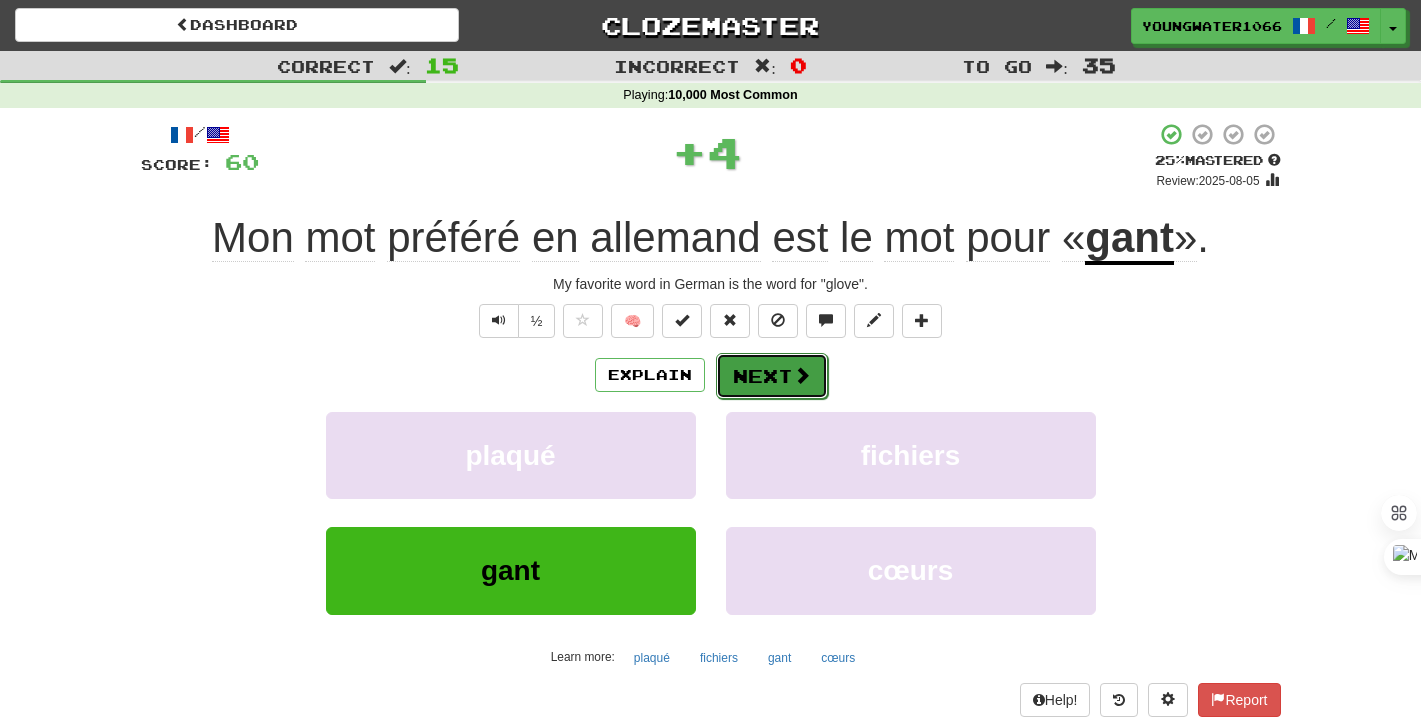click on "Next" at bounding box center [772, 376] 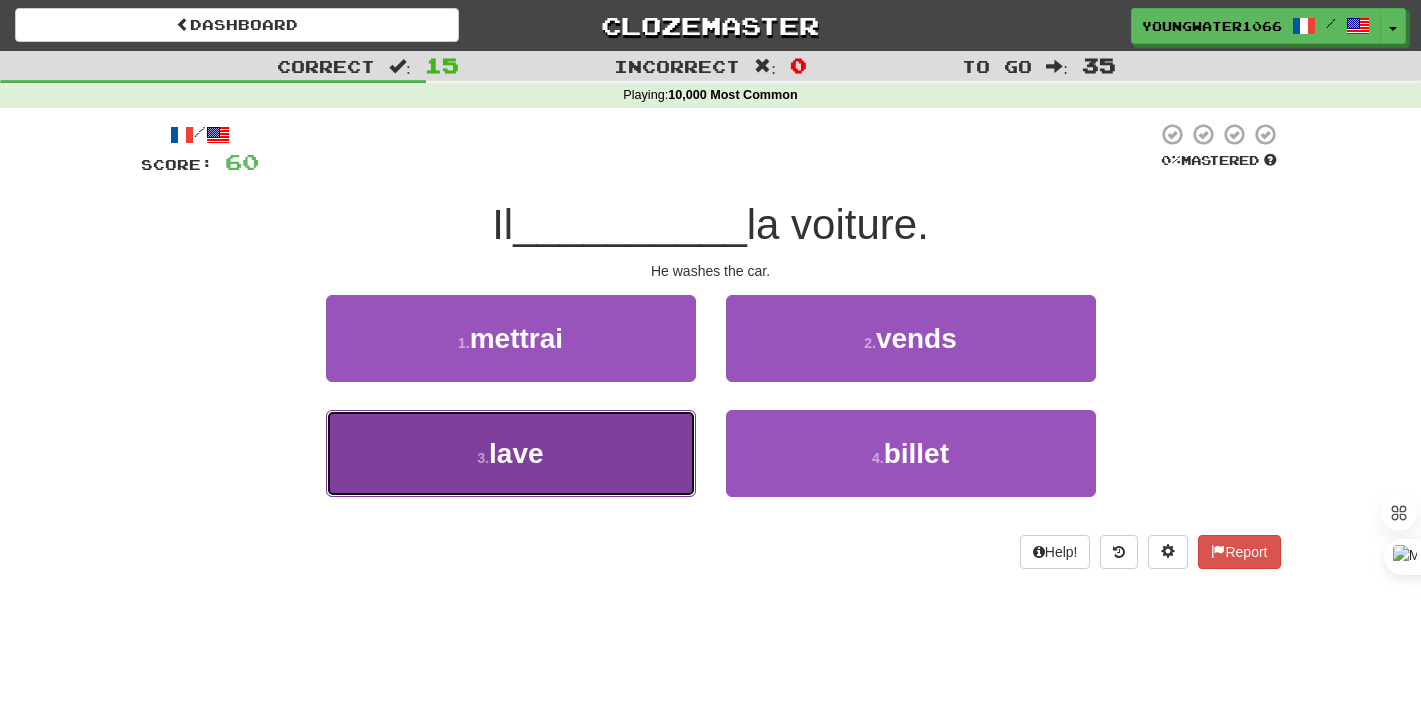 click on "3 .  lave" at bounding box center (511, 453) 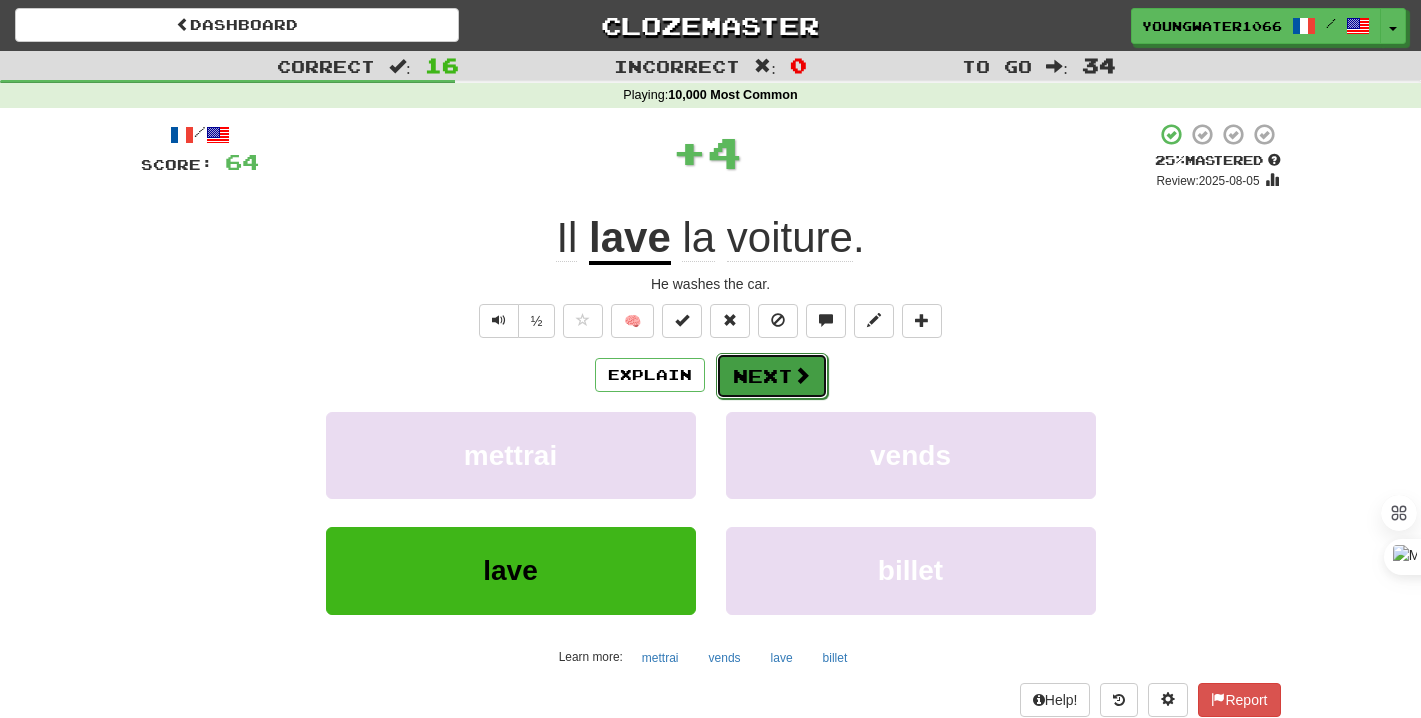 click on "Next" at bounding box center [772, 376] 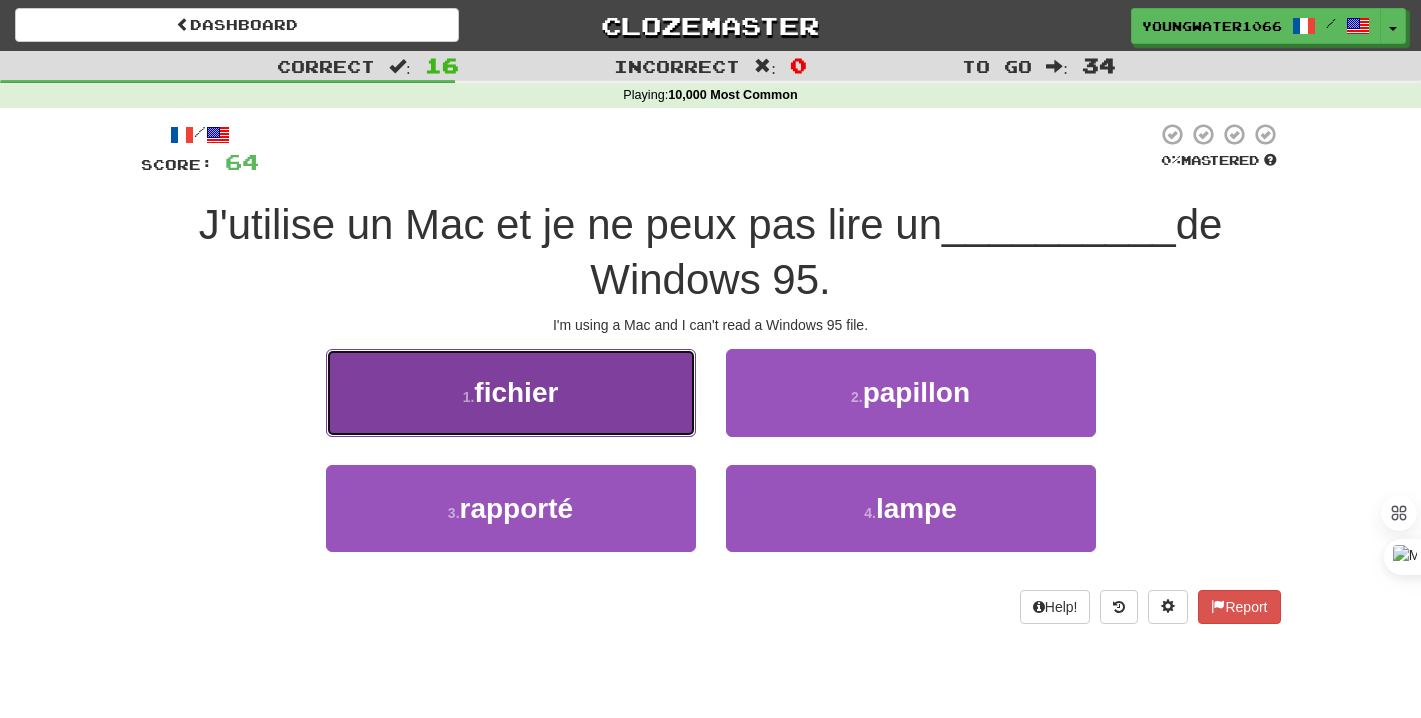 click on "1 .  fichier" at bounding box center [511, 392] 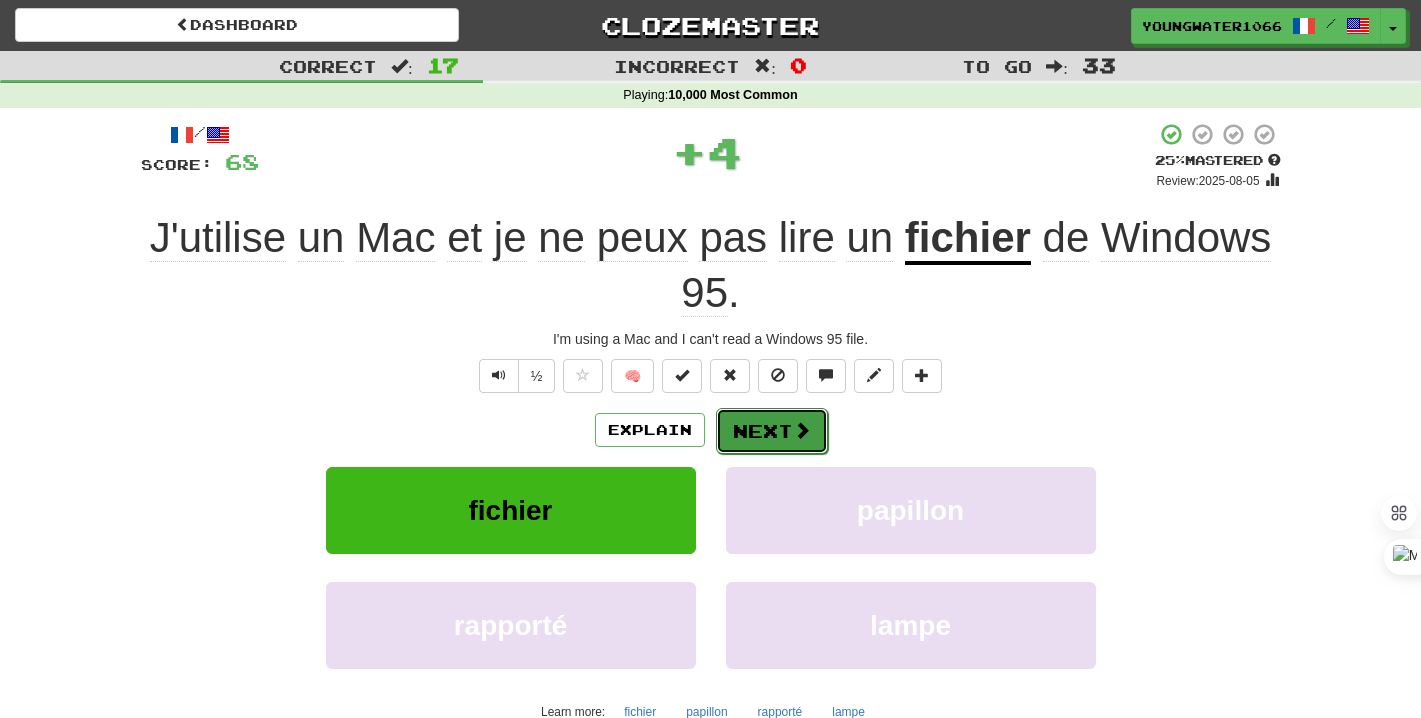 click on "Next" at bounding box center (772, 431) 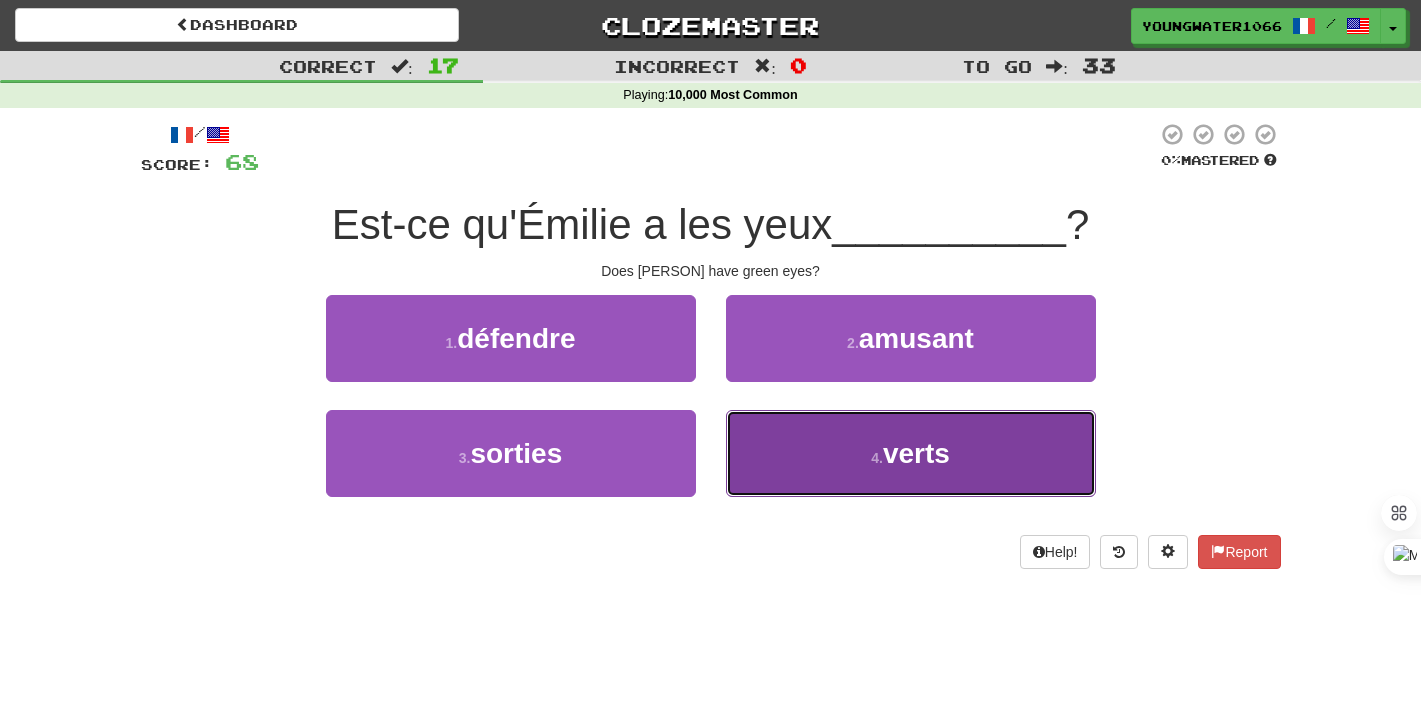 click on "4 .  verts" at bounding box center (911, 453) 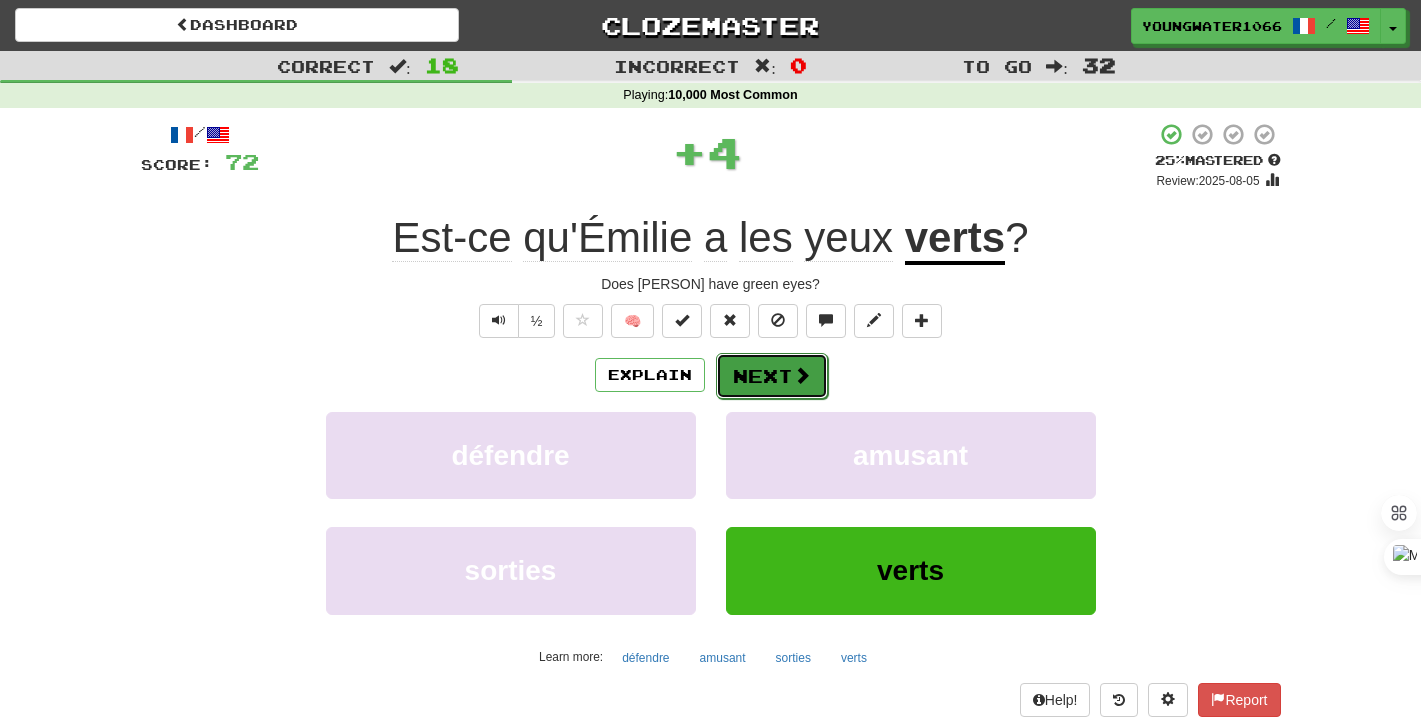 click on "Next" at bounding box center (772, 376) 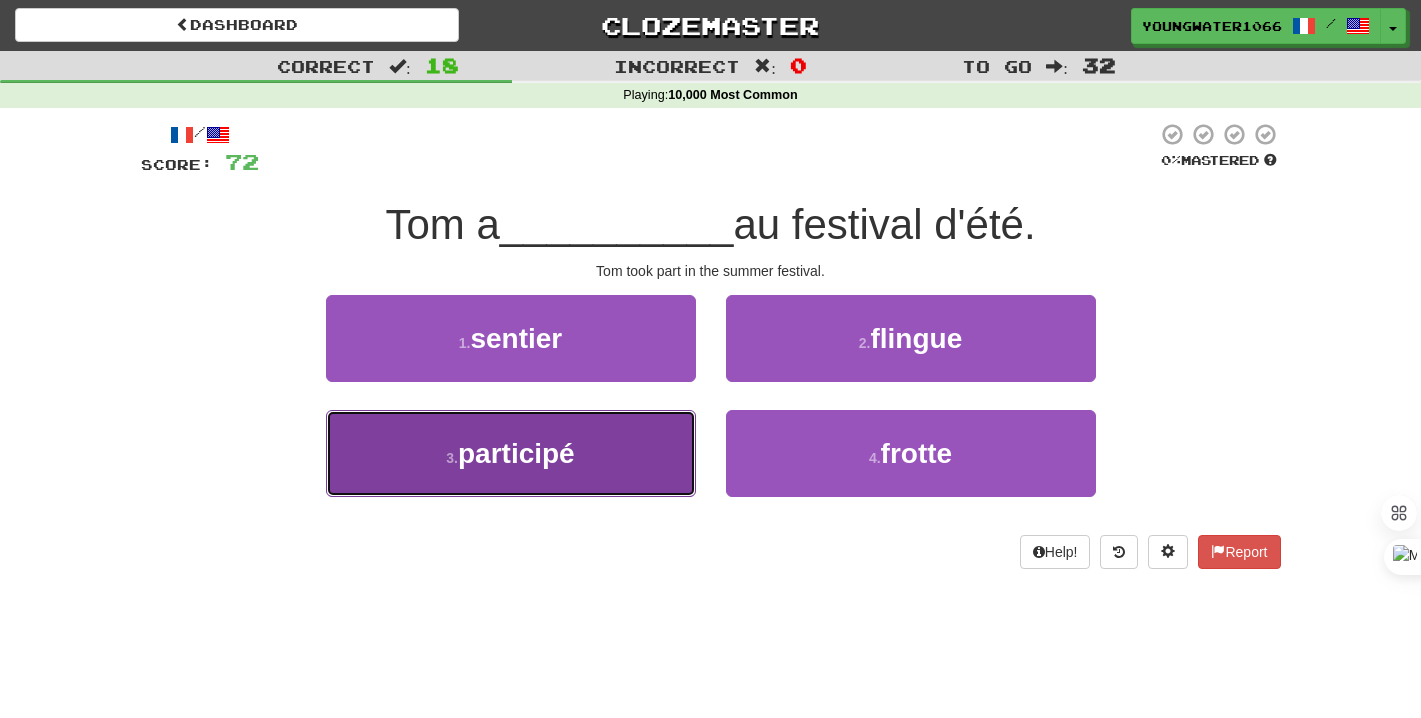 click on "3 .  participé" at bounding box center (511, 453) 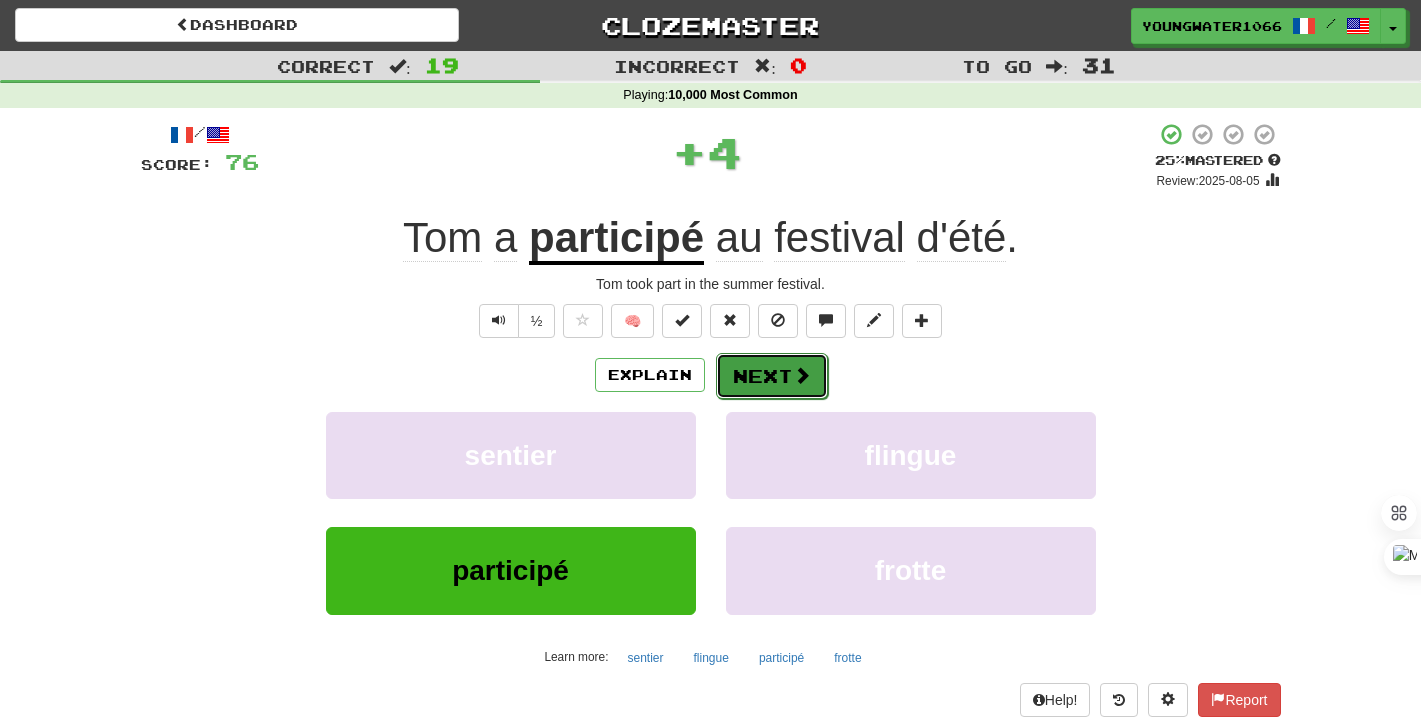 click on "Next" at bounding box center (772, 376) 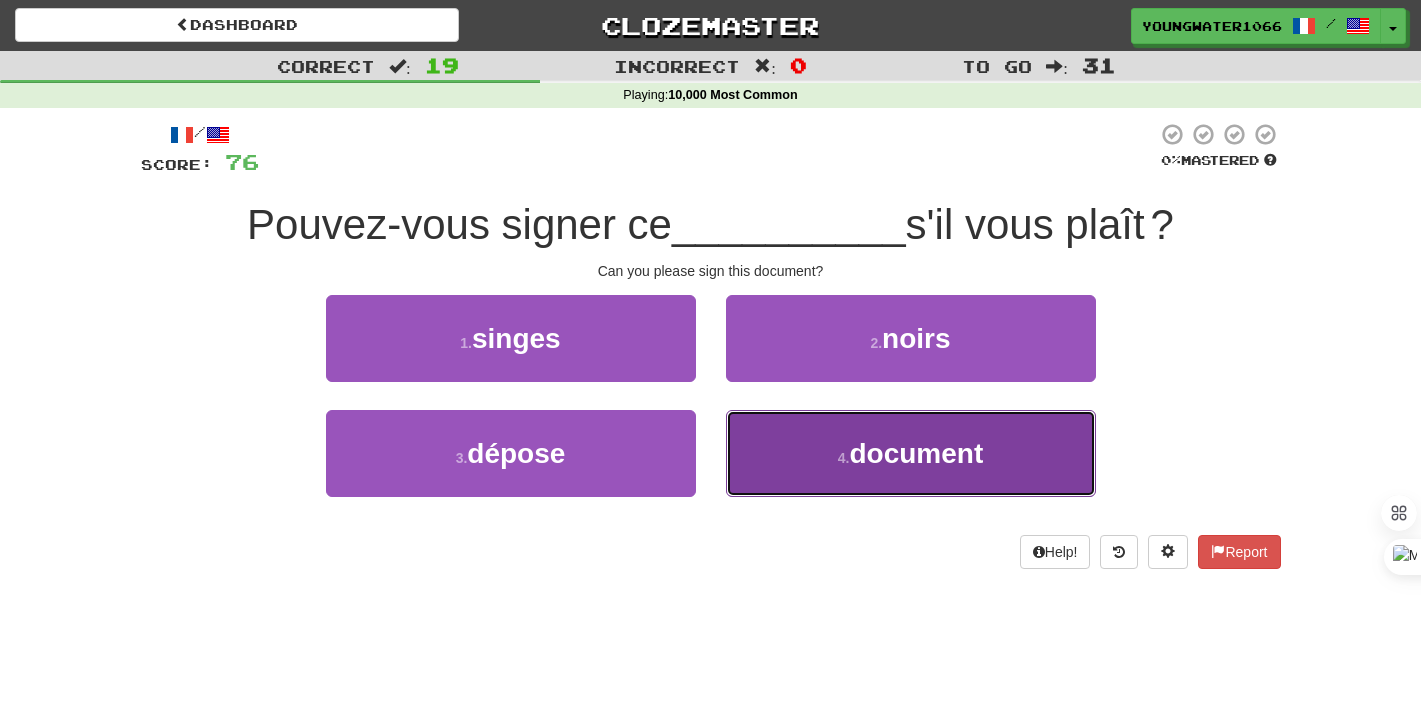 click on "4 .  document" at bounding box center [911, 453] 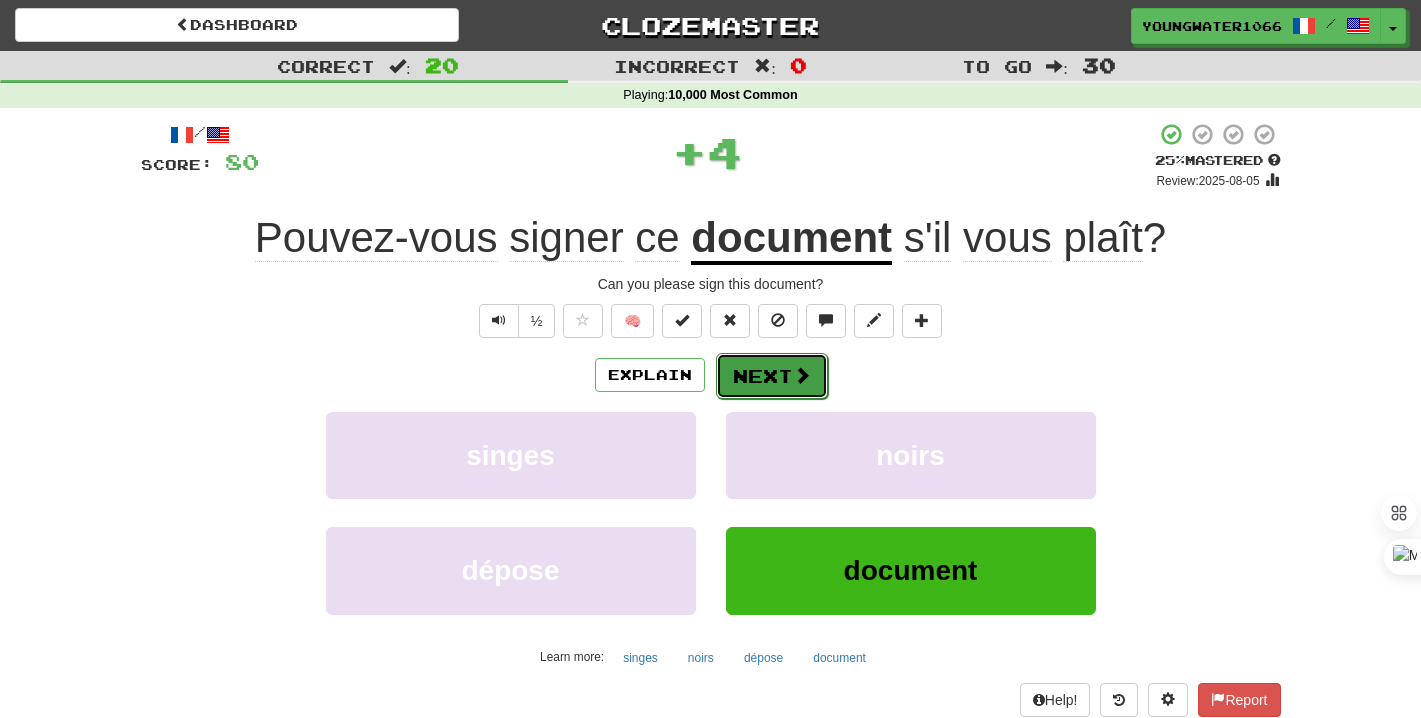 click on "Next" at bounding box center (772, 376) 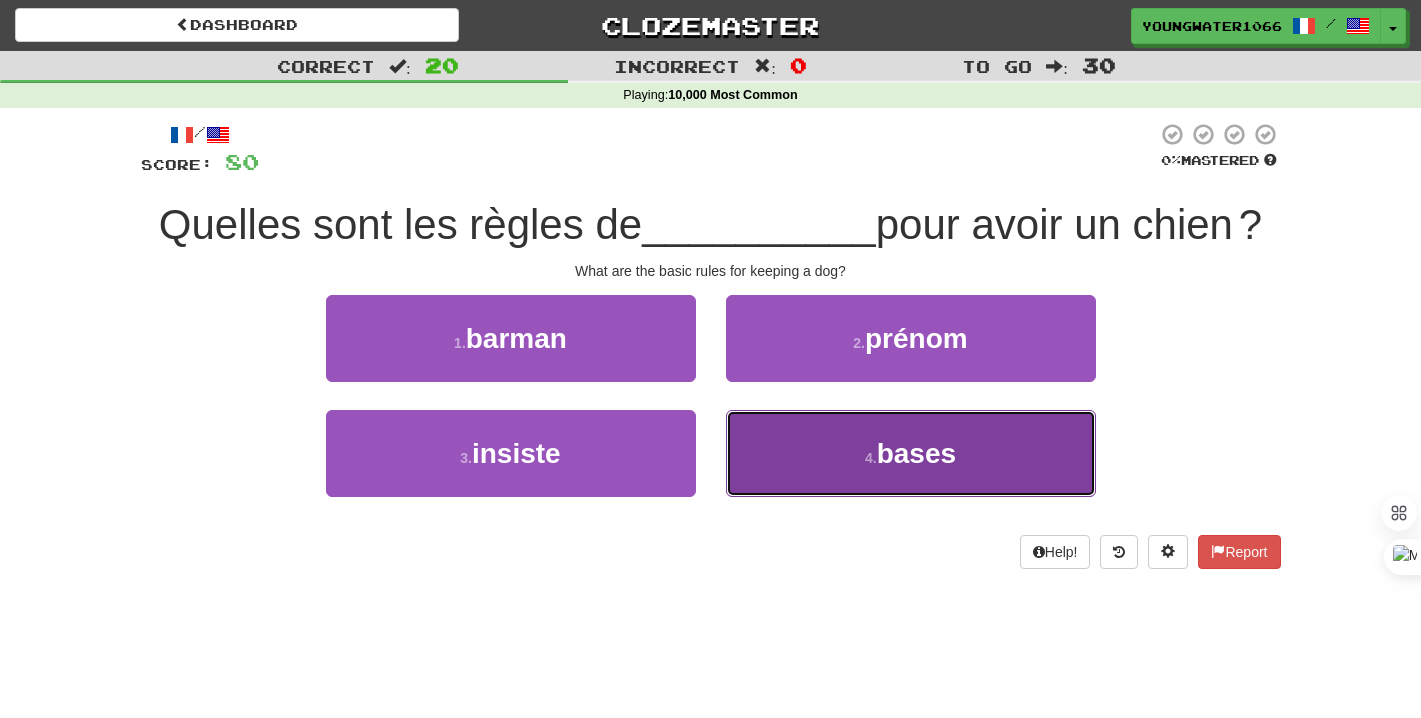 click on "4 .  bases" at bounding box center (911, 453) 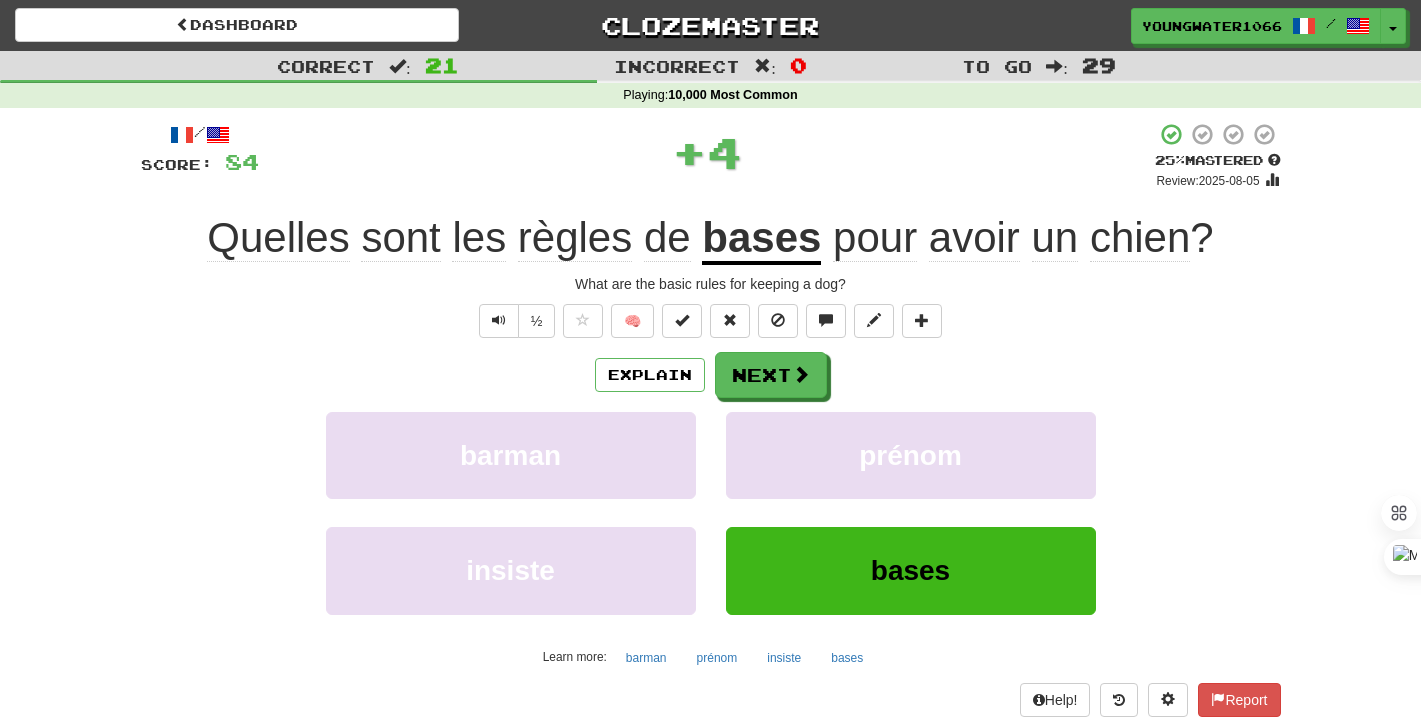 click on "Explain Next barman prénom insiste bases Learn more: barman prénom insiste bases" at bounding box center (711, 512) 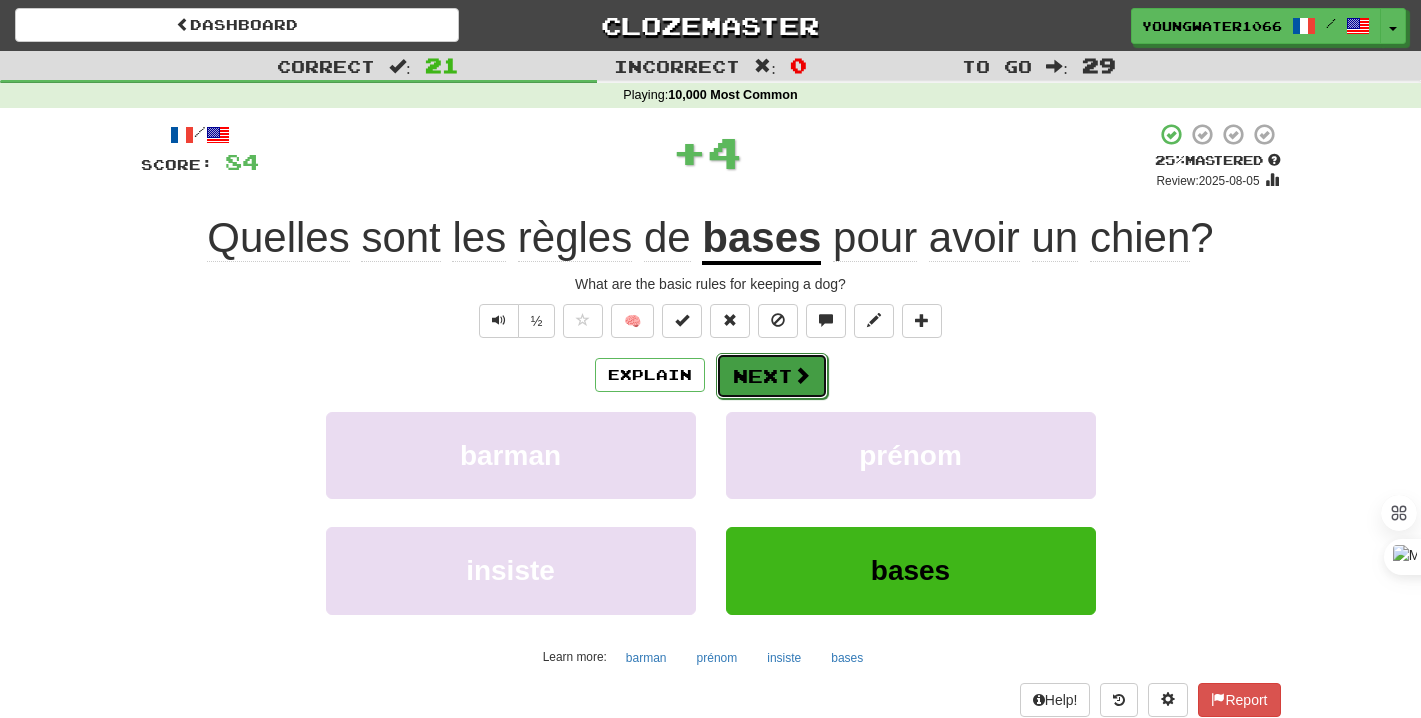 click on "Next" at bounding box center [772, 376] 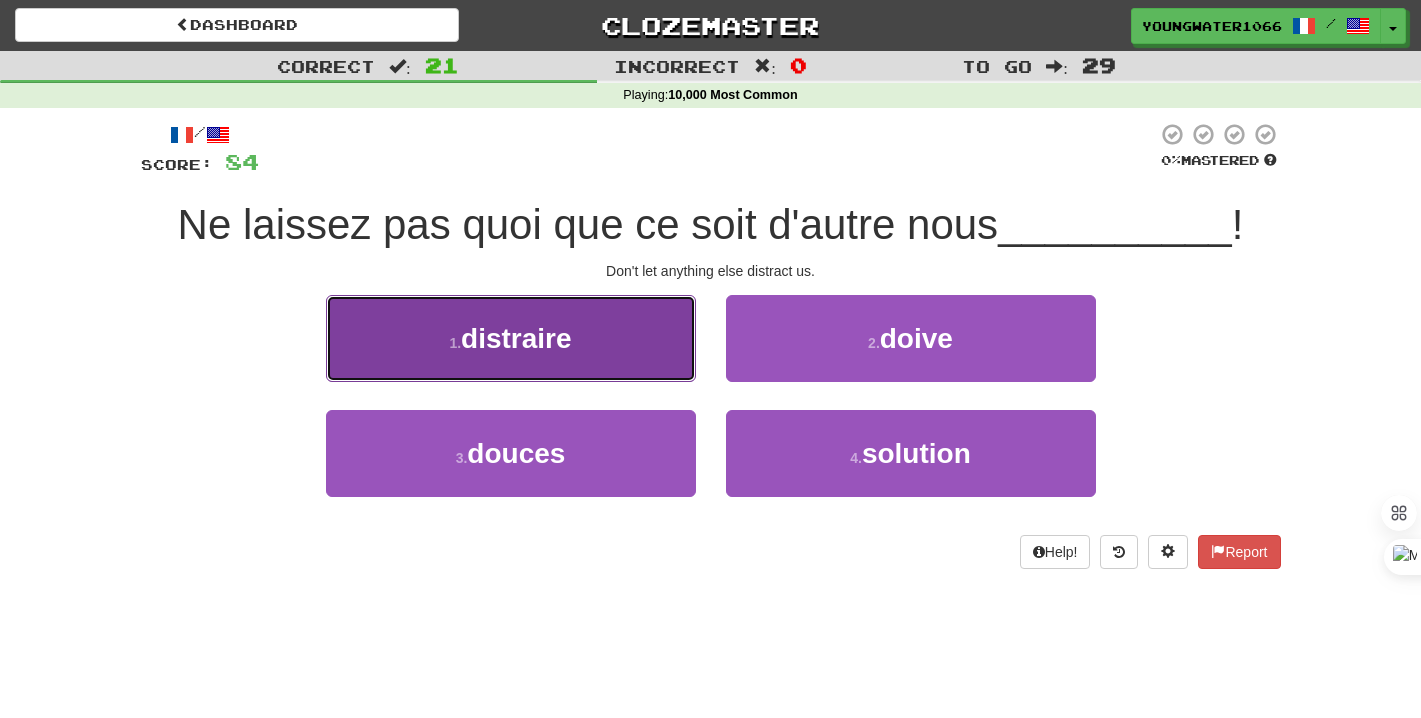 click on "1 .  distraire" at bounding box center (511, 338) 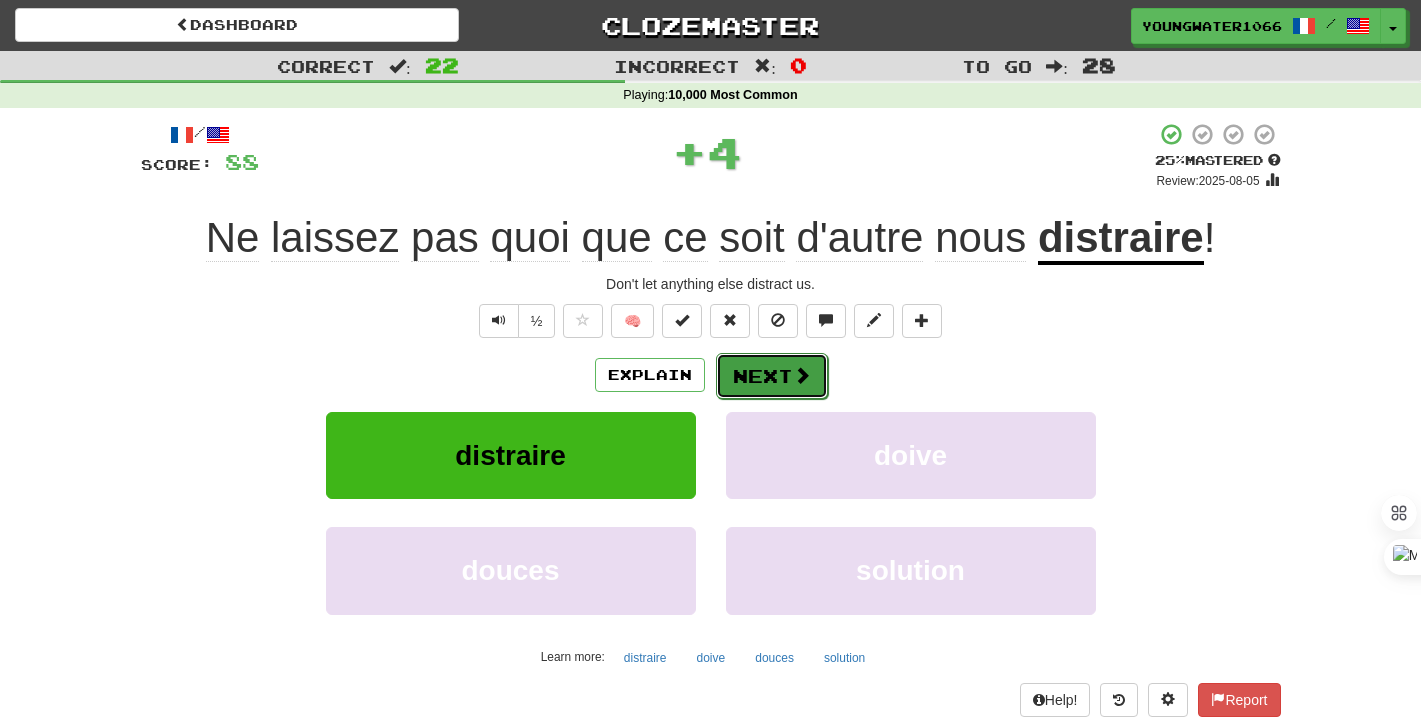 click on "Next" at bounding box center (772, 376) 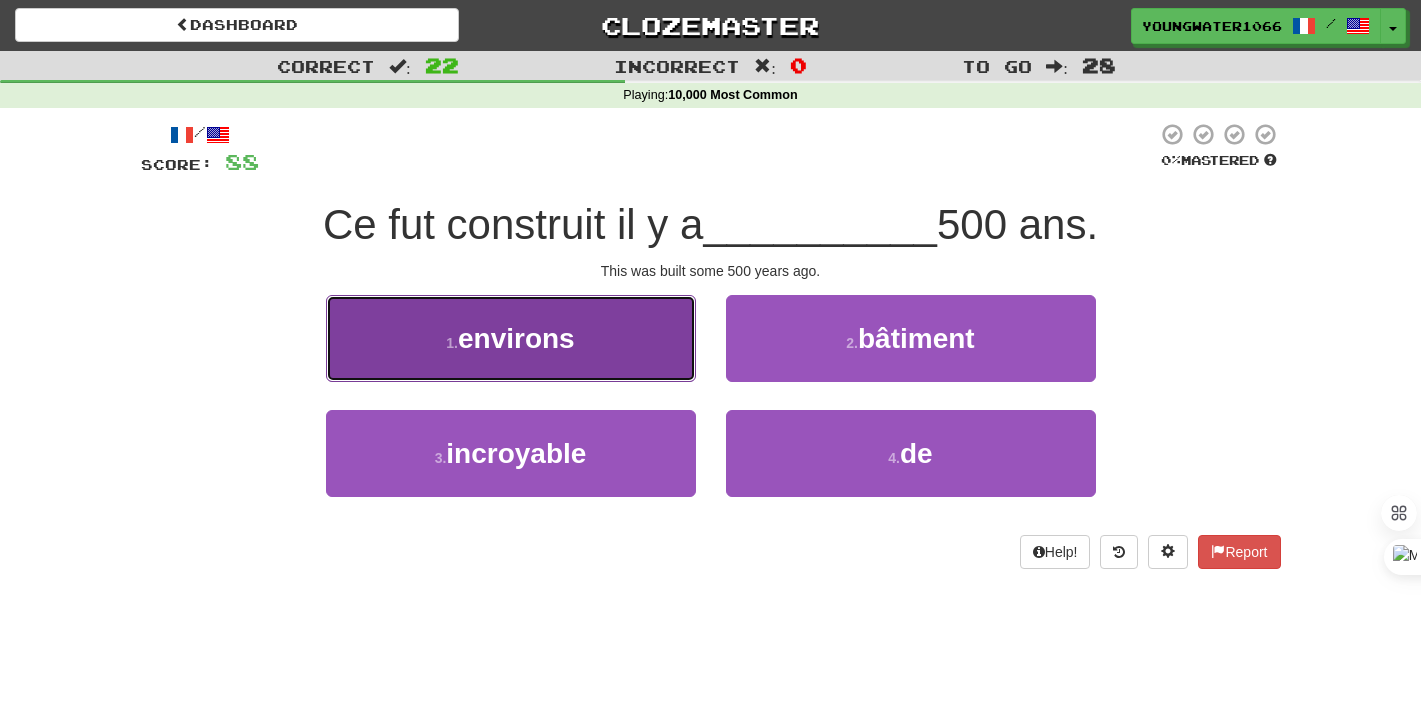 click on "1 .  environs" at bounding box center (511, 338) 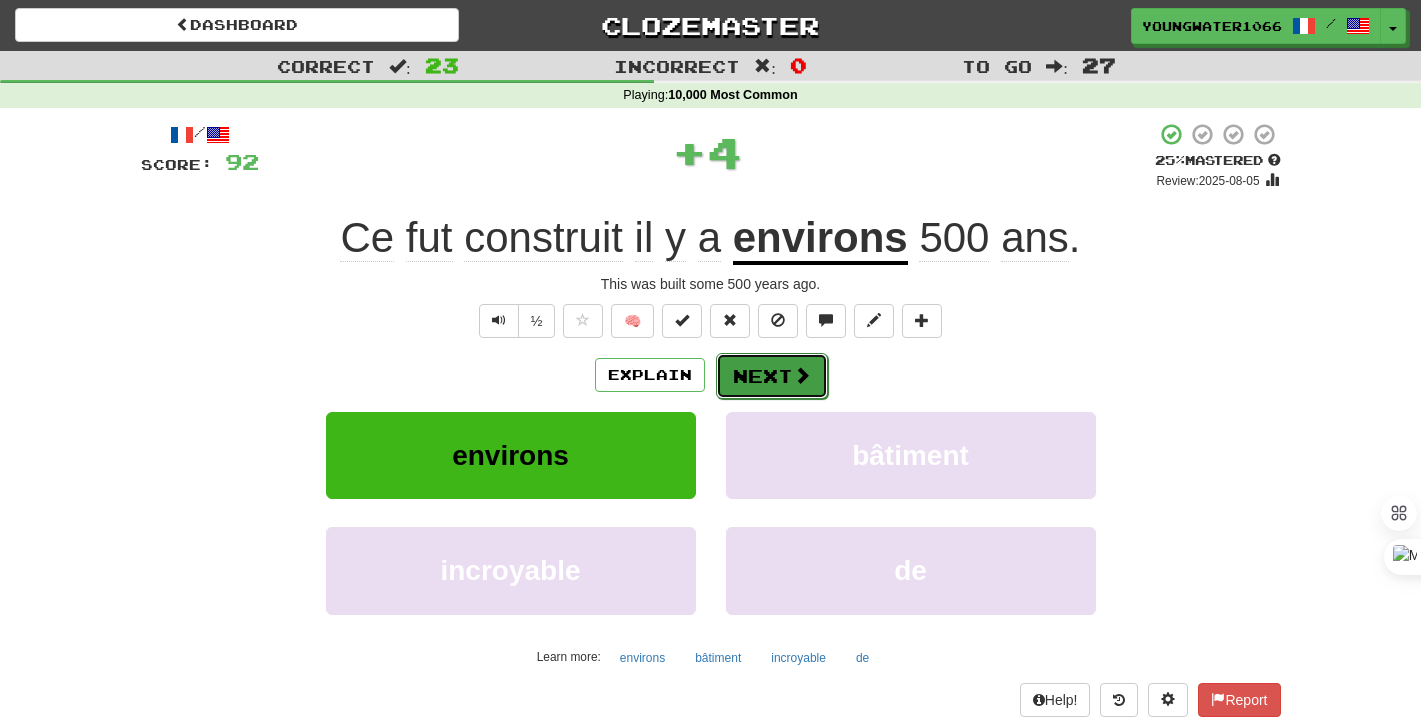 click on "Next" at bounding box center [772, 376] 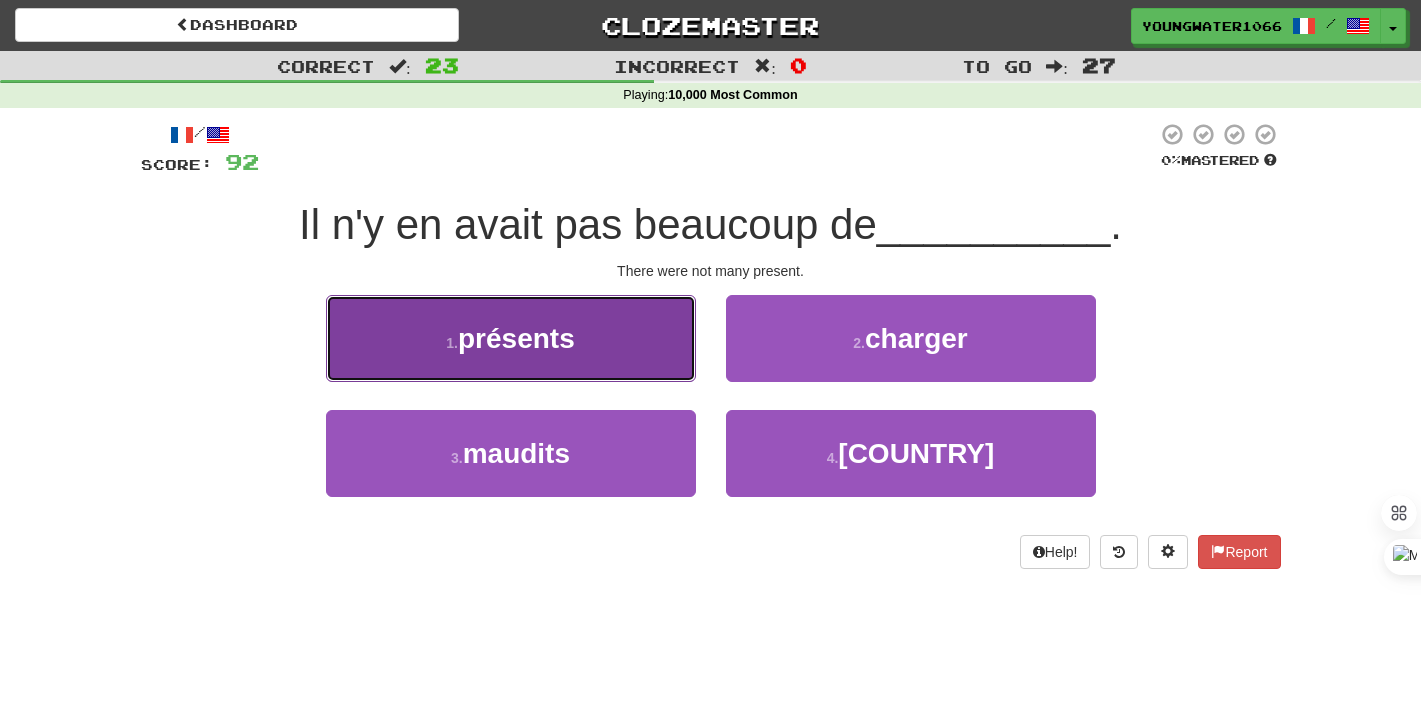 click on "1 .  présents" at bounding box center (511, 338) 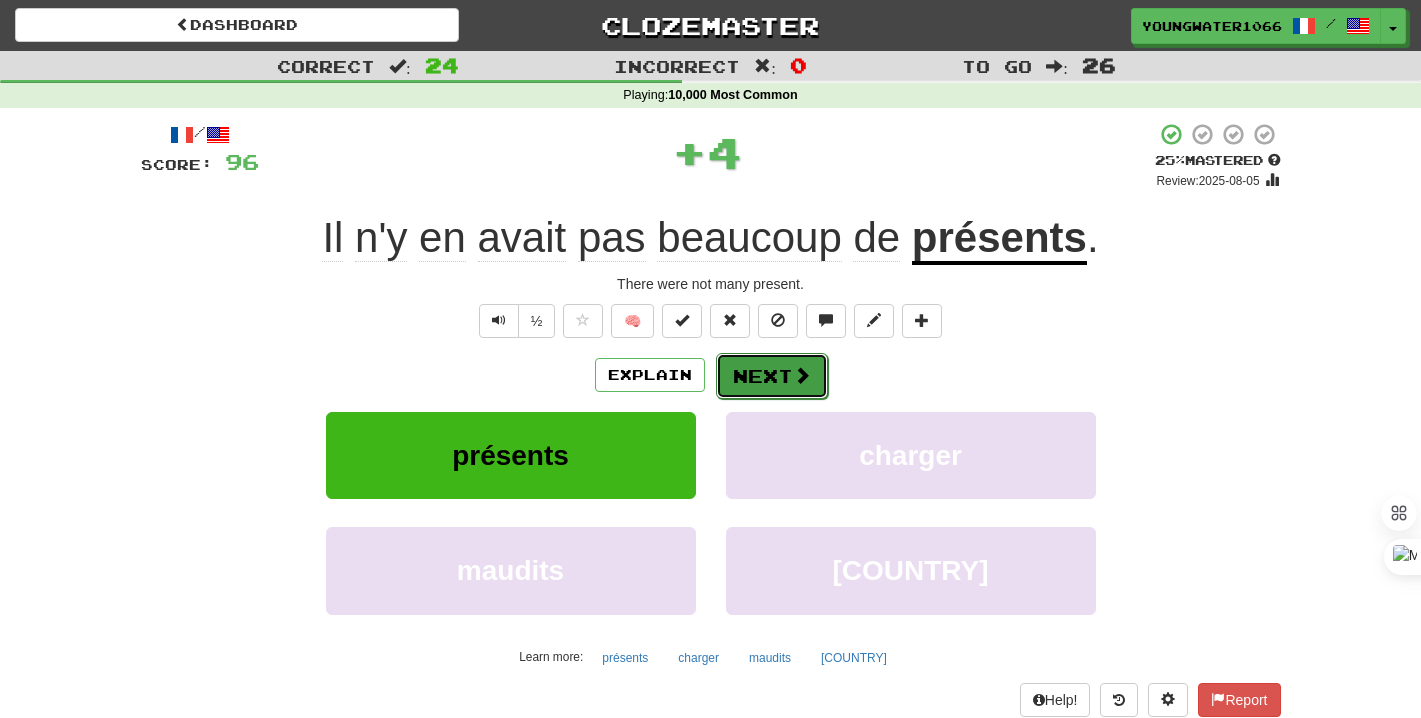click on "Next" at bounding box center (772, 376) 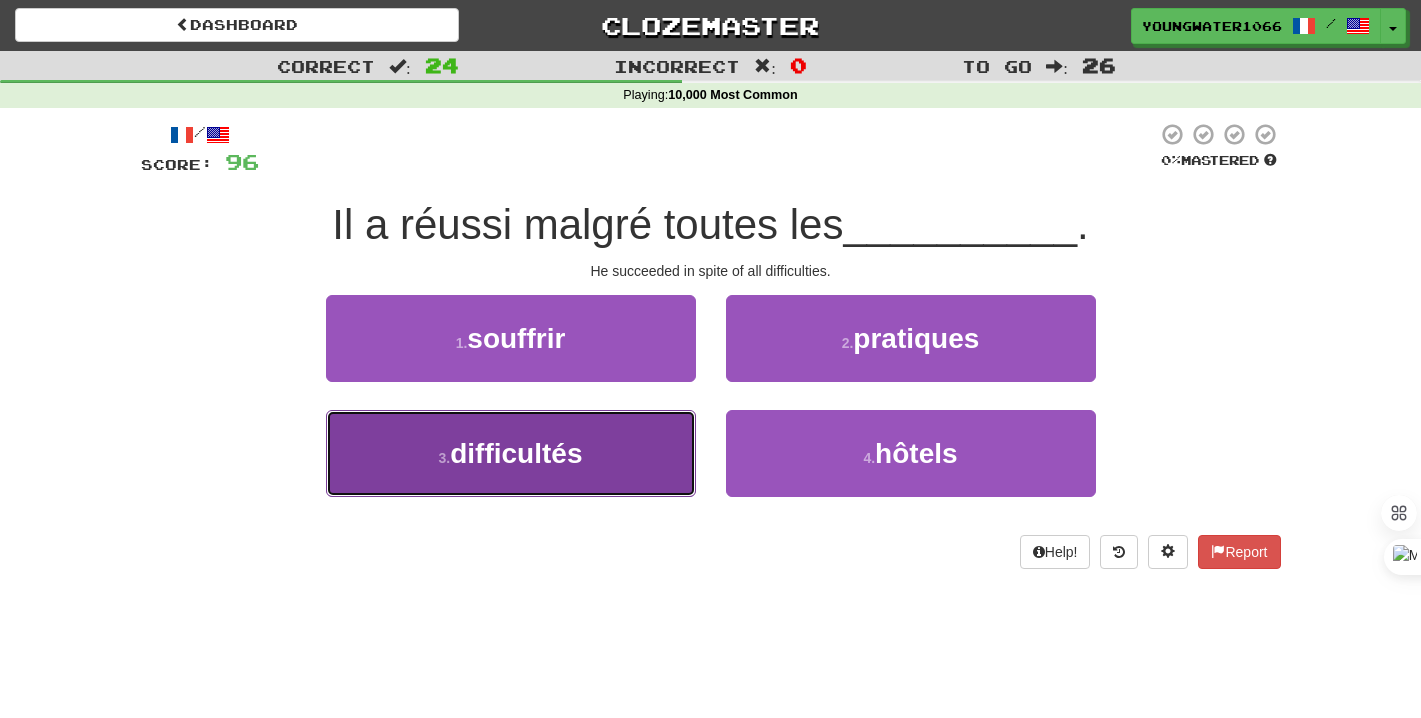 click on "3 .  difficultés" at bounding box center (511, 453) 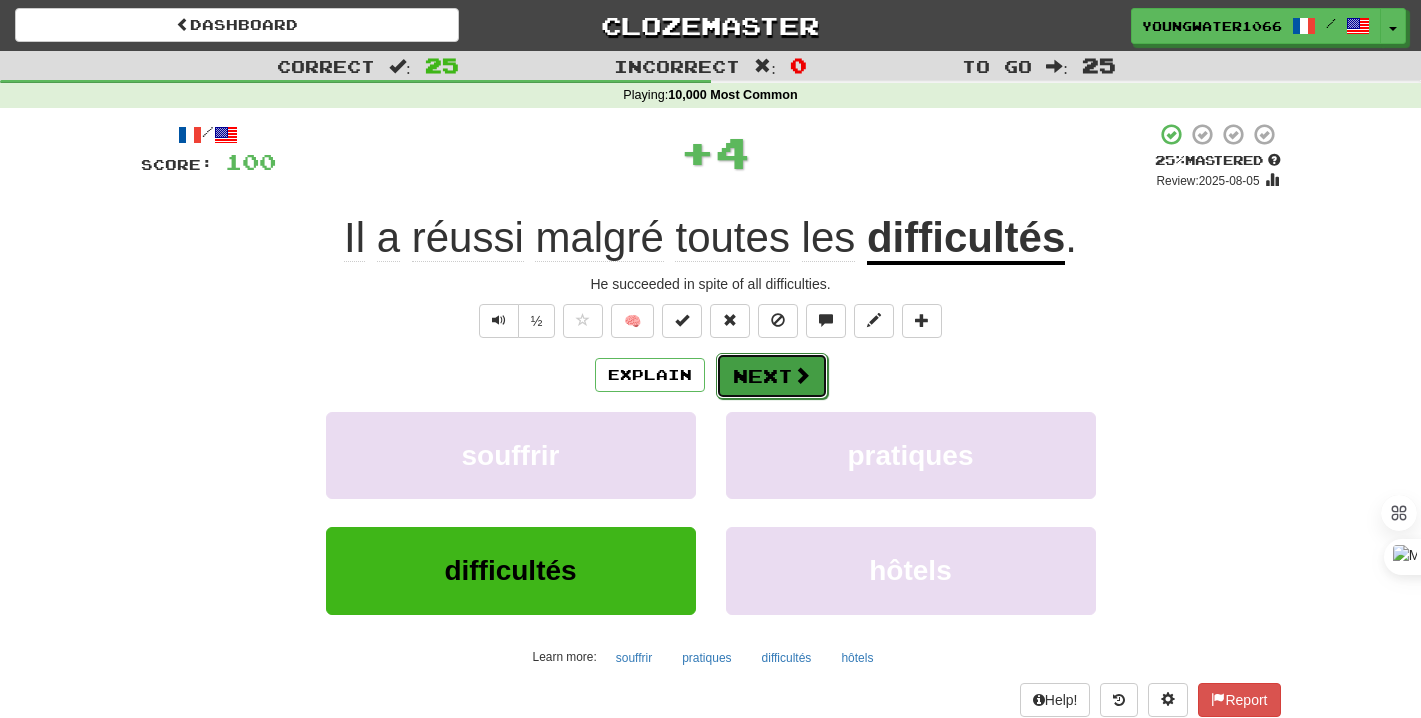 click on "Next" at bounding box center (772, 376) 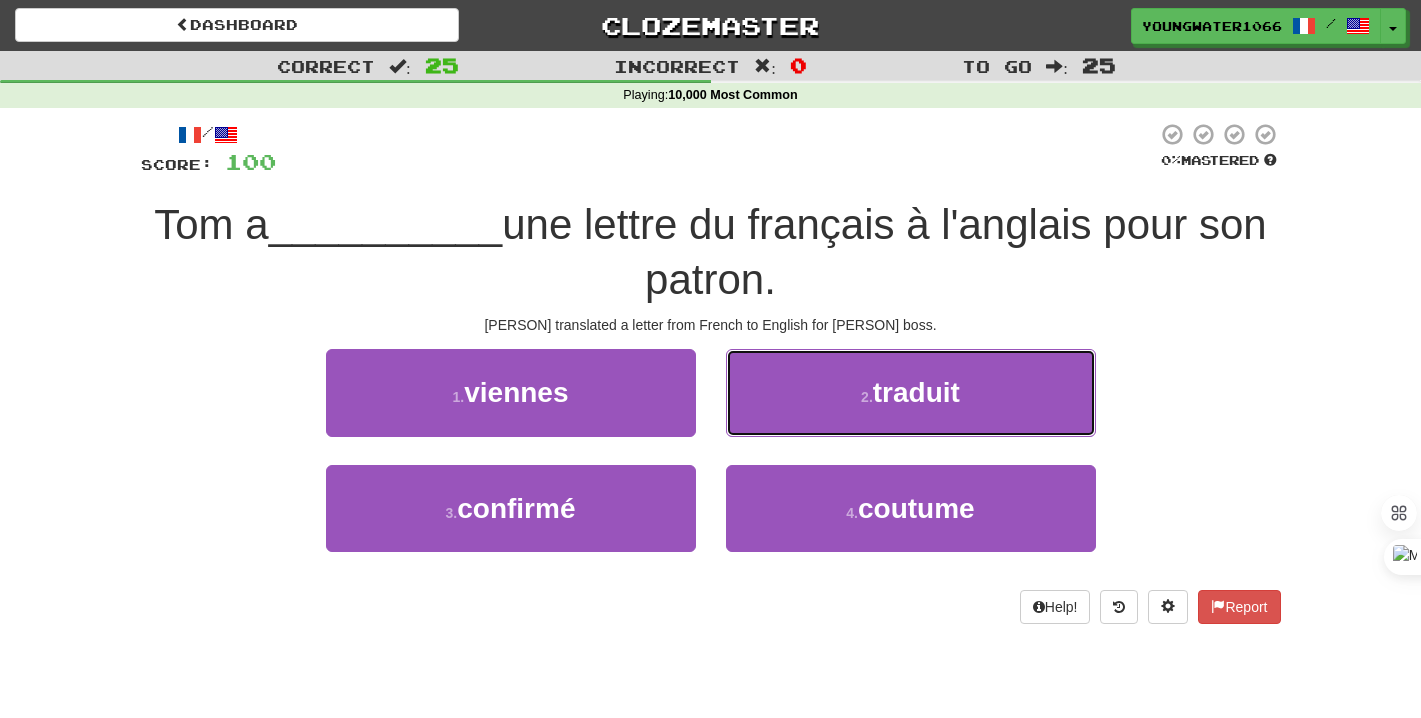 click on "2 .  traduit" at bounding box center [911, 392] 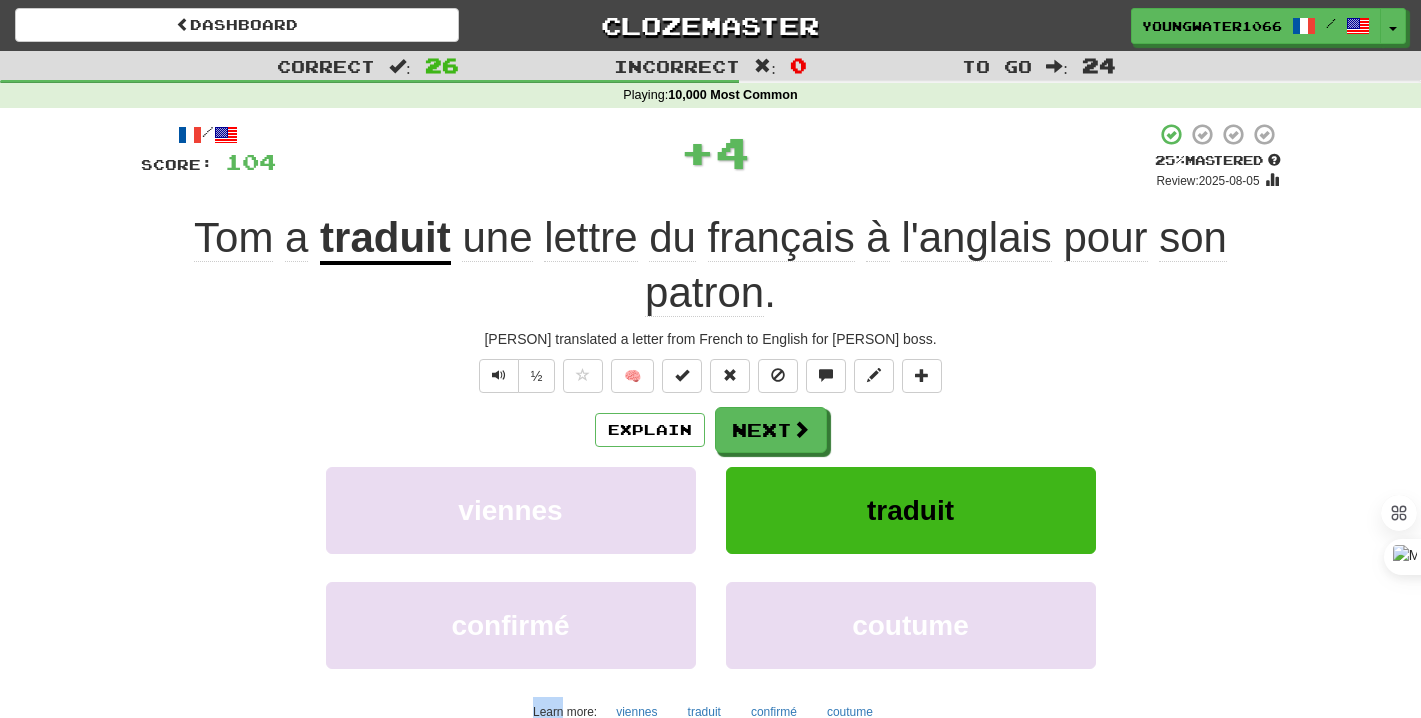 click on "½ 🧠" at bounding box center [711, 376] 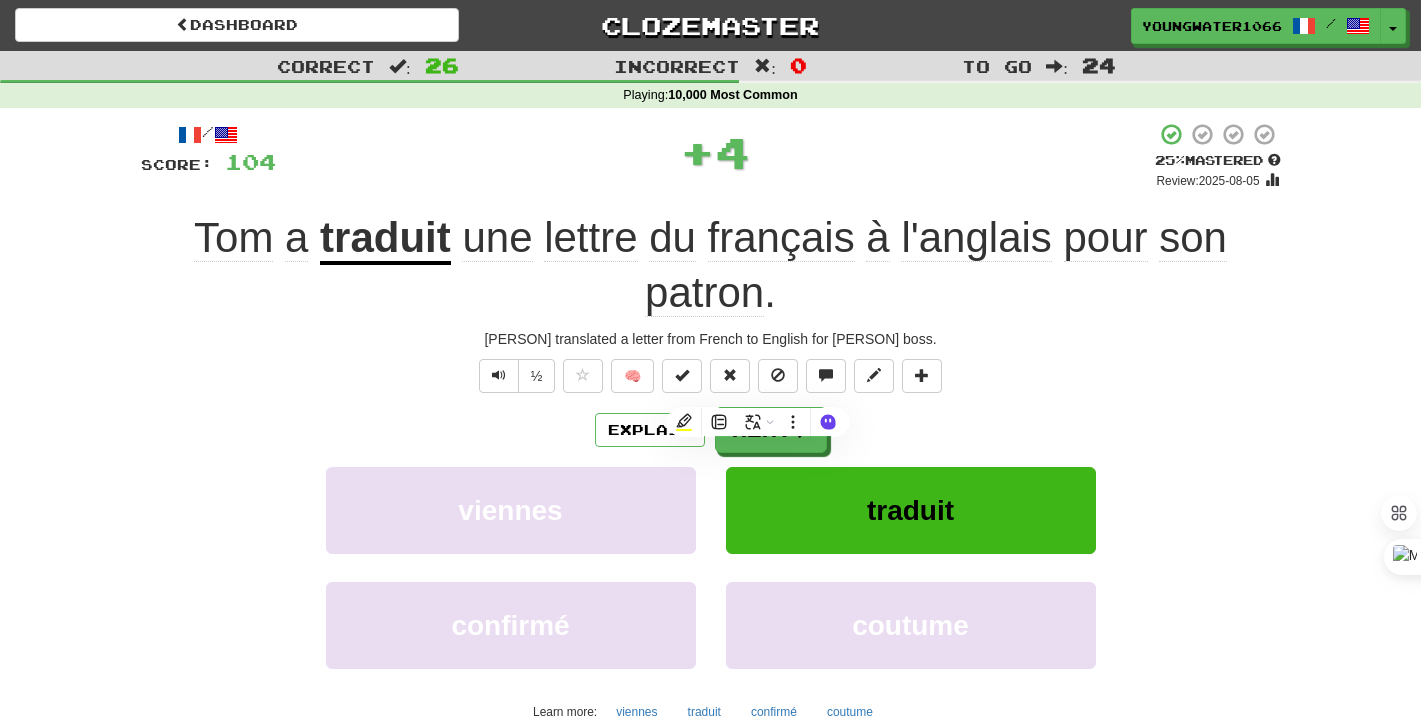 click on "Explain Next" at bounding box center [711, 430] 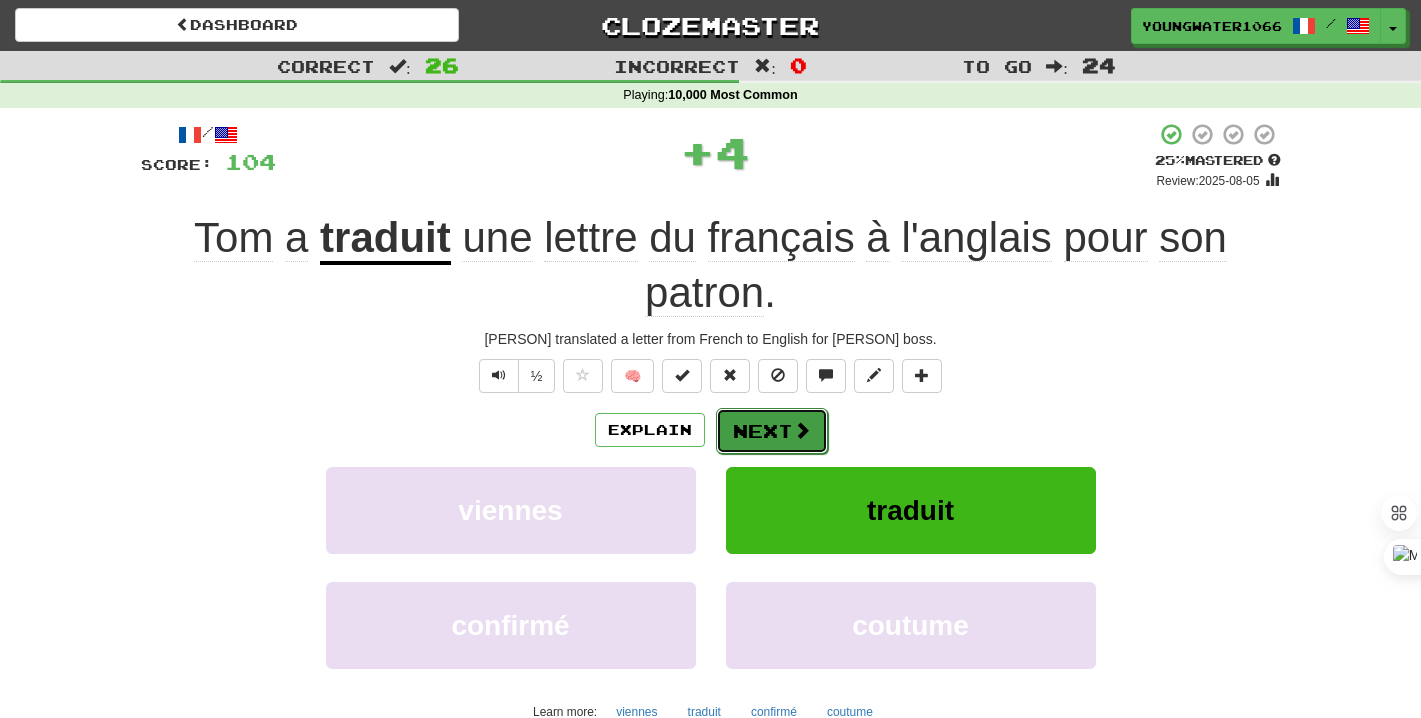 click at bounding box center (802, 430) 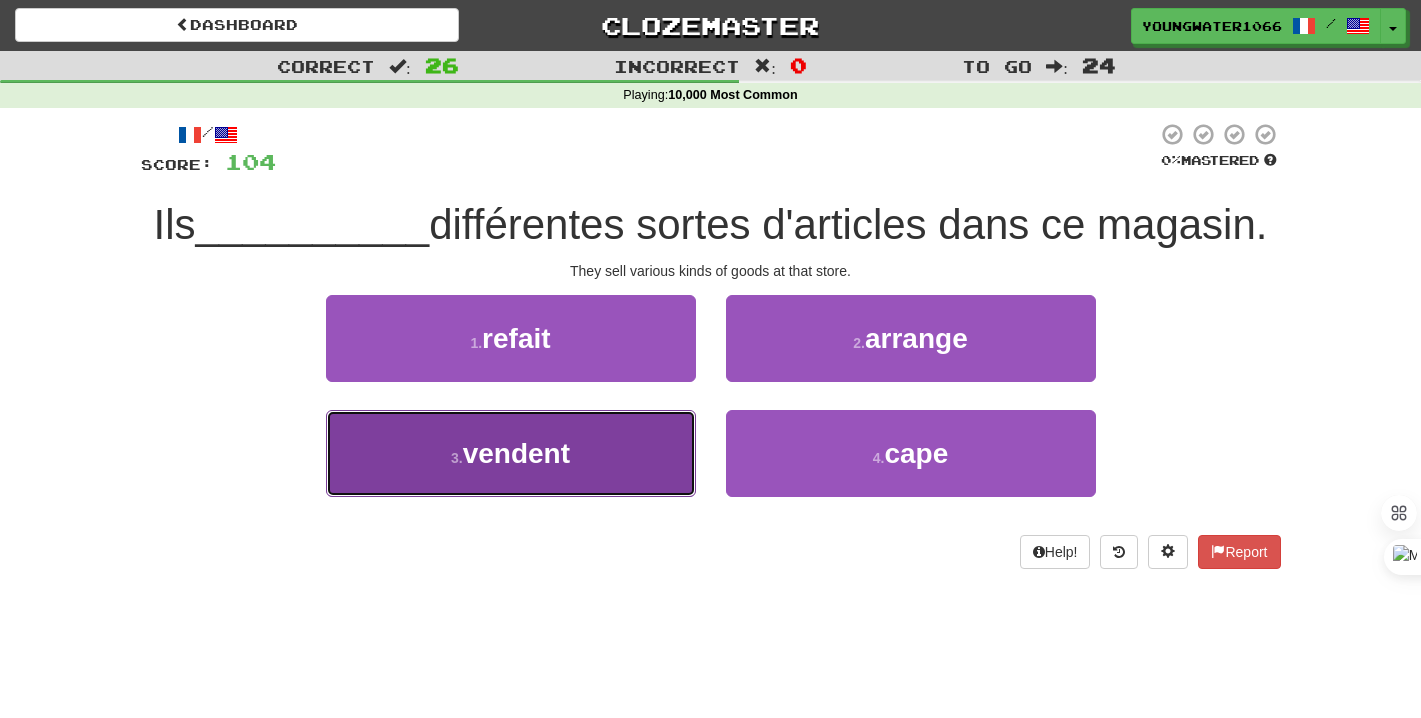 click on "3 .  vendent" at bounding box center (511, 453) 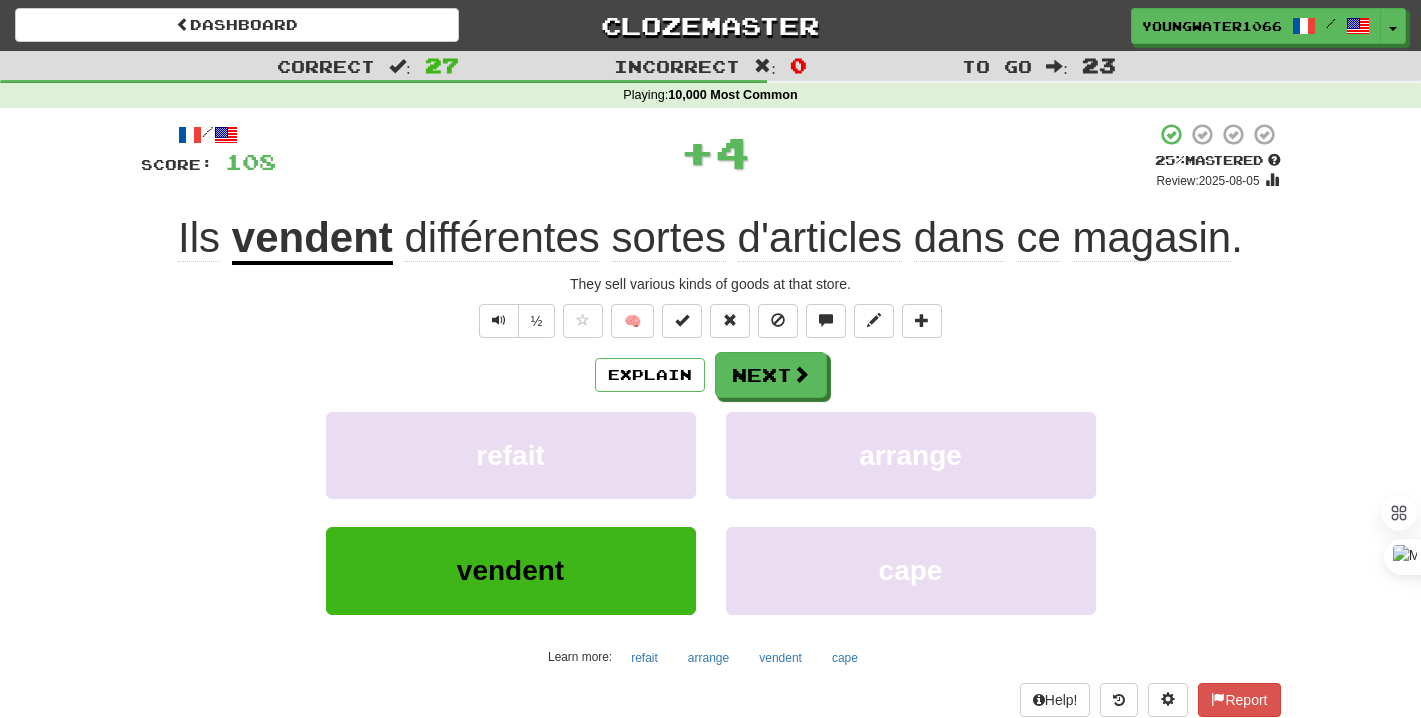 click on "Explain Next refait arrange vendent cape Learn more: refait arrange vendent cape" at bounding box center [711, 512] 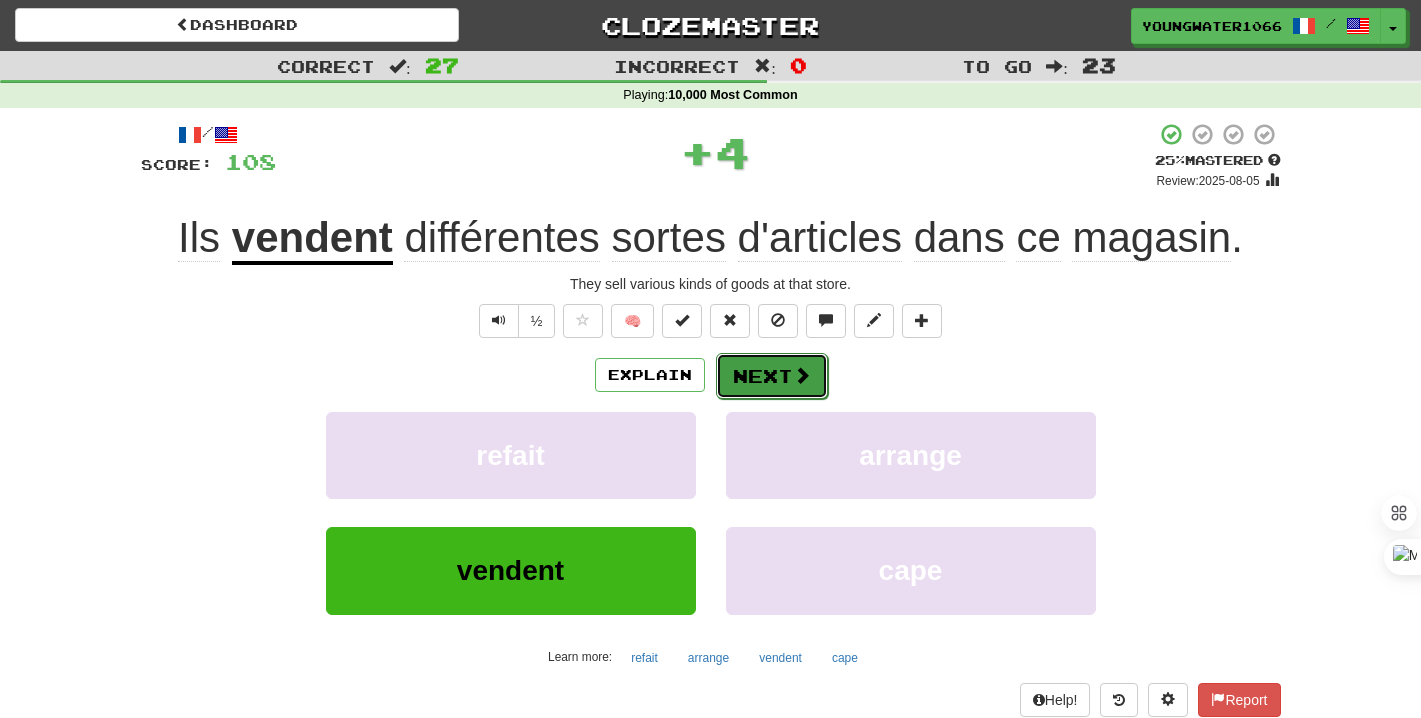 click on "Next" at bounding box center (772, 376) 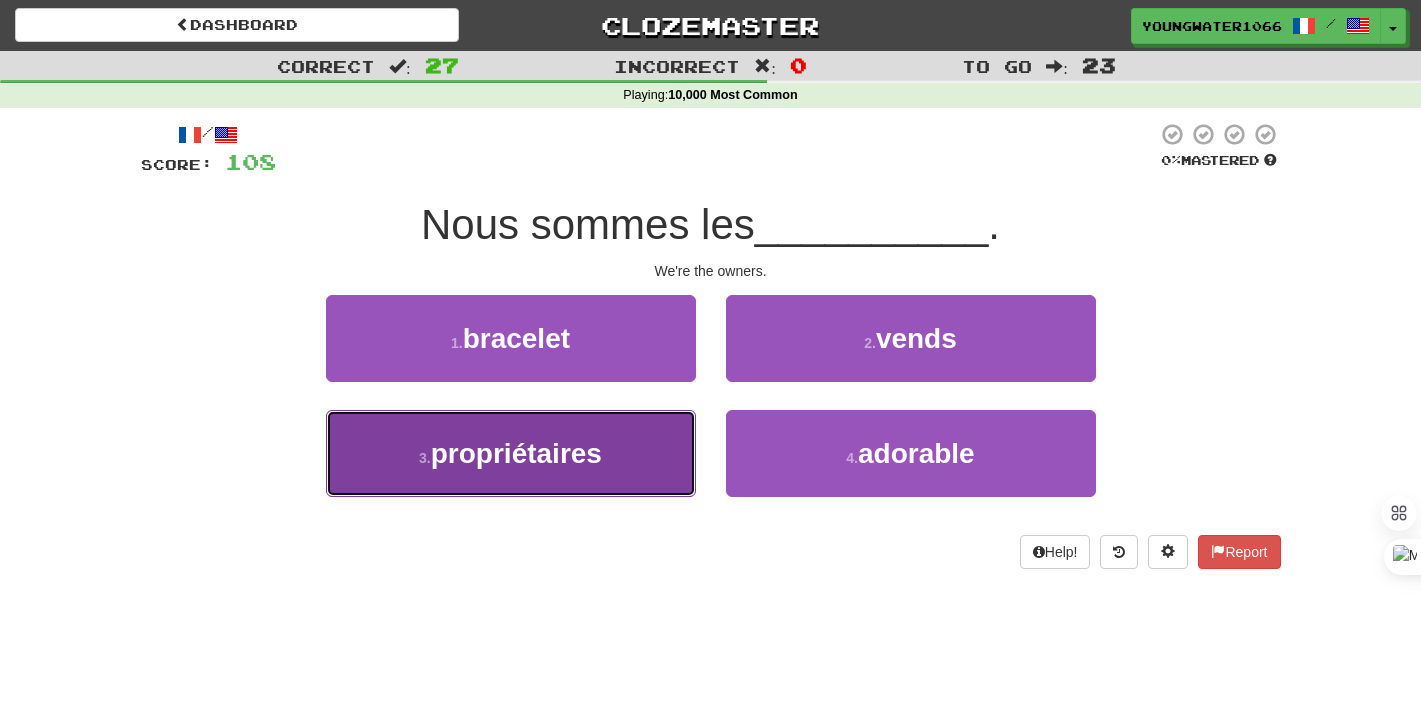 click on "3 .  propriétaires" at bounding box center (511, 453) 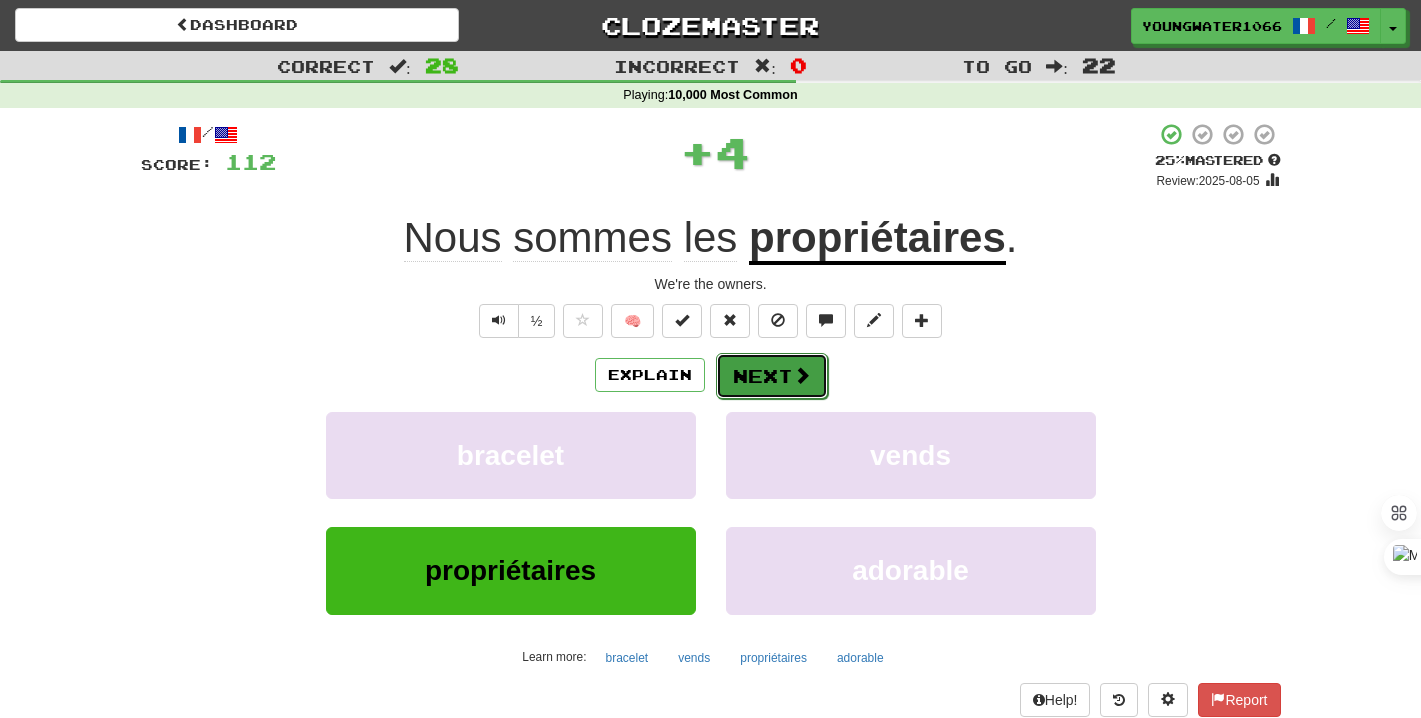 click on "Next" at bounding box center (772, 376) 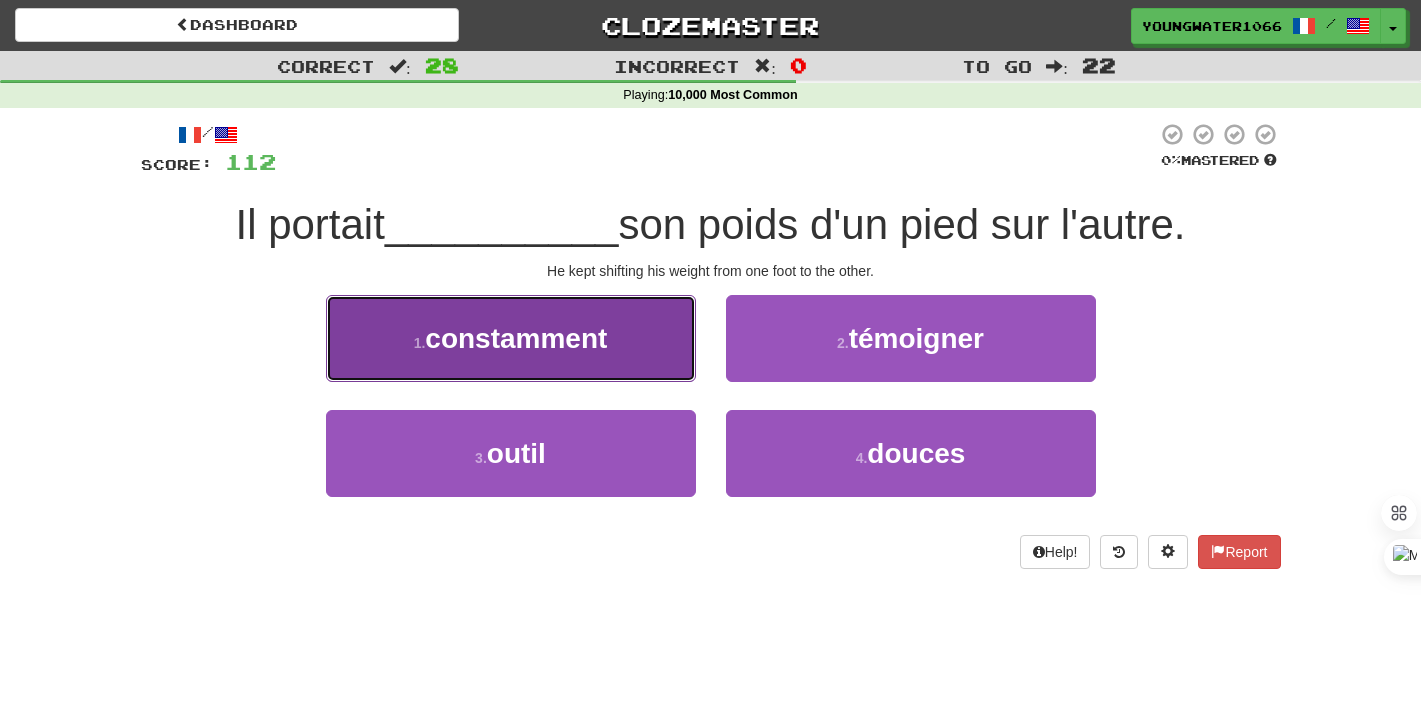 click on "1 .  constamment" at bounding box center (511, 338) 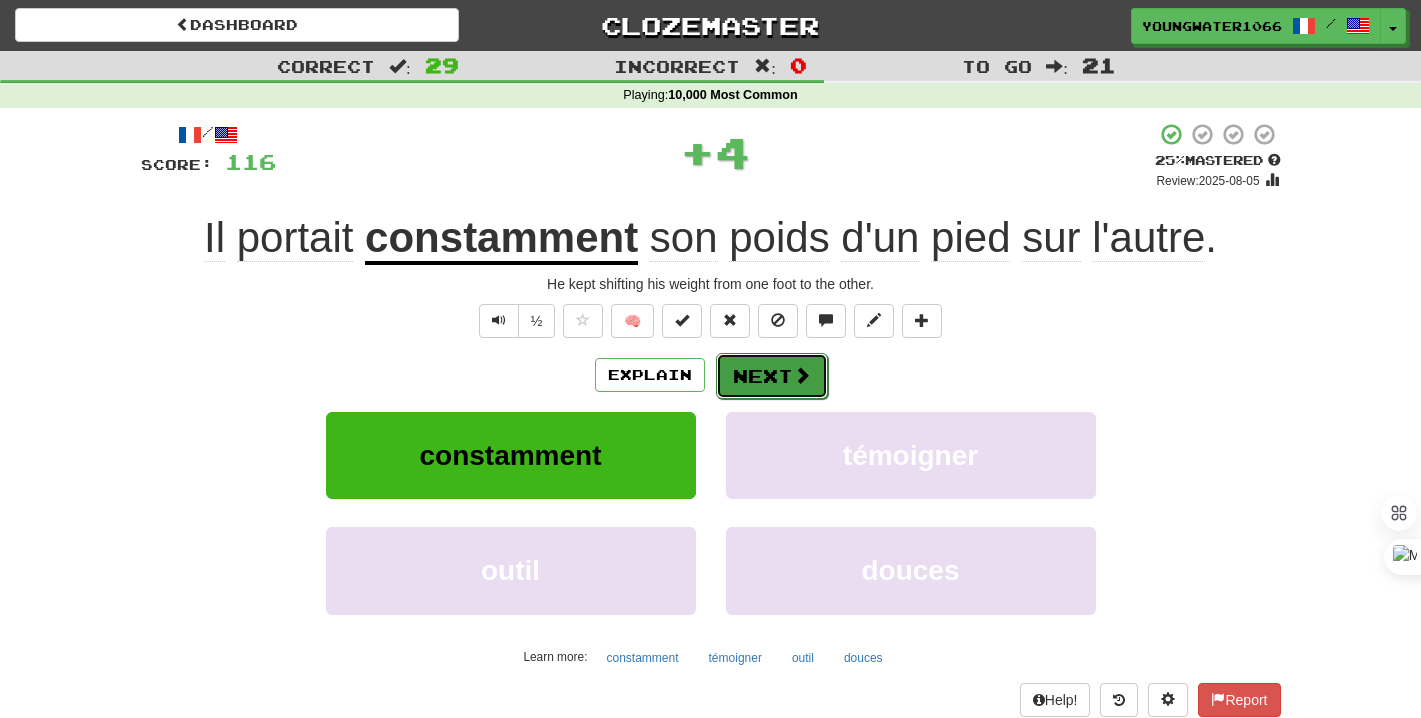 click on "Next" at bounding box center (772, 376) 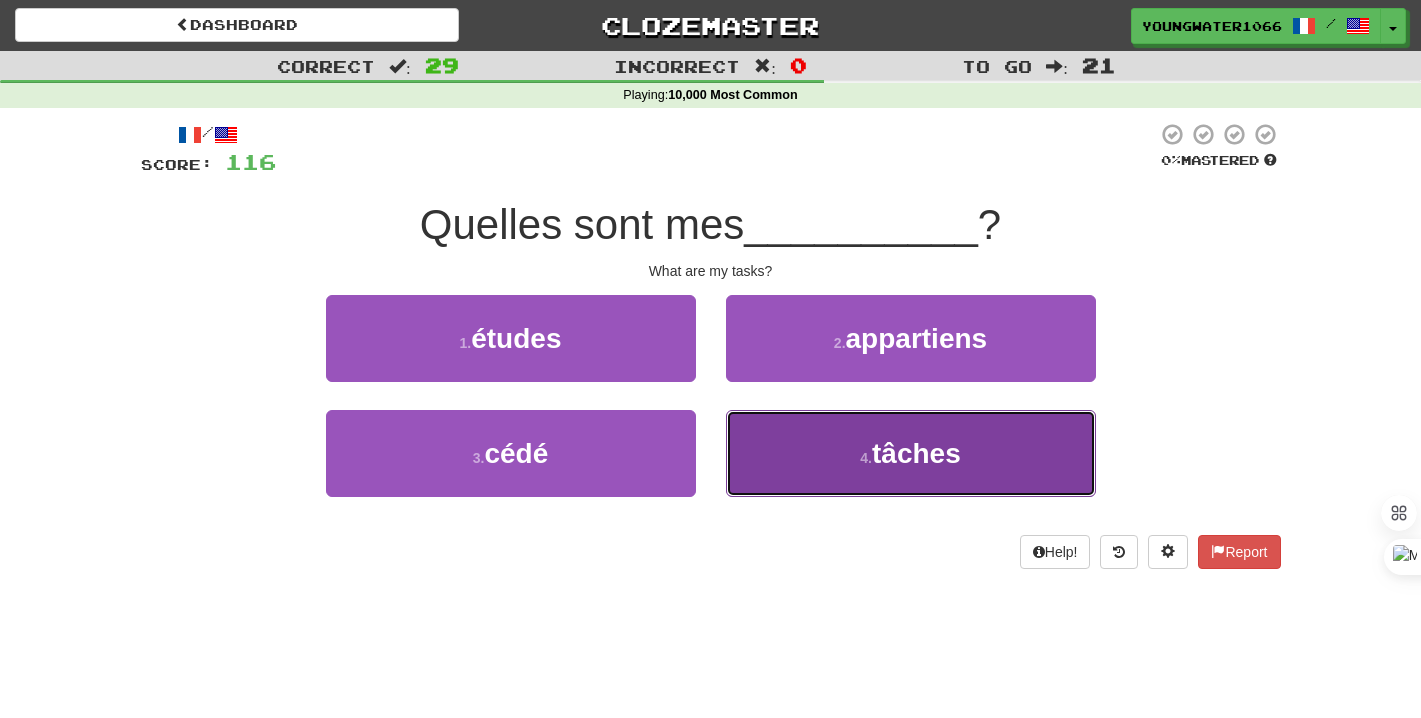 click on "4 .  tâches" at bounding box center (911, 453) 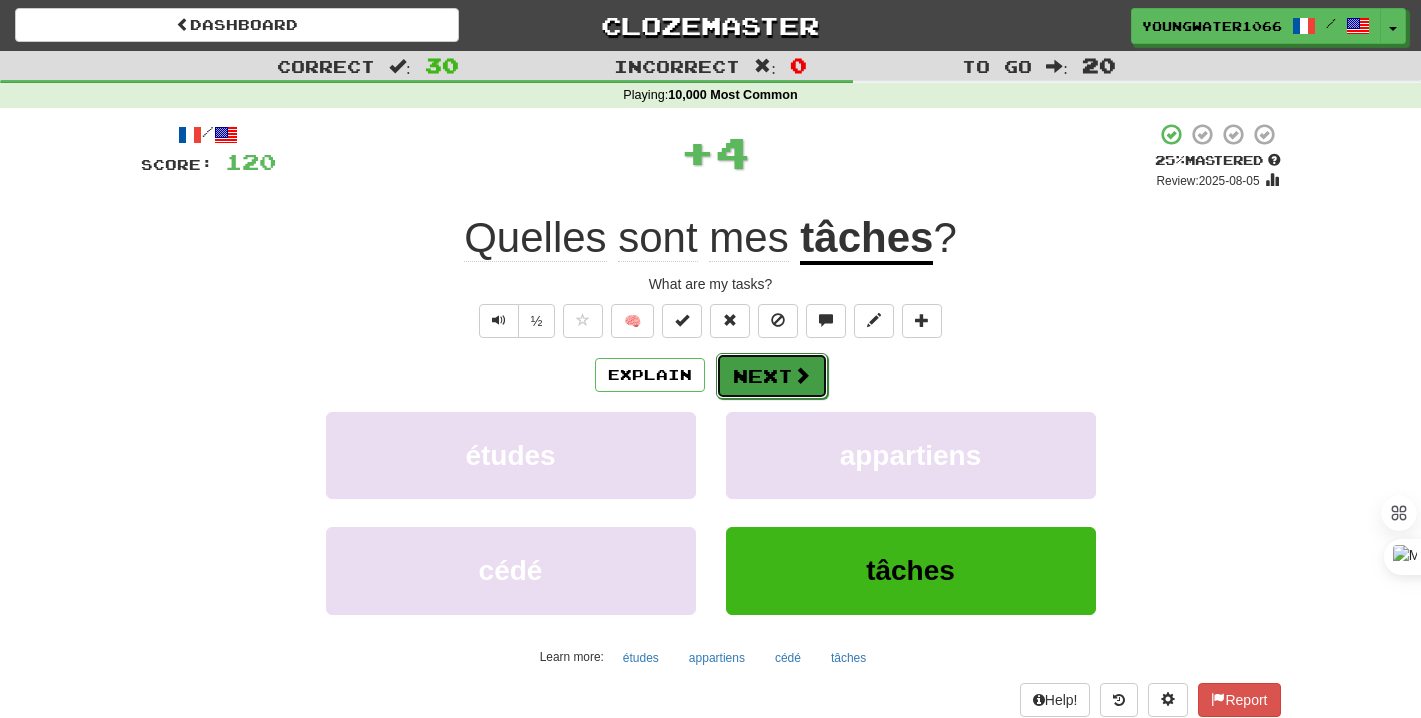 click on "Next" at bounding box center [772, 376] 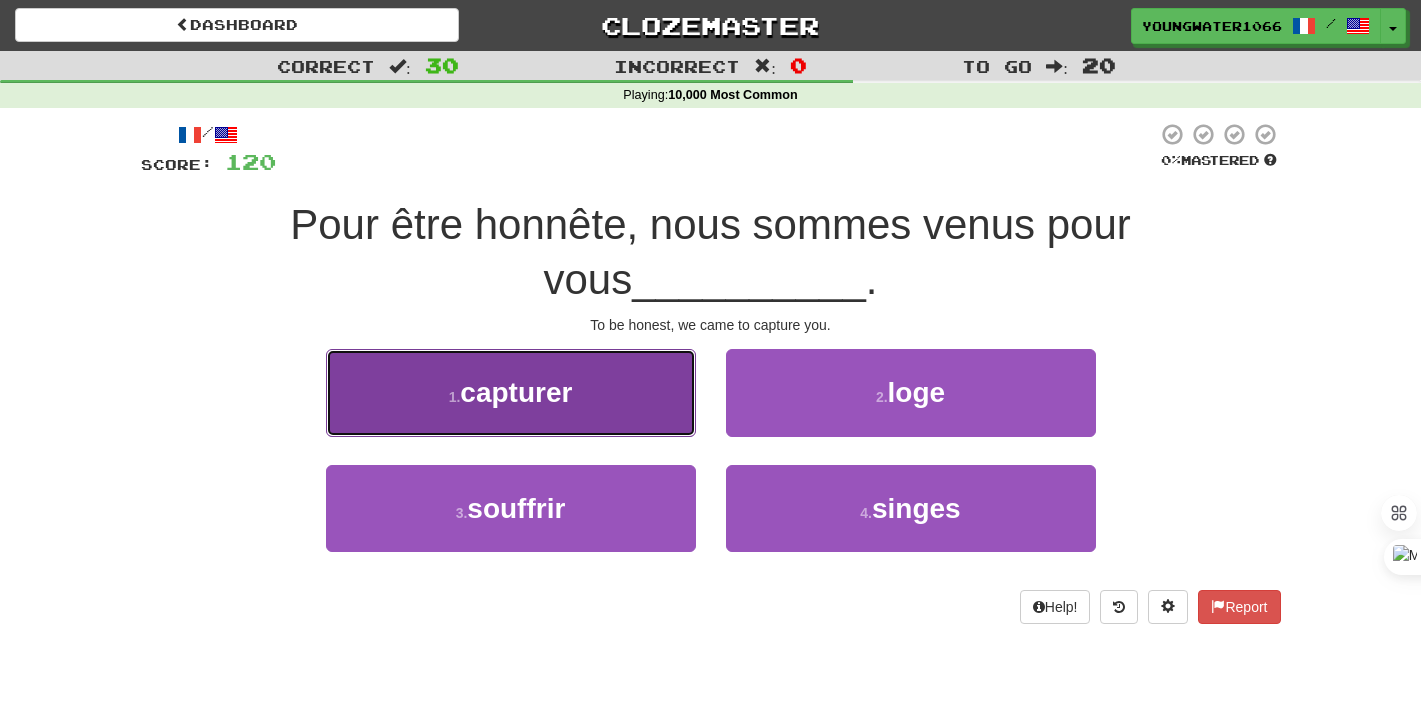 click on "1 .  capturer" at bounding box center (511, 392) 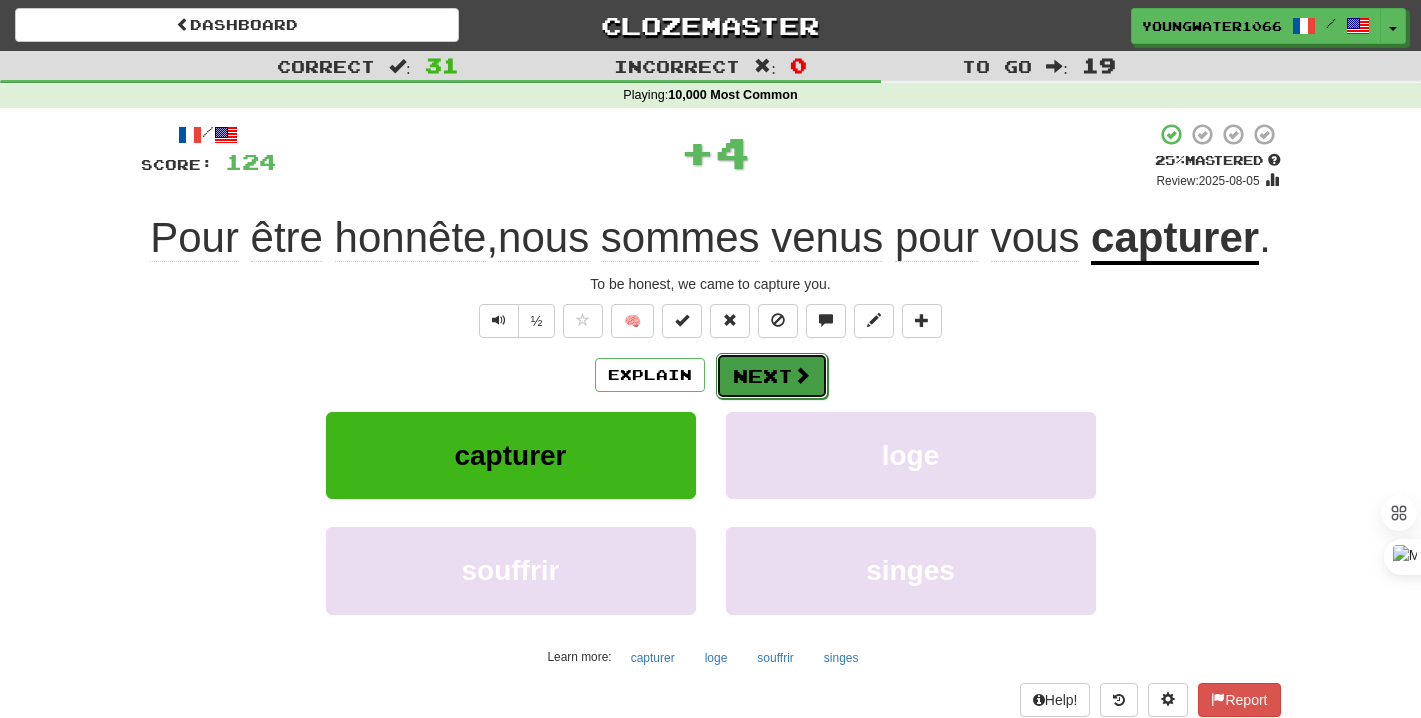 click on "Next" at bounding box center [772, 376] 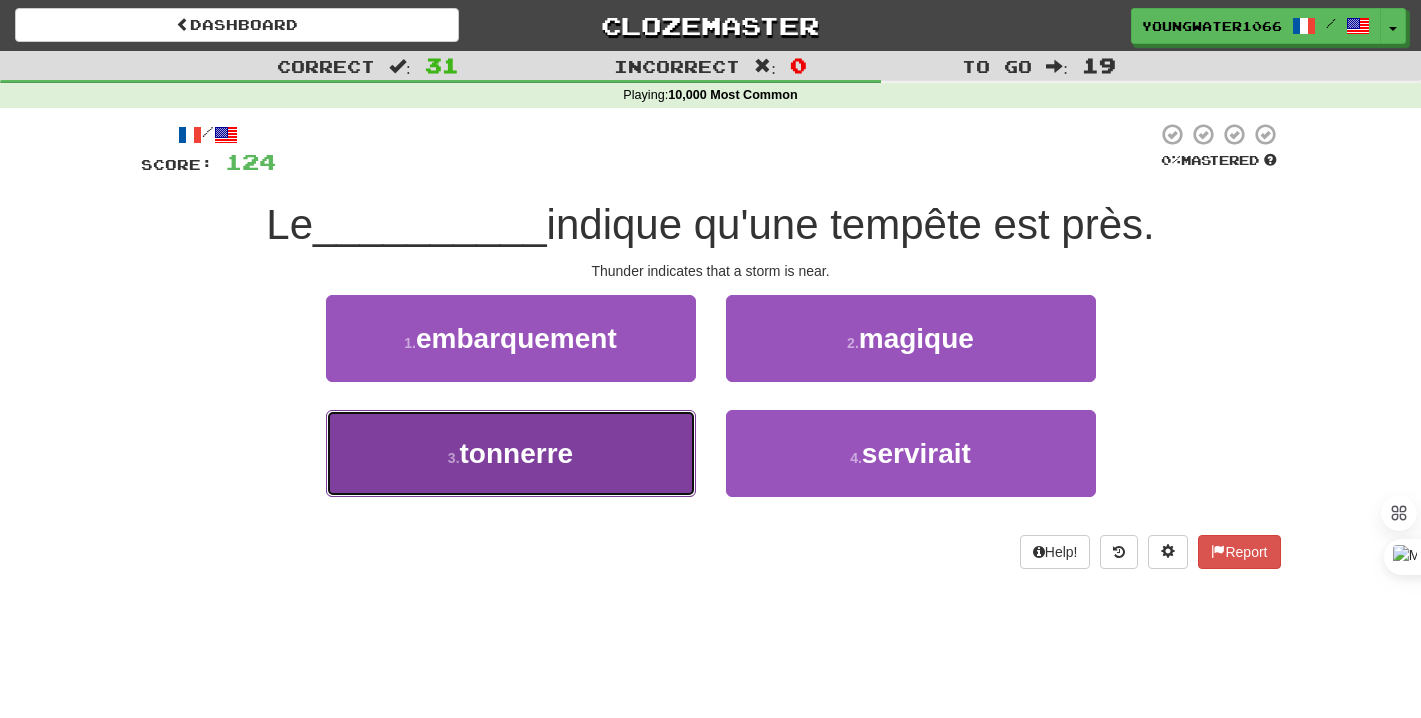 click on "3 .  tonnerre" at bounding box center [511, 453] 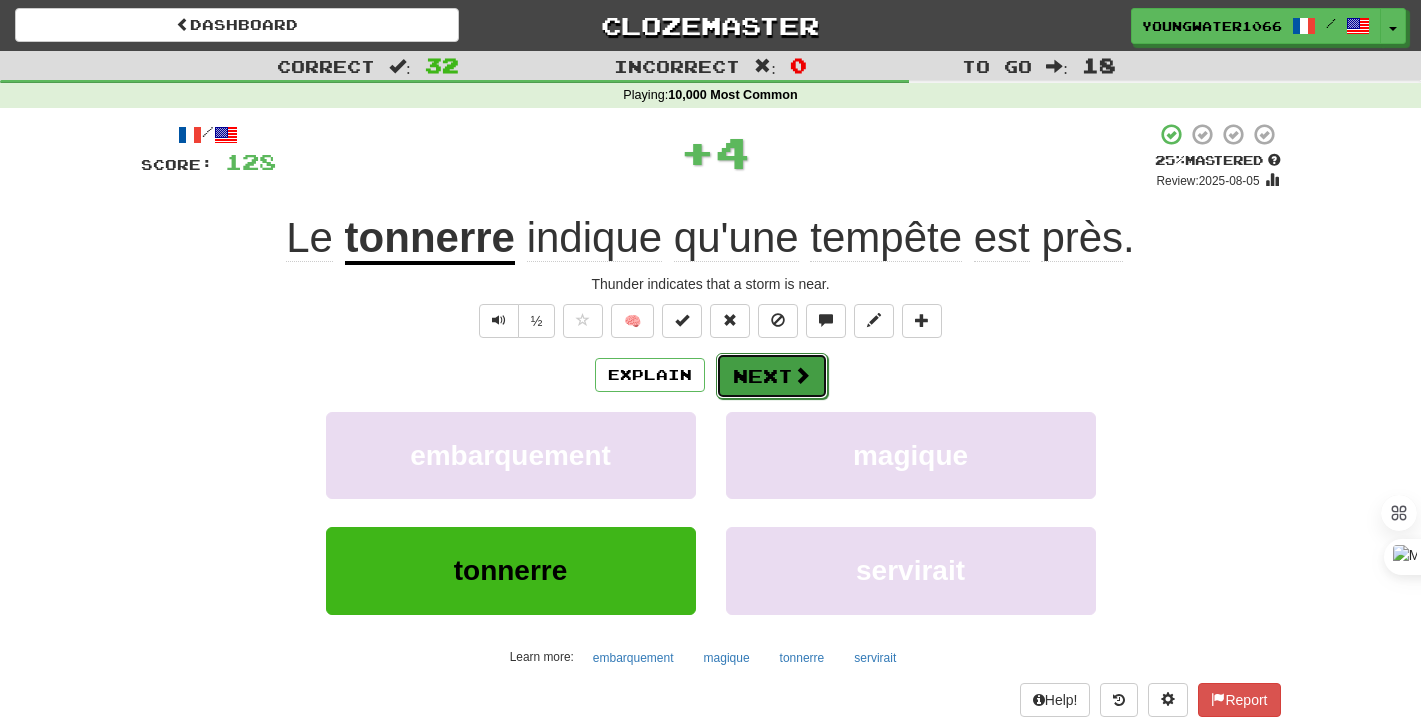 click on "Next" at bounding box center (772, 376) 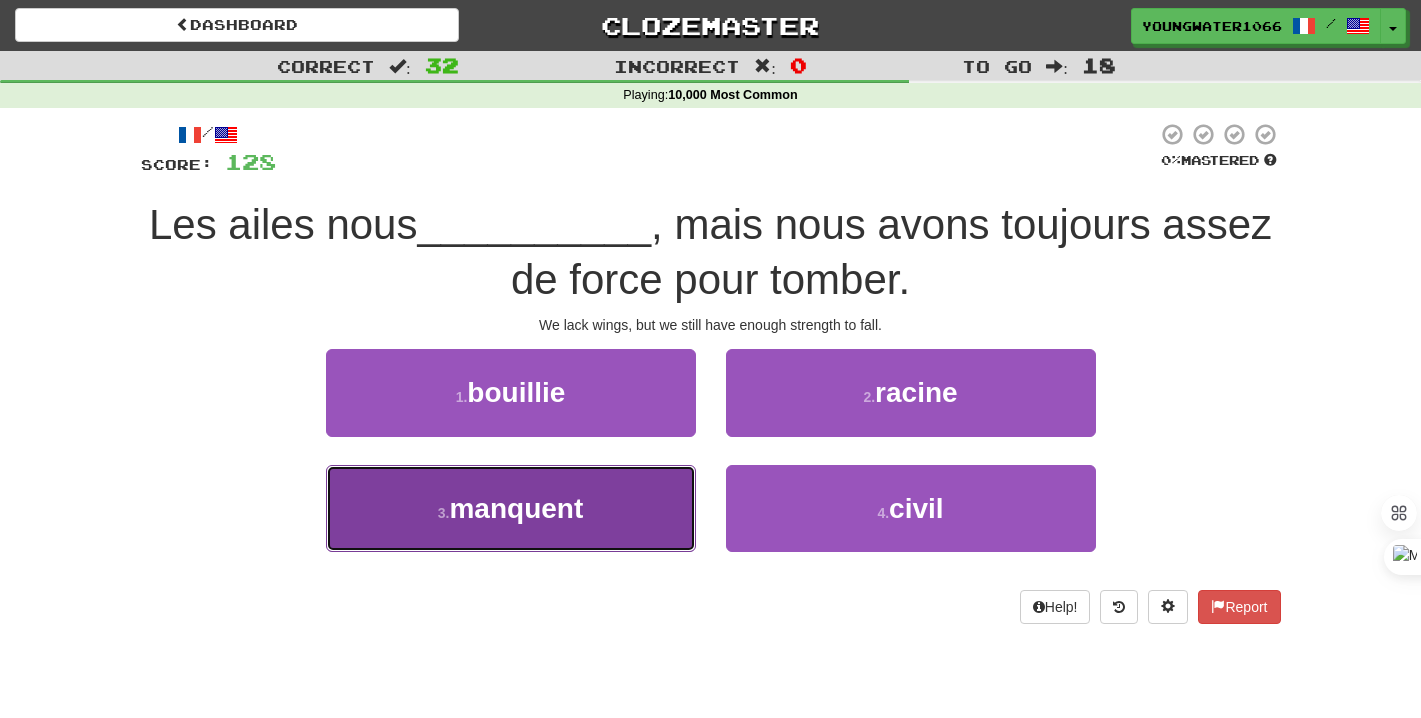 click on "3 .  manquent" at bounding box center [511, 508] 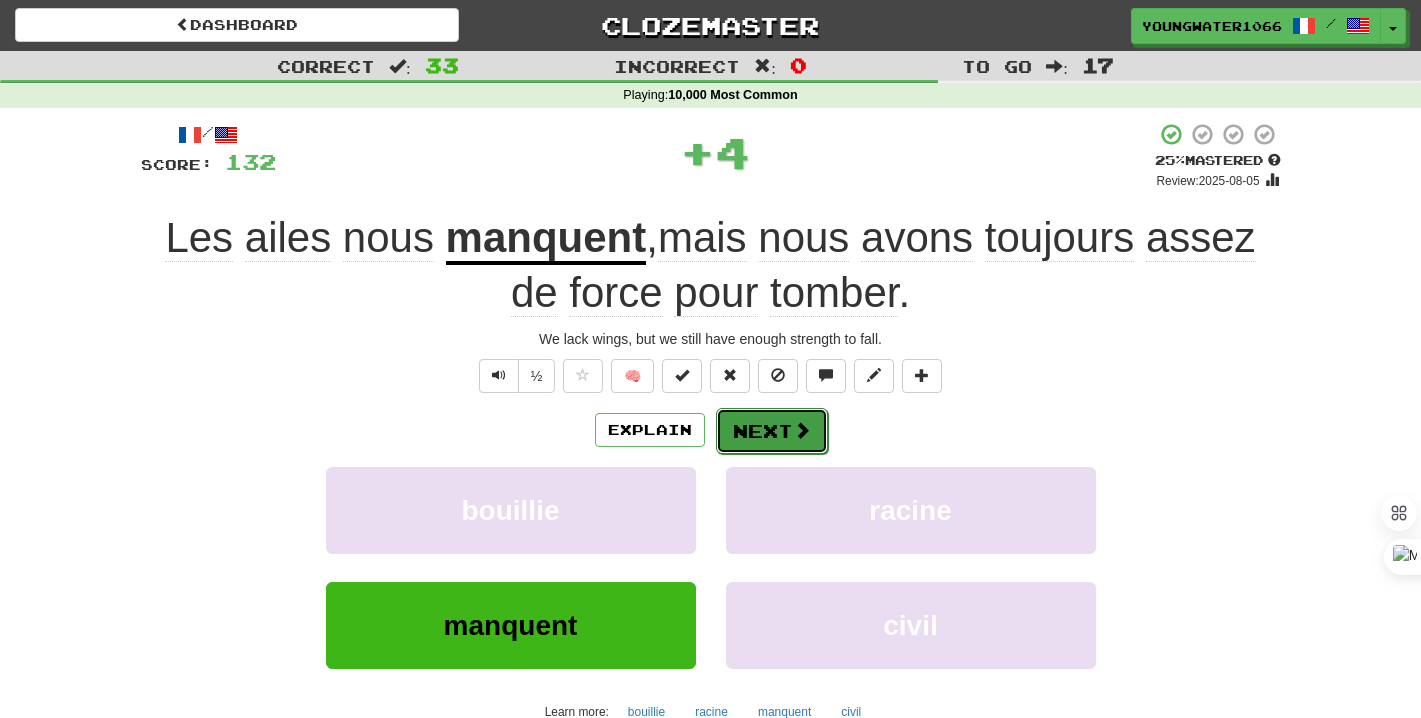 click on "Next" at bounding box center (772, 431) 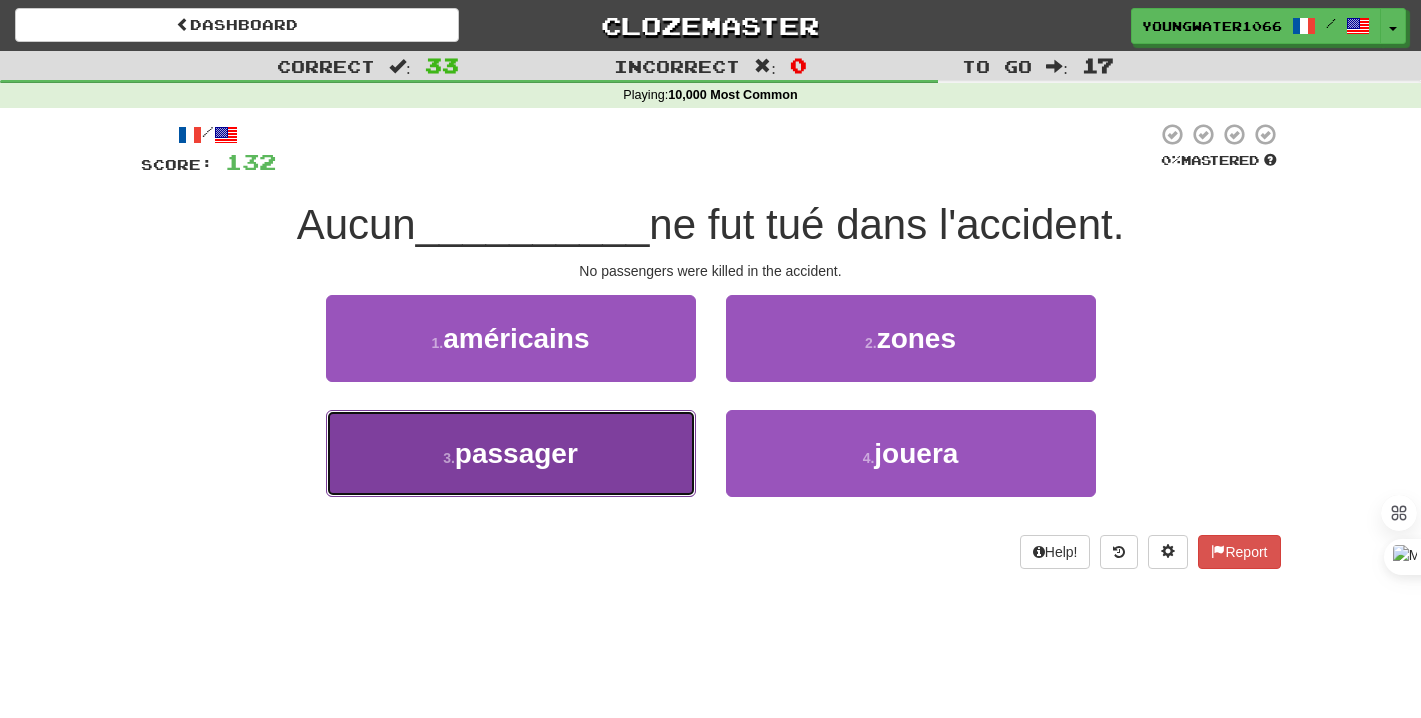 click on "3 . passager" at bounding box center [511, 453] 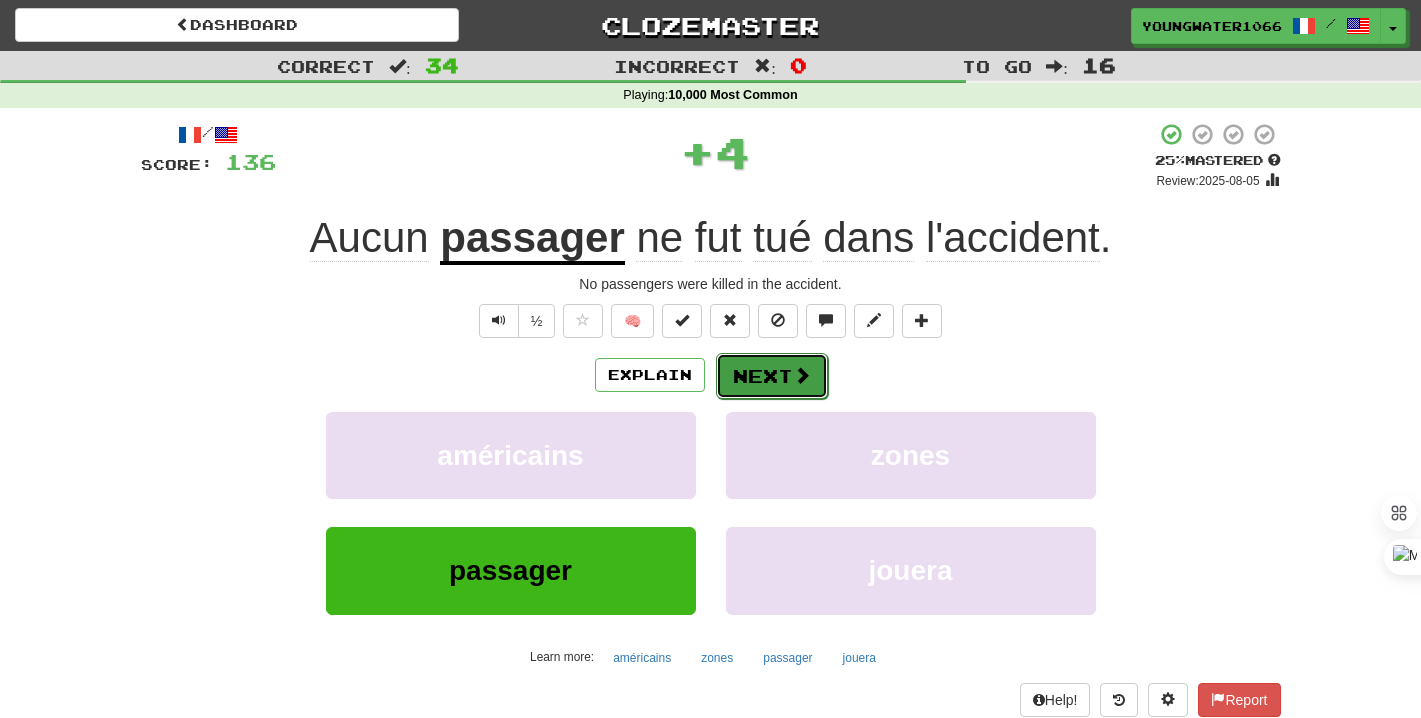 click on "Next" at bounding box center (772, 376) 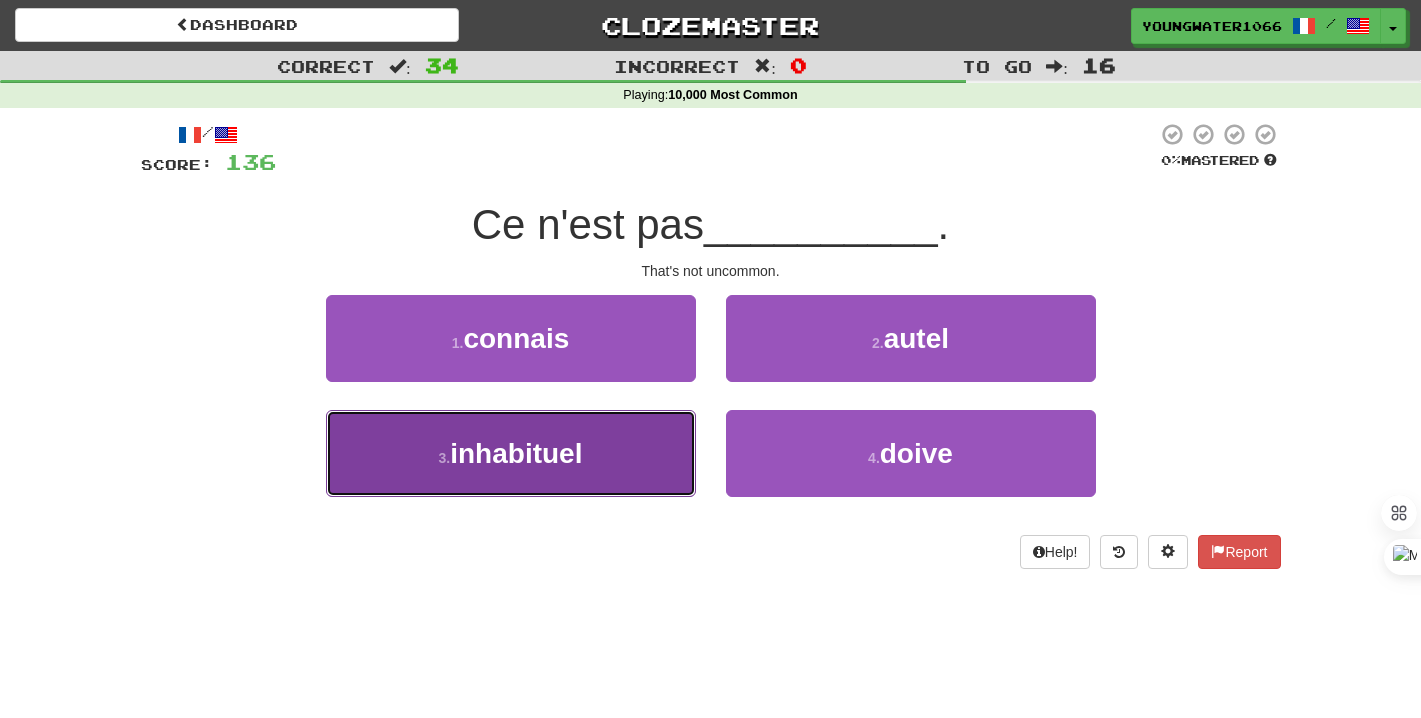 click on "3 . inhabituel" at bounding box center (511, 453) 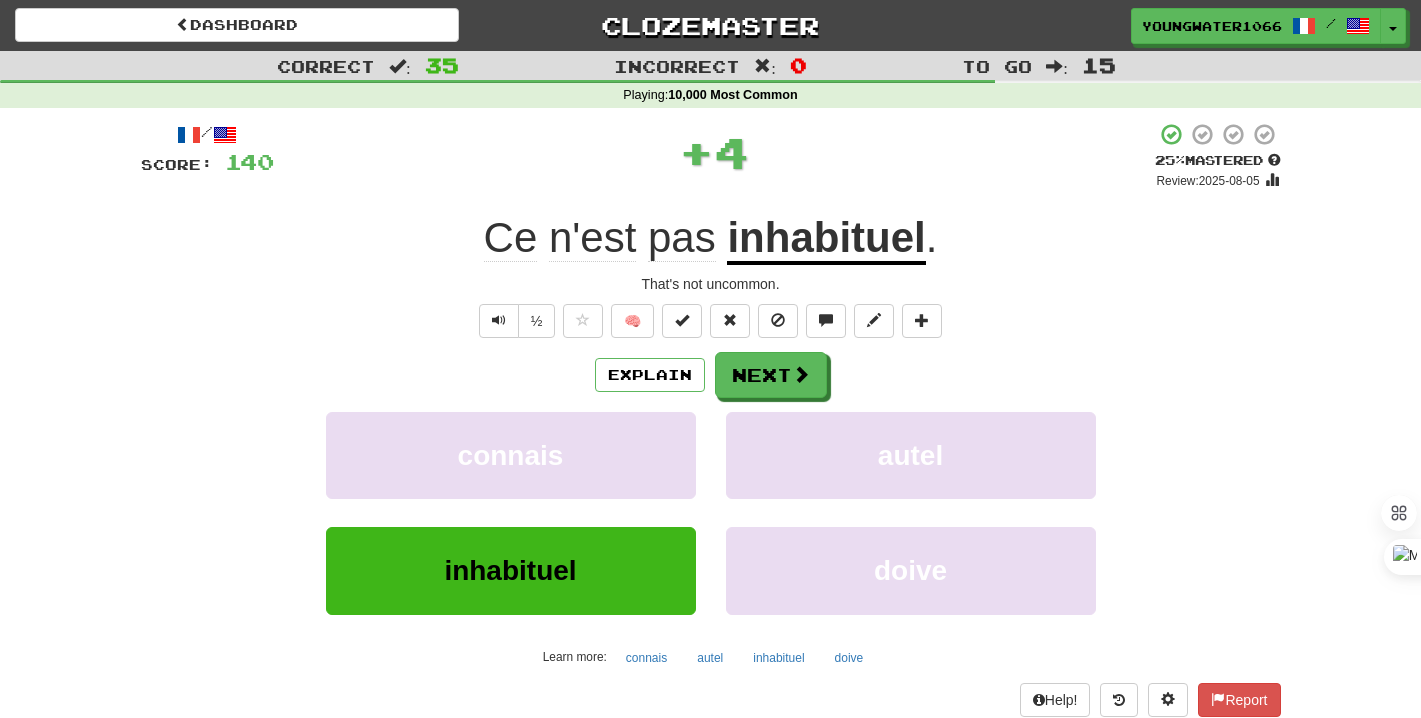 click on "Explain Next" at bounding box center [711, 375] 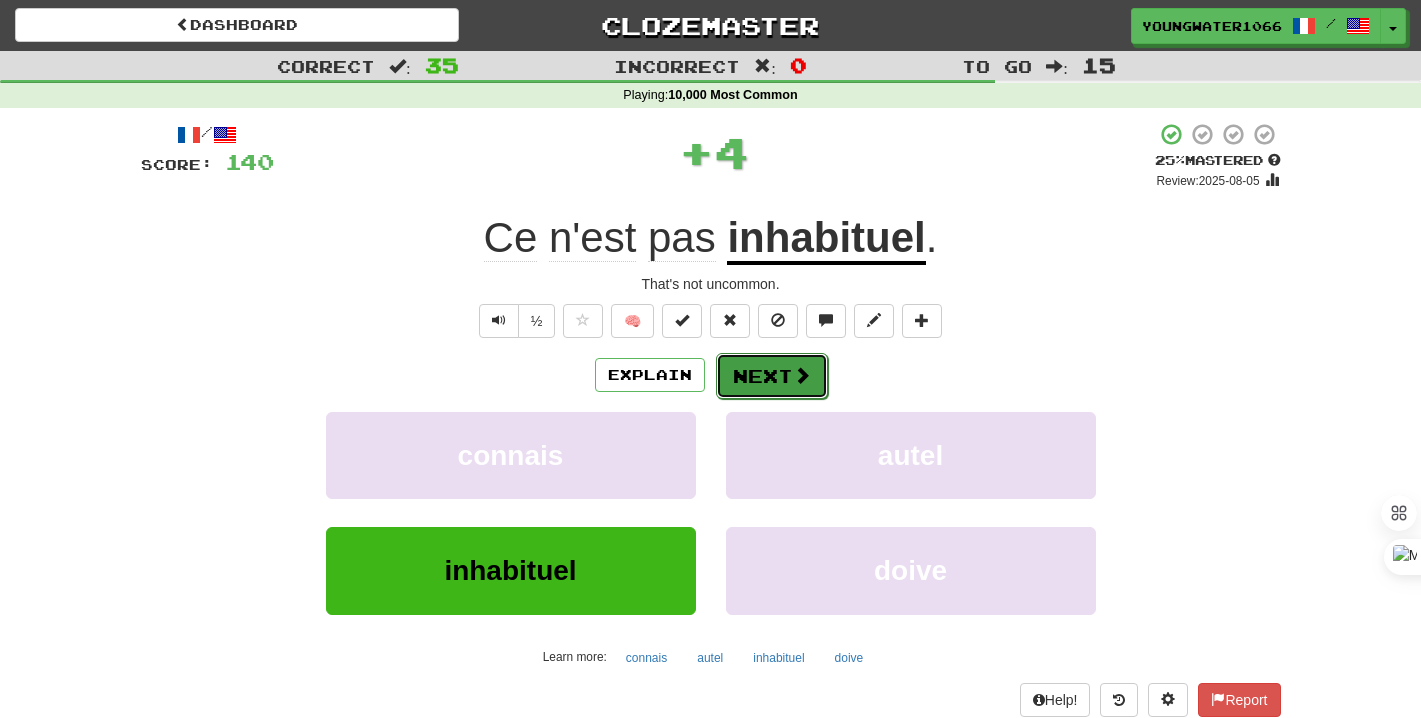 click on "Next" at bounding box center [772, 376] 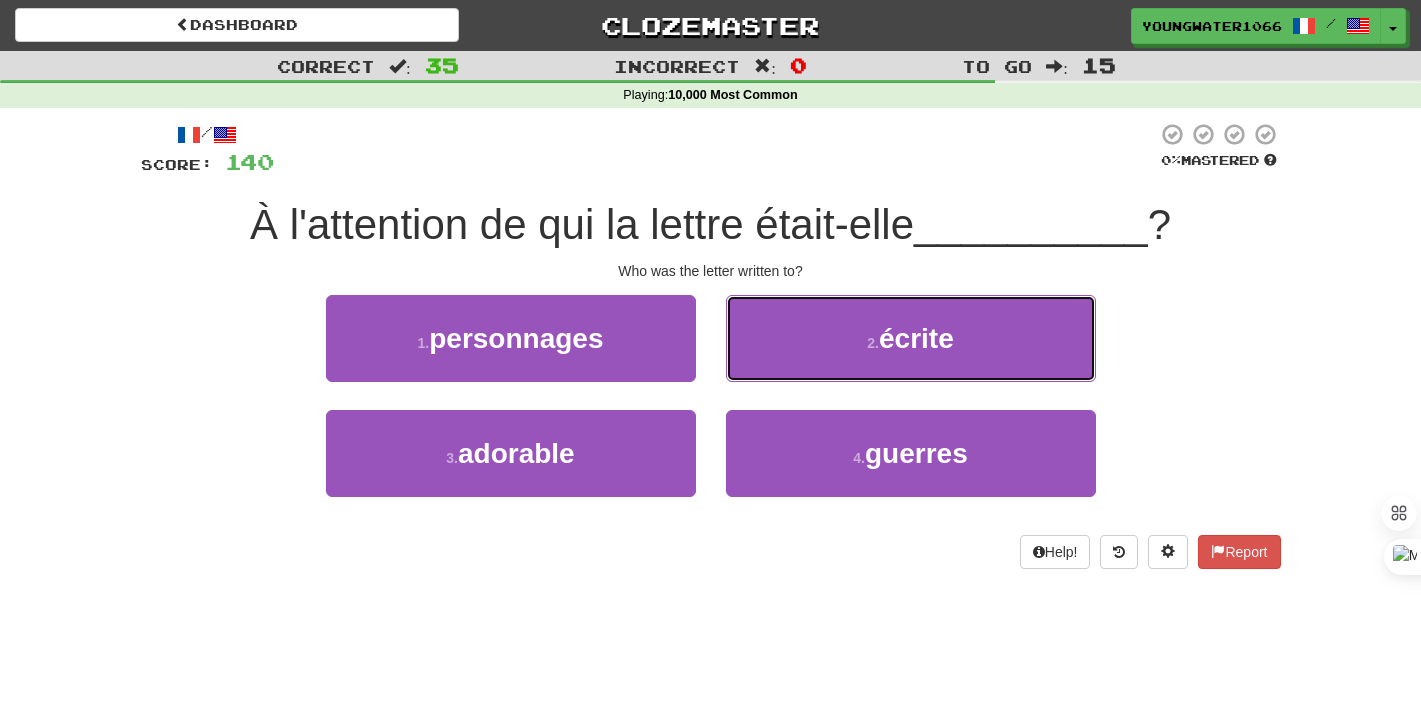 click on "2 .  écrite" at bounding box center (911, 338) 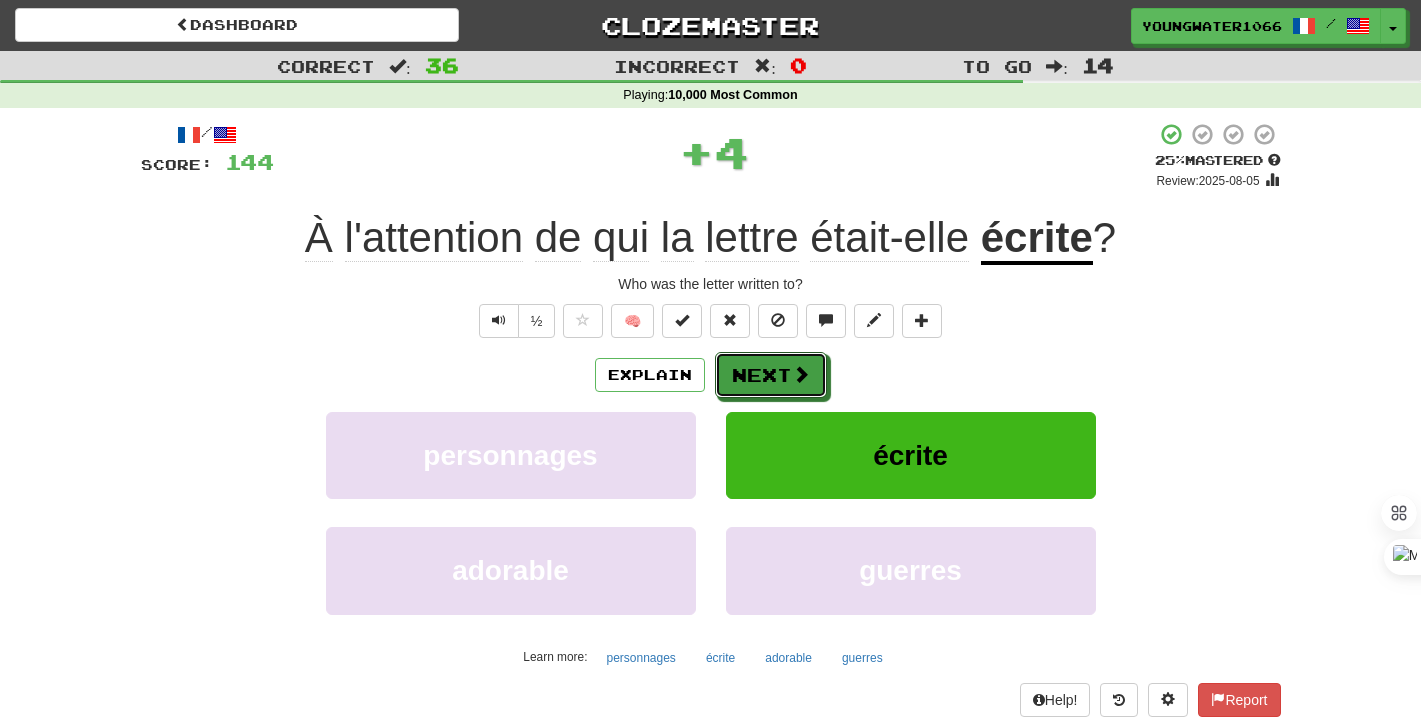 click on "Next" at bounding box center (771, 375) 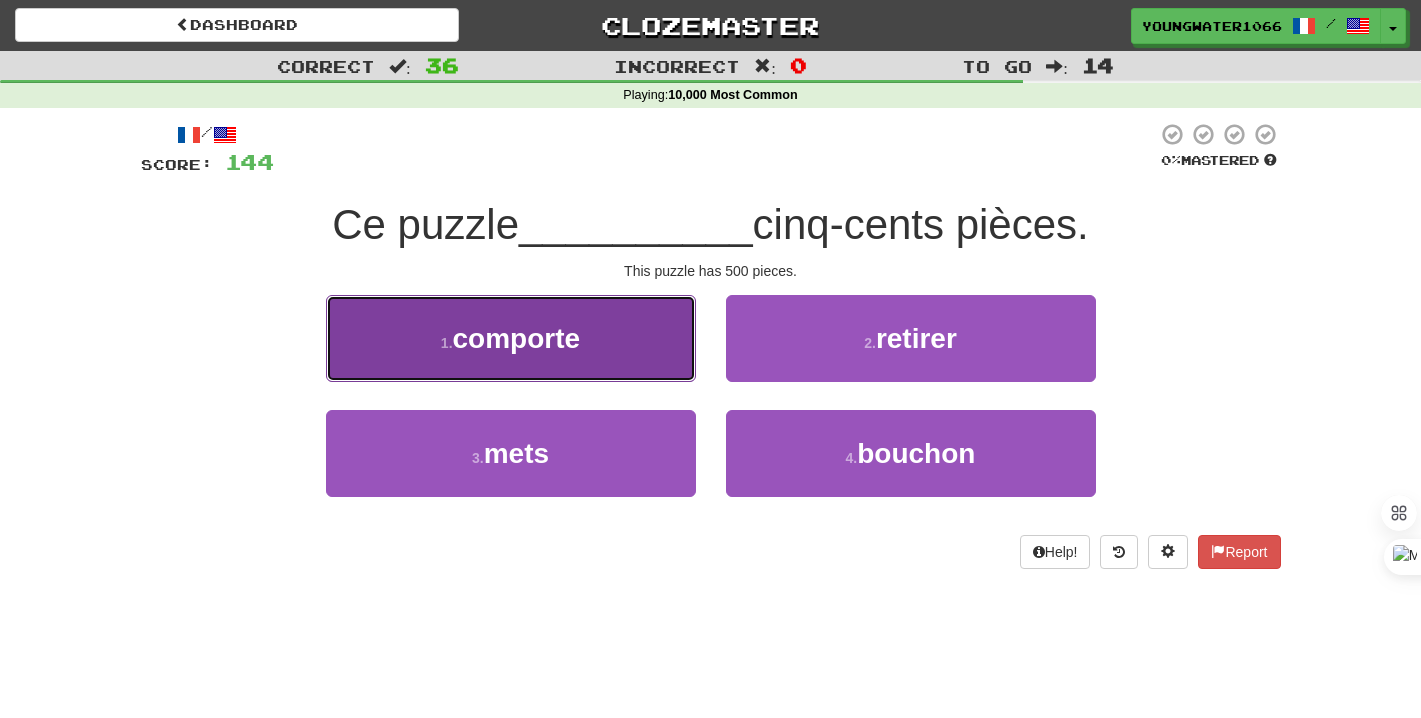 click on "1 .  comporte" at bounding box center (511, 338) 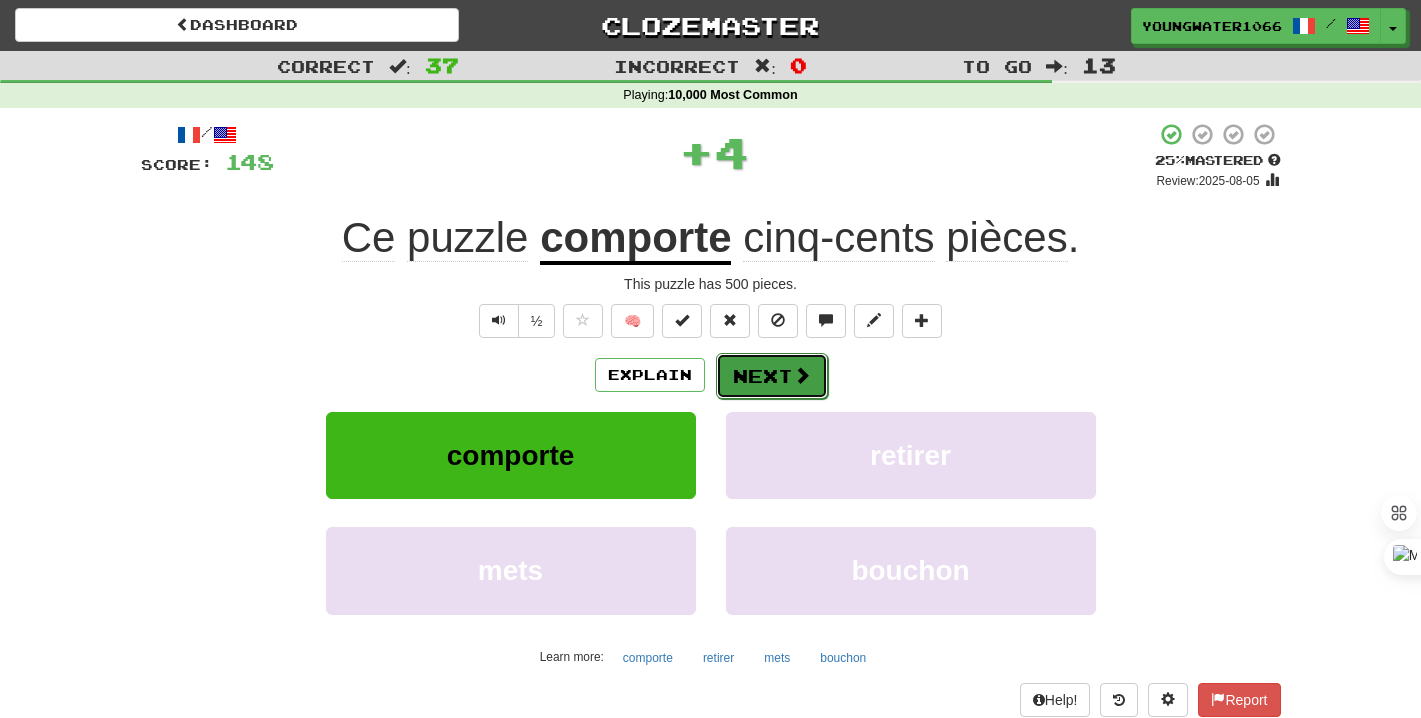 click on "Next" at bounding box center (772, 376) 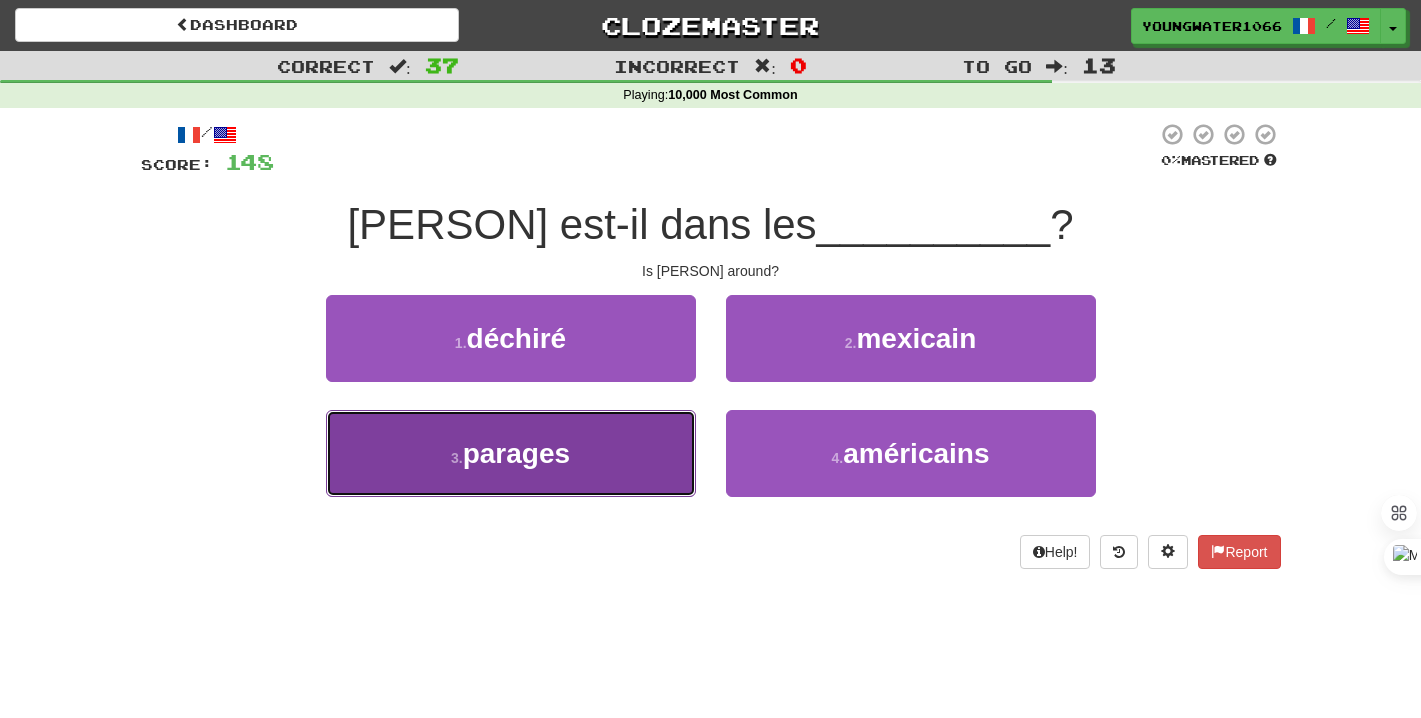 click on "3 .  parages" at bounding box center [511, 453] 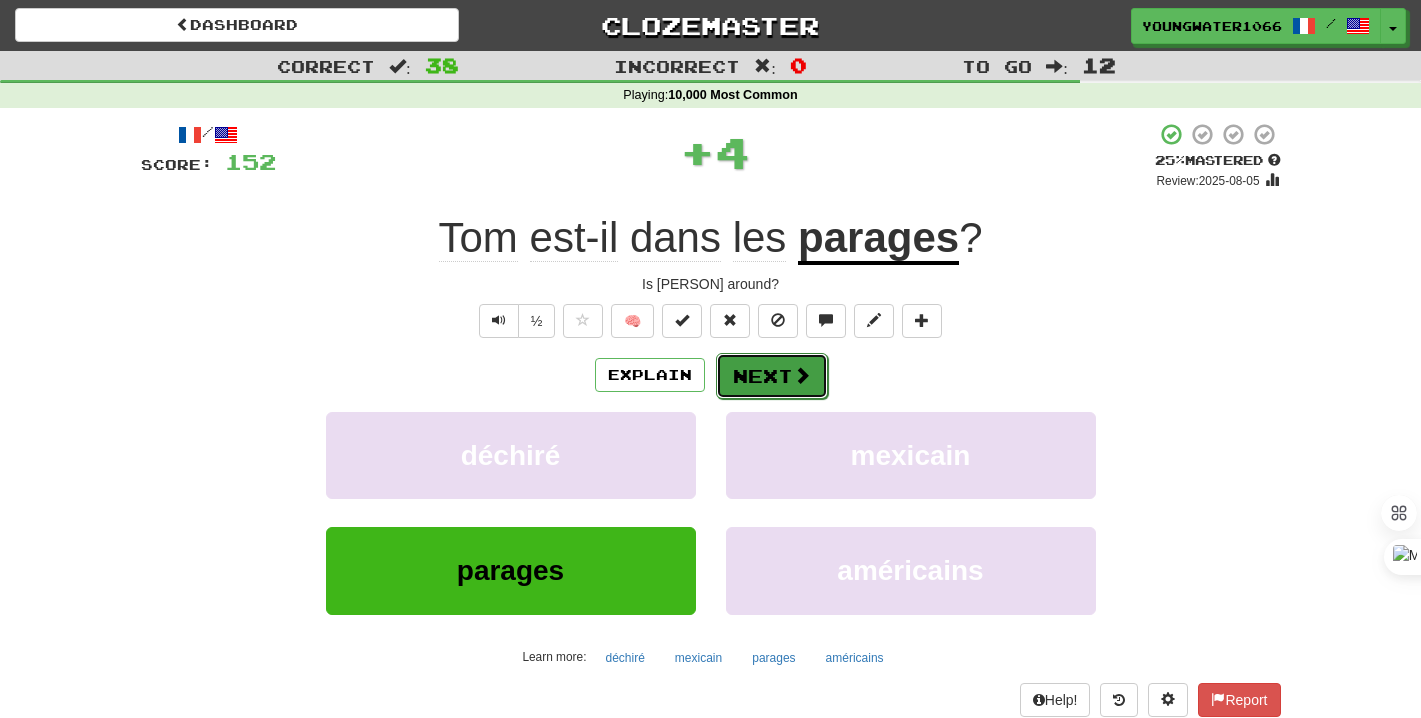 click on "Next" at bounding box center (772, 376) 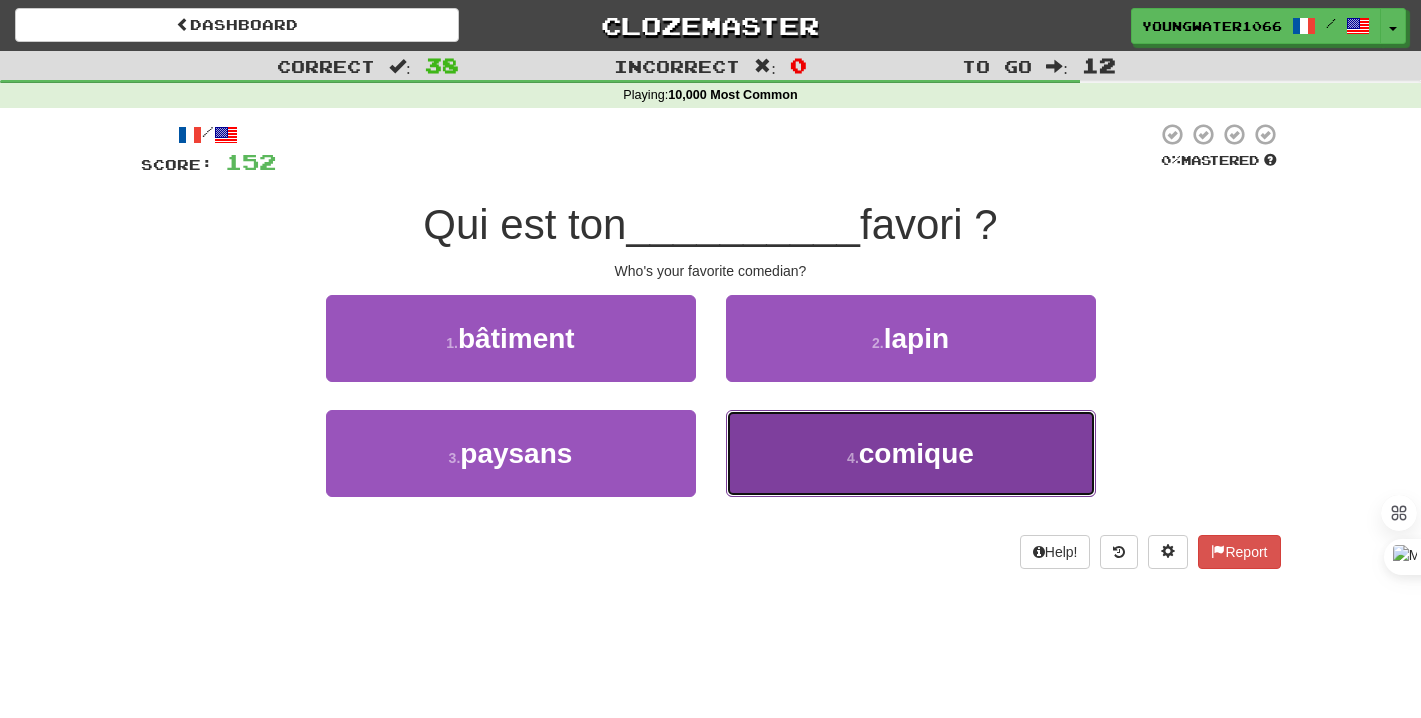 click on "4 .  comique" at bounding box center [911, 453] 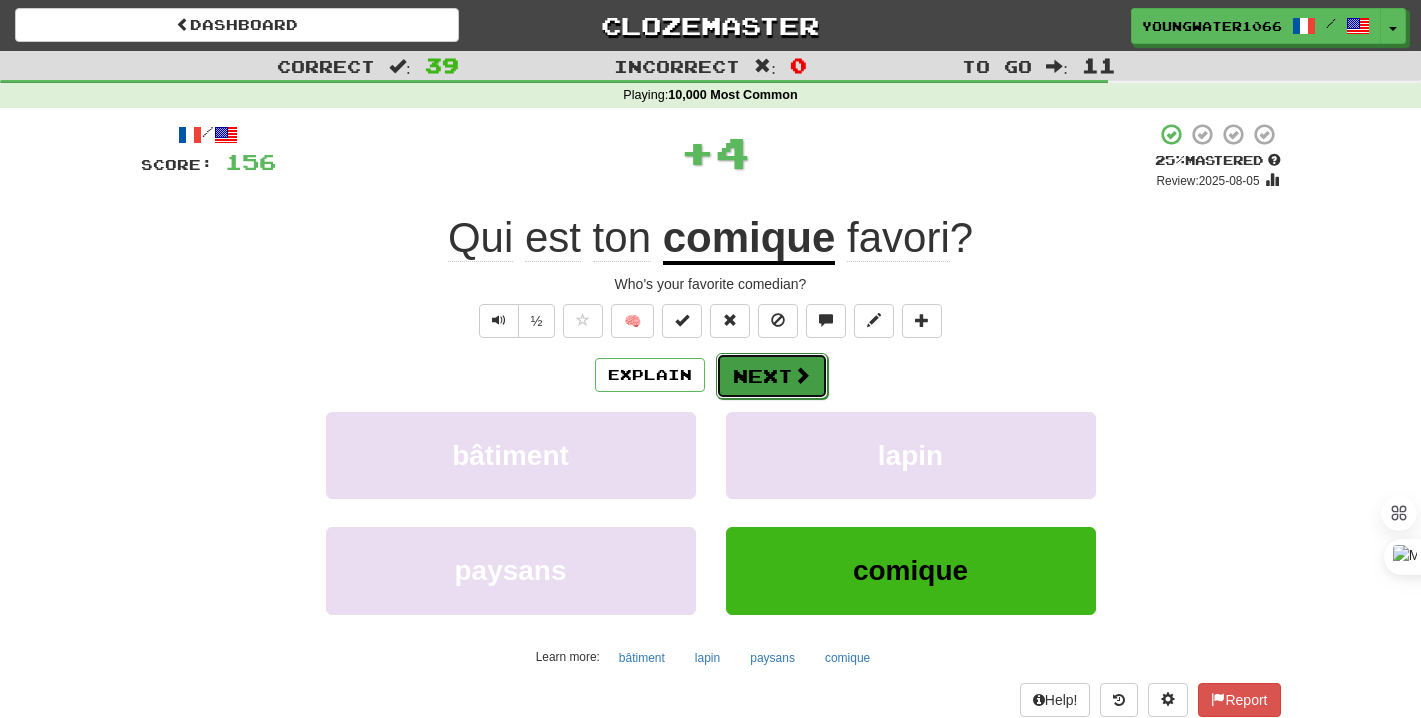click at bounding box center (802, 375) 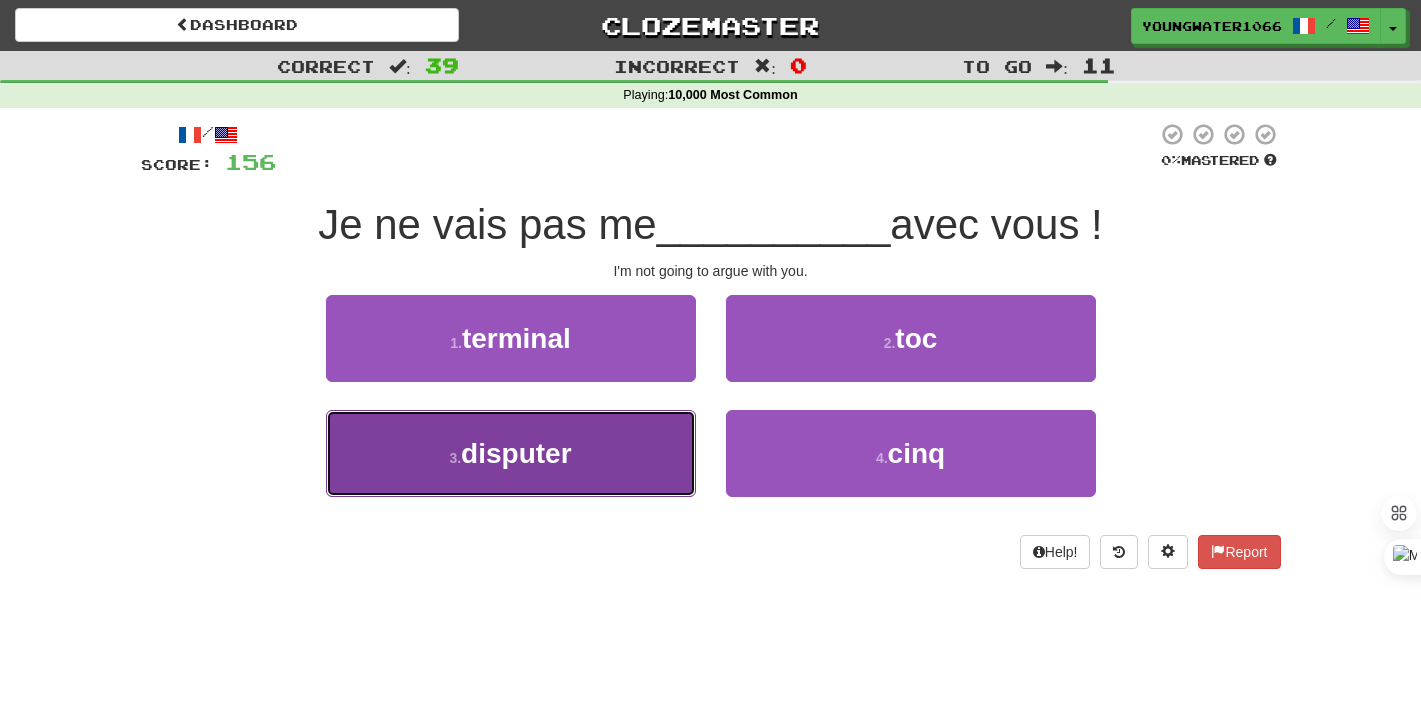 click on "3 . disputer" at bounding box center (511, 453) 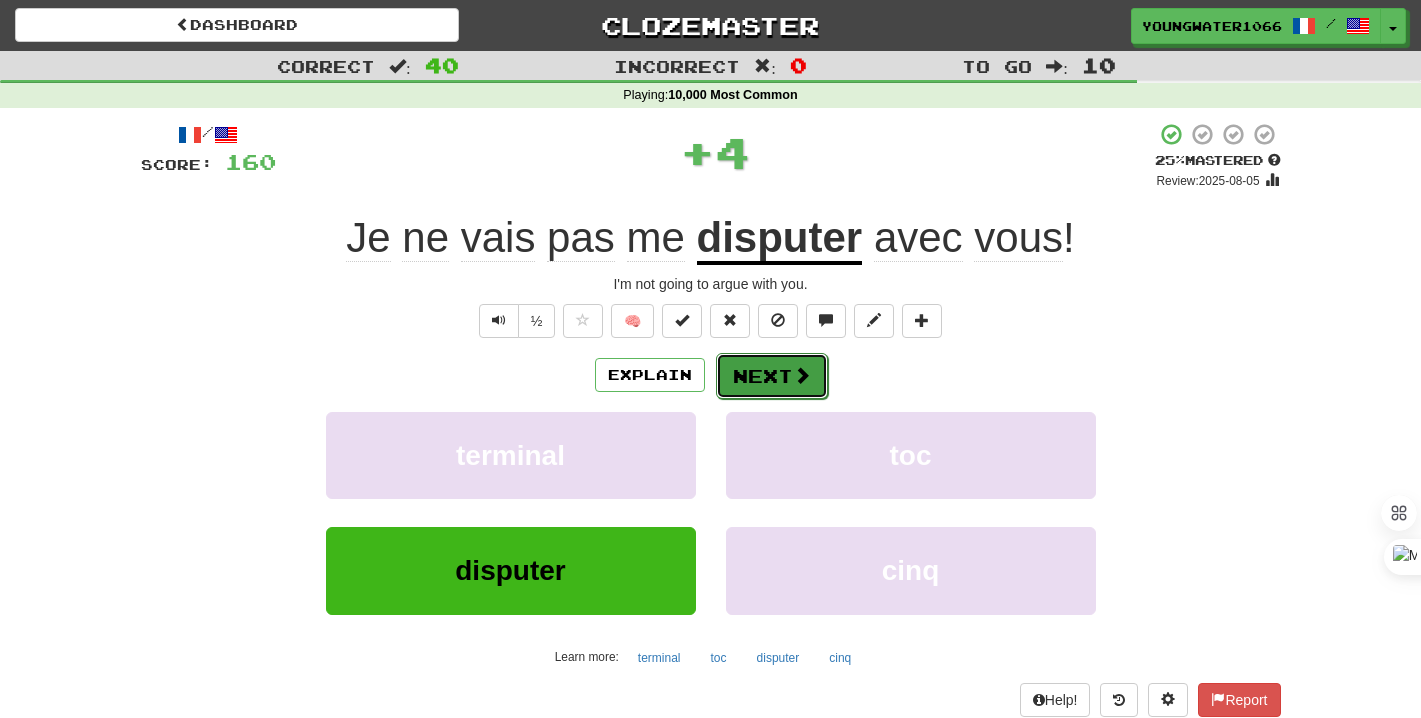 click on "Next" at bounding box center (772, 376) 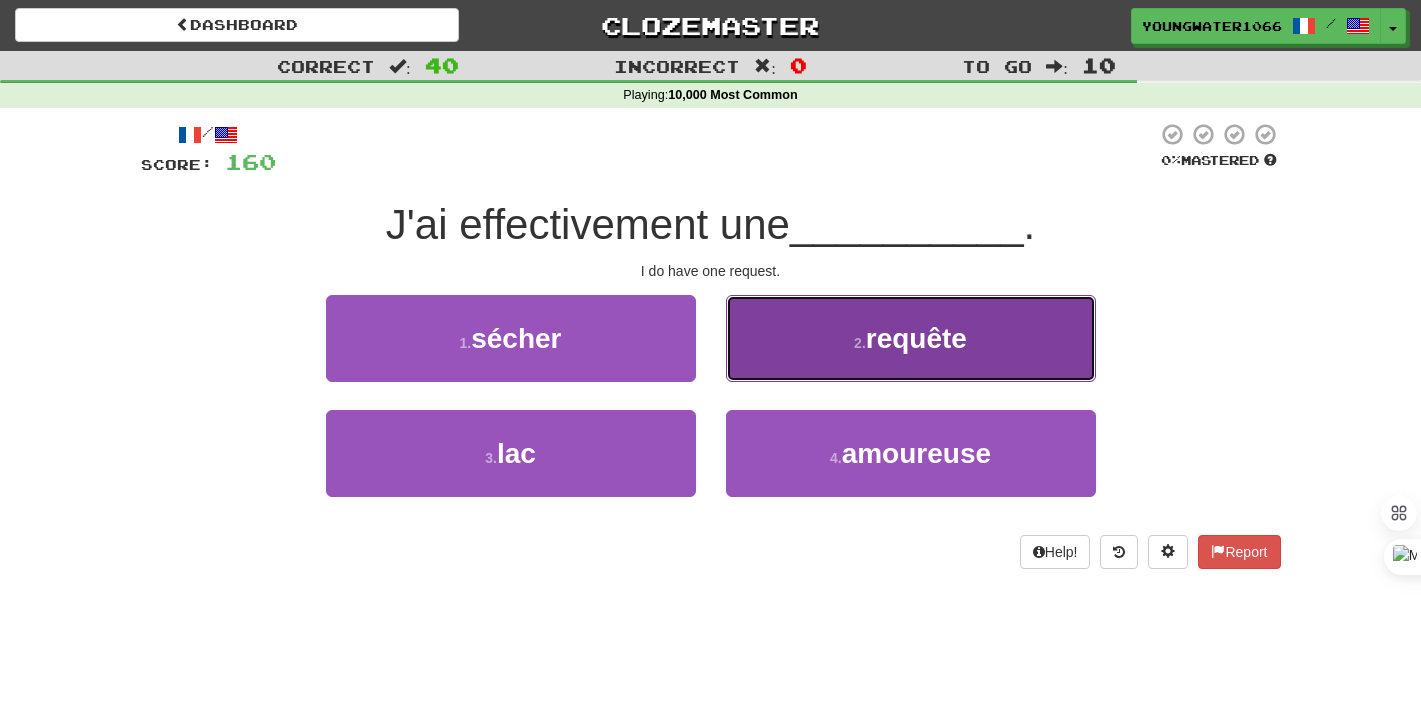 click on "2 .  requête" at bounding box center (911, 338) 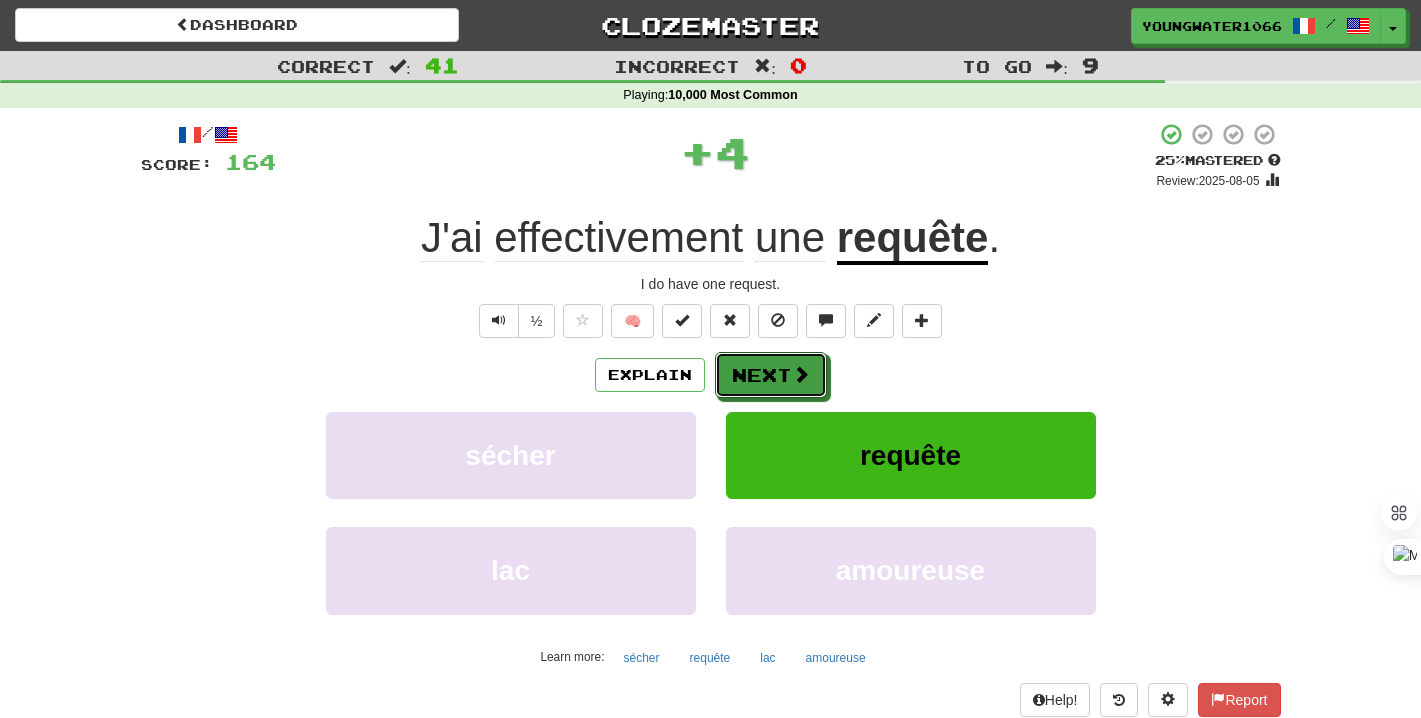 click on "Next" at bounding box center (771, 375) 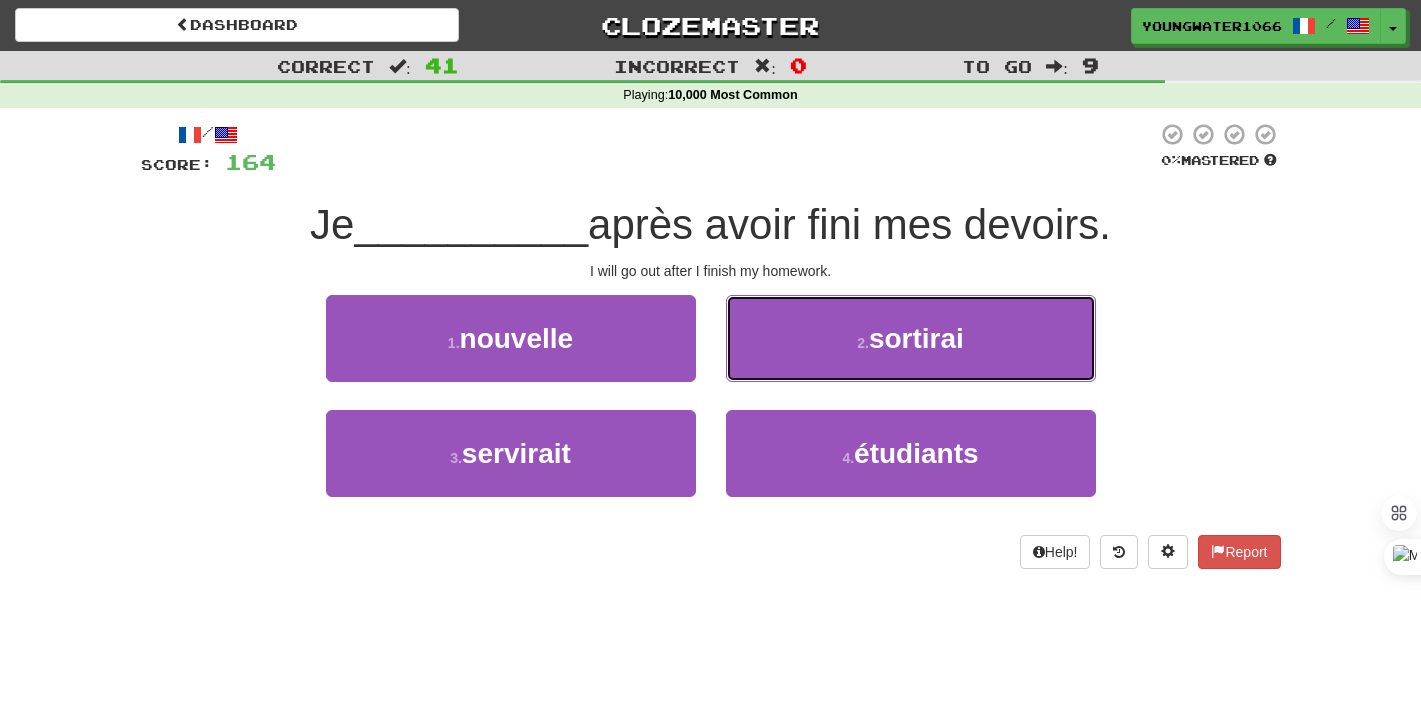 click on "2 . sortirai" at bounding box center [911, 338] 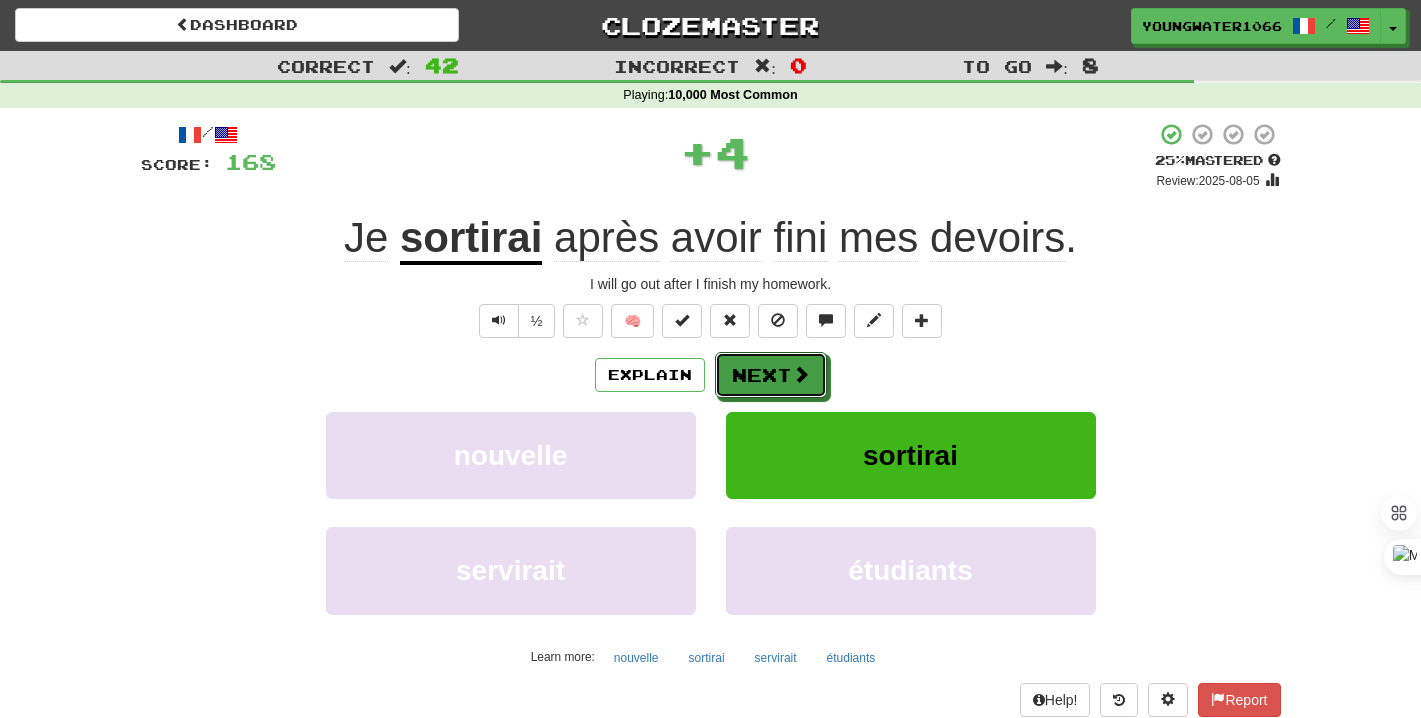 click on "Next" at bounding box center [771, 375] 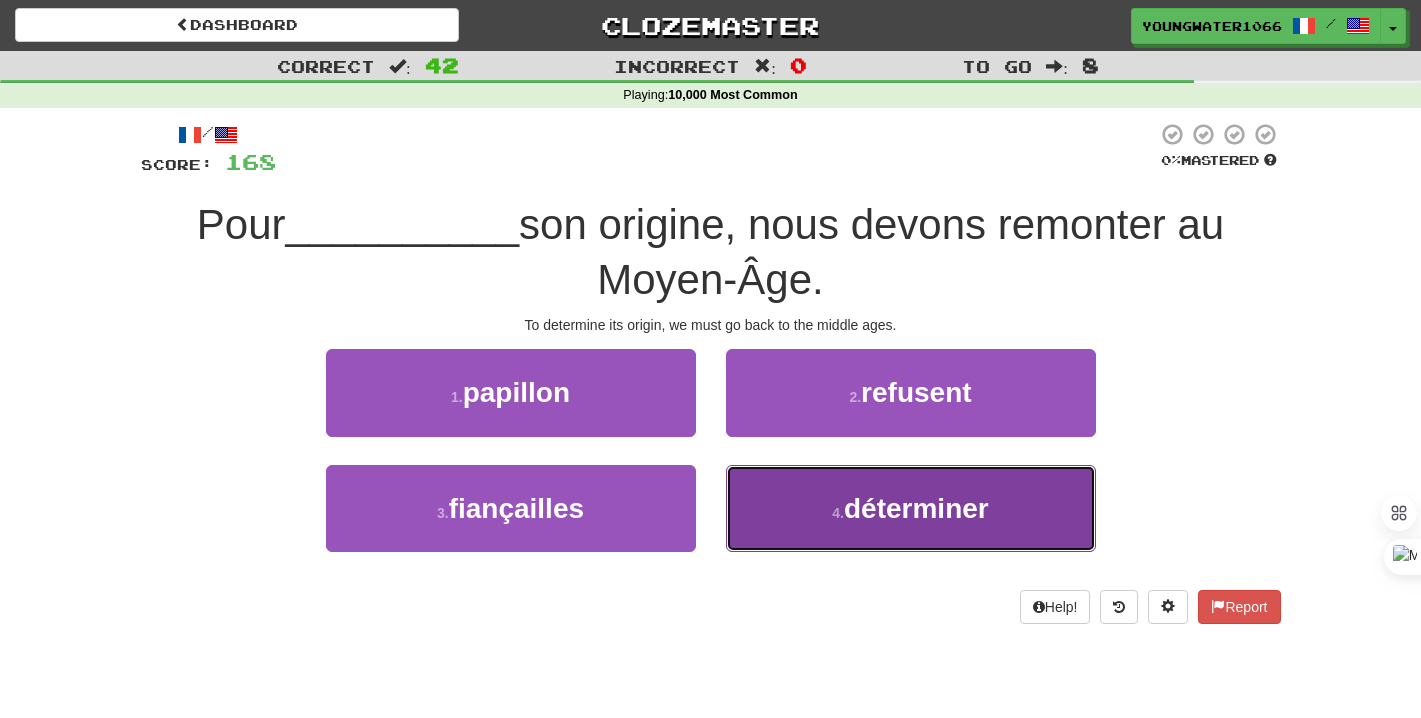 click on "4 .  déterminer" at bounding box center [911, 508] 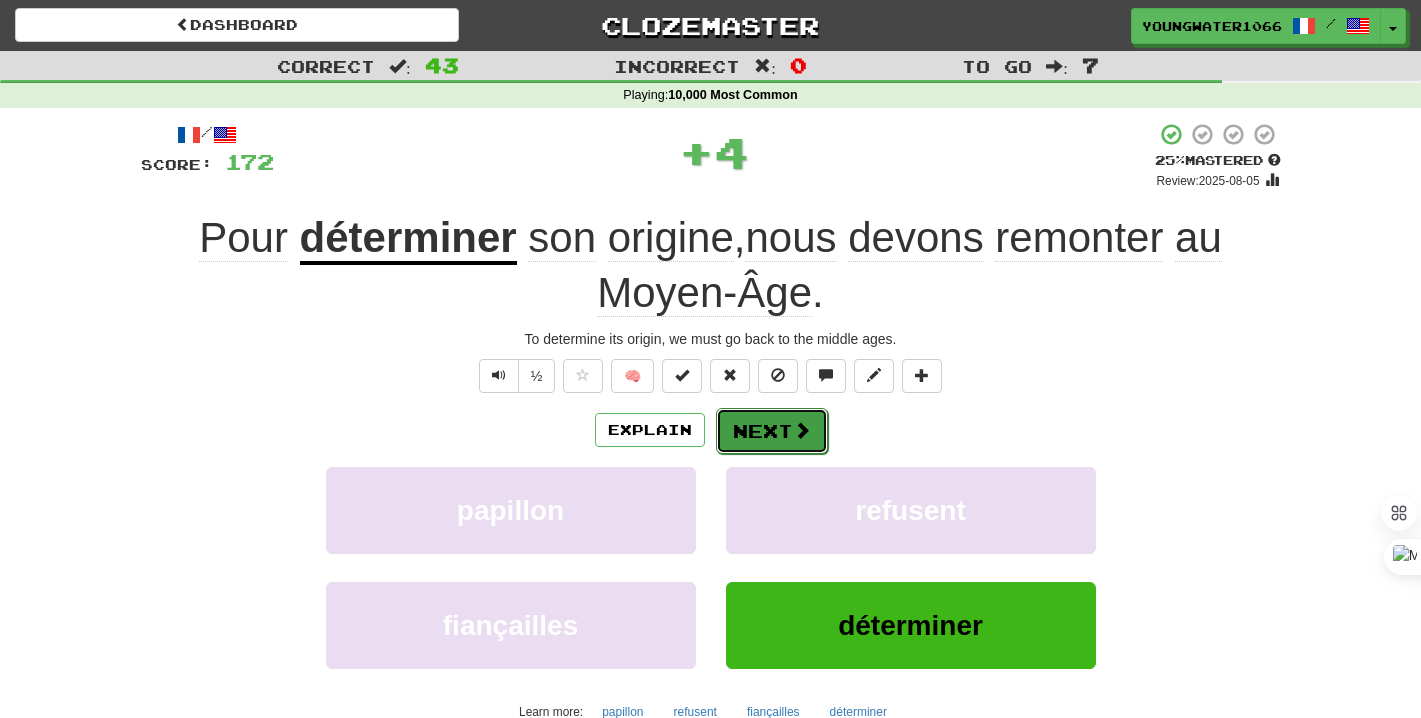 click at bounding box center (802, 430) 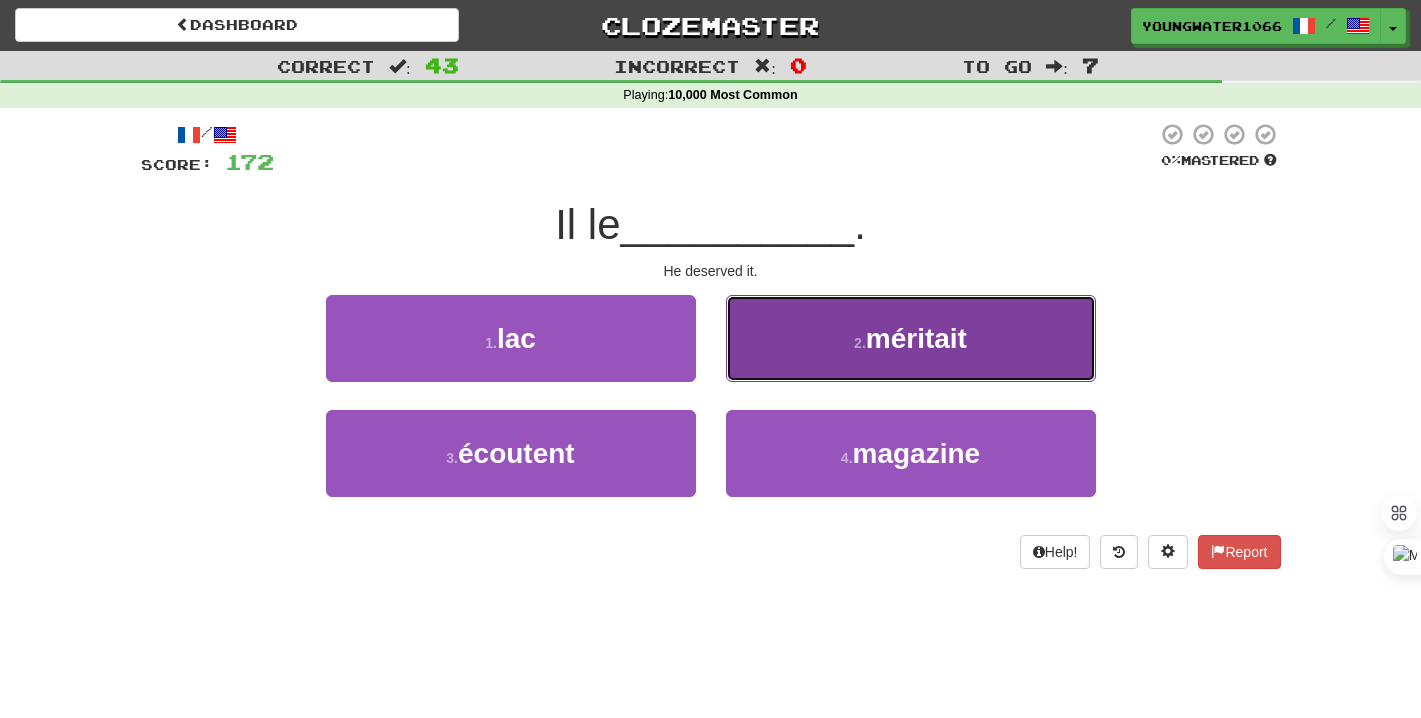 click on "2 .  méritait" at bounding box center (911, 338) 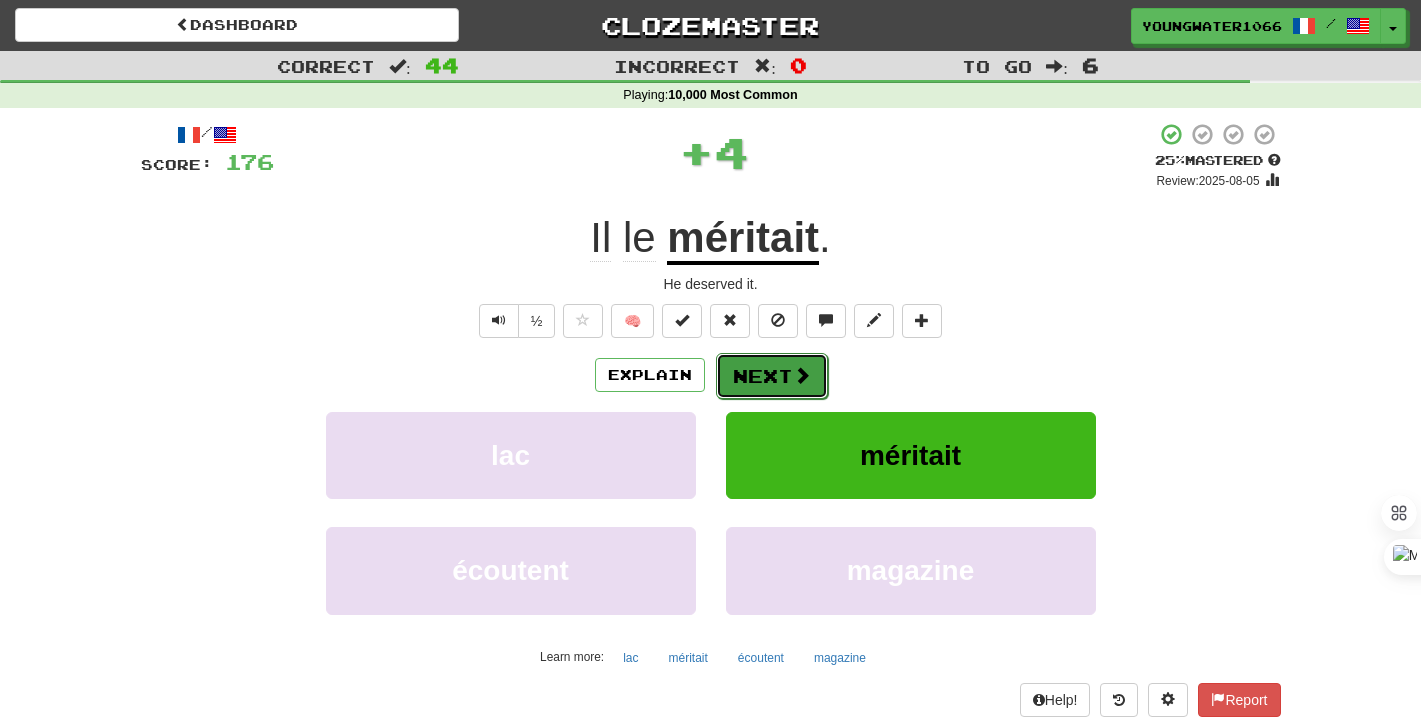 click on "Next" at bounding box center [772, 376] 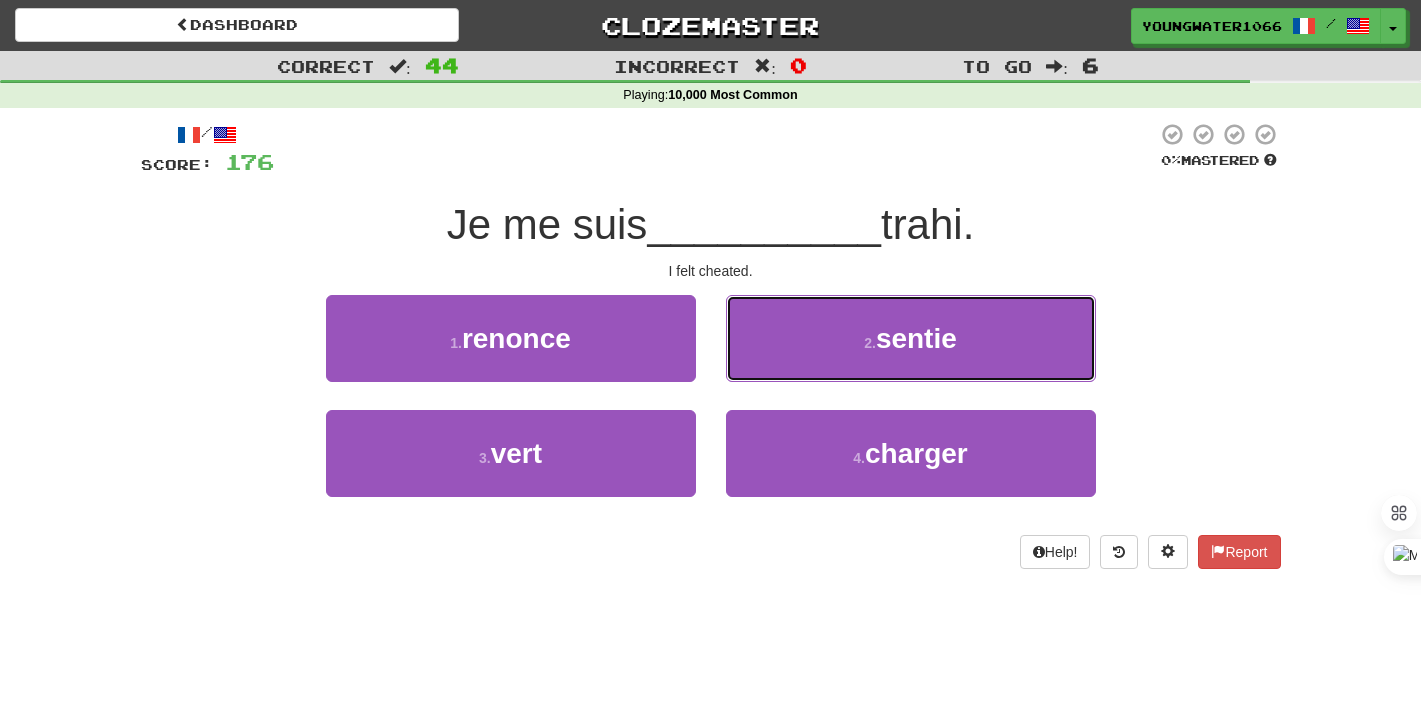 click on "2 .  sentie" at bounding box center [911, 338] 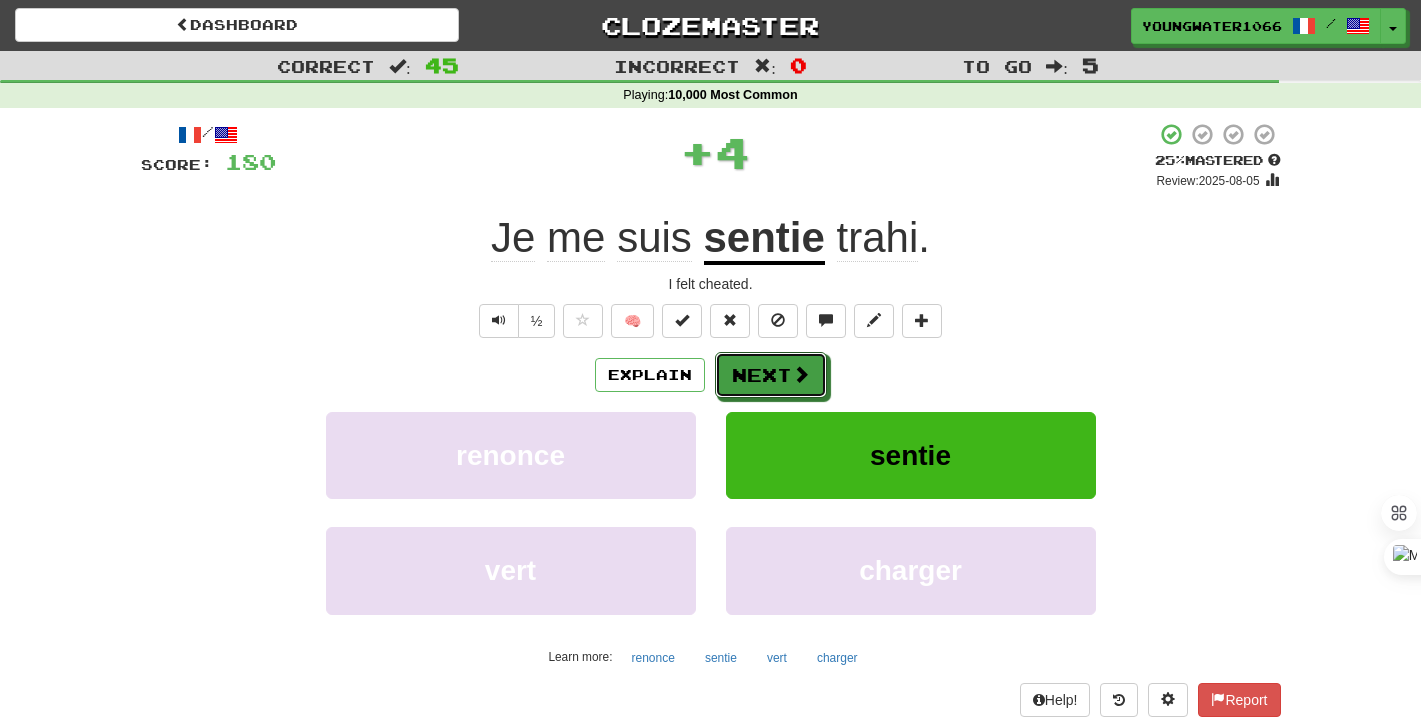 click on "Next" at bounding box center (771, 375) 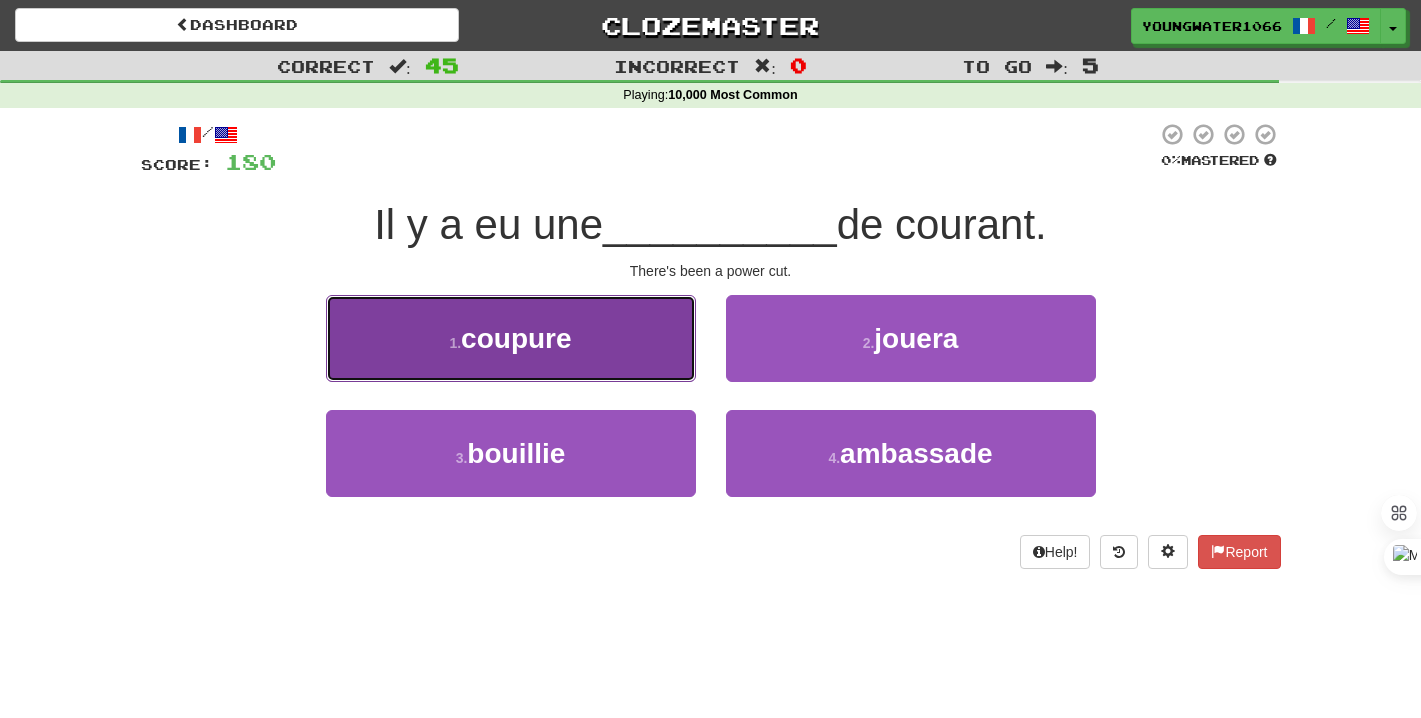 click on "1 .  coupure" at bounding box center [511, 338] 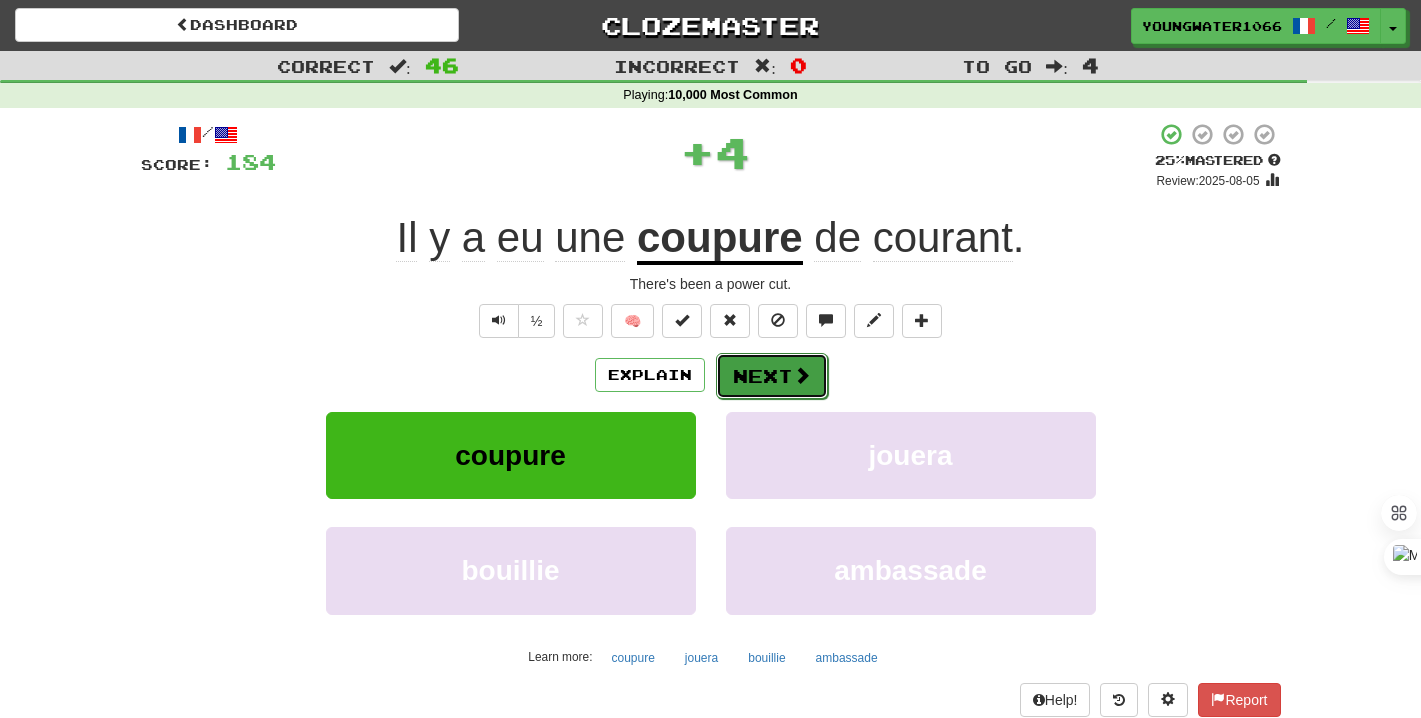 click on "Next" at bounding box center [772, 376] 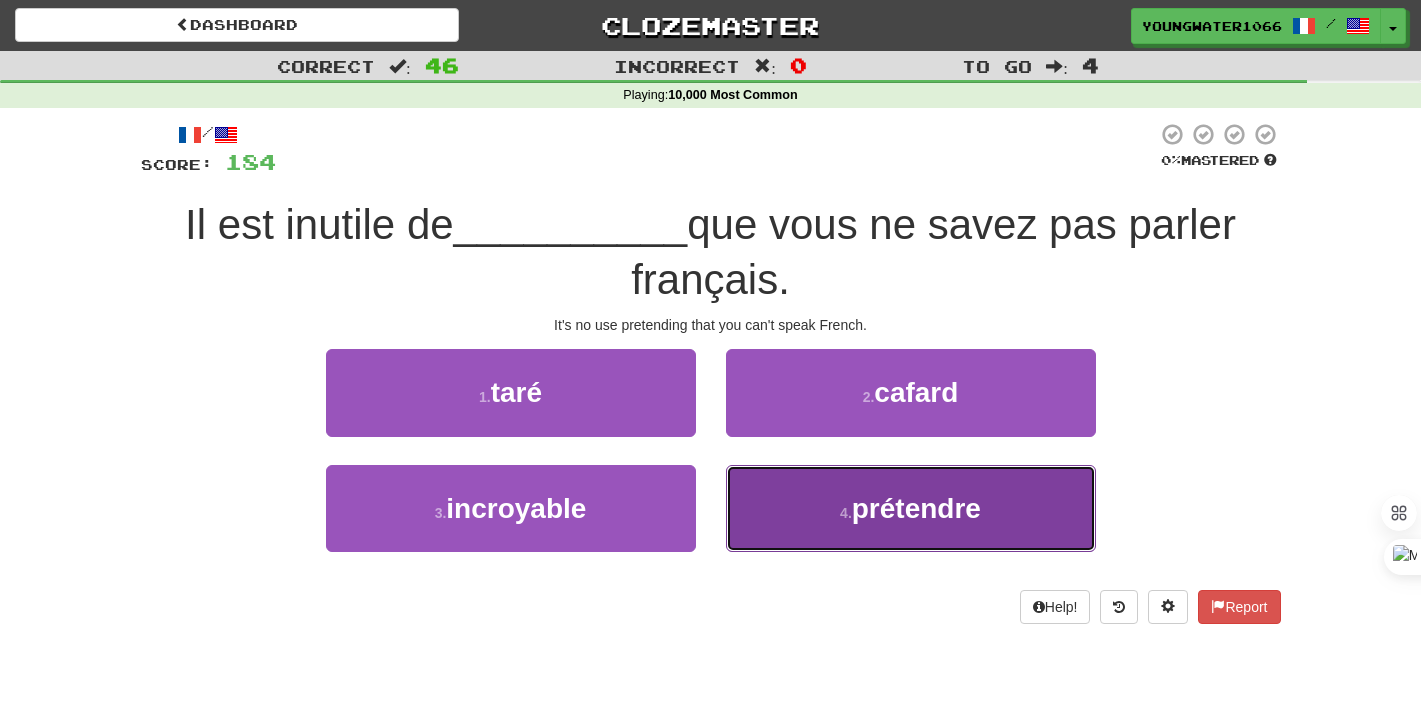 click on "4 . prétendre" at bounding box center [911, 508] 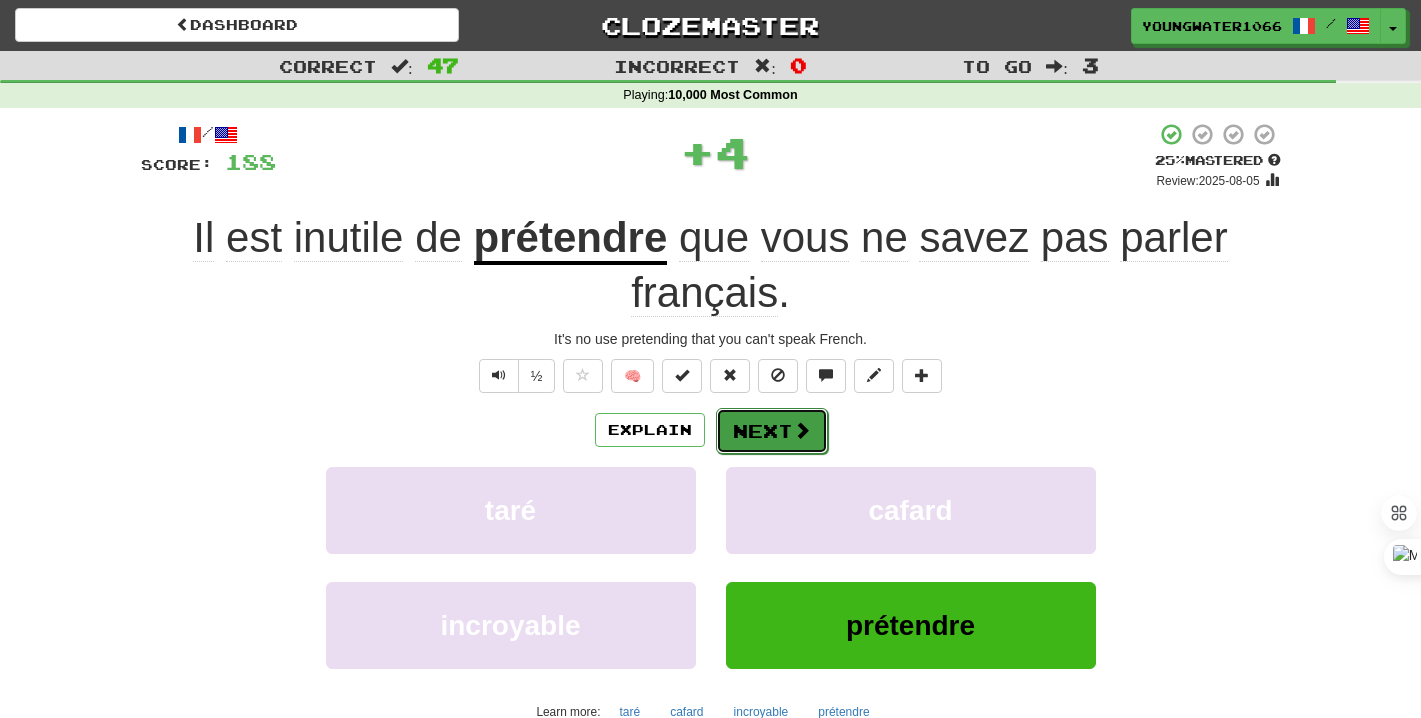 click at bounding box center [802, 430] 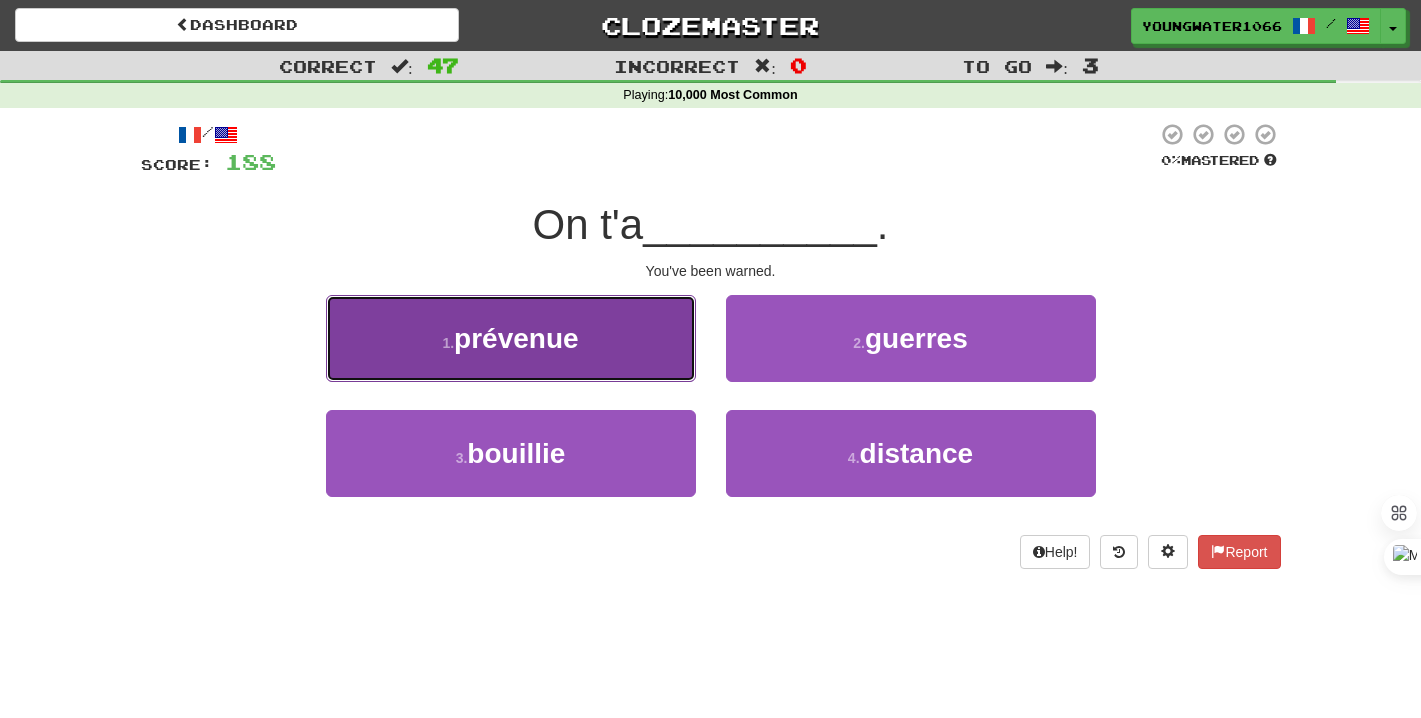 click on "1 .  prévenue" at bounding box center (511, 338) 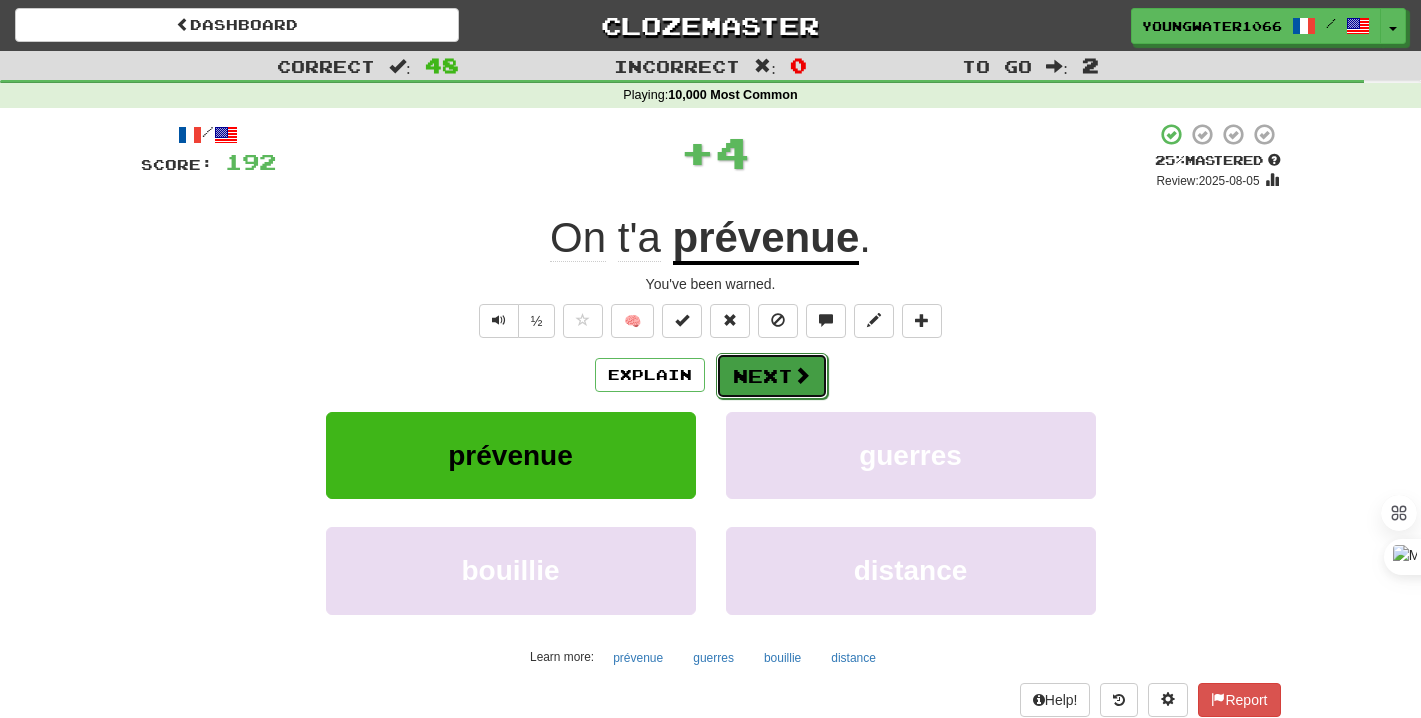 click on "Next" at bounding box center (772, 376) 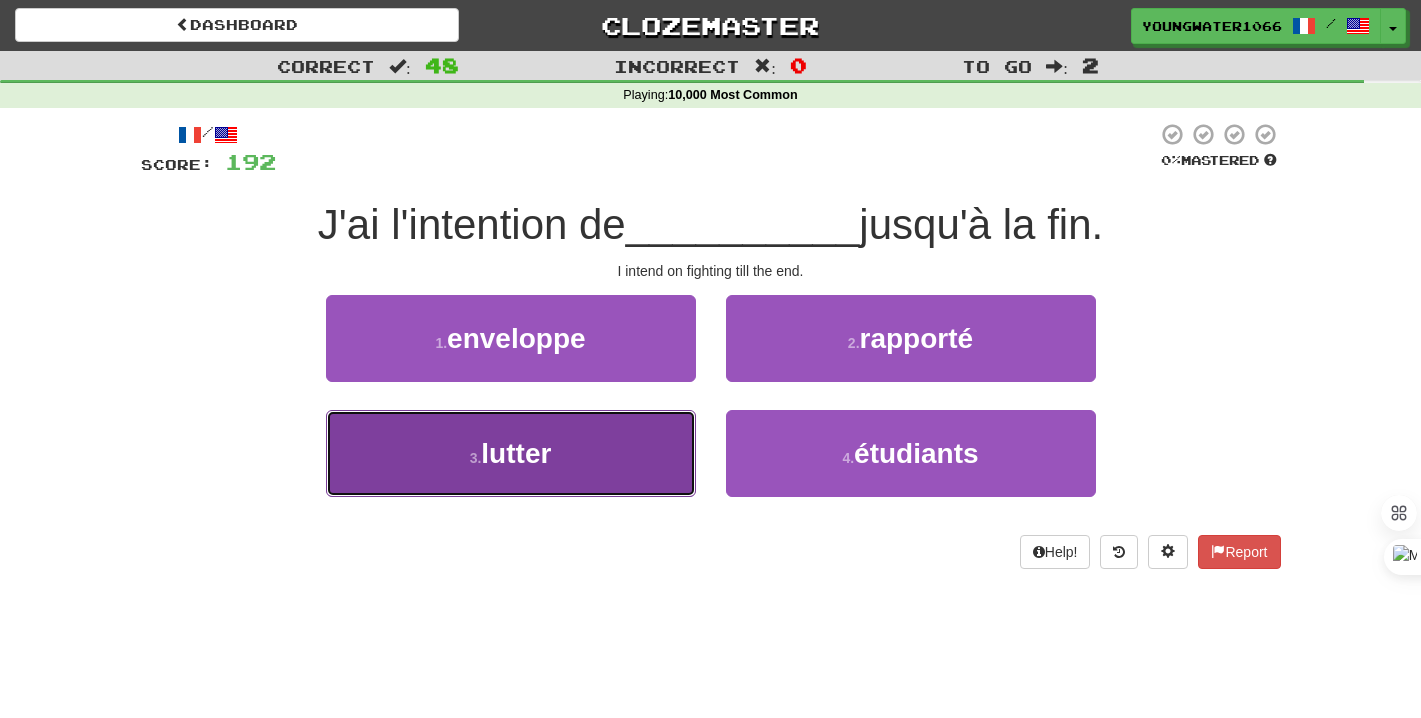 click on "3 .  lutter" at bounding box center (511, 453) 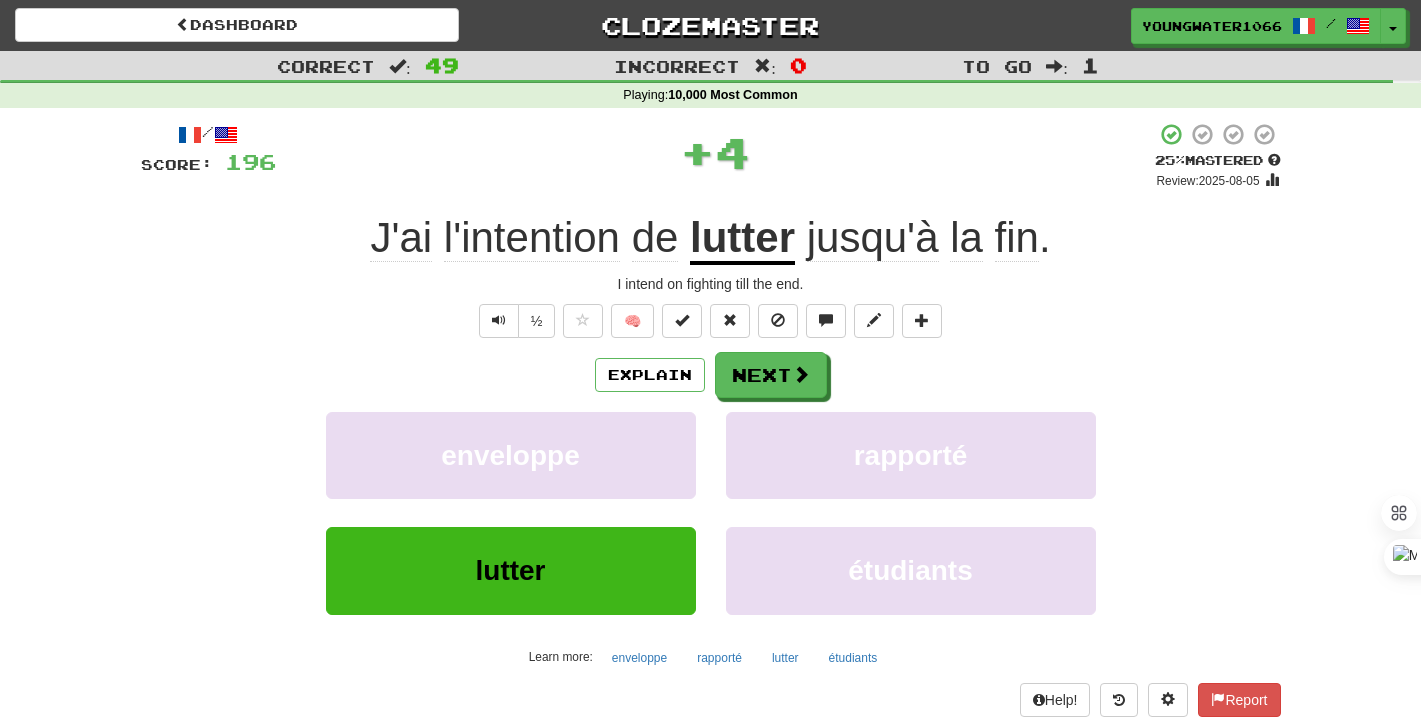 click on "Explain Next enveloppe rapporté lutter étudiants Learn more: enveloppe rapporté lutter étudiants" at bounding box center [711, 512] 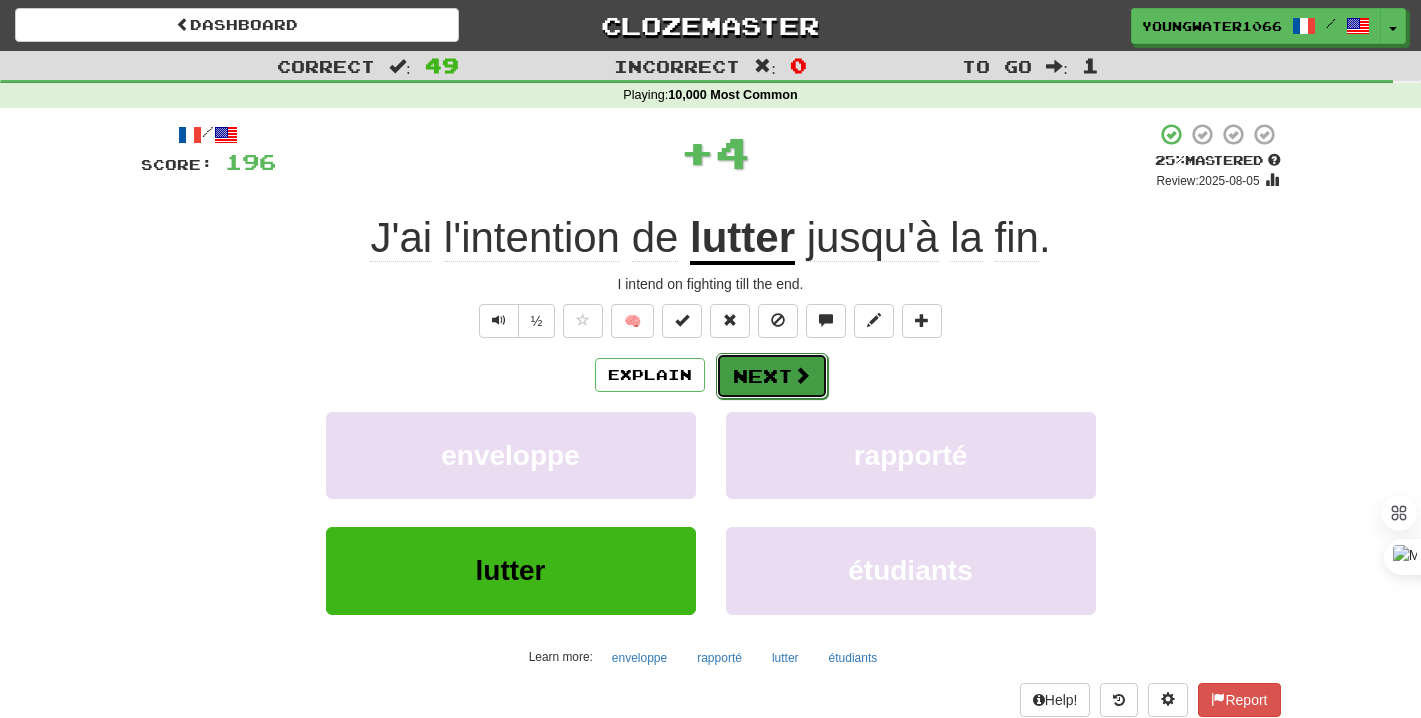 click on "Next" at bounding box center [772, 376] 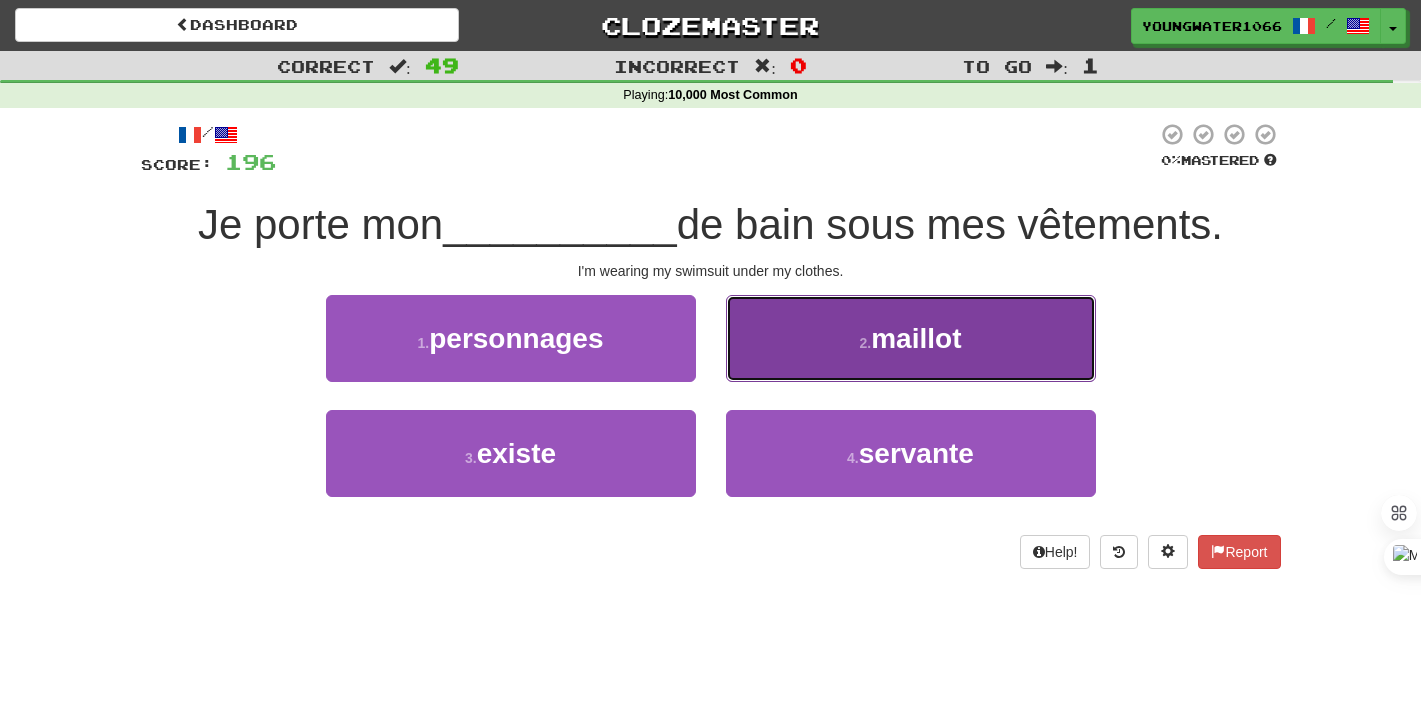 click on "2 .  maillot" at bounding box center (911, 338) 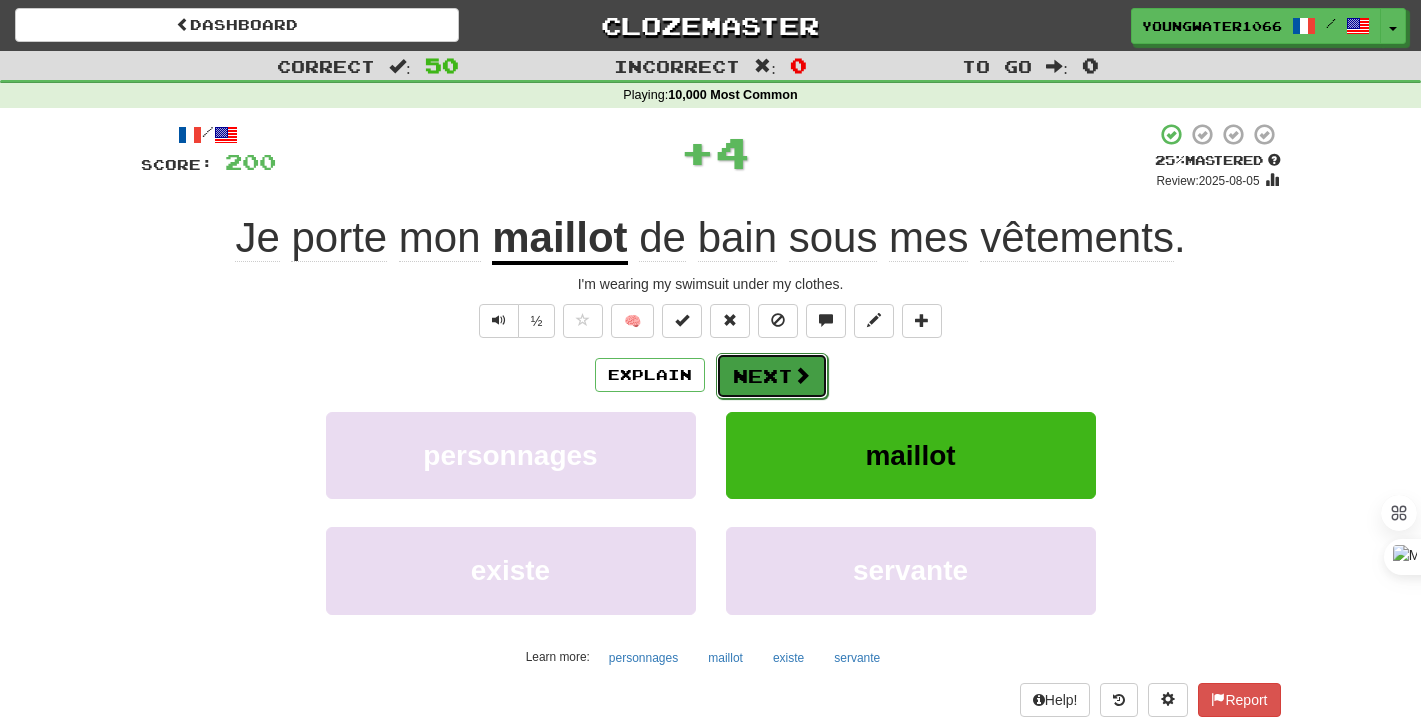 click on "Next" at bounding box center (772, 376) 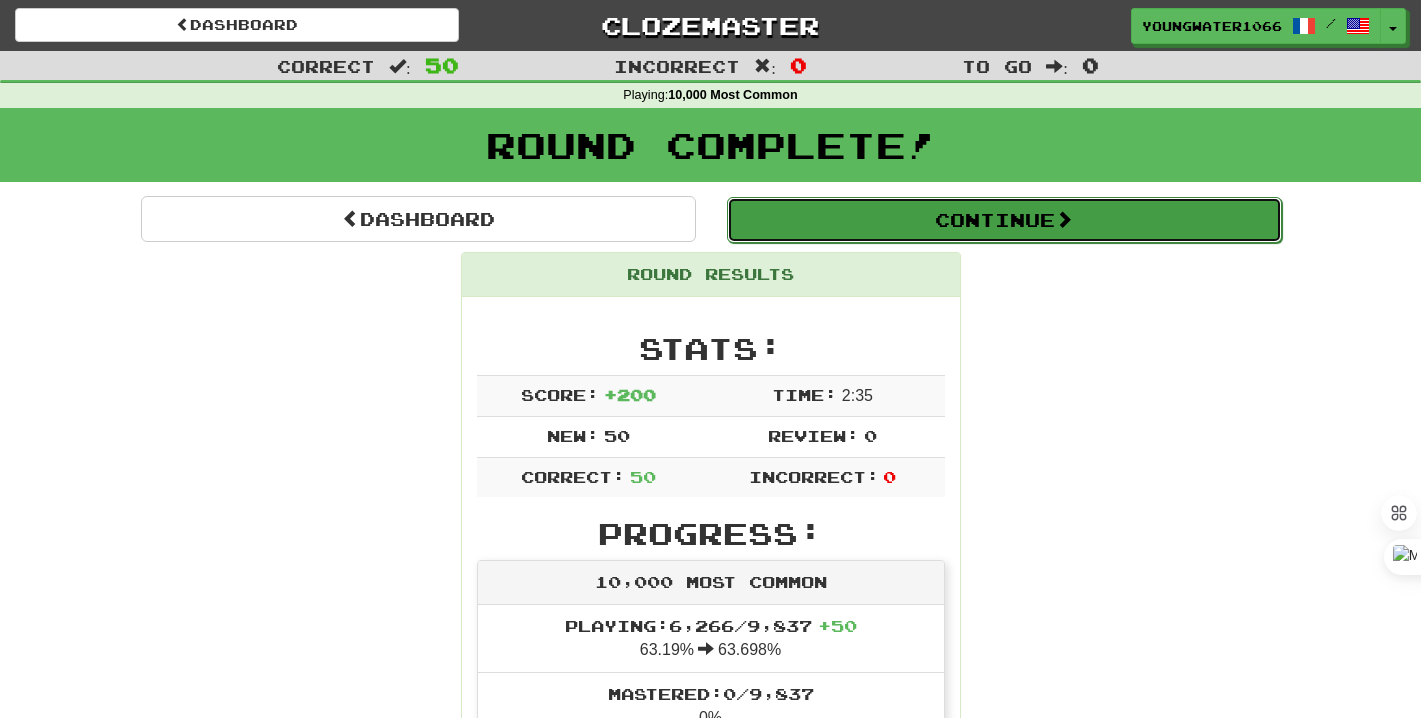 click on "Continue" at bounding box center (1004, 220) 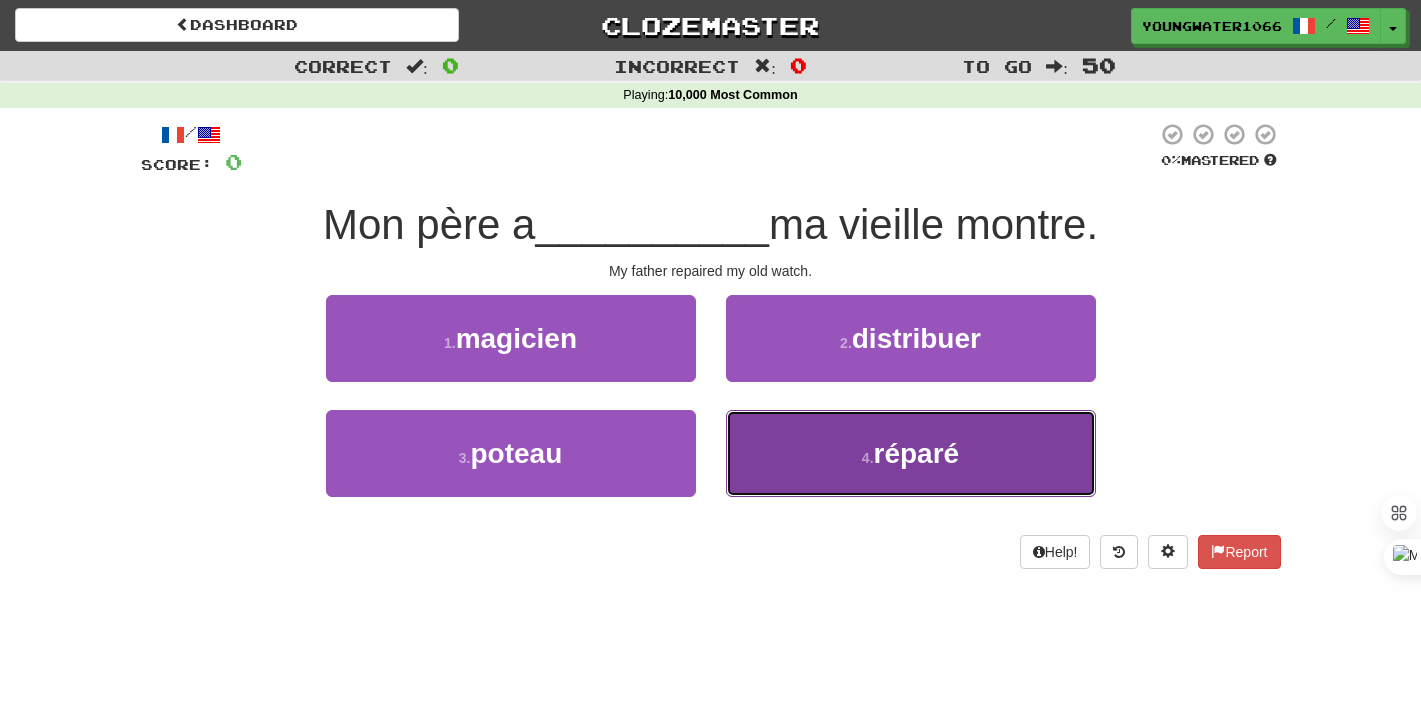 click on "4 .  réparé" at bounding box center [911, 453] 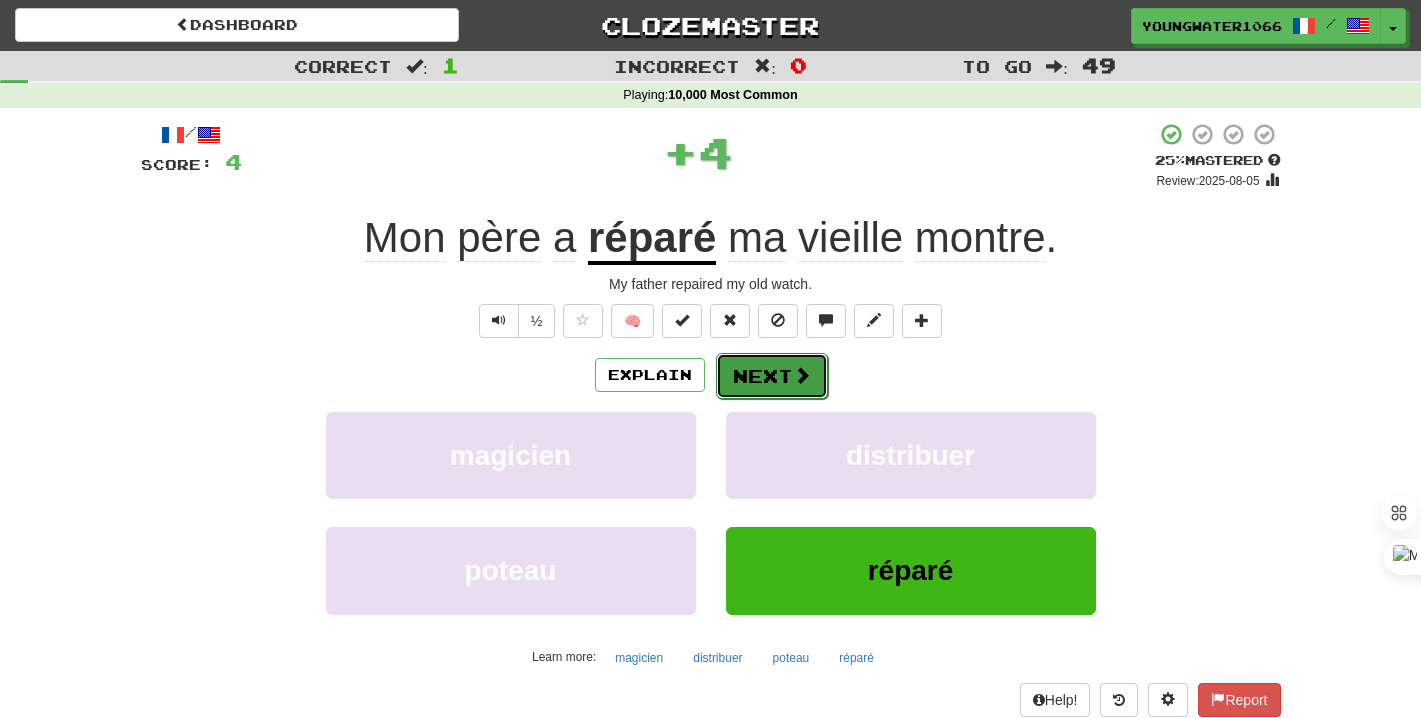 click at bounding box center [802, 375] 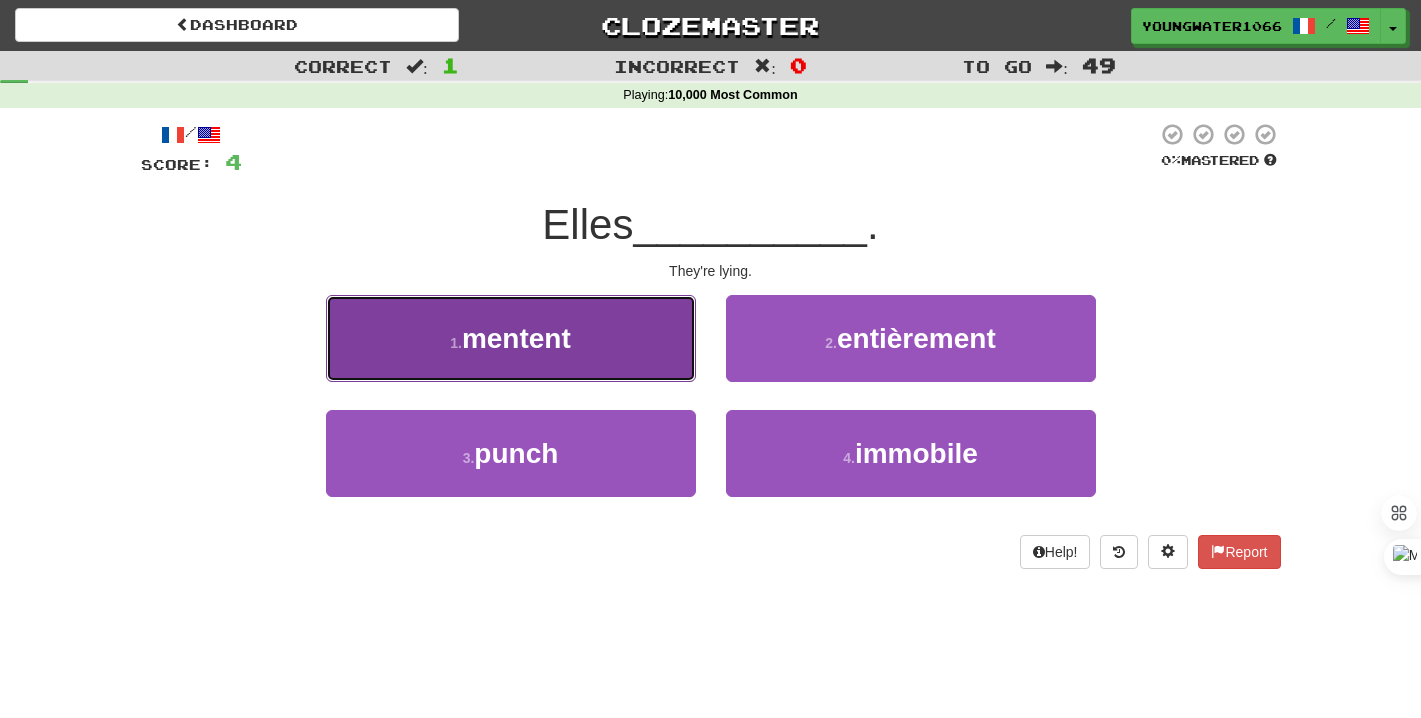 click on "1 .  mentent" at bounding box center [511, 338] 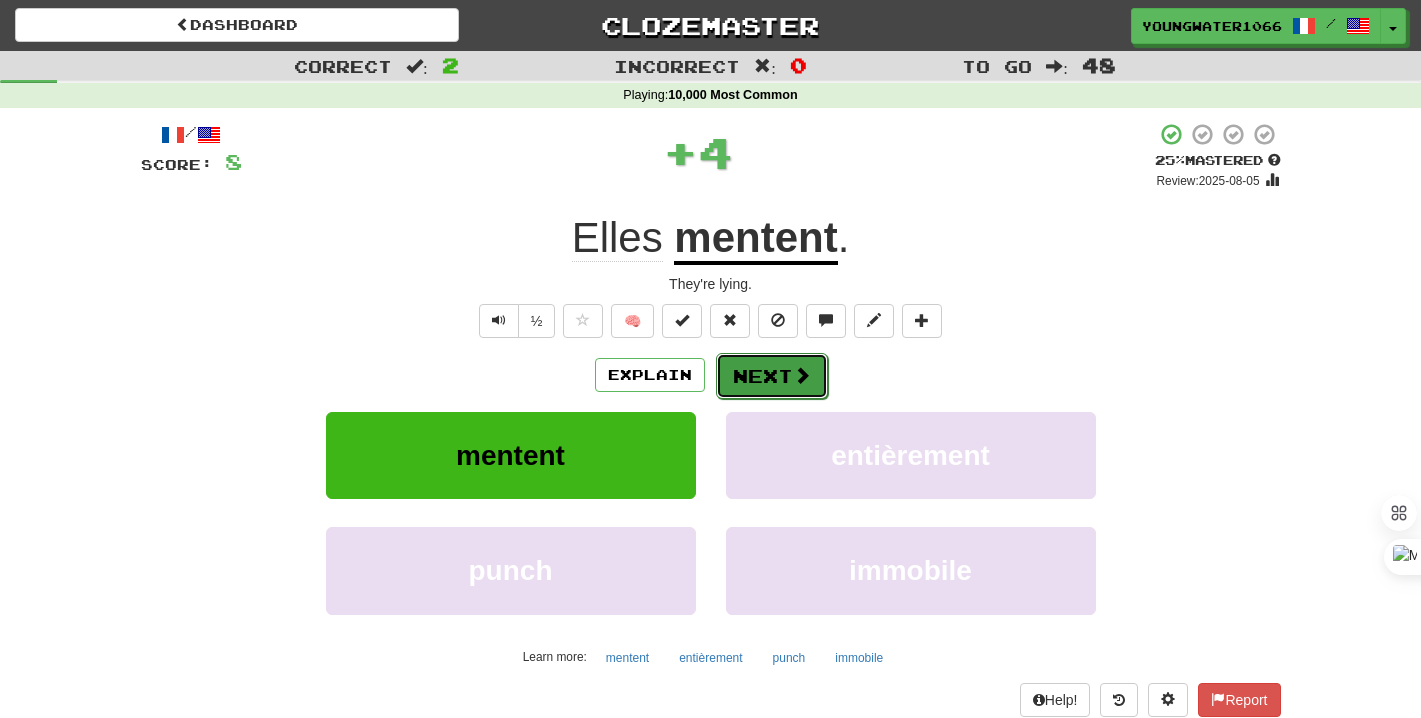 click on "Next" at bounding box center (772, 376) 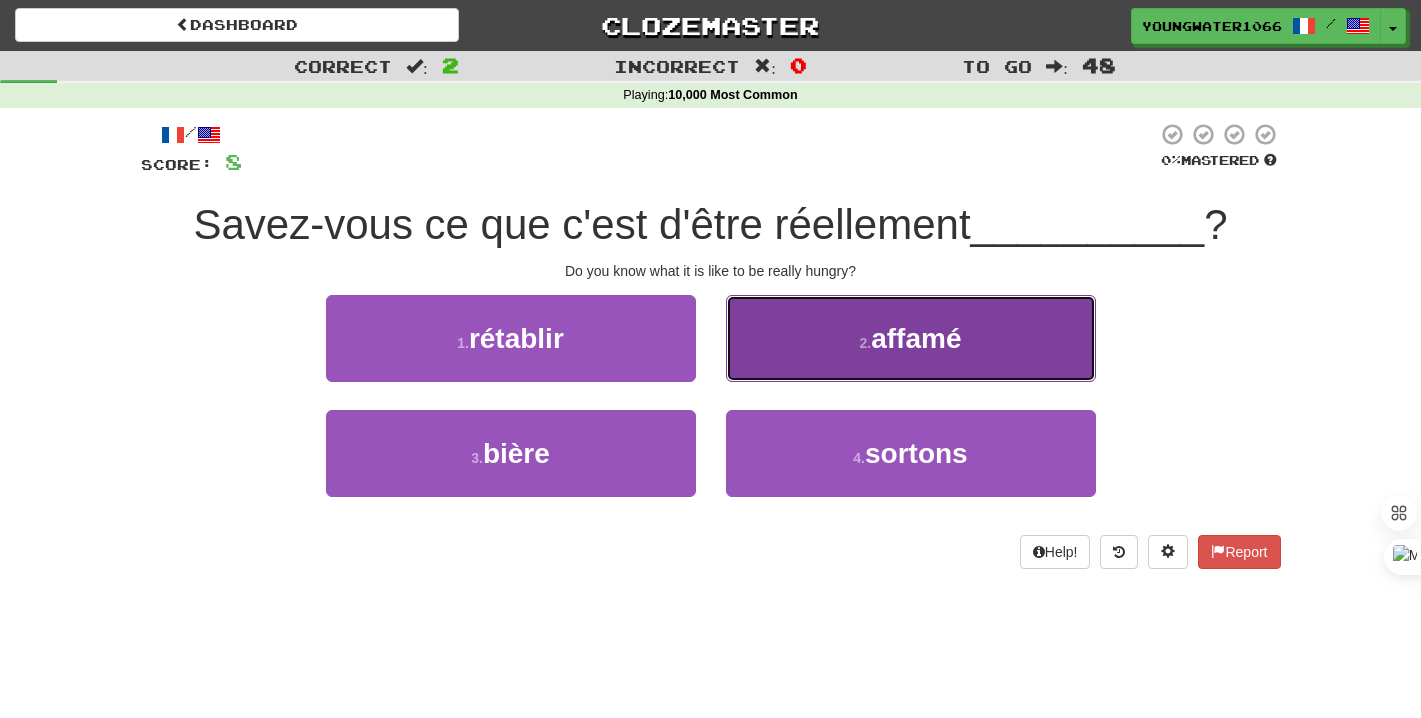 click on "2 .  affamé" at bounding box center (911, 338) 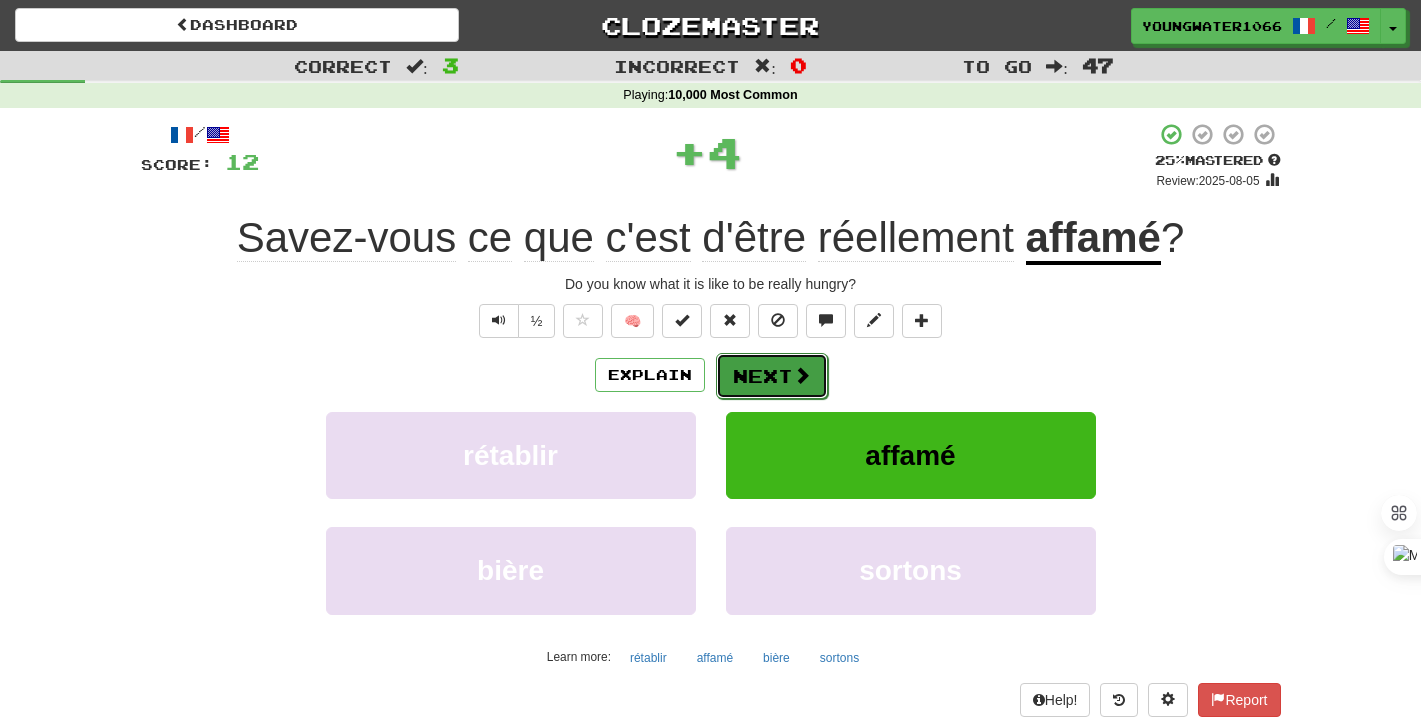 click on "Next" at bounding box center [772, 376] 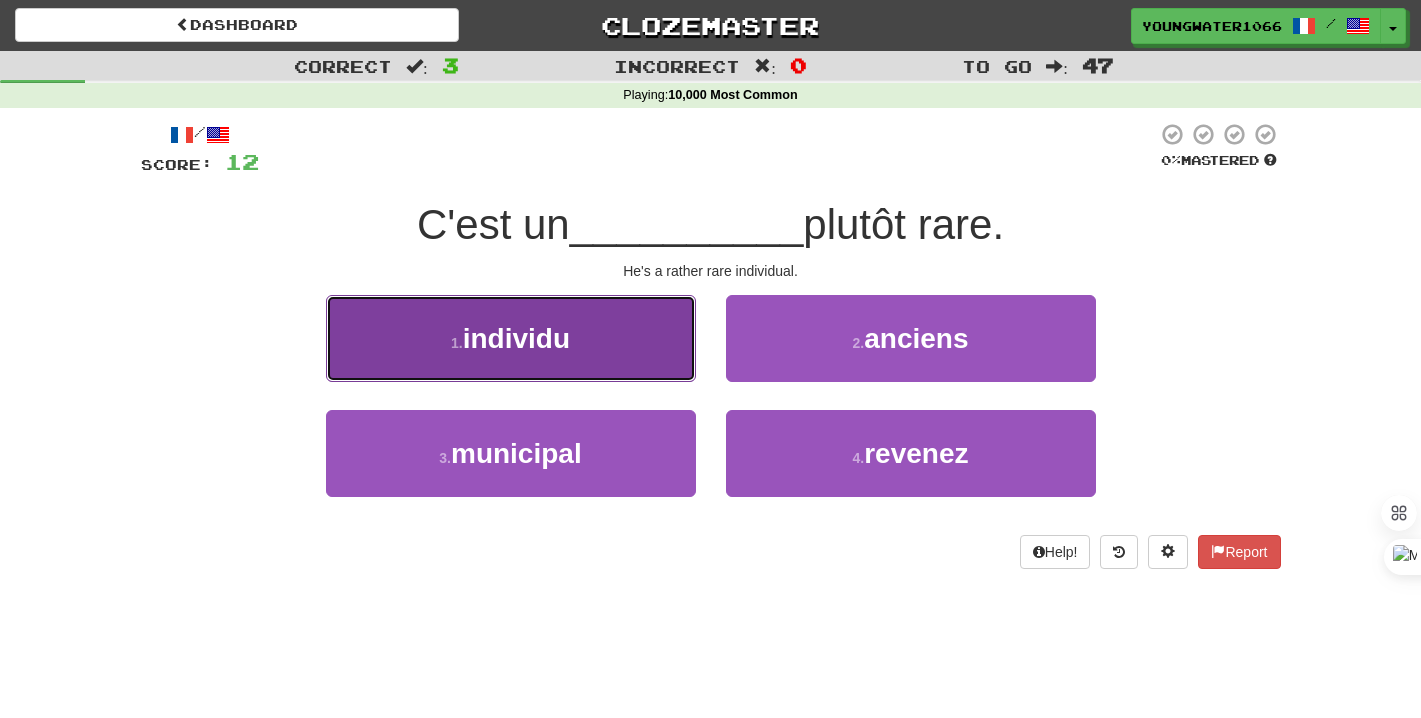 click on "1 .  individu" at bounding box center [511, 338] 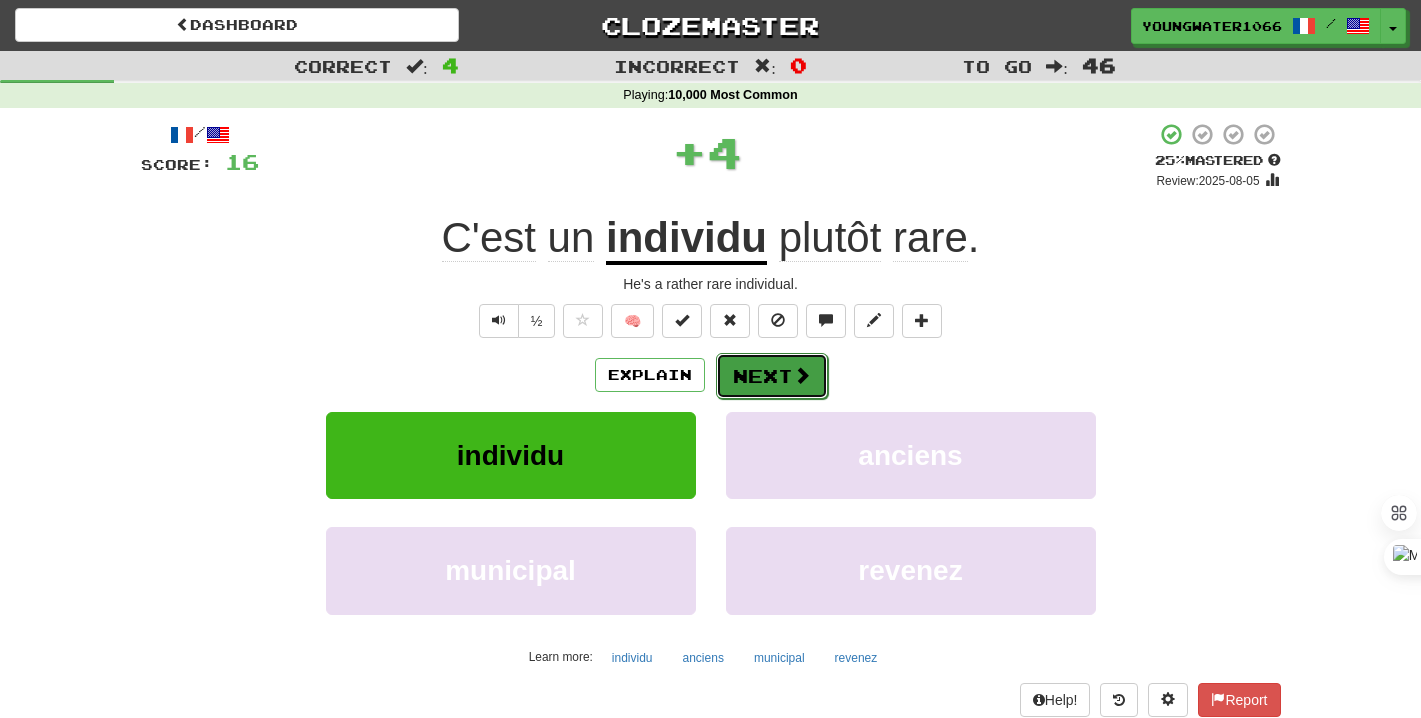 click on "Next" at bounding box center (772, 376) 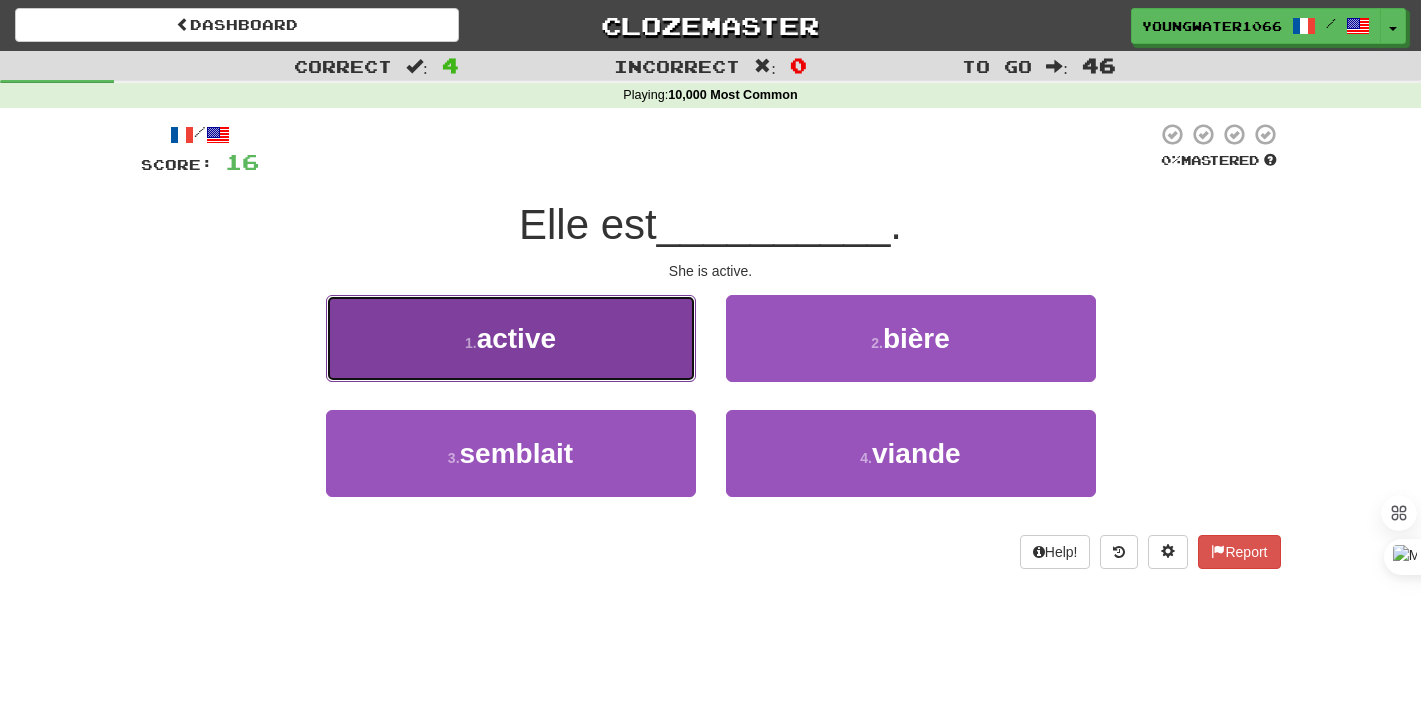 click on "1 .  active" at bounding box center [511, 338] 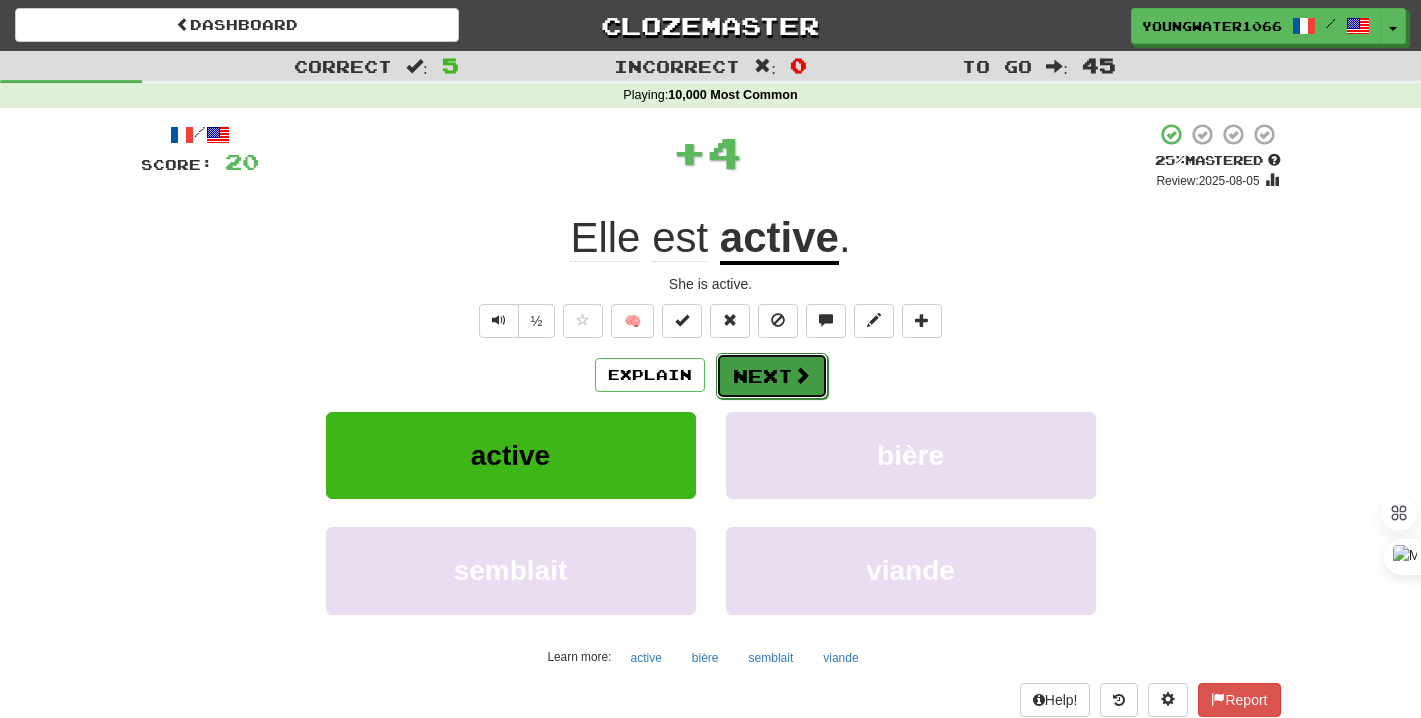 click on "Next" at bounding box center [772, 376] 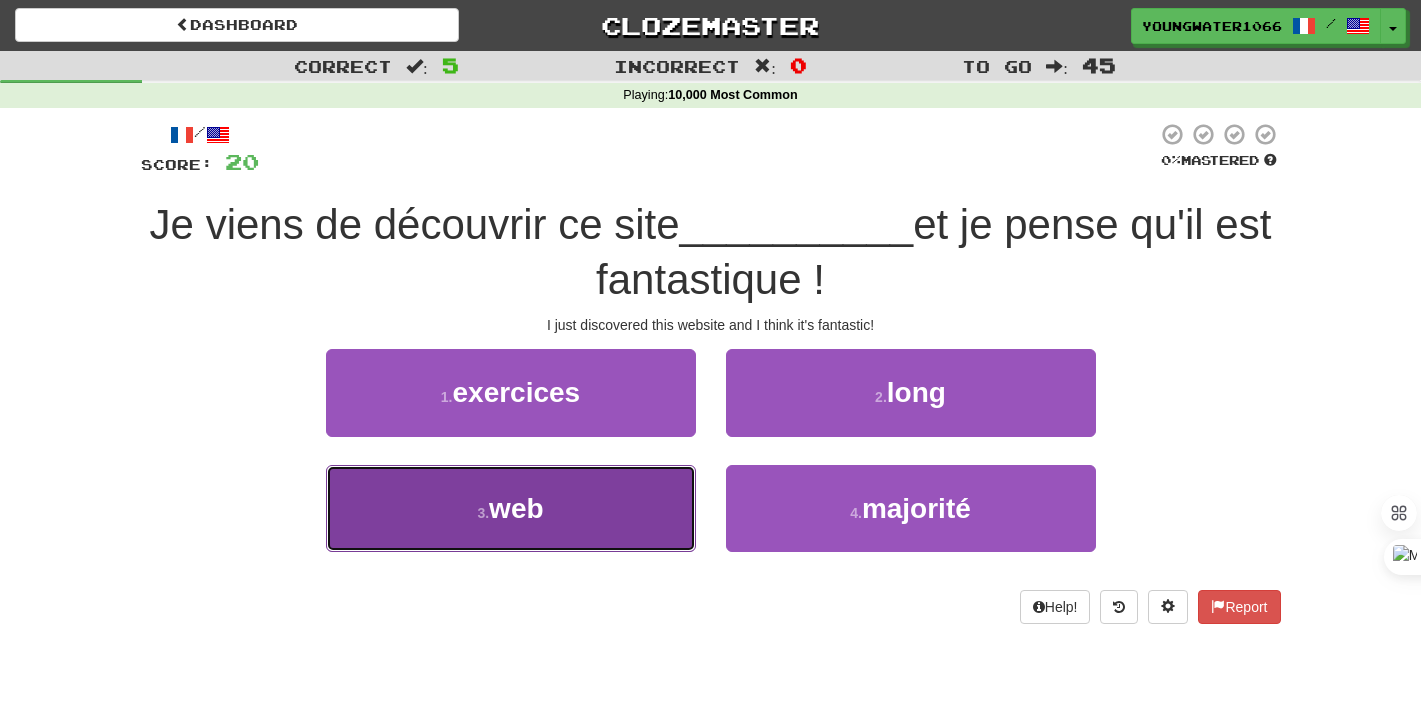 click on "3 .  web" at bounding box center [511, 508] 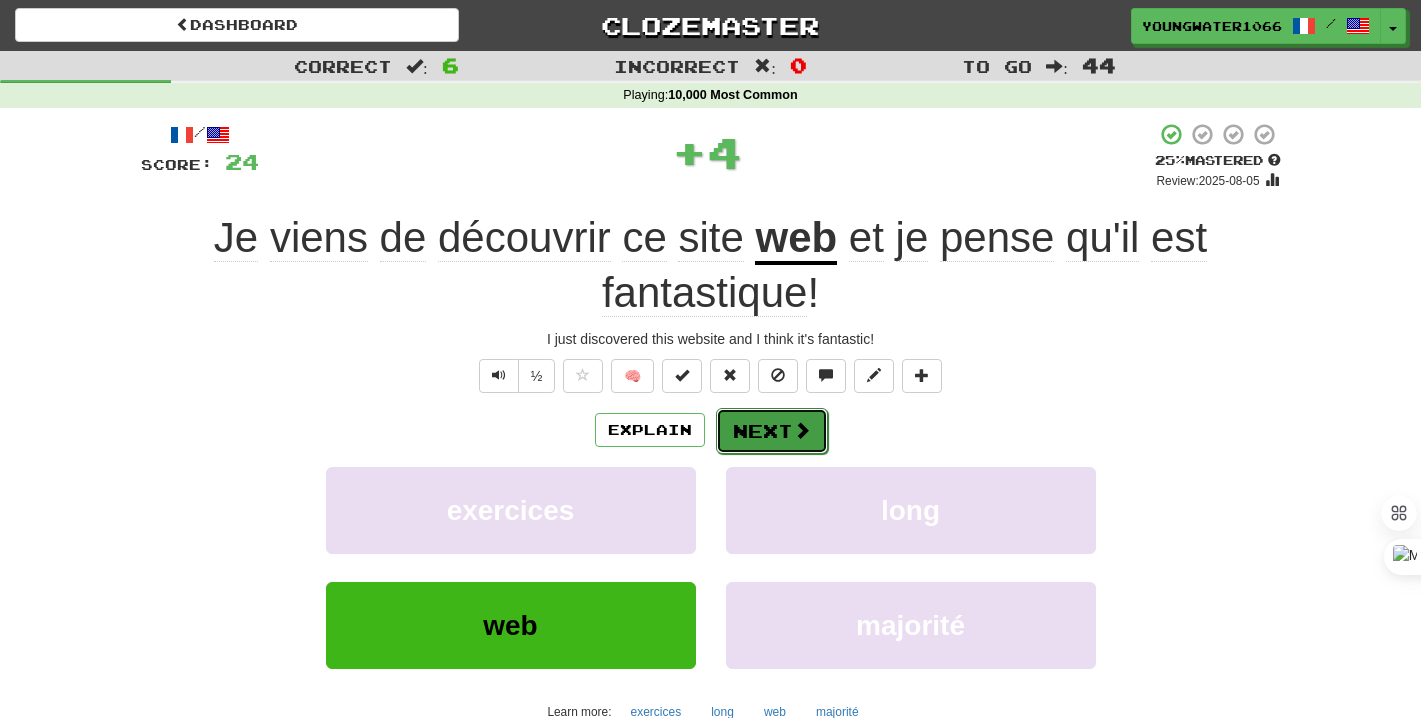 click on "Next" at bounding box center [772, 431] 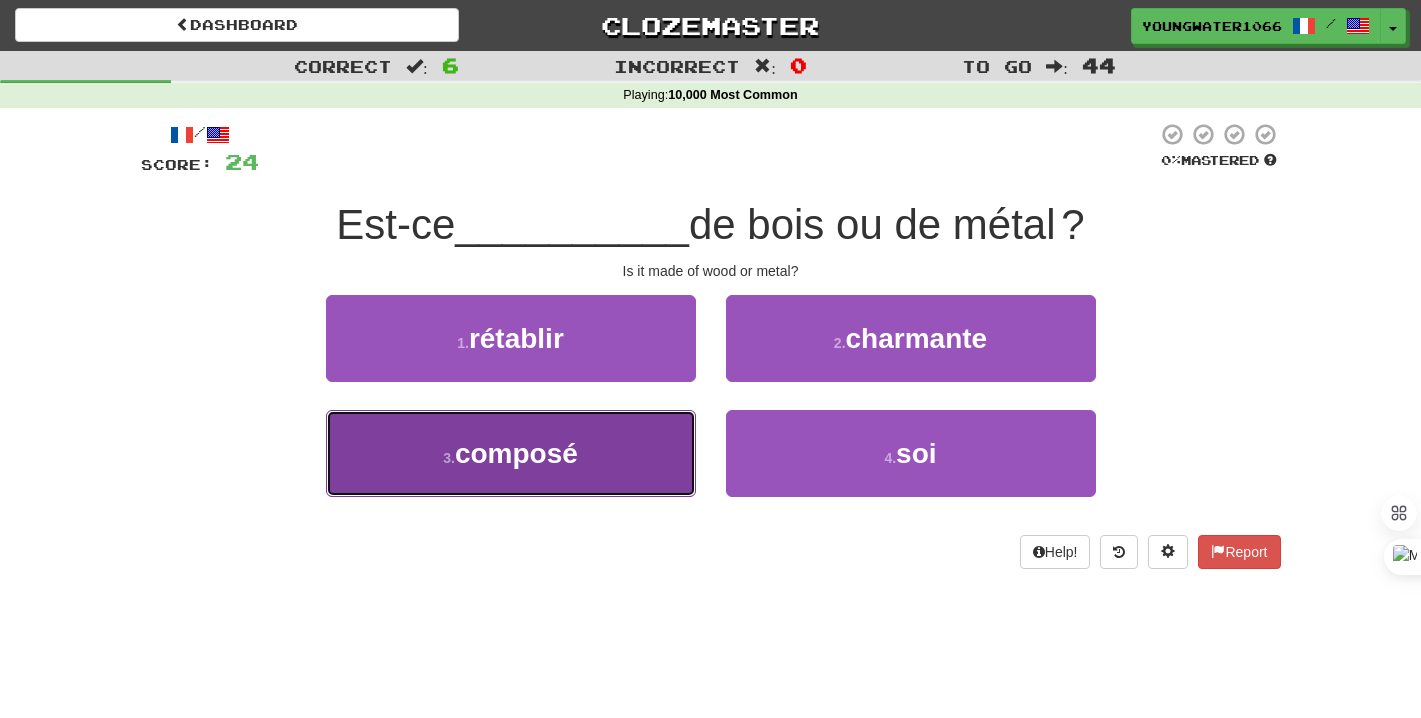 click on "3 .  composé" at bounding box center [511, 453] 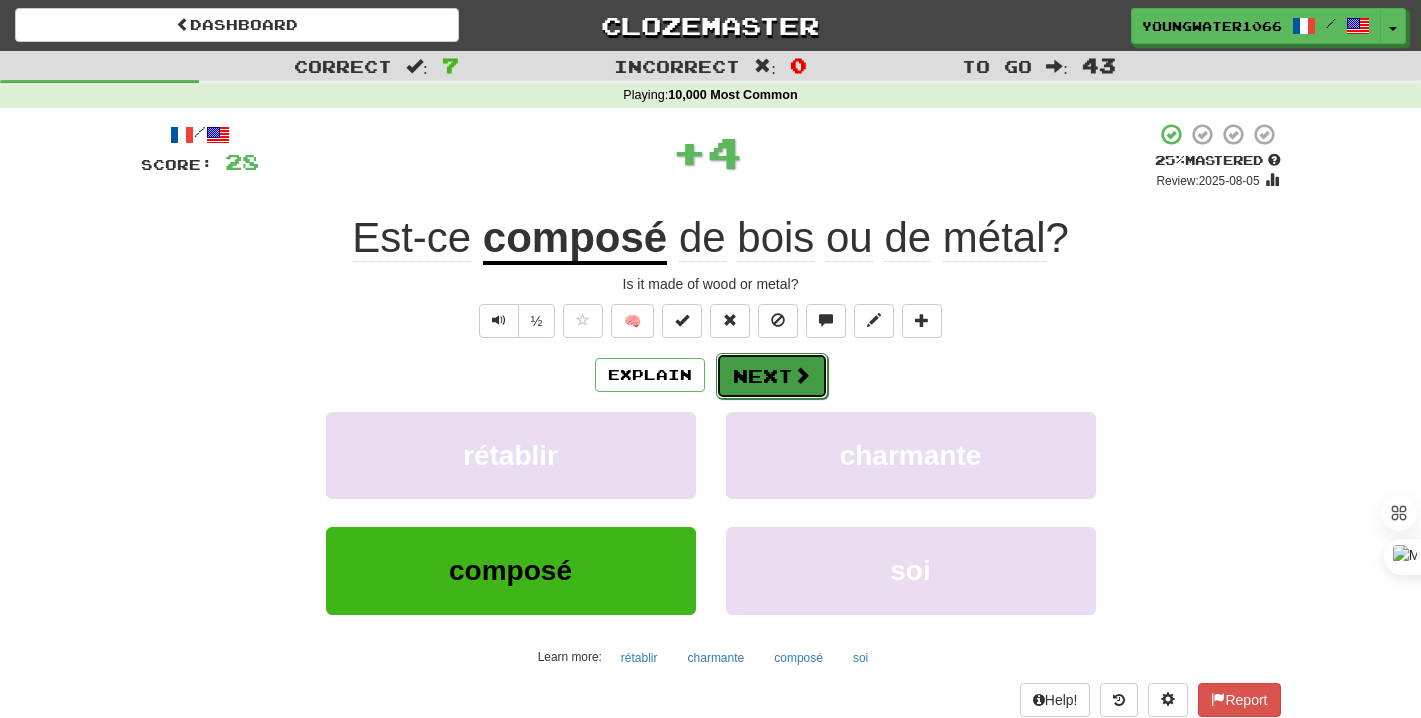 click on "Next" at bounding box center [772, 376] 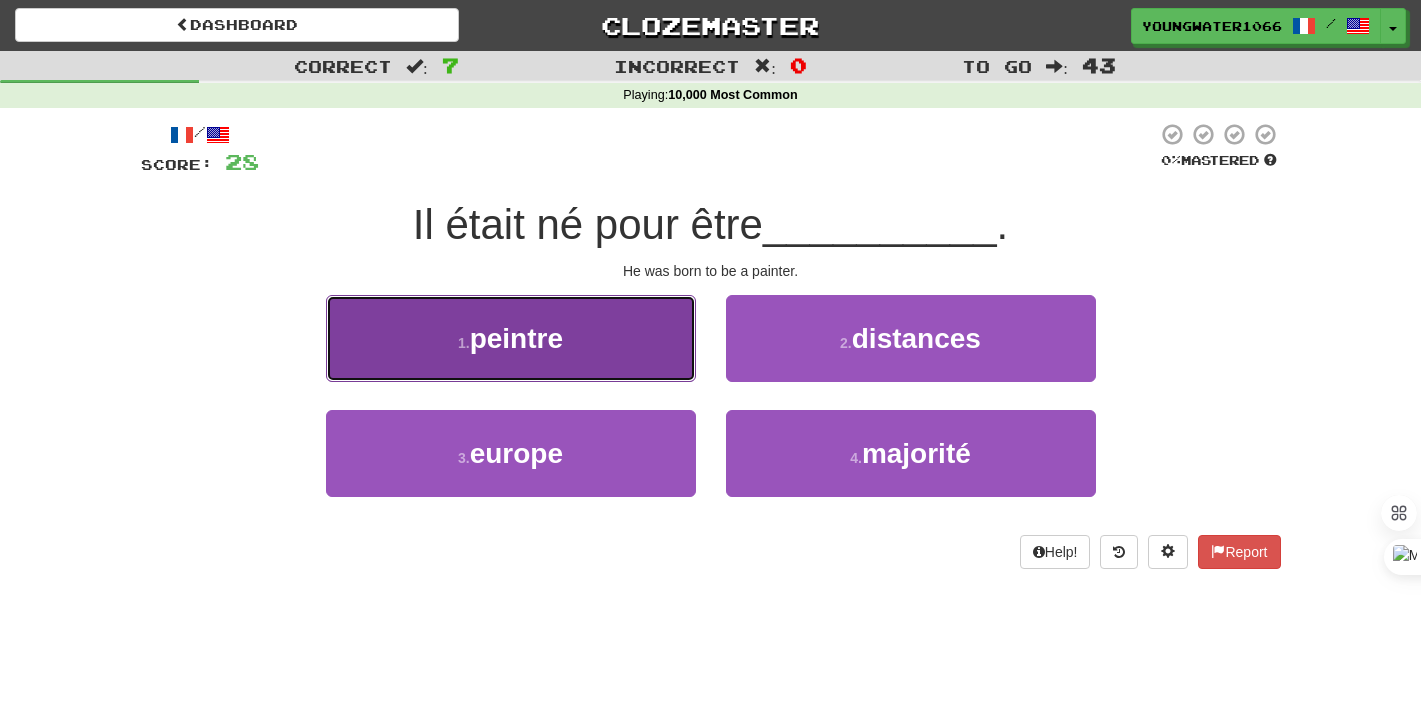 click on "1 .  peintre" at bounding box center (511, 338) 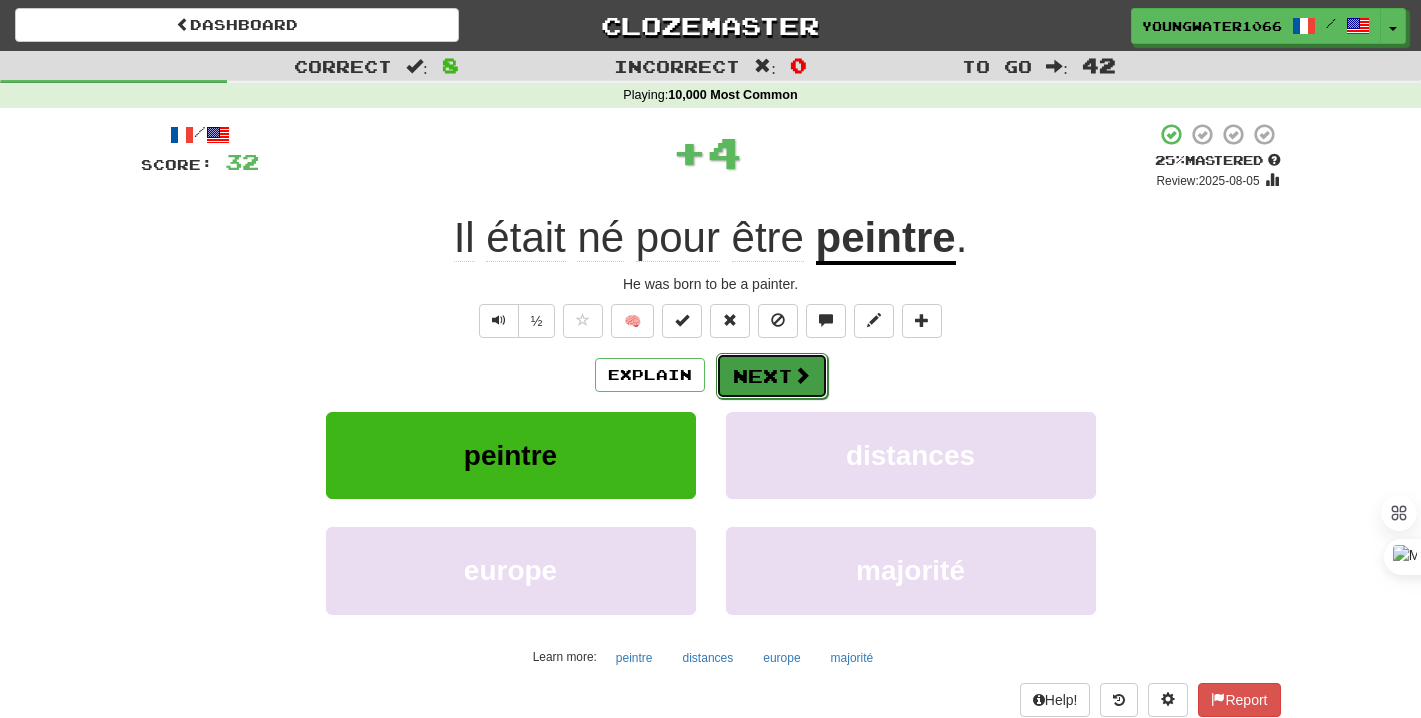 click on "Next" at bounding box center [772, 376] 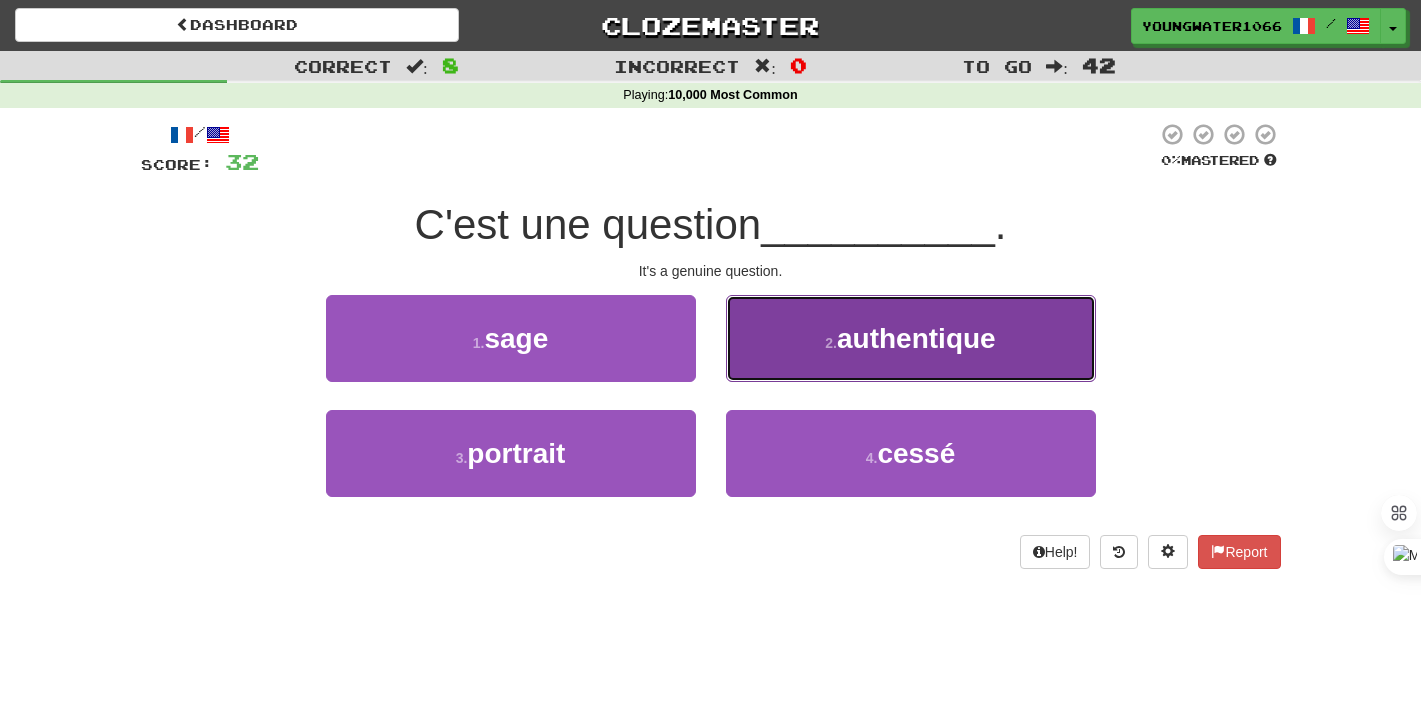 click on "2 . authentique" at bounding box center (911, 338) 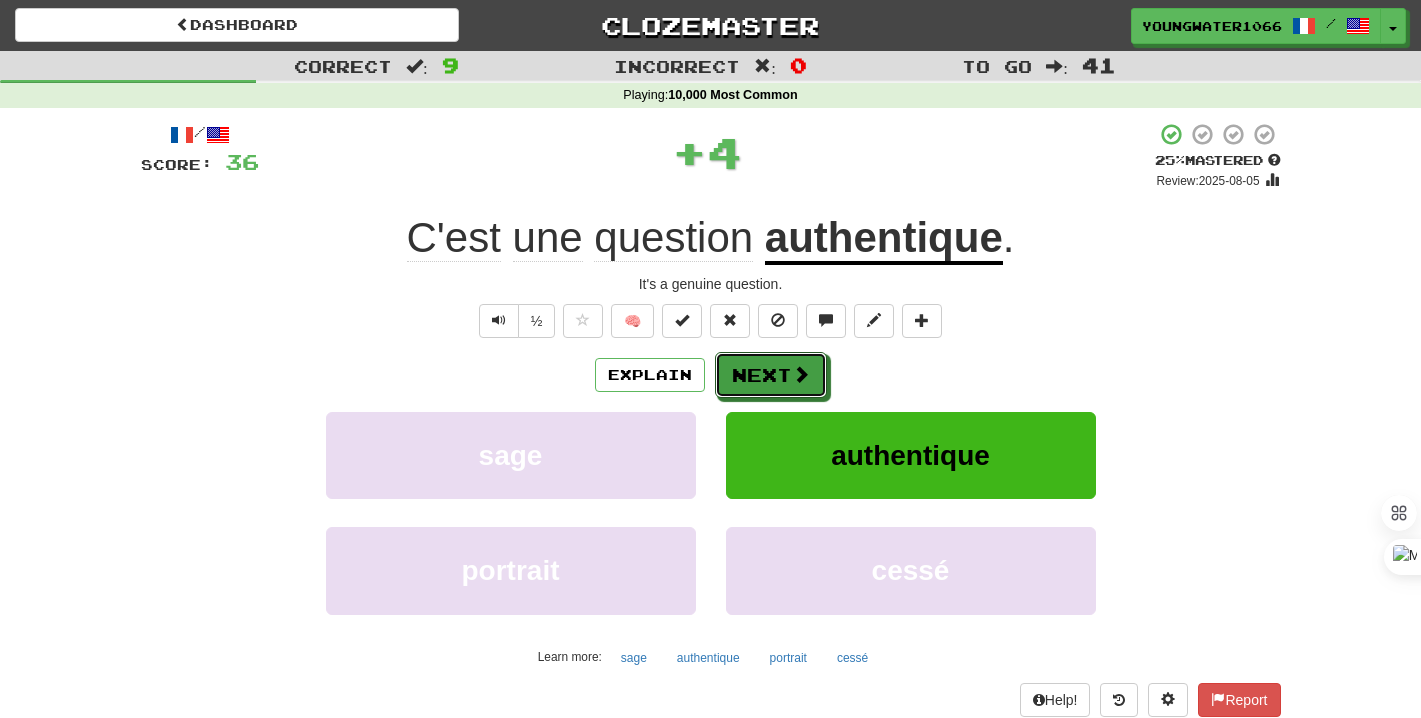 click on "Next" at bounding box center [771, 375] 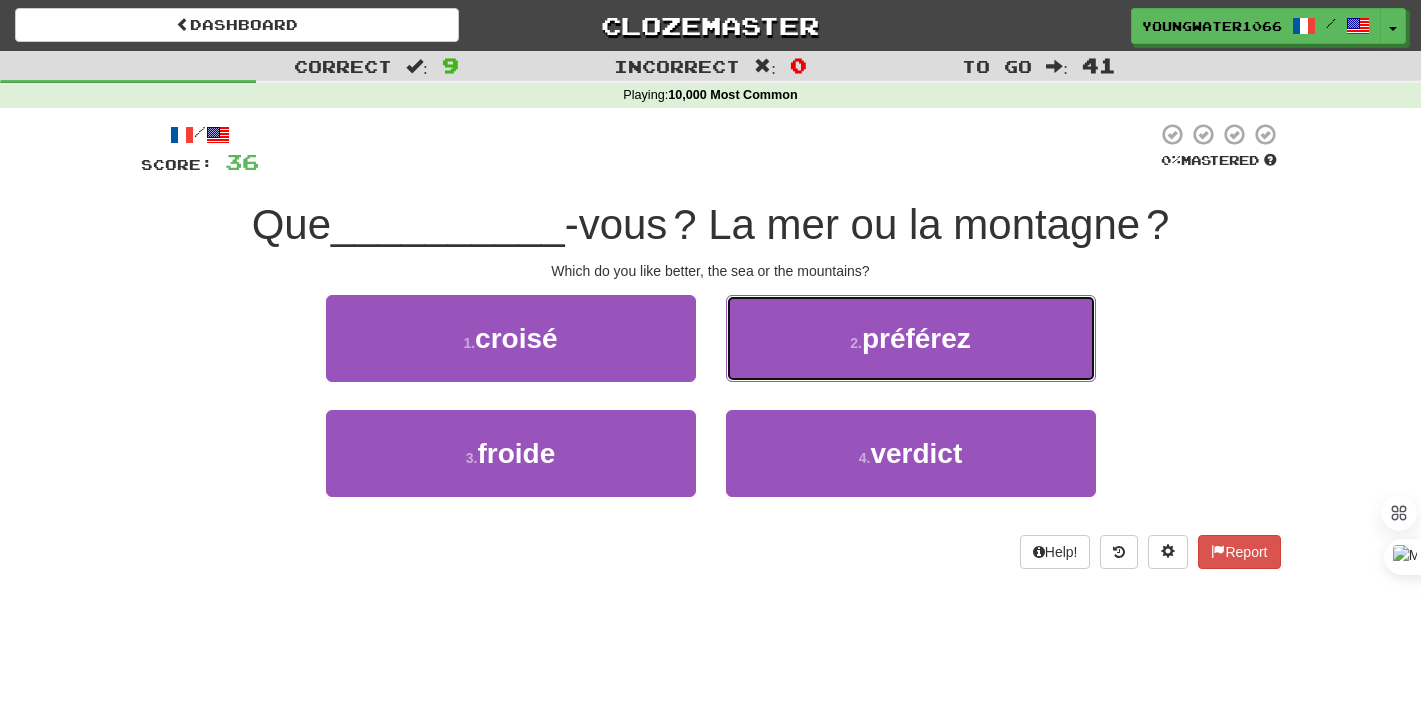 click on "2 .  préférez" at bounding box center (911, 338) 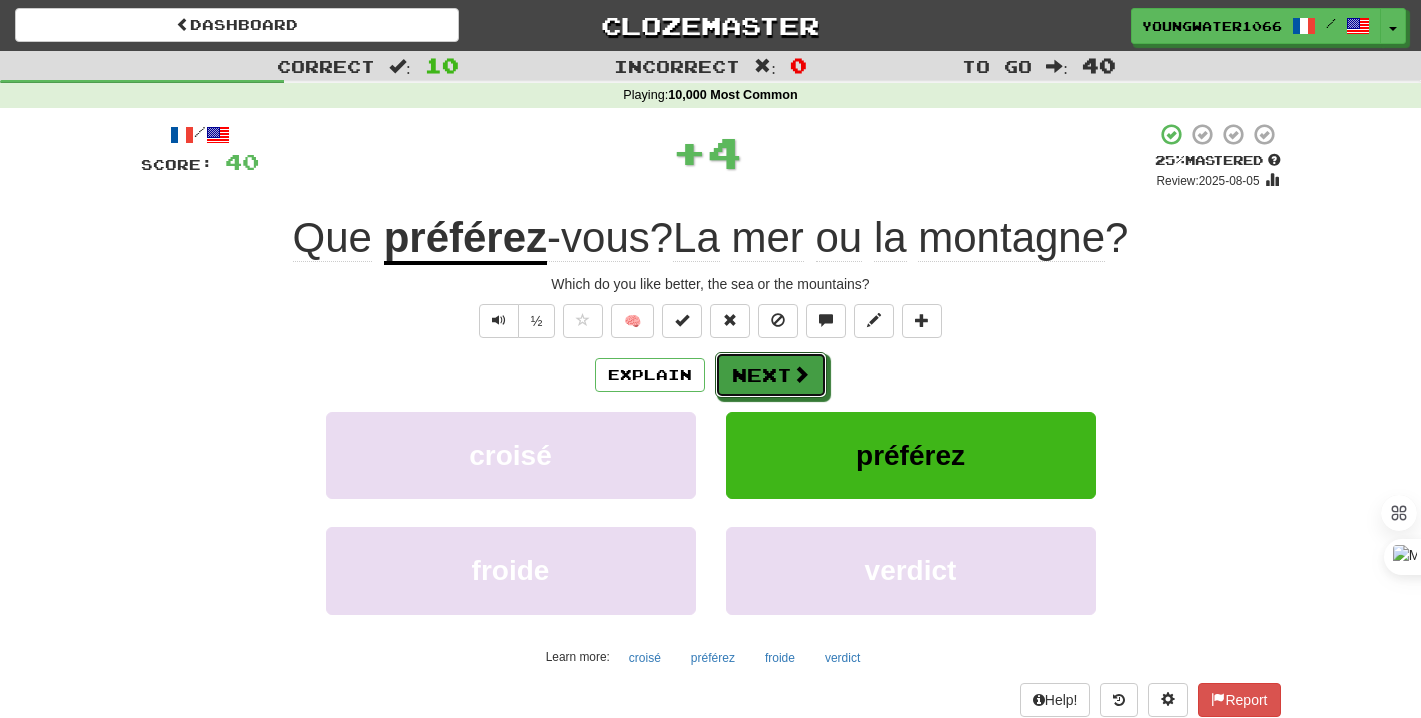 click on "Next" at bounding box center [771, 375] 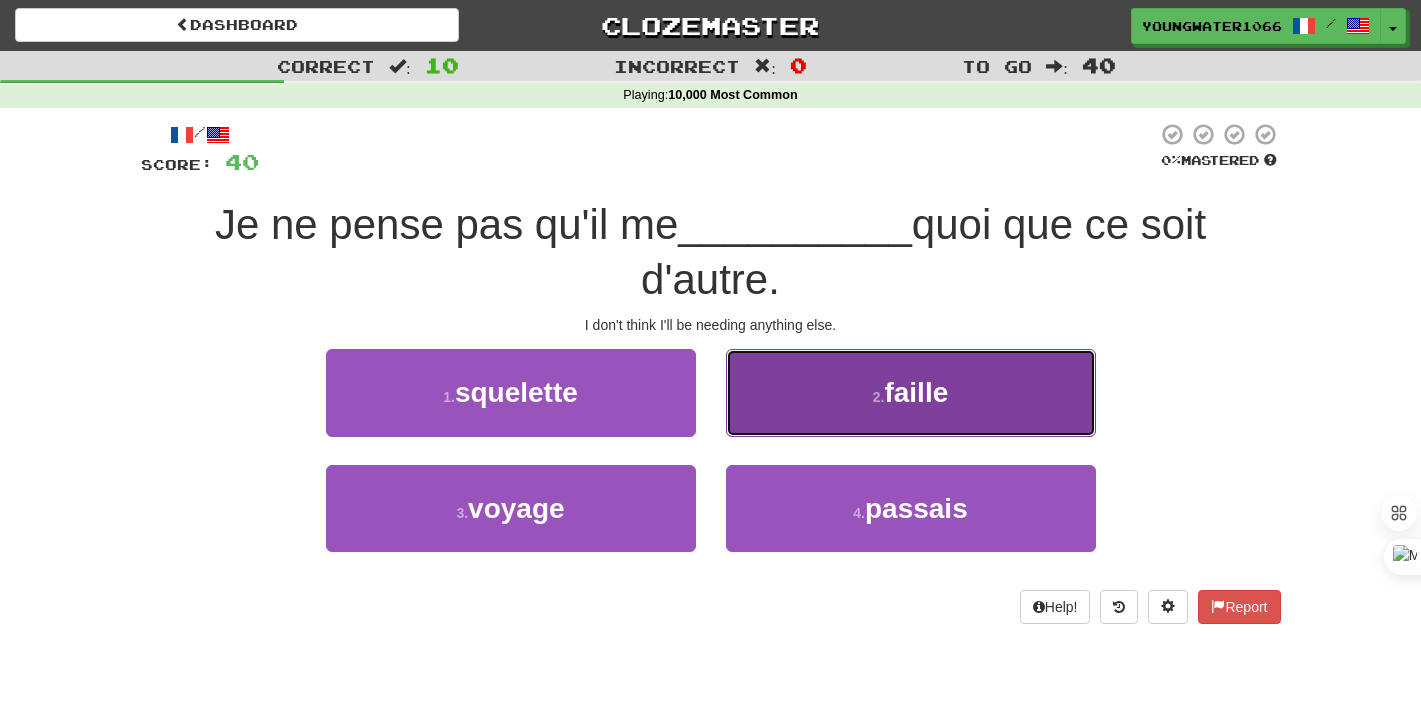 click on "2 .  faille" at bounding box center (911, 392) 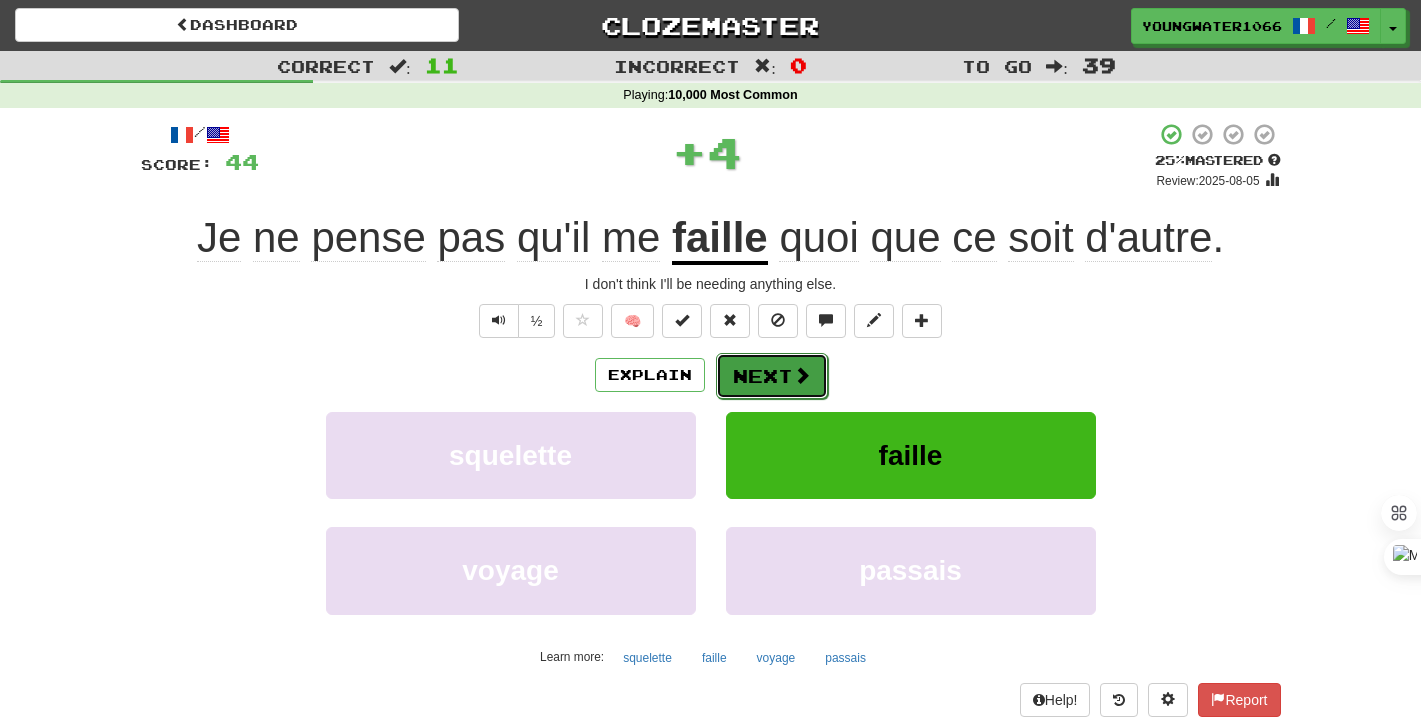 click on "Next" at bounding box center (772, 376) 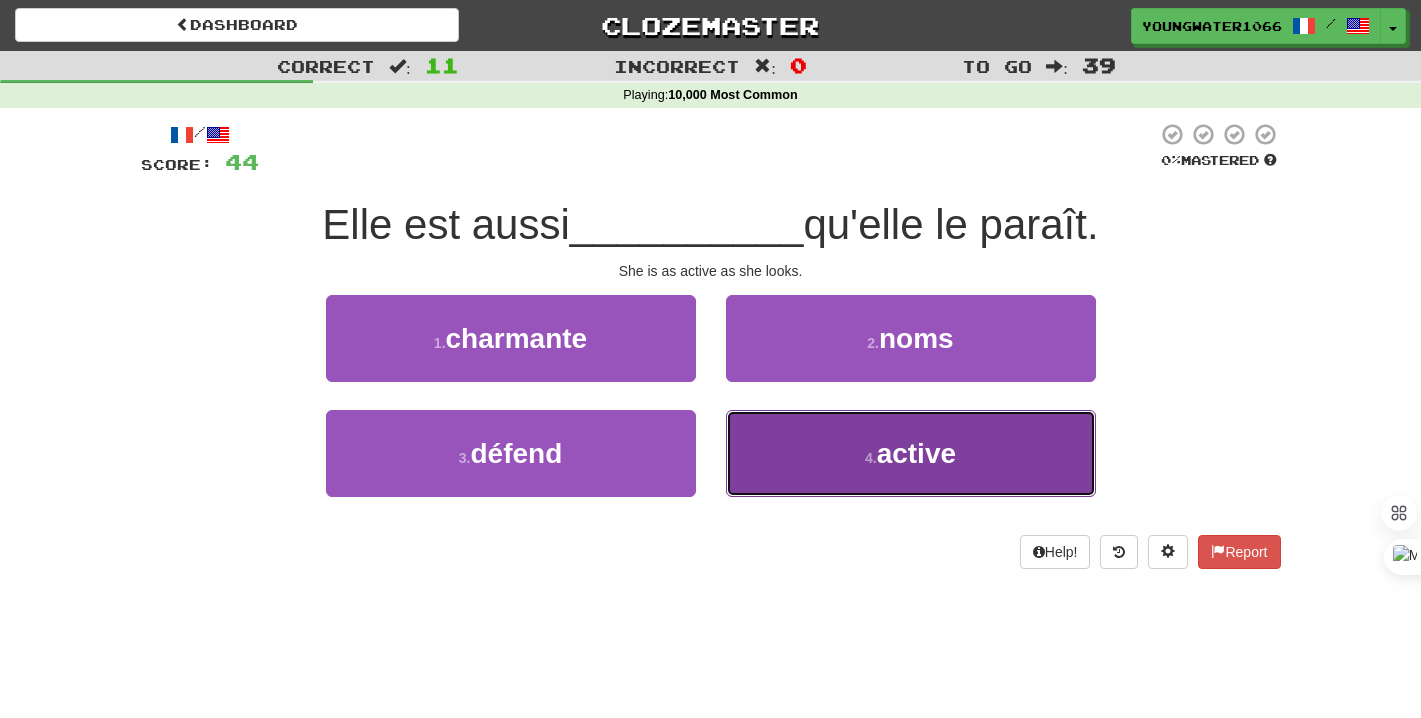 click on "4 .  active" at bounding box center [911, 453] 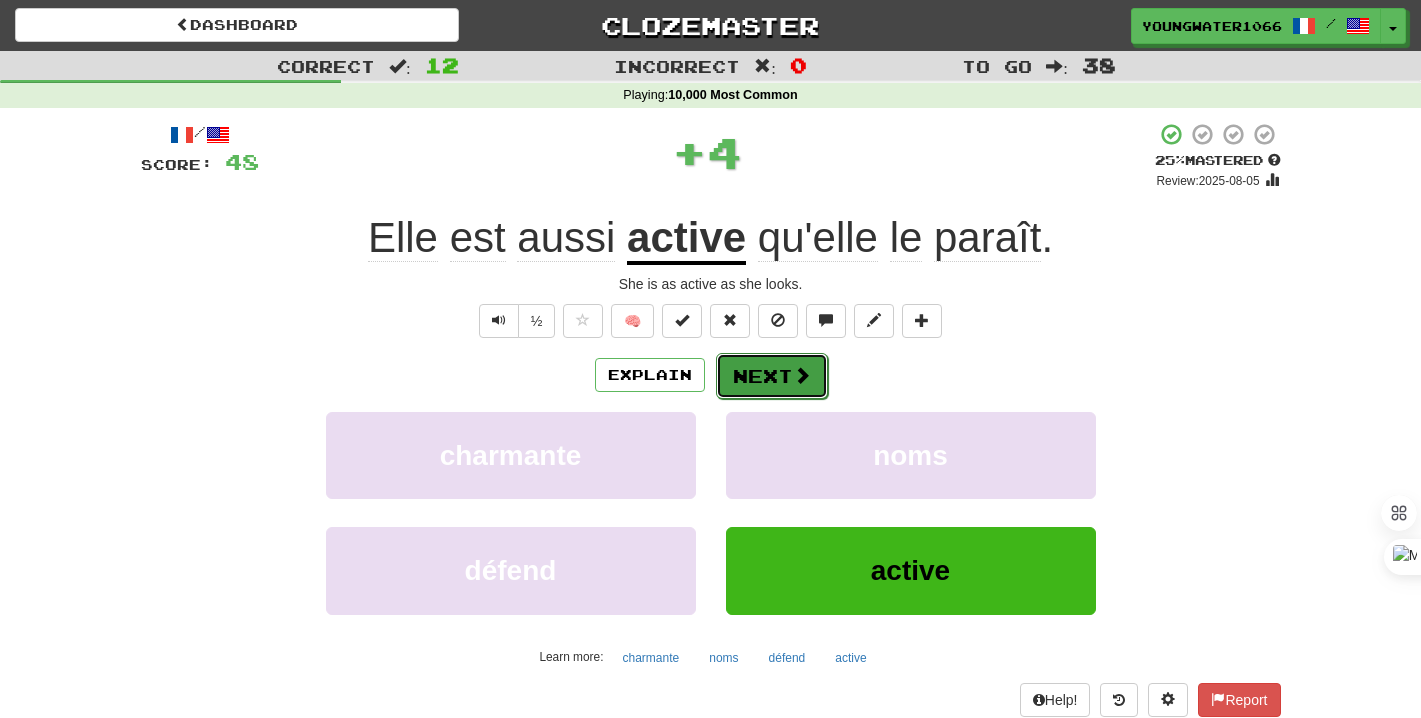 click on "Next" at bounding box center (772, 376) 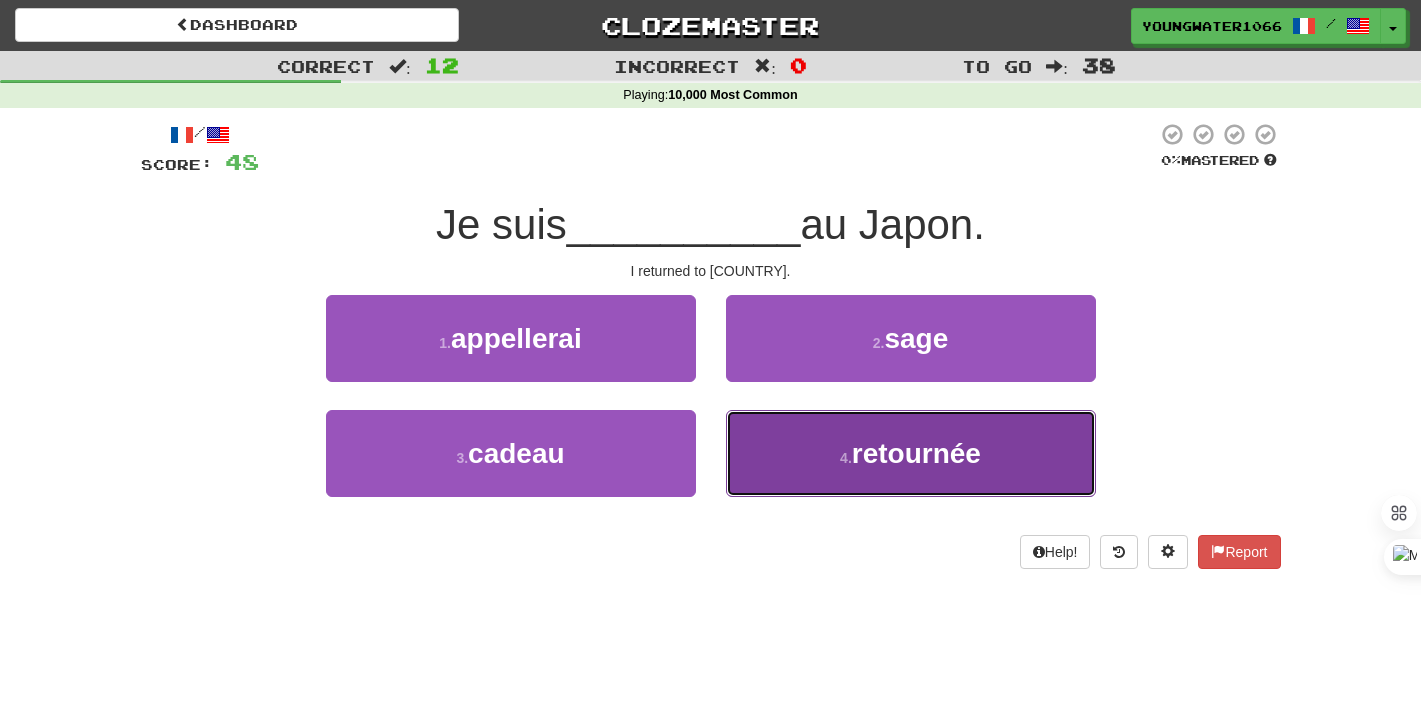 click on "4 .  retournée" at bounding box center [911, 453] 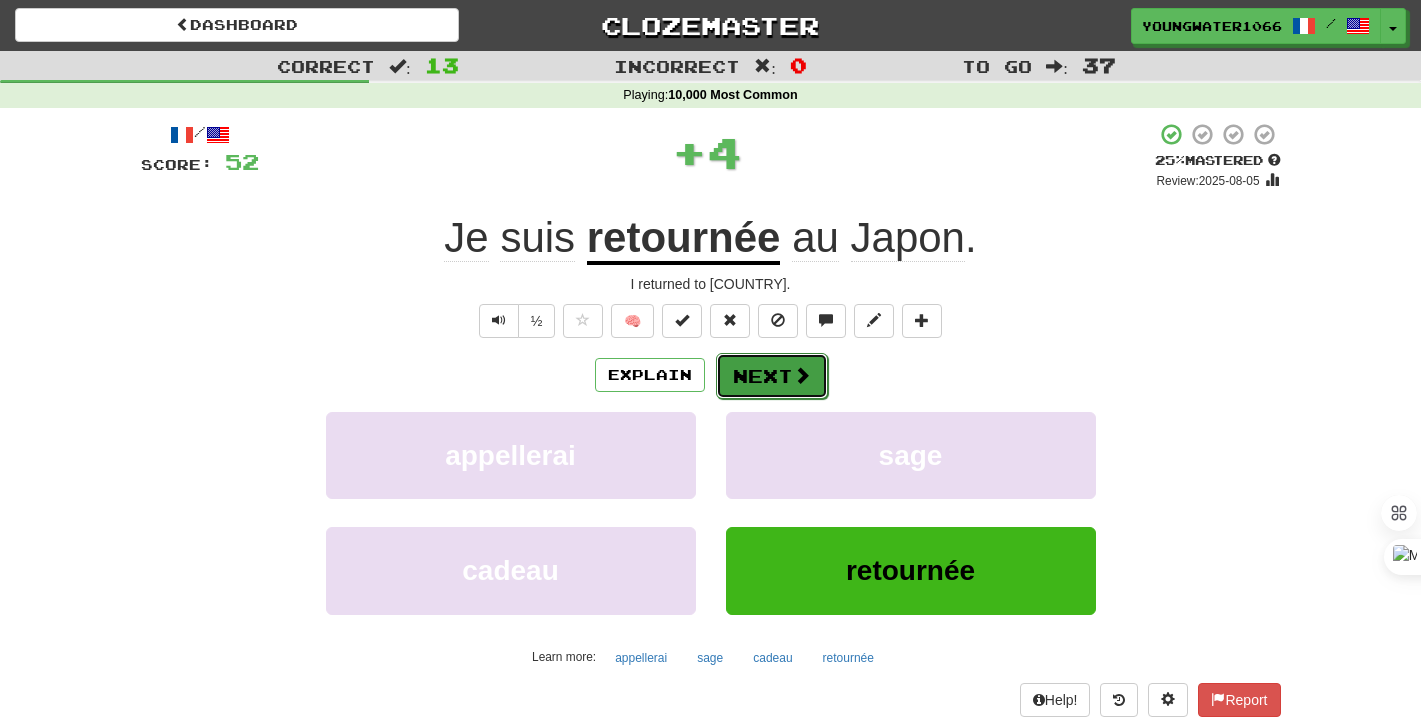 click on "Next" at bounding box center [772, 376] 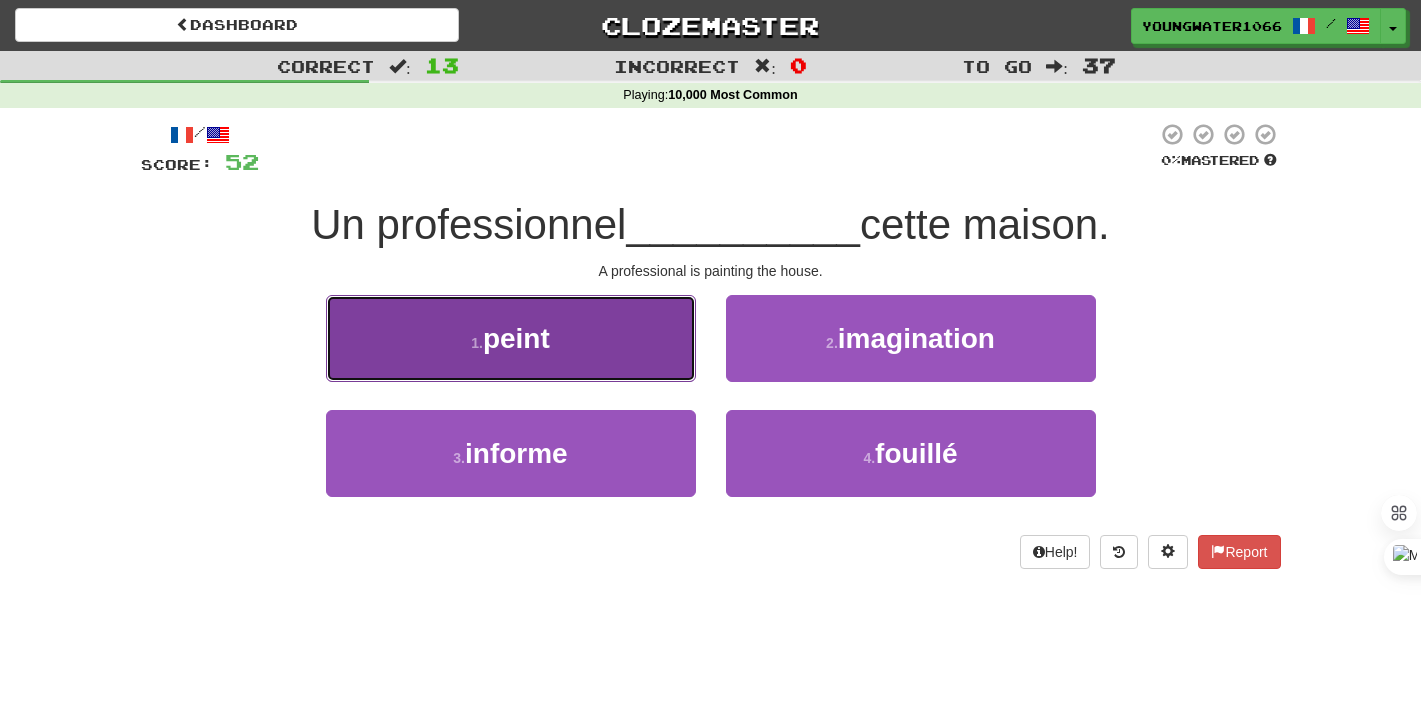click on "1 .  peint" at bounding box center [511, 338] 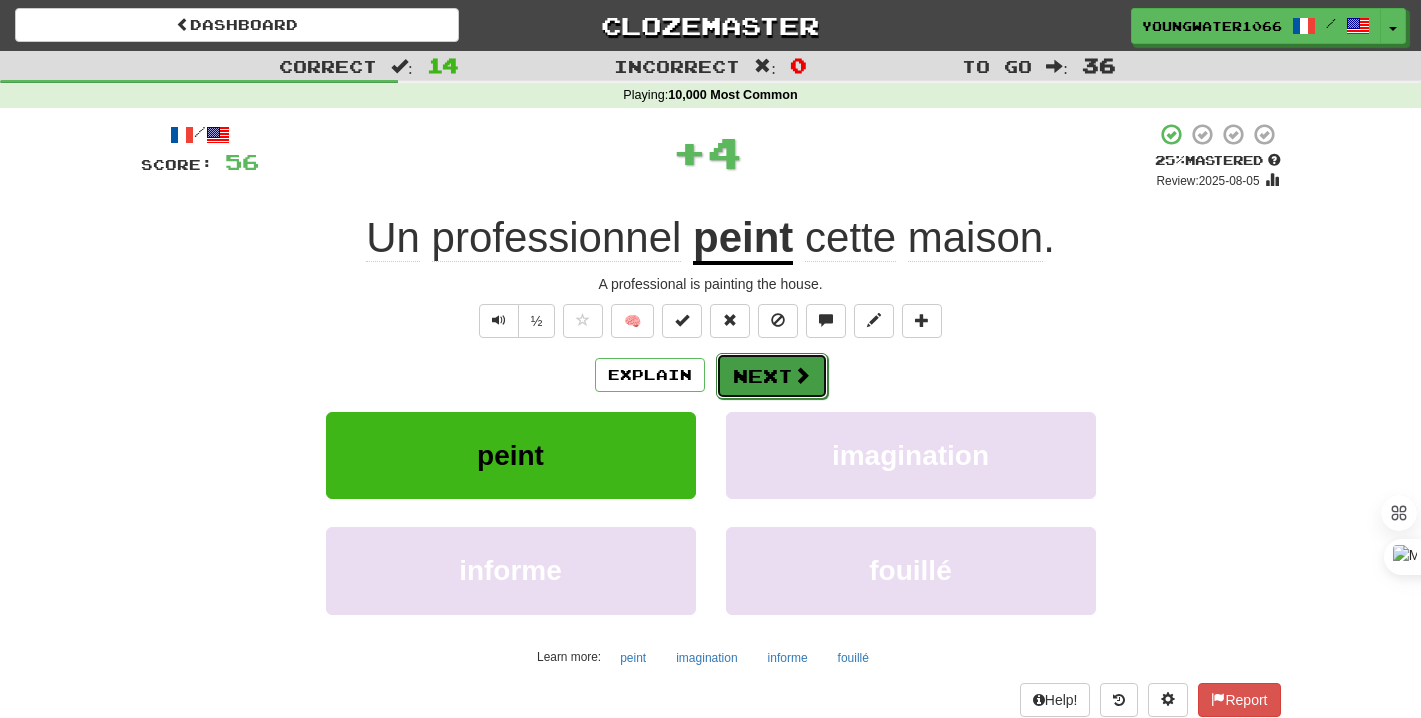 click on "Next" at bounding box center [772, 376] 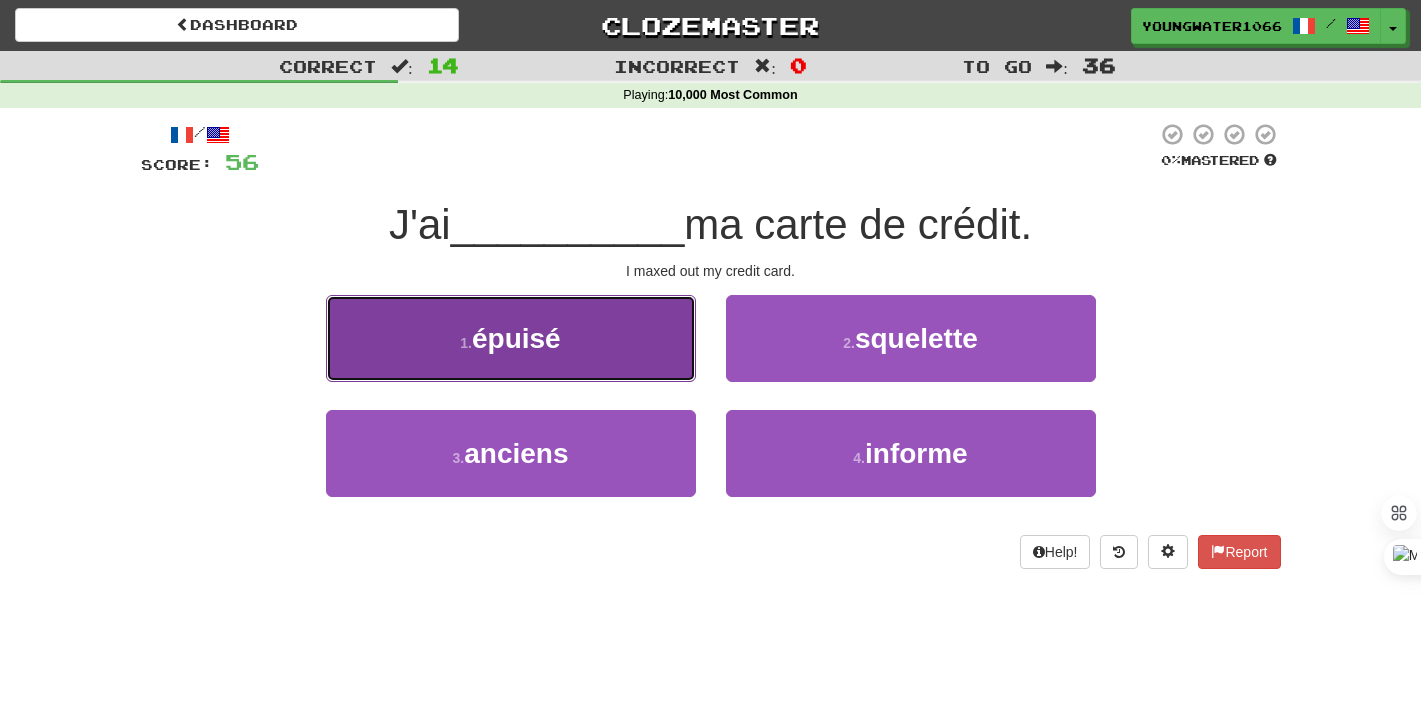 click on "1 .  épuisé" at bounding box center (511, 338) 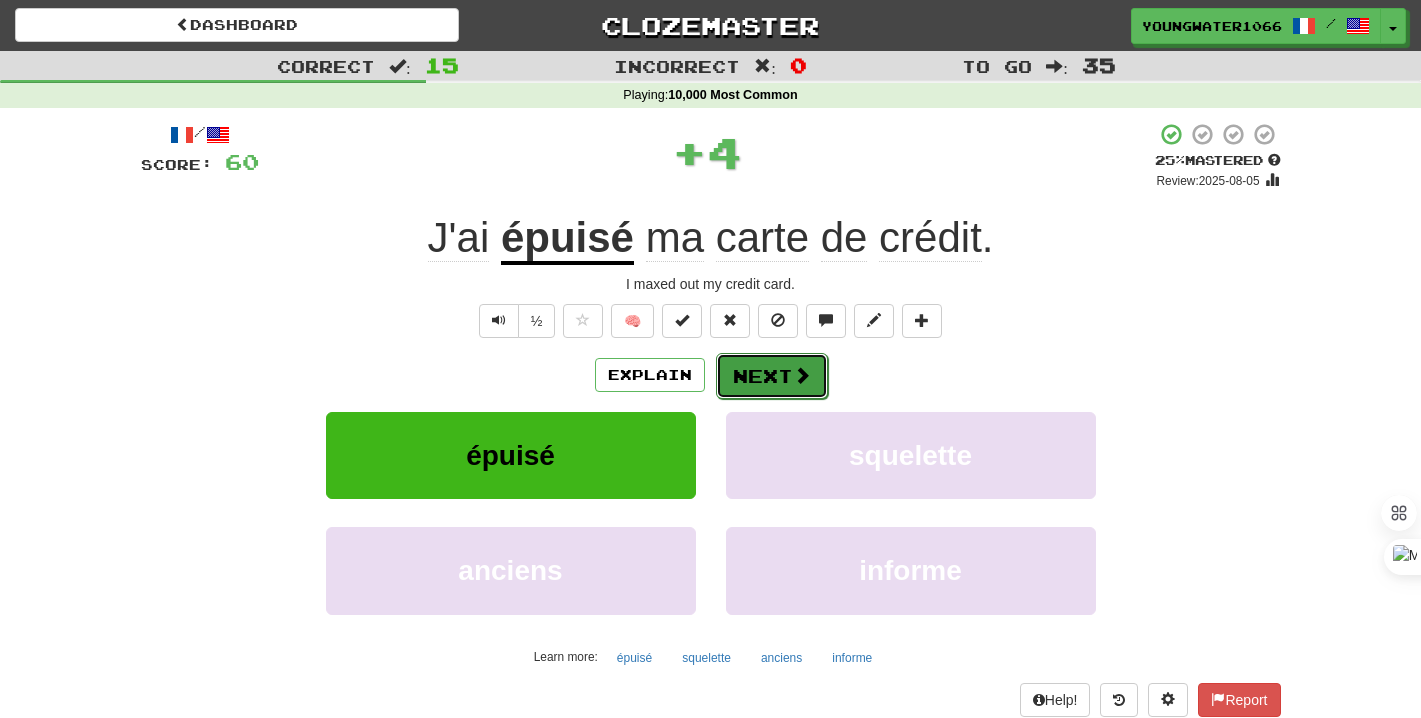 click on "Next" at bounding box center [772, 376] 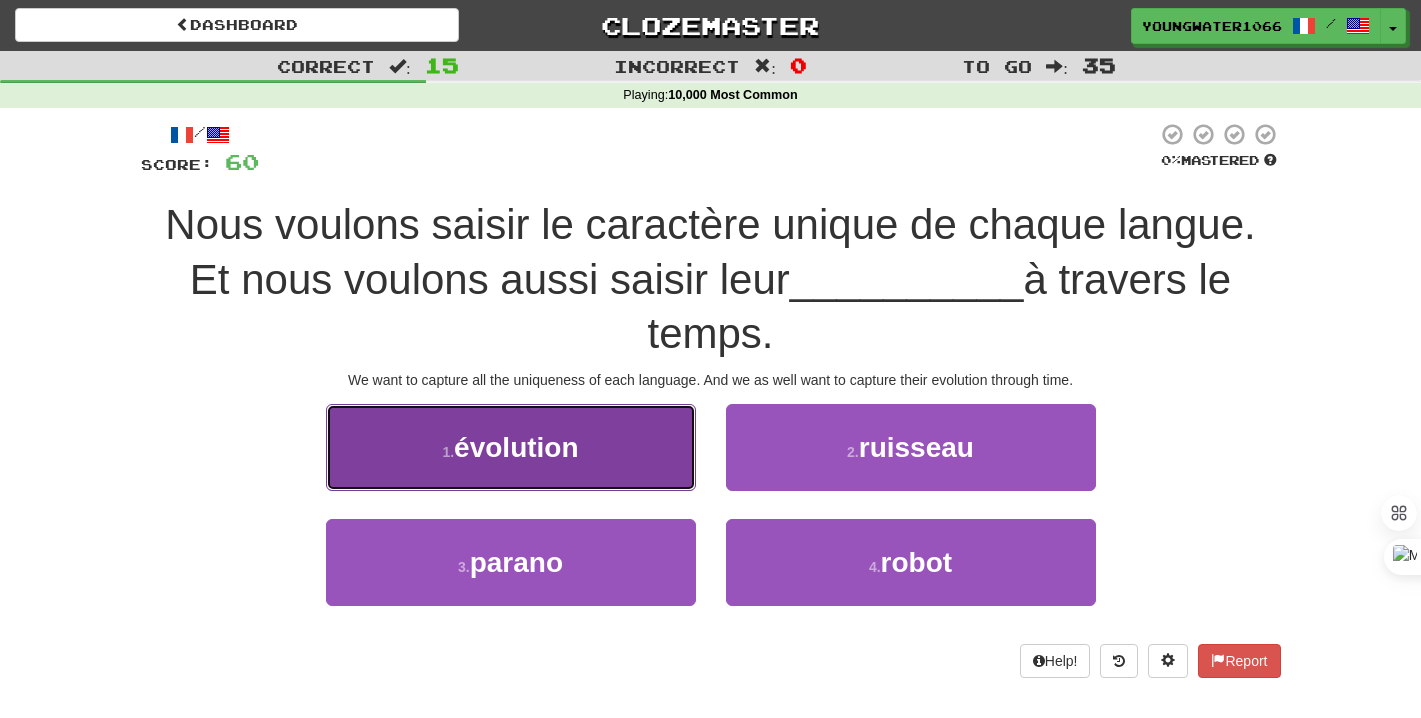 click on "1 .  évolution" at bounding box center (511, 447) 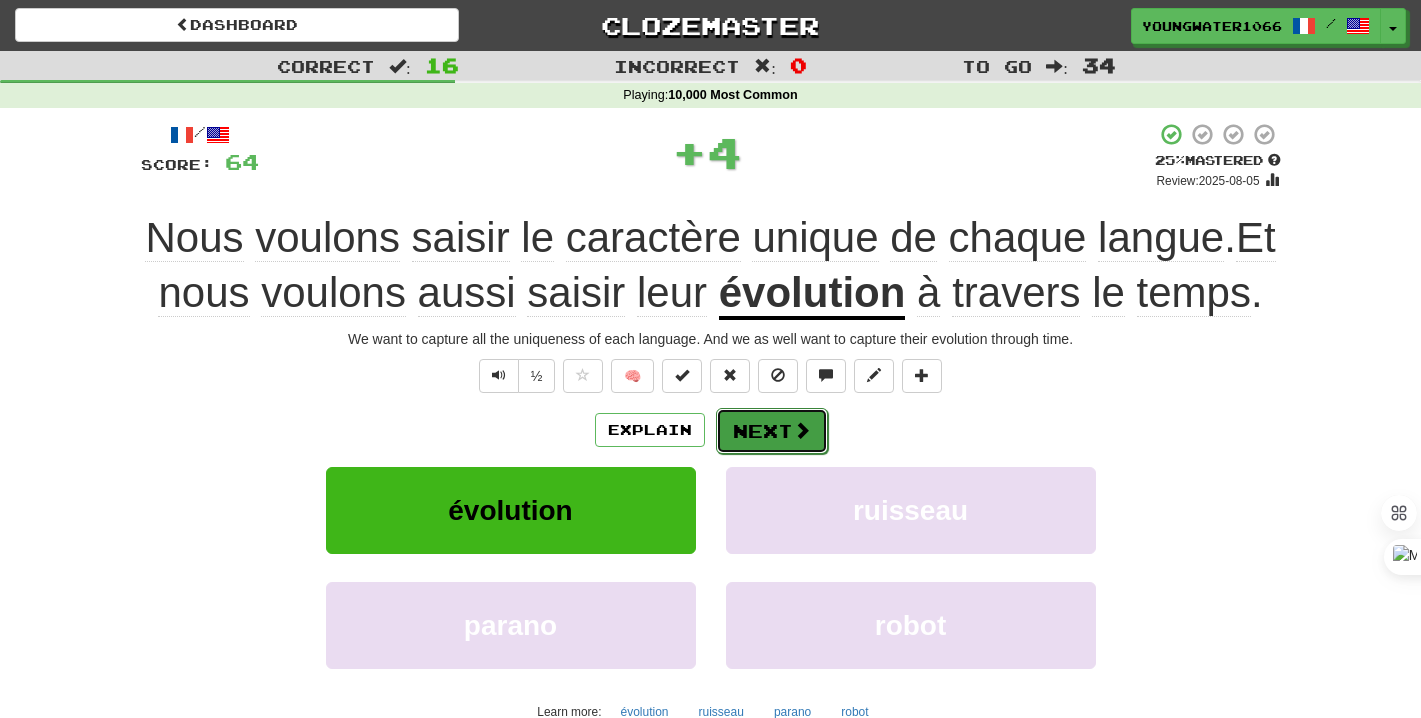 click on "Next" at bounding box center (772, 431) 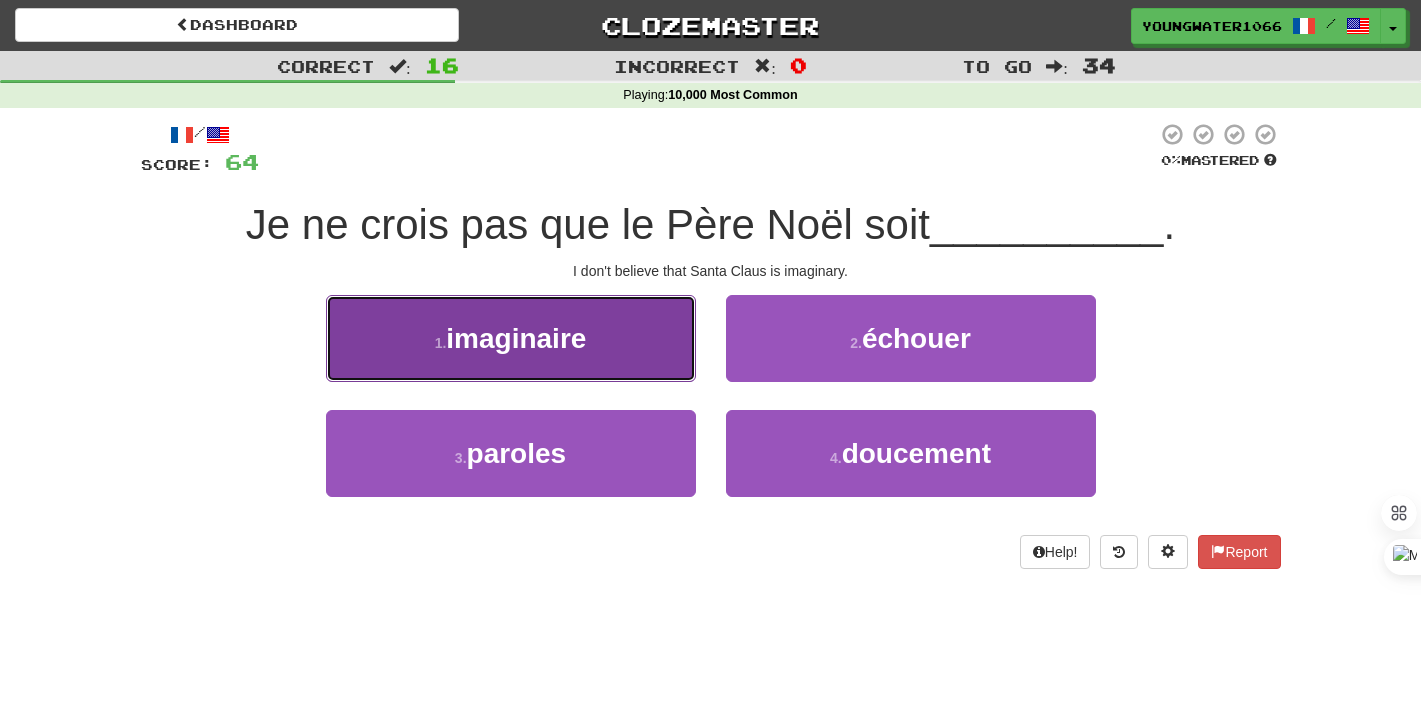 click on "1 .  imaginaire" at bounding box center [511, 338] 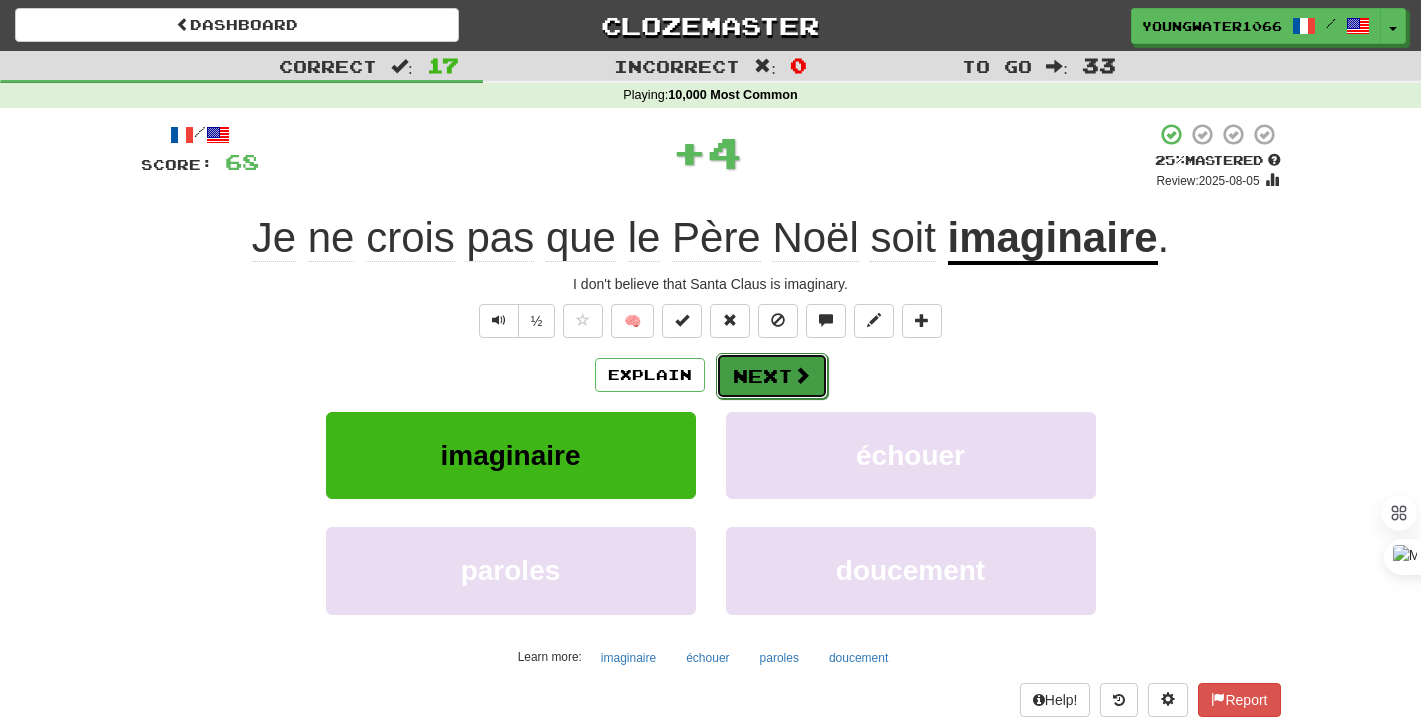 click on "Next" at bounding box center (772, 376) 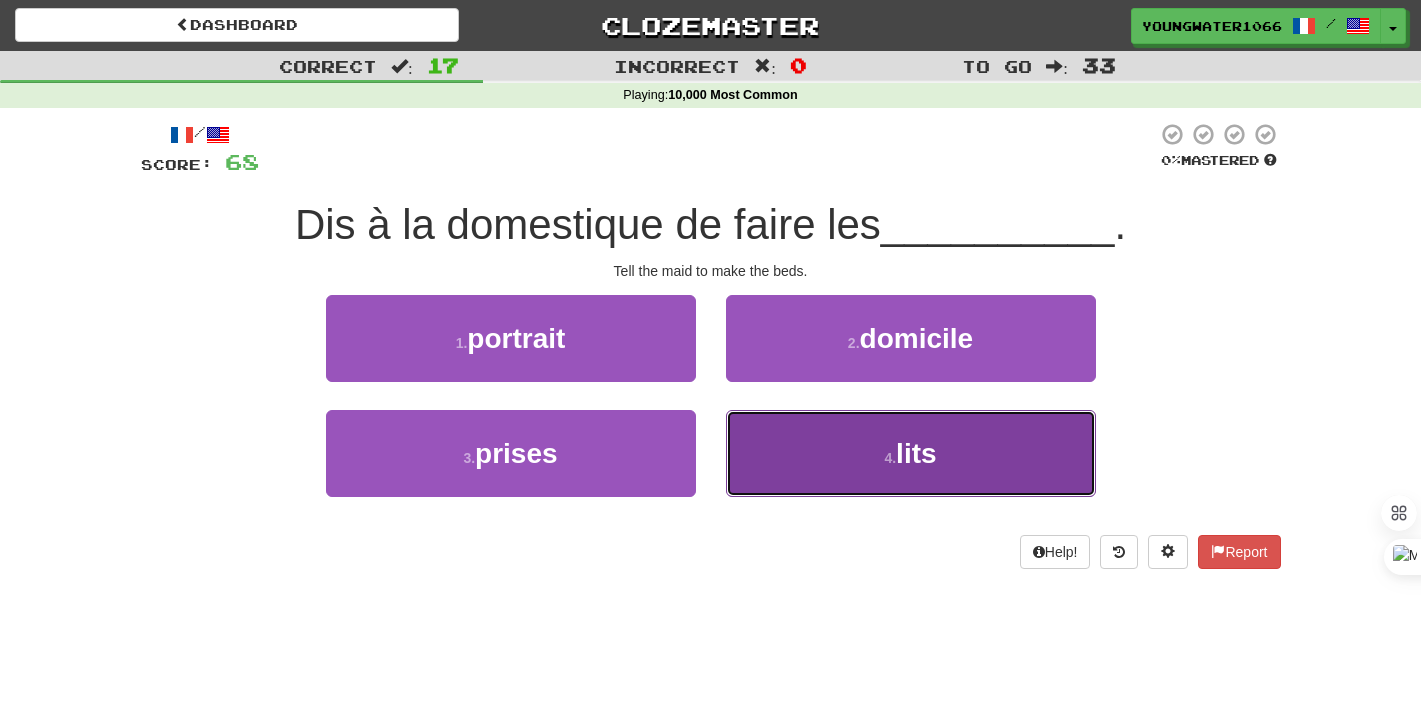 click on "4 .  lits" at bounding box center (911, 453) 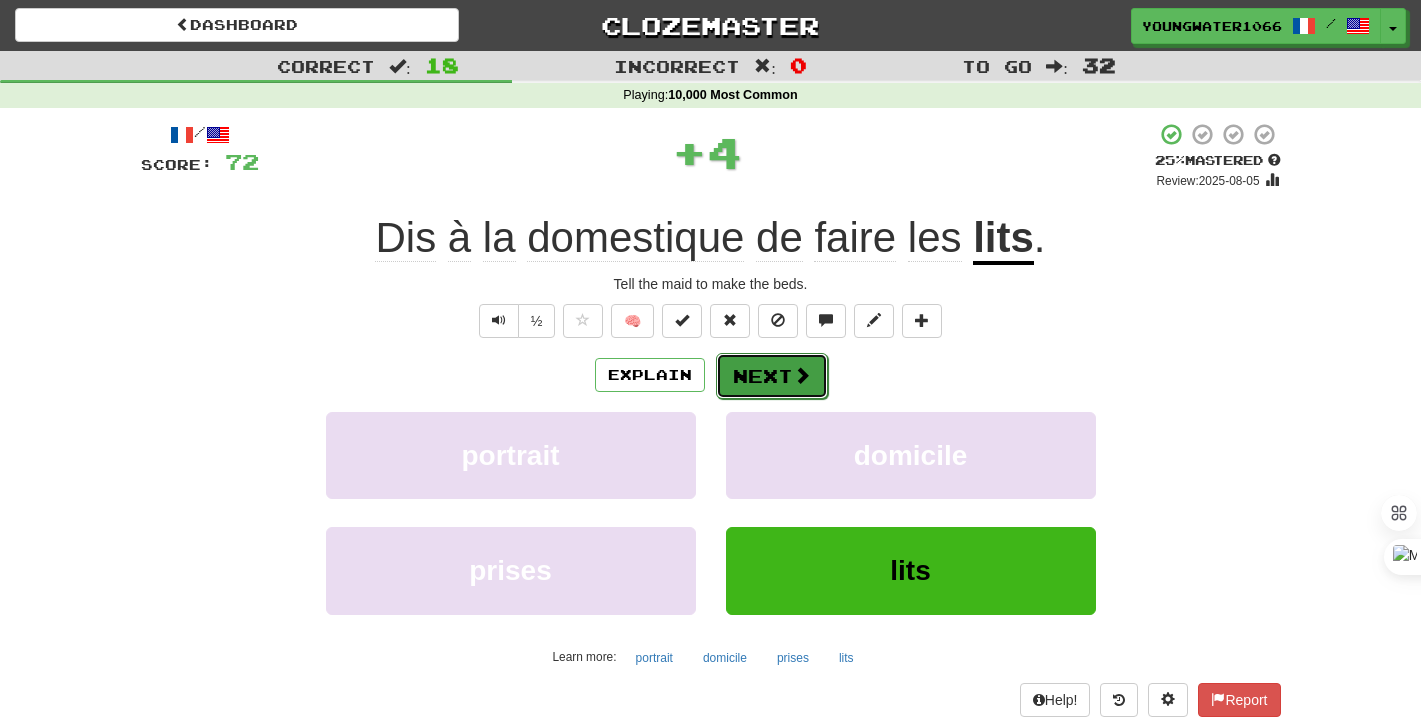 click on "Next" at bounding box center (772, 376) 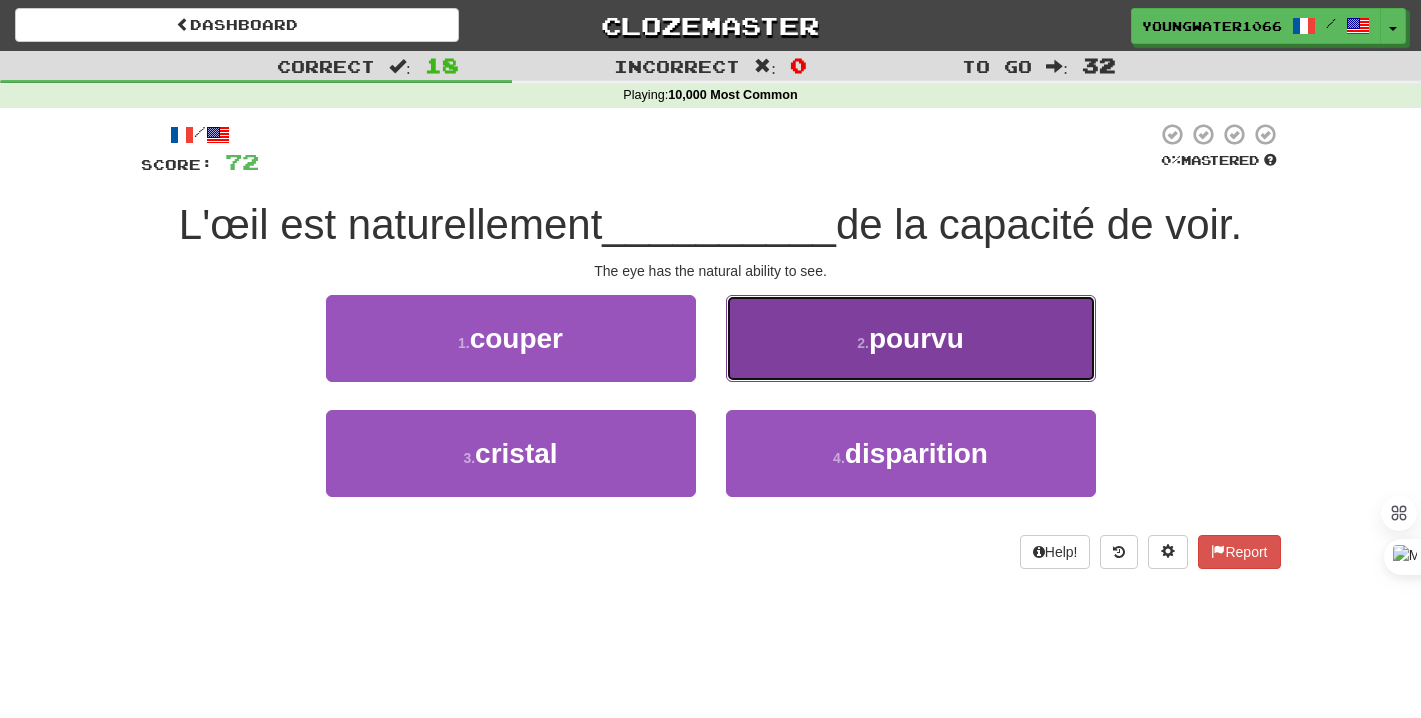 click on "2 .  pourvu" at bounding box center (911, 338) 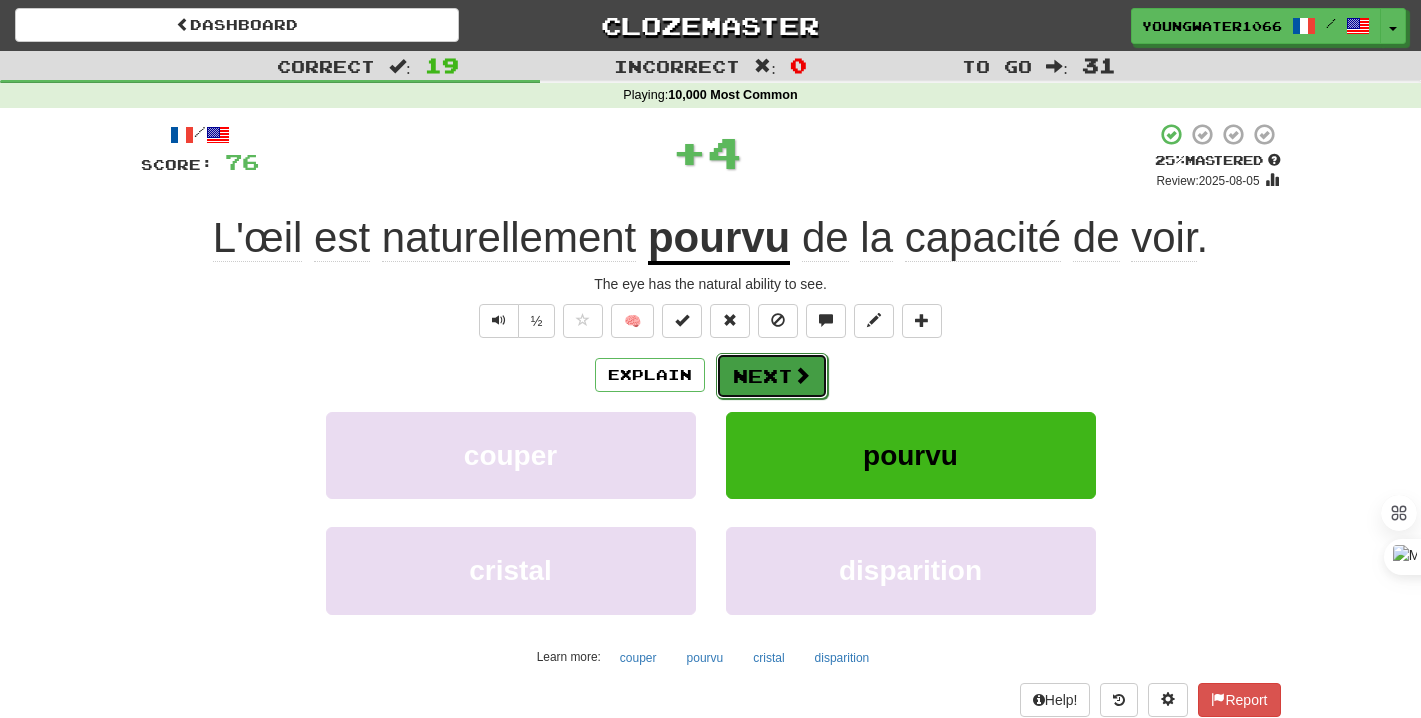click at bounding box center (802, 375) 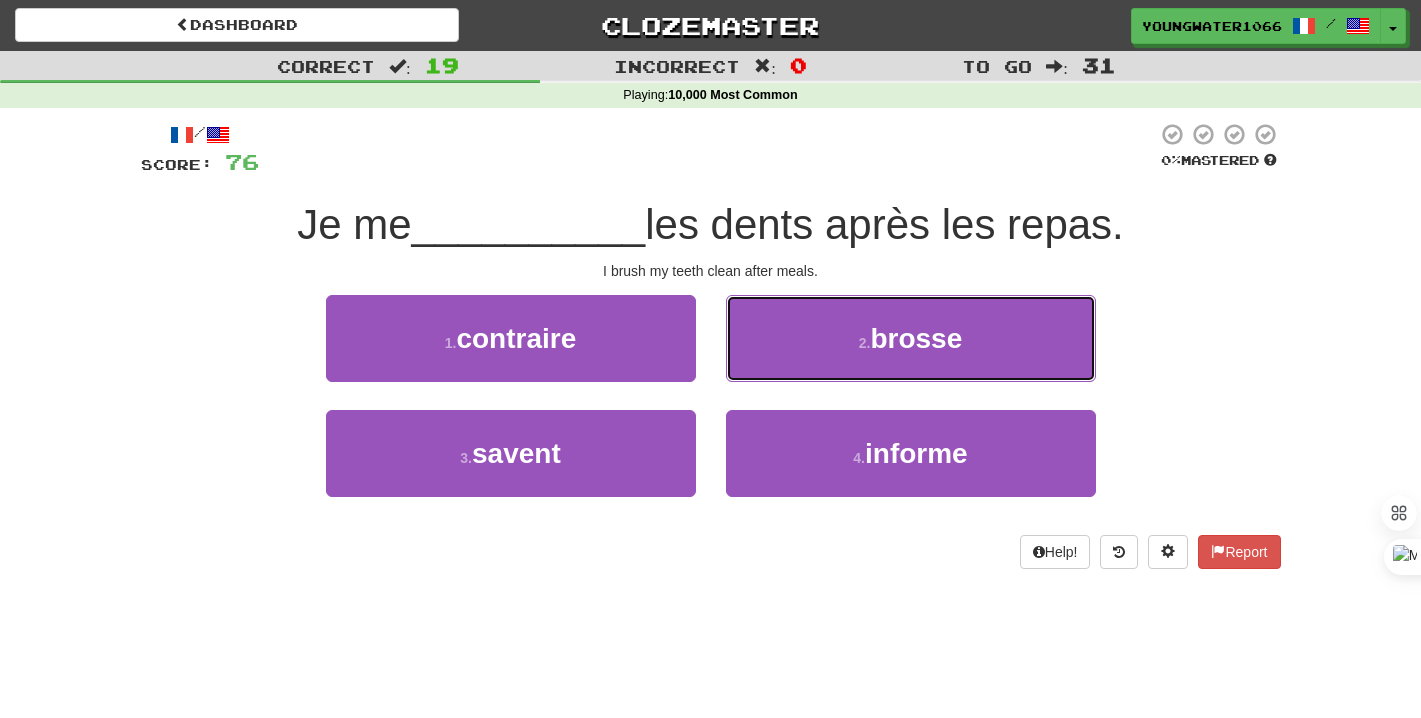 click on "2 .  brosse" at bounding box center [911, 338] 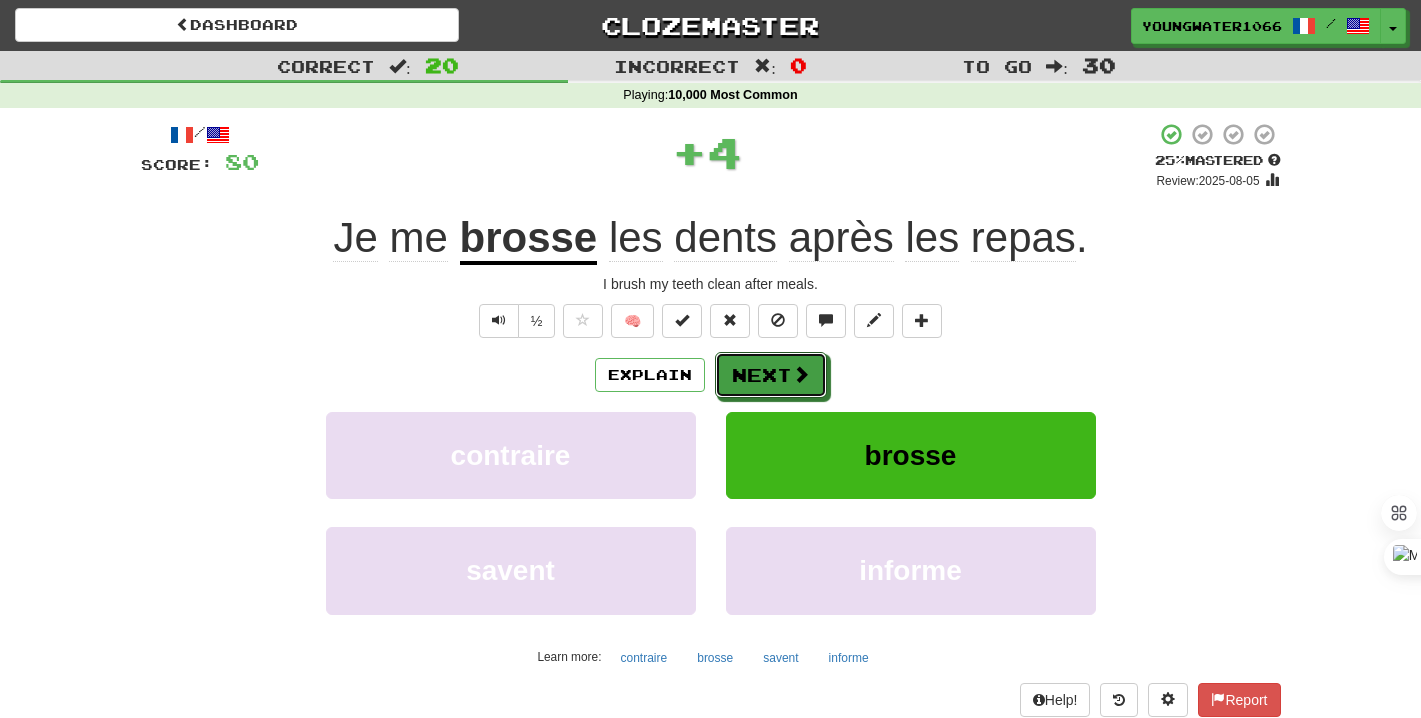 click at bounding box center [801, 374] 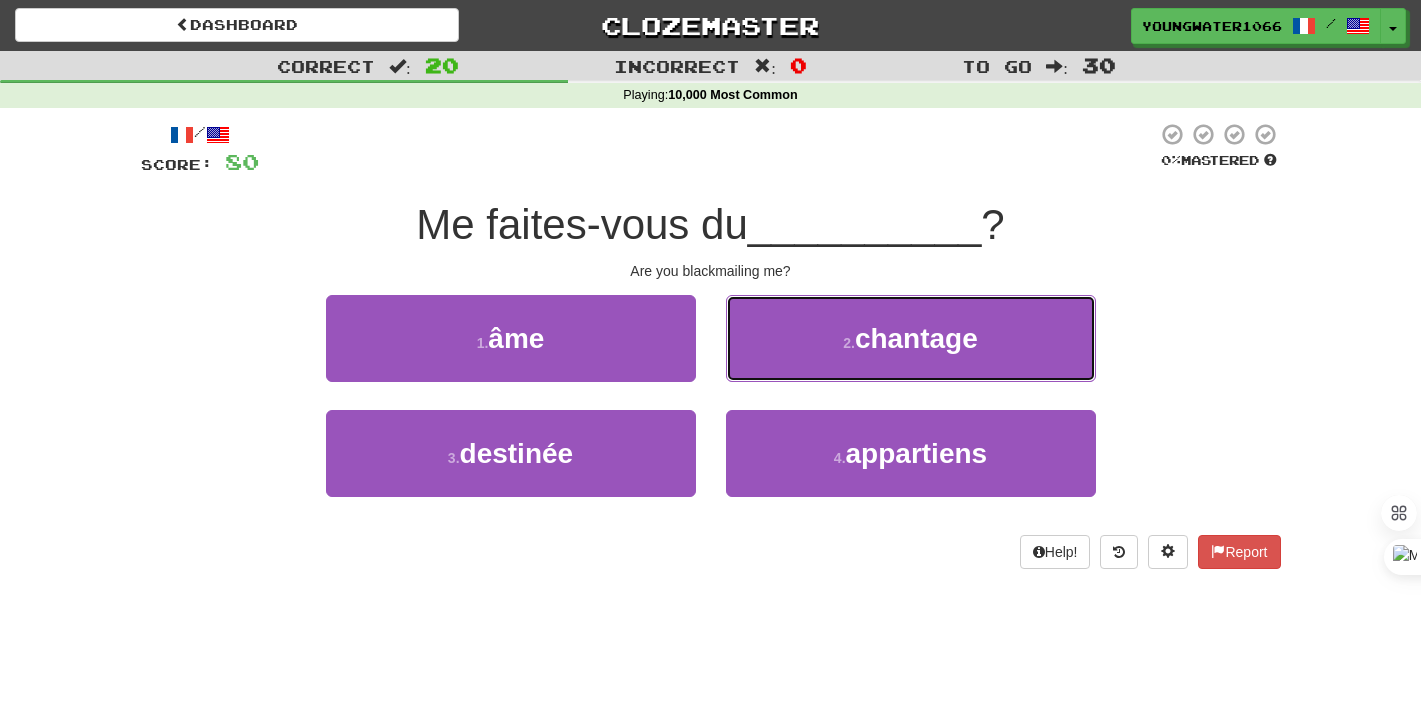 click on "2 .  chantage" at bounding box center (911, 338) 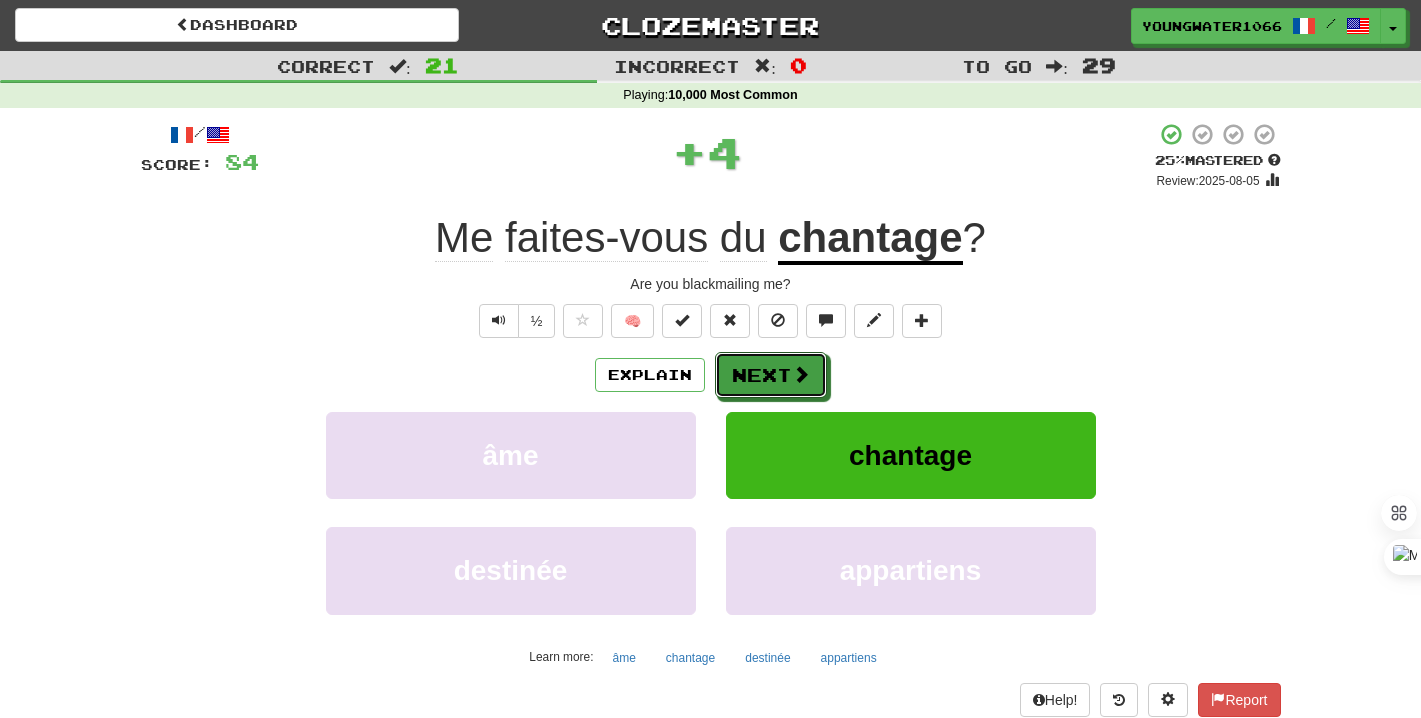 click at bounding box center (801, 374) 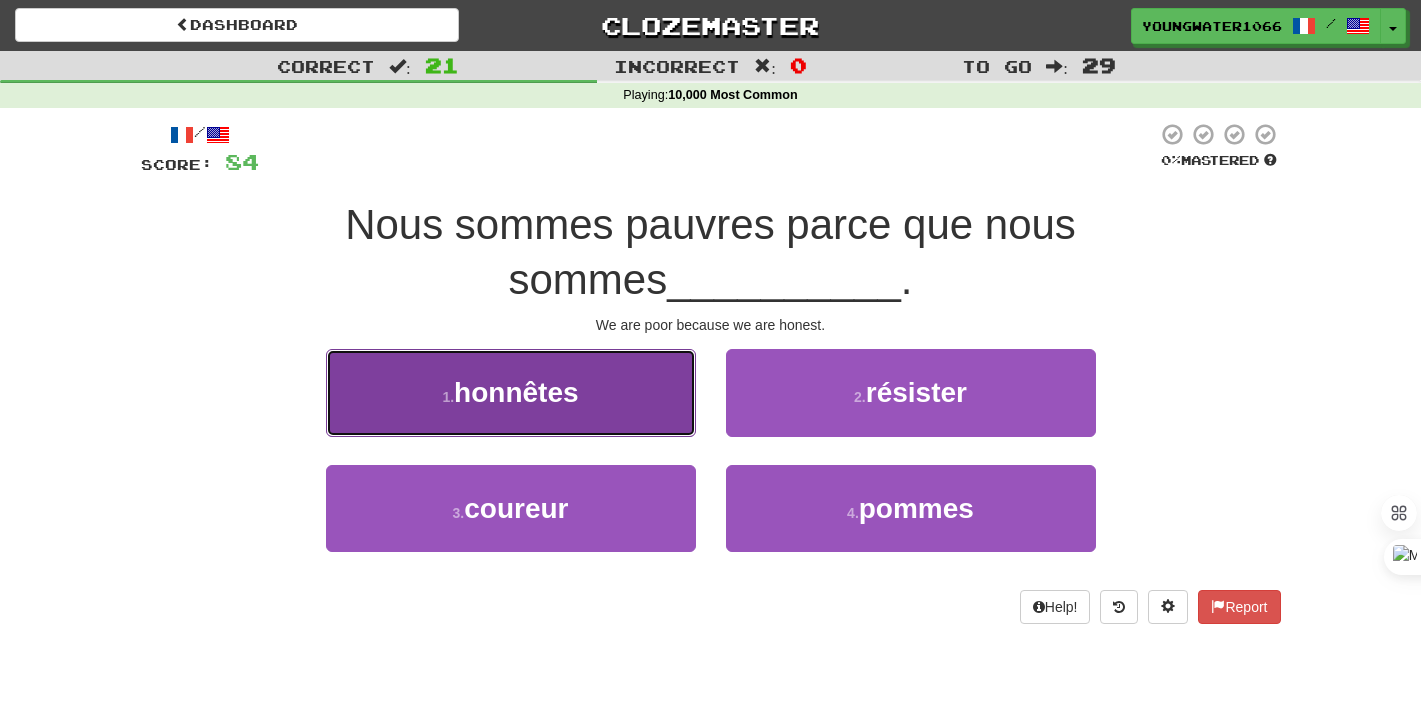 click on "1 .  honnêtes" at bounding box center [511, 392] 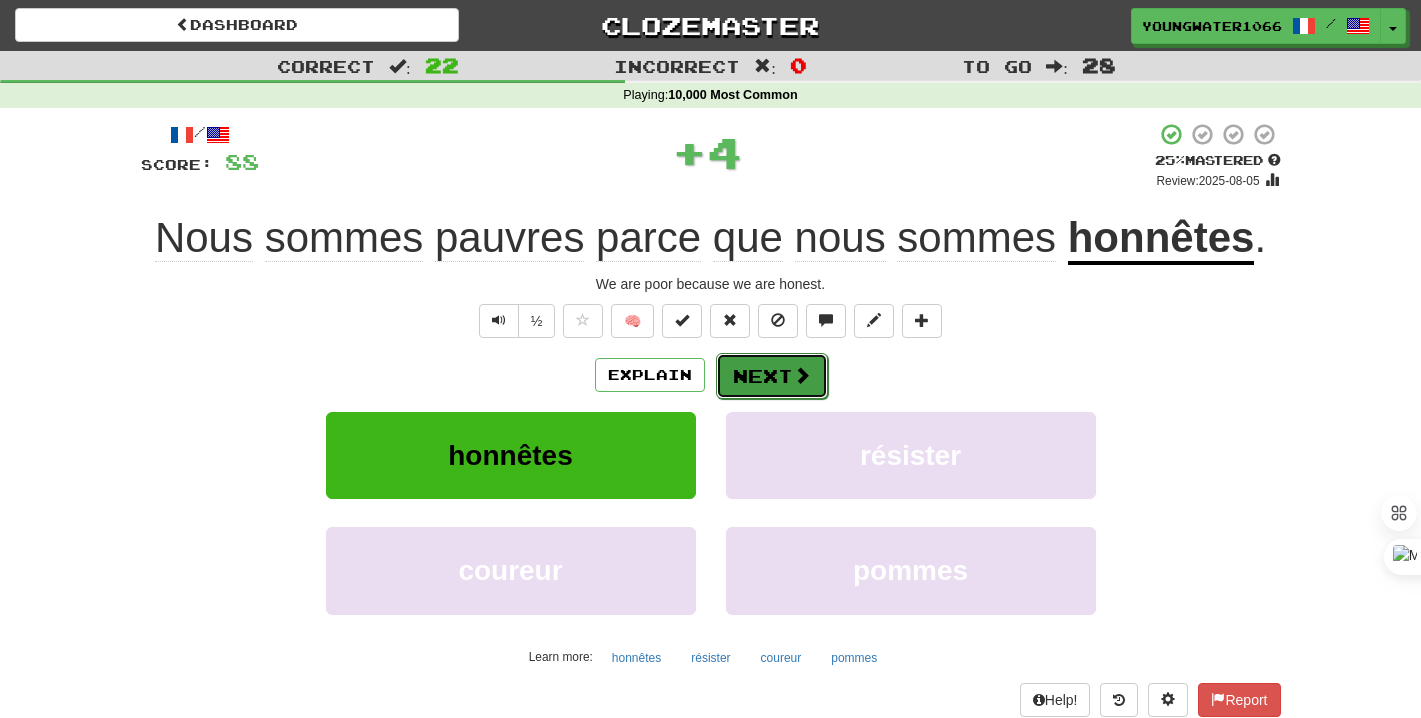 click on "Next" at bounding box center (772, 376) 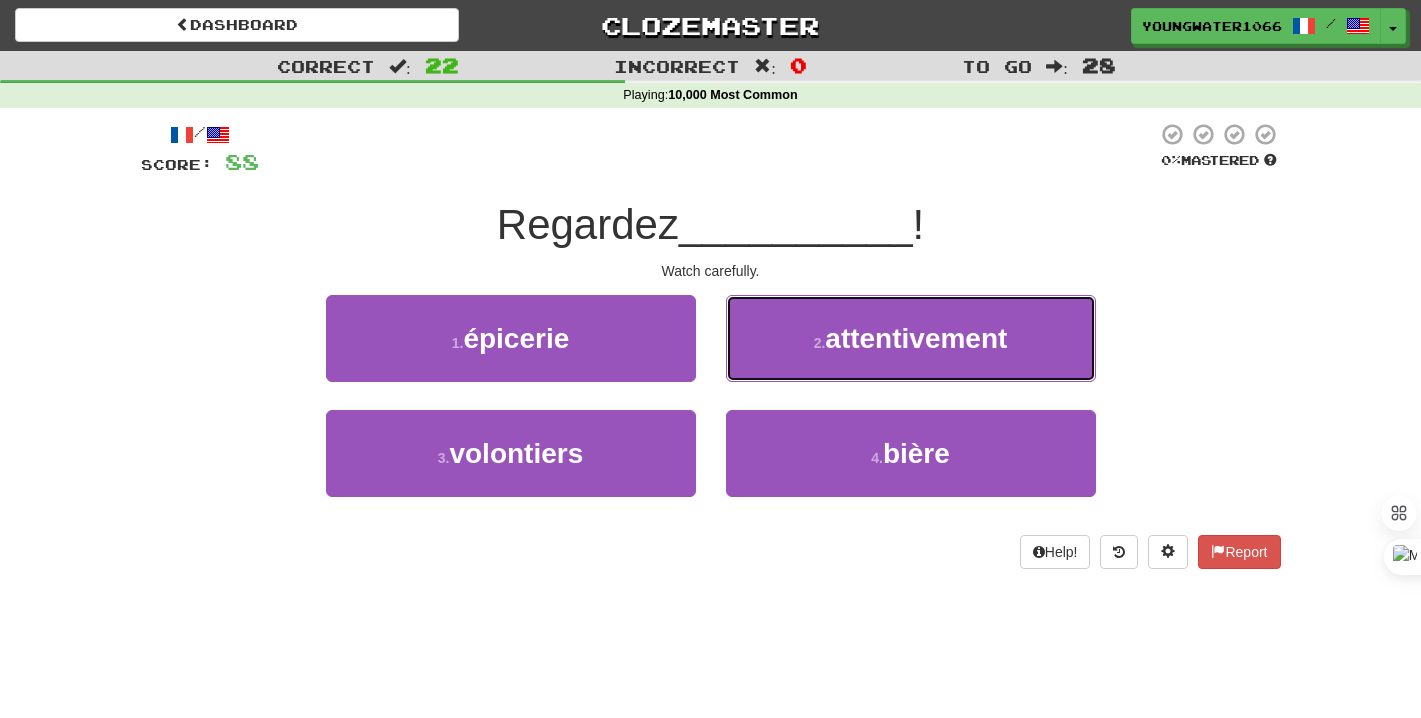 click on "2 .  attentivement" at bounding box center [911, 338] 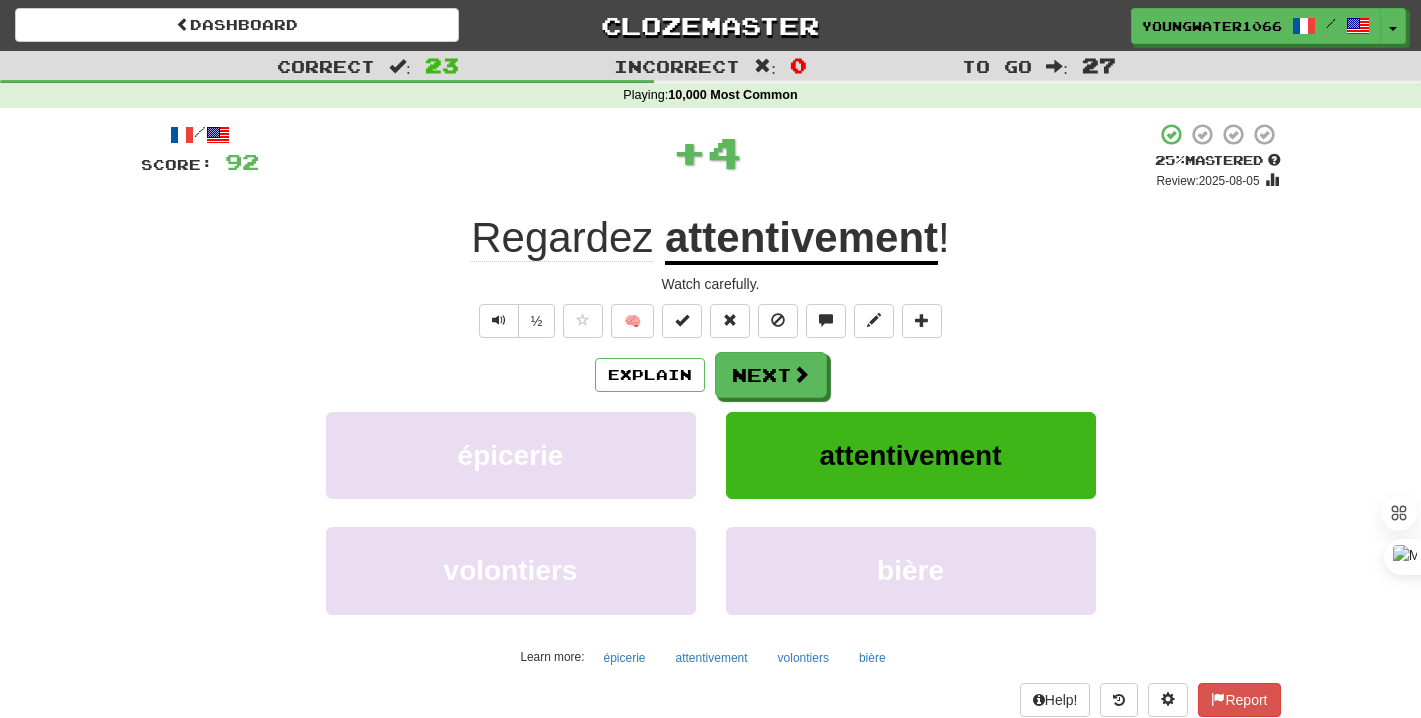 click on "Next" at bounding box center [771, 375] 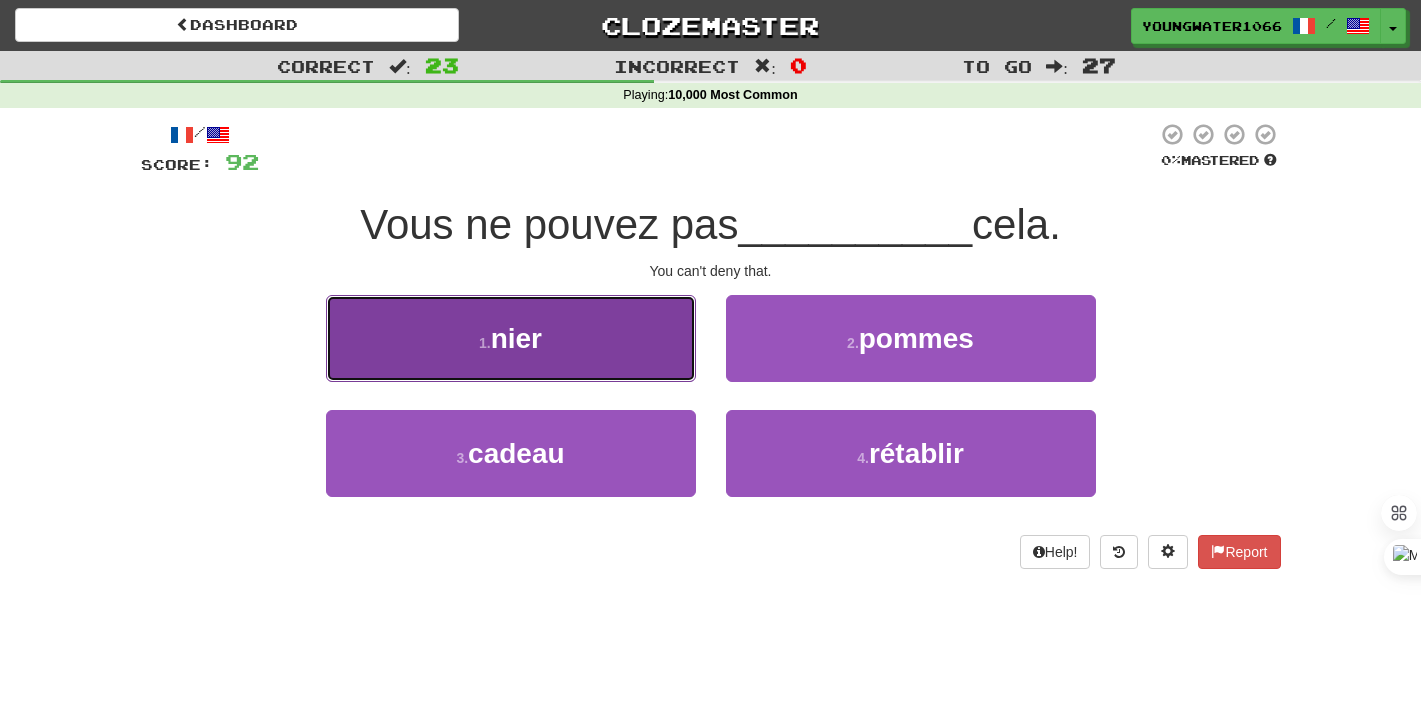 click on "1 .  nier" at bounding box center [511, 338] 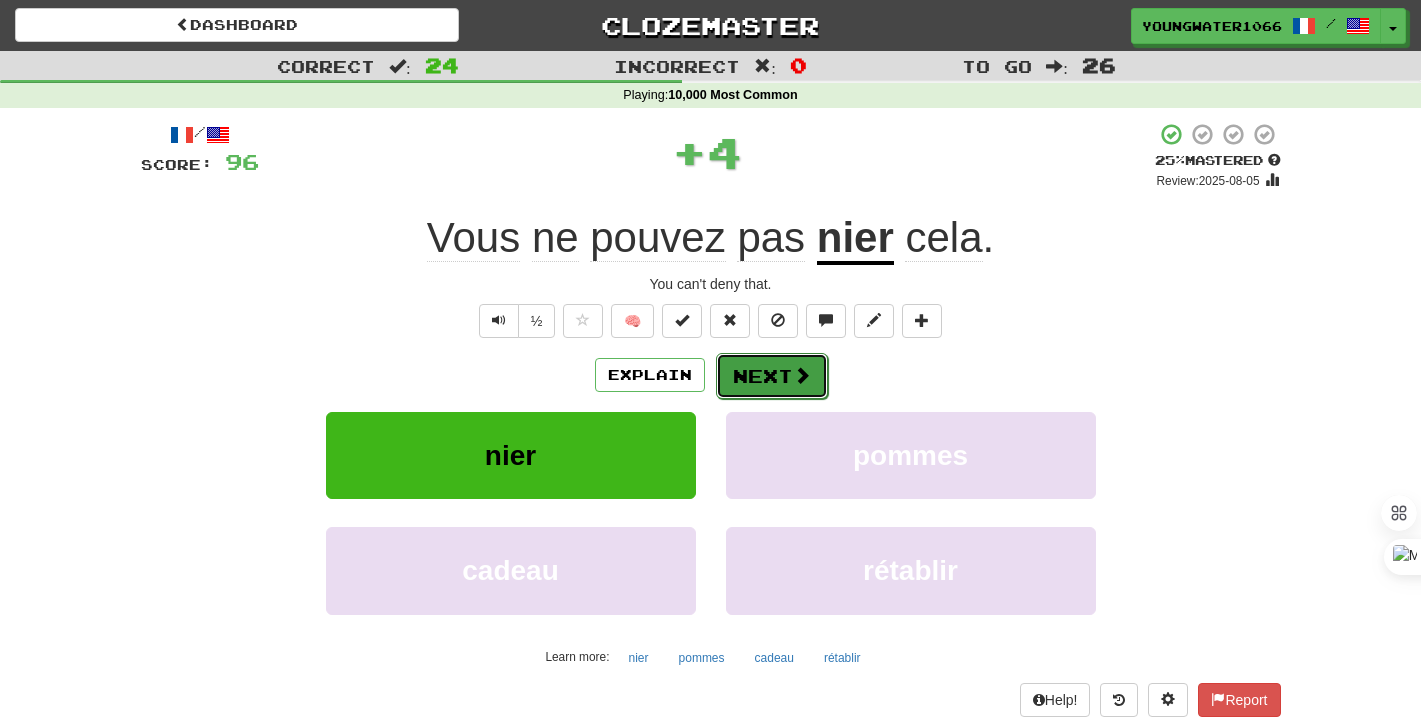 click on "Next" at bounding box center (772, 376) 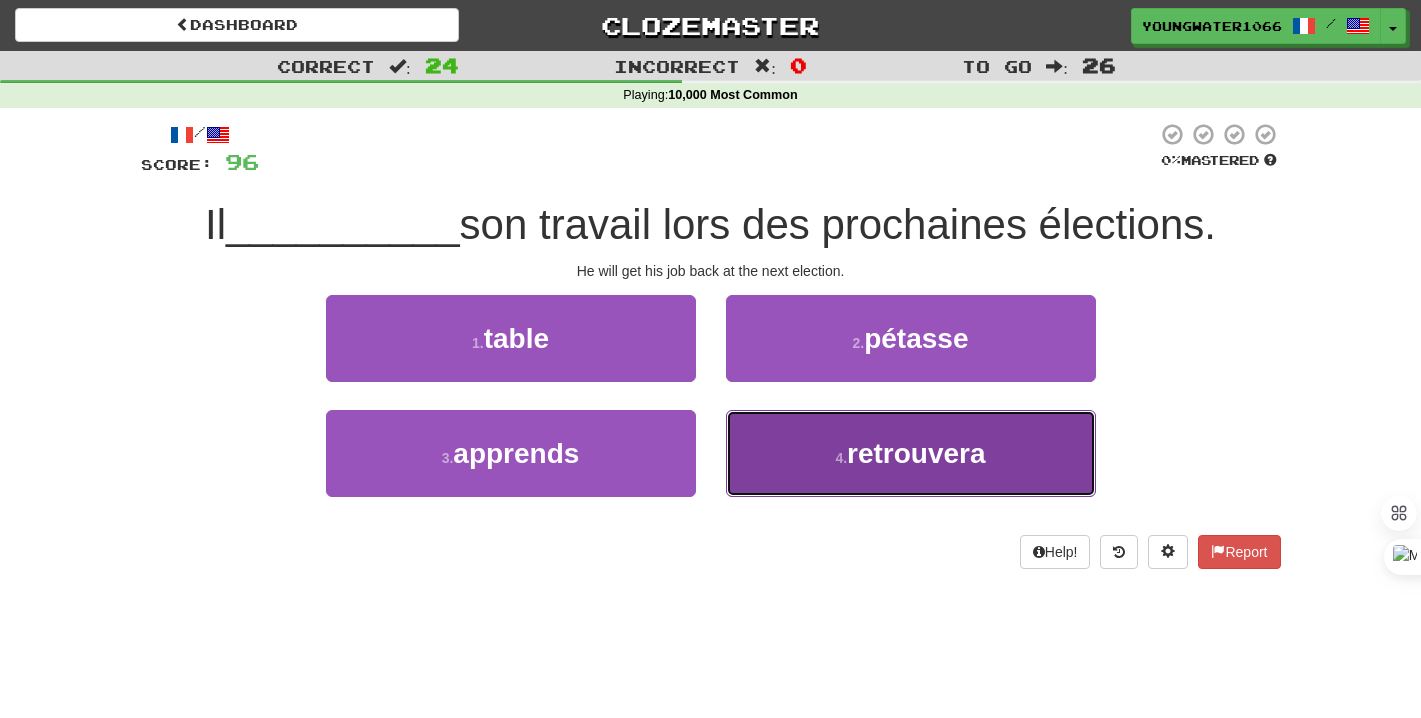 click on "4 .  retrouvera" at bounding box center (911, 453) 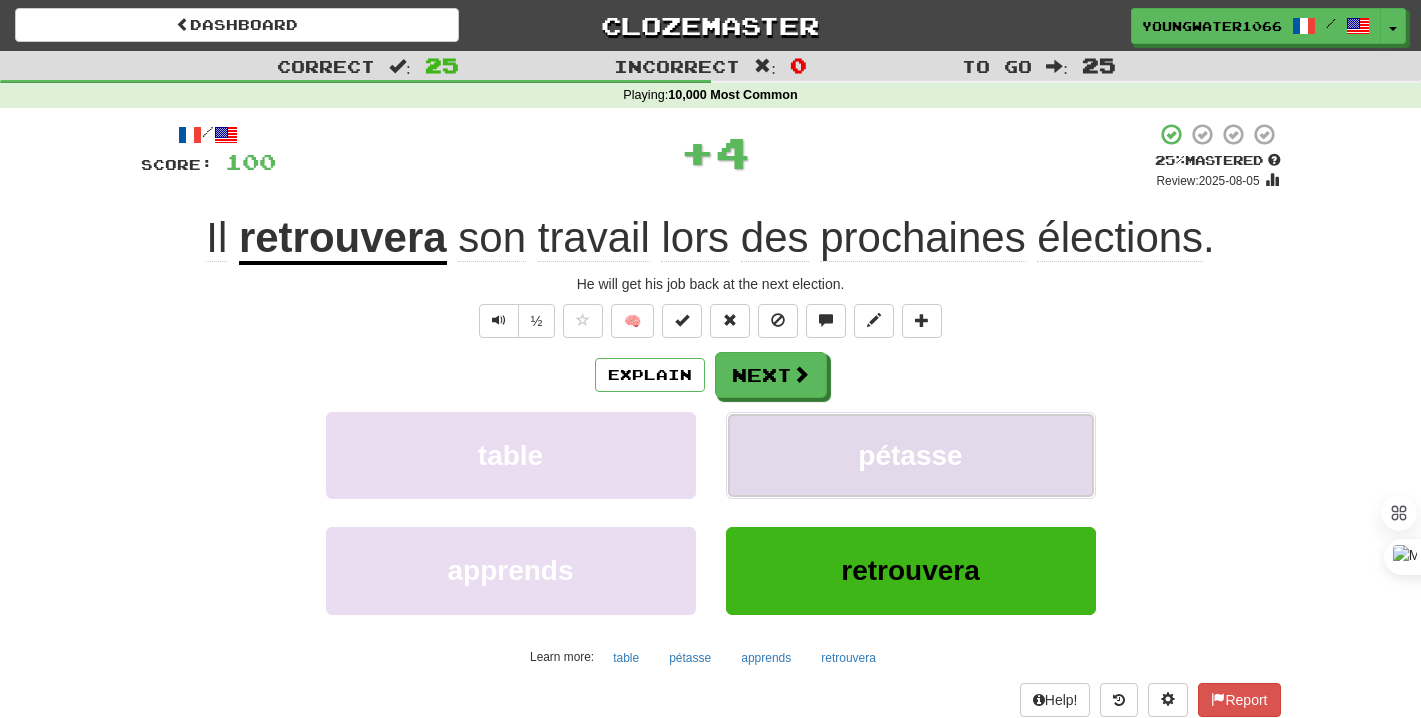 click on "pétasse" at bounding box center [911, 455] 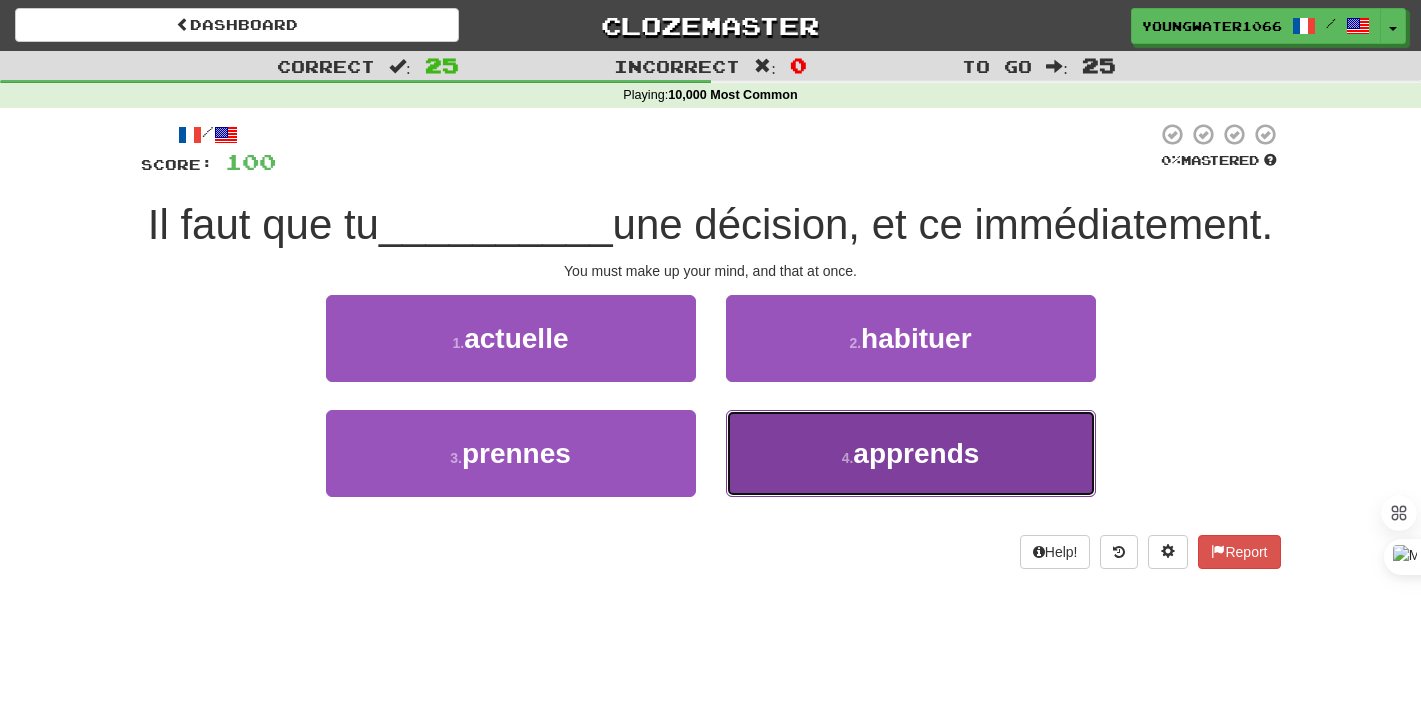click on "4 .  apprends" at bounding box center (911, 453) 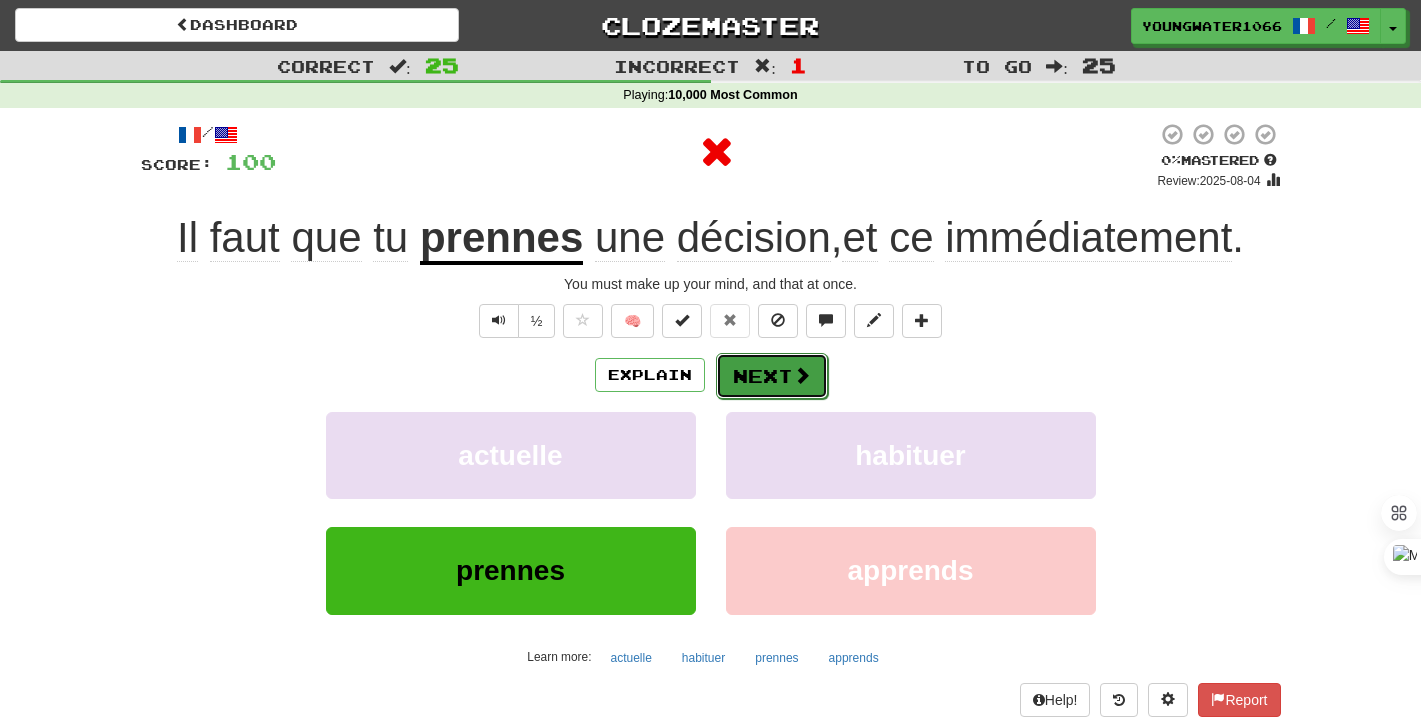 click on "Next" at bounding box center [772, 376] 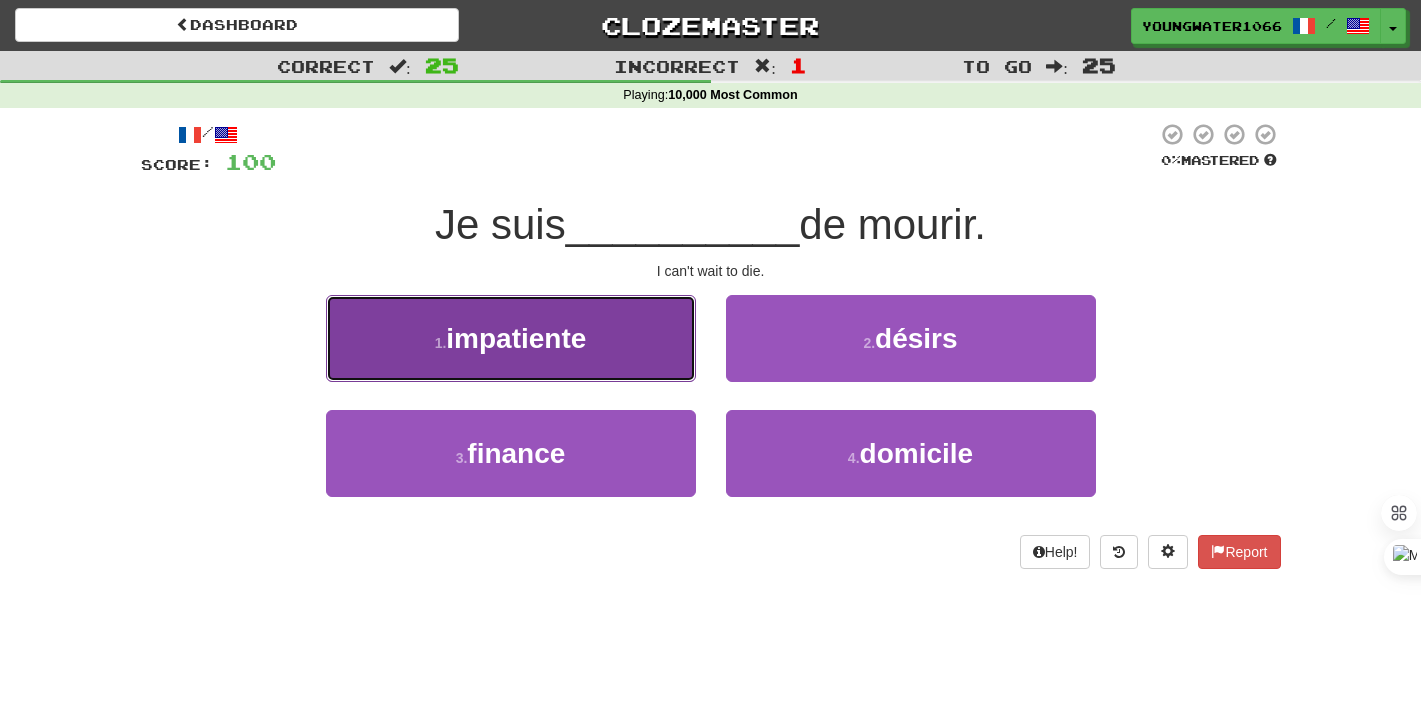 click on "1 .  impatiente" at bounding box center (511, 338) 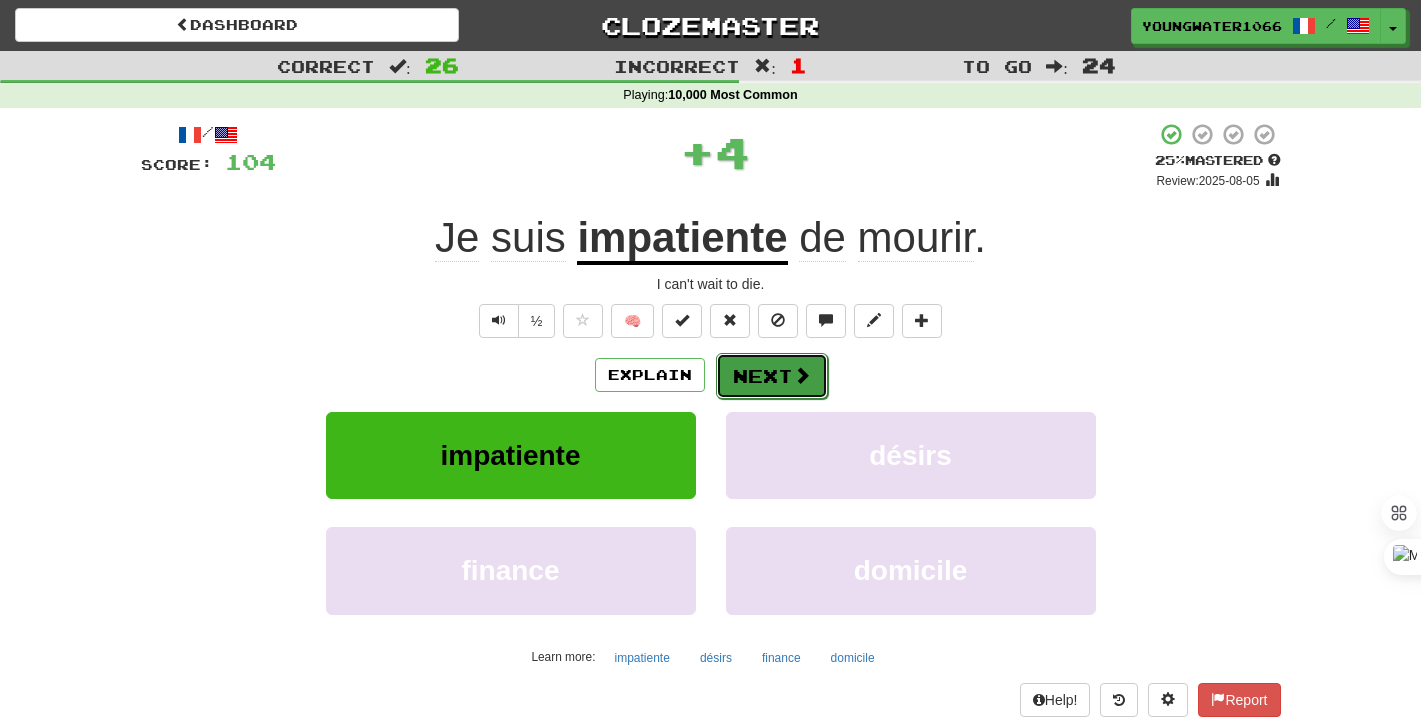 click on "Next" at bounding box center [772, 376] 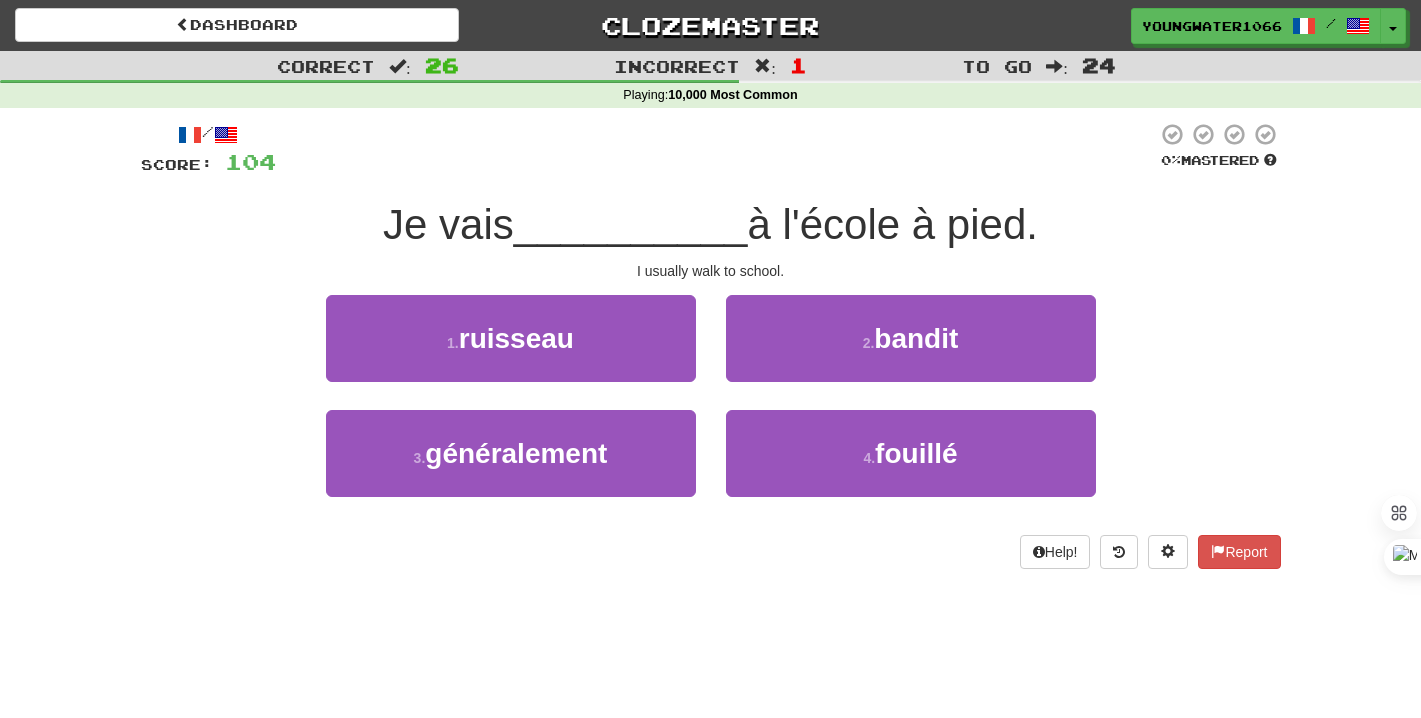 click on "3 .  généralement" at bounding box center (511, 467) 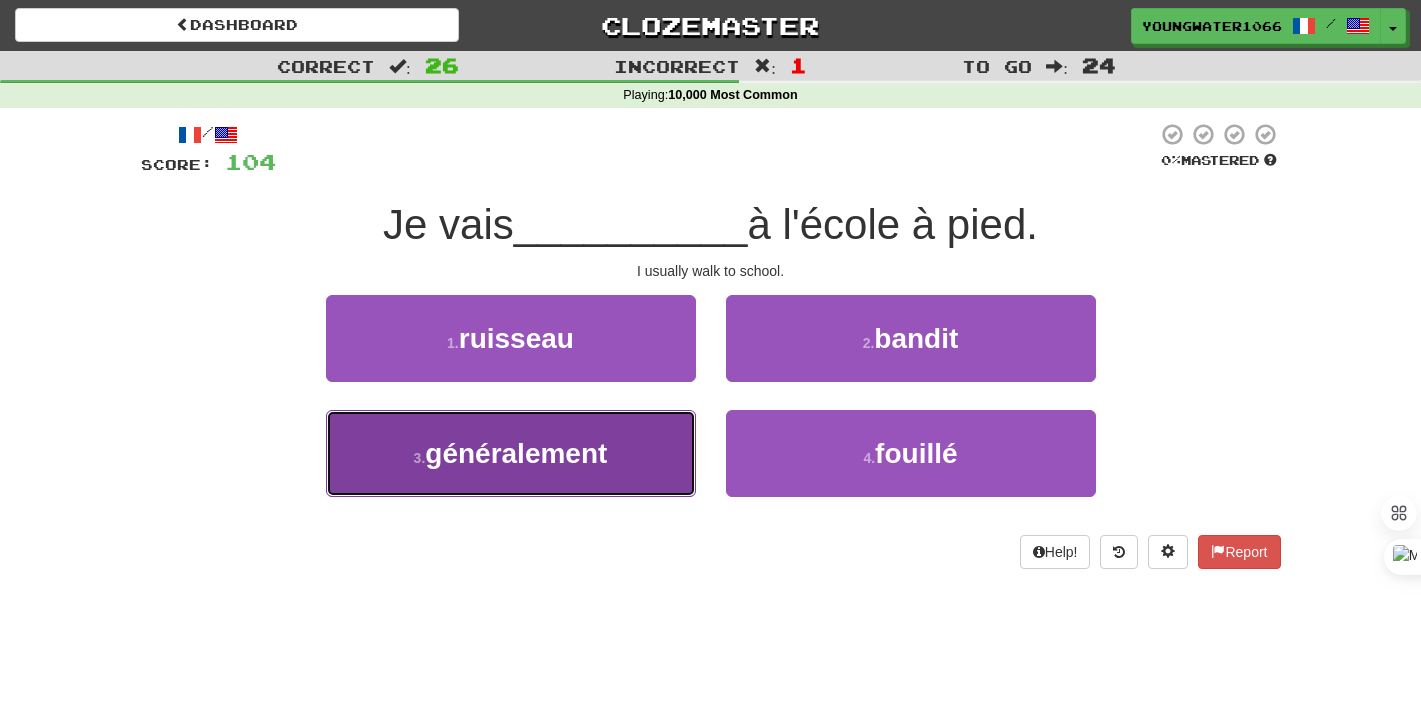 click on "3 .  généralement" at bounding box center (511, 453) 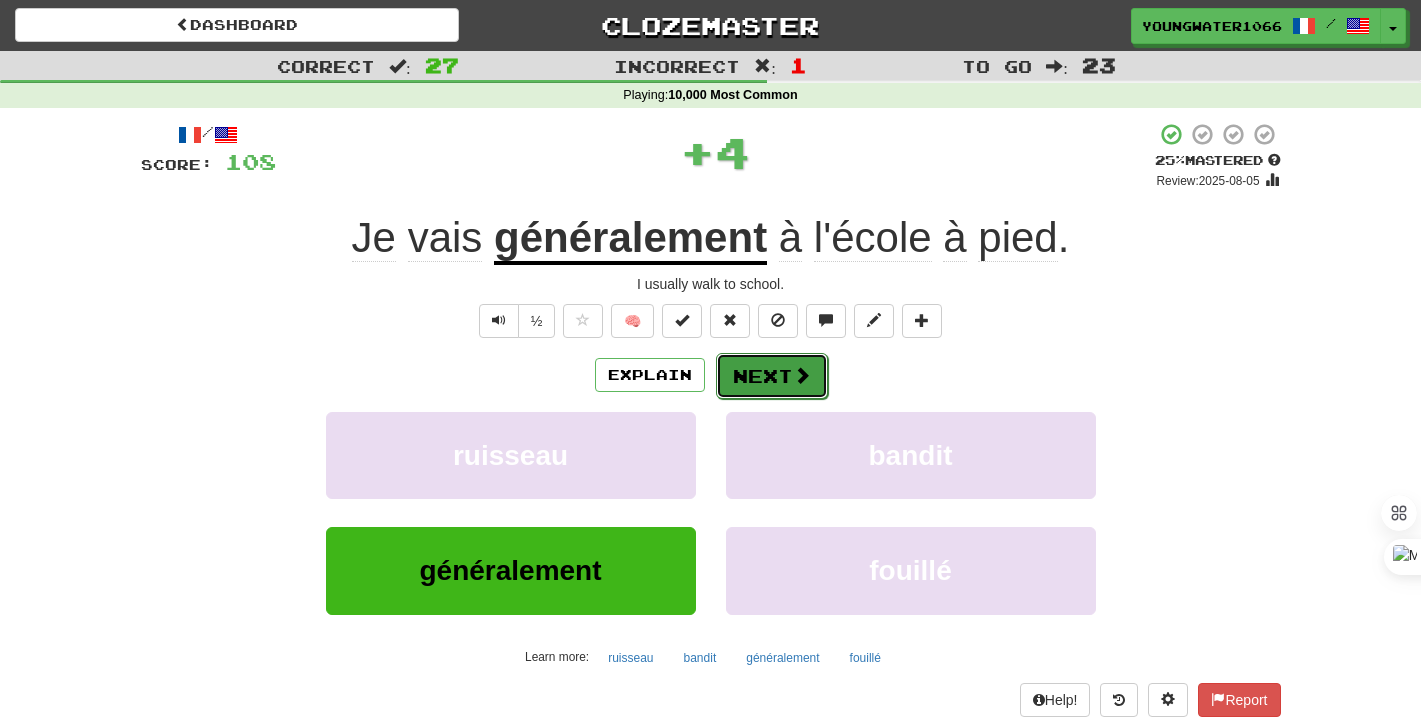 click on "Next" at bounding box center [772, 376] 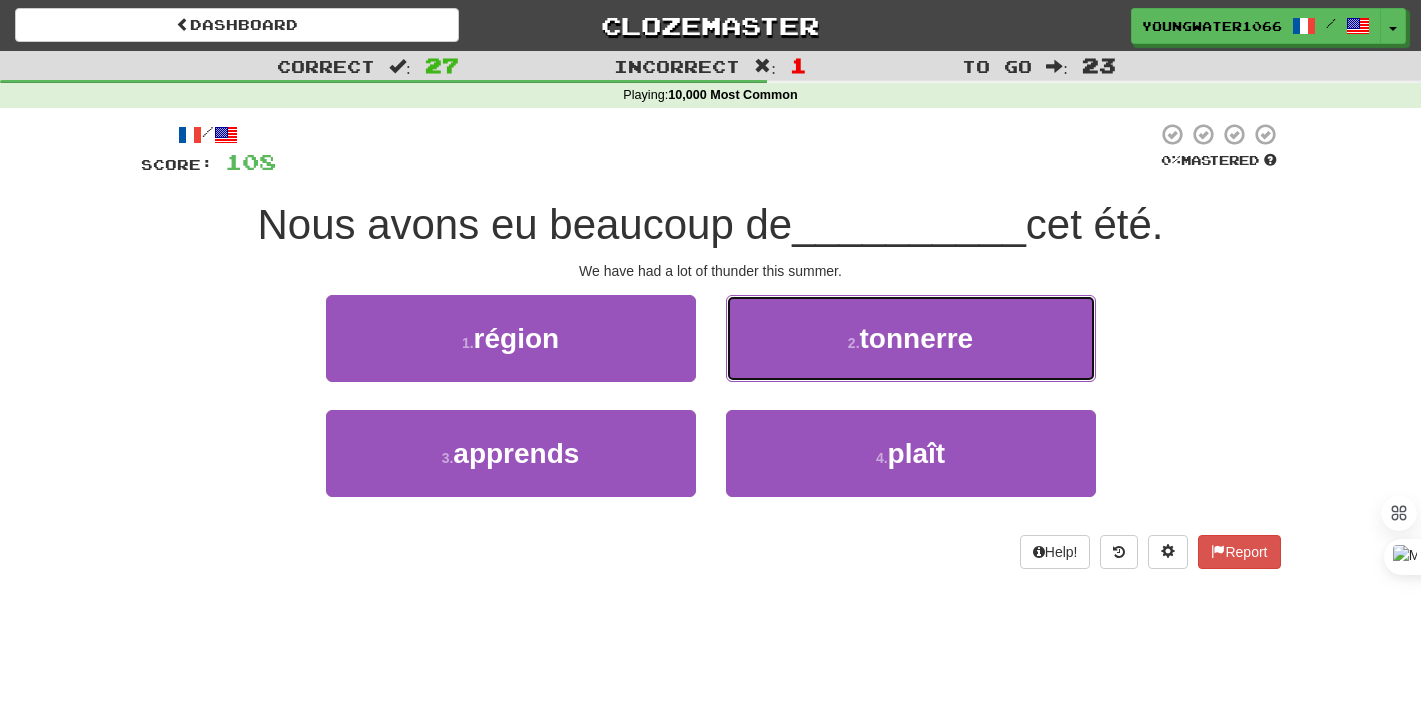 click on "2 .  tonnerre" at bounding box center [911, 338] 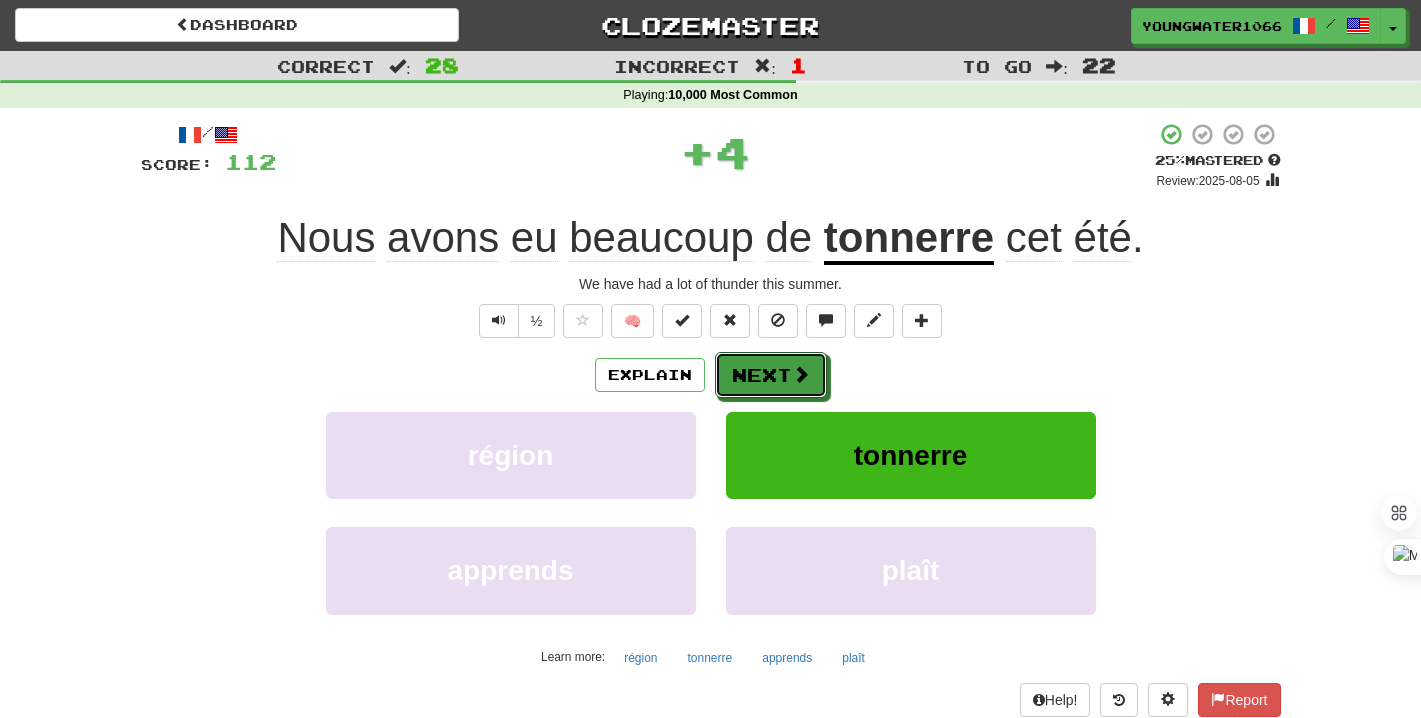 click on "Next" at bounding box center (771, 375) 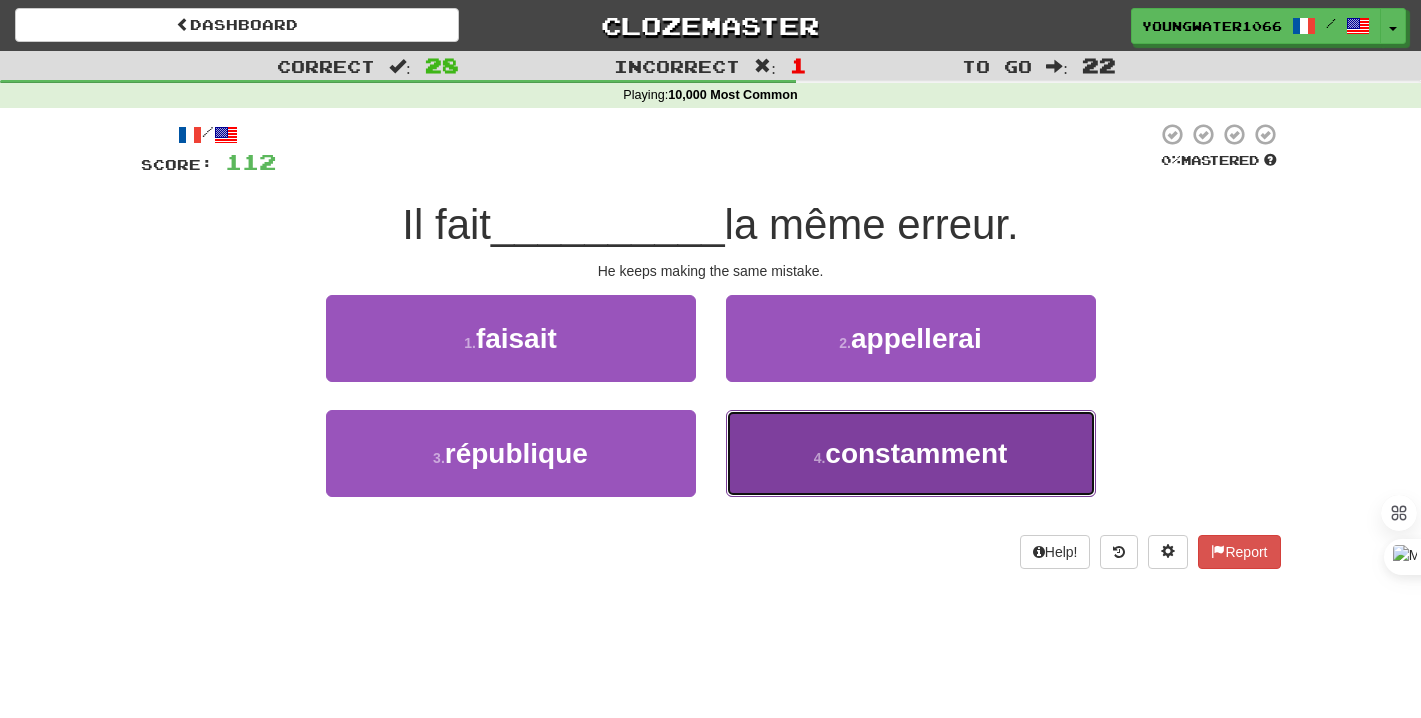 click on "4 .  constamment" at bounding box center (911, 453) 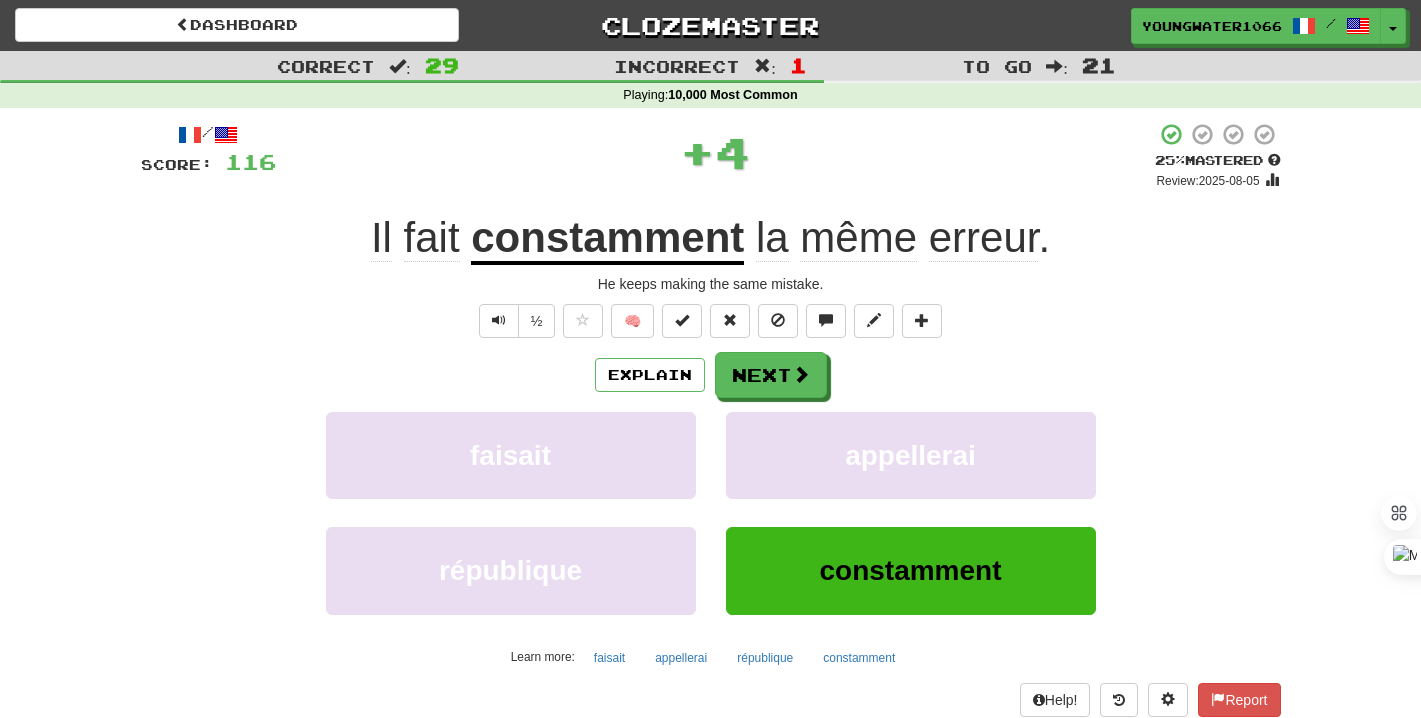 click on "Explain Next faisait appellerai république constamment Learn more: faisait appellerai république constamment" at bounding box center (711, 512) 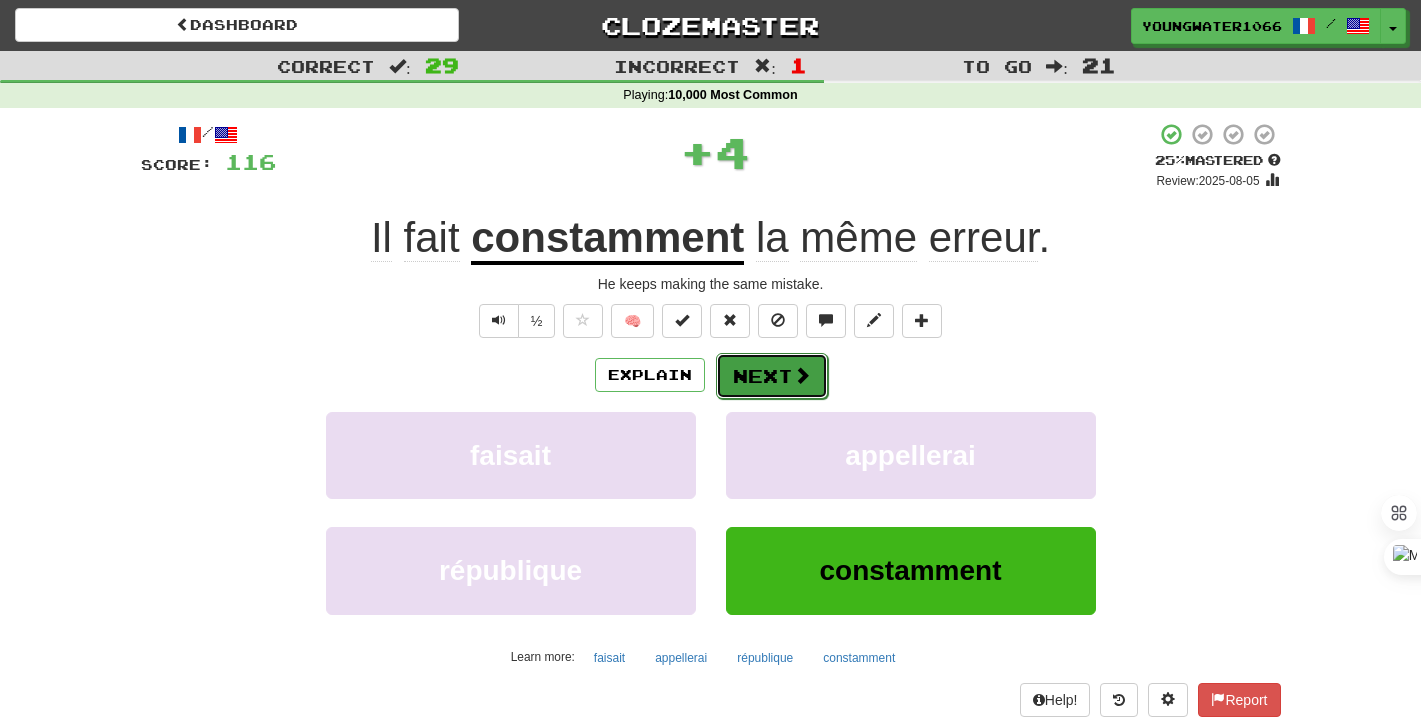 click on "Next" at bounding box center [772, 376] 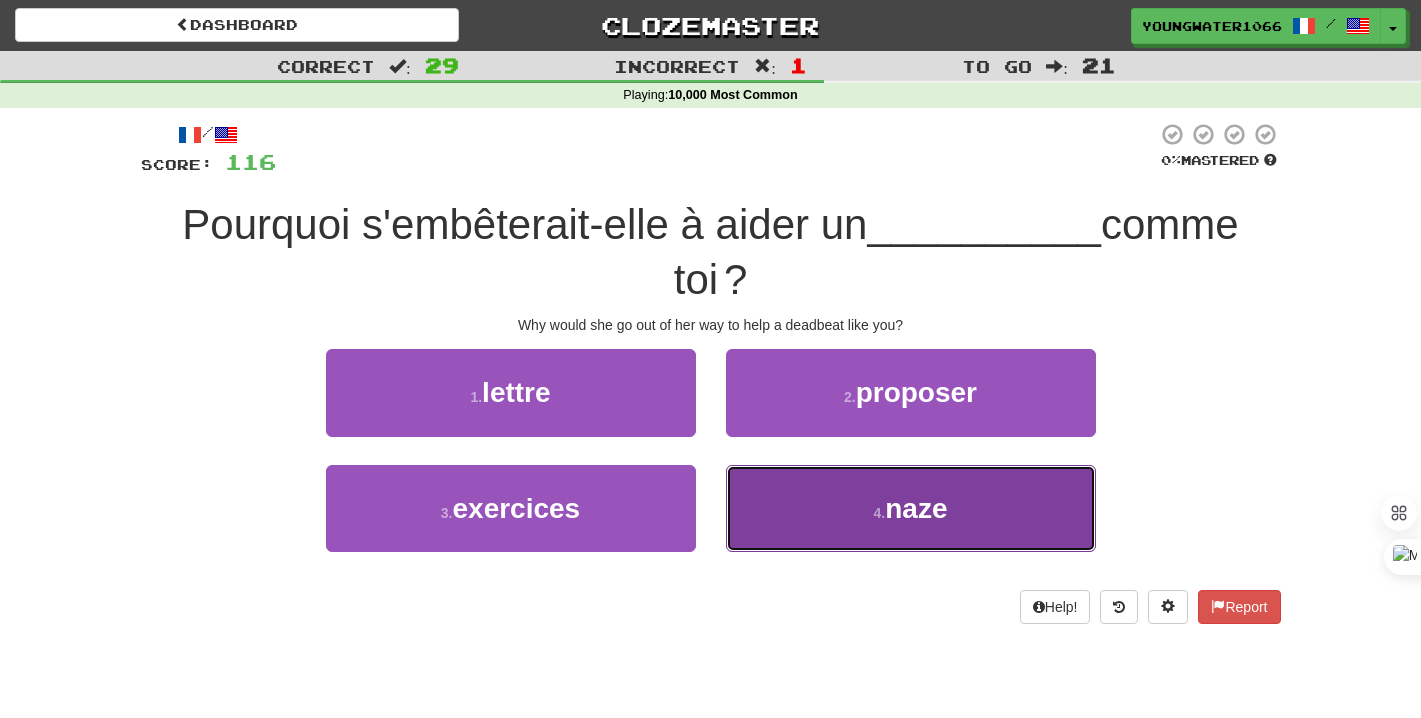 click on "4 .  naze" at bounding box center (911, 508) 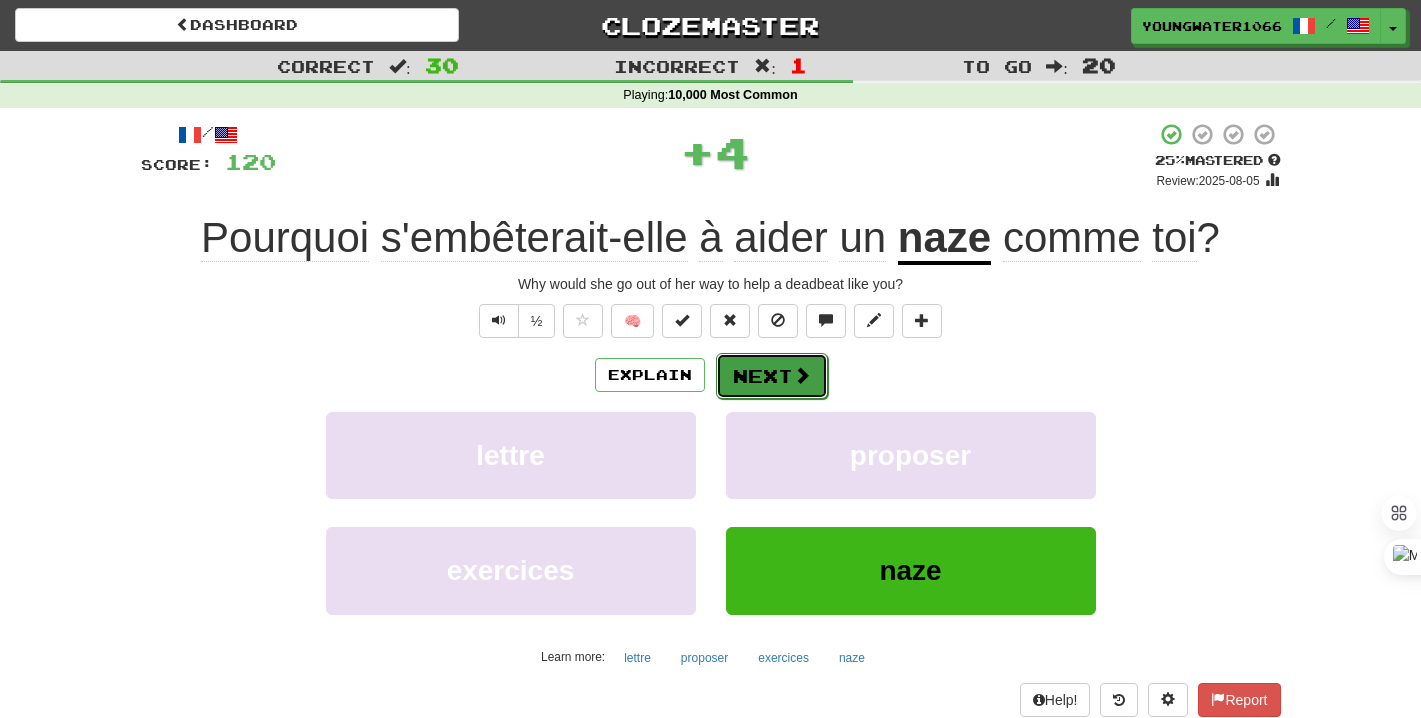 click on "Next" at bounding box center (772, 376) 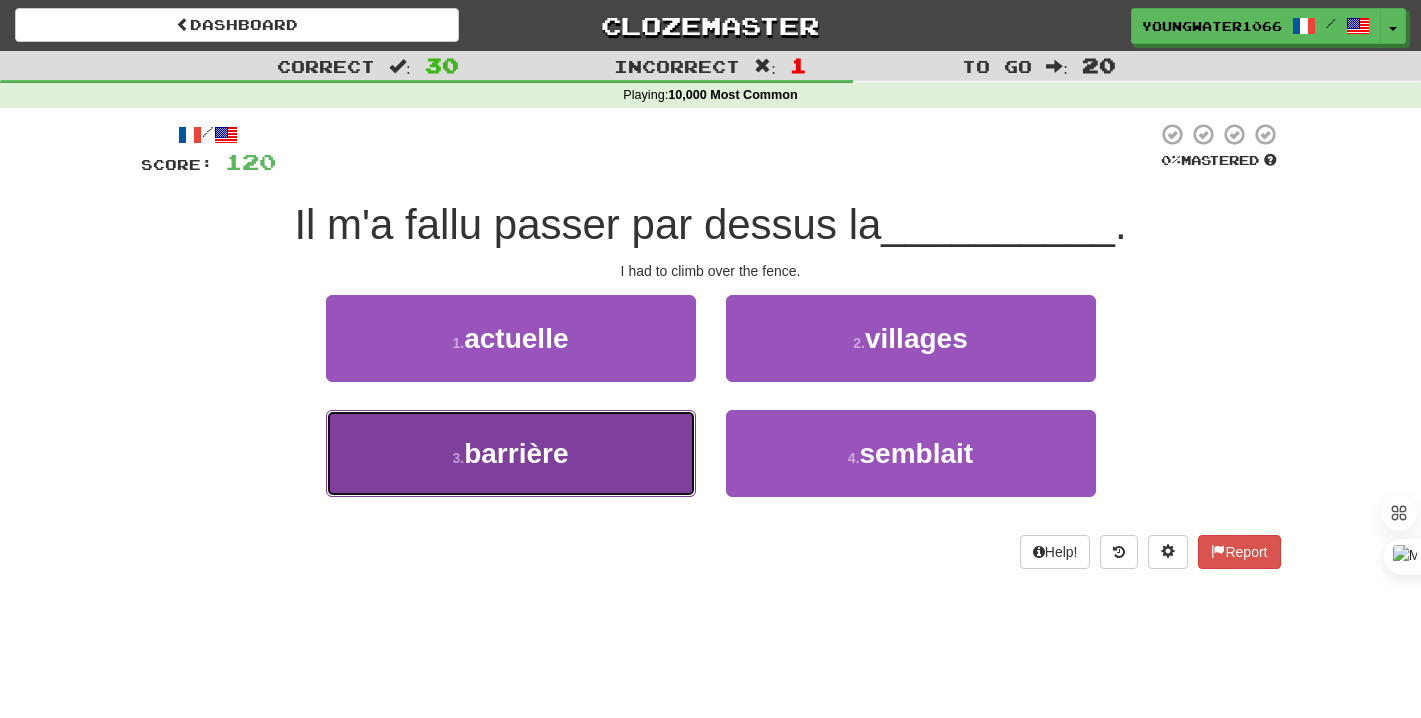 click on "3 .  barrière" at bounding box center (511, 453) 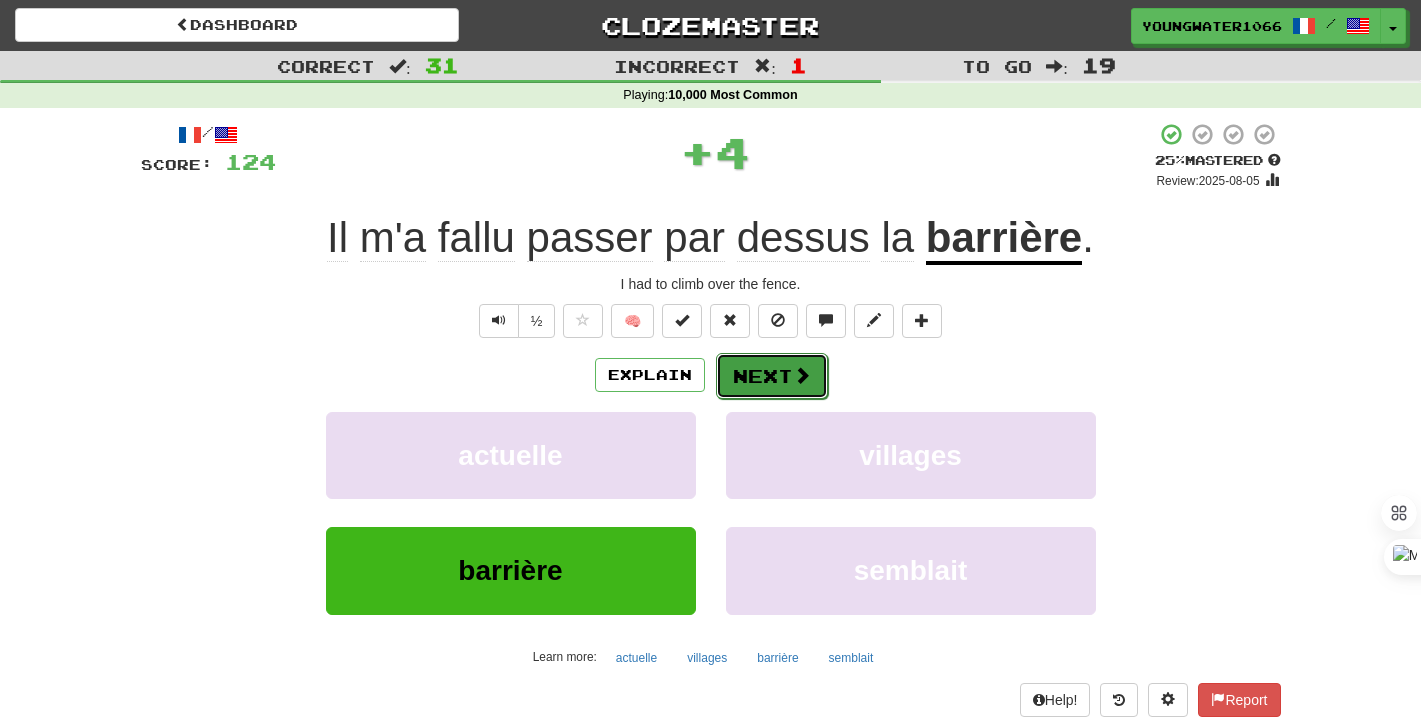 click on "Next" at bounding box center [772, 376] 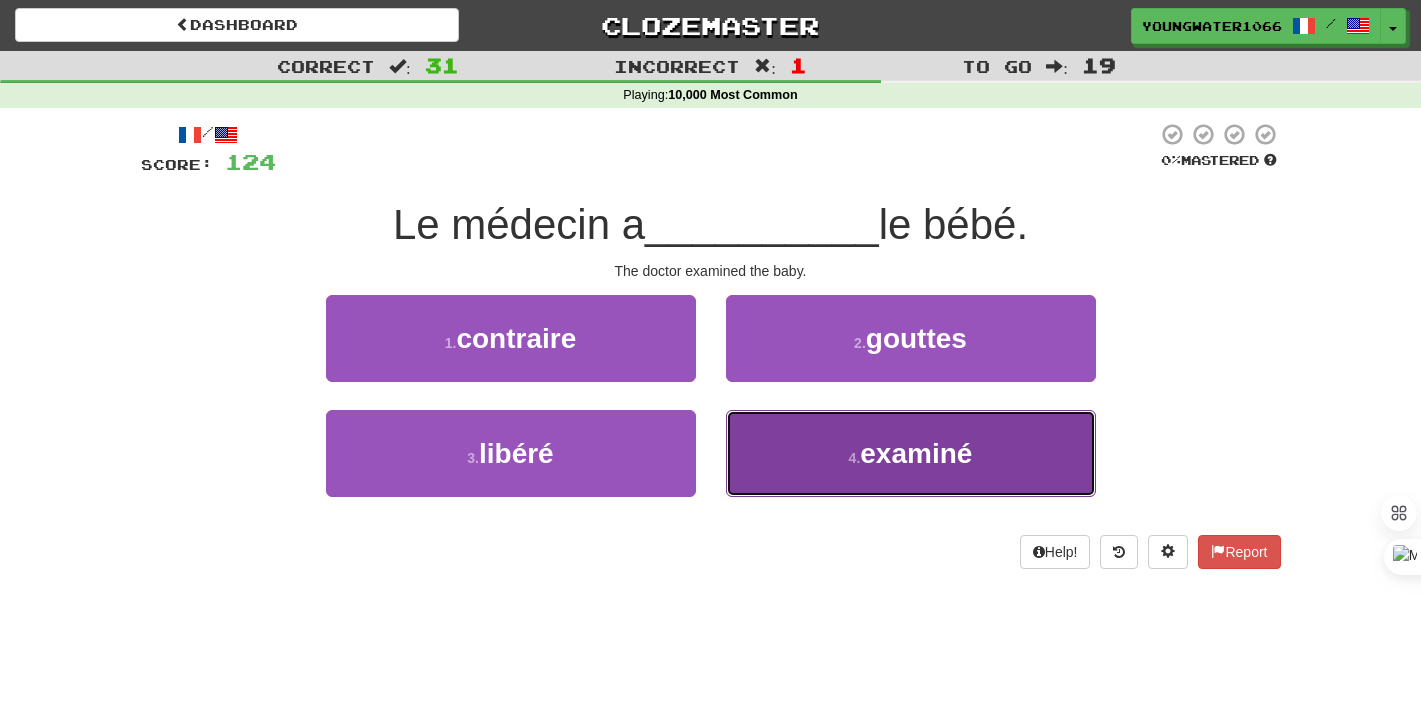 click on "4 .  examiné" at bounding box center (911, 453) 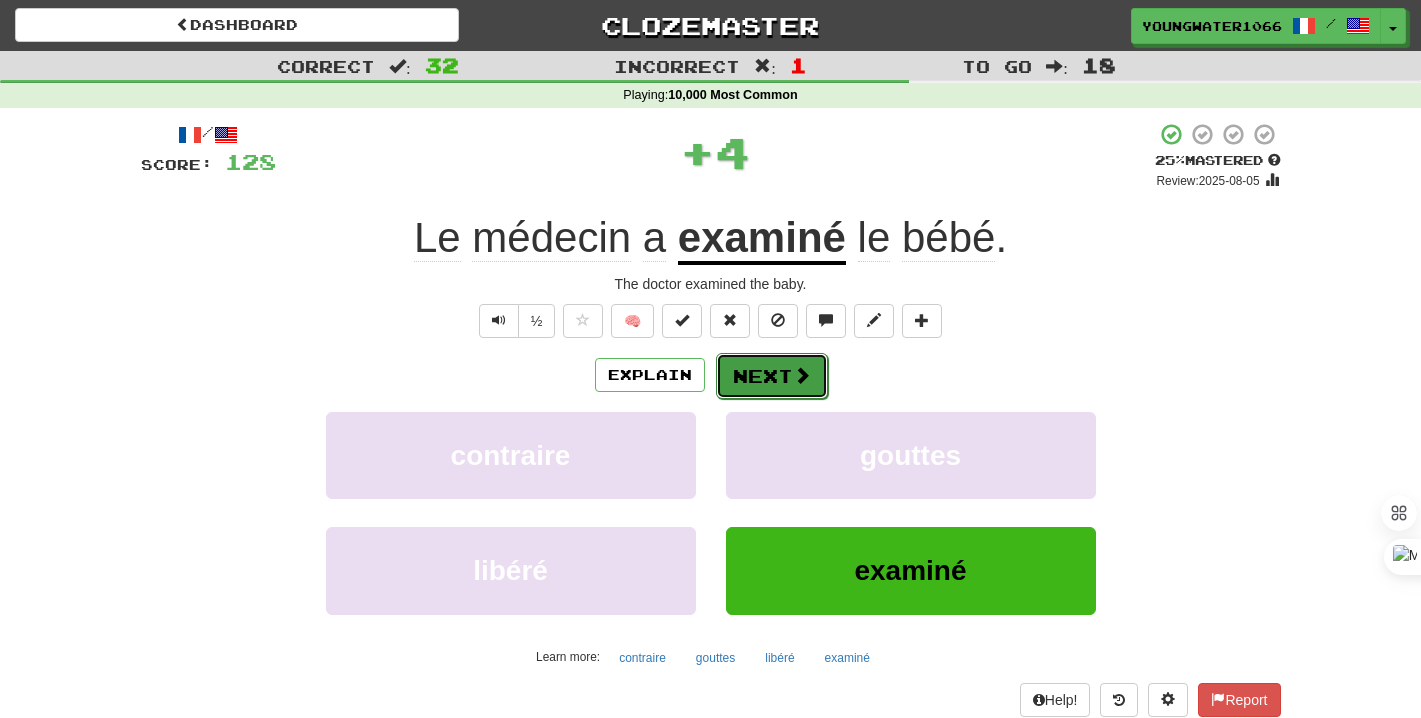 click on "Next" at bounding box center [772, 376] 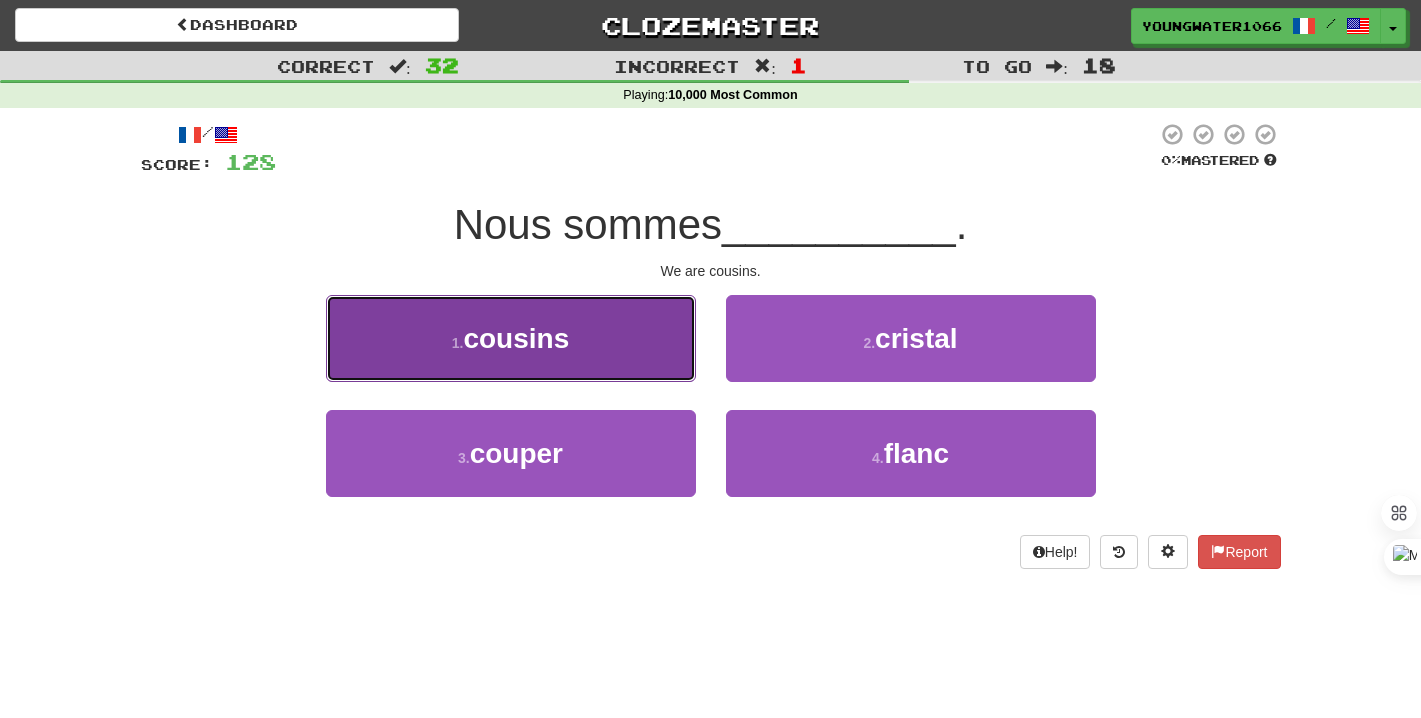 click on "1 .  cousins" at bounding box center (511, 338) 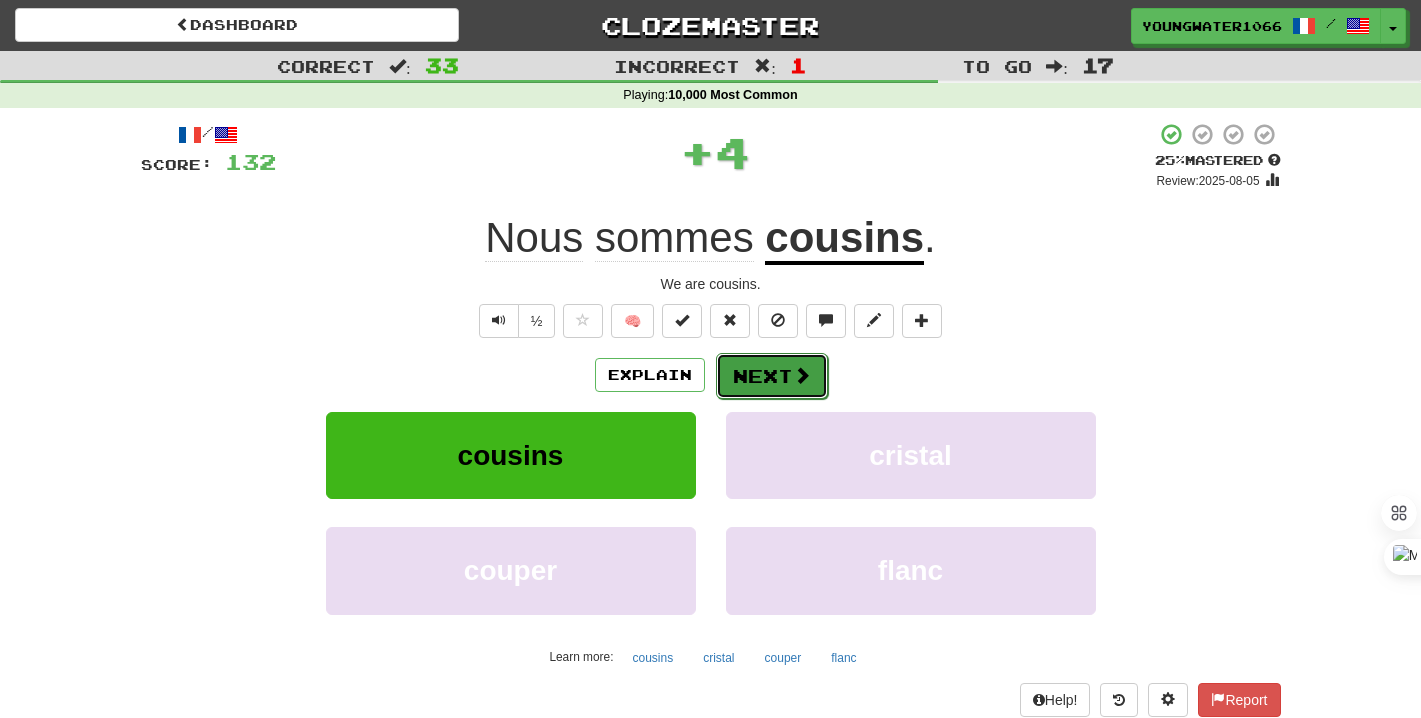click on "Next" at bounding box center (772, 376) 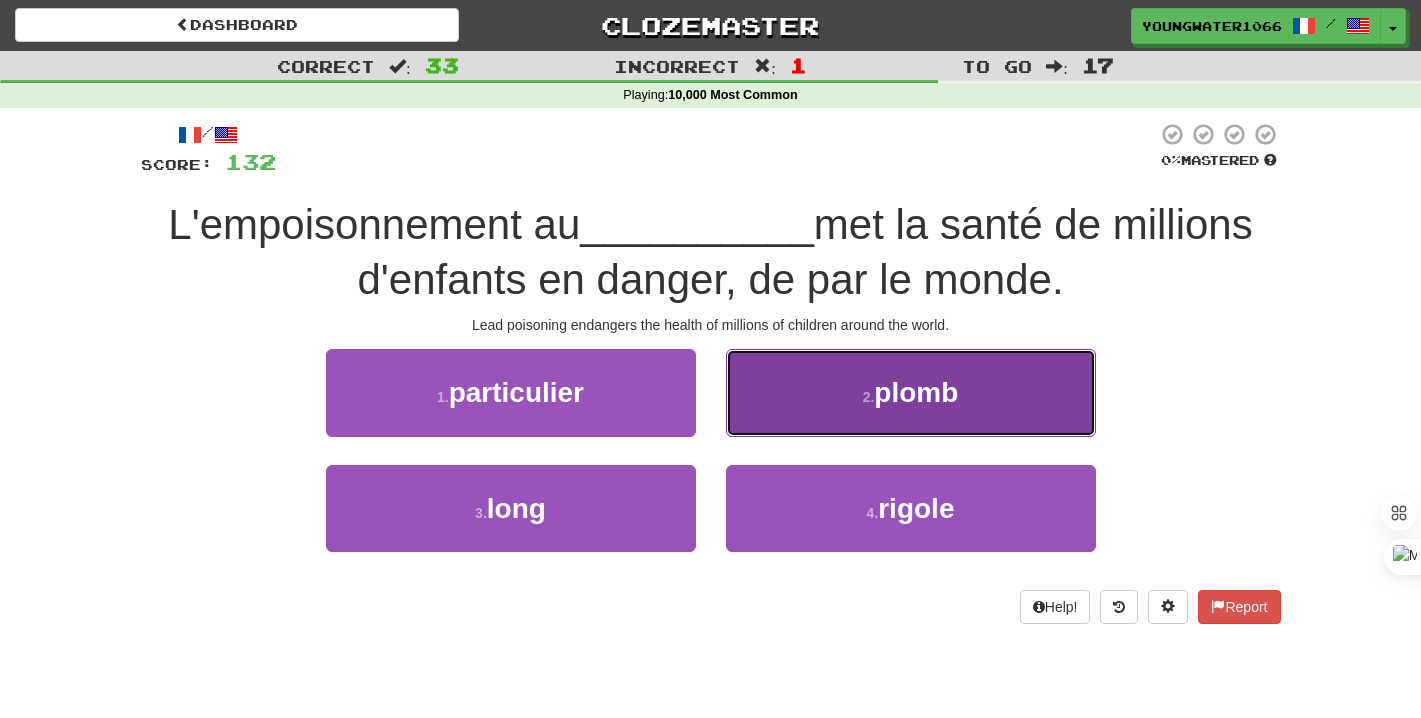 click on "2 .  plomb" at bounding box center (911, 392) 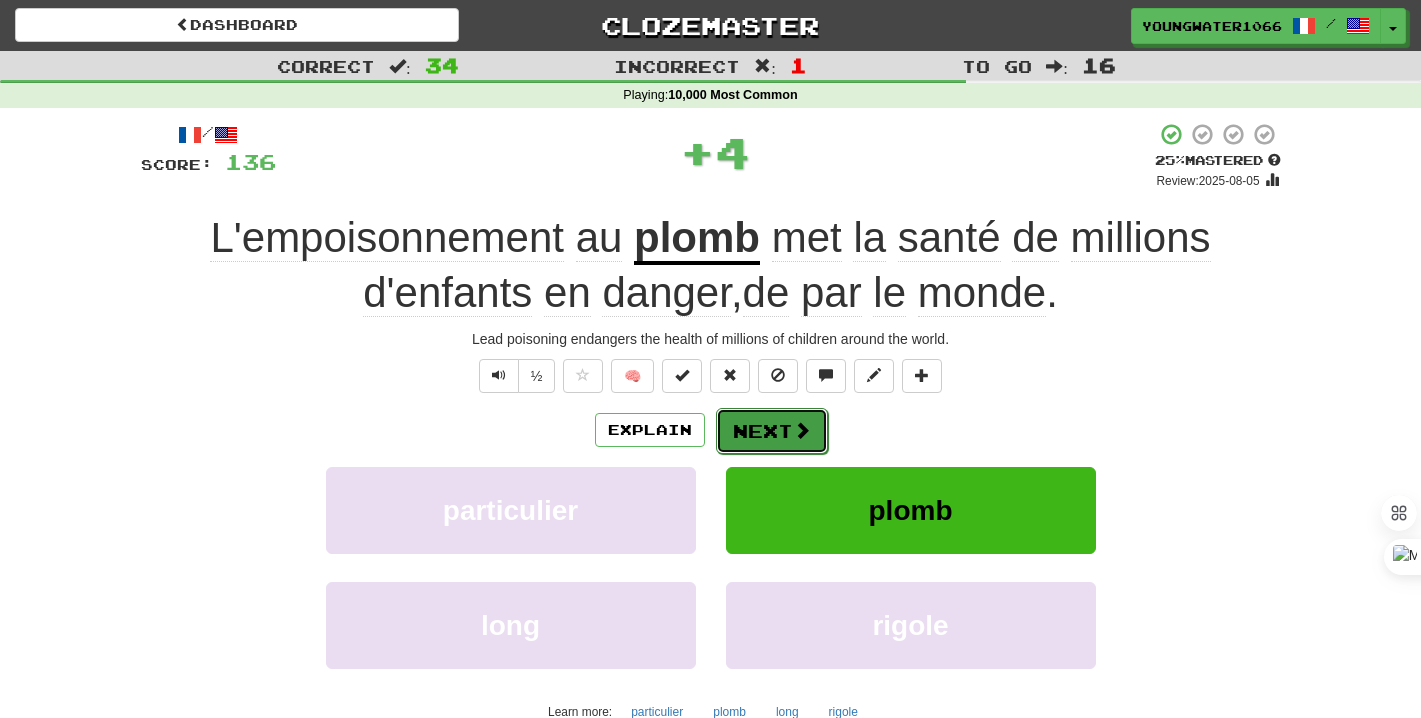 click on "Next" at bounding box center (772, 431) 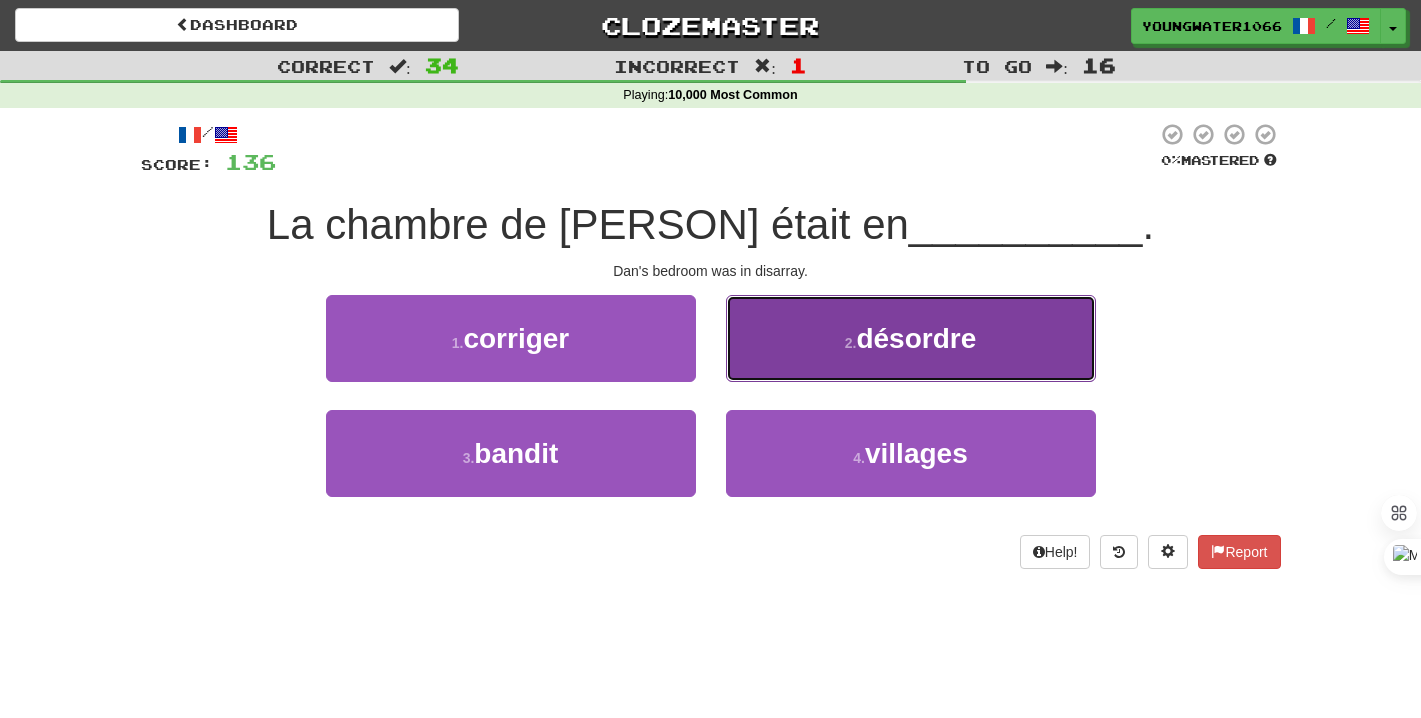 click on "2 .  désordre" at bounding box center [911, 338] 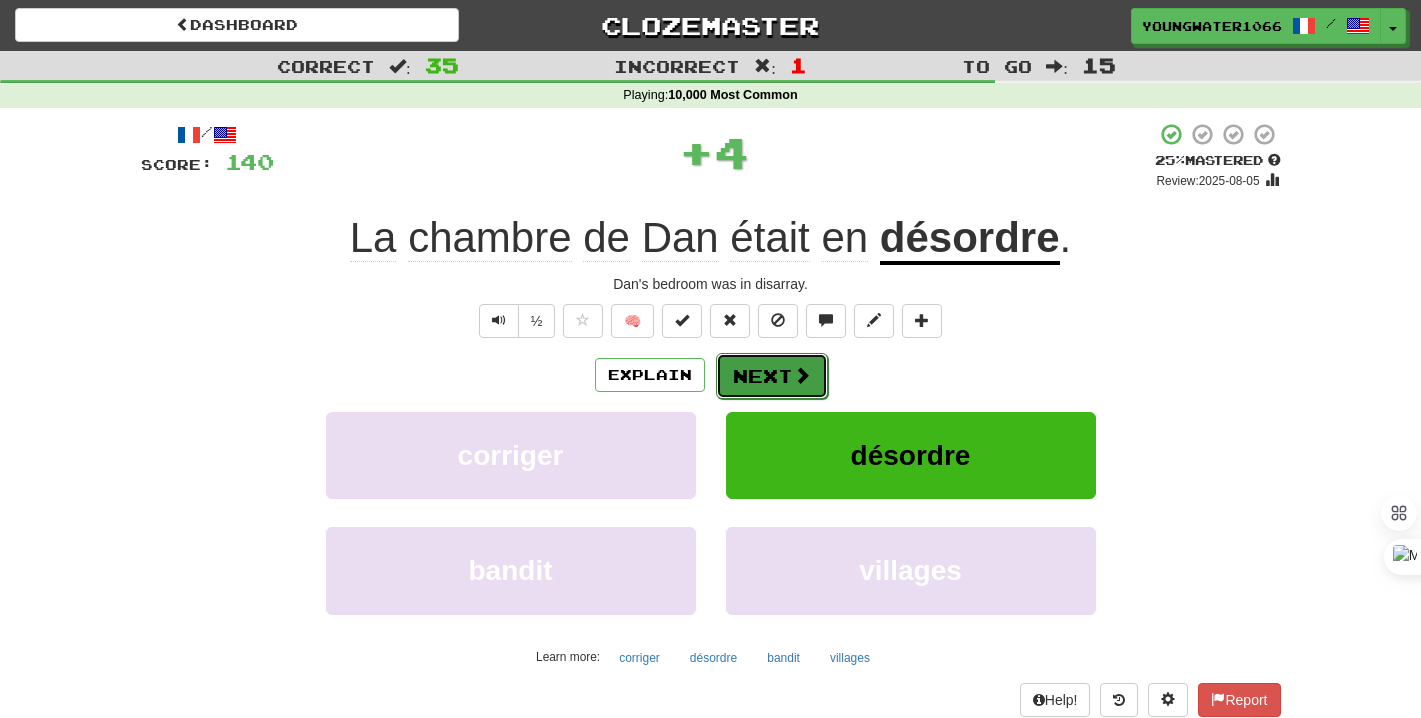 click on "Next" at bounding box center [772, 376] 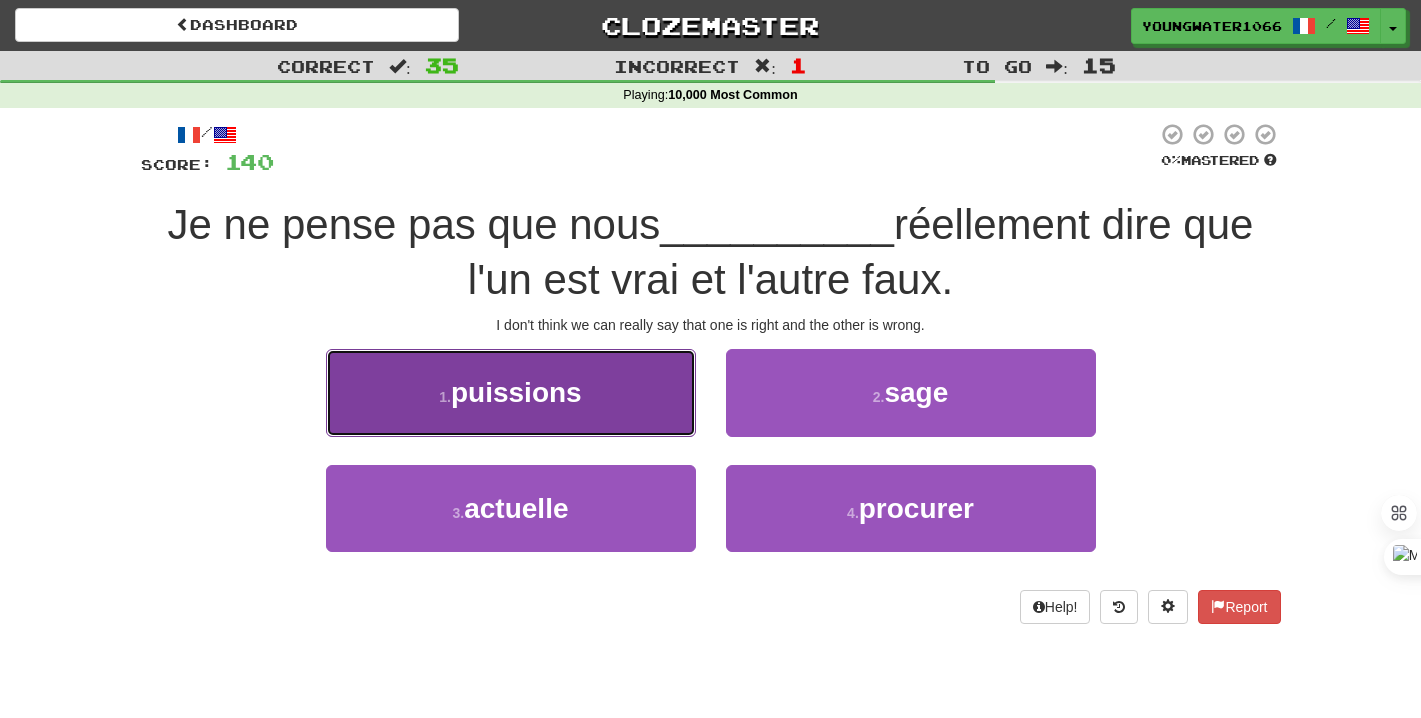 click on "1 .  puissions" at bounding box center (511, 392) 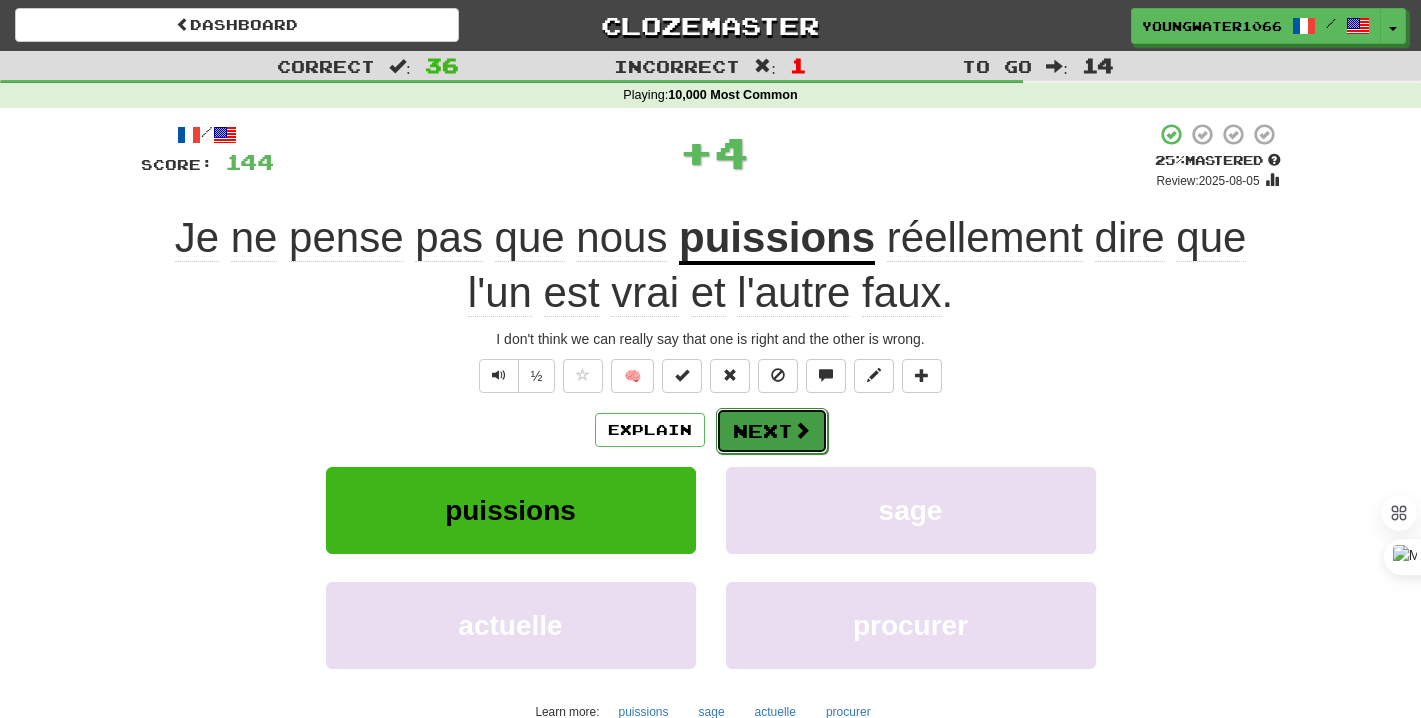 click at bounding box center [802, 430] 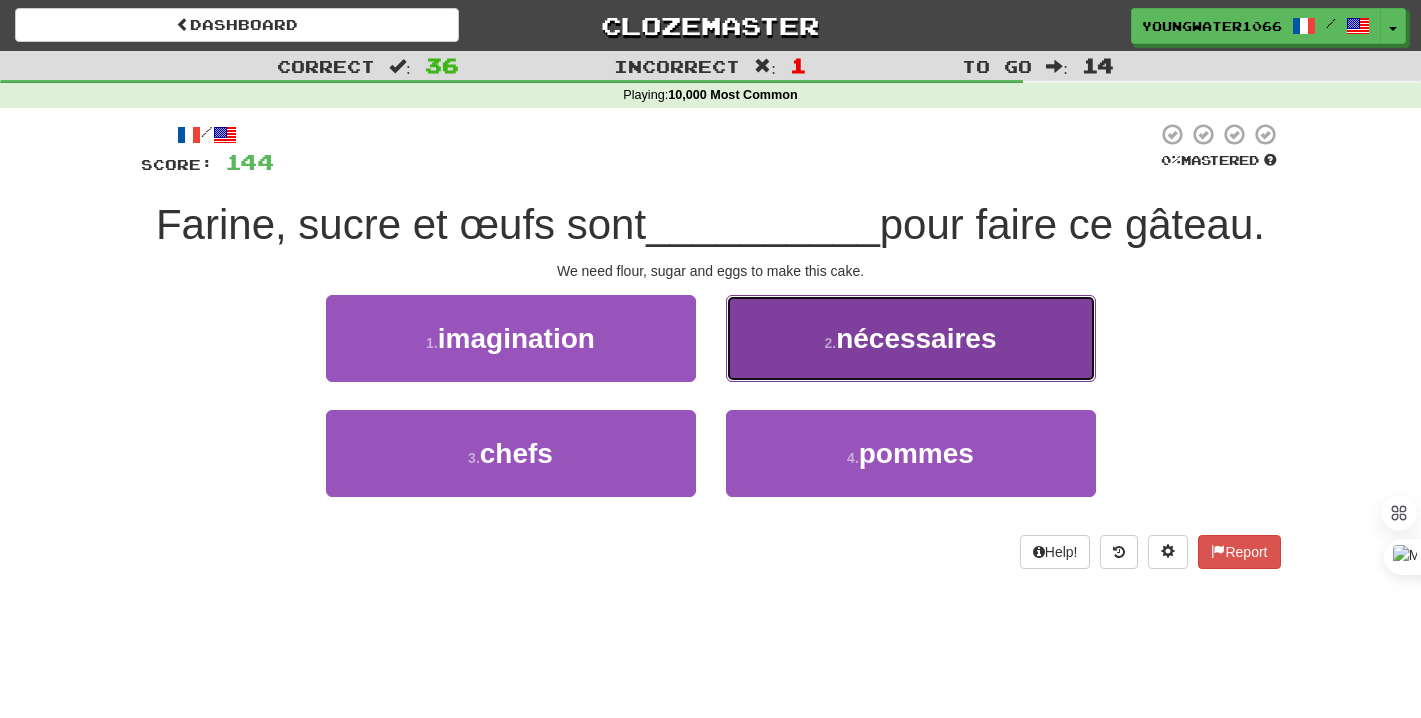 click on "2 .  nécessaires" at bounding box center [911, 338] 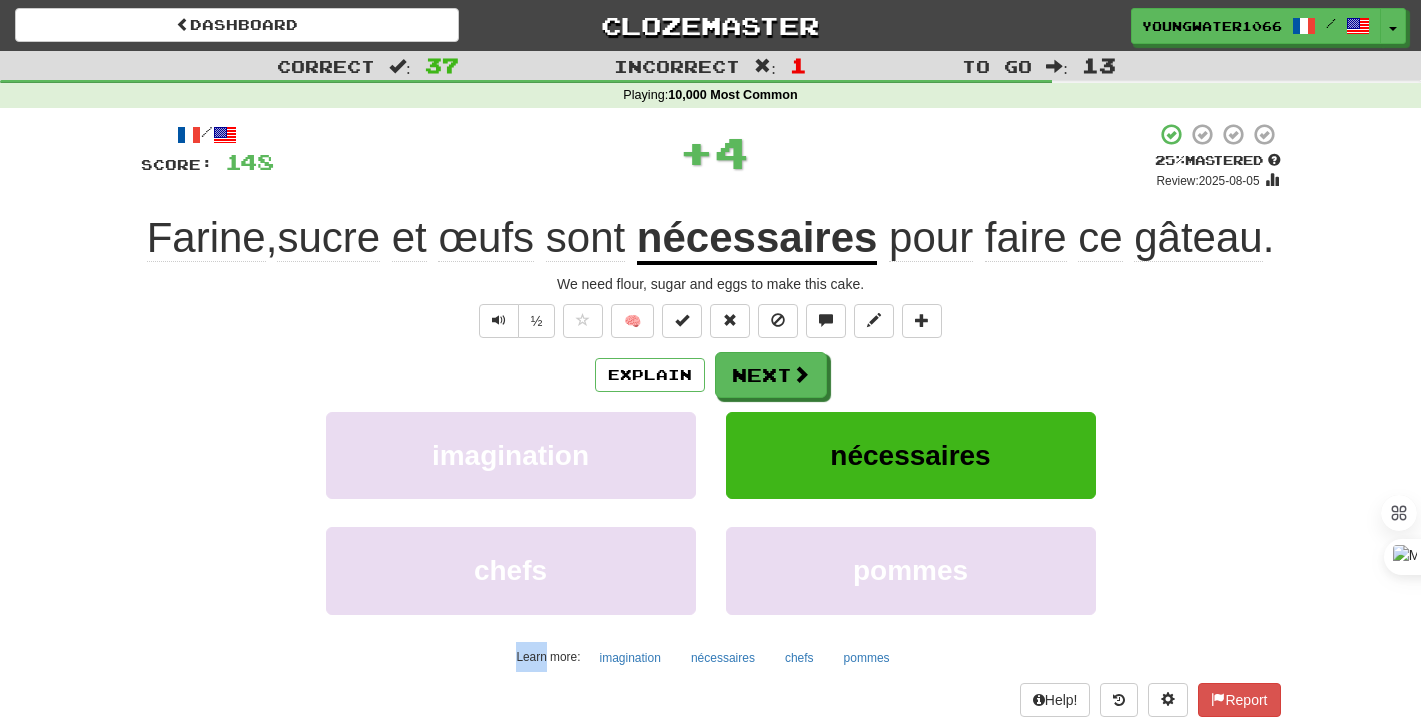 click on "/ Score: 148 + 4 25 % Mastered Review: 2025-08-05 Farine , sucre et œufs sont nécessaires pour faire ce gâteau. We need flour, sugar and eggs to make this cake. ½ 🧠 Explain Next imagination nécessaires chefs pommes Learn more: imagination nécessaires chefs pommes Help! Report Sentence Source" at bounding box center [711, 435] 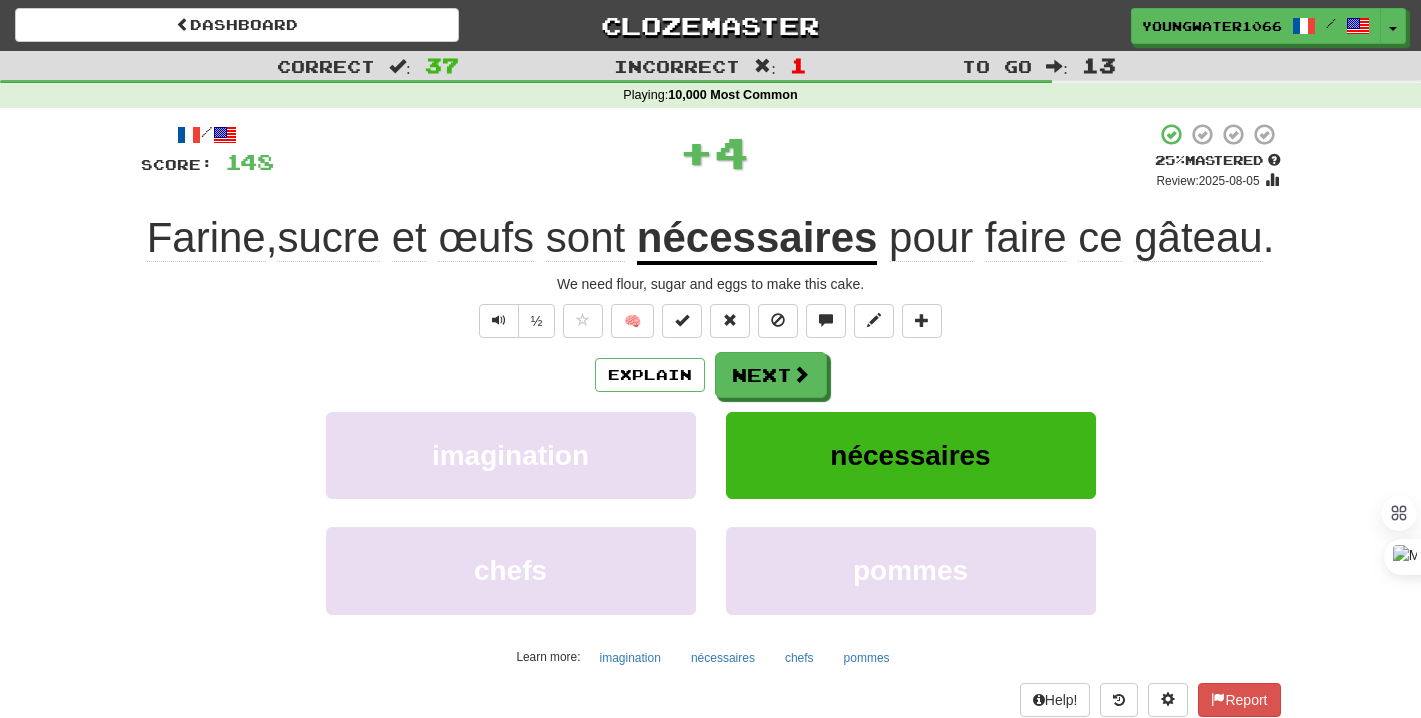click on "Explain Next" at bounding box center [711, 375] 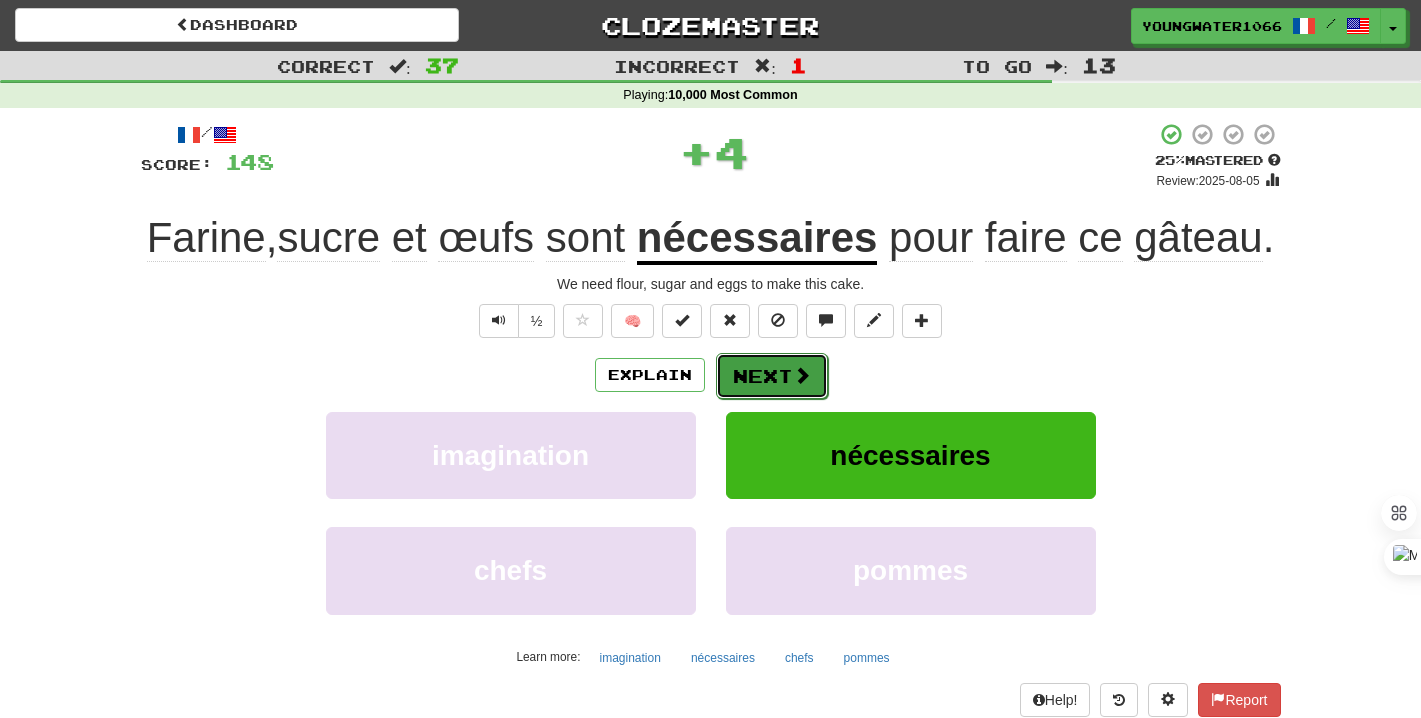click on "Next" at bounding box center [772, 376] 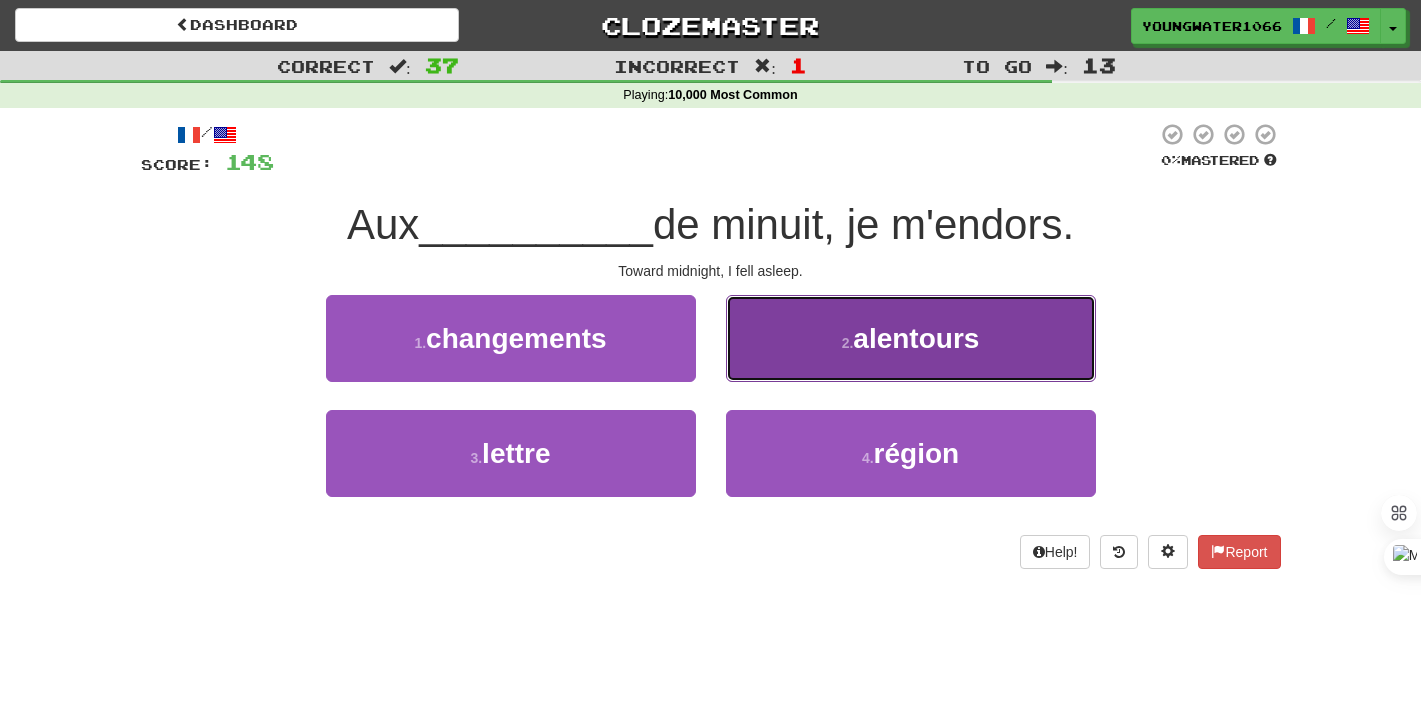 click on "2 .  alentours" at bounding box center [911, 338] 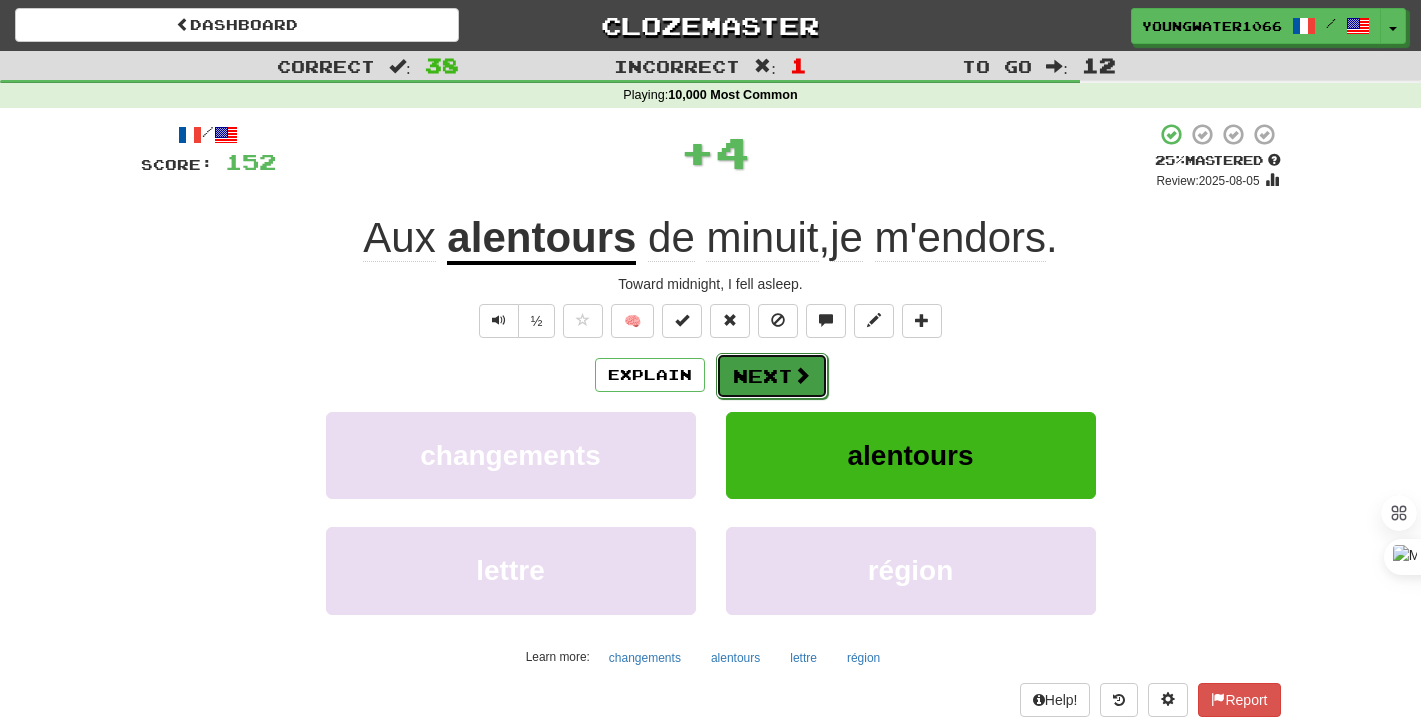 click on "Next" at bounding box center [772, 376] 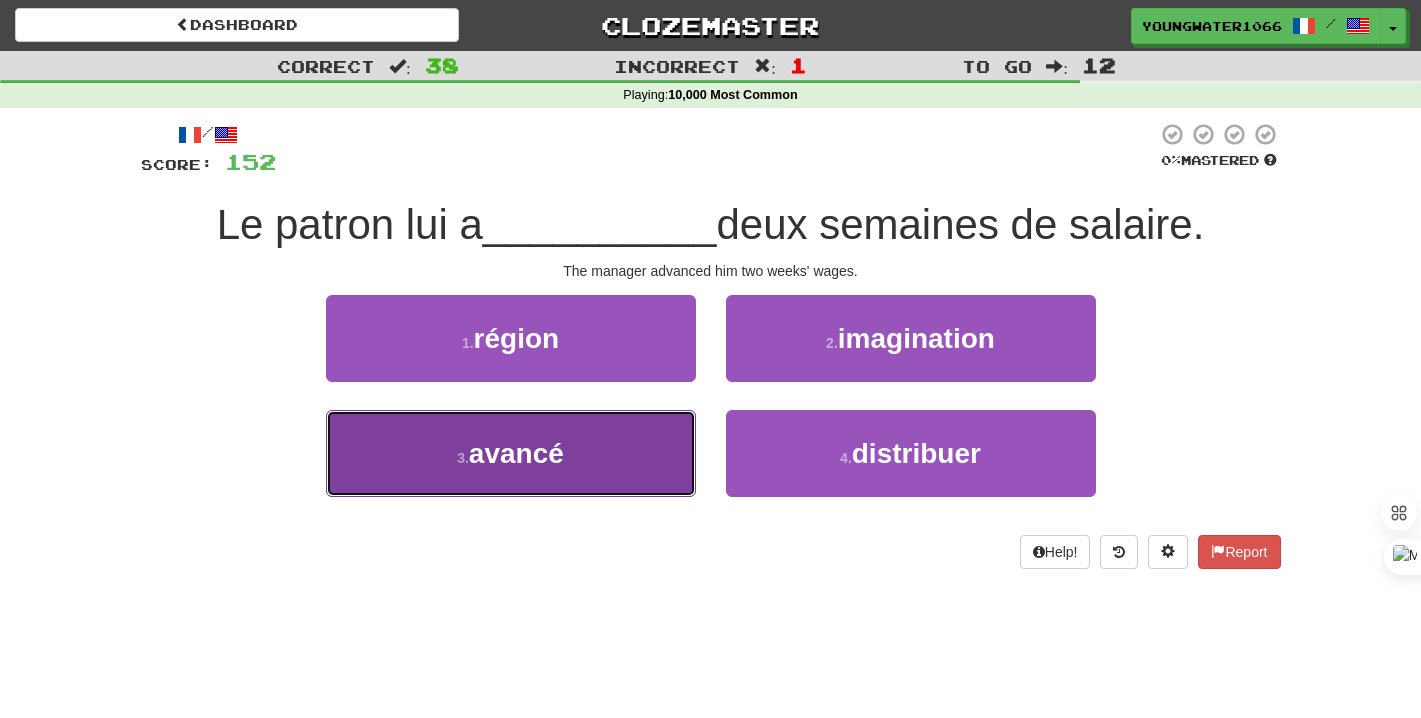 click on "3 . avancé" at bounding box center [511, 453] 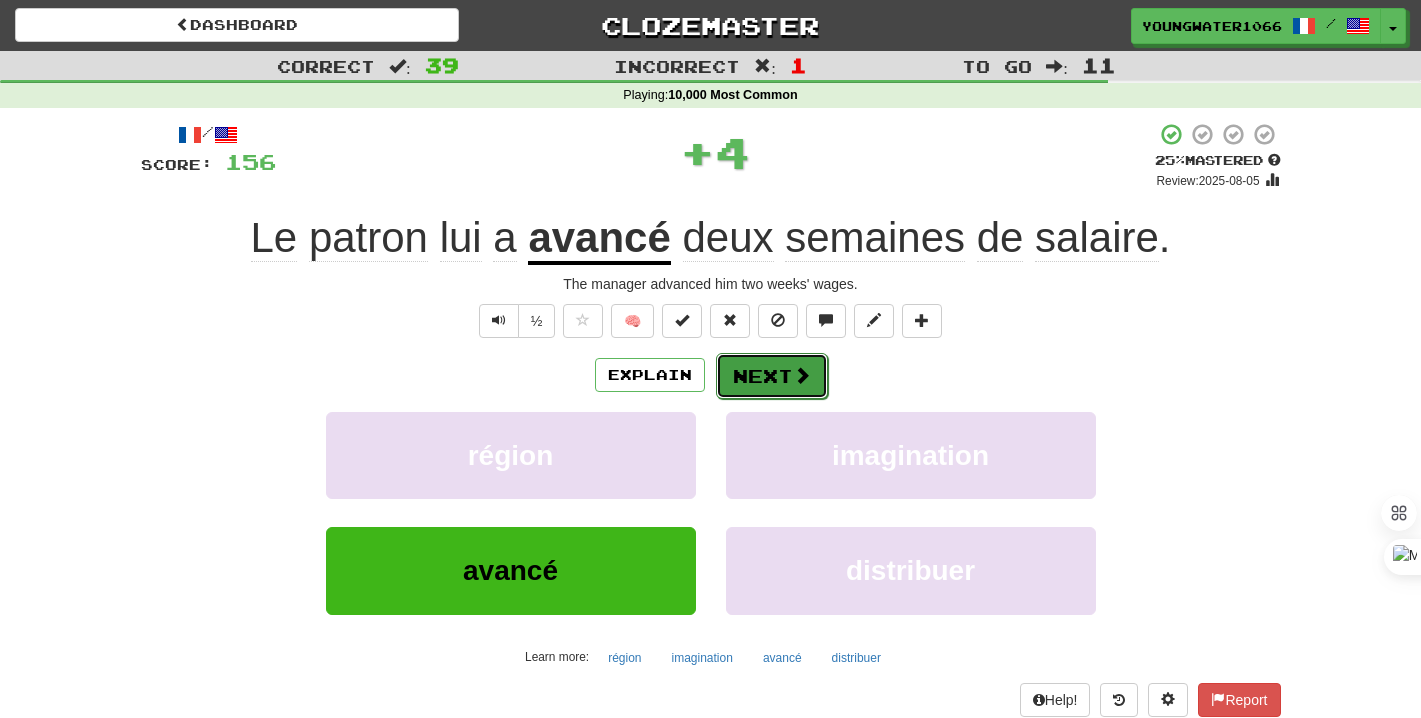 click on "Next" at bounding box center [772, 376] 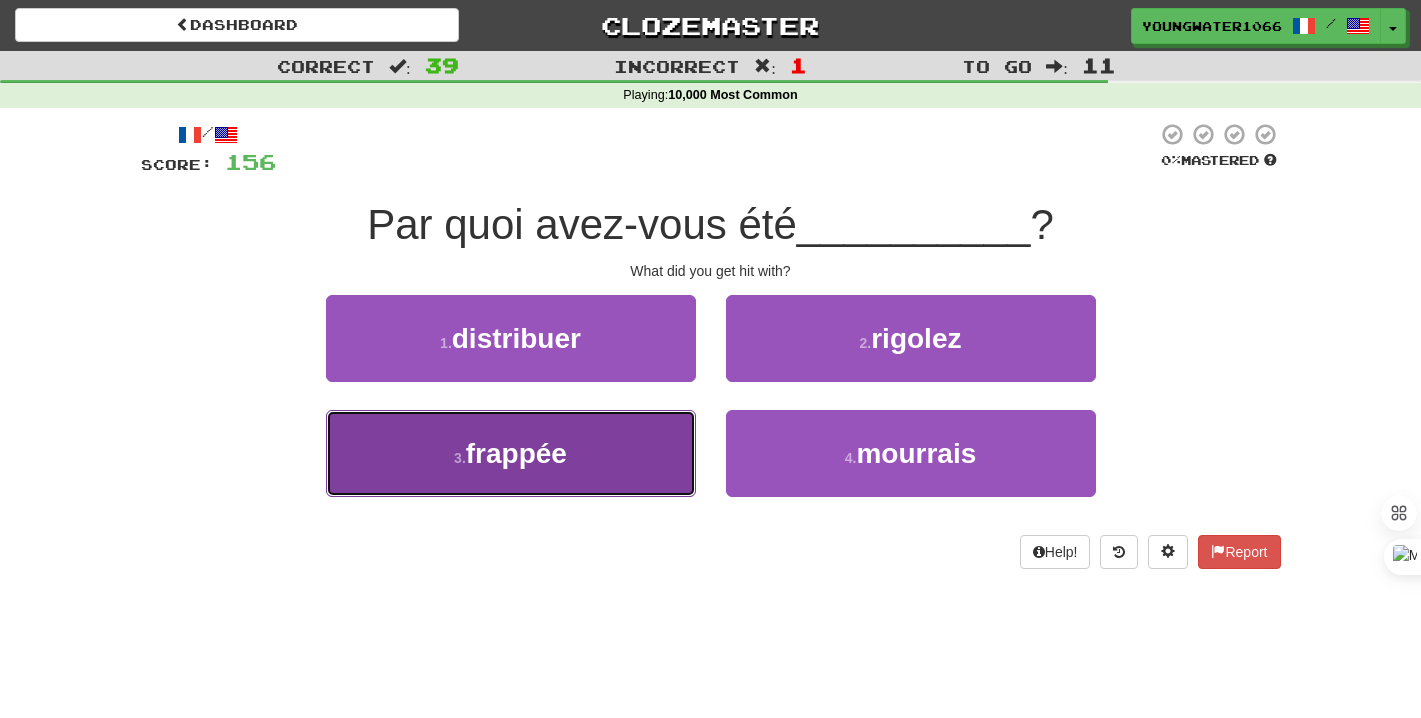 click on "3 .  frappée" at bounding box center (511, 453) 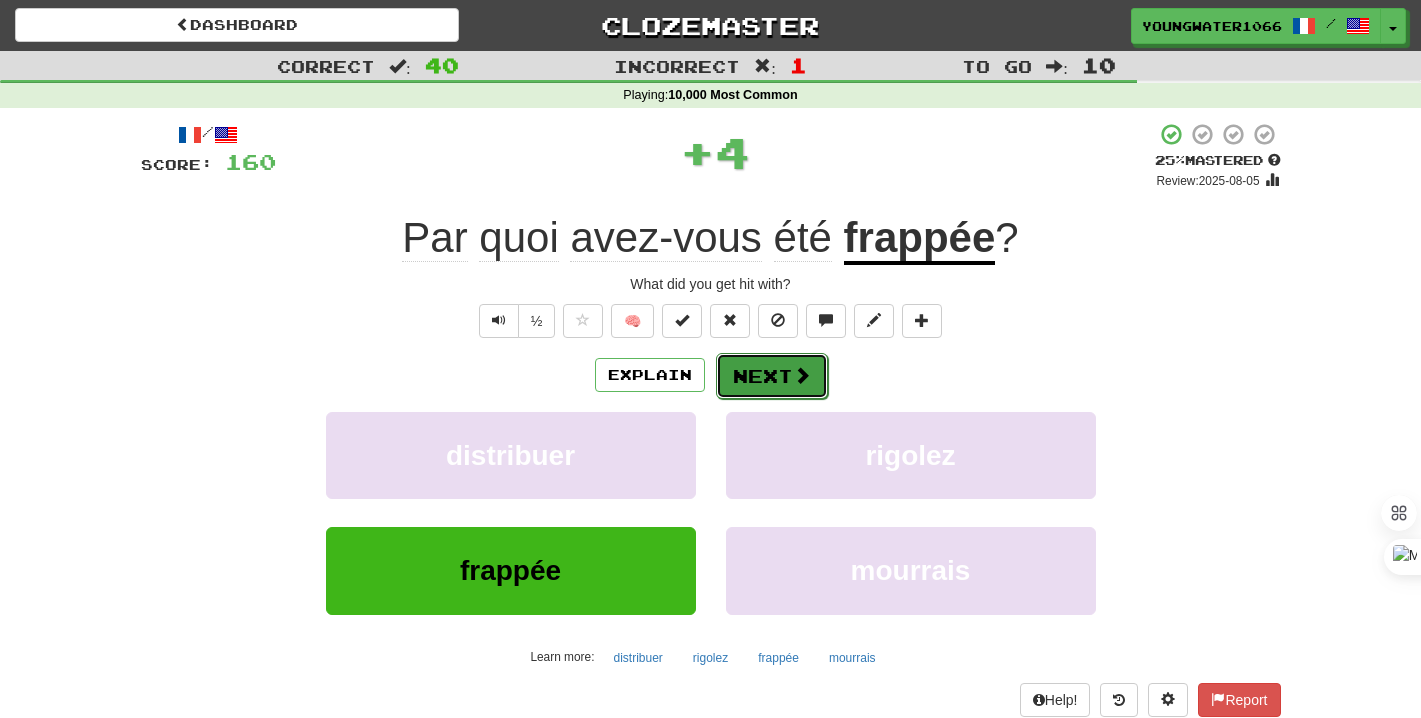 click on "Next" at bounding box center (772, 376) 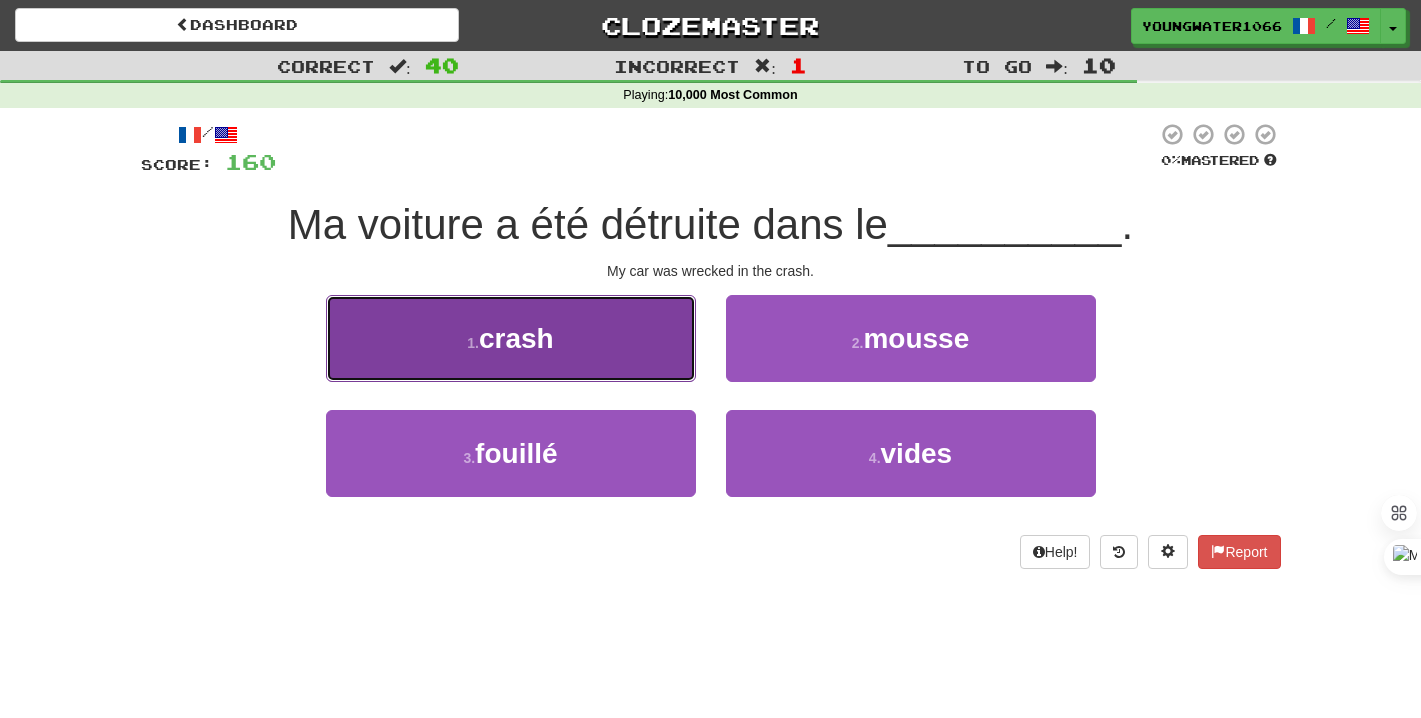 click on "1 .  crash" at bounding box center [511, 338] 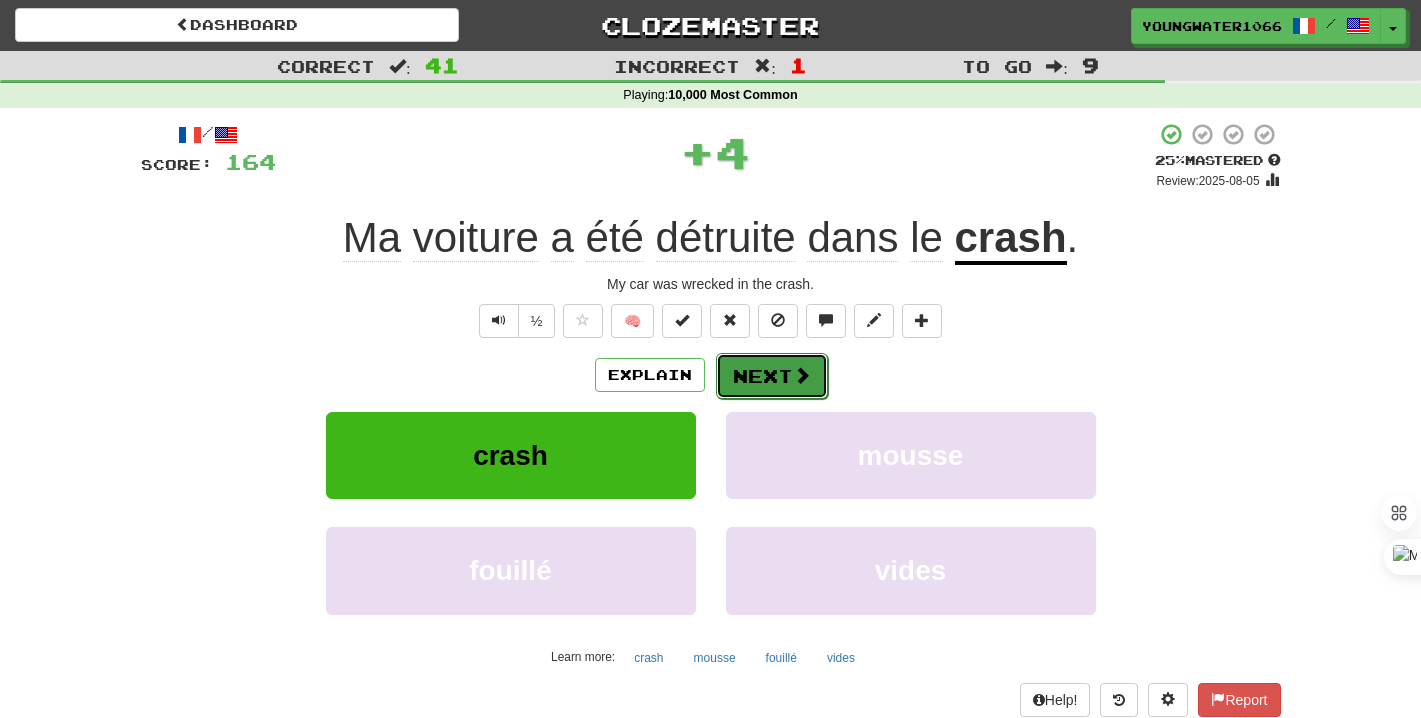 click on "Next" at bounding box center [772, 376] 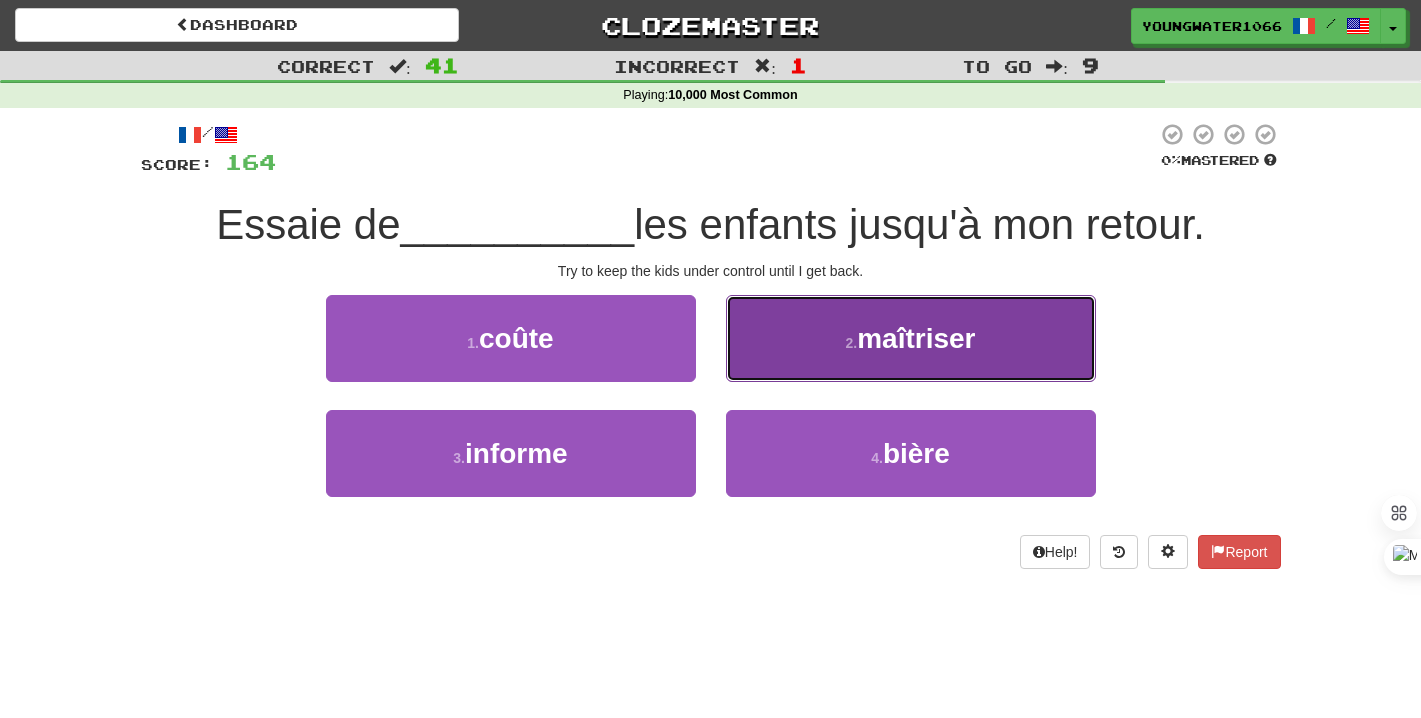 click on "2 . maîtriser" at bounding box center [911, 338] 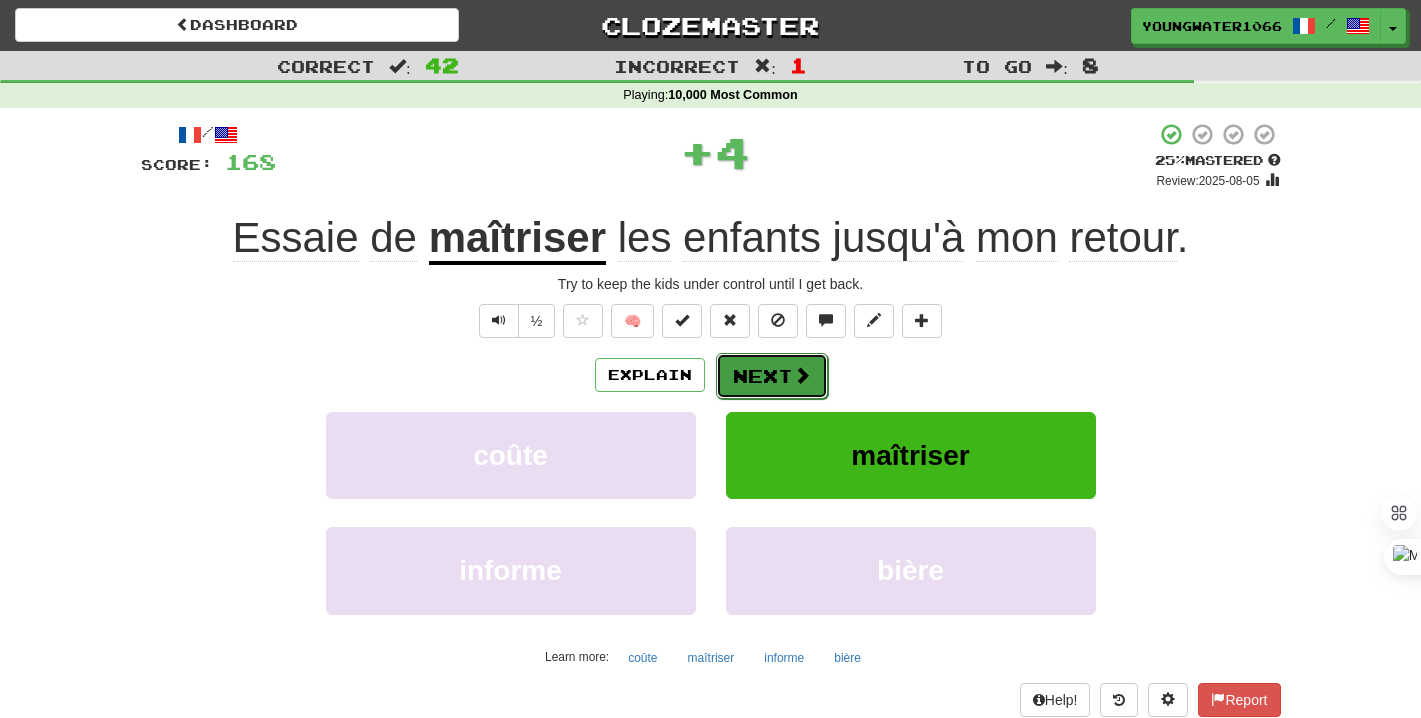 click on "Next" at bounding box center [772, 376] 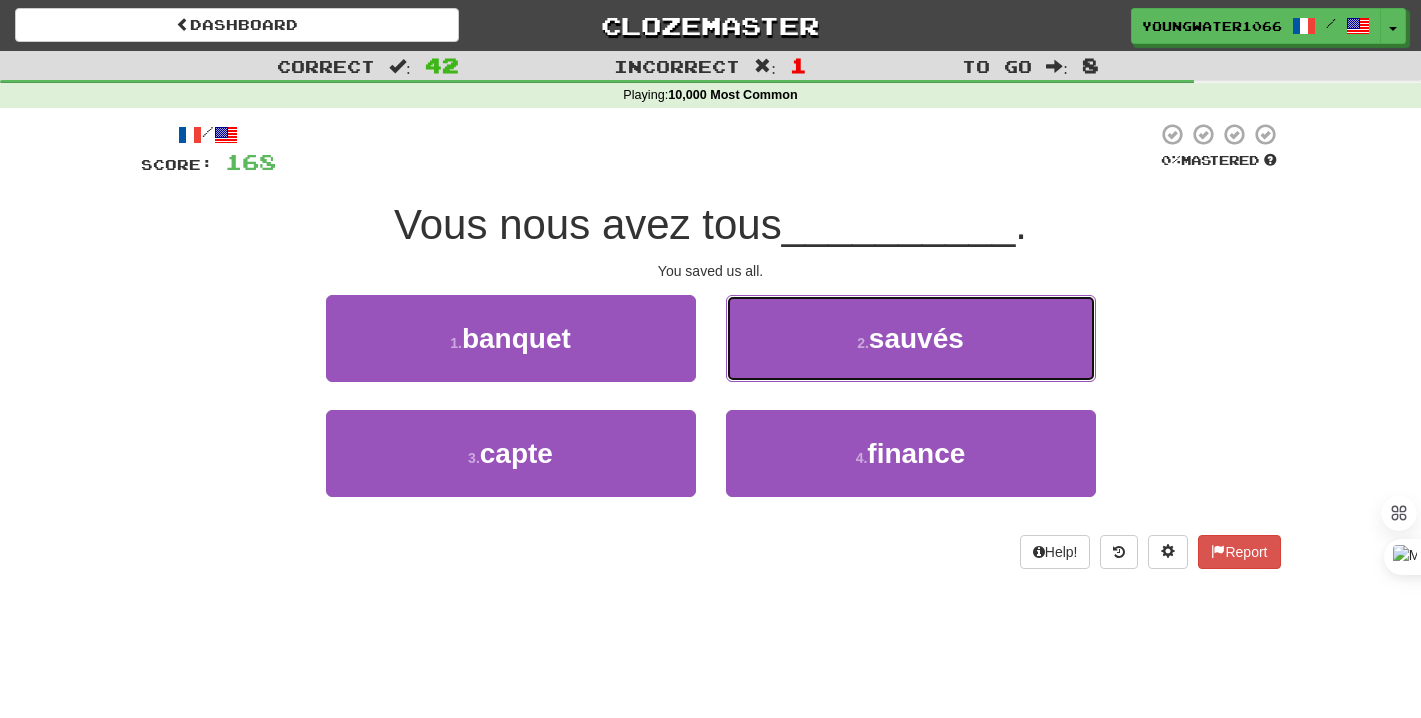 click on "2 .  sauvés" at bounding box center (911, 338) 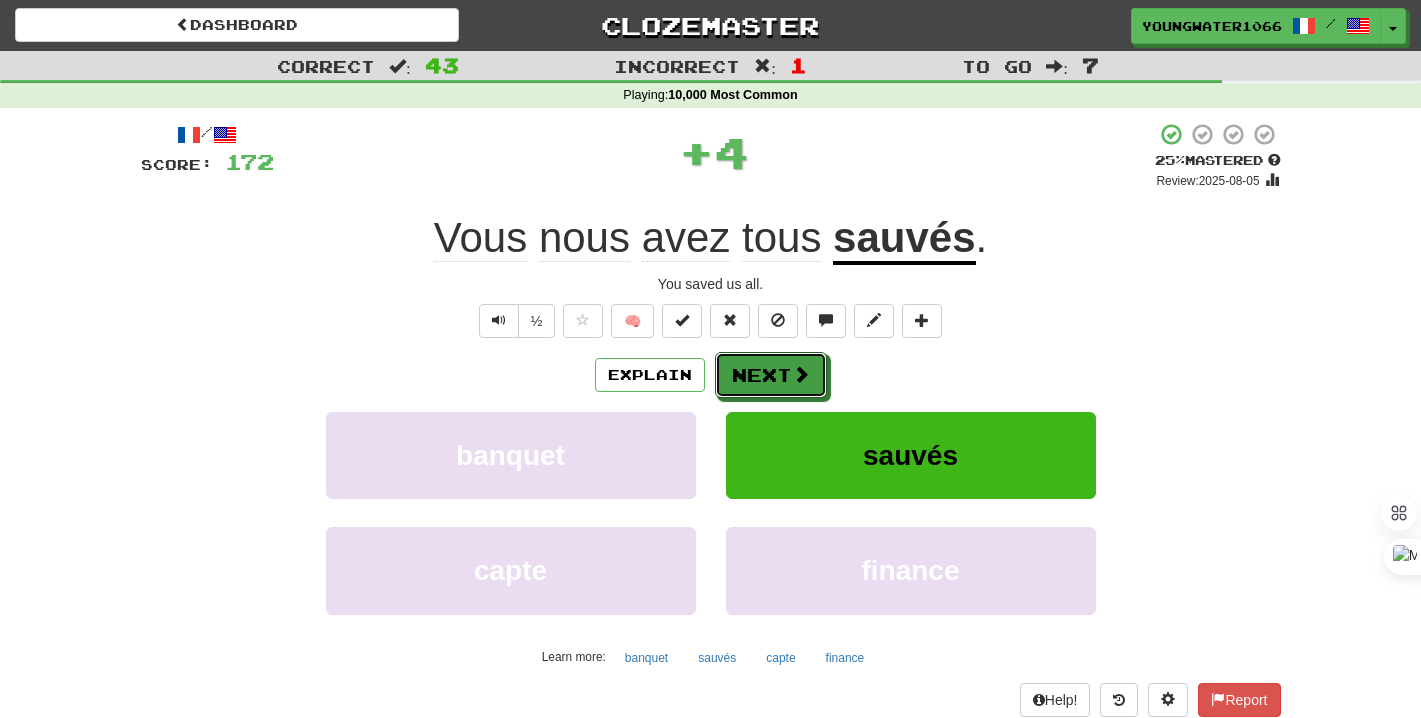 click on "Next" at bounding box center [771, 375] 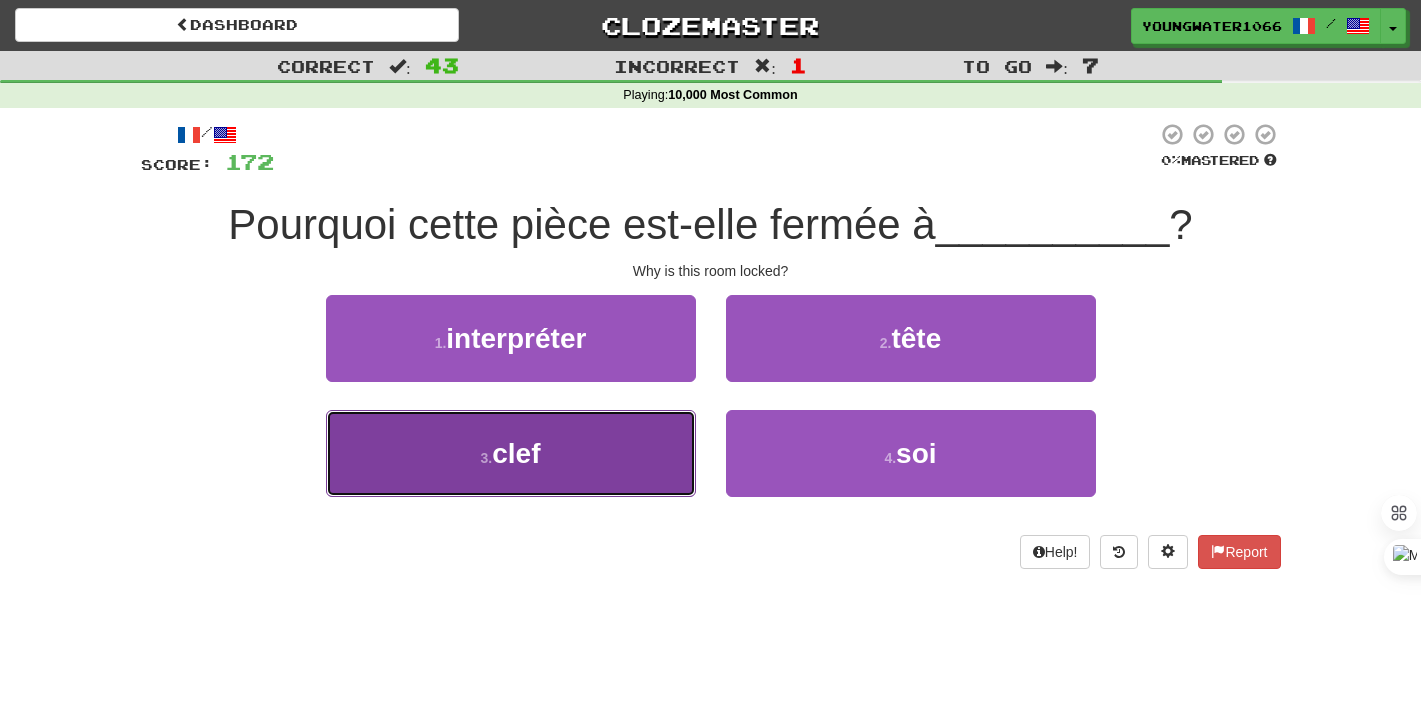 click on "3 .  clef" at bounding box center (511, 453) 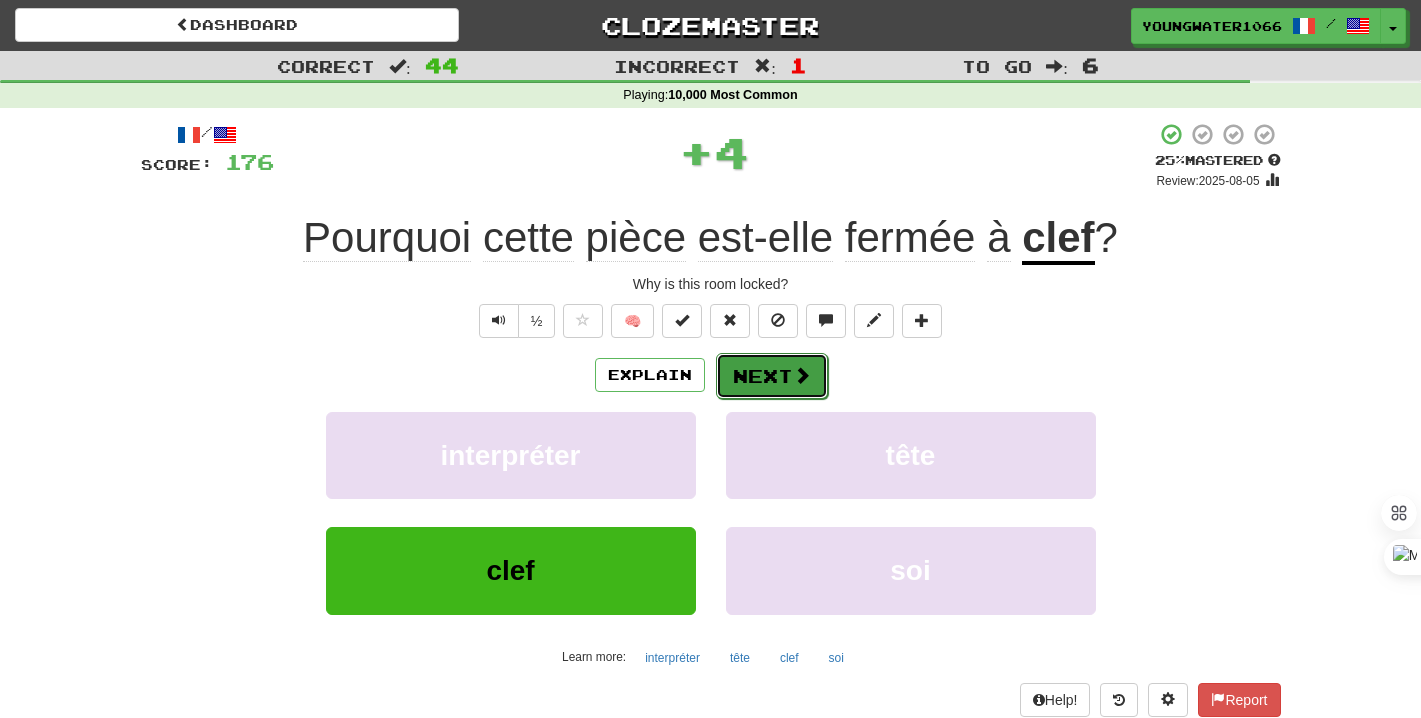 click on "Next" at bounding box center (772, 376) 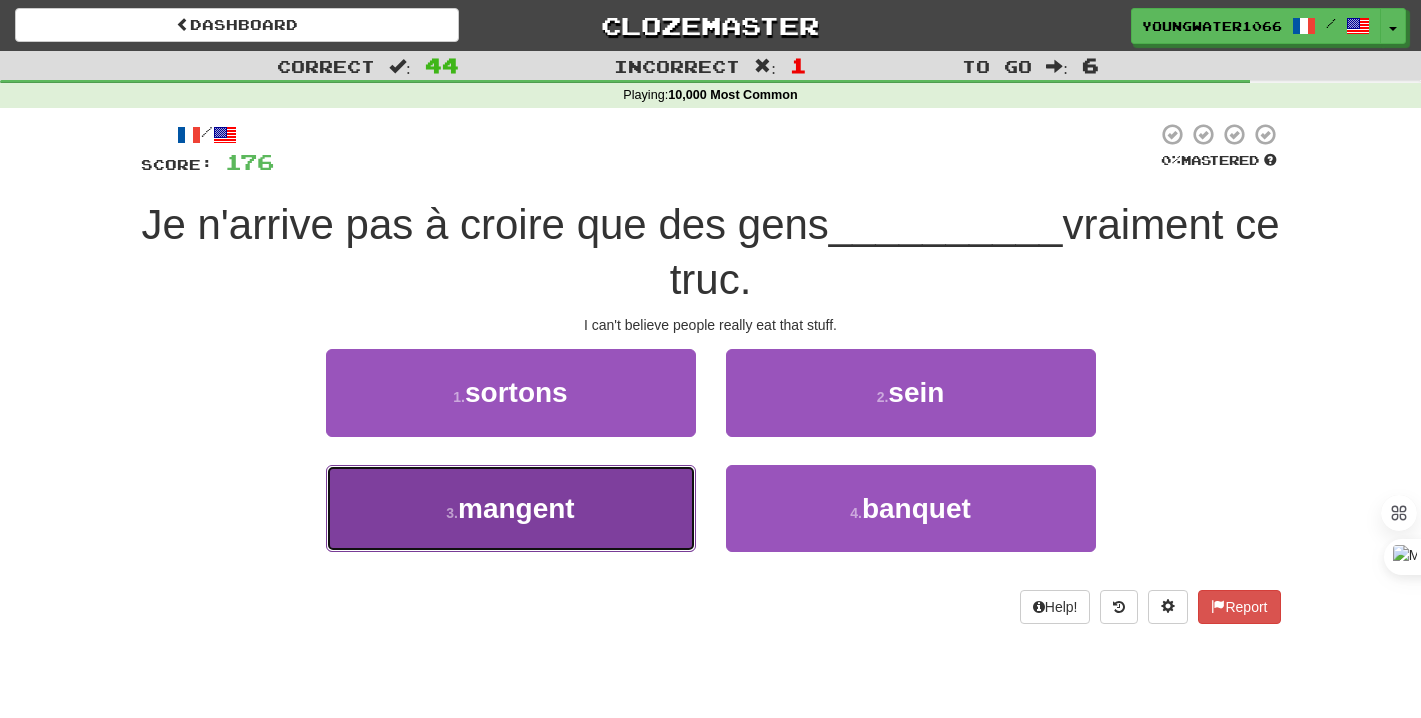 click on "3 . mangent" at bounding box center [511, 508] 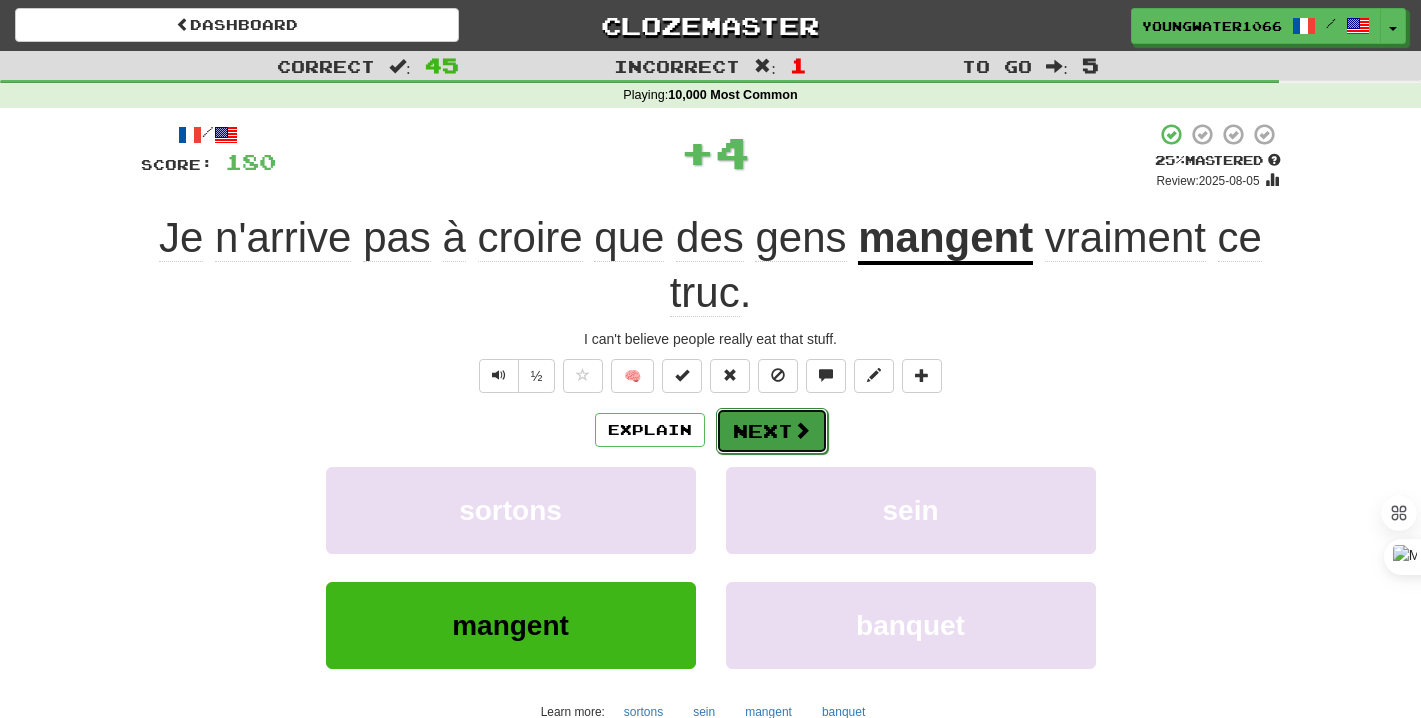click on "Next" at bounding box center (772, 431) 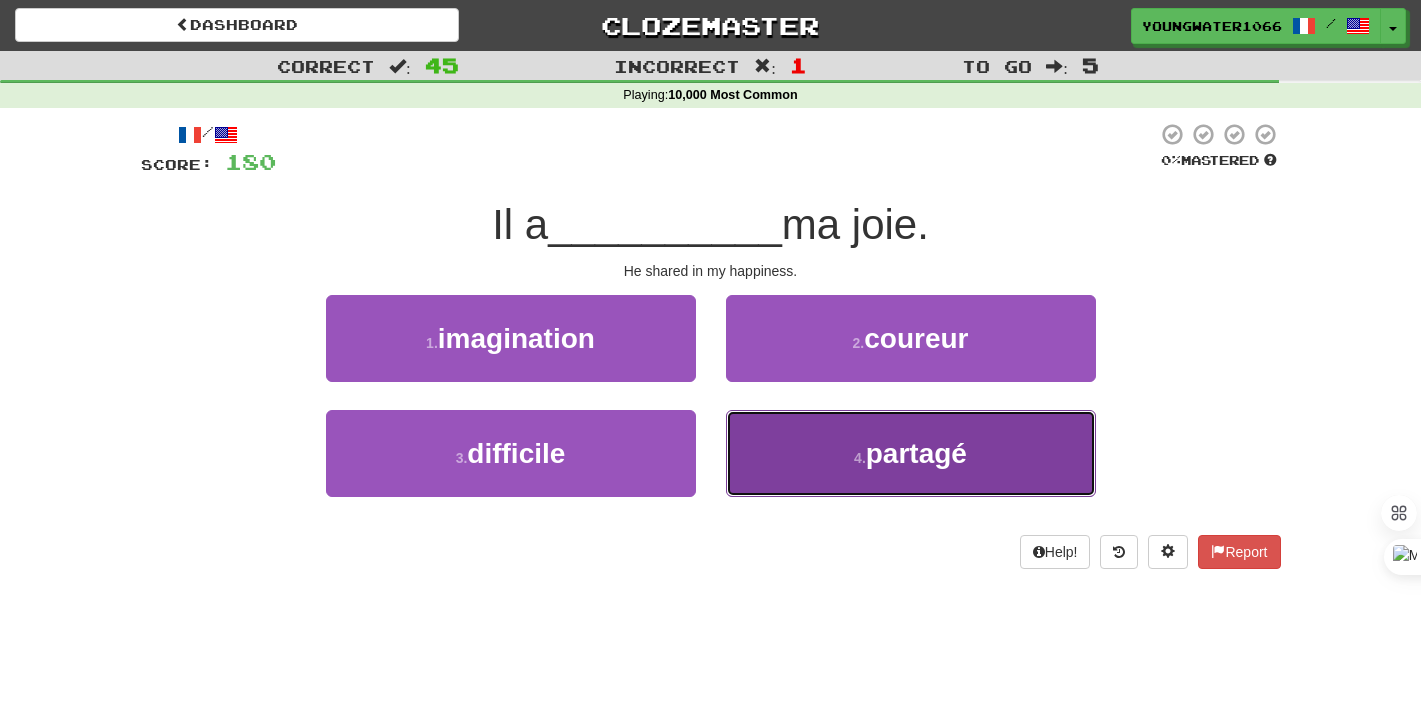 click on "4 .  partagé" at bounding box center [911, 453] 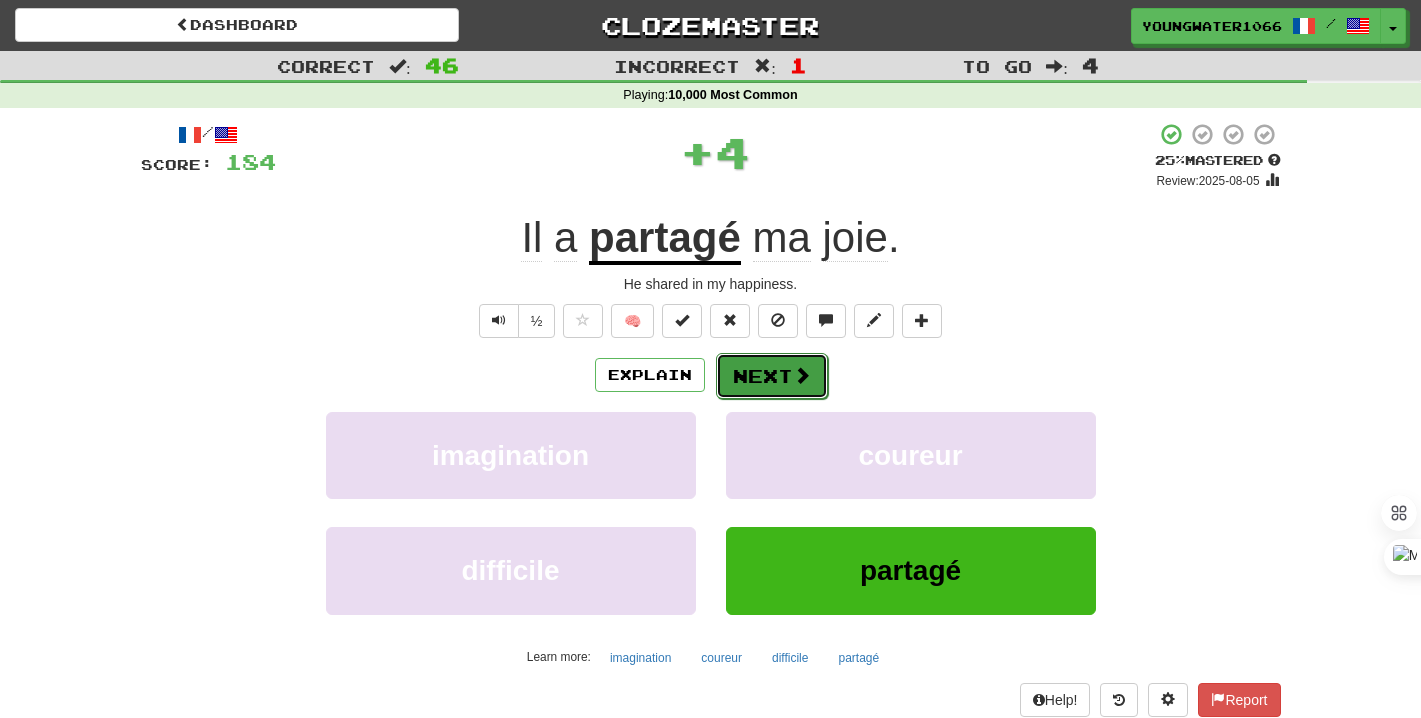 click on "Next" at bounding box center (772, 376) 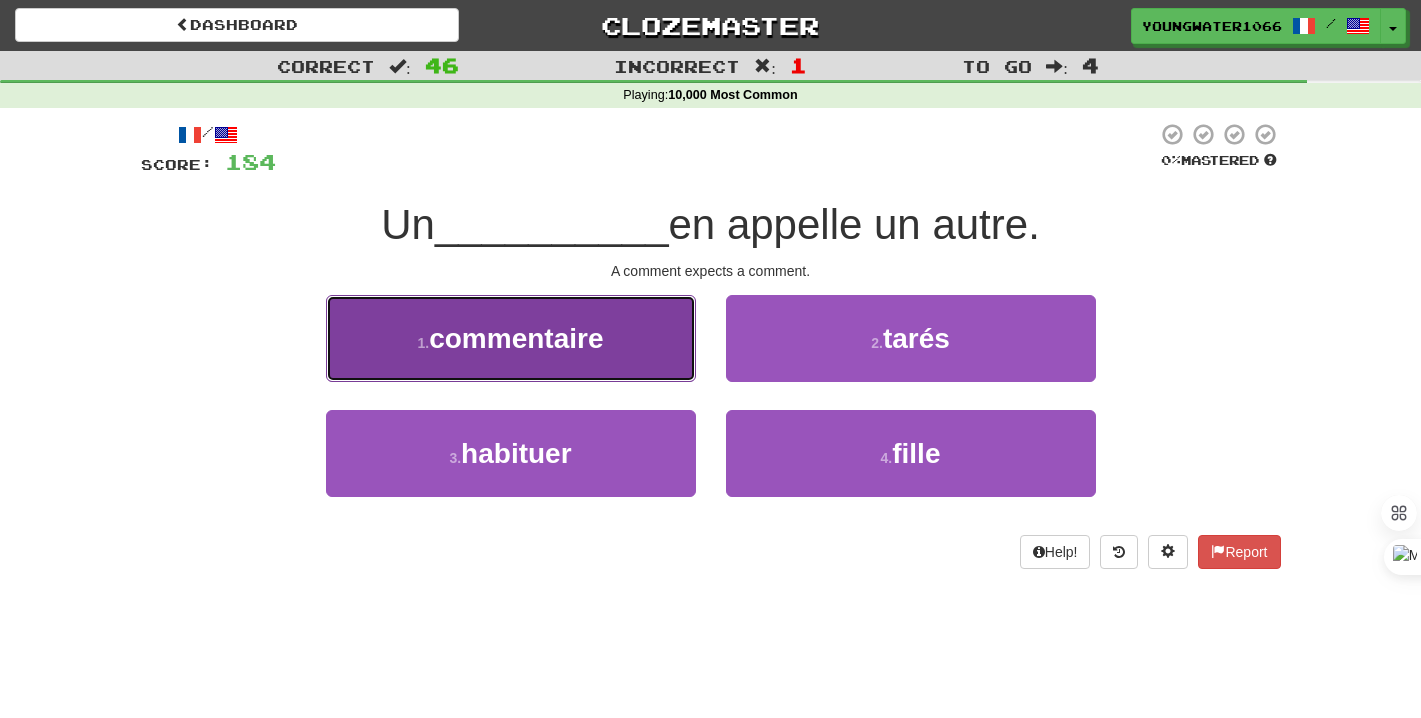 click on "1 .  commentaire" at bounding box center (511, 338) 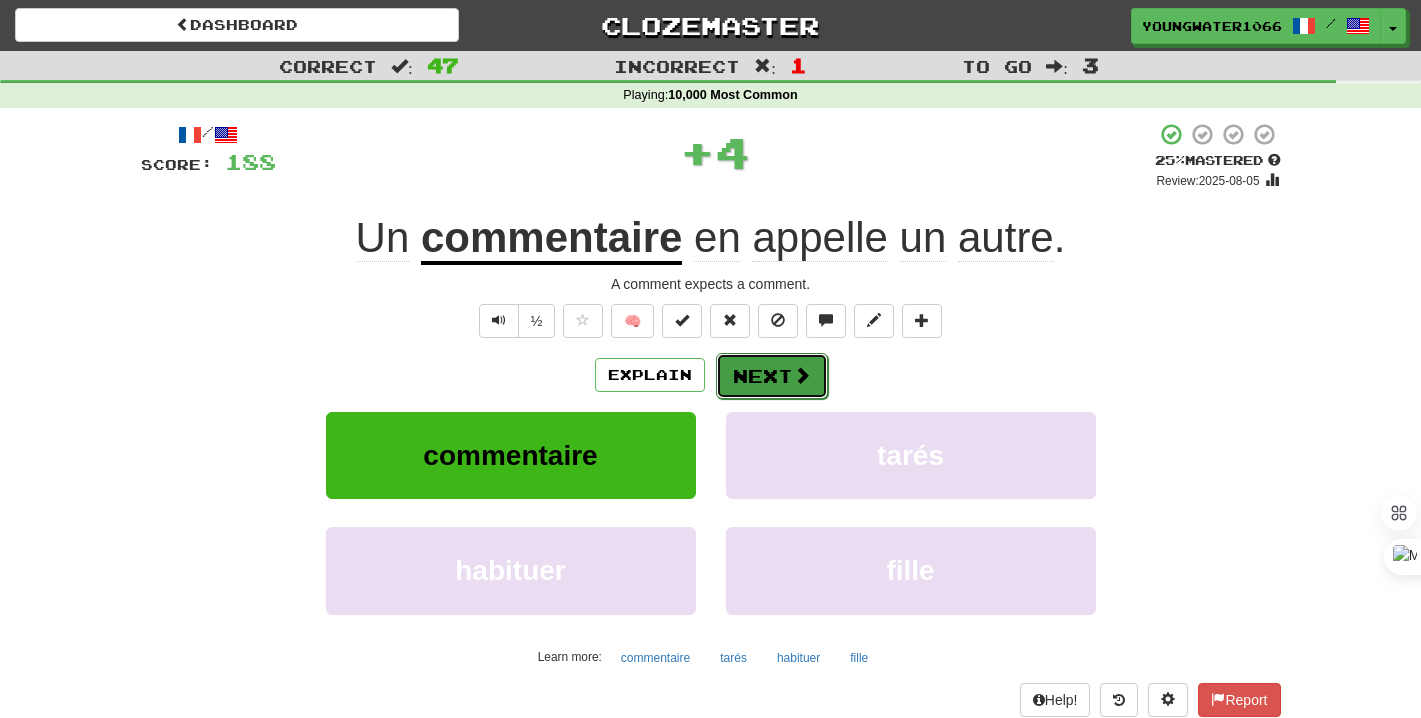 click on "Next" at bounding box center (772, 376) 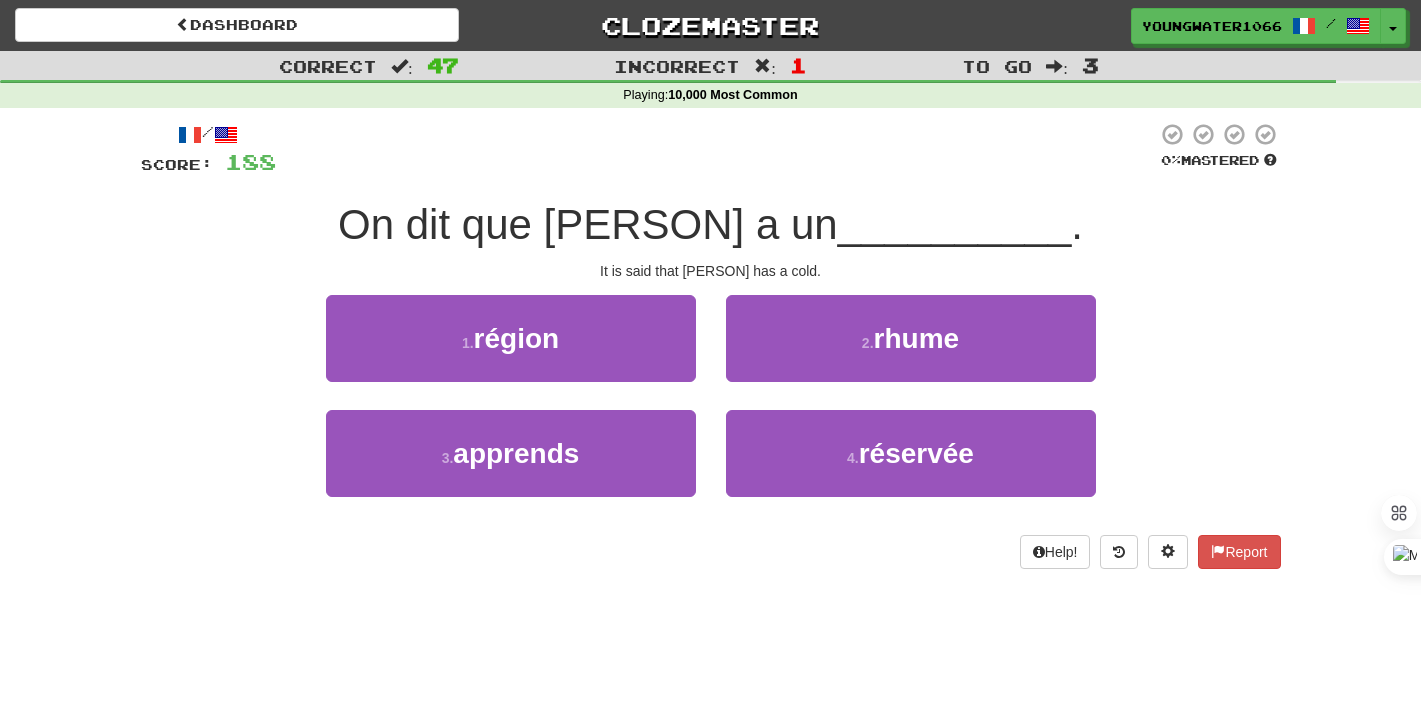 click on "2 .  rhume" at bounding box center [911, 352] 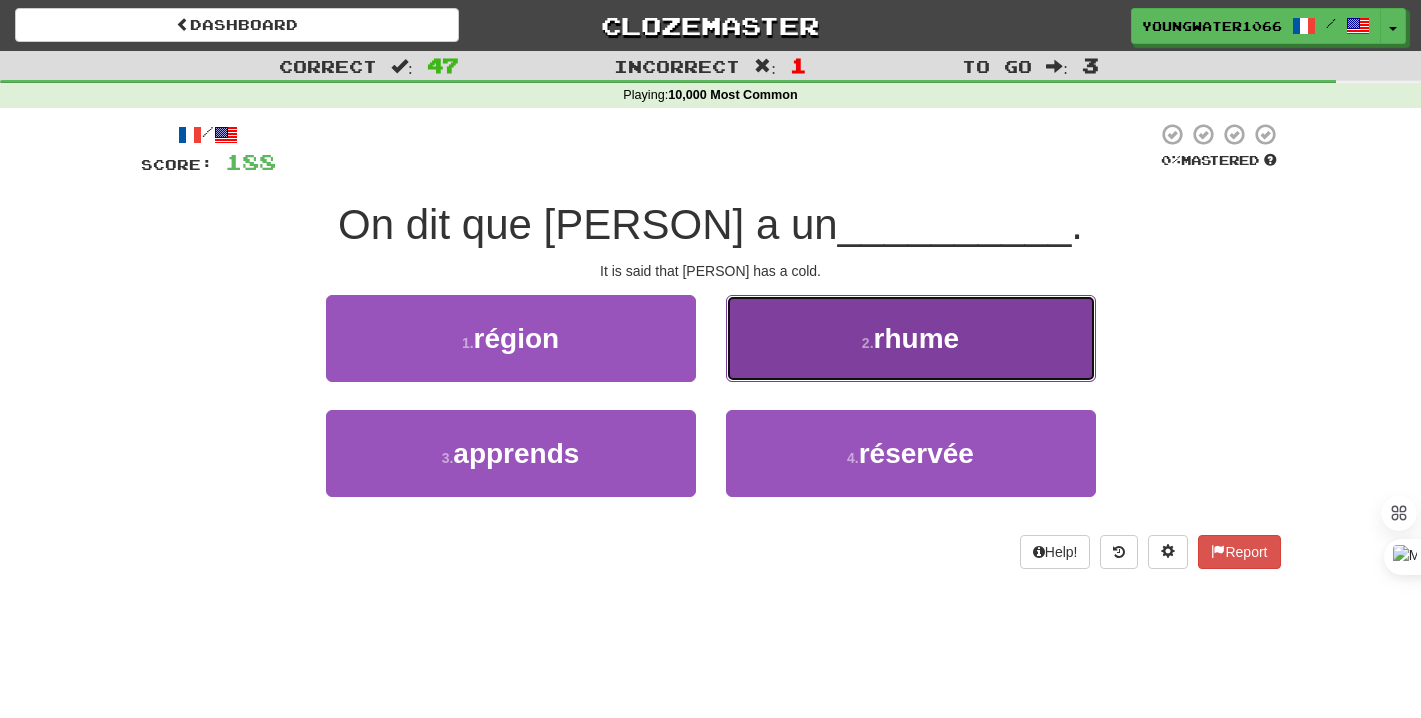 click on "2 .  rhume" at bounding box center (911, 338) 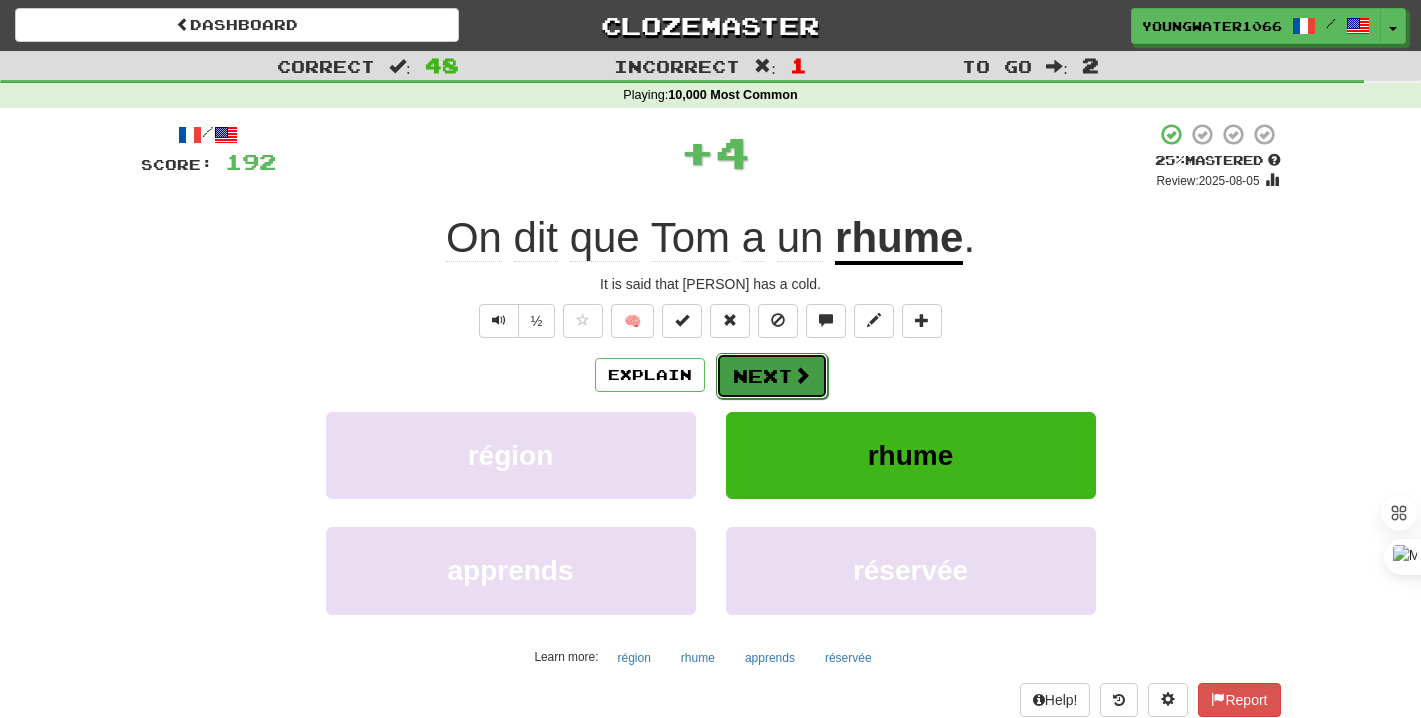 click on "Next" at bounding box center (772, 376) 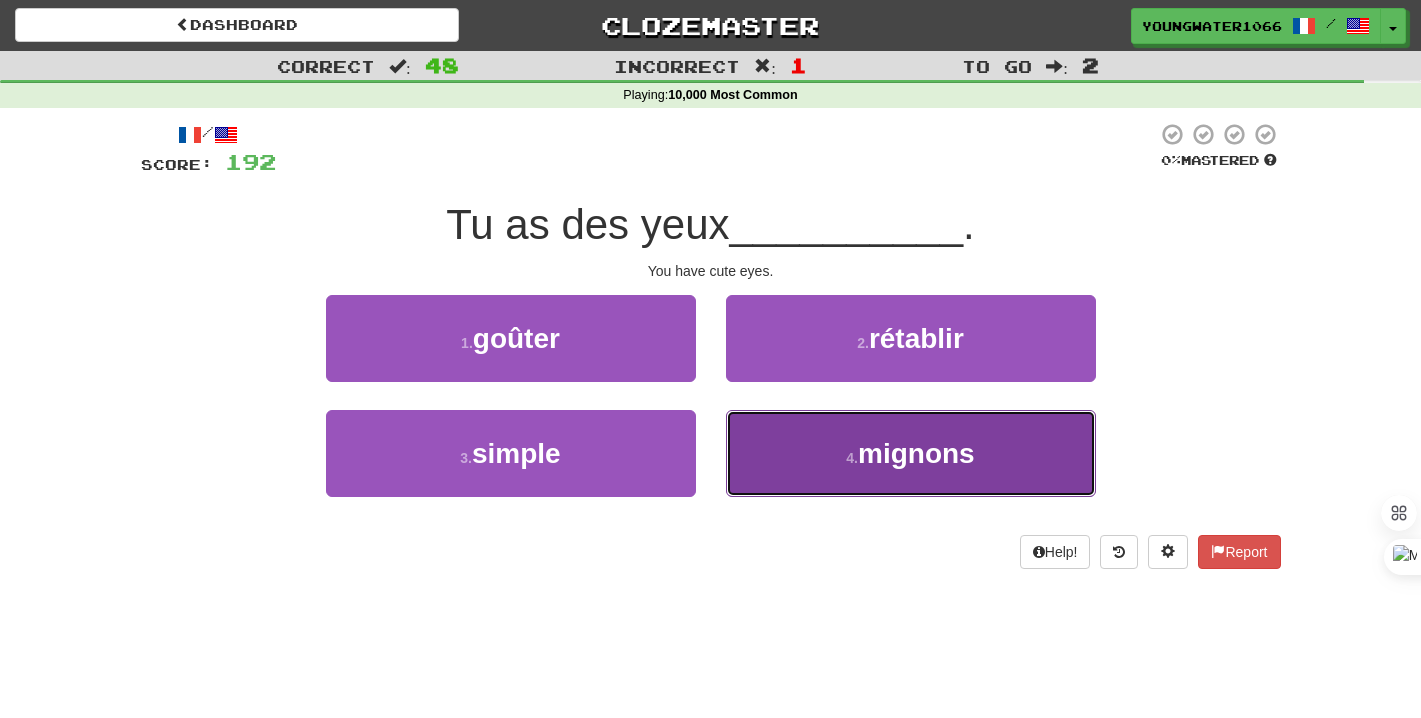 click on "4 .  mignons" at bounding box center (911, 453) 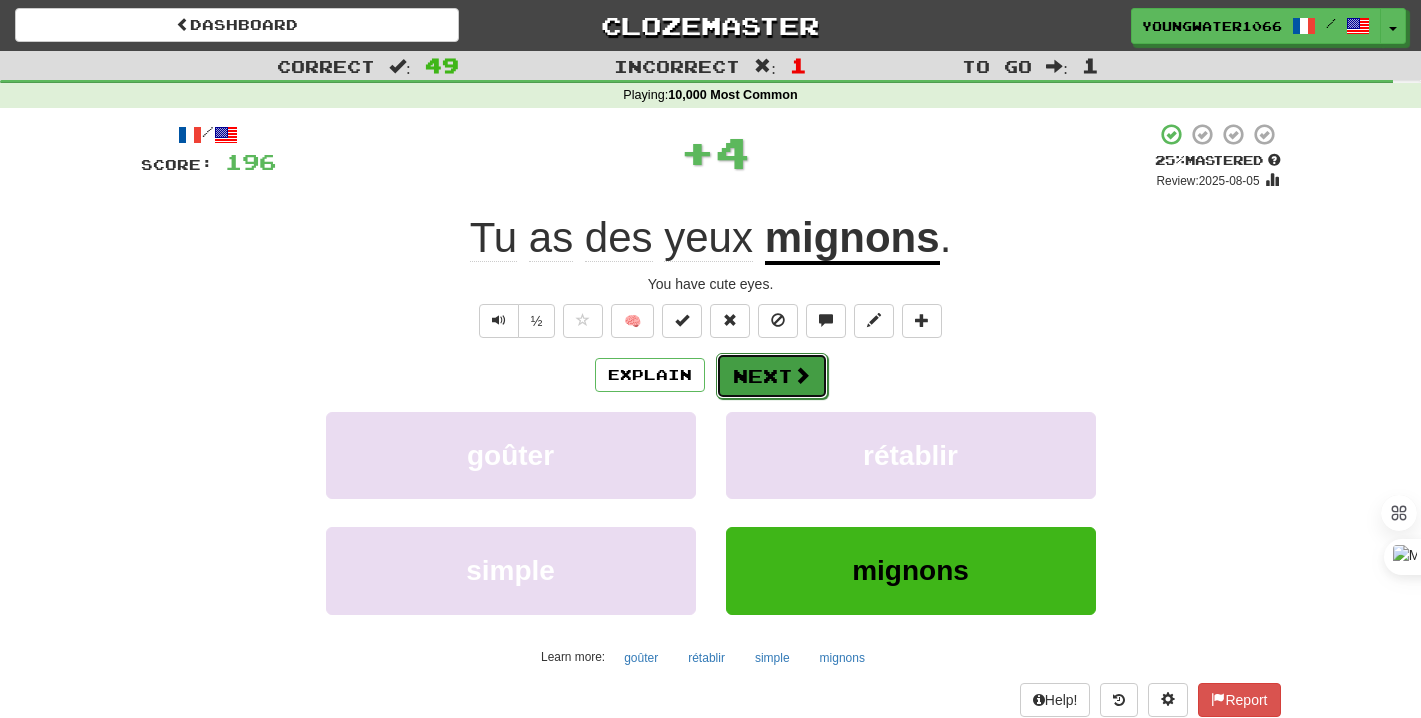 click on "Next" at bounding box center [772, 376] 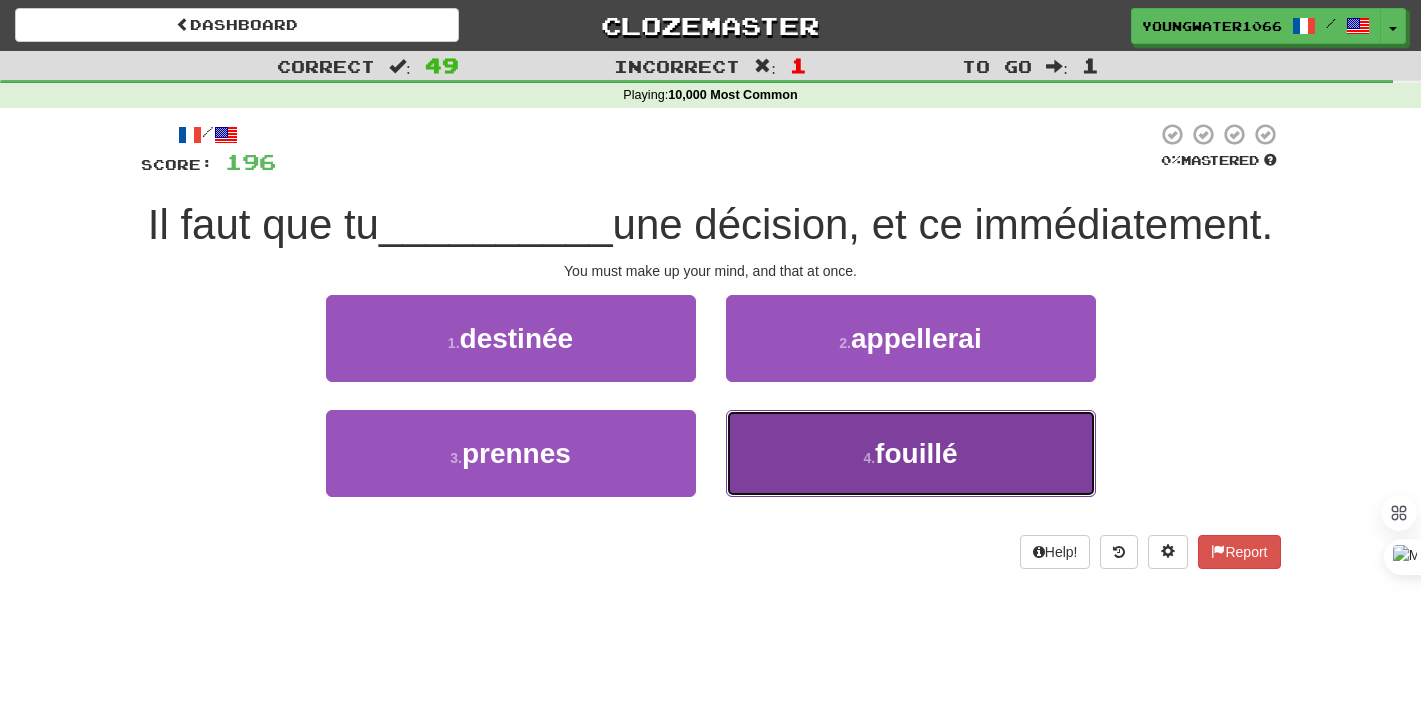 click on "4 .  fouillé" at bounding box center (911, 453) 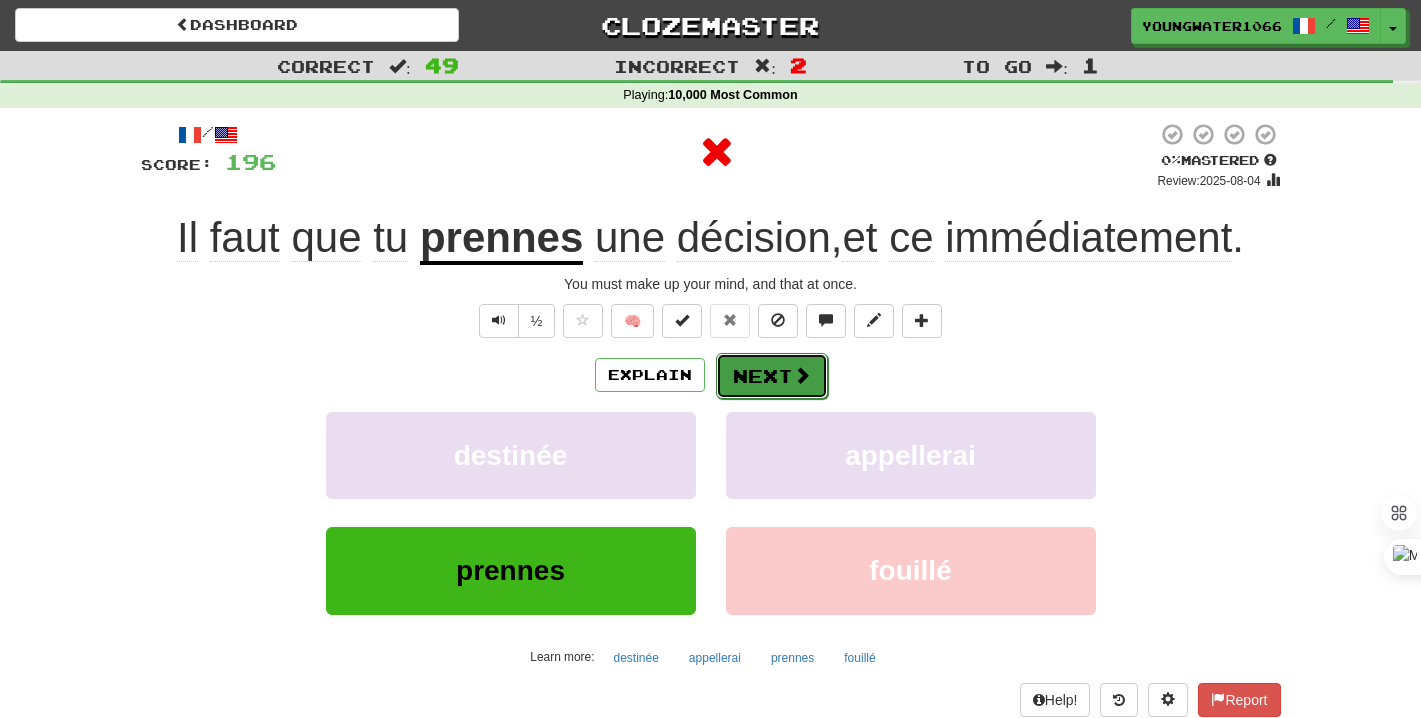 click on "Next" at bounding box center [772, 376] 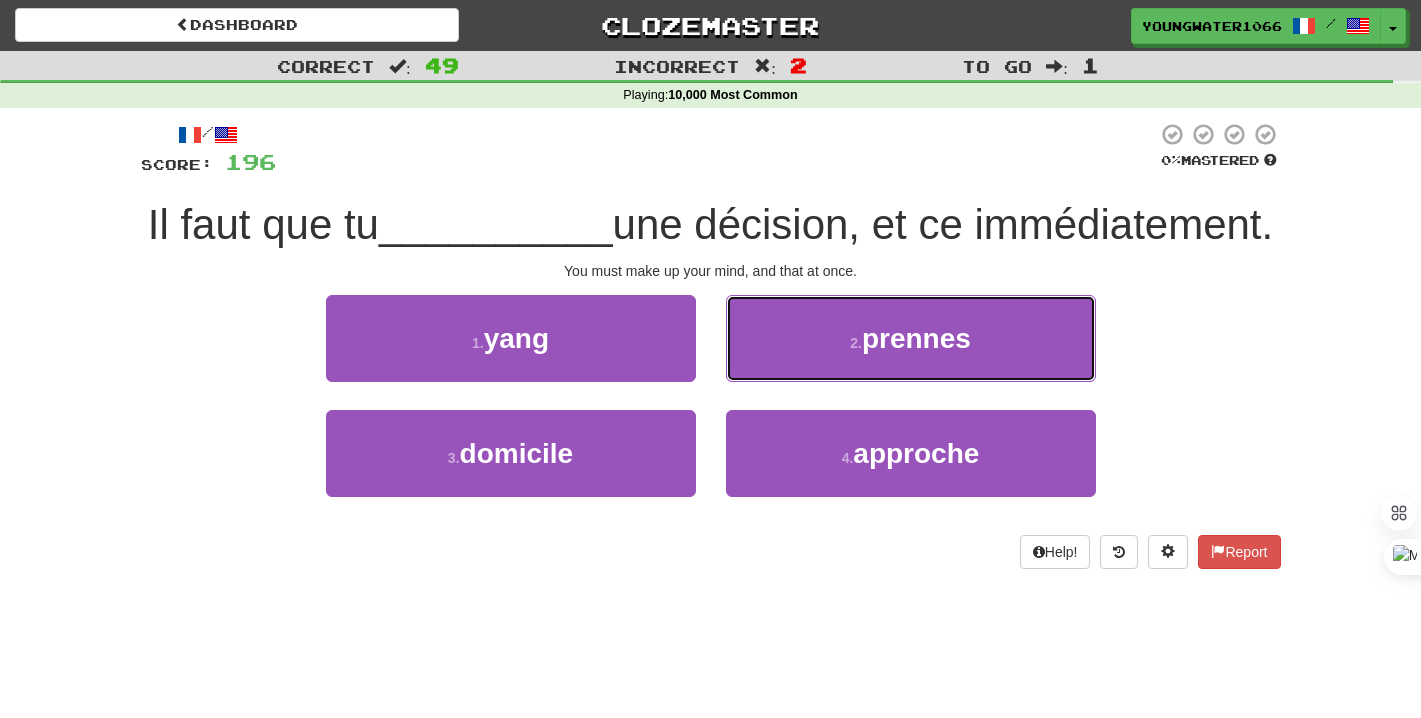 click on "2 .  prennes" at bounding box center [911, 338] 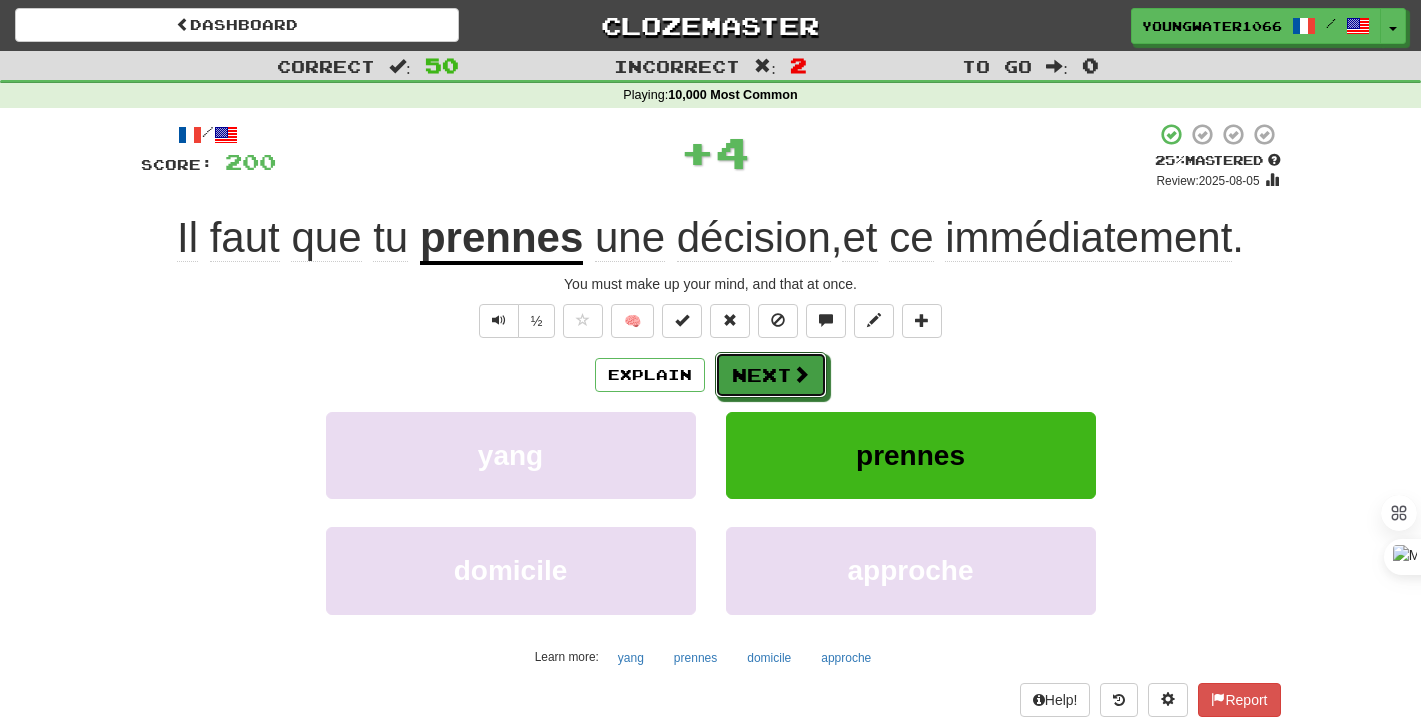 click on "Next" at bounding box center [771, 375] 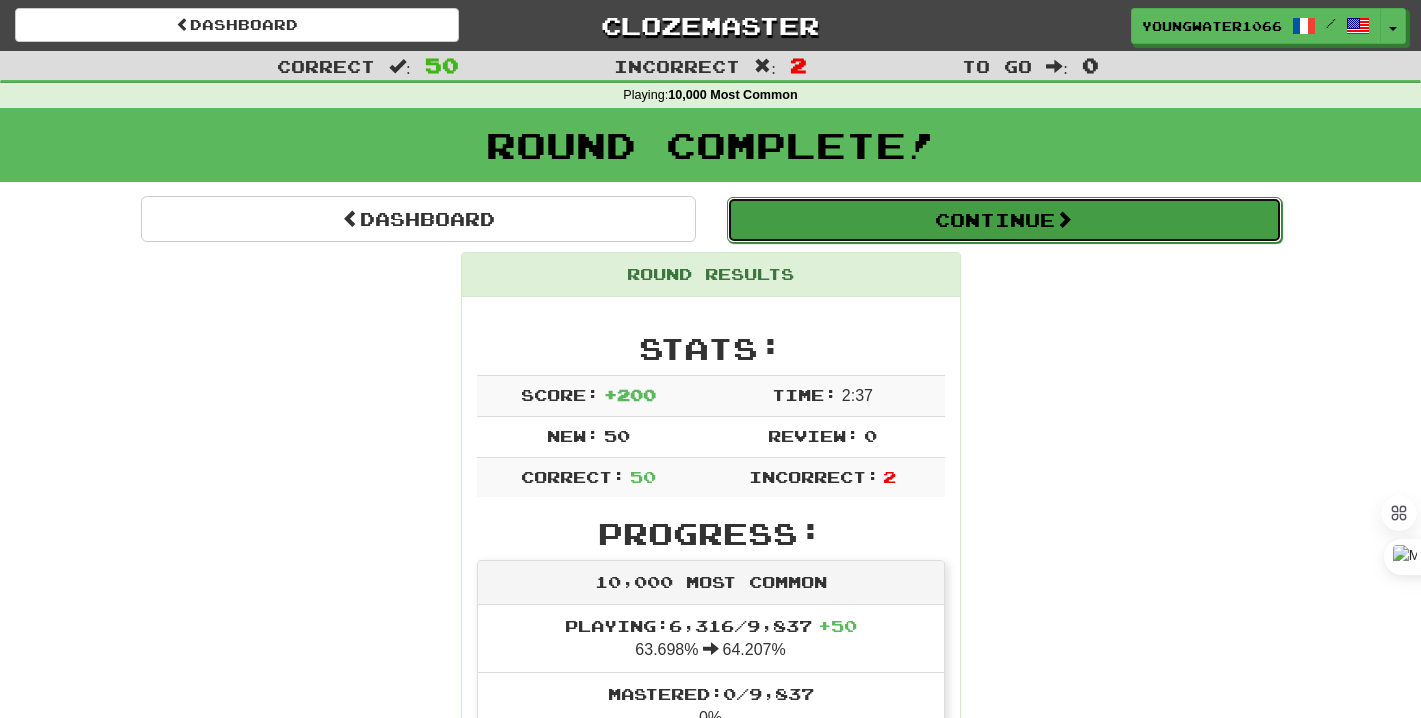 click on "Continue" at bounding box center (1004, 220) 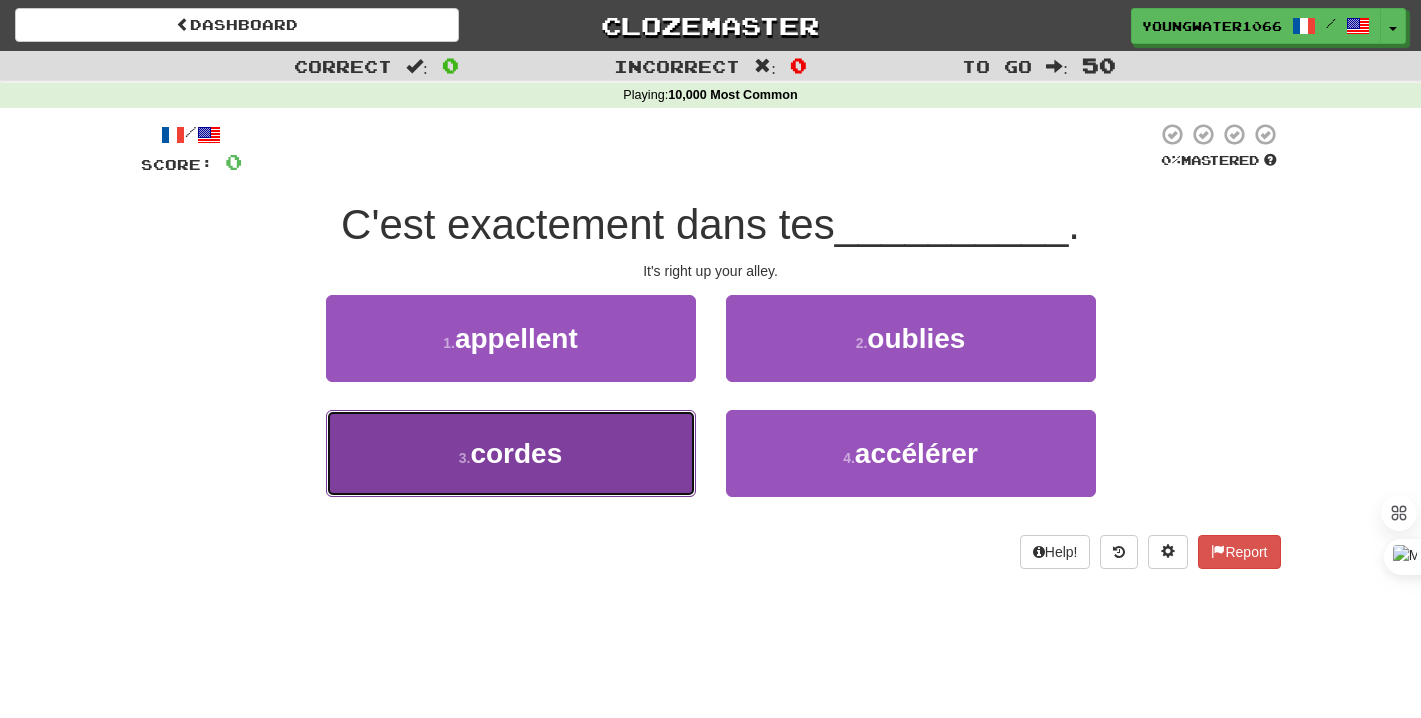 click on "3 .  cordes" at bounding box center [511, 453] 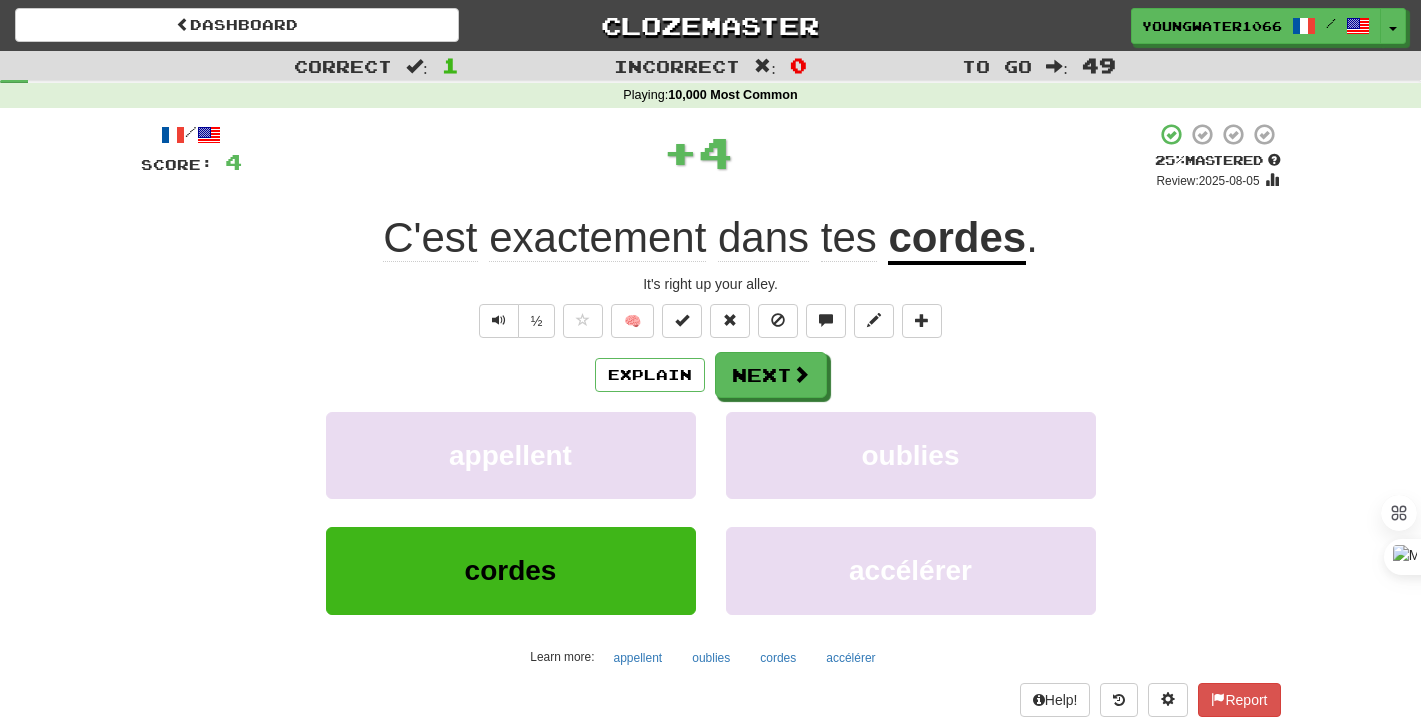 click on "oublies" at bounding box center (911, 469) 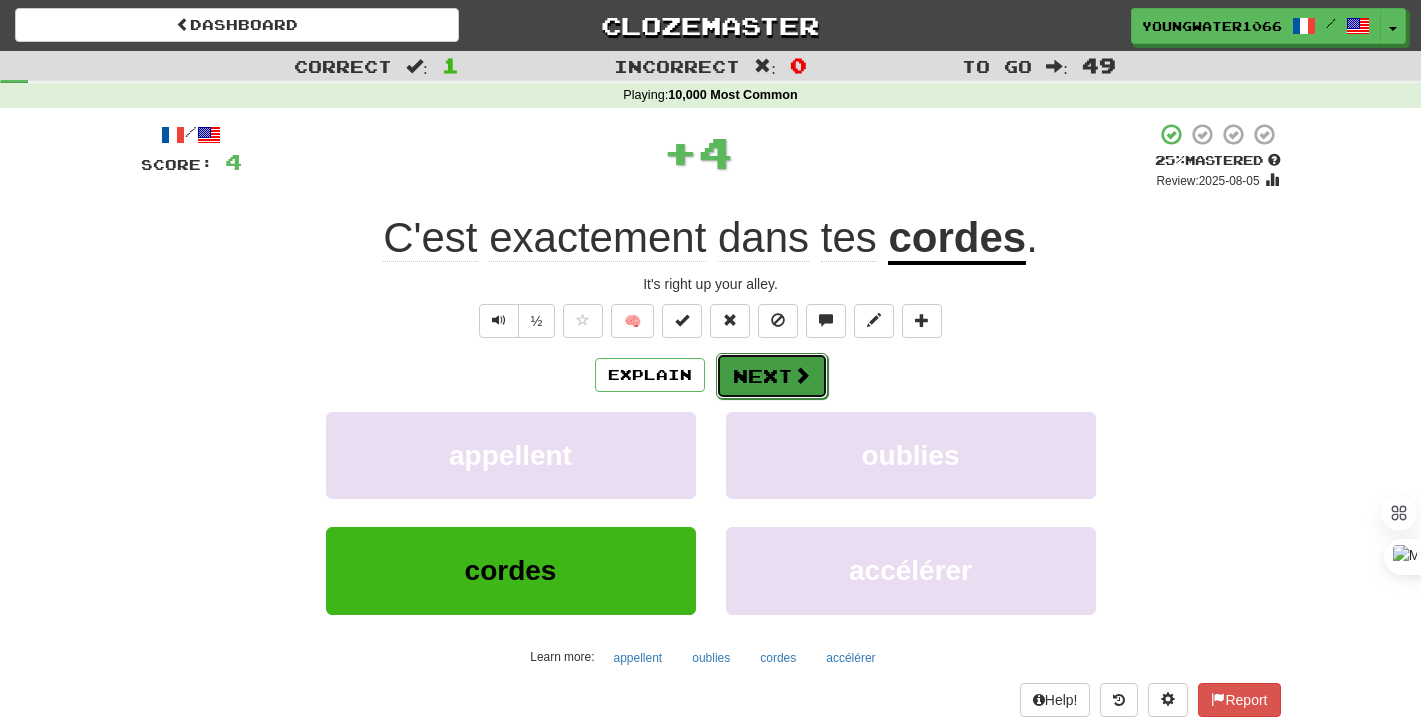 click on "Next" at bounding box center (772, 376) 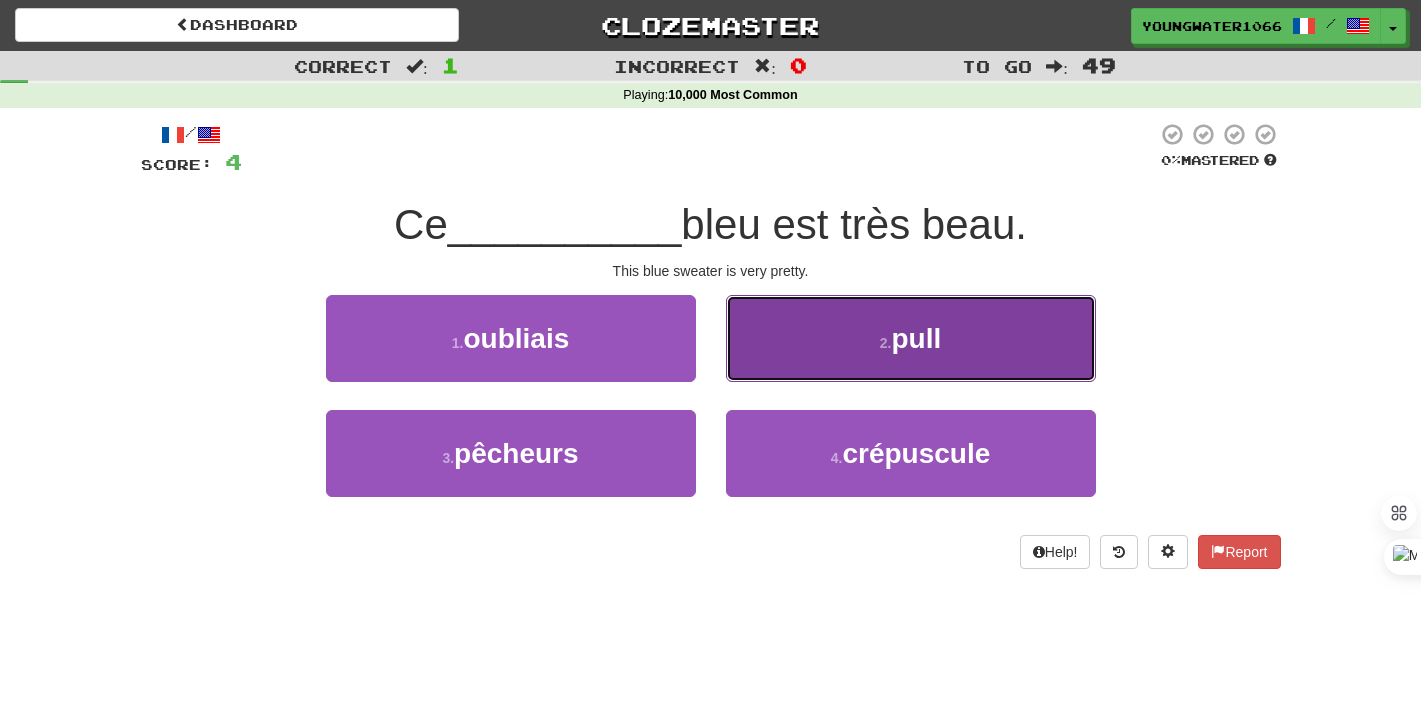 click on "2 .  pull" at bounding box center (911, 338) 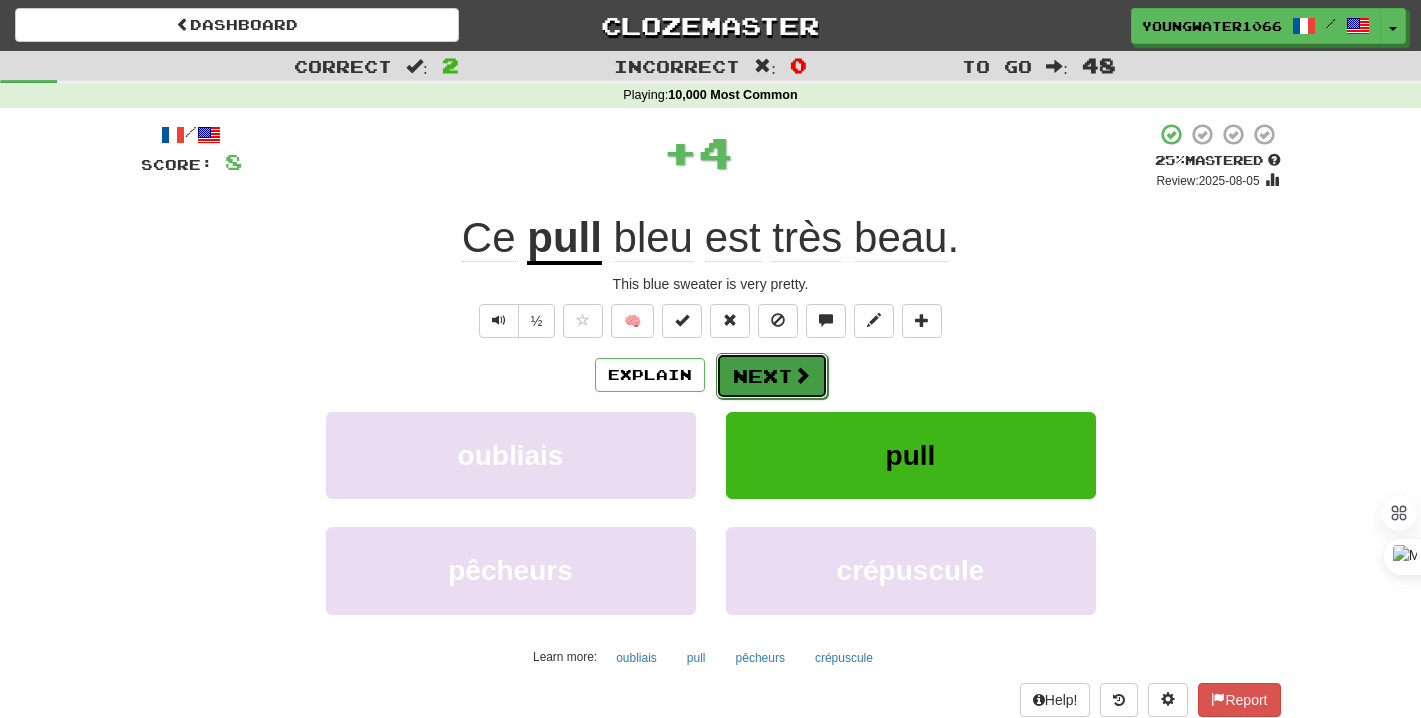 click on "Next" at bounding box center (772, 376) 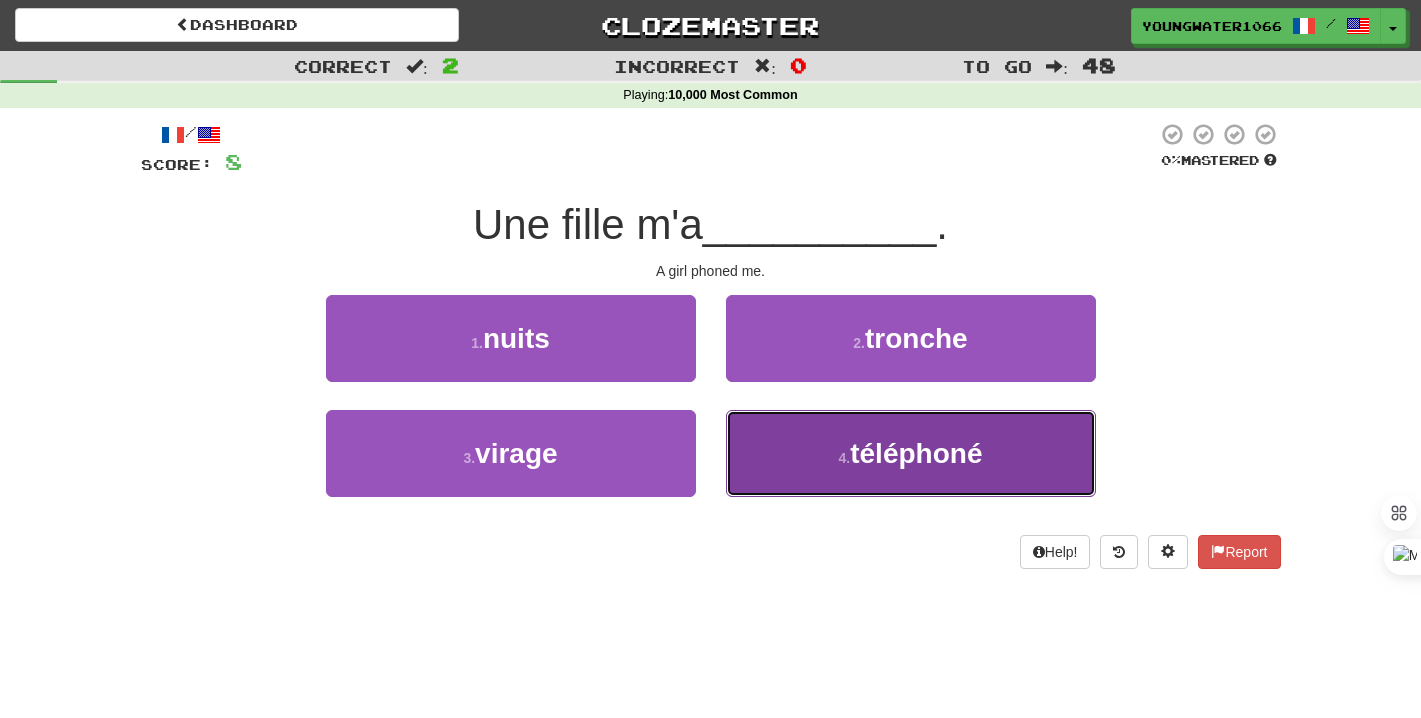 click on "4 .  téléphoné" at bounding box center [911, 453] 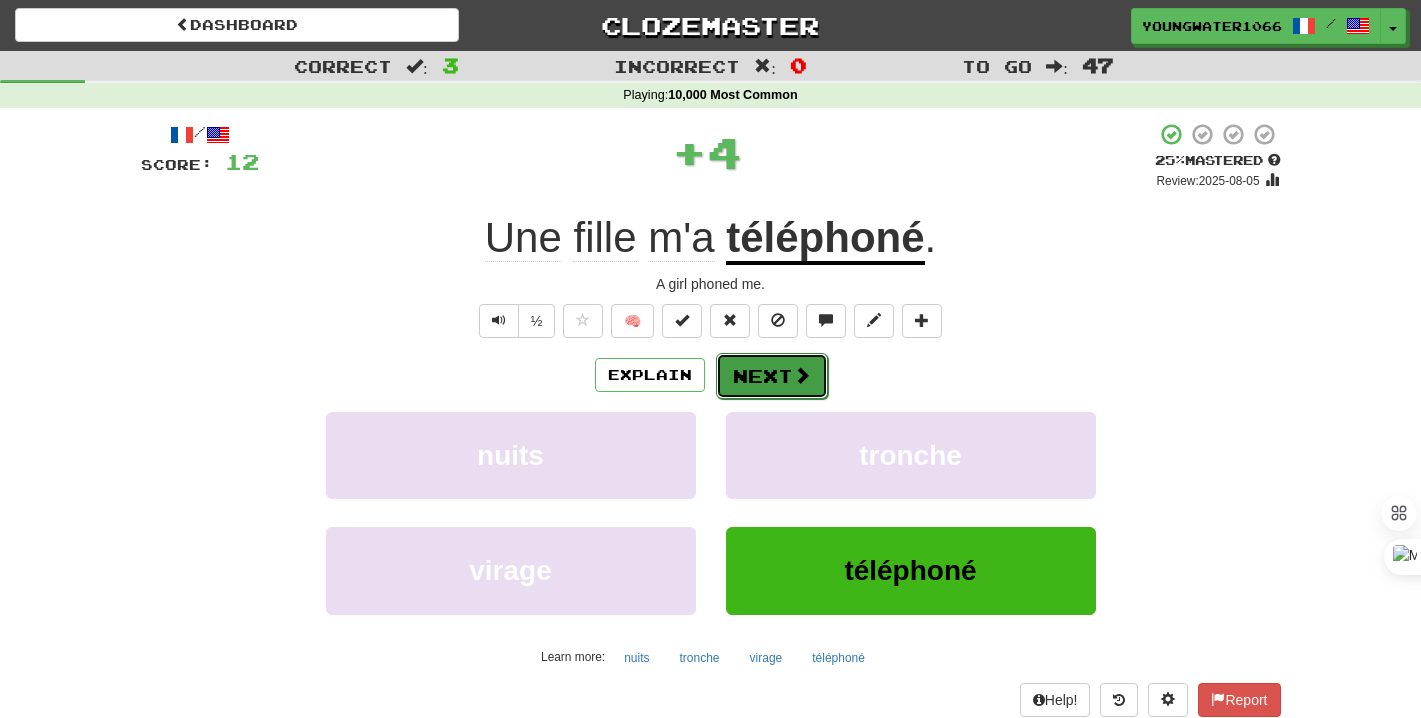 click on "Next" at bounding box center (772, 376) 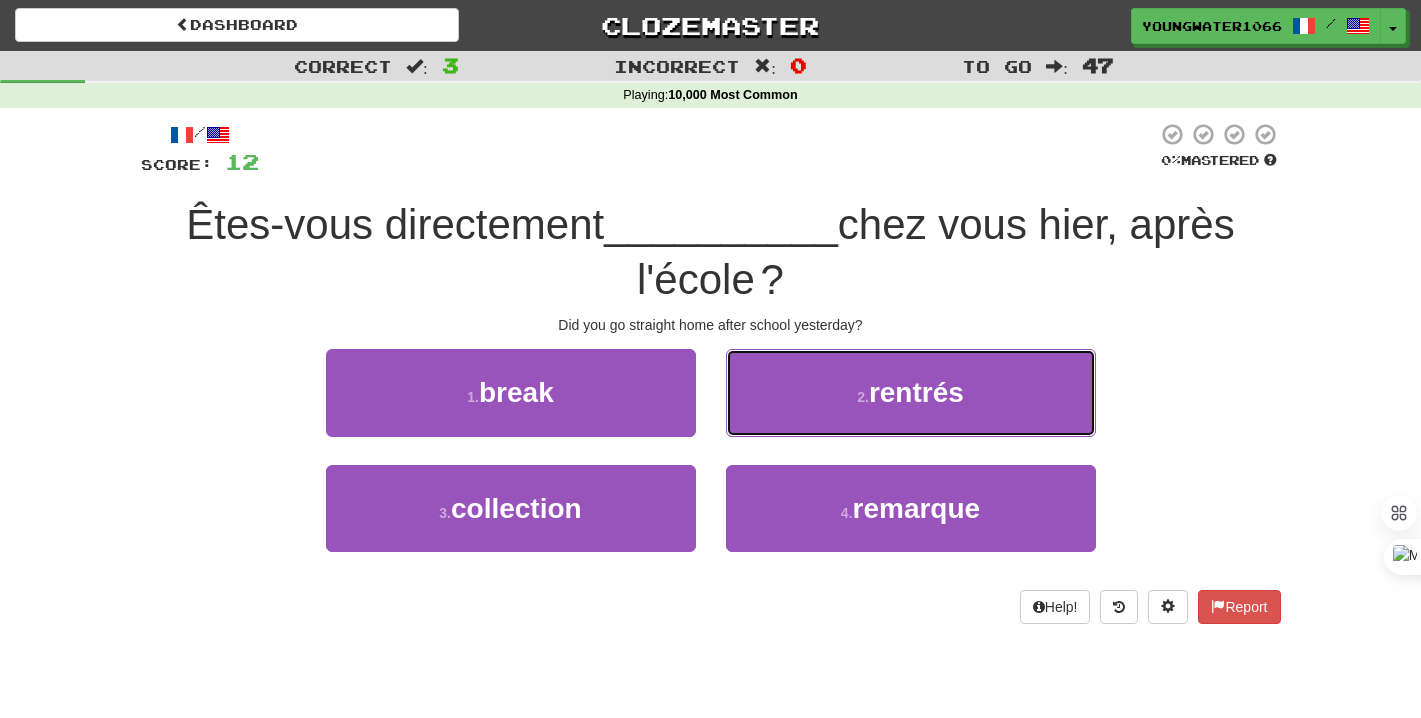 click on "2 .  rentrés" at bounding box center [911, 392] 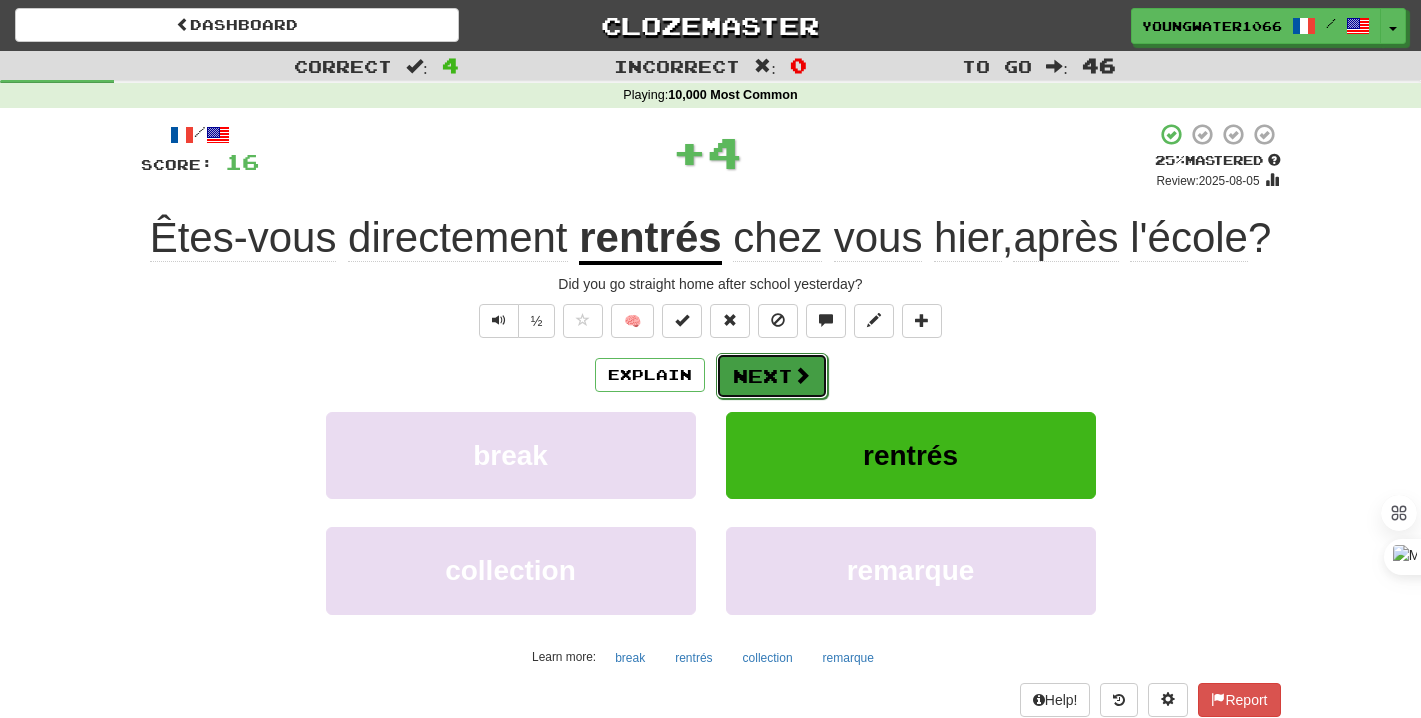 click on "Next" at bounding box center (772, 376) 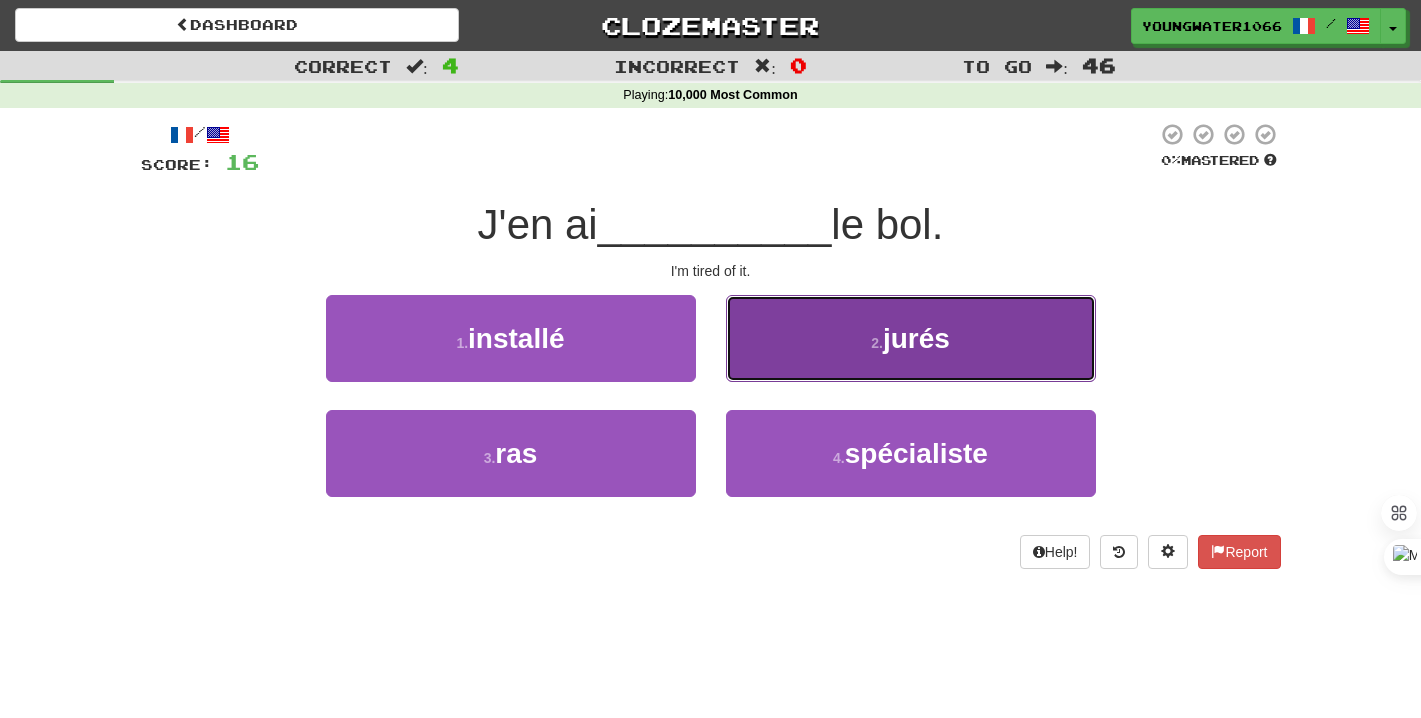 click on "2 .  jurés" at bounding box center [911, 338] 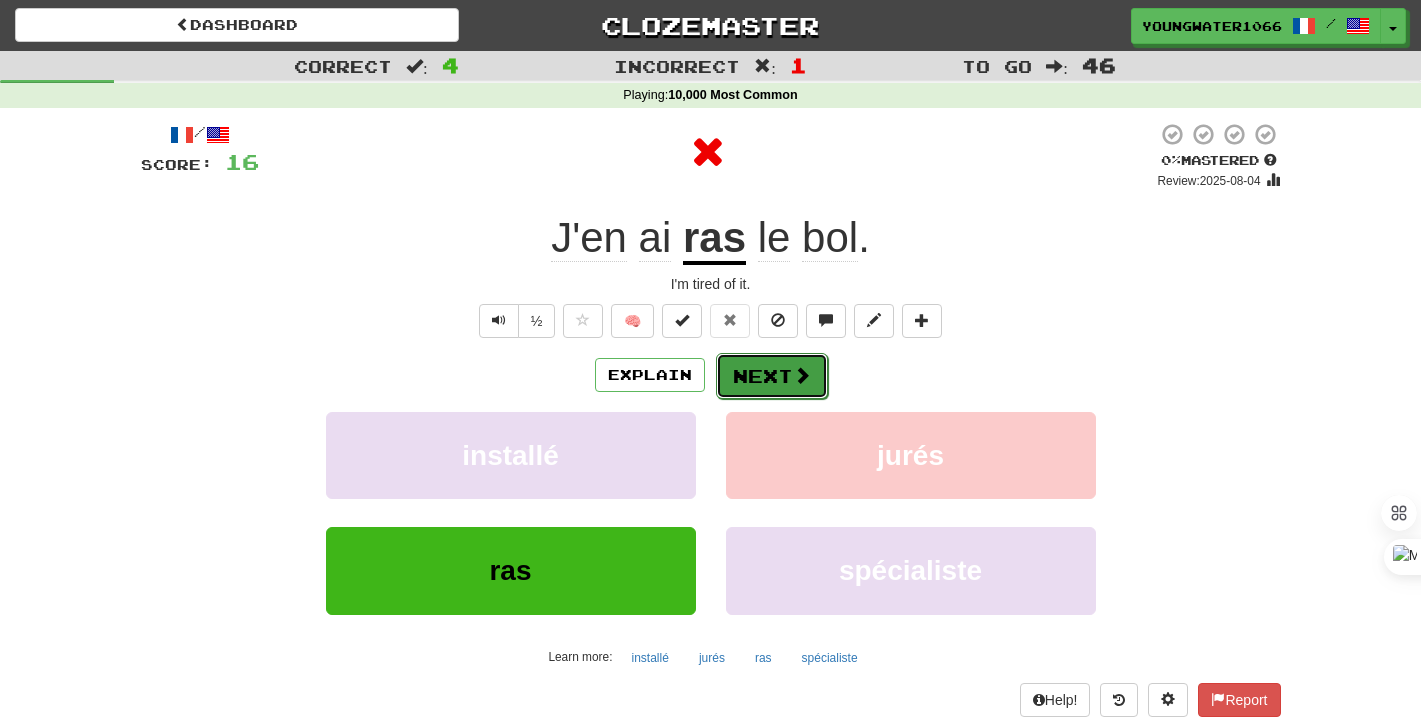 click on "Next" at bounding box center (772, 376) 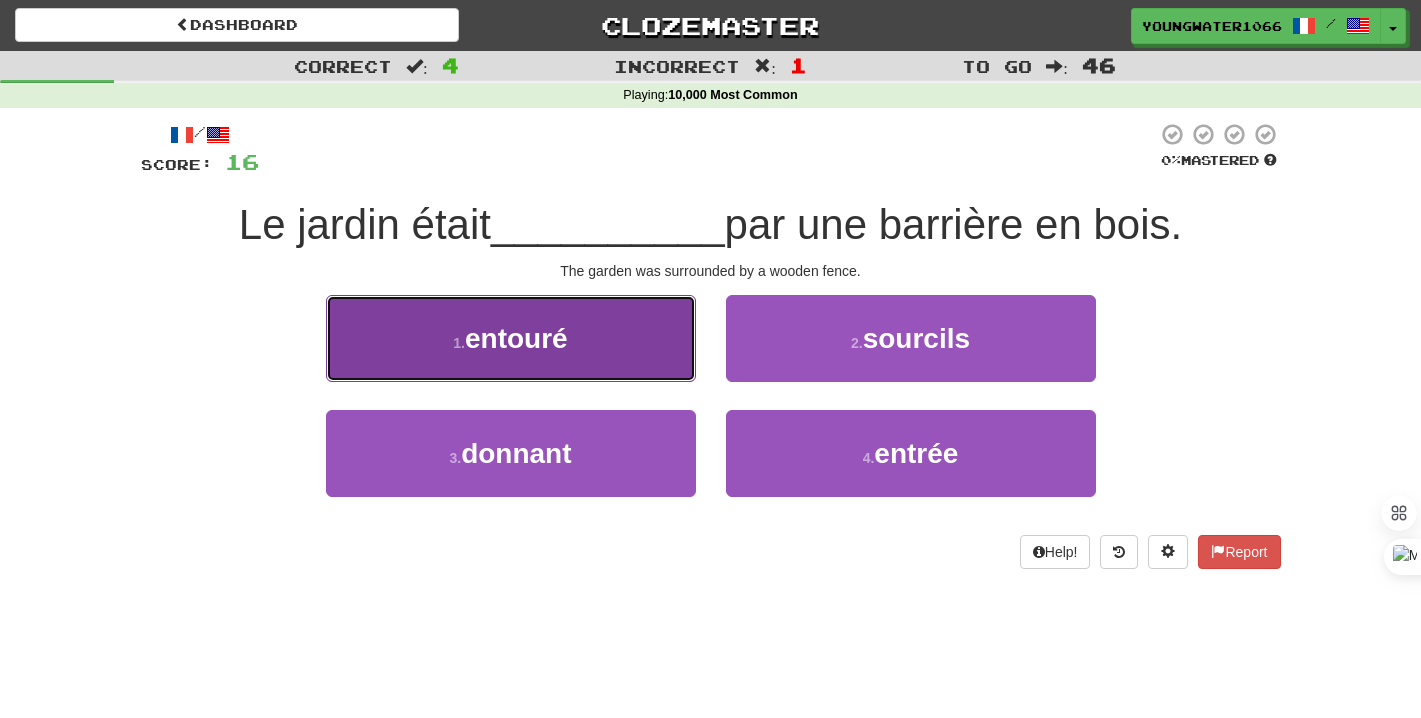 click on "1 .  entouré" at bounding box center (511, 338) 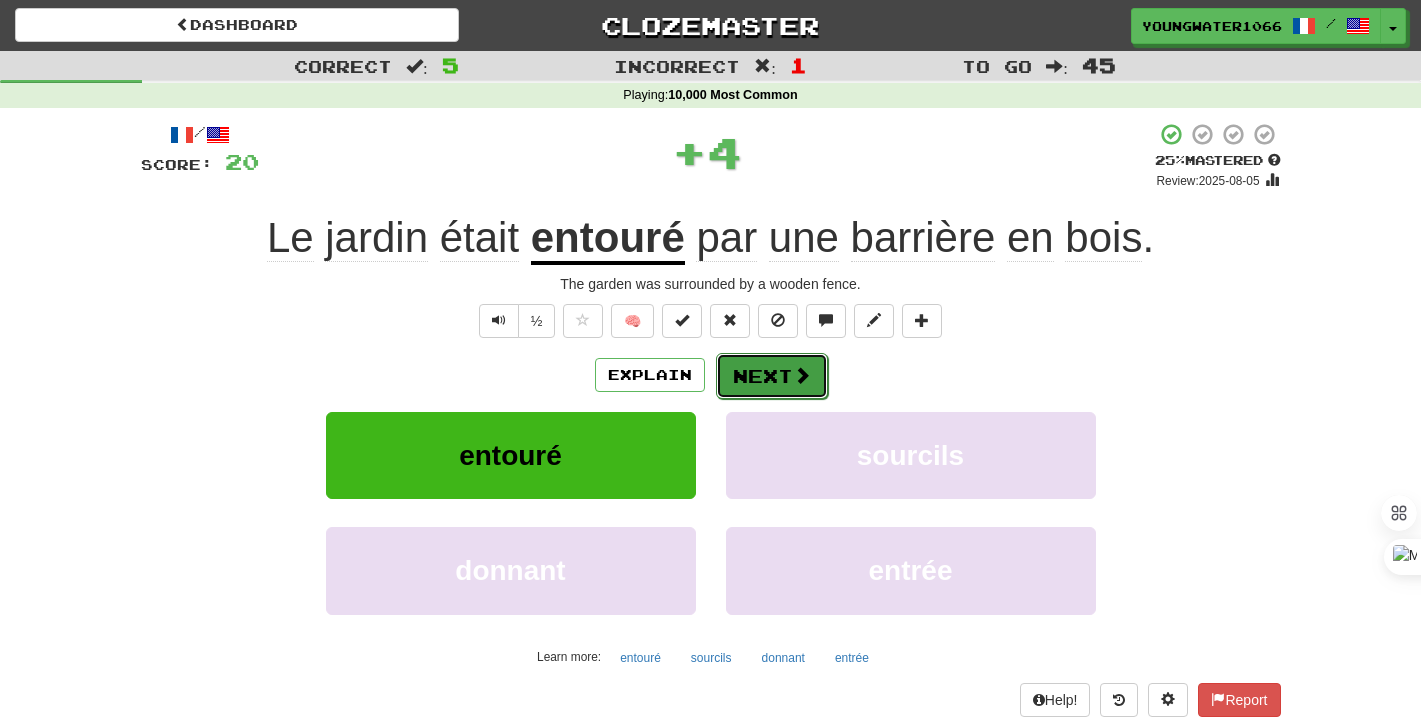 click on "Next" at bounding box center [772, 376] 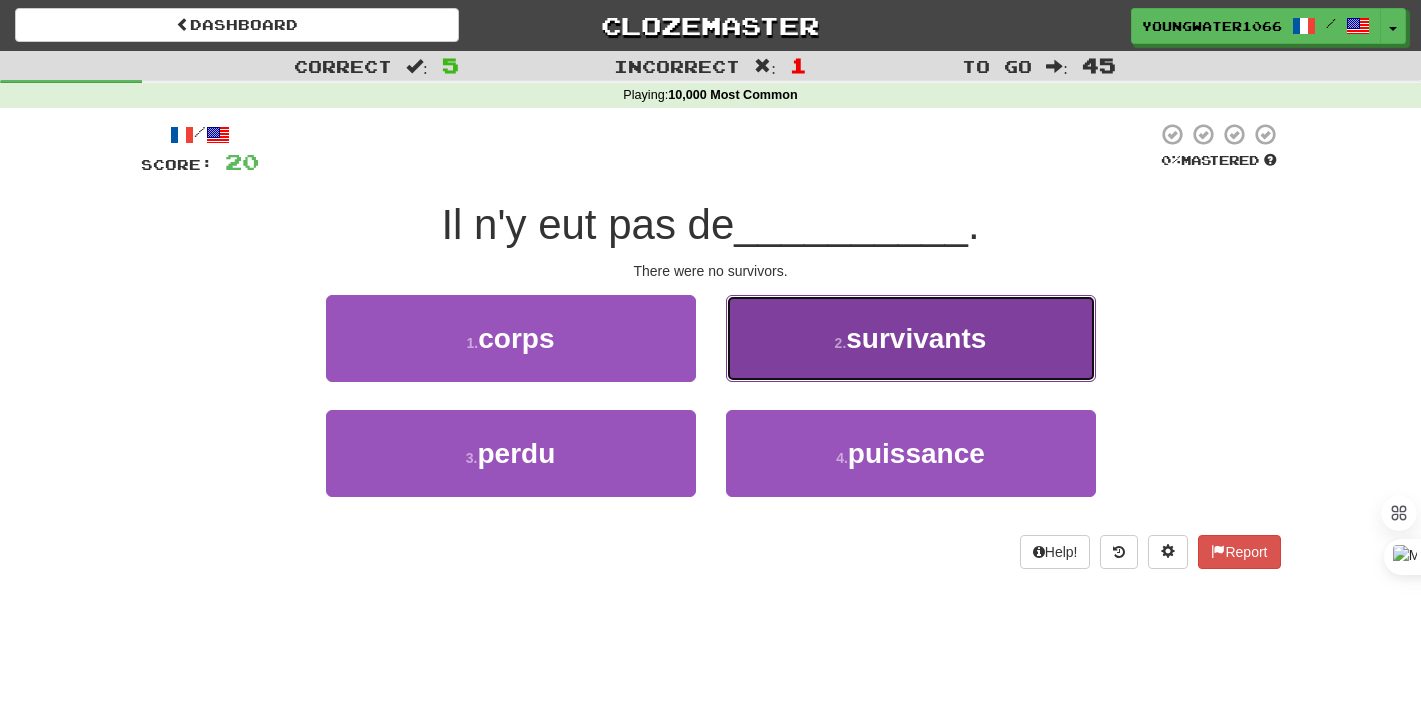 click on "2 .  survivants" at bounding box center (911, 338) 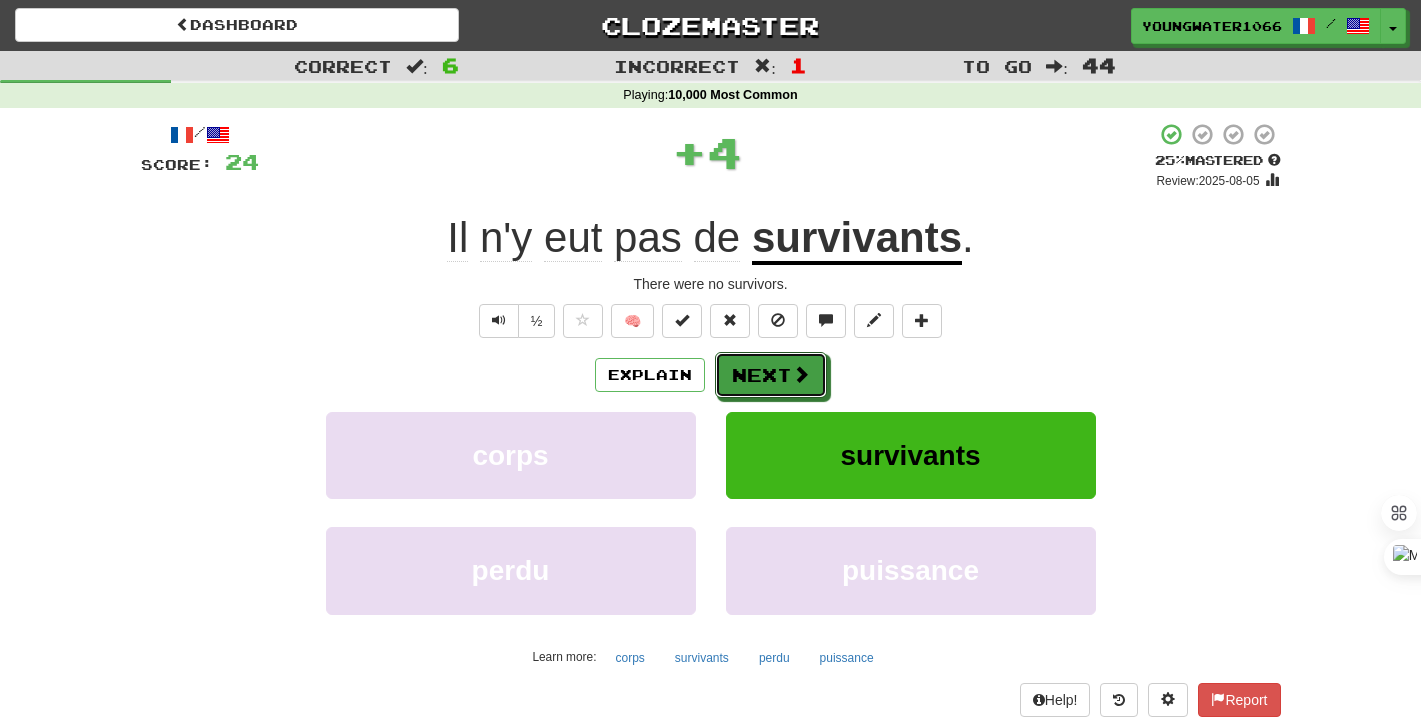 click on "Next" at bounding box center (771, 375) 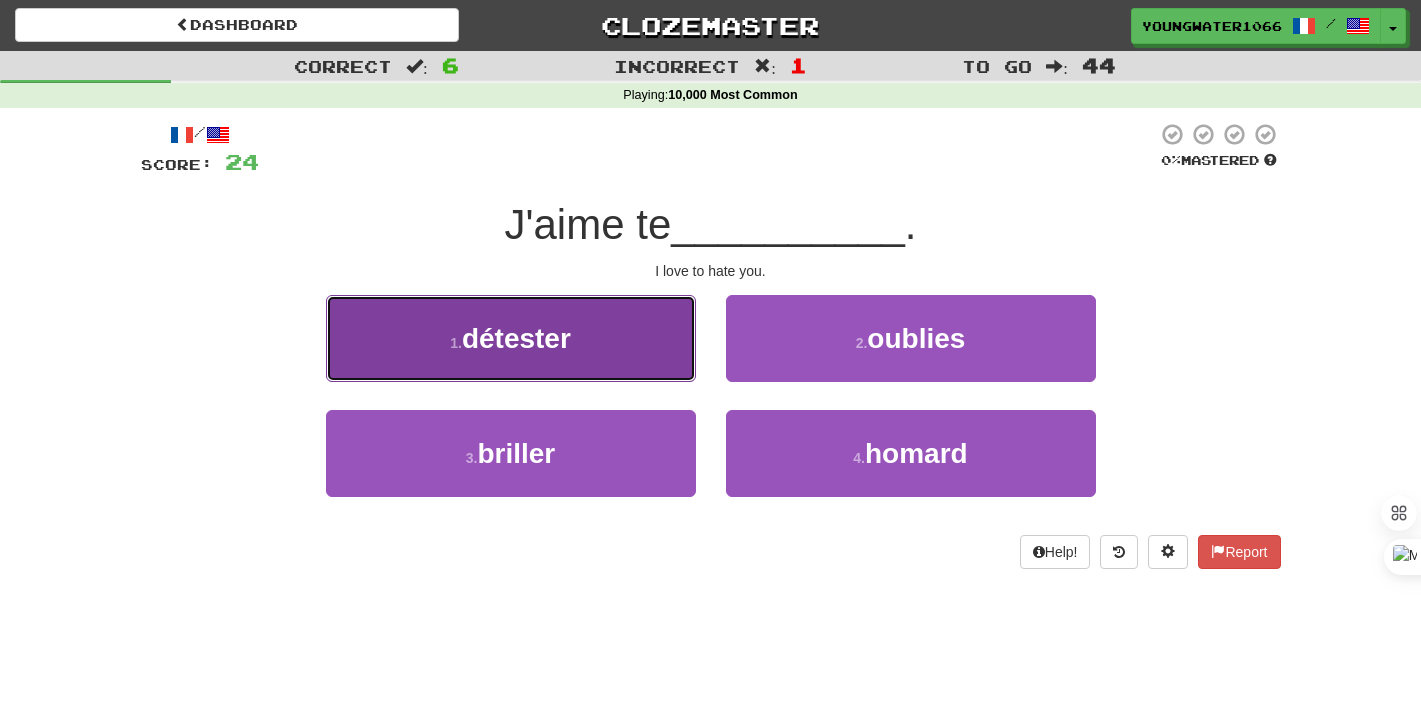 click on "1 .  détester" at bounding box center (511, 338) 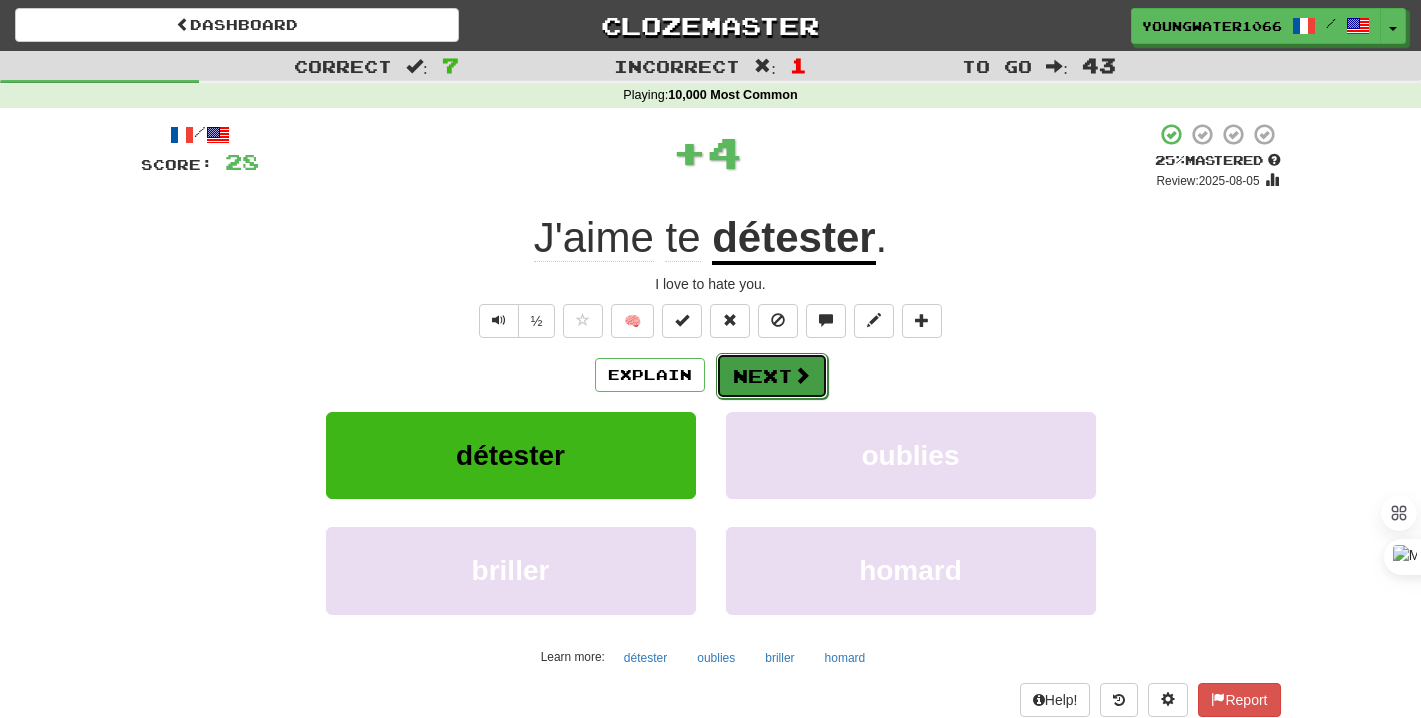 click on "Next" at bounding box center (772, 376) 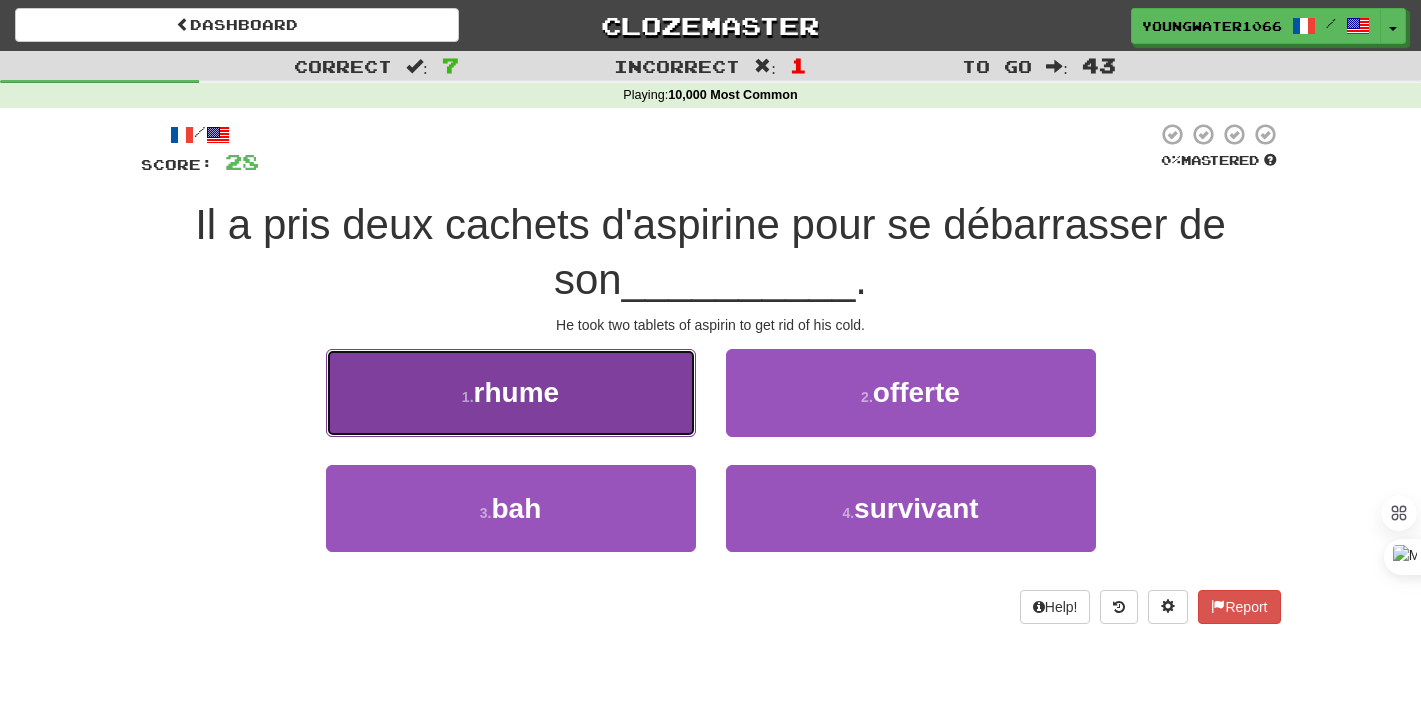 click on "1 .  rhume" at bounding box center [511, 392] 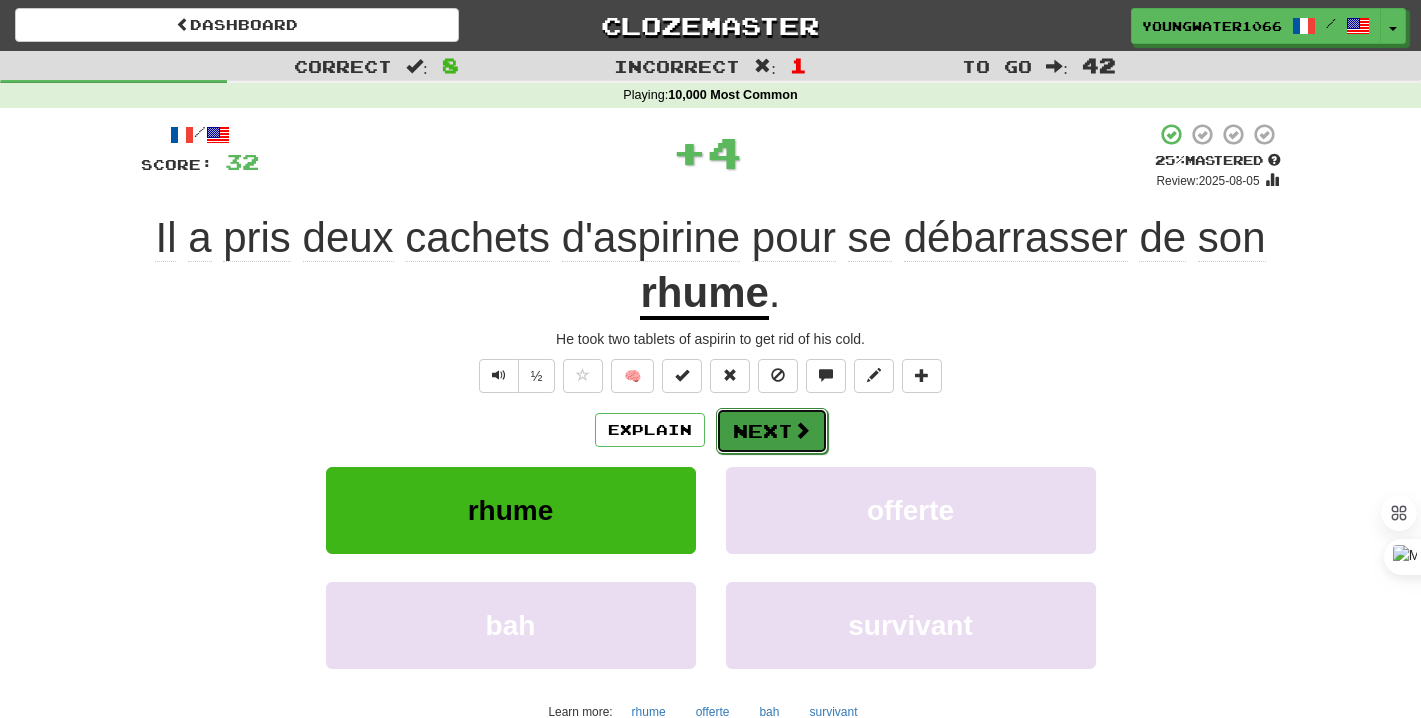 click on "Next" at bounding box center [772, 431] 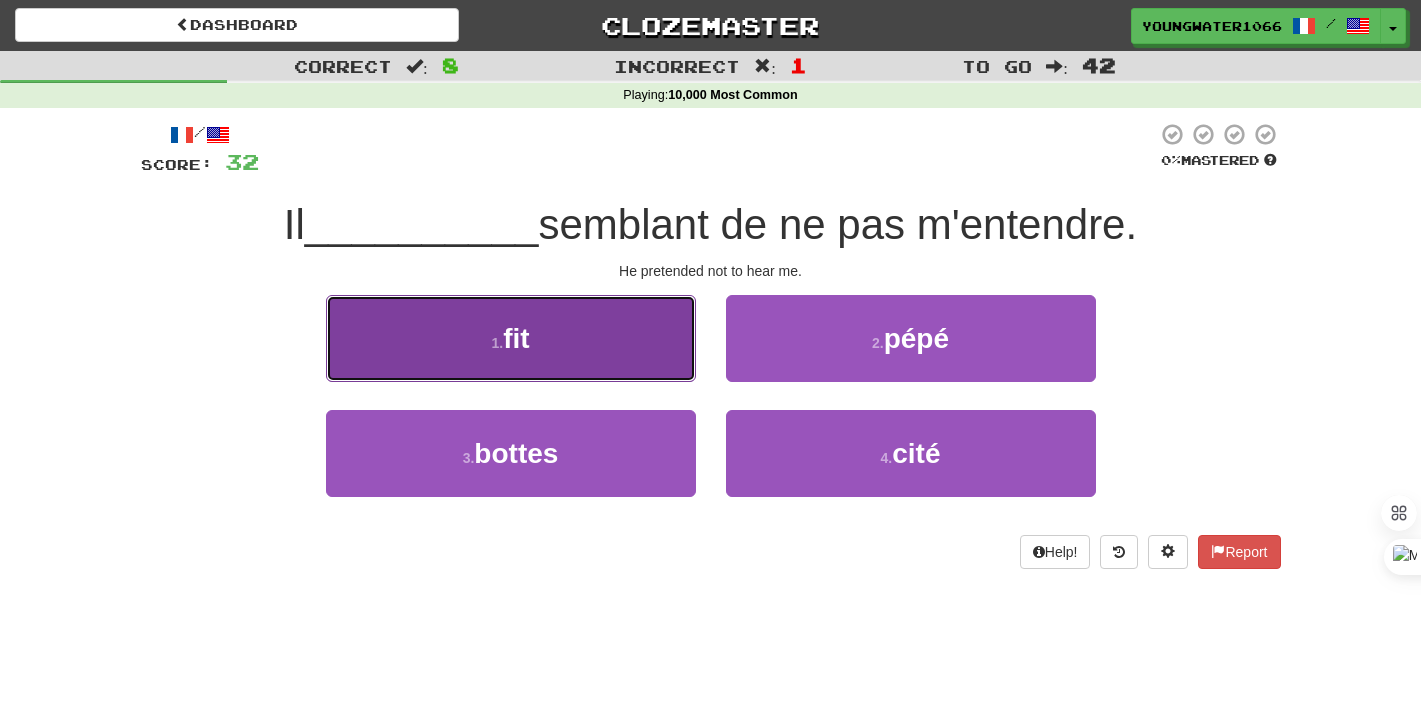 click on "1 .  fit" at bounding box center [511, 338] 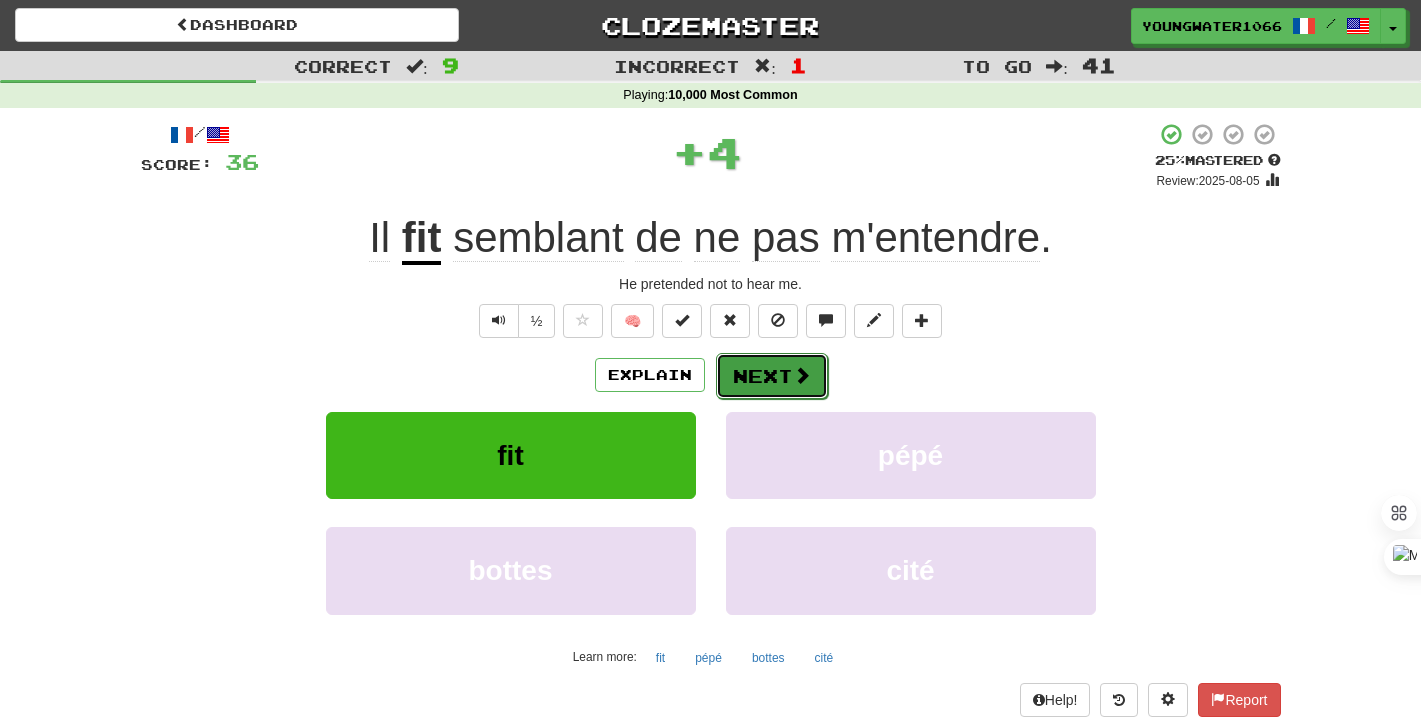 click on "Next" at bounding box center [772, 376] 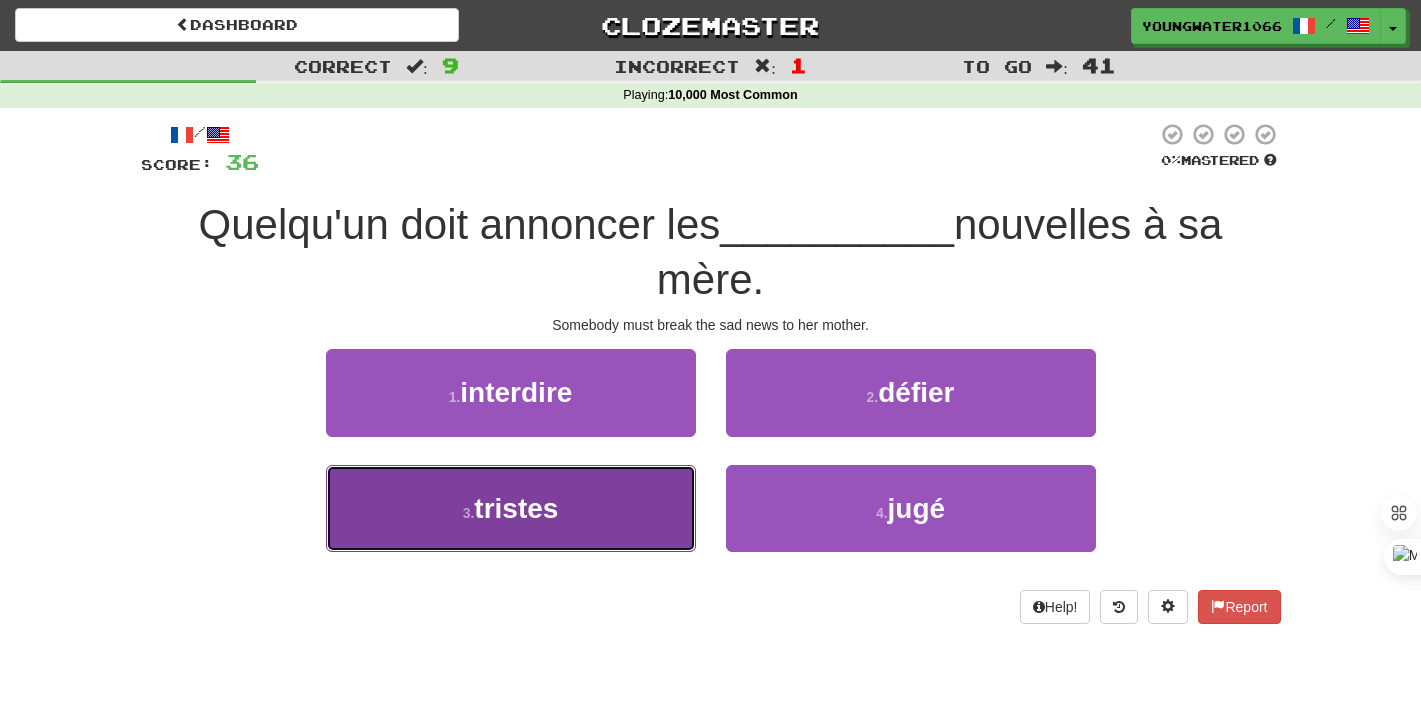click on "3 .  tristes" at bounding box center (511, 508) 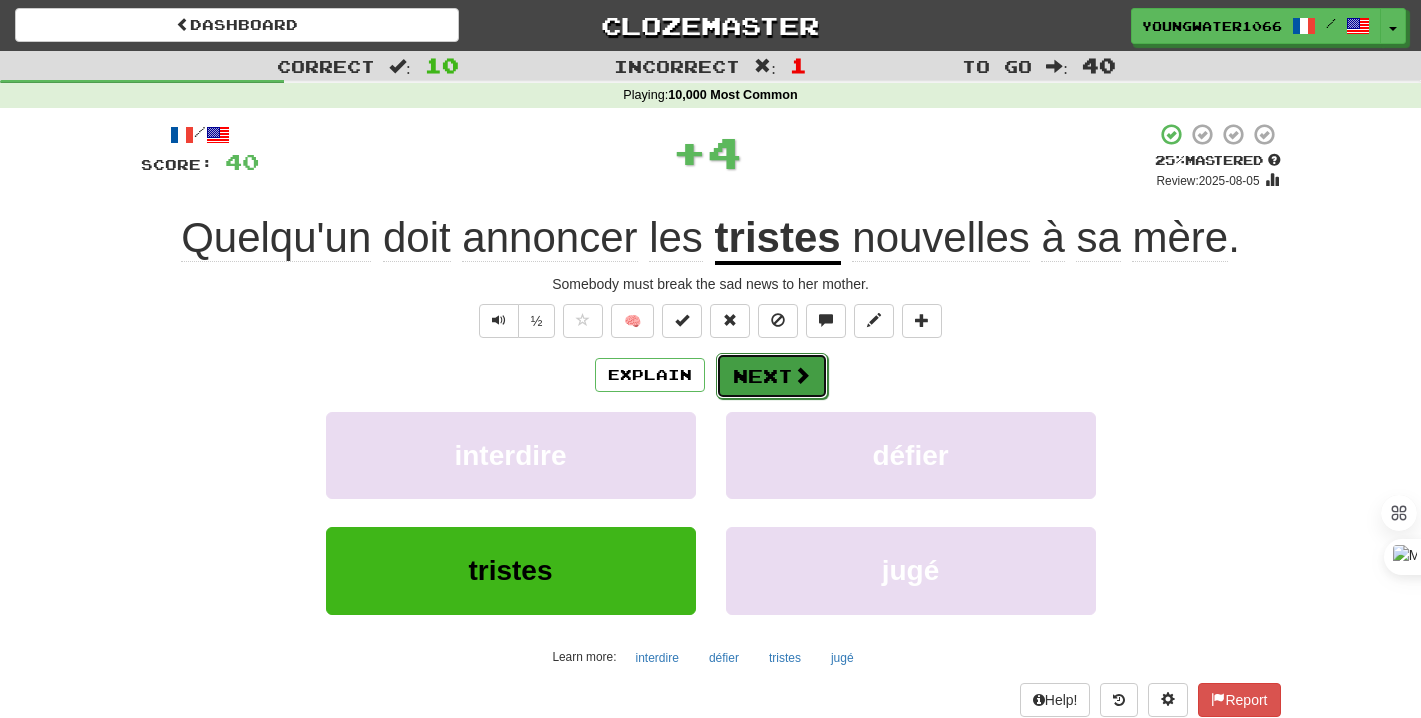 click on "Next" at bounding box center (772, 376) 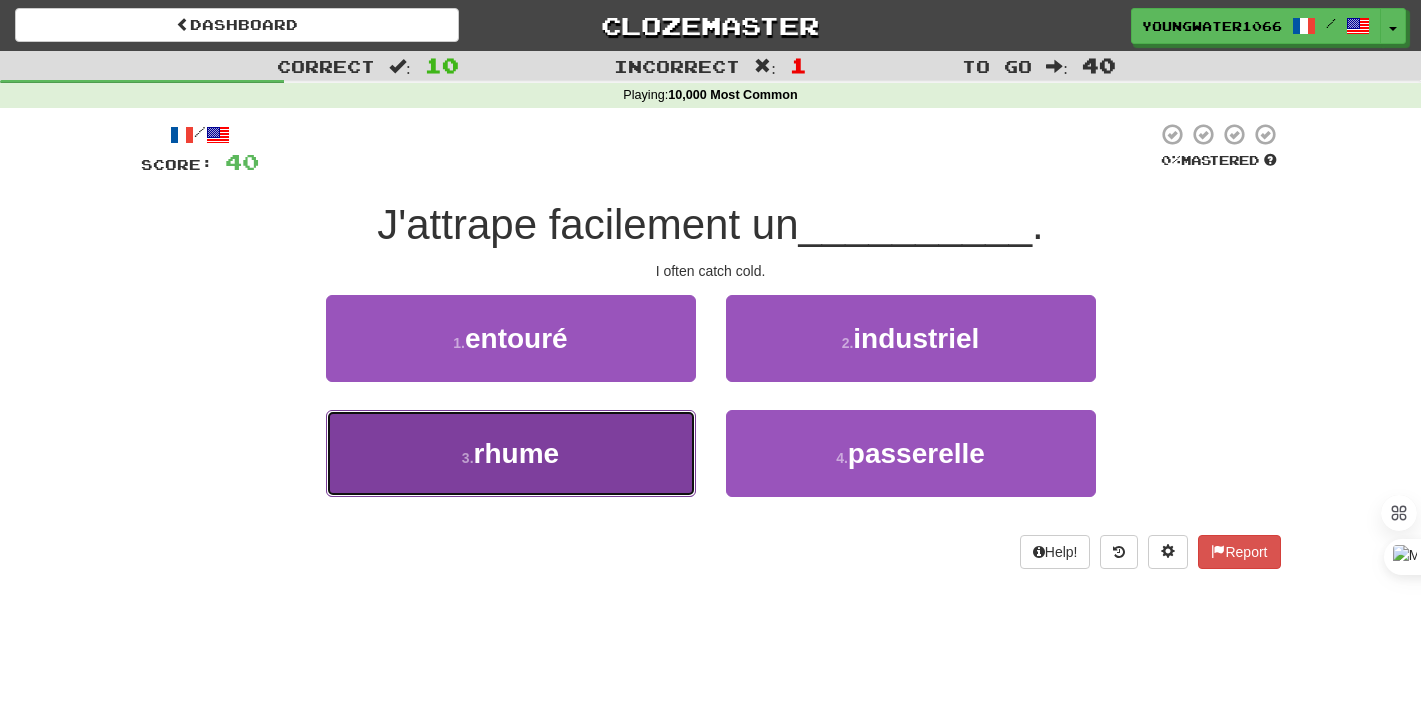 click on "3 .  rhume" at bounding box center [511, 453] 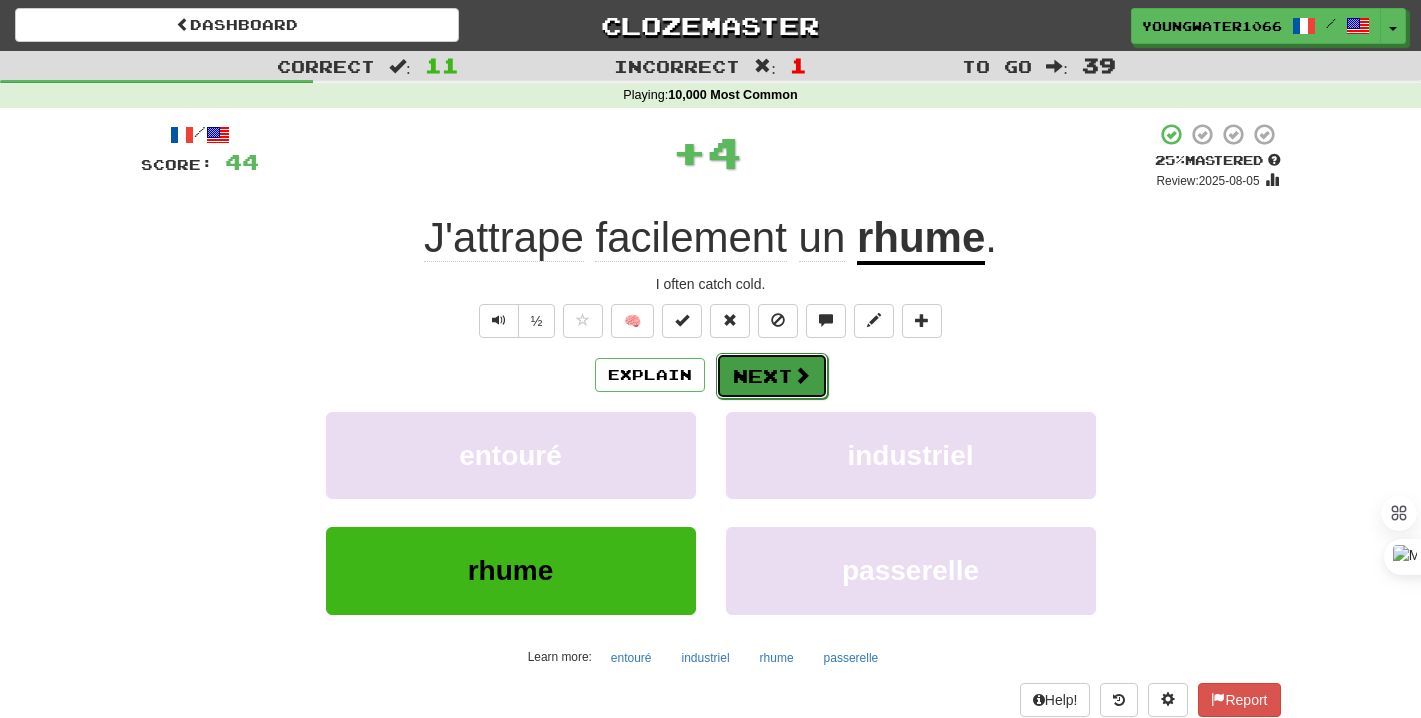click on "Next" at bounding box center (772, 376) 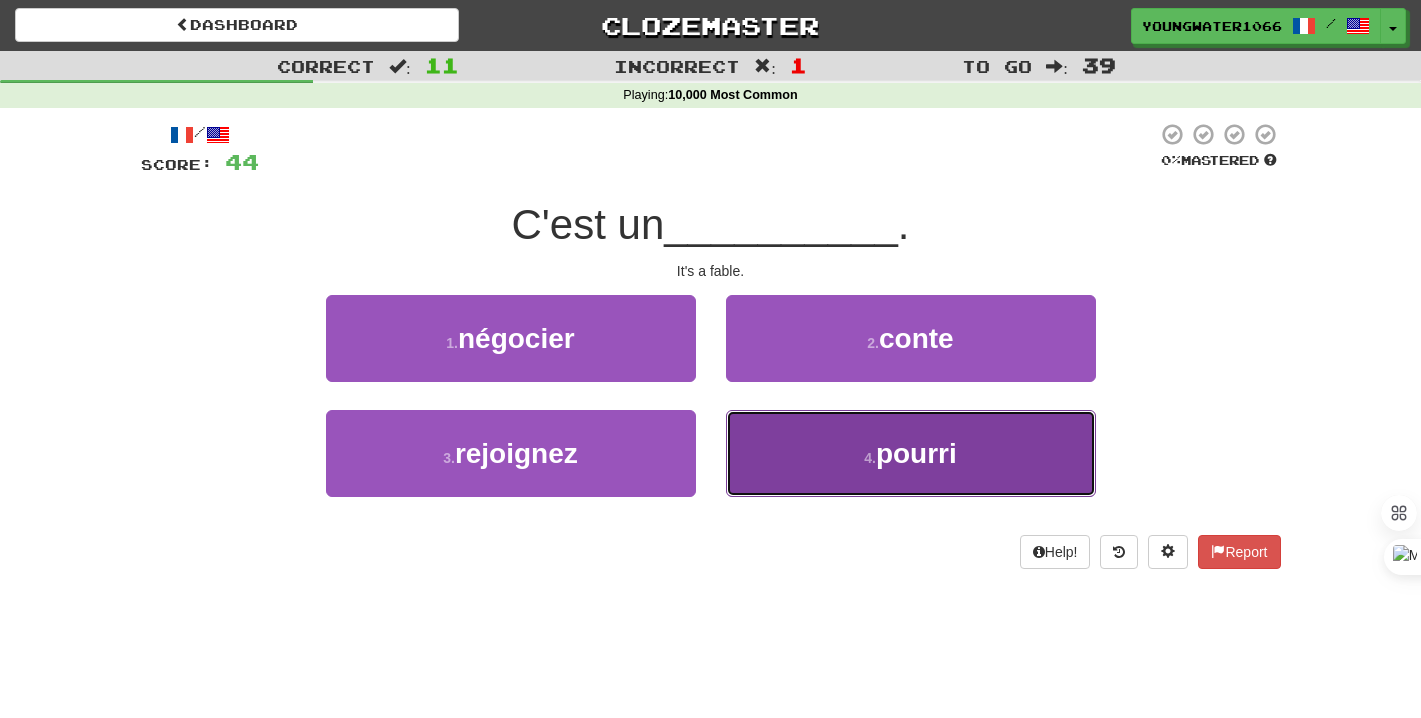 click on "4 .  pourri" at bounding box center (911, 453) 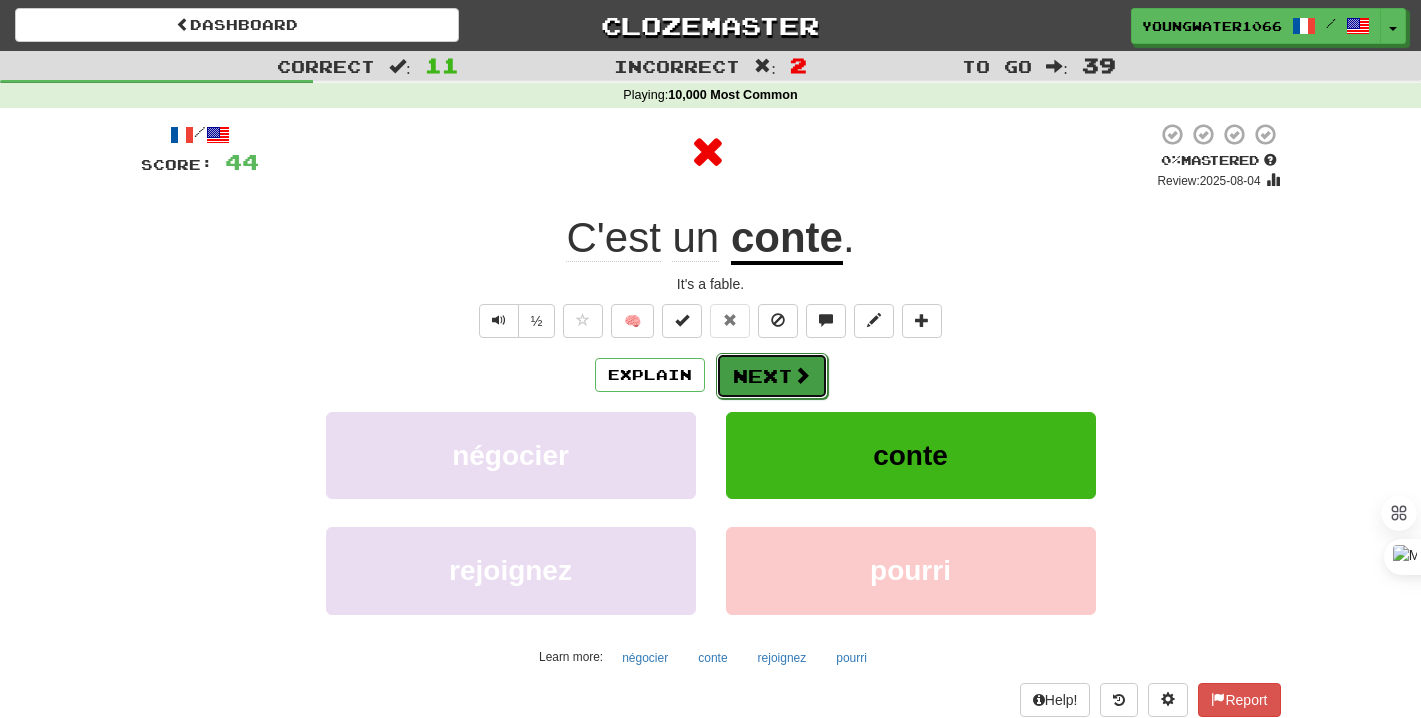 click on "Next" at bounding box center [772, 376] 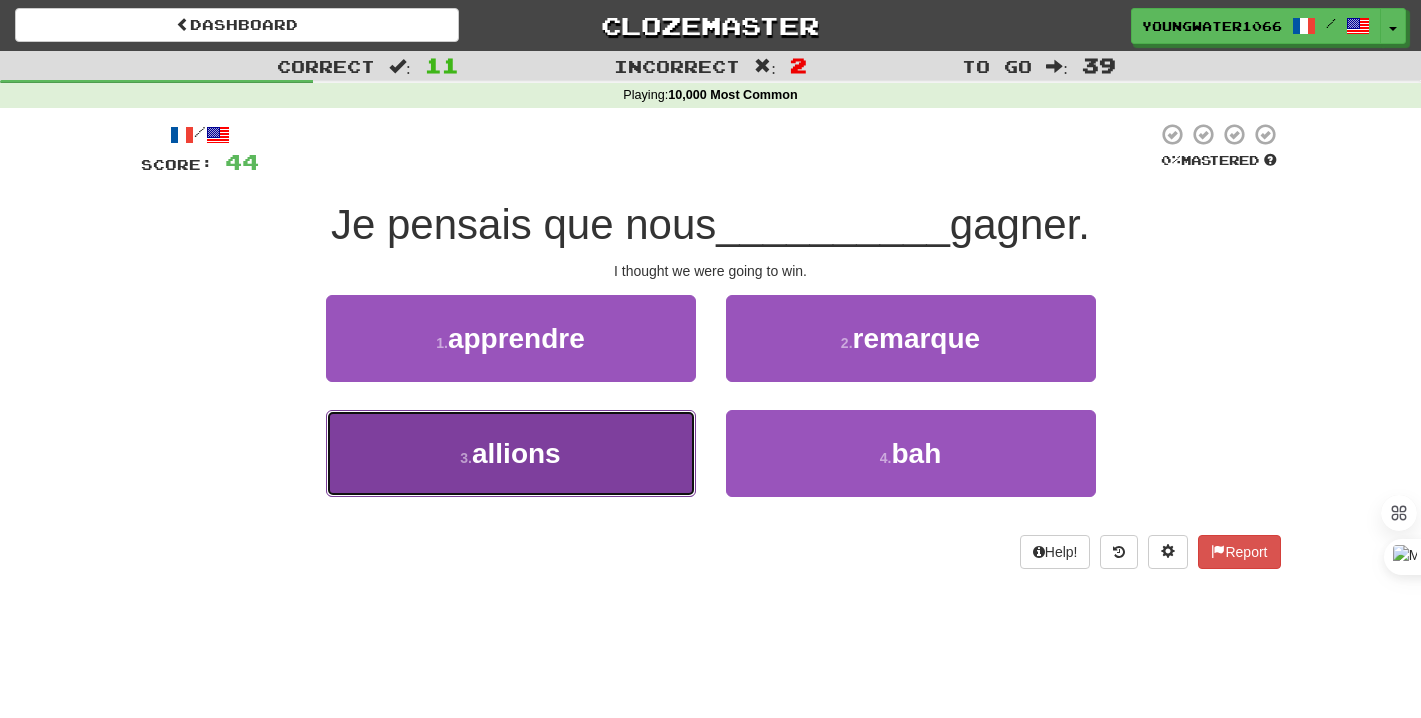 click on "3 .  allions" at bounding box center [511, 453] 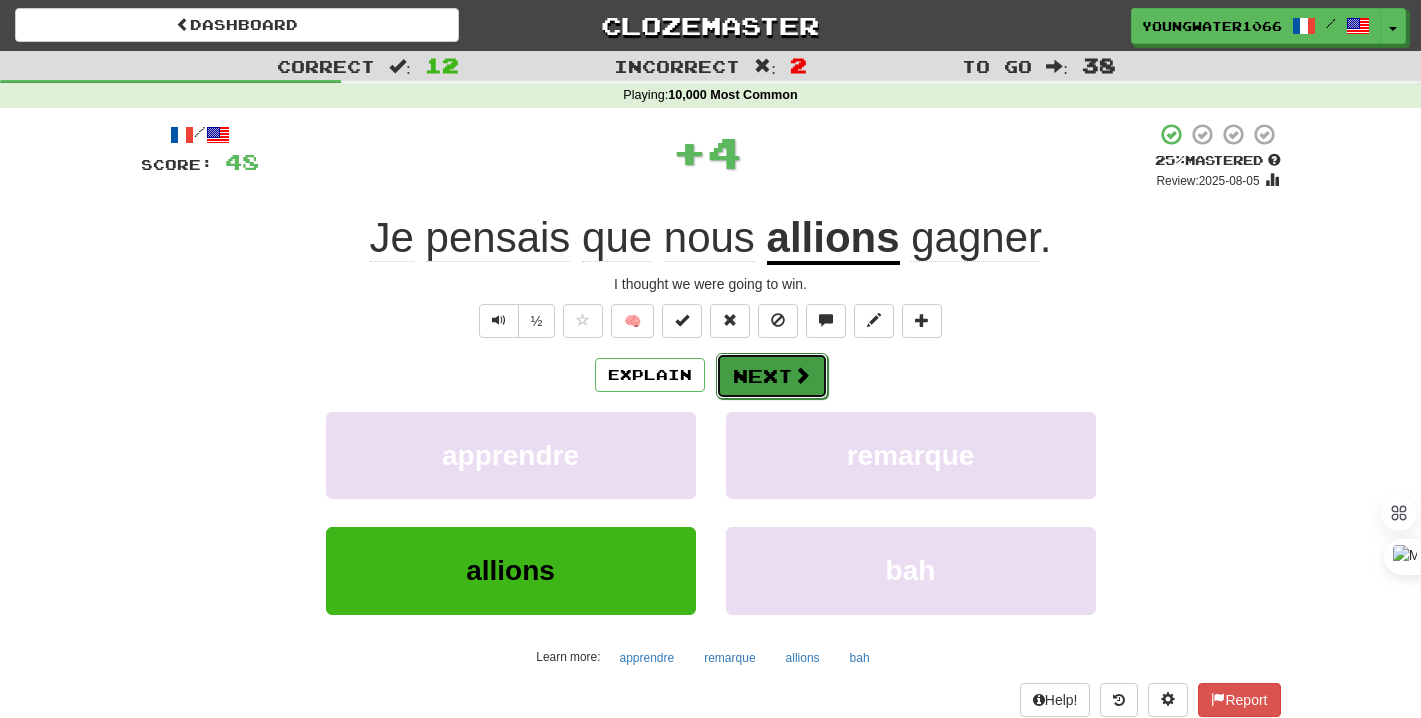 click on "Next" at bounding box center (772, 376) 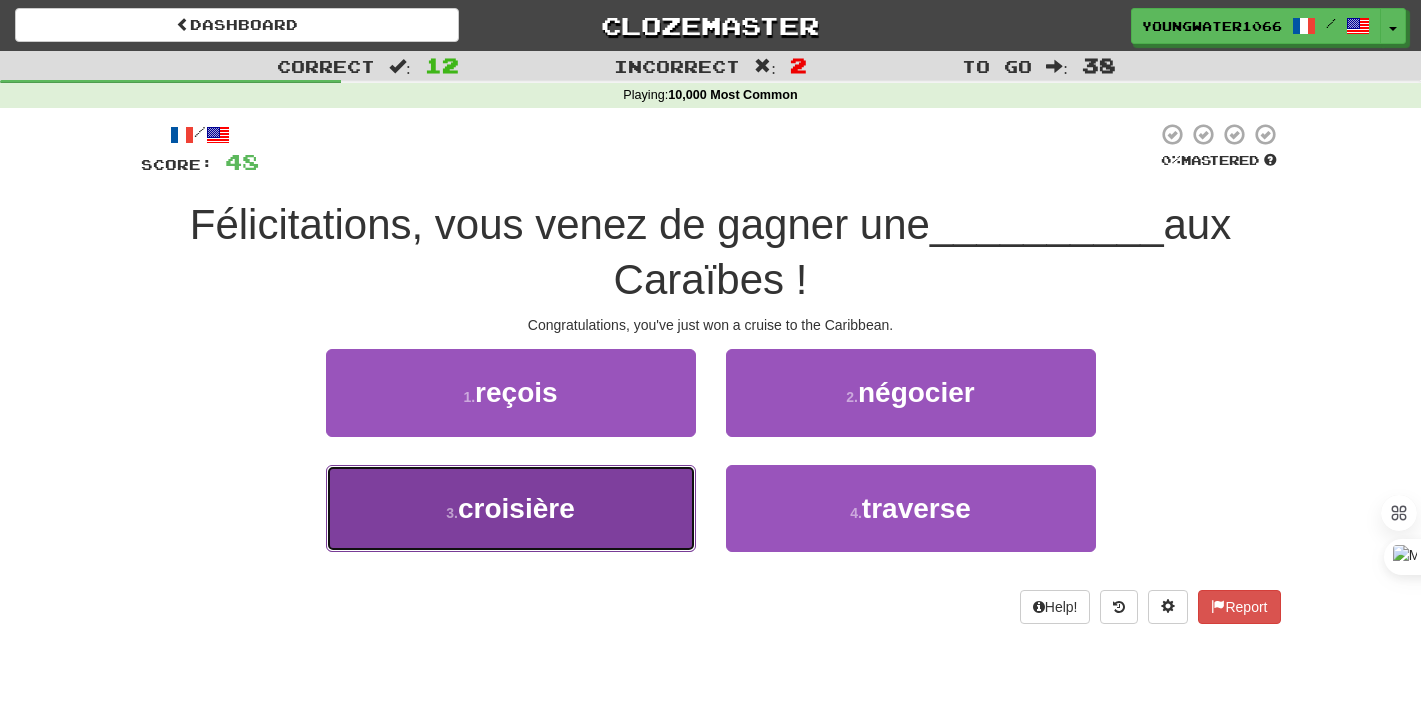 click on "3 .  croisière" at bounding box center [511, 508] 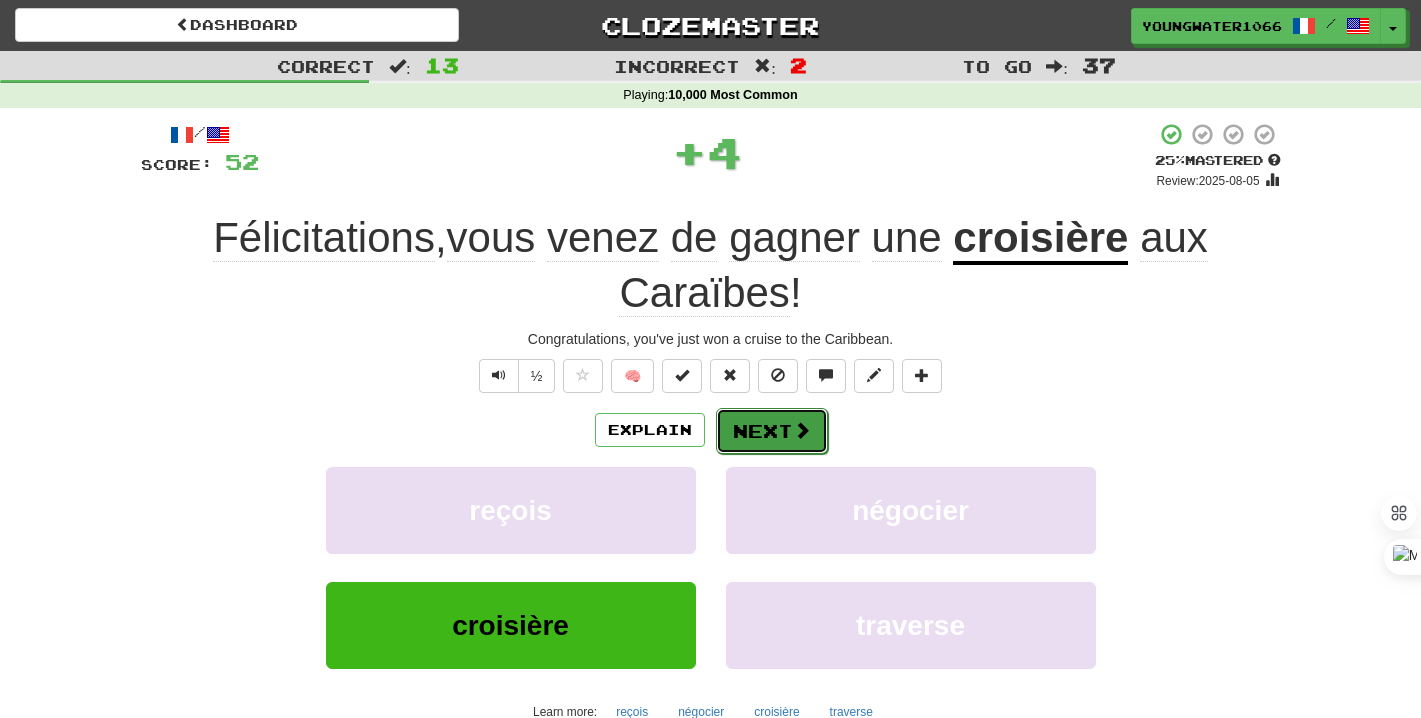 click on "Next" at bounding box center [772, 431] 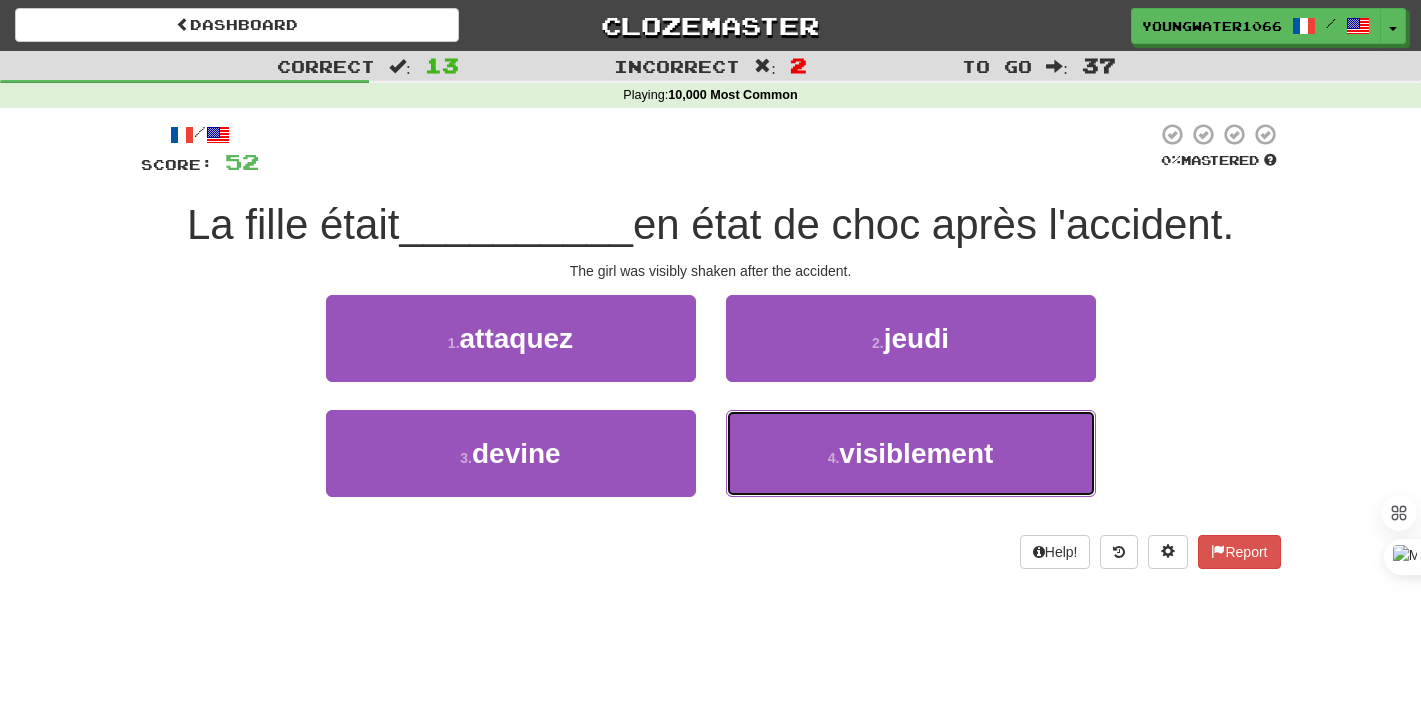 click on "4 .  visiblement" at bounding box center (911, 453) 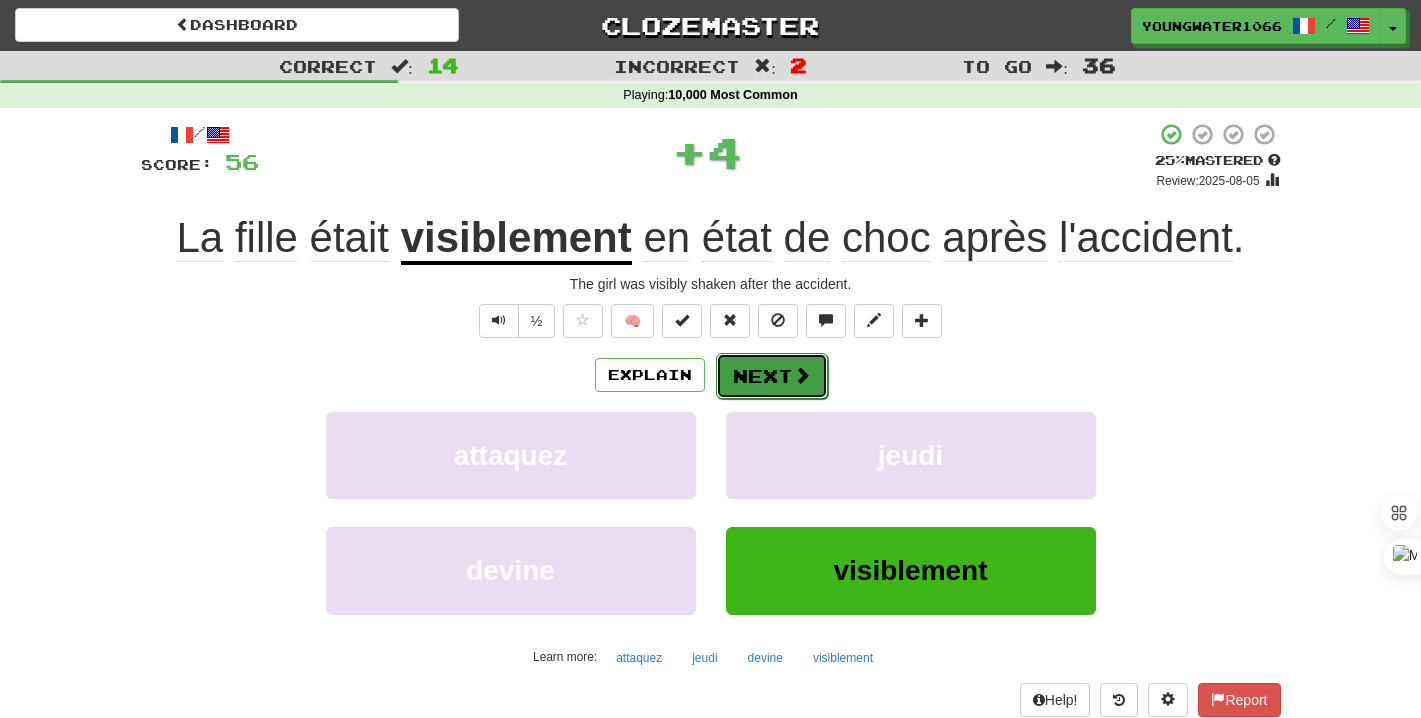 click on "Next" at bounding box center [772, 376] 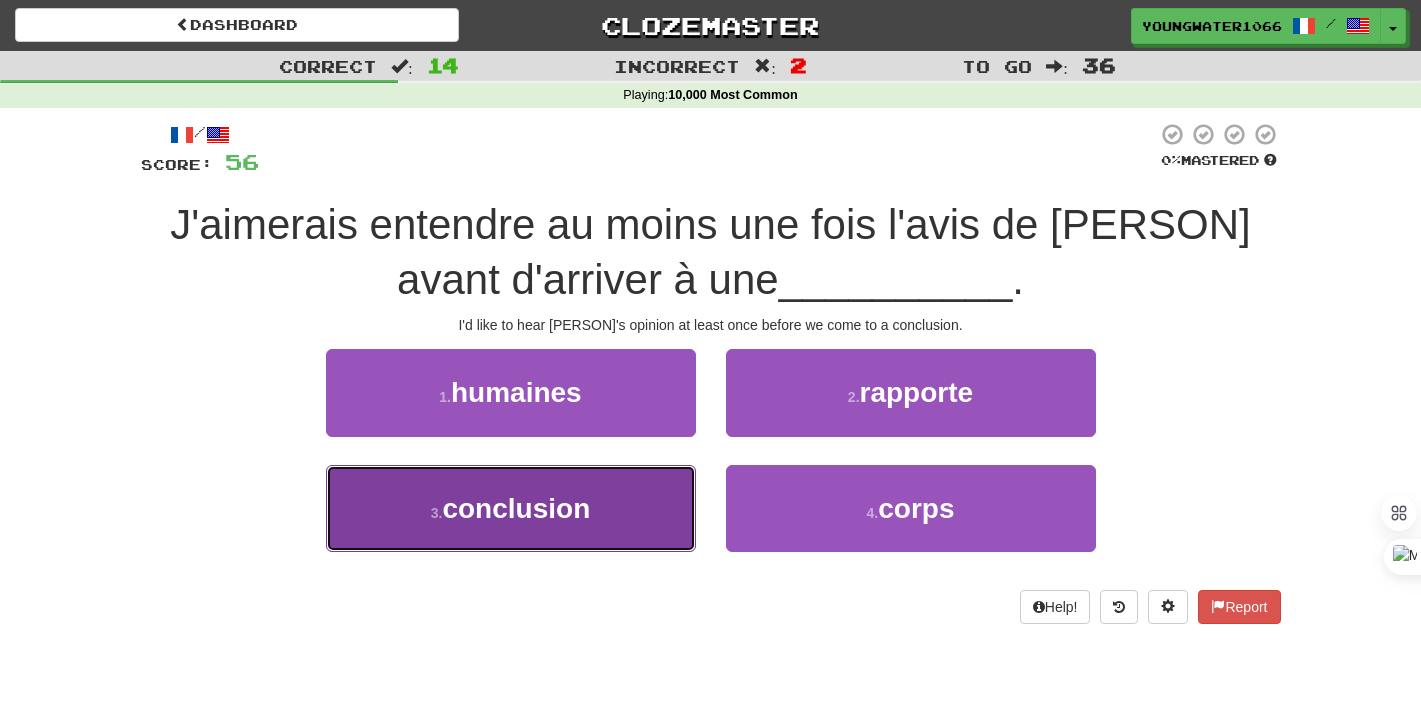 click on "3 .  conclusion" at bounding box center (511, 508) 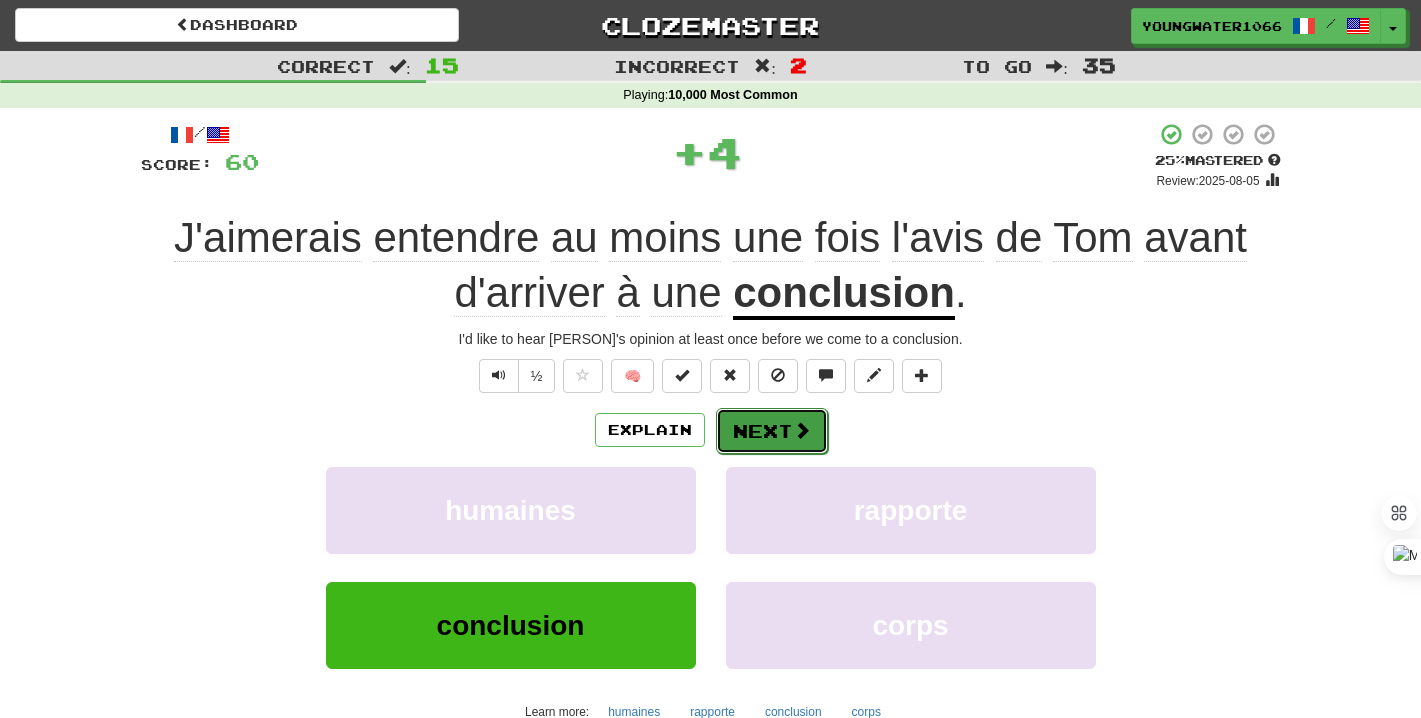 click on "Next" at bounding box center [772, 431] 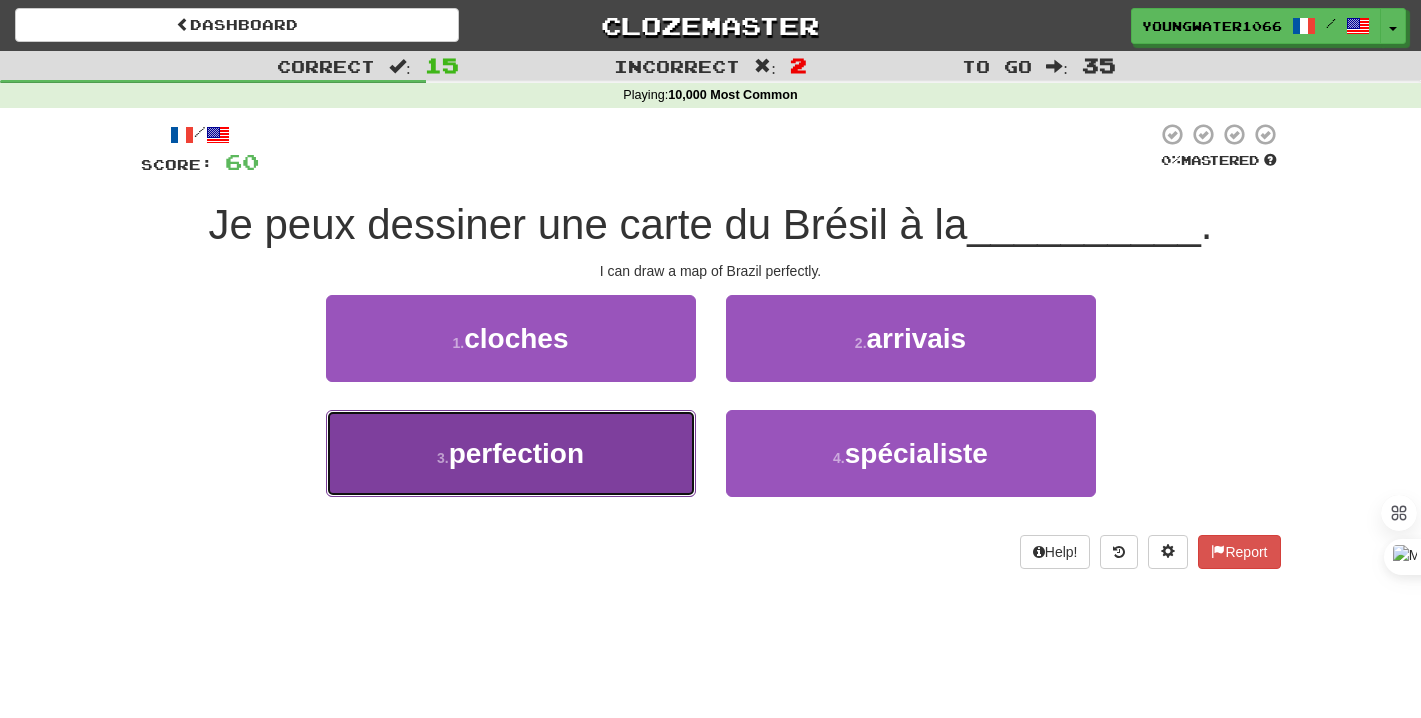 click on "3 .  perfection" at bounding box center [511, 453] 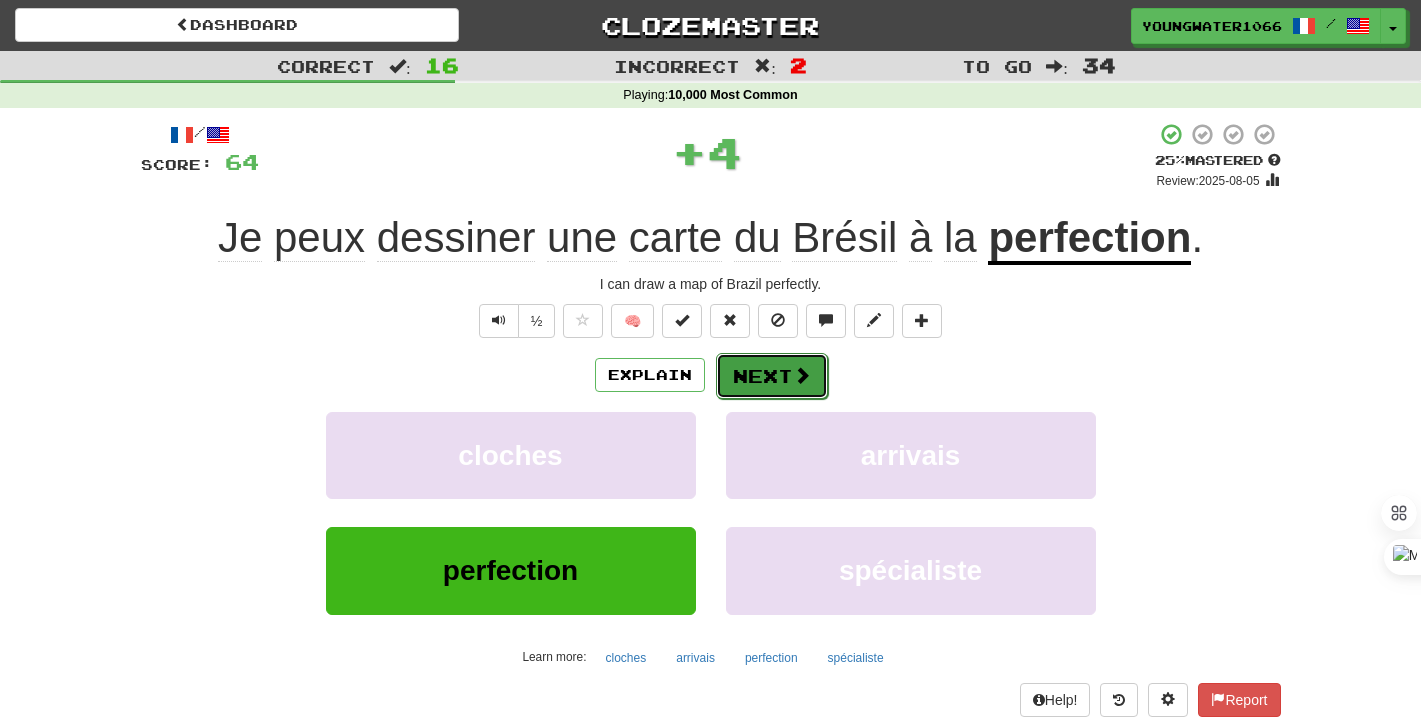 click on "Next" at bounding box center [772, 376] 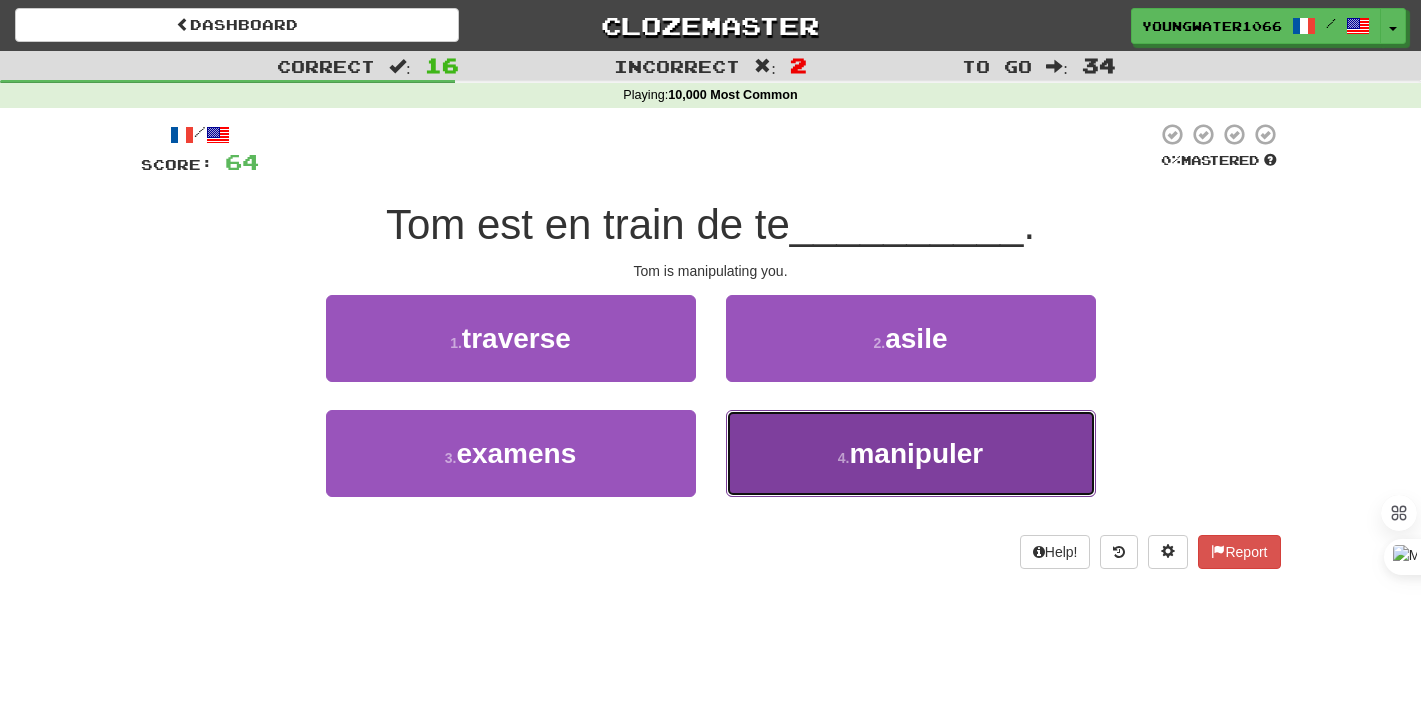 click on "4 .  manipuler" at bounding box center (911, 453) 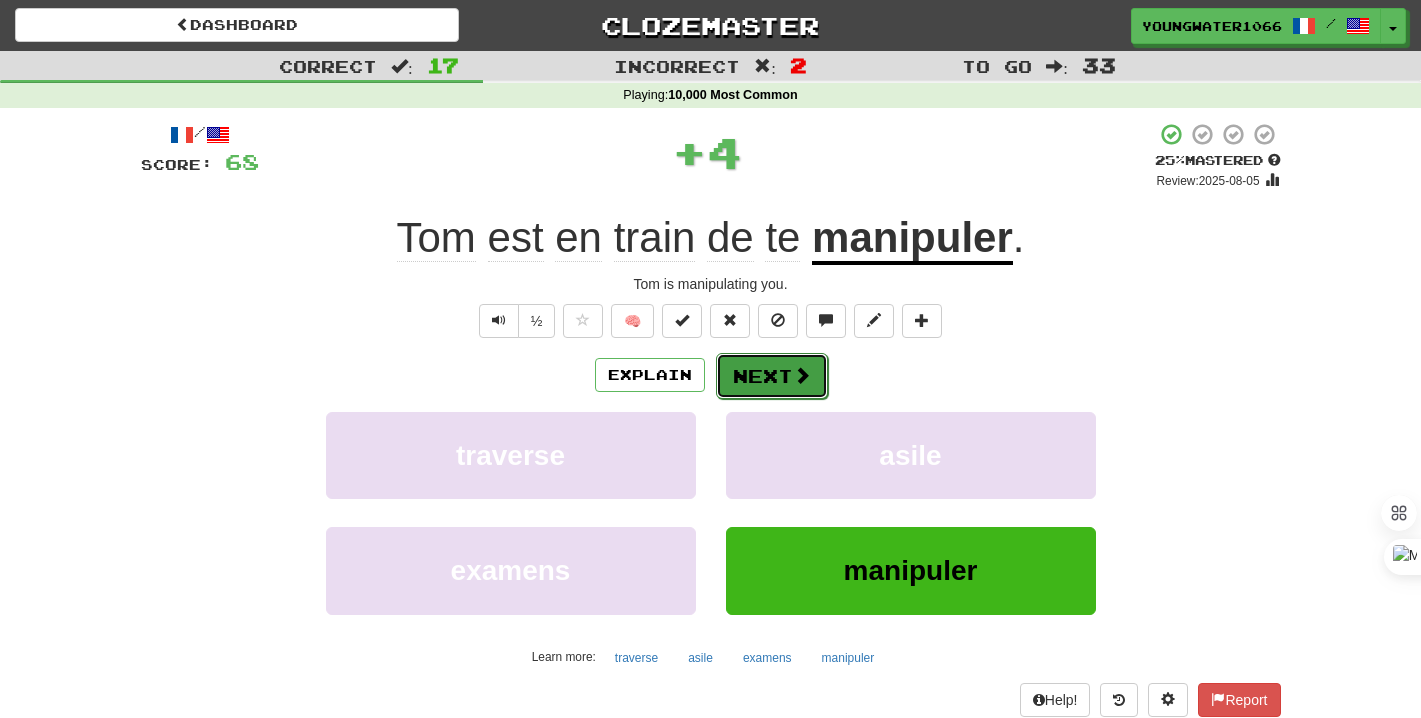 click on "Next" at bounding box center [772, 376] 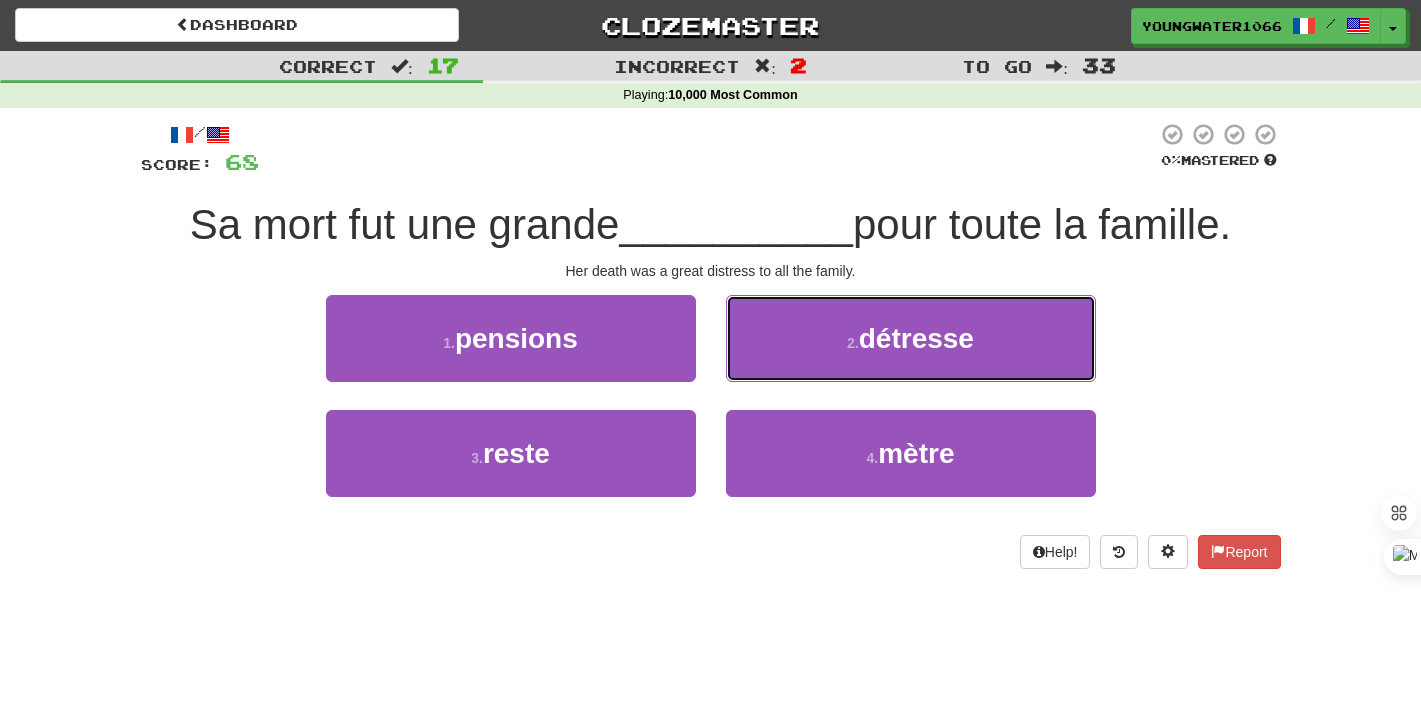 click on "2 . détresse" at bounding box center [911, 338] 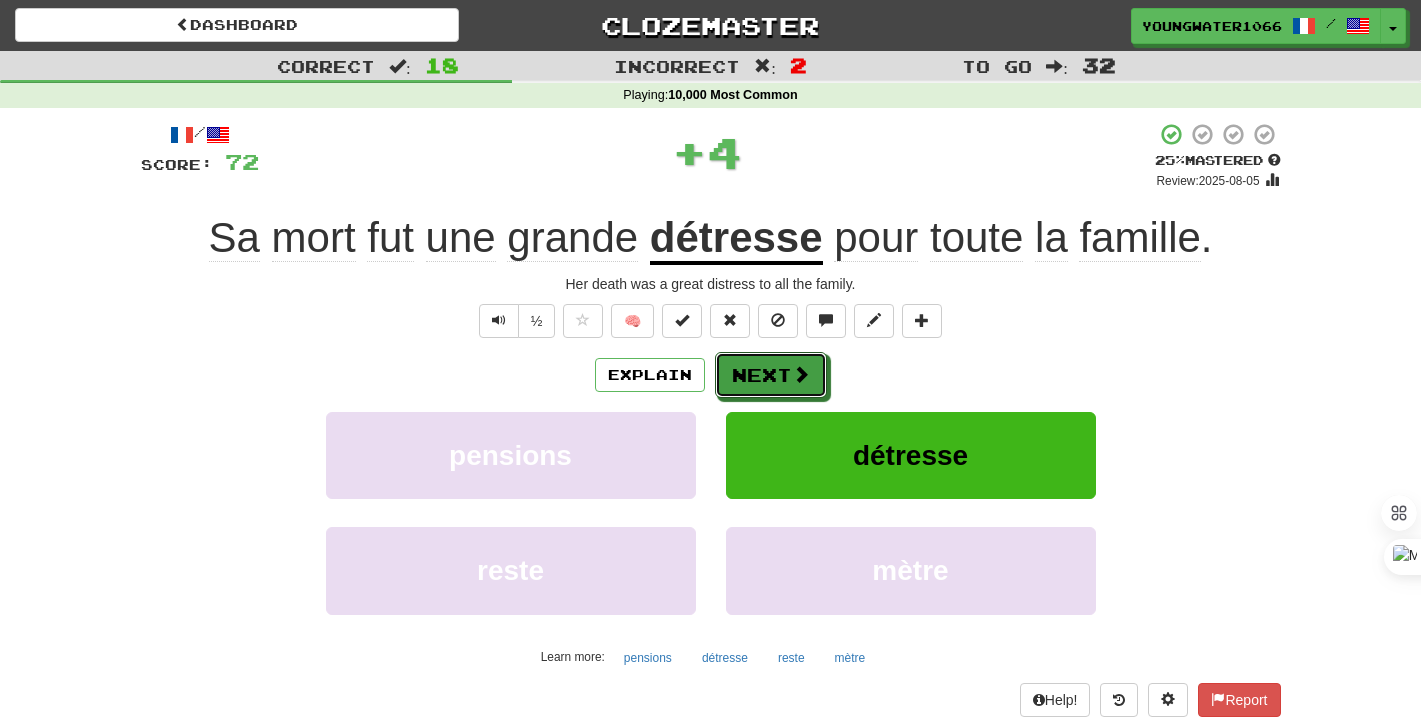 click on "Next" at bounding box center [771, 375] 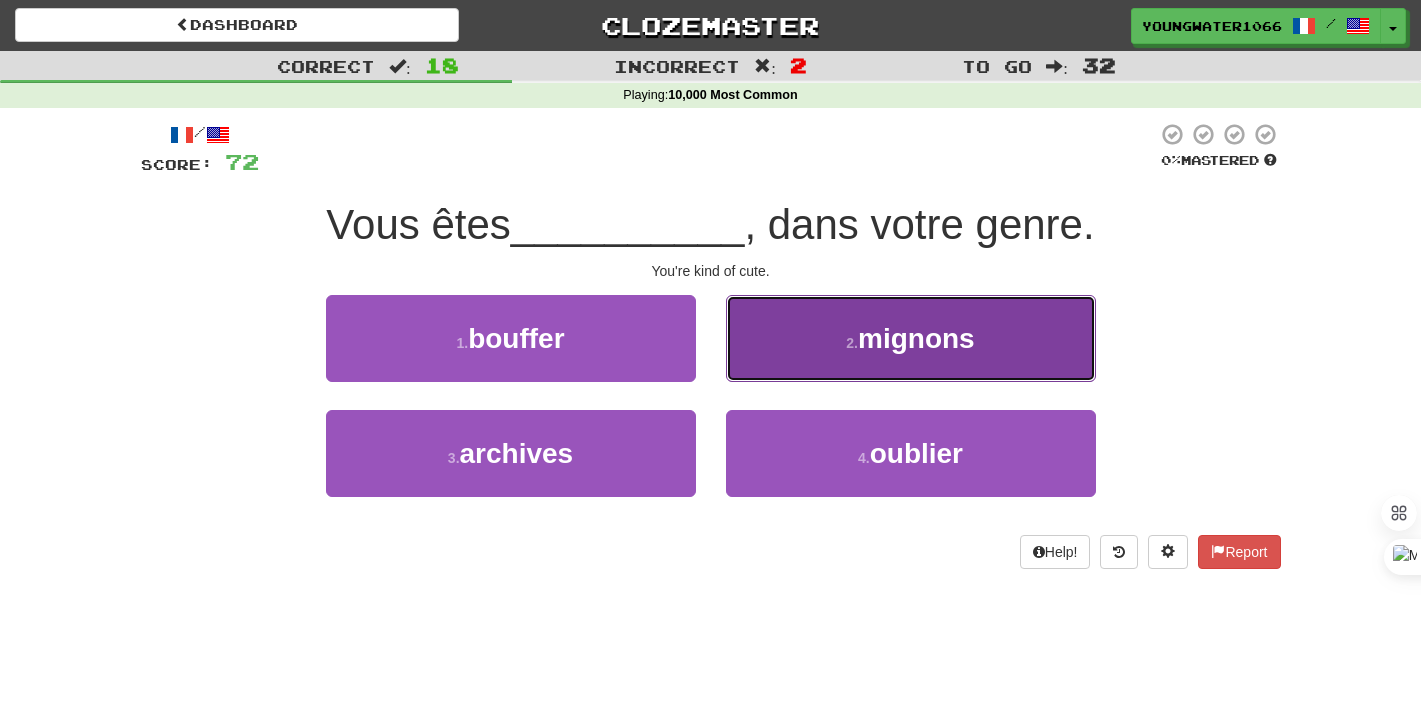 click on "2 .  mignons" at bounding box center [911, 338] 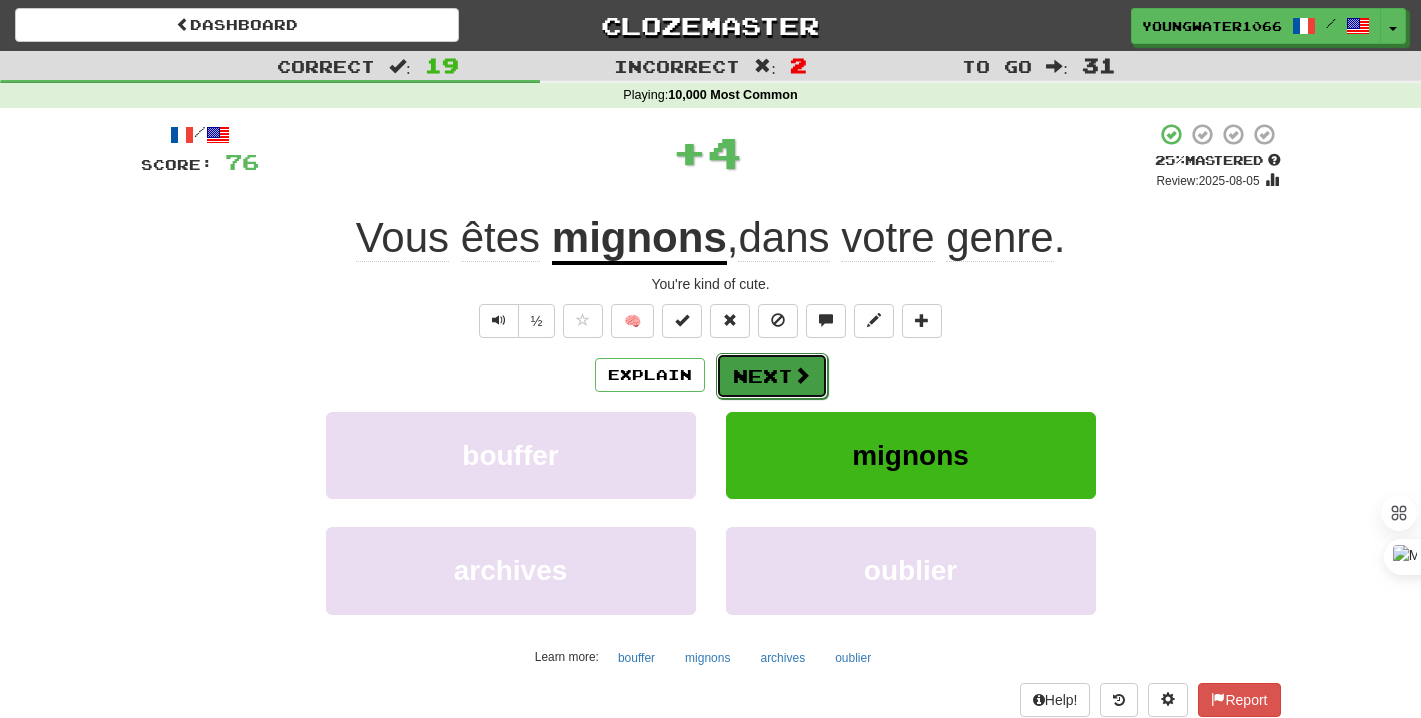 click on "Next" at bounding box center (772, 376) 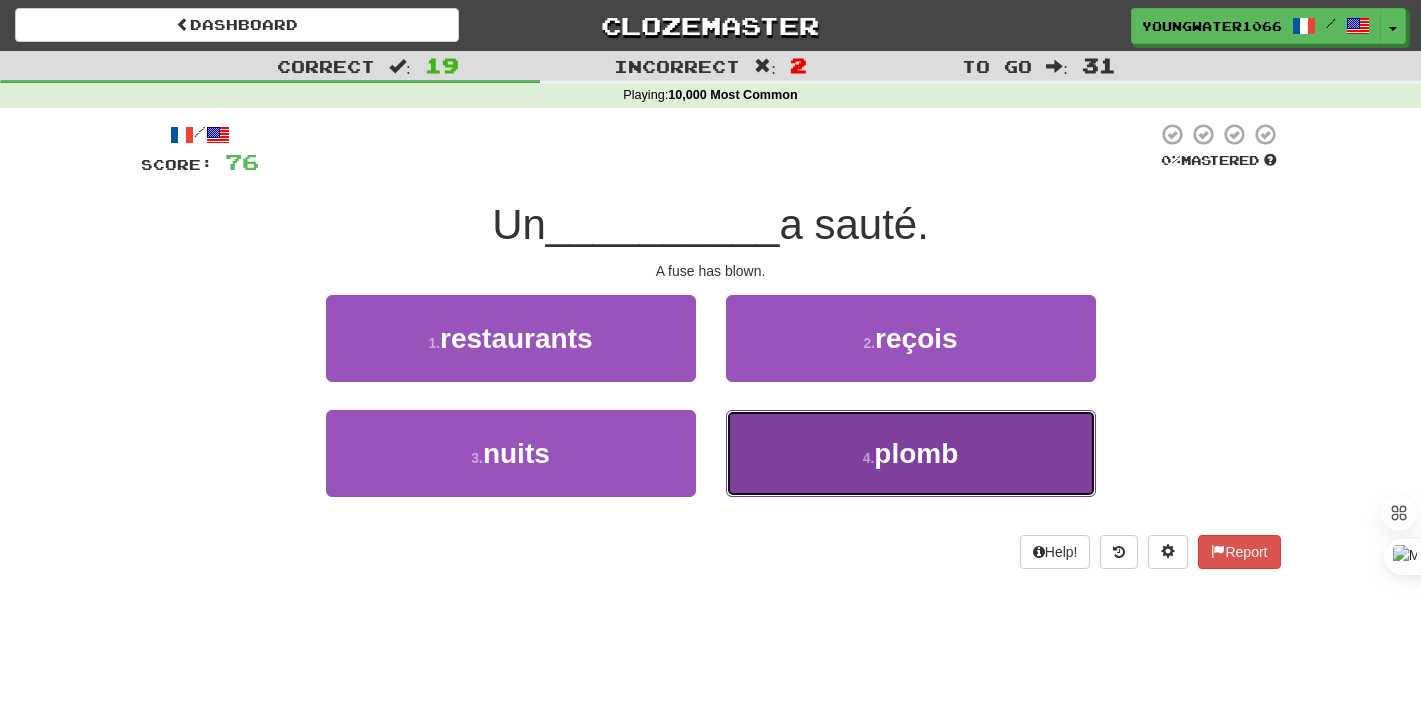 click on "4 .  plomb" at bounding box center [911, 453] 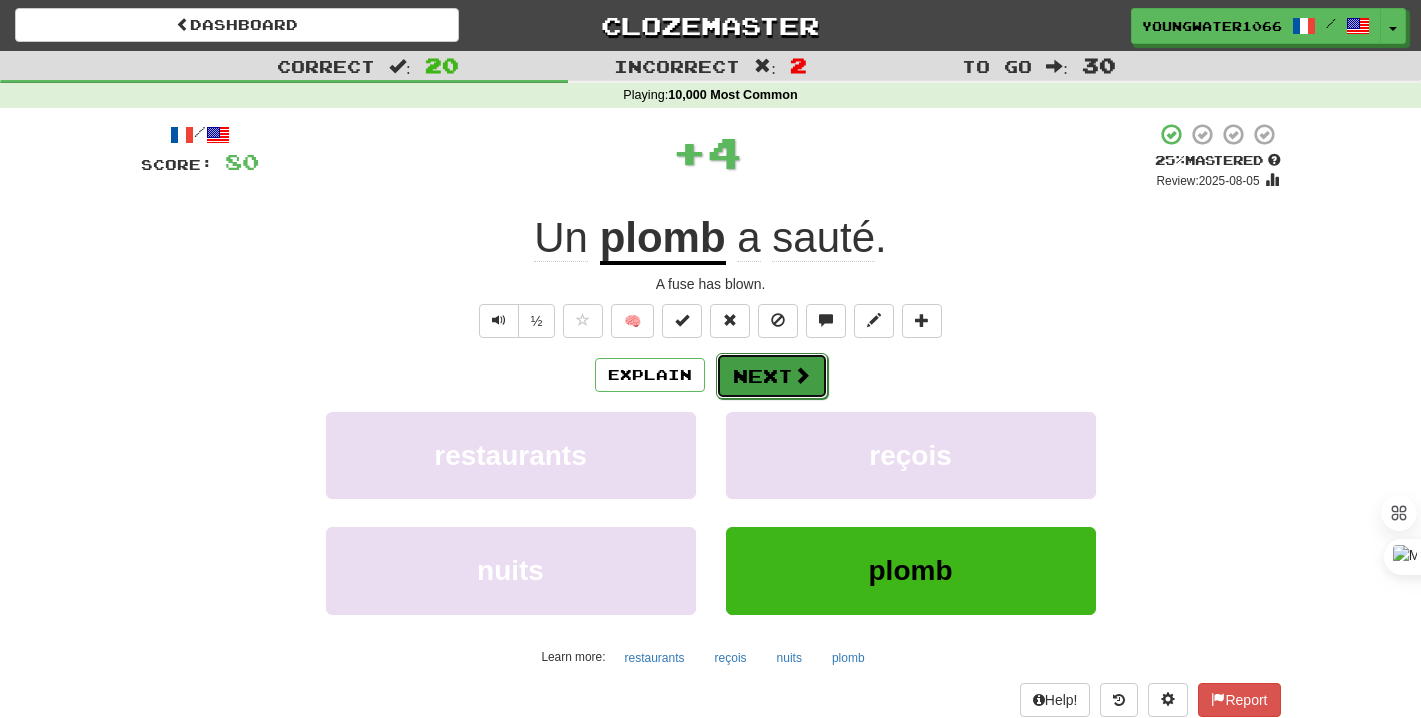 click on "Next" at bounding box center [772, 376] 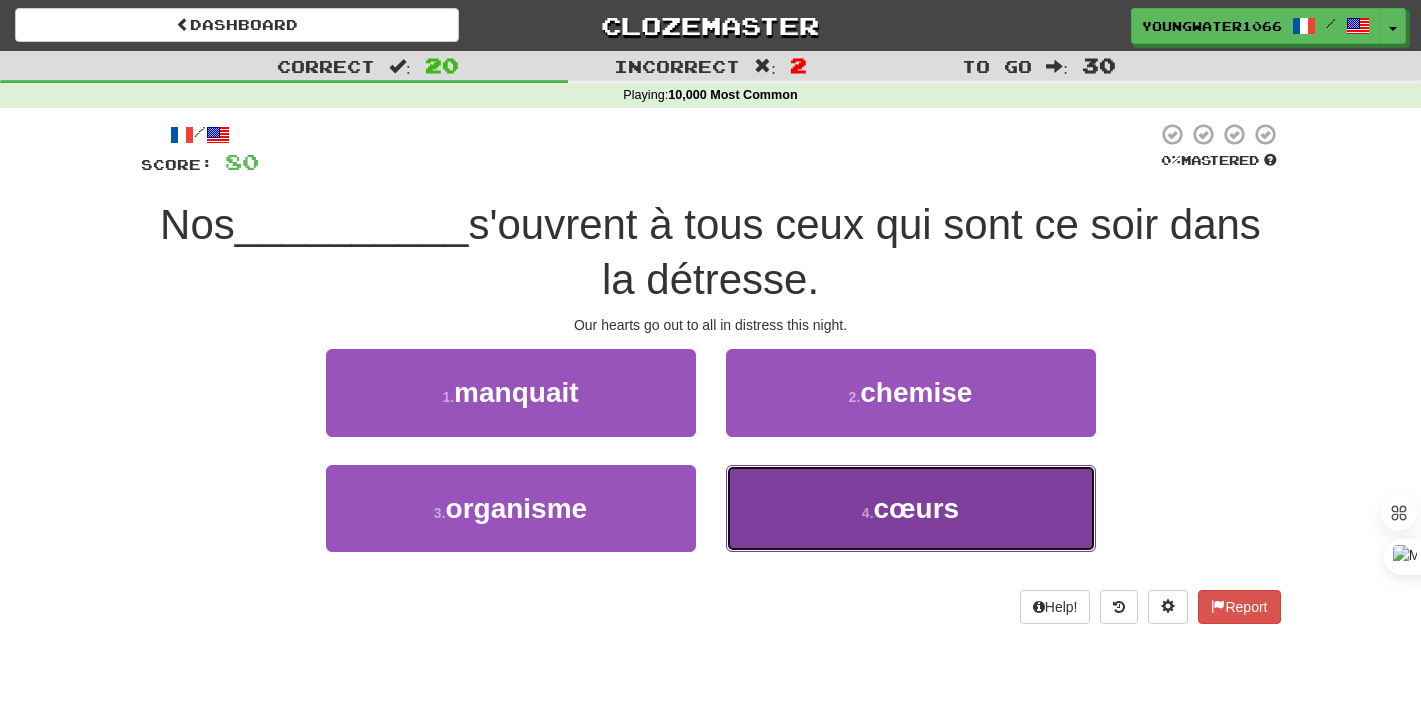 click on "4 .  cœurs" at bounding box center [911, 508] 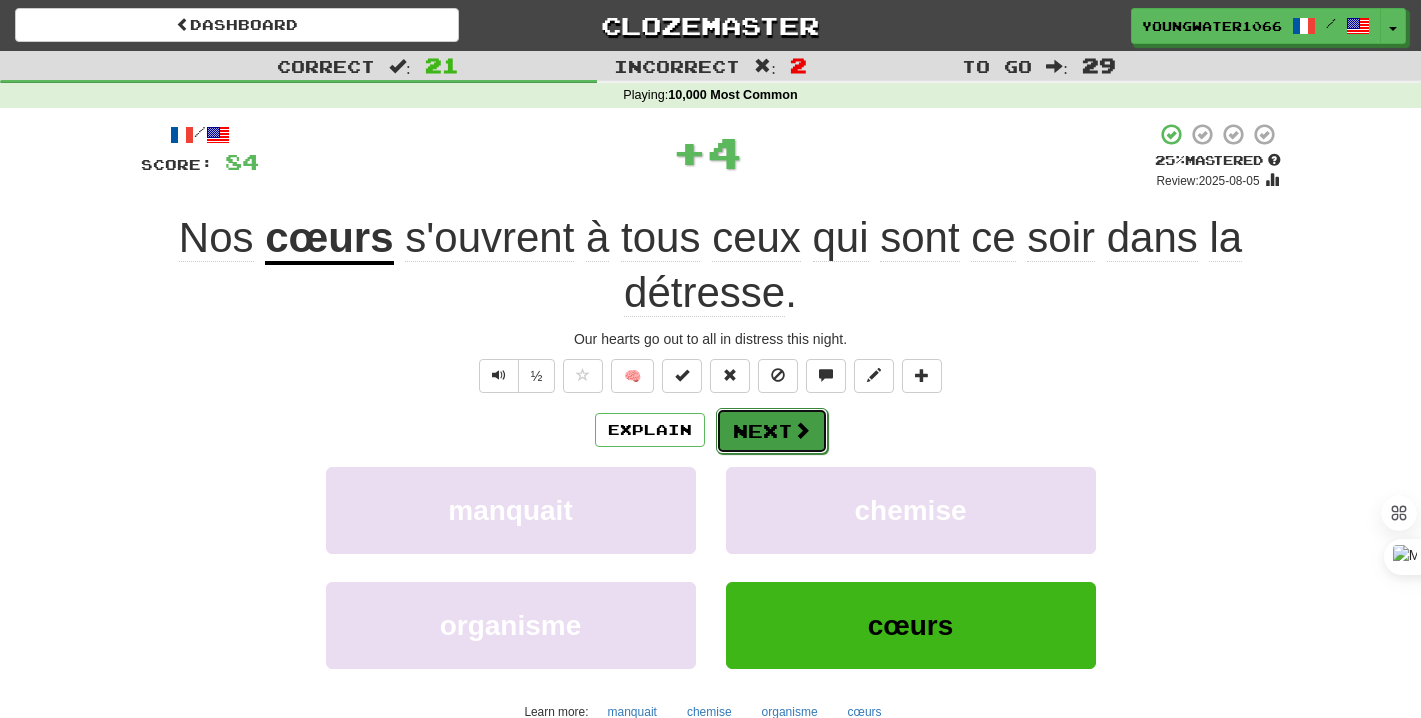 click at bounding box center [802, 430] 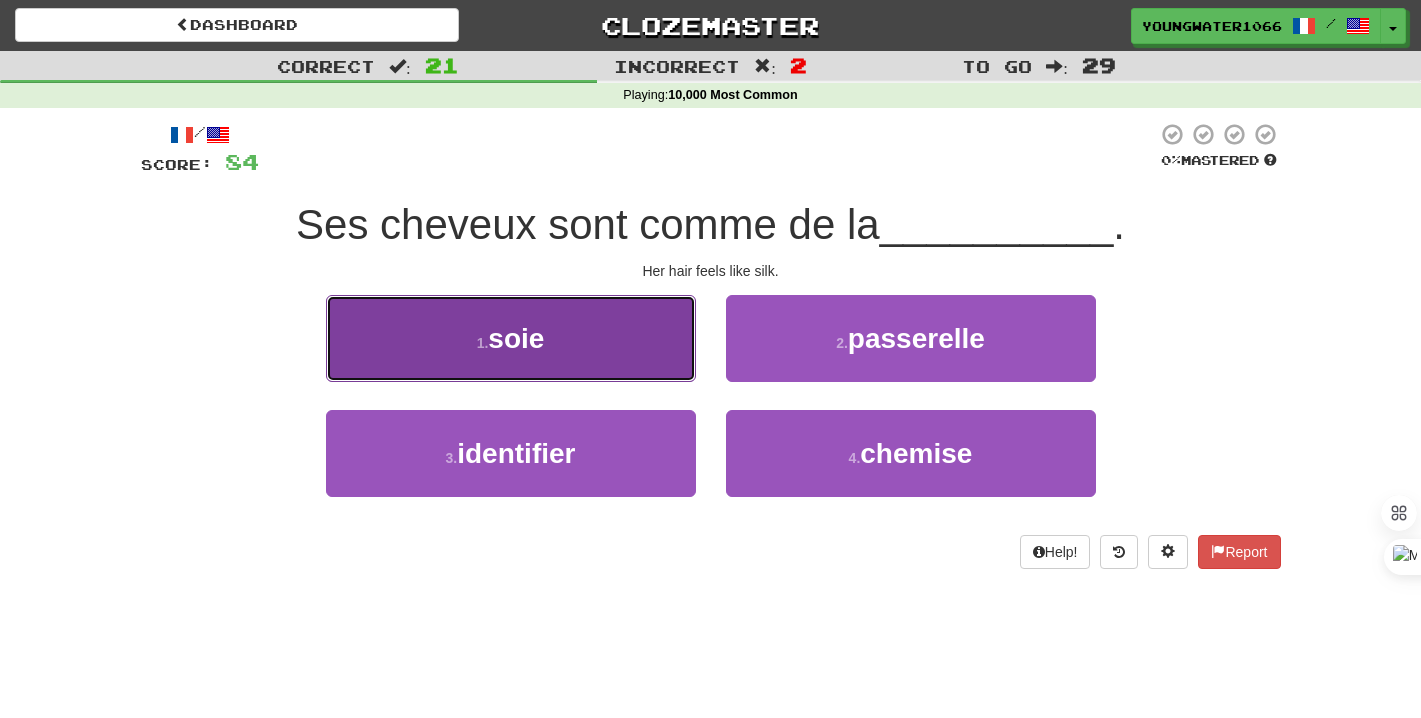click on "1 .  soie" at bounding box center [511, 338] 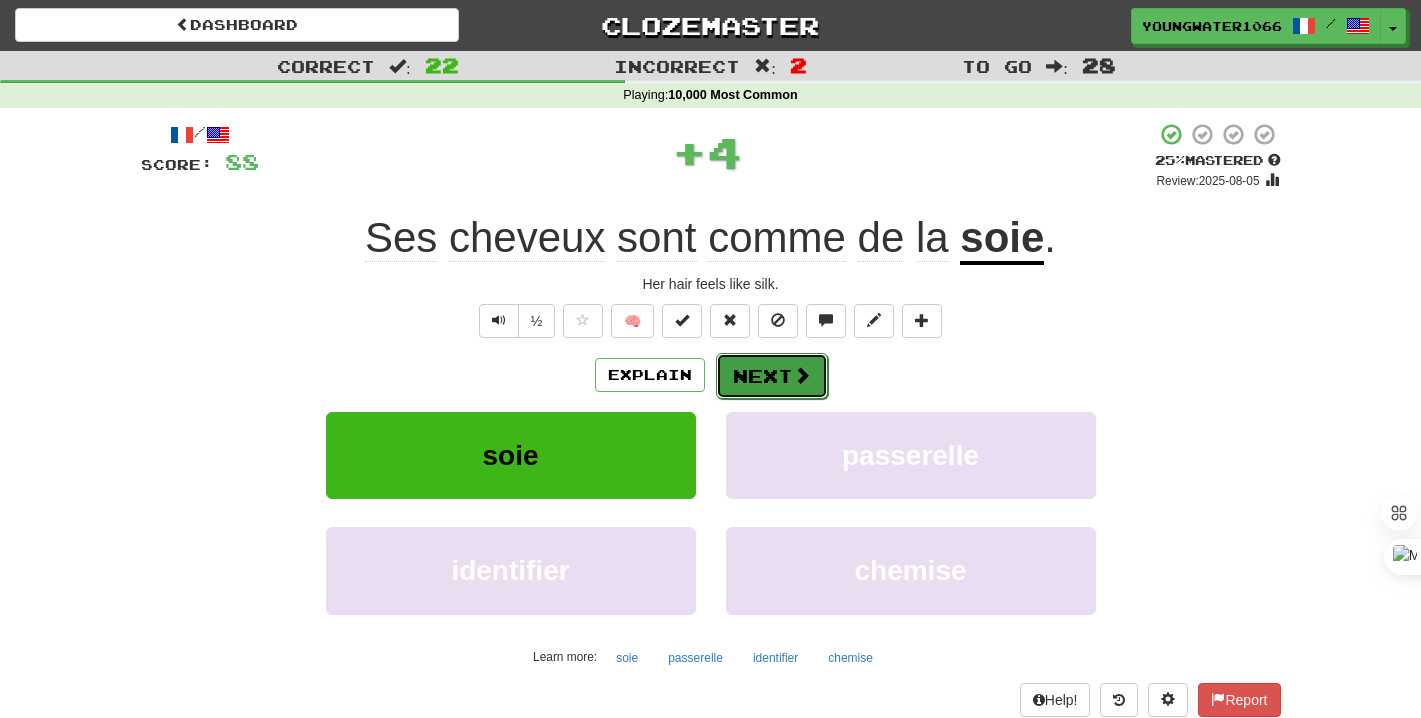 click on "Next" at bounding box center [772, 376] 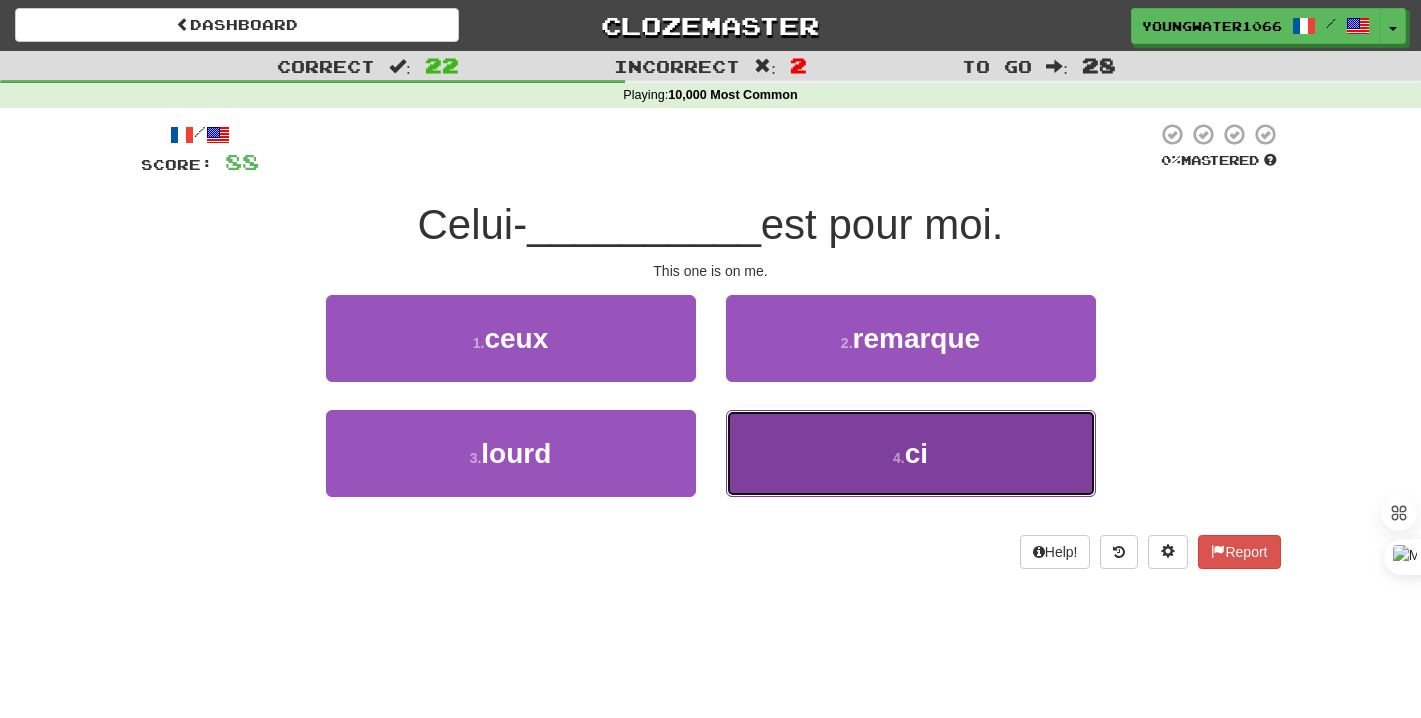 click on "4 .  ci" at bounding box center (911, 453) 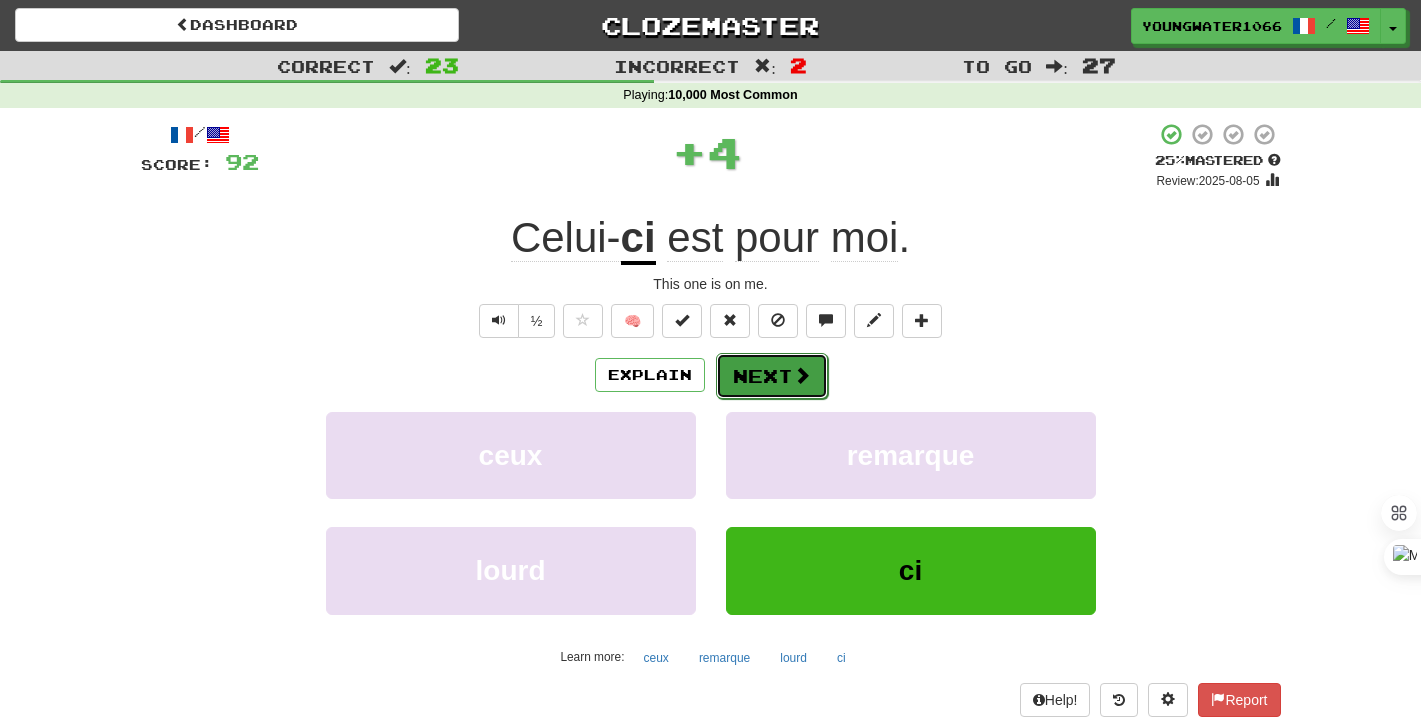 click on "Next" at bounding box center (772, 376) 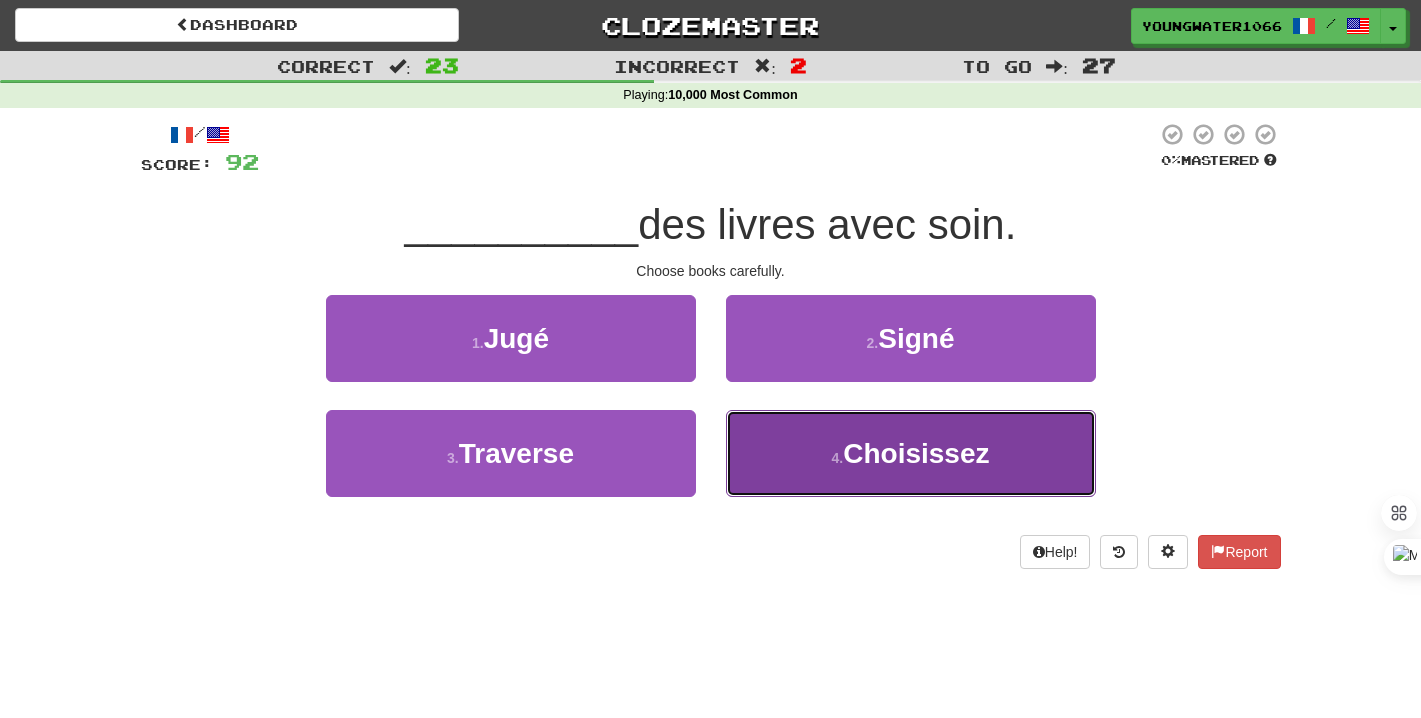 click on "4 .  Choisissez" at bounding box center [911, 453] 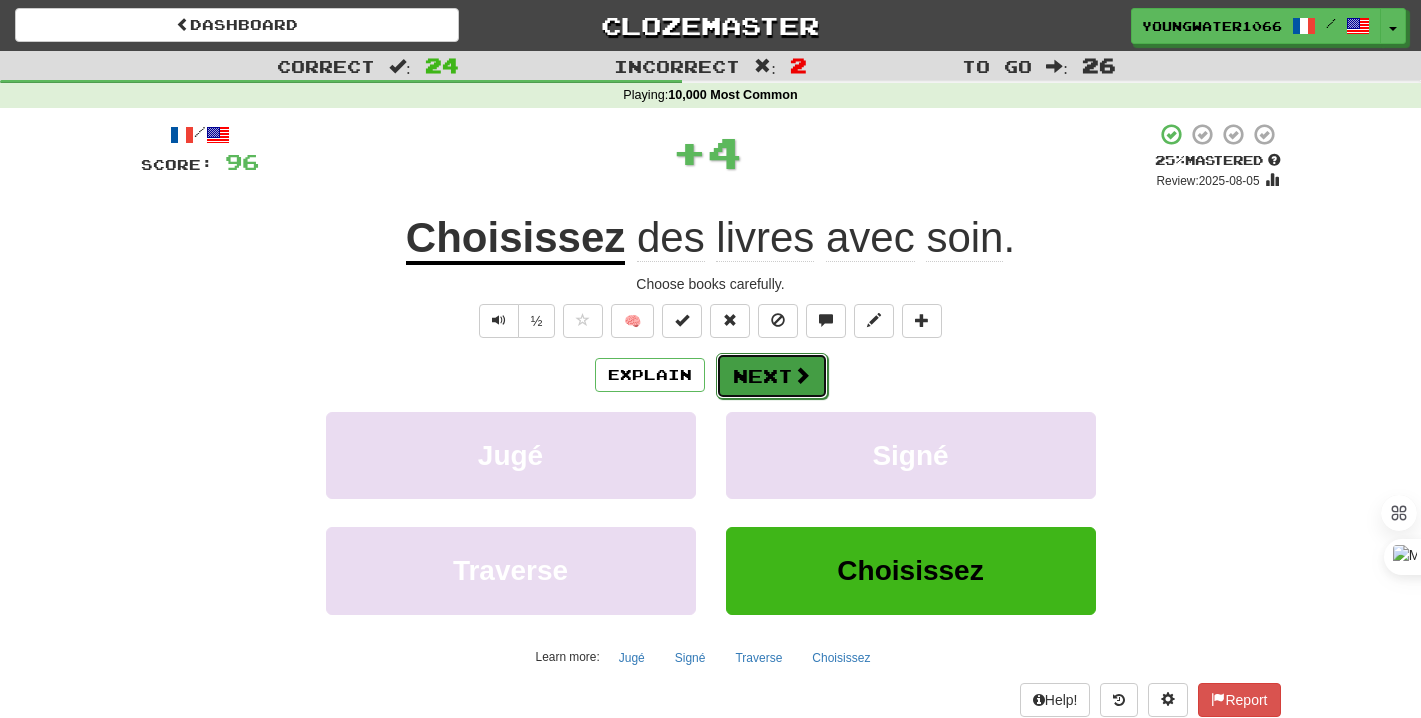 click on "Next" at bounding box center [772, 376] 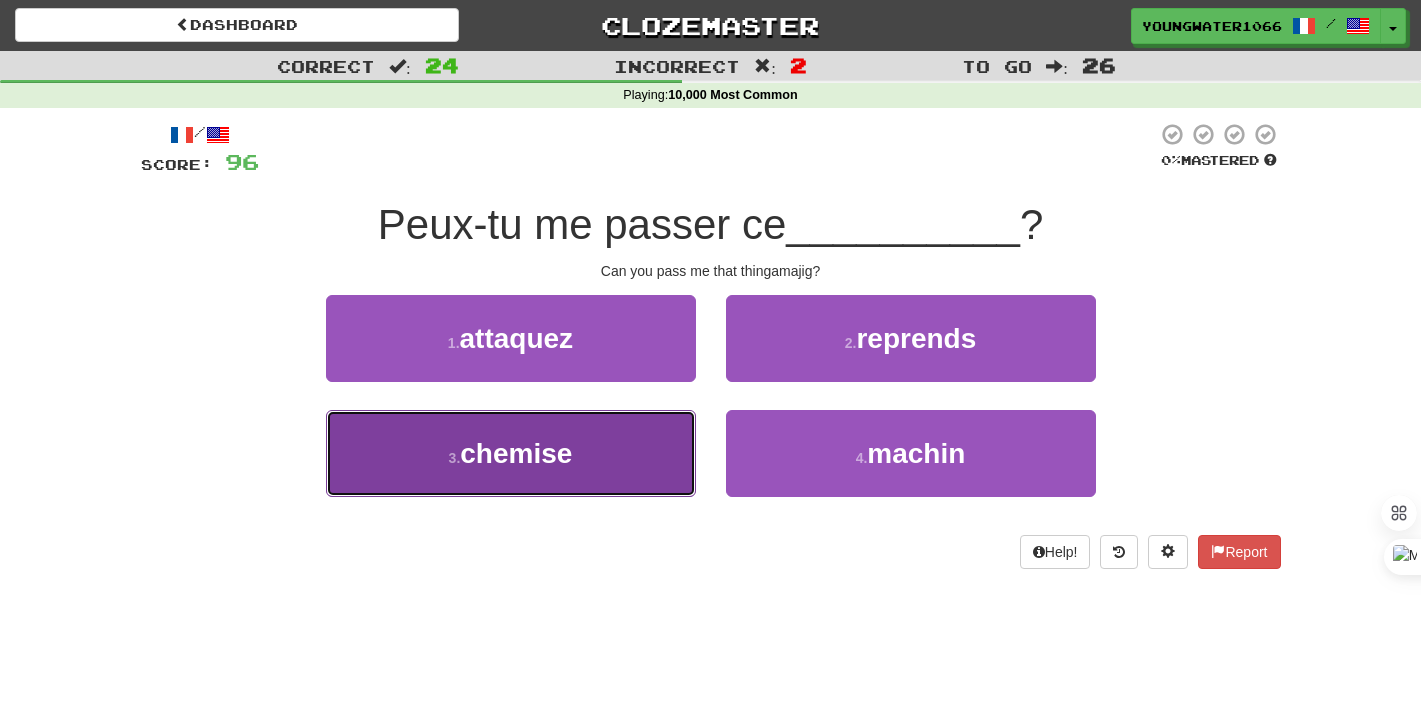 click on "3 .  chemise" at bounding box center (511, 453) 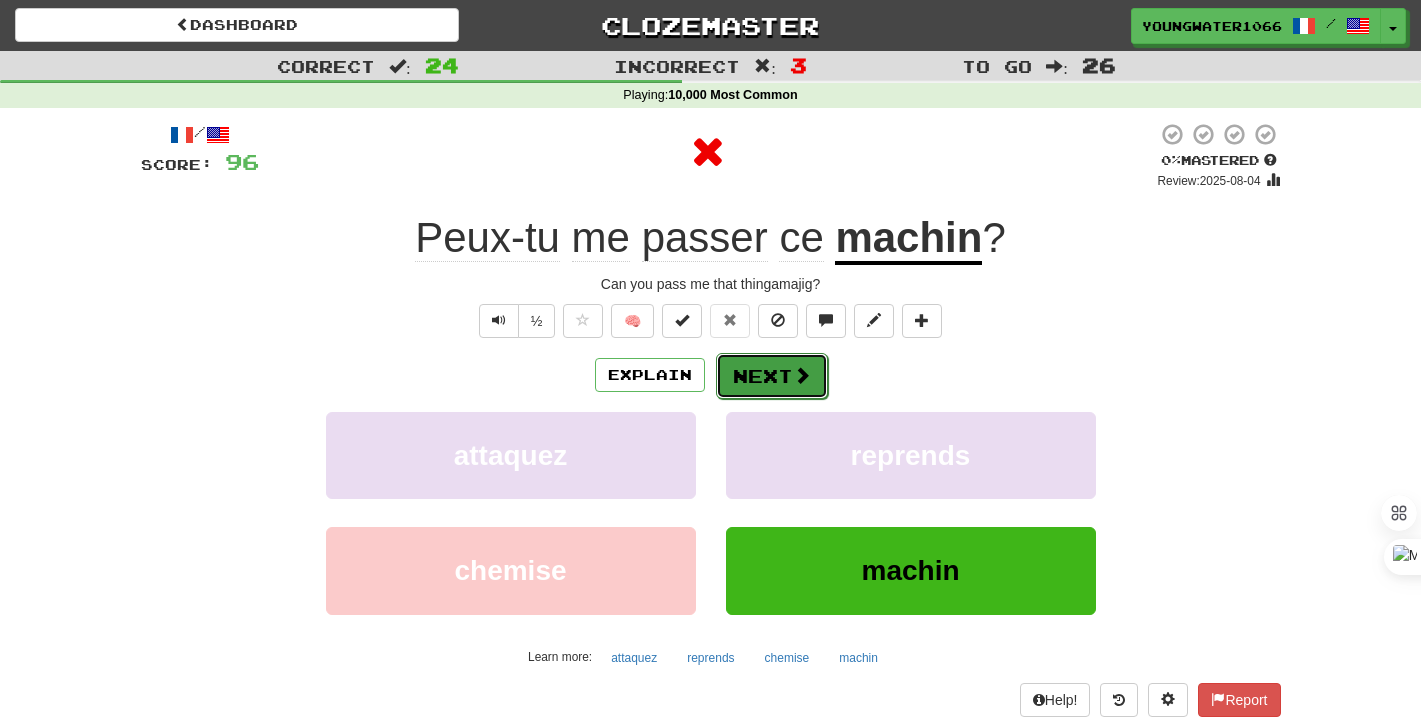 click at bounding box center [802, 375] 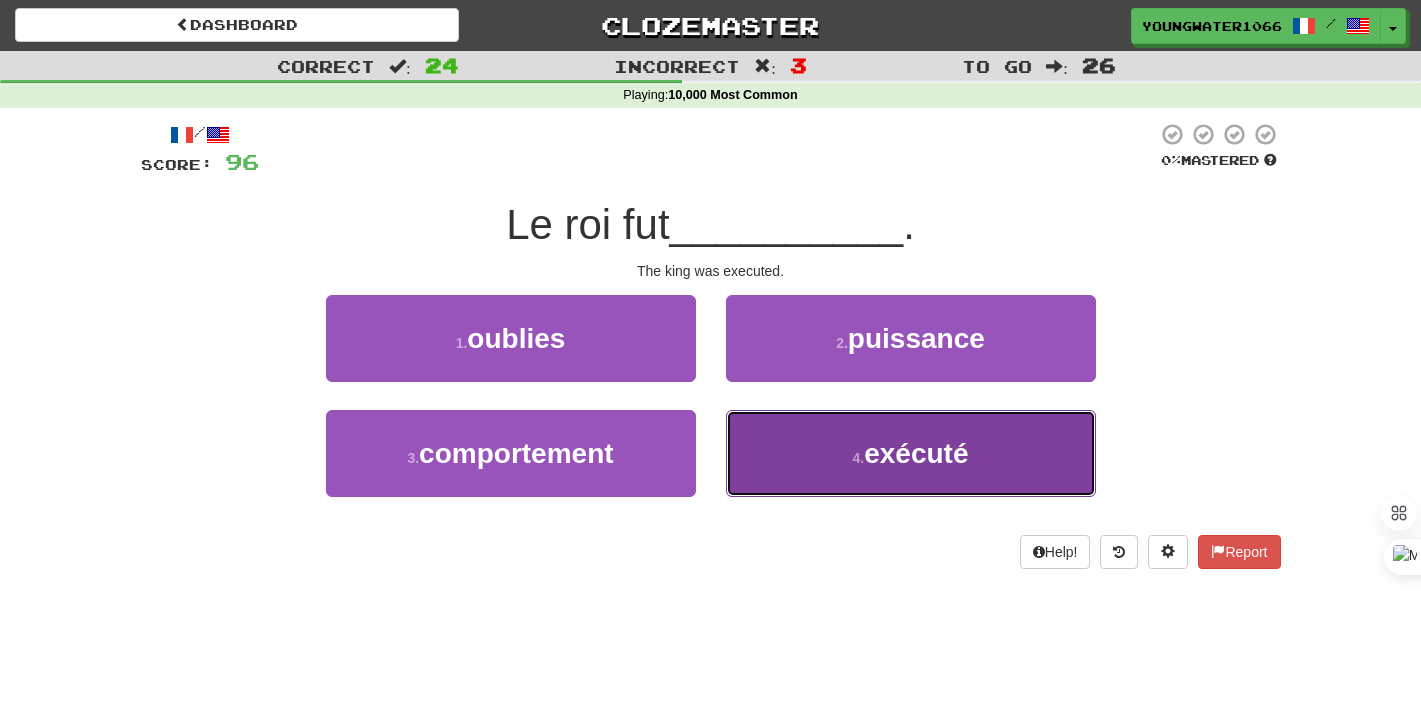 click on "4 .  exécuté" at bounding box center [911, 453] 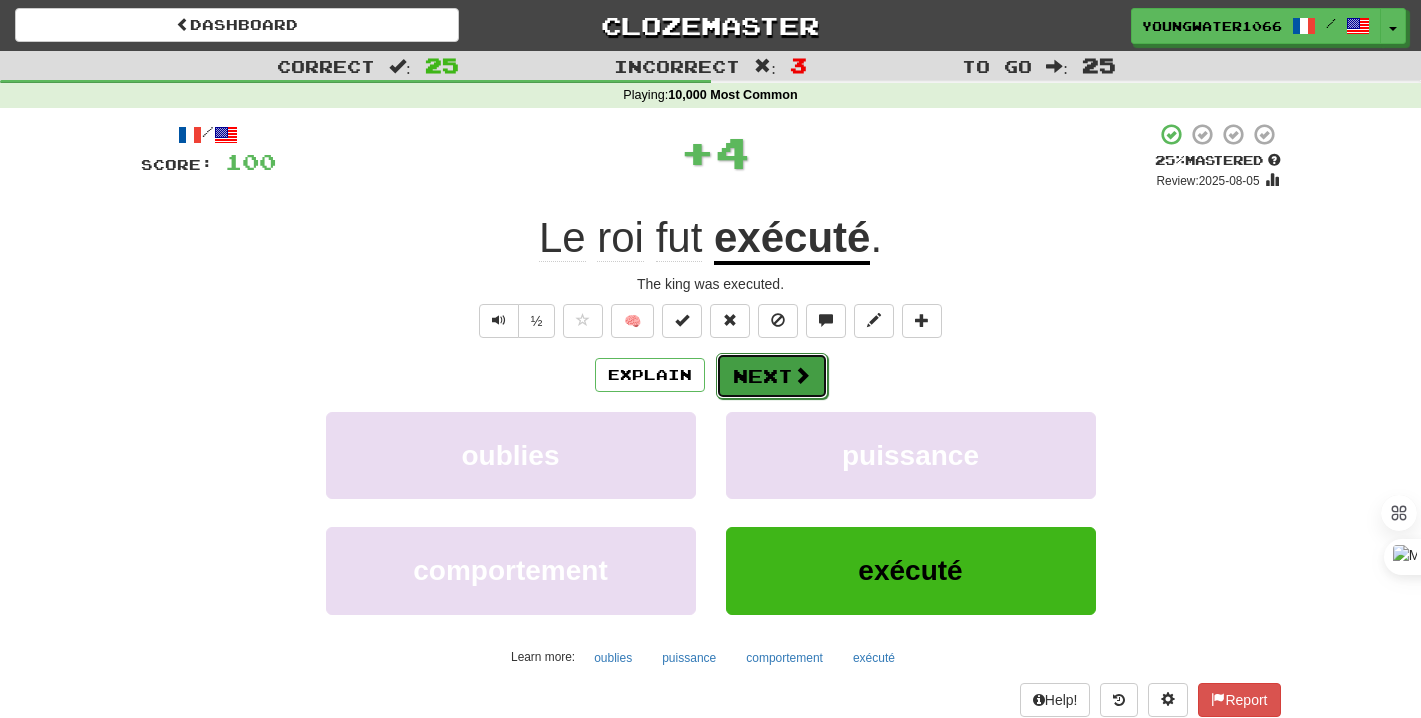 click on "Next" at bounding box center (772, 376) 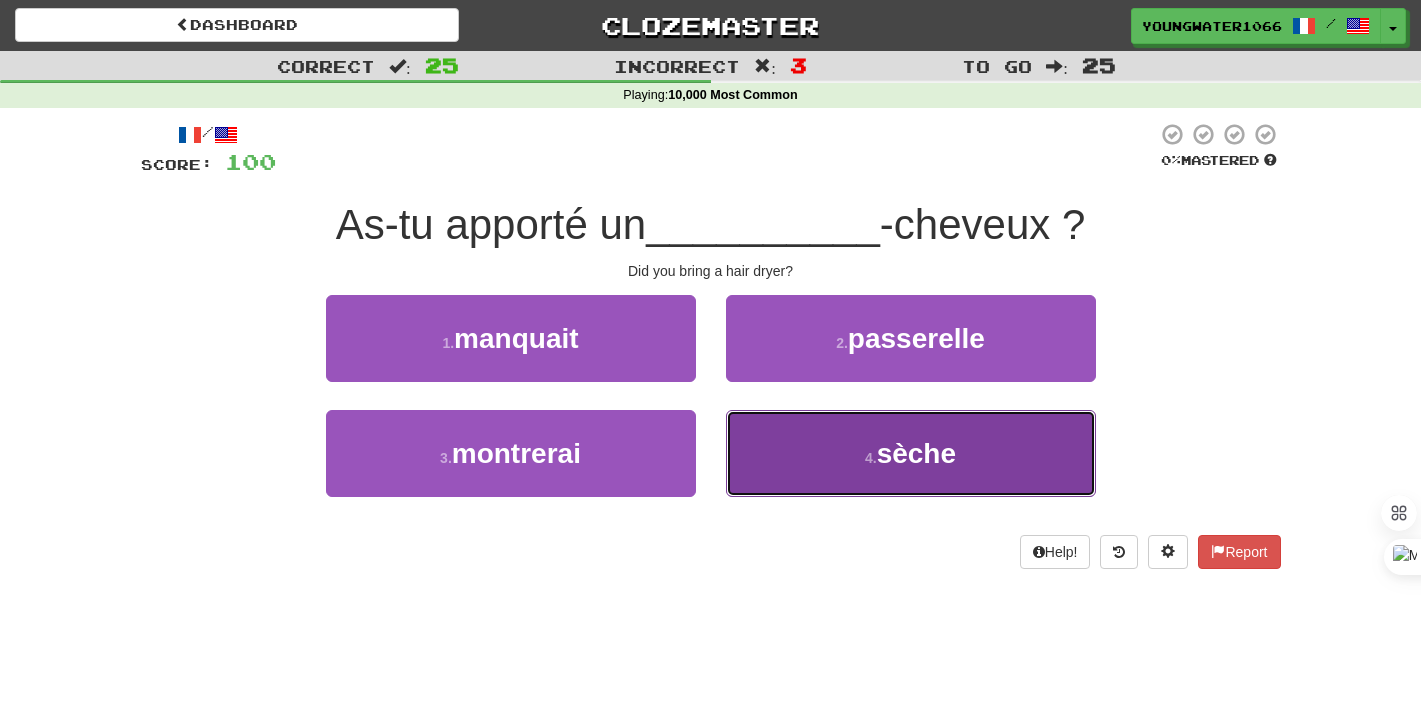 click on "4 .  sèche" at bounding box center [911, 453] 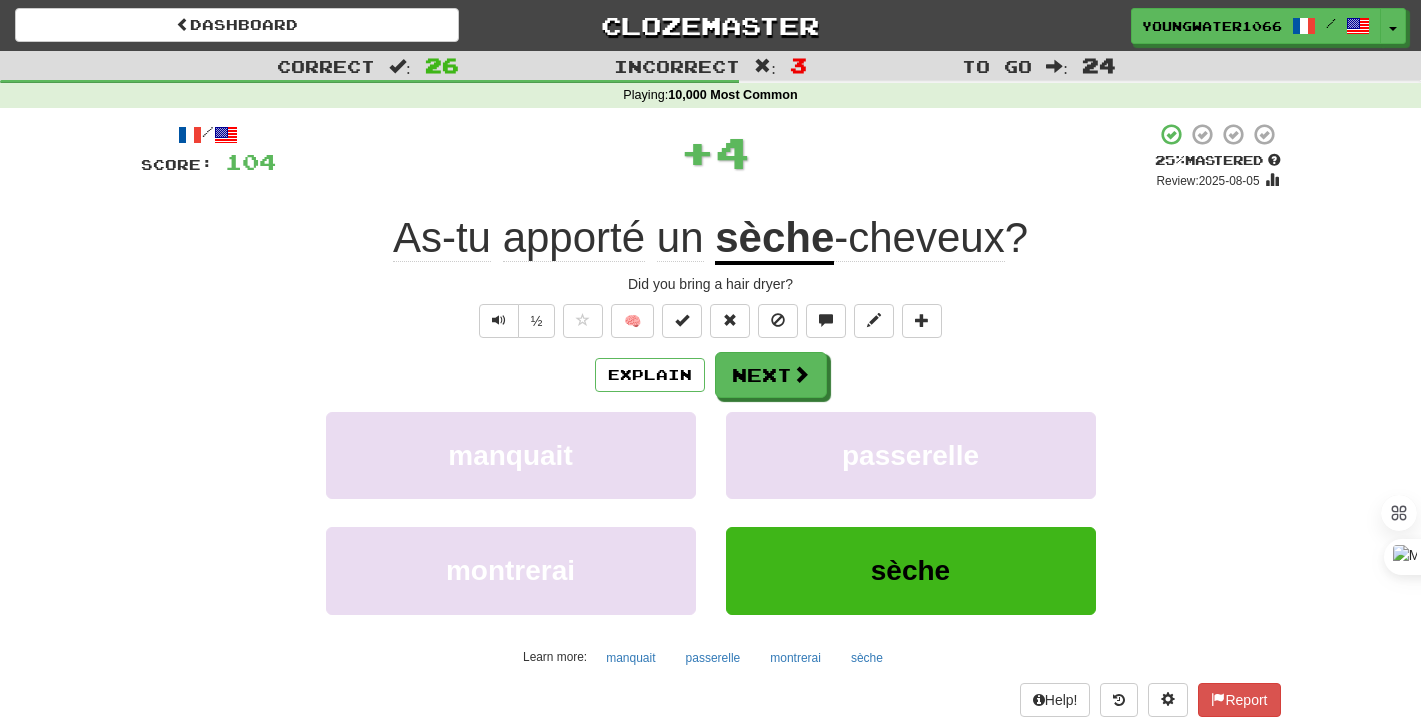 click on "Explain Next manquait passerelle montrerai sèche Learn more: manquait passerelle montrerai sèche" at bounding box center (711, 512) 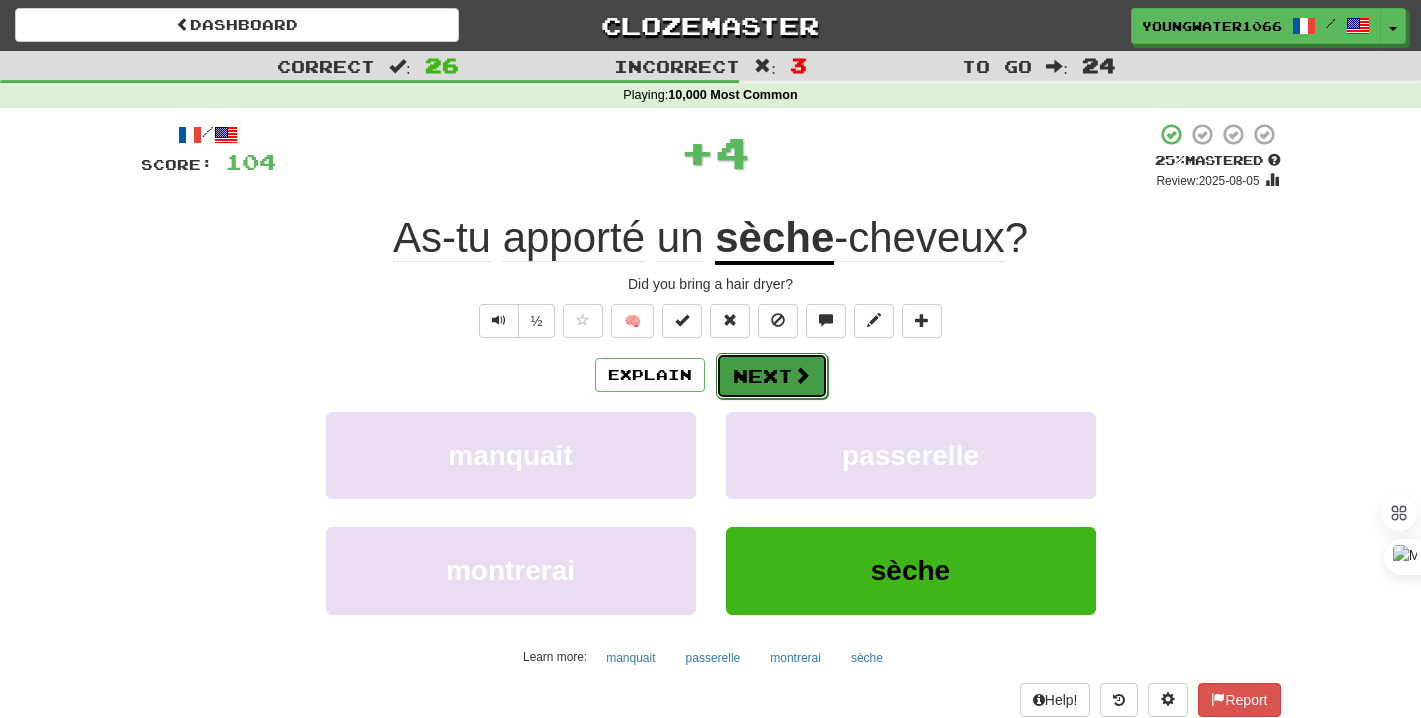 click on "Next" at bounding box center (772, 376) 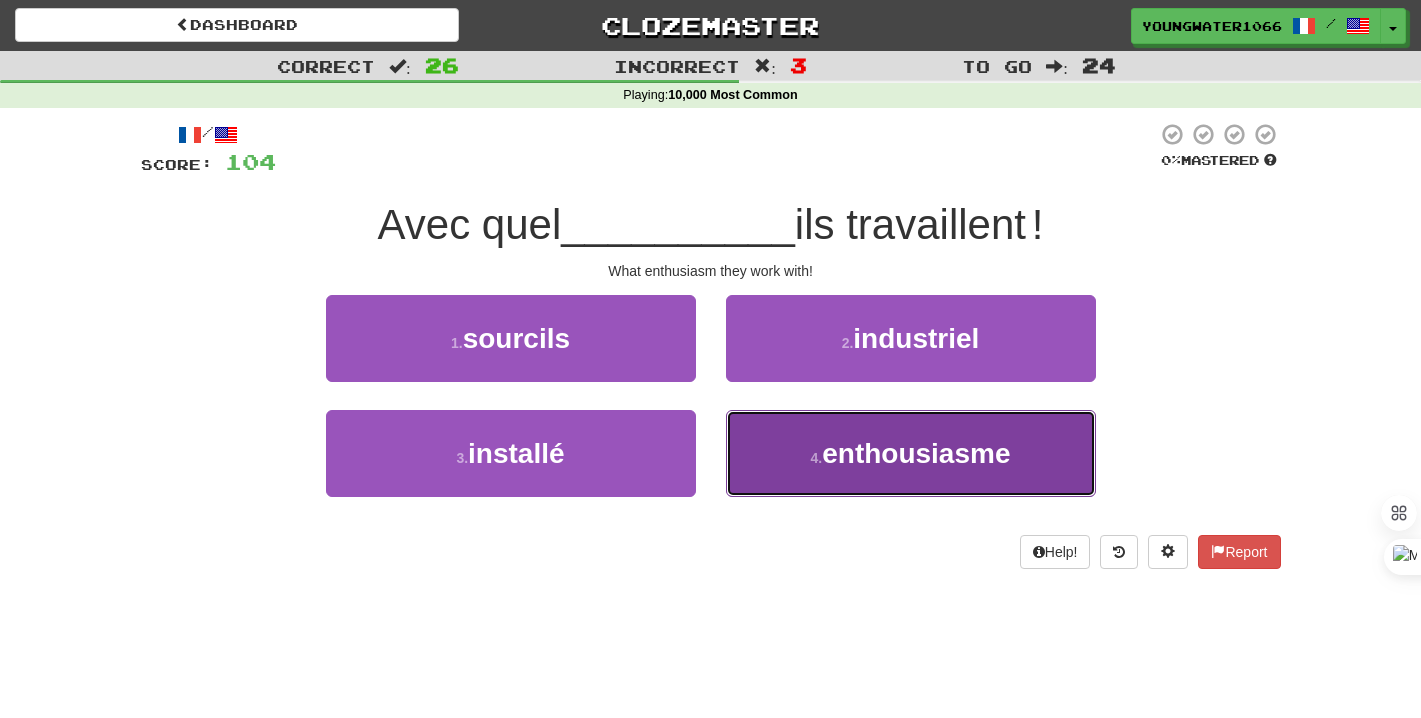 click on "4 .  enthousiasme" at bounding box center [911, 453] 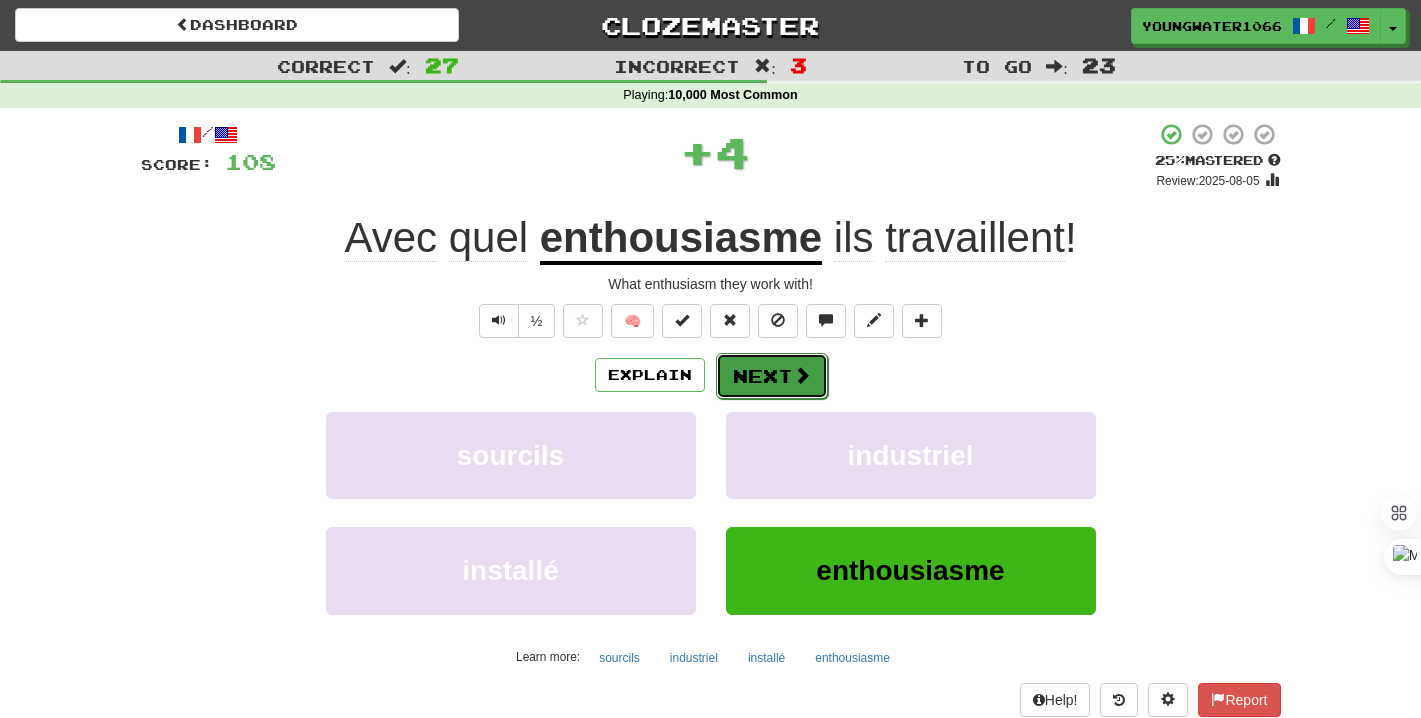 click on "Next" at bounding box center (772, 376) 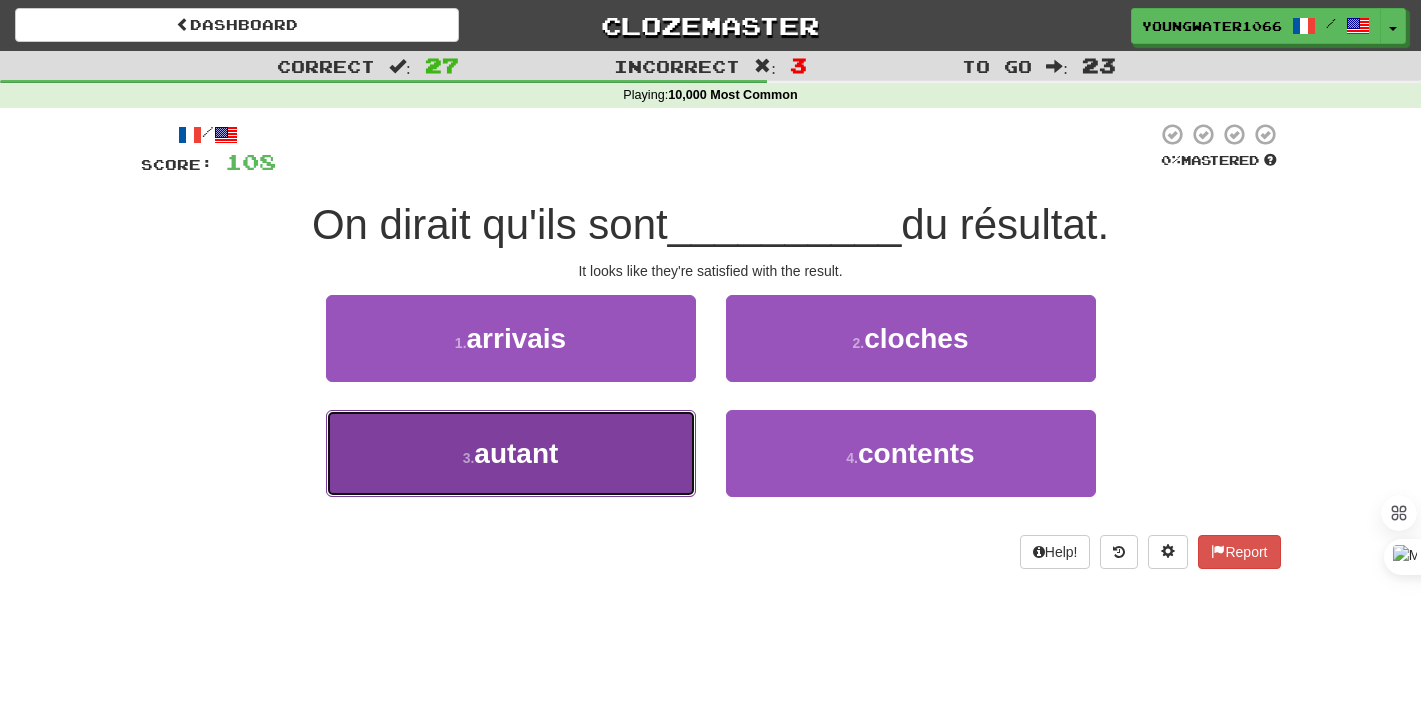 click on "3 .  autant" at bounding box center (511, 453) 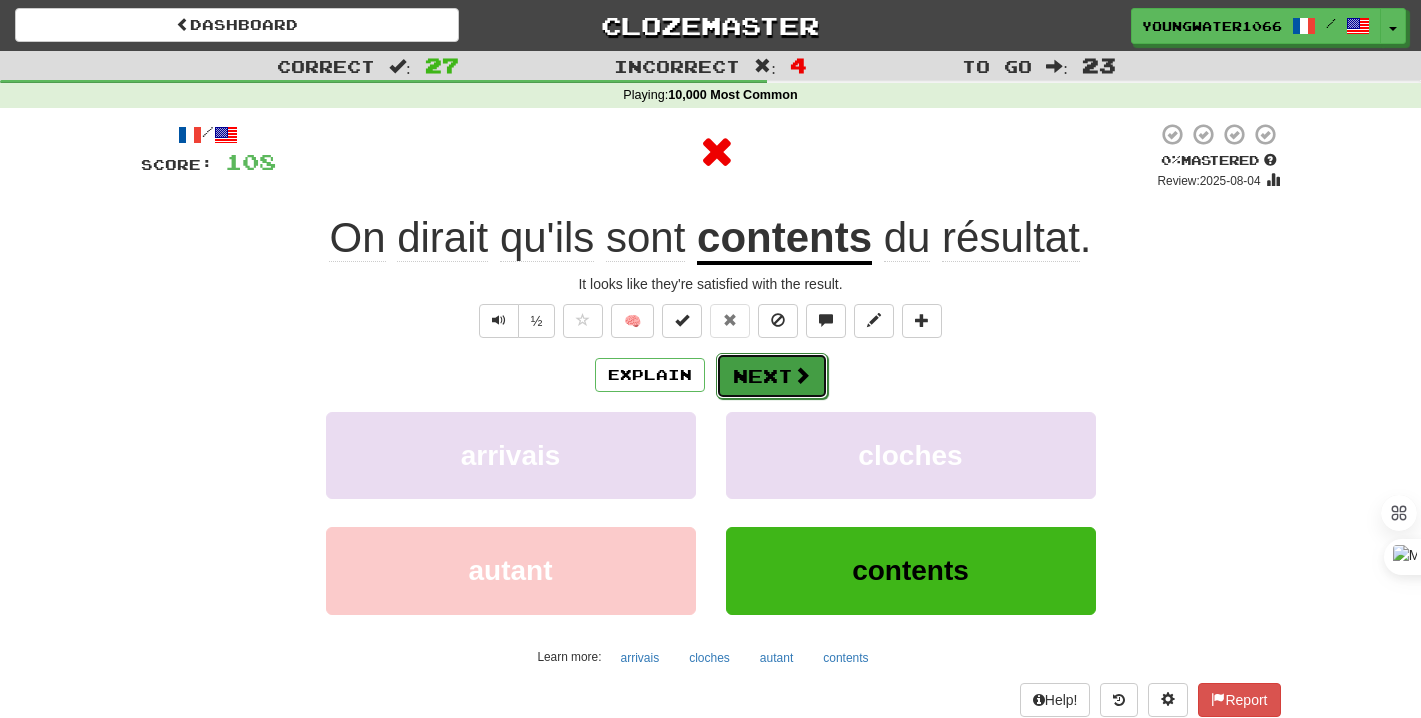 click on "Next" at bounding box center [772, 376] 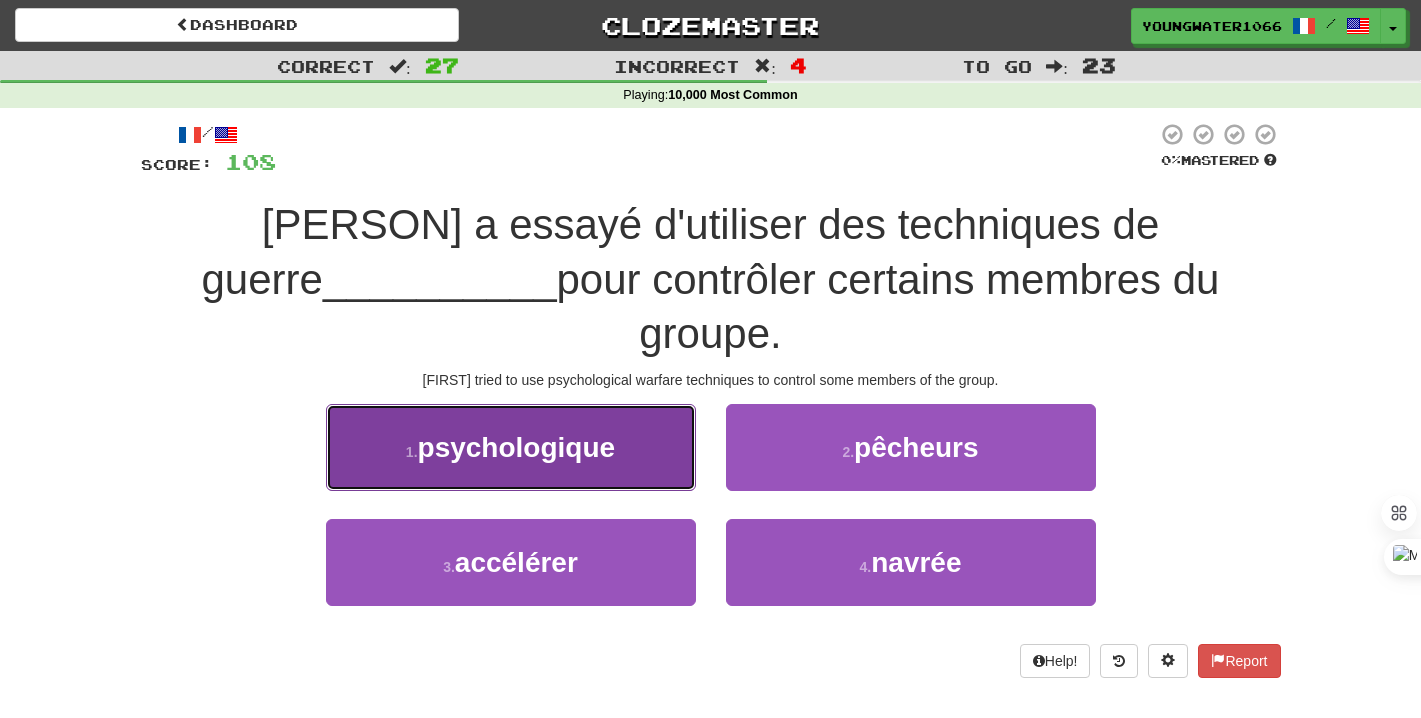 click on "1 .  psychologique" at bounding box center (511, 447) 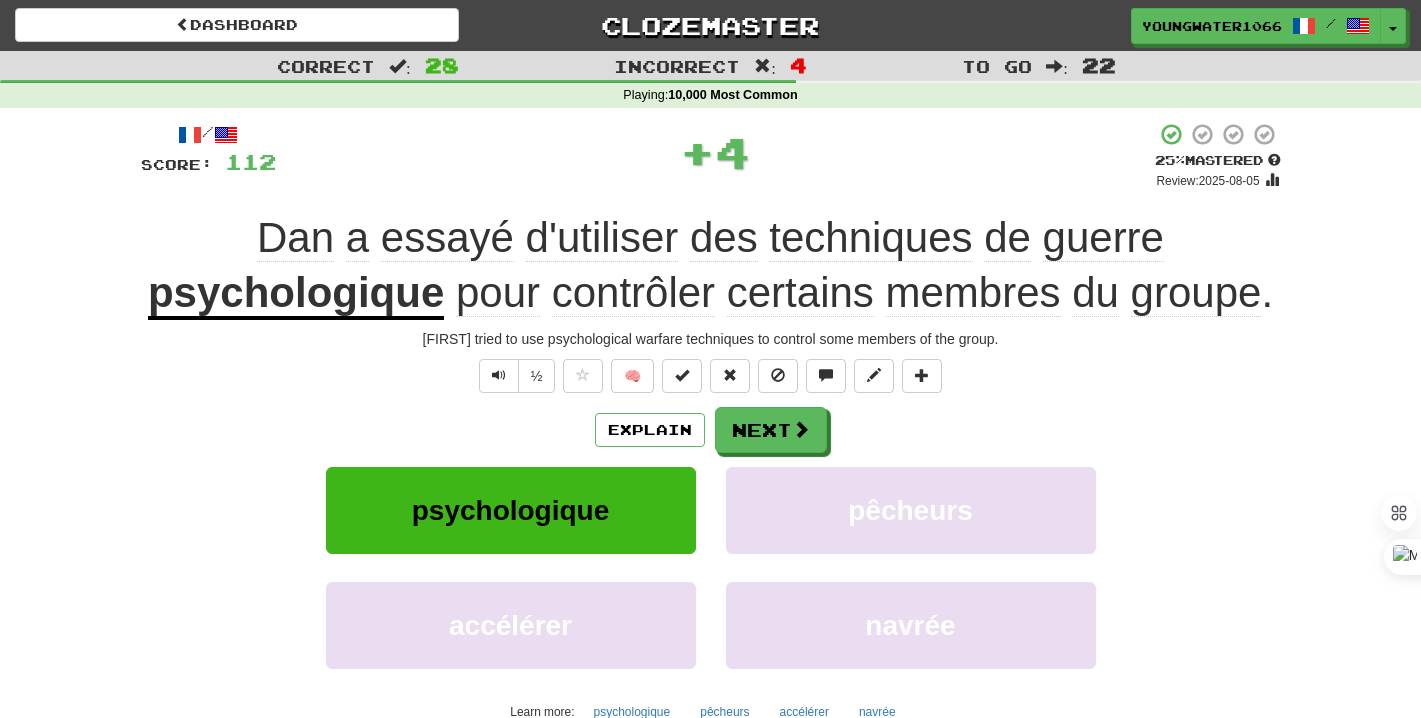 click on "Score: 112 + 4 25 % Mastered Review: 2025-08-05 [FIRST] a essayé d'utiliser des techniques de guerre psychologique pour contrôler certains membres du groupe. [FIRST] tried to use psychological warfare techniques to control some members of the group. ½ 🧠 Explain Next psychologique pêcheurs accélérer navrée Learn more: psychologique pêcheurs accélérer navrée Help! Report Sentence Source" at bounding box center [711, 462] 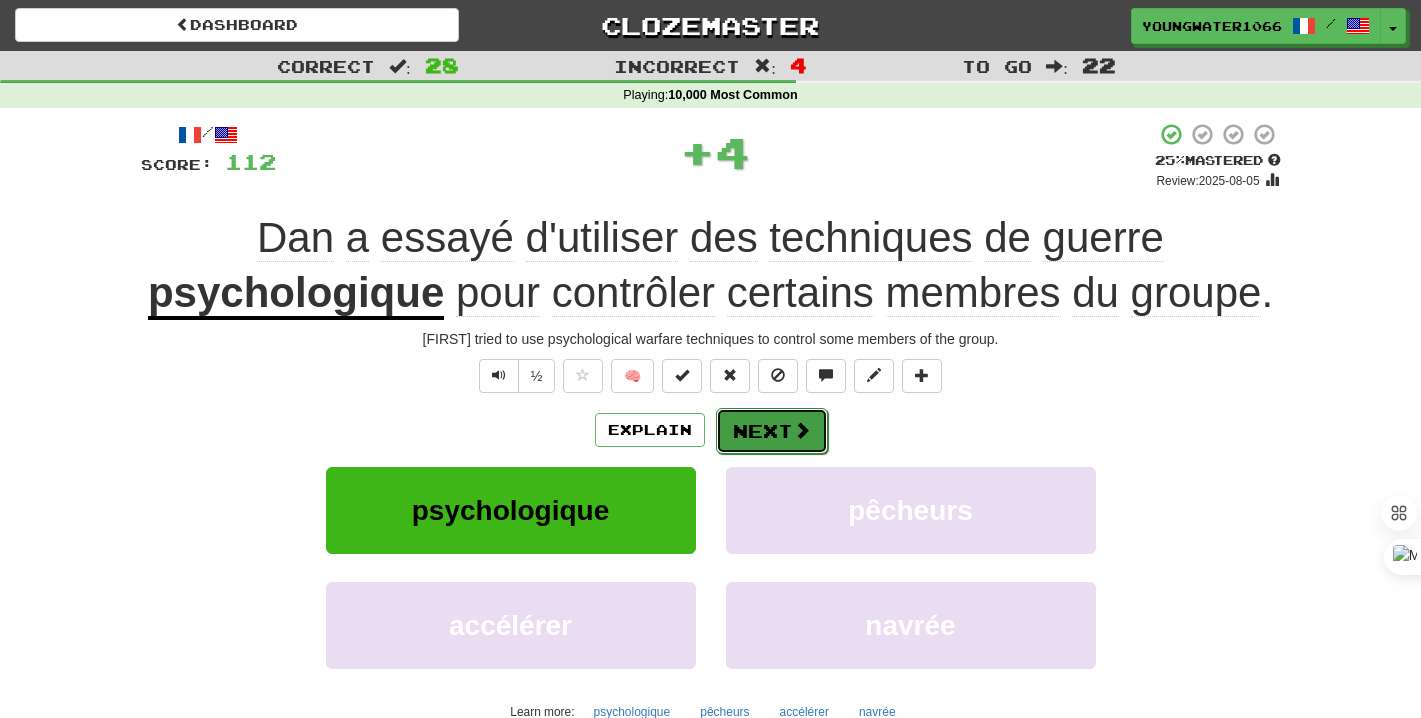 click on "Next" at bounding box center (772, 431) 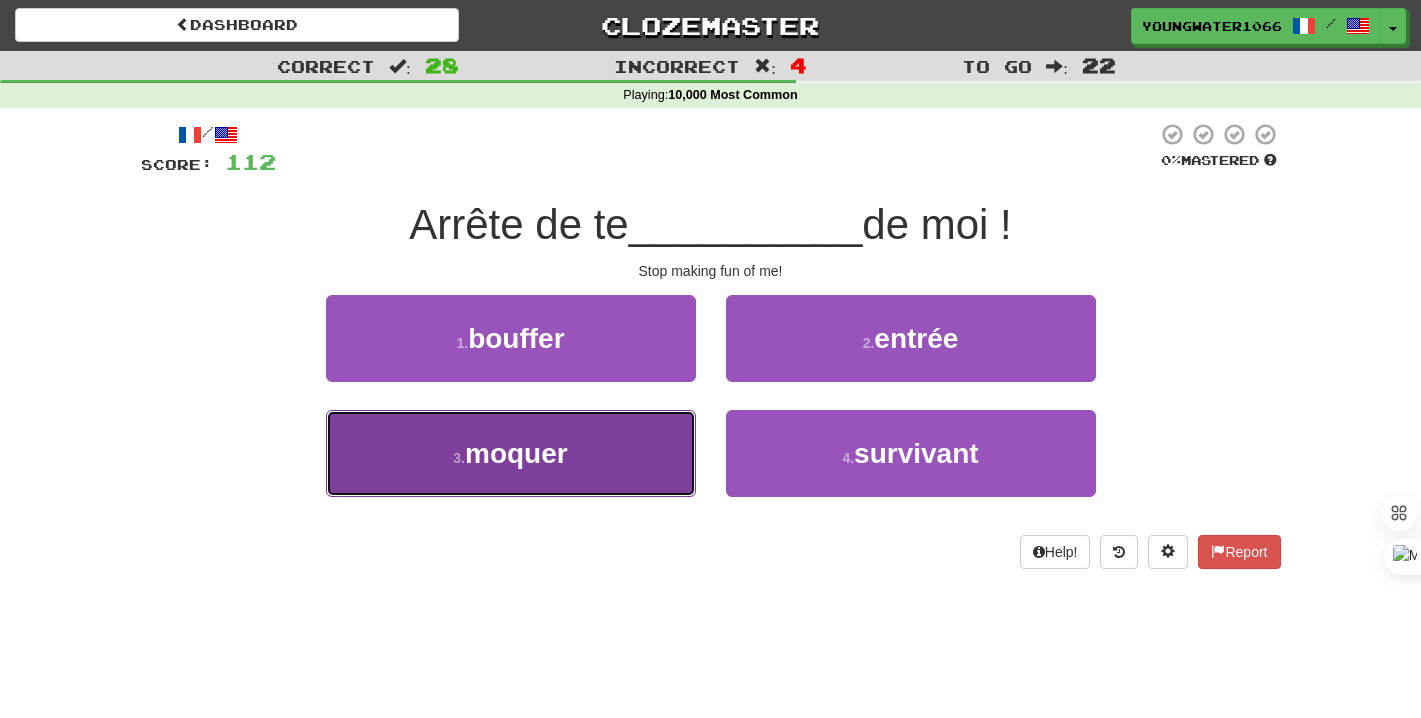 click on "3 .  moquer" at bounding box center (511, 453) 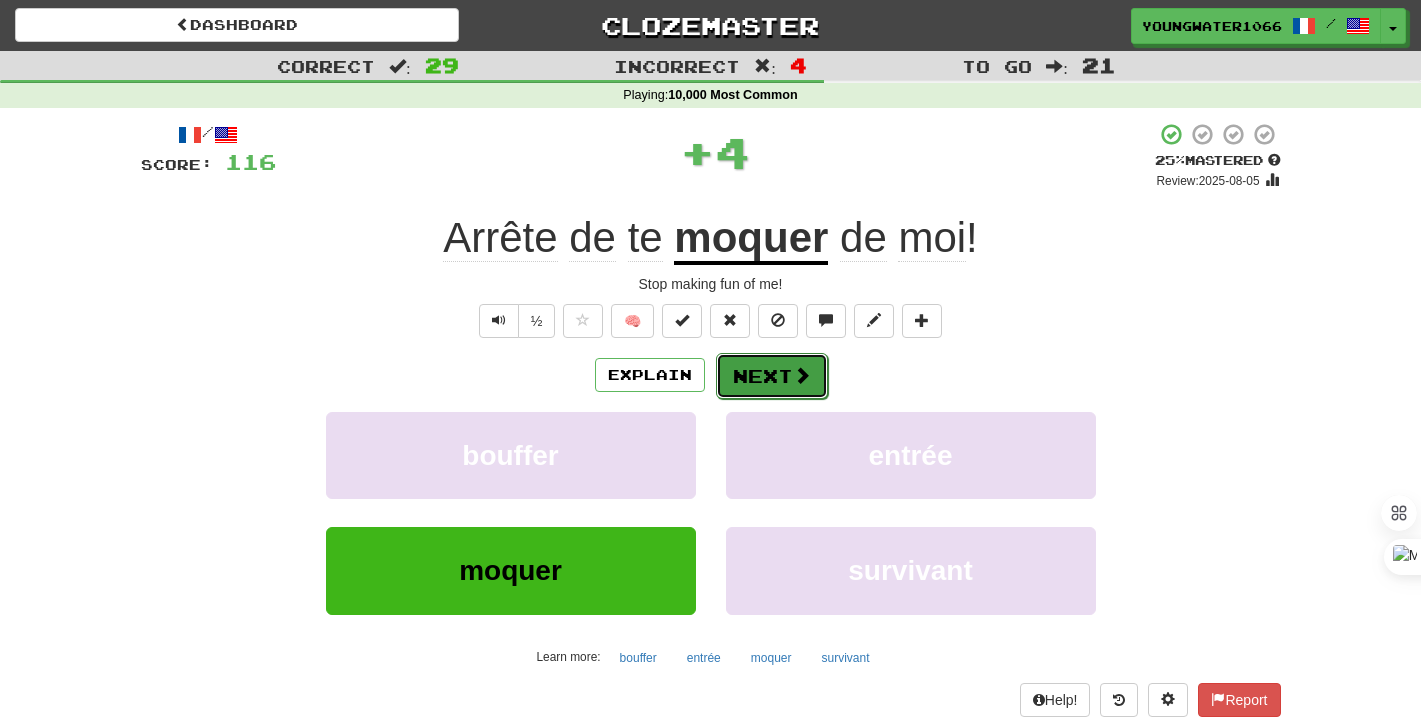 click on "Next" at bounding box center [772, 376] 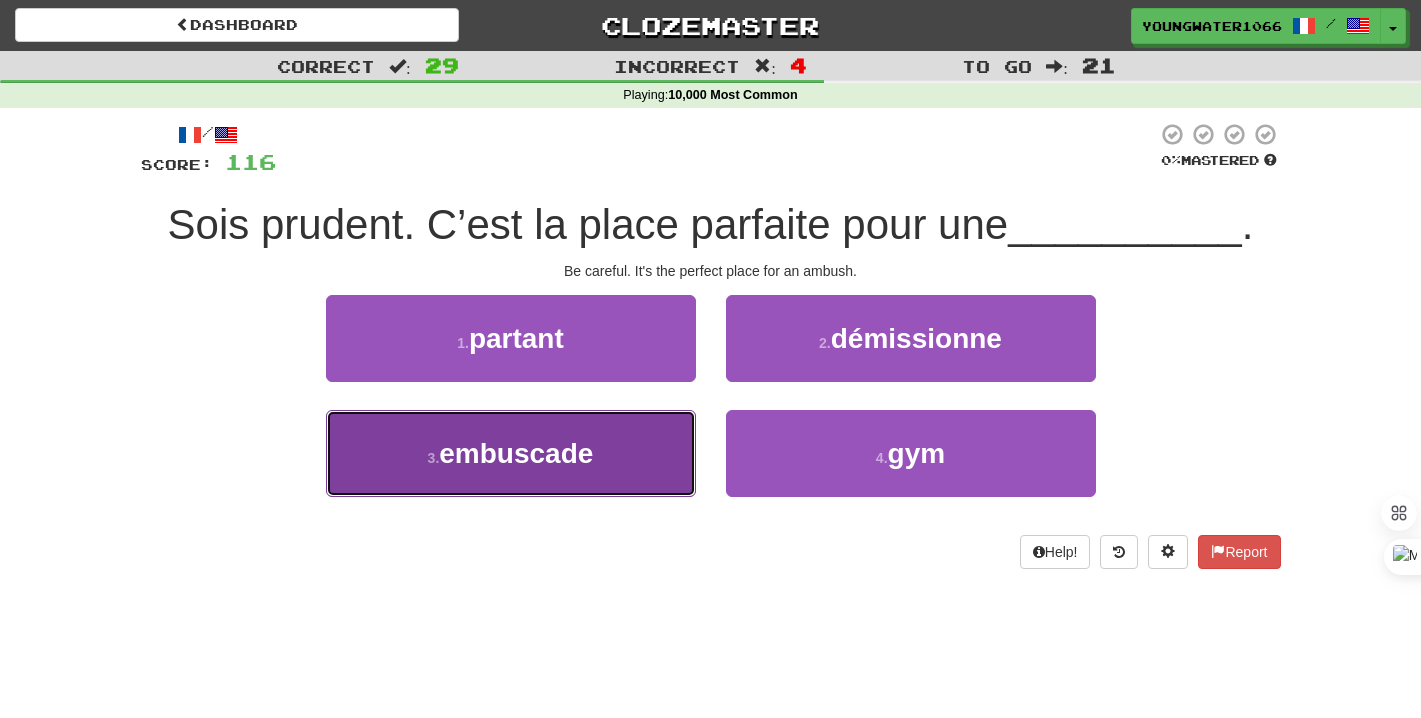 click on "3 .  embuscade" at bounding box center (511, 453) 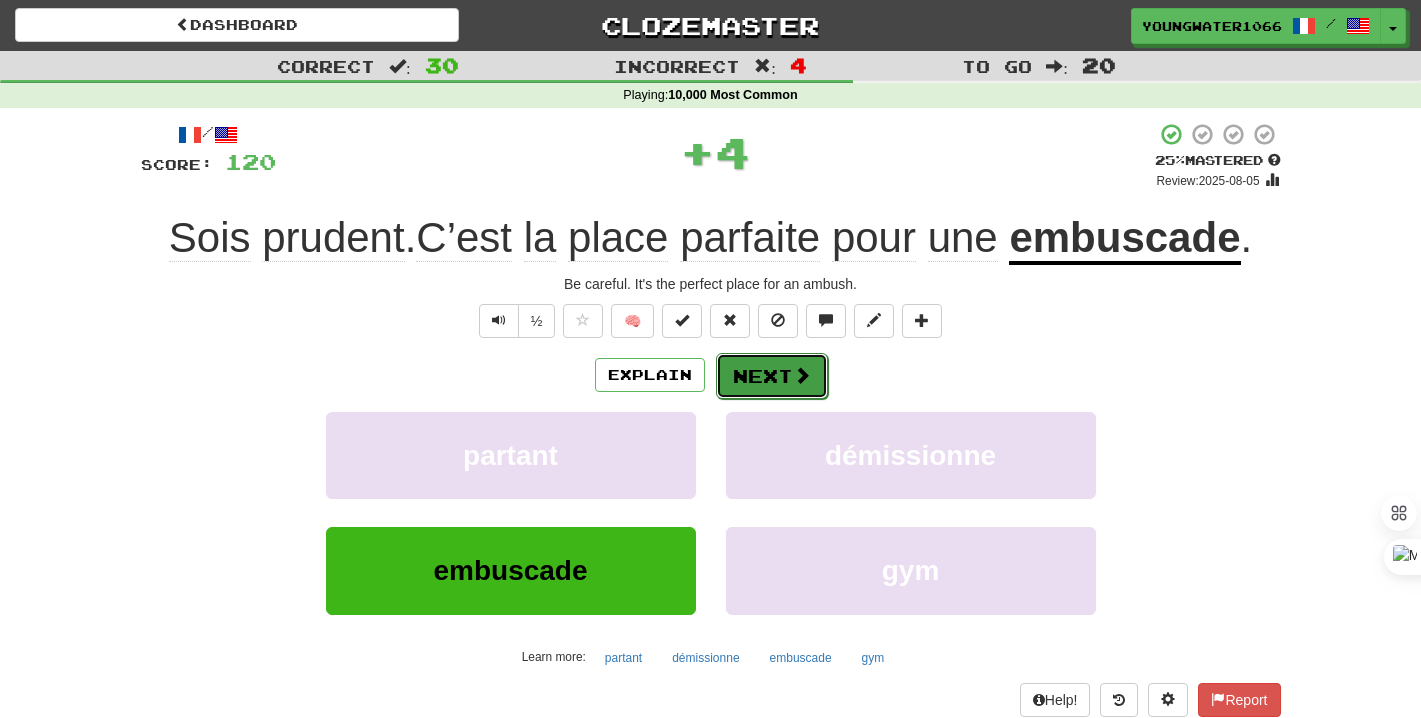 click on "Next" at bounding box center (772, 376) 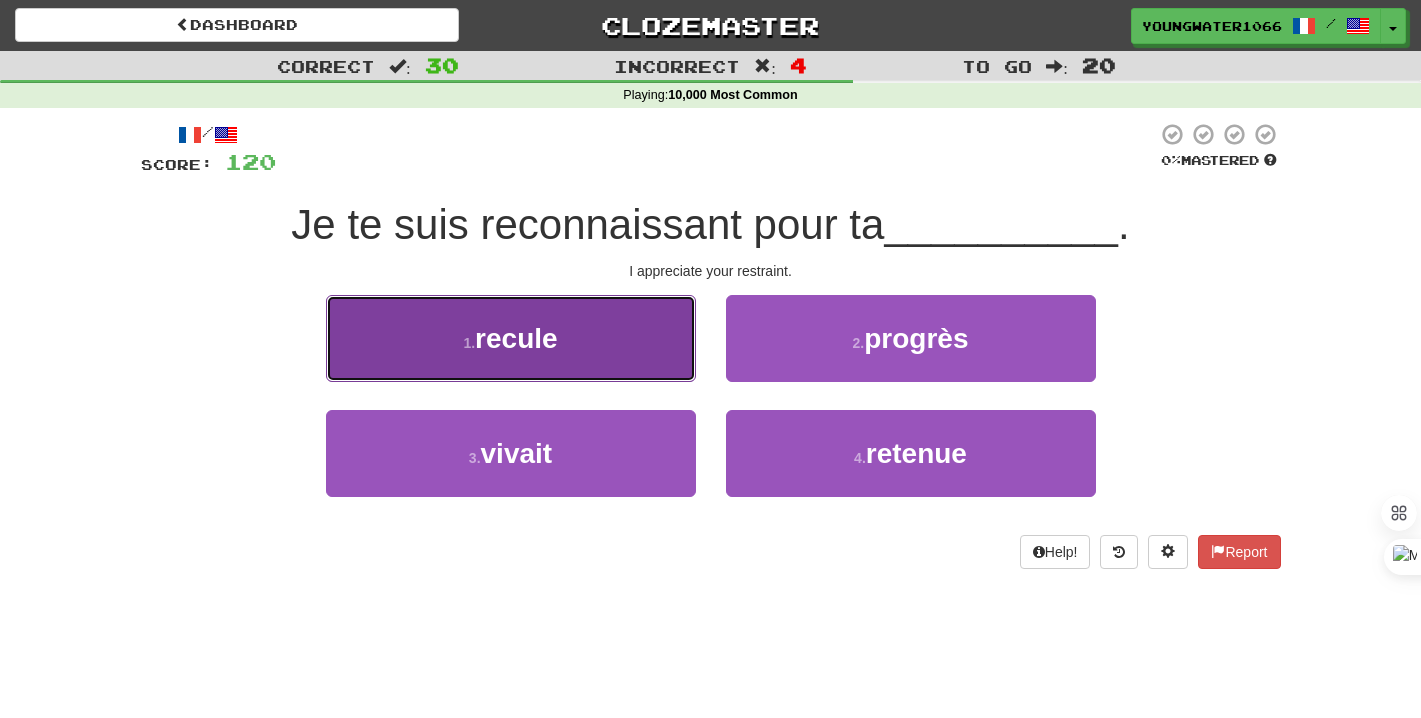click on "1 .  recule" at bounding box center (511, 338) 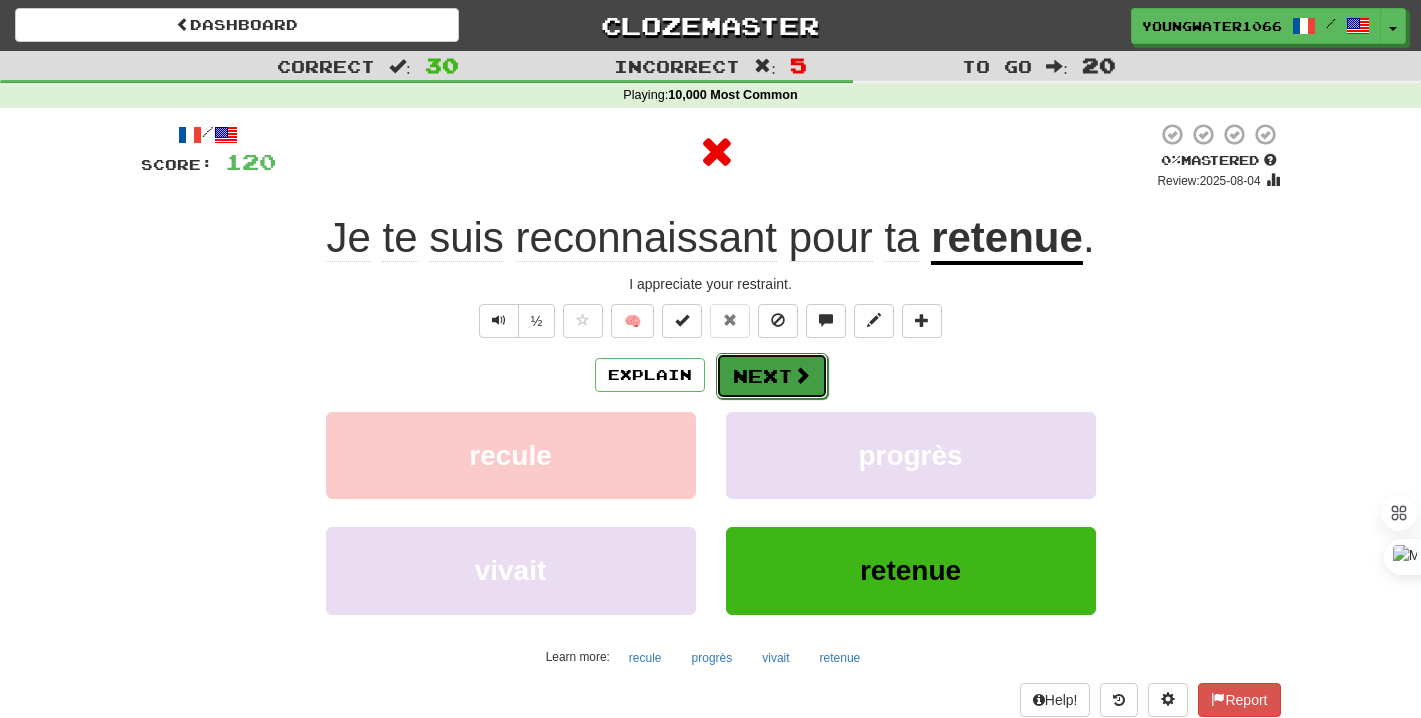 click on "Next" at bounding box center [772, 376] 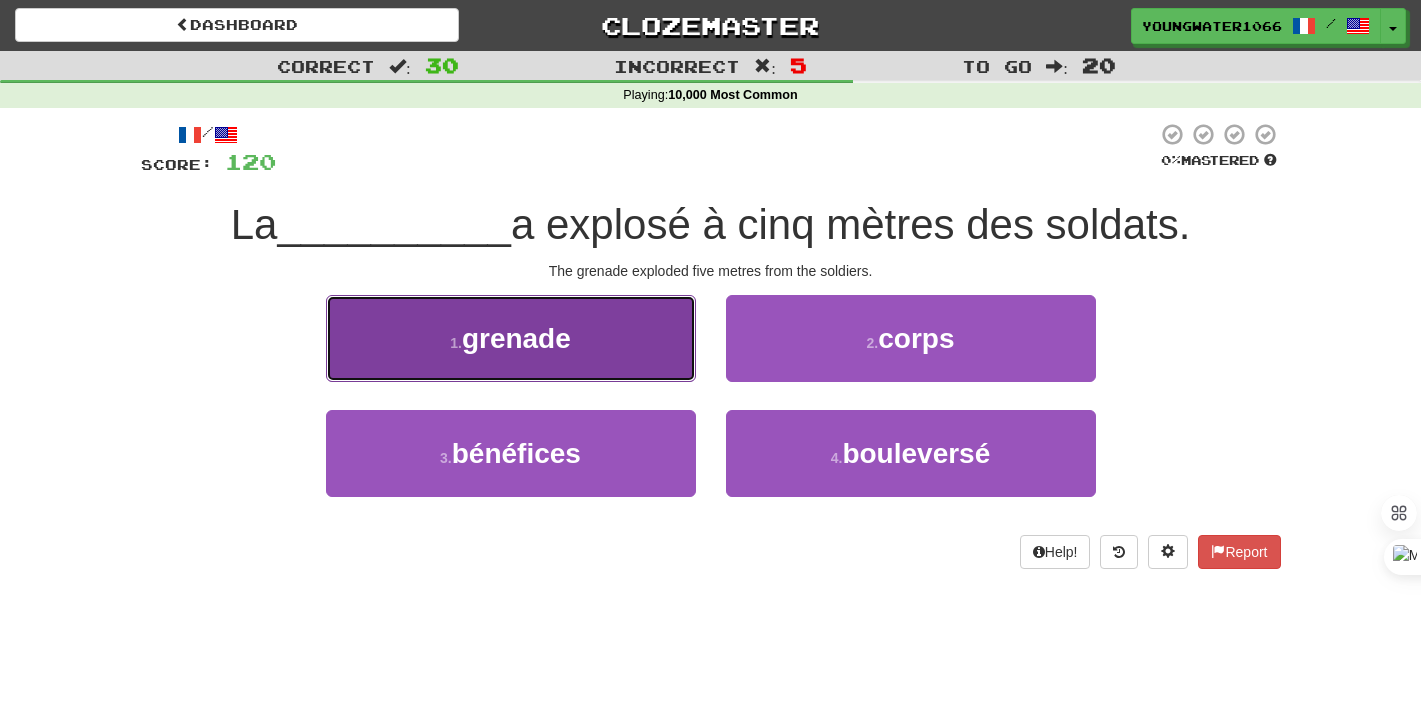 click on "1 .  grenade" at bounding box center [511, 338] 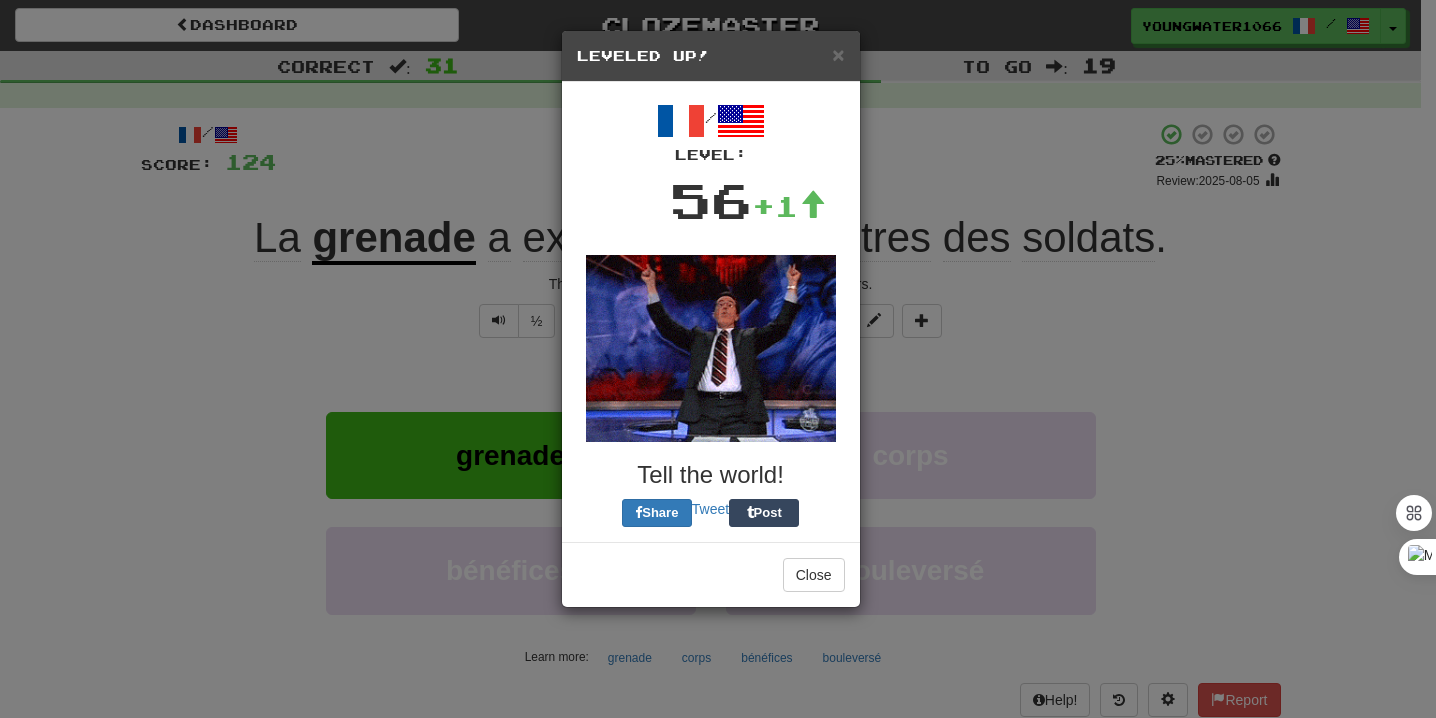 click on "La grenade a explosé à cinq mètres des soldats." at bounding box center (718, 743) 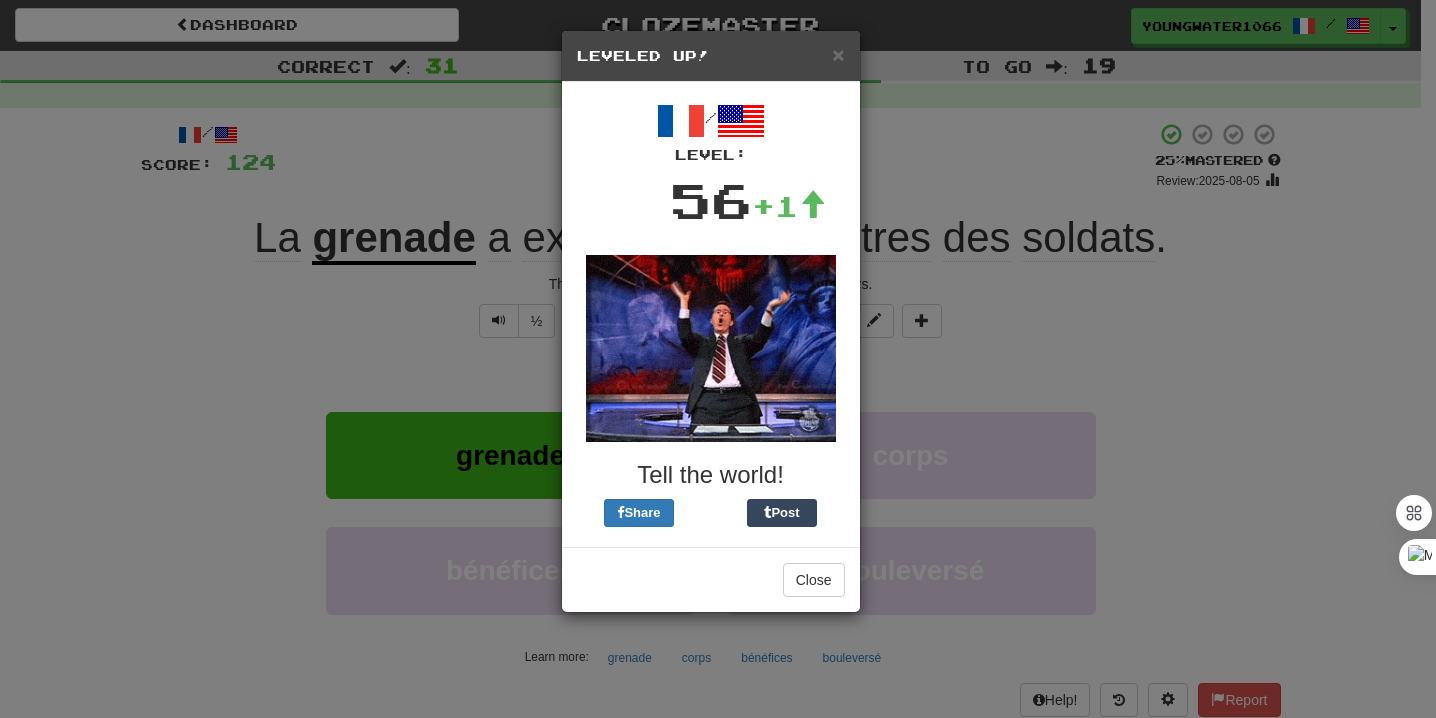 click on "× Leveled Up!" at bounding box center (711, 56) 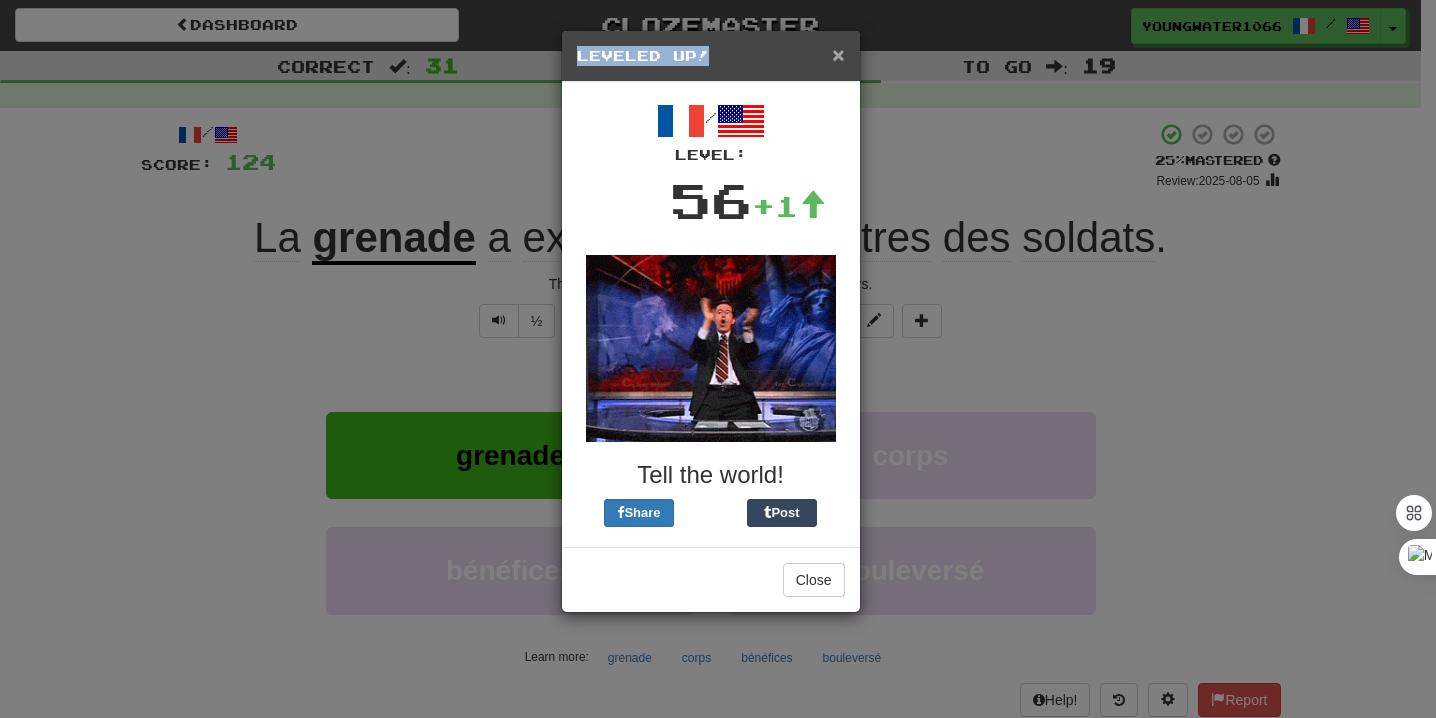 click on "× Leveled Up!" at bounding box center (711, 56) 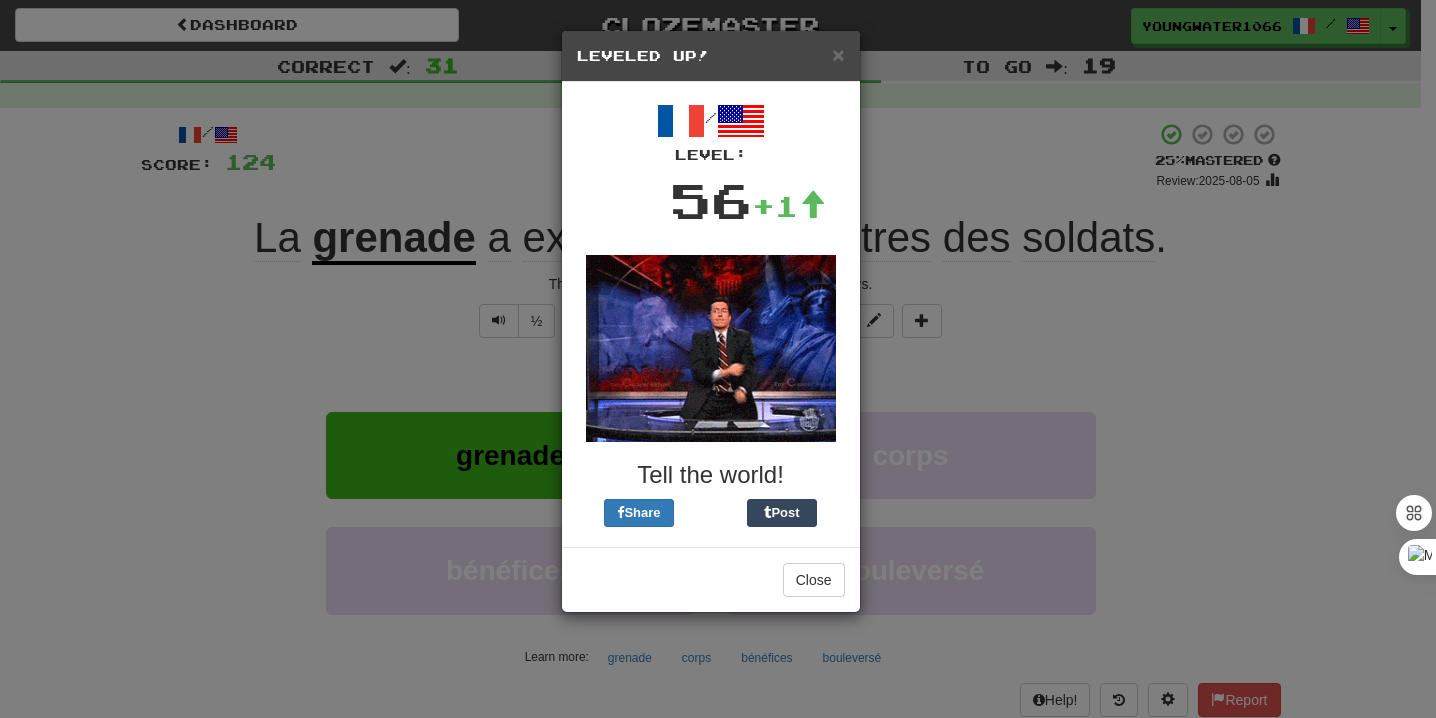 click on "× Leveled Up!" at bounding box center [711, 56] 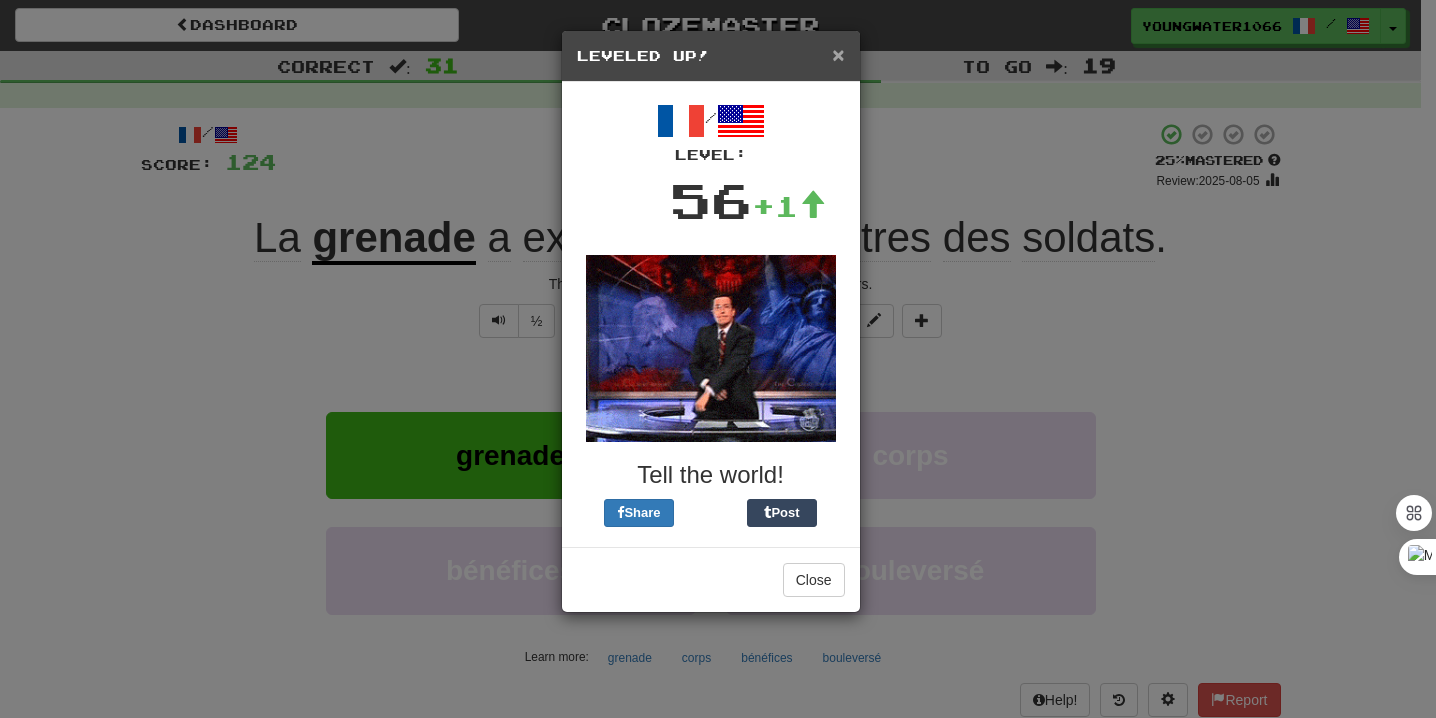 click on "×" at bounding box center (838, 54) 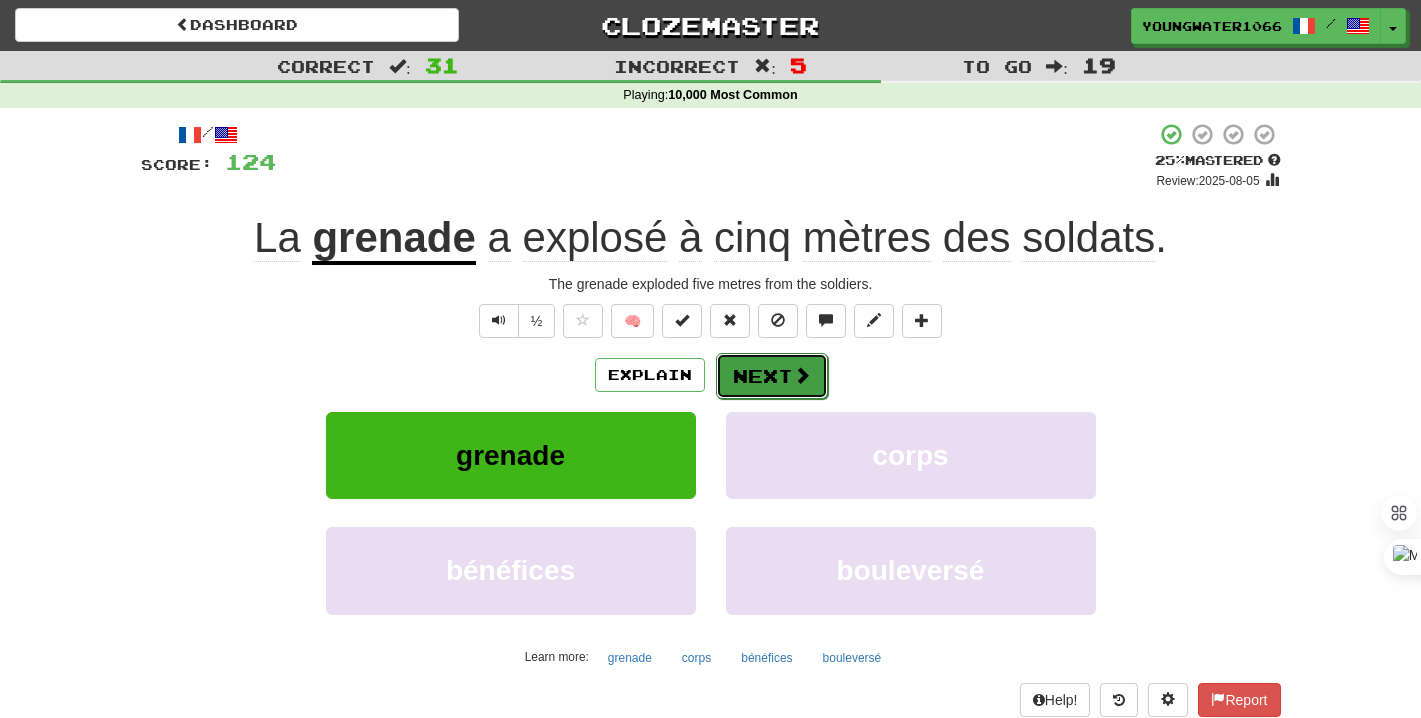 click on "Next" at bounding box center (772, 376) 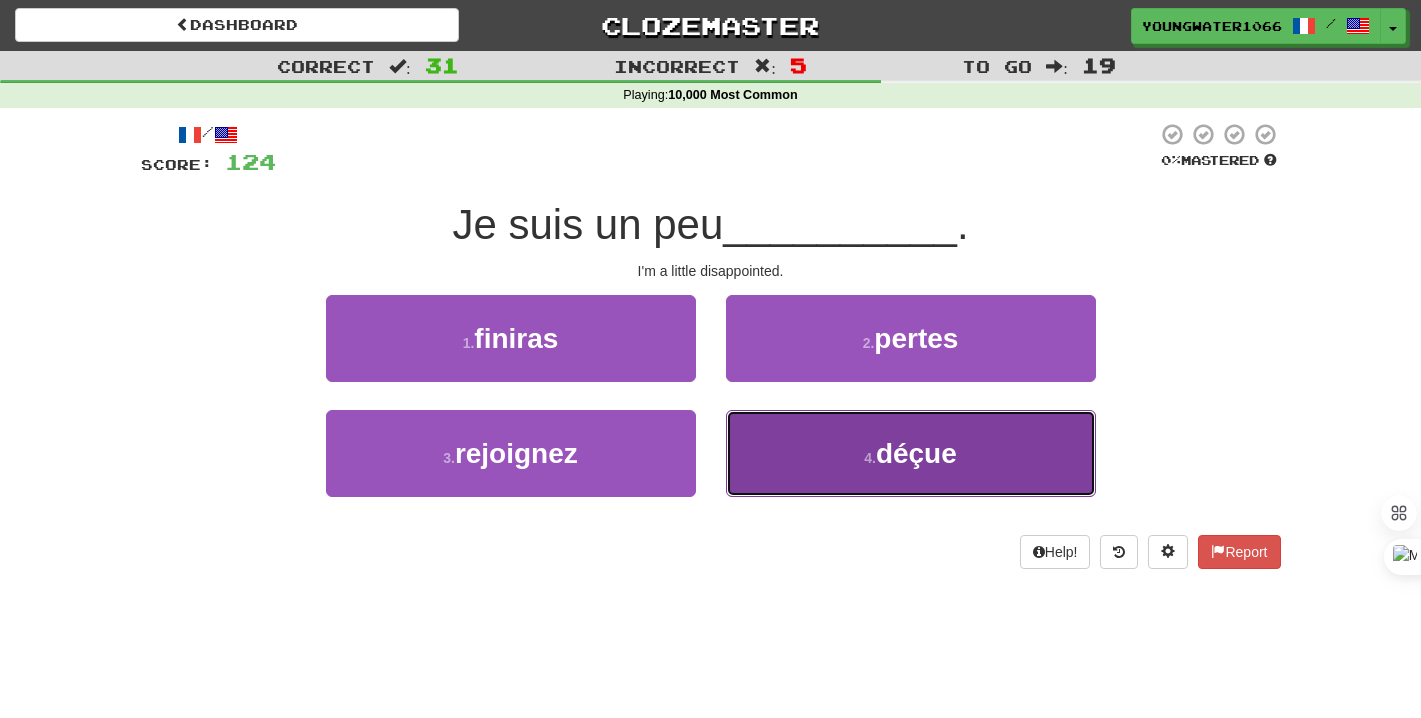 click on "4 .  déçue" at bounding box center (911, 453) 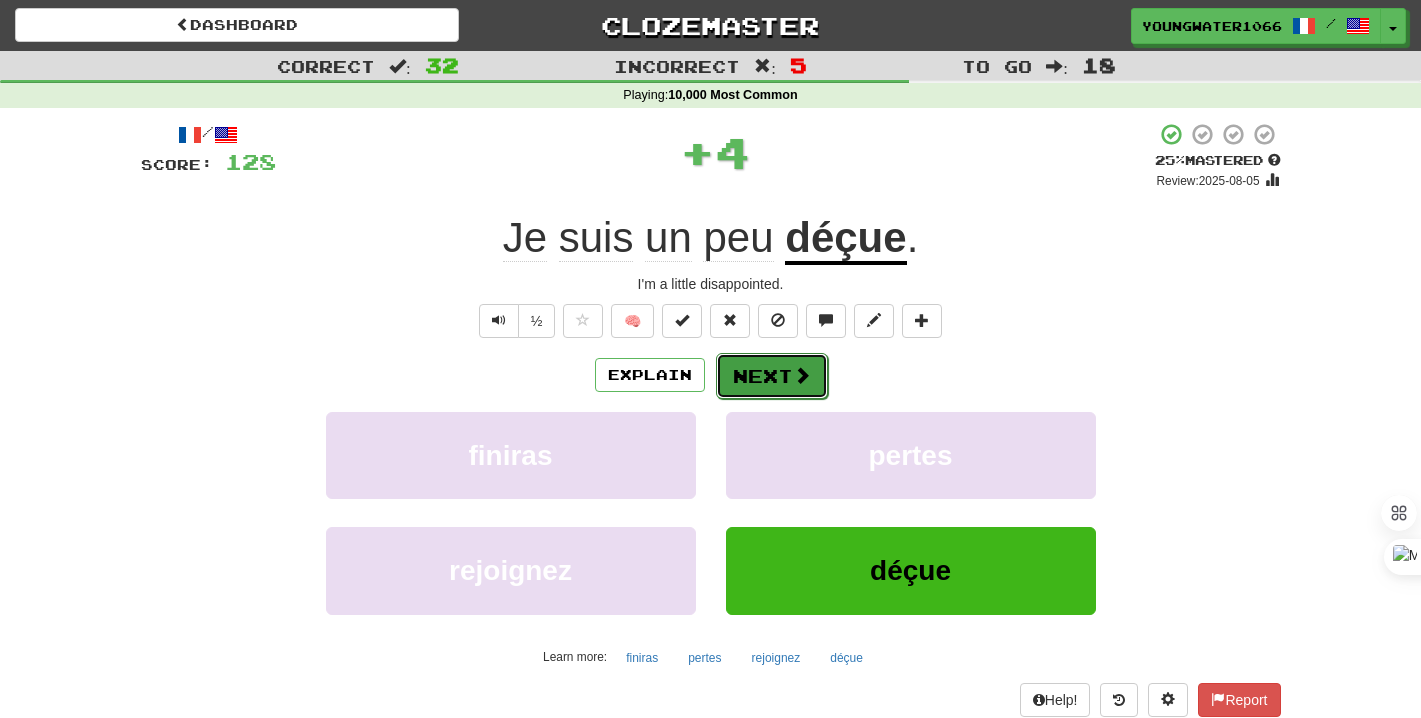 click on "Next" at bounding box center (772, 376) 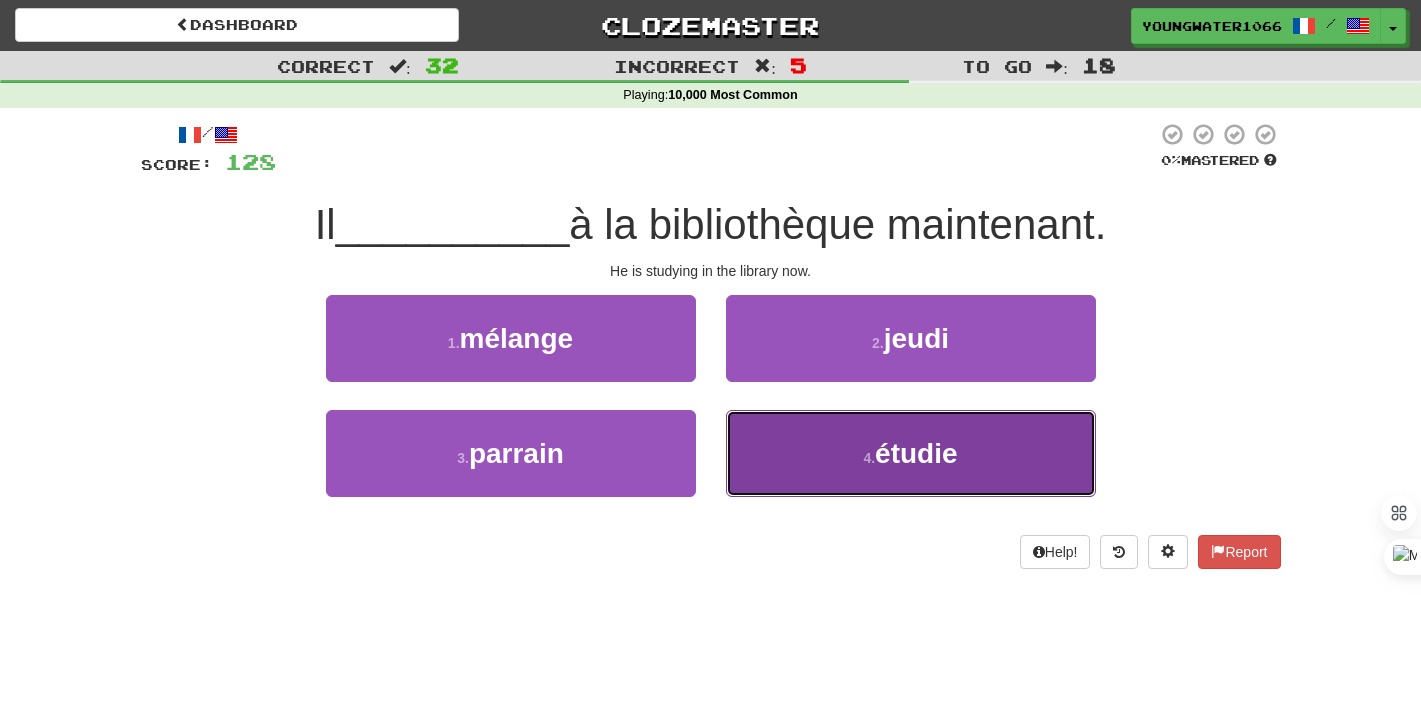 click on "4 .  étudie" at bounding box center [911, 453] 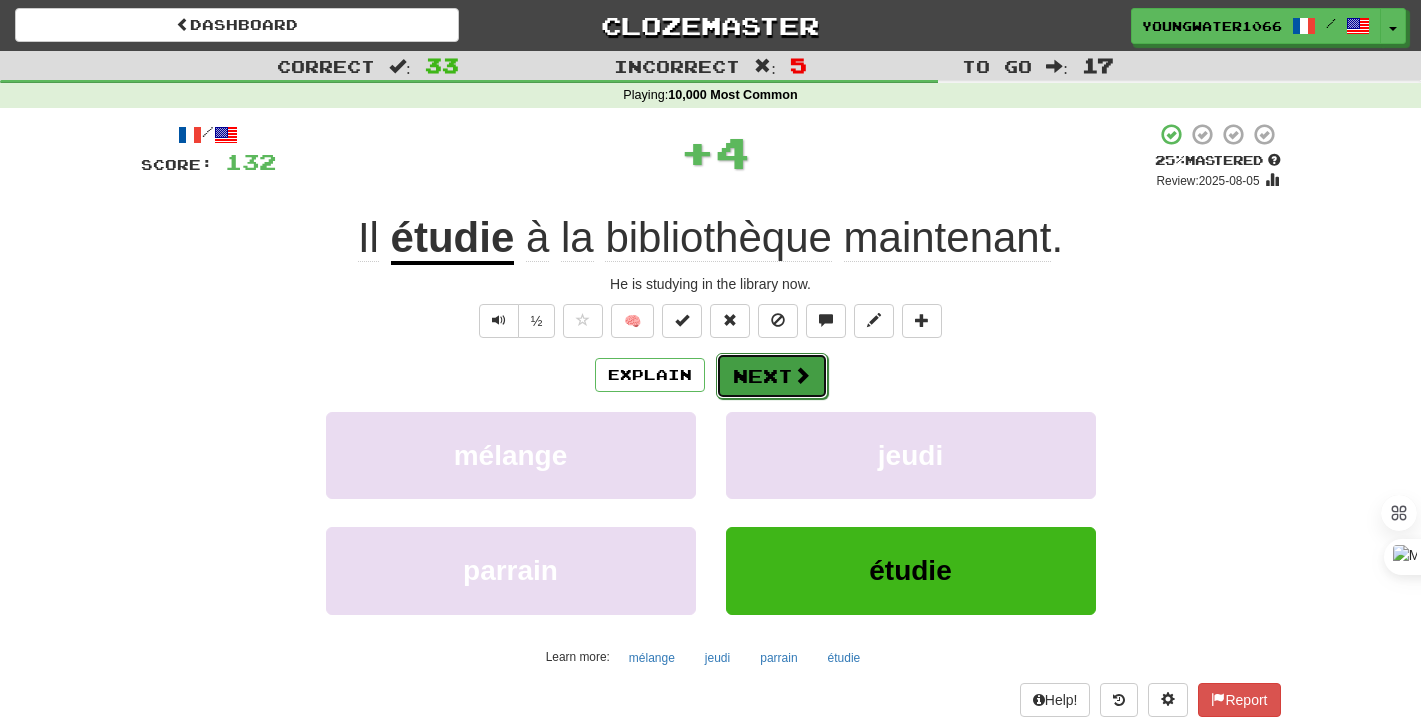 click on "Next" at bounding box center (772, 376) 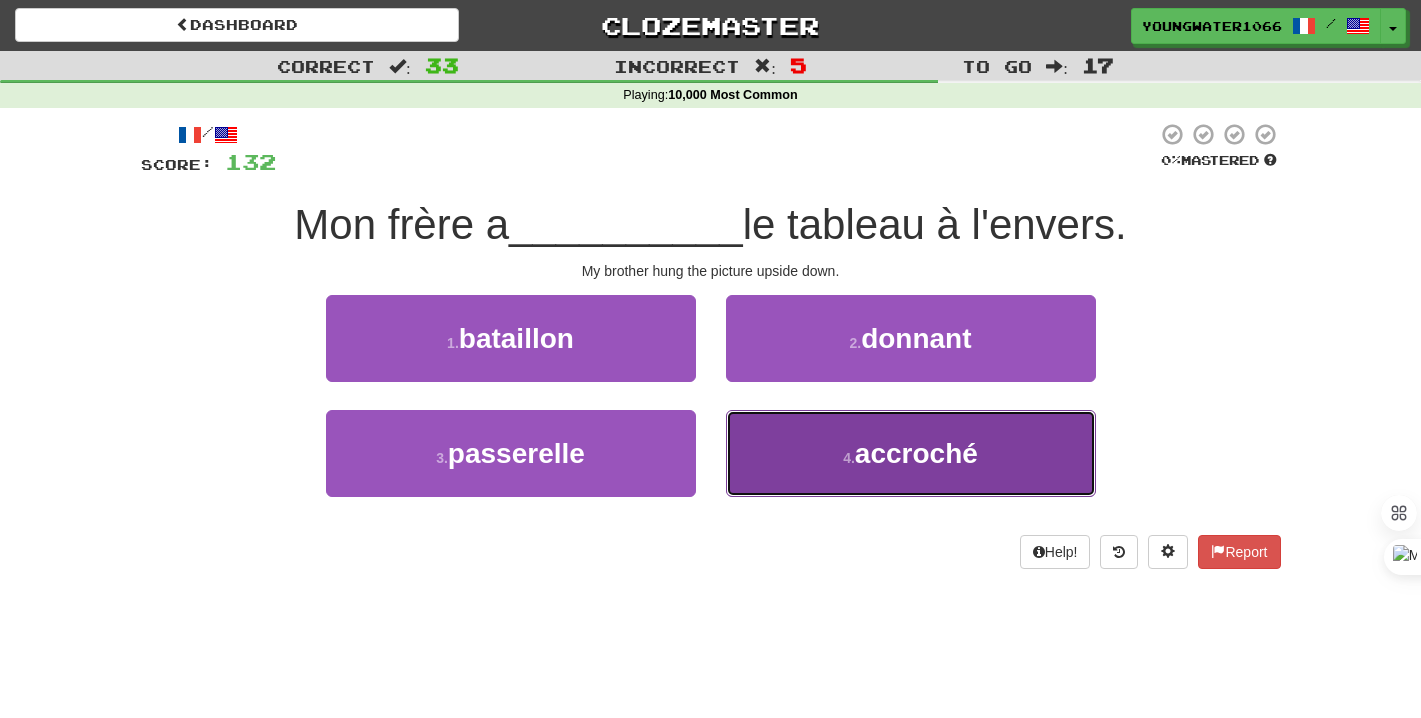 click on "4 .  accroché" at bounding box center (911, 453) 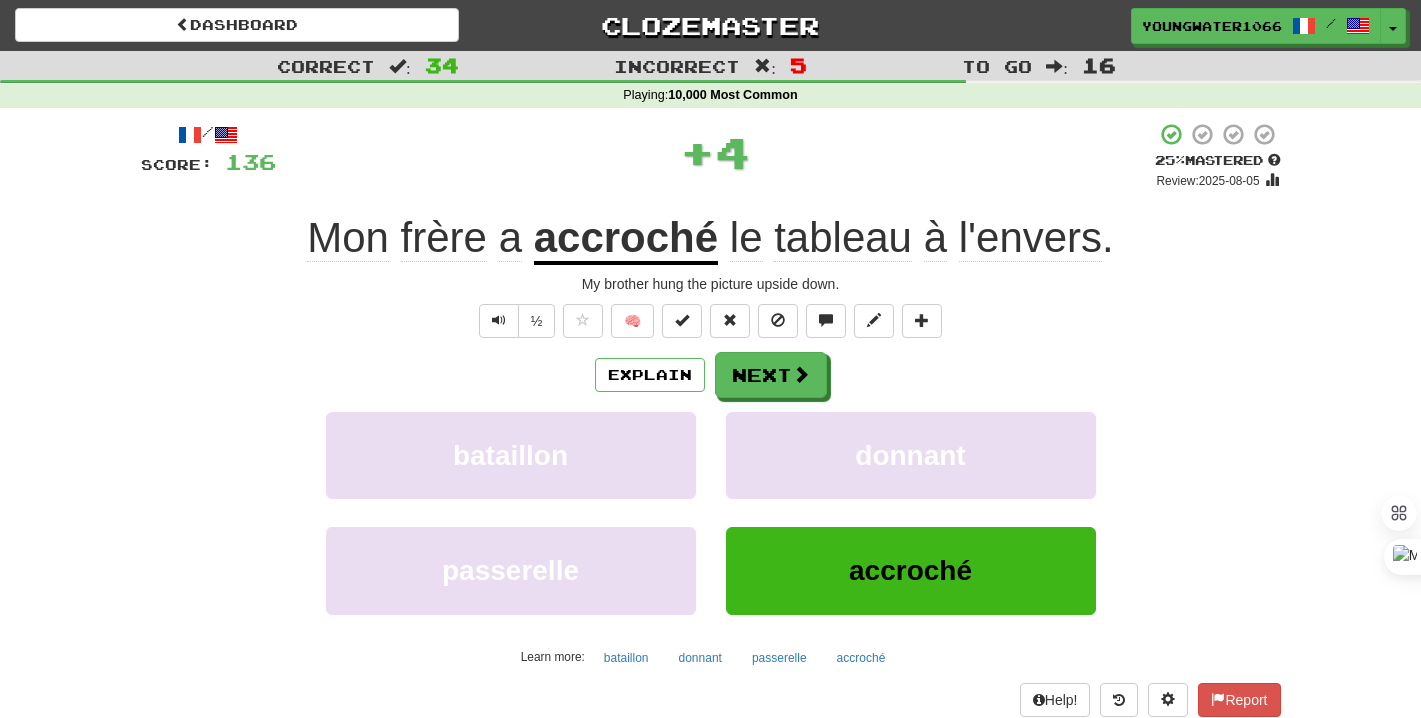 click on "/ Score: 136 + 4 25 % Mastered Review: 2025-08-05 Mon frère a accroché le tableau à l'envers. My brother hung the picture upside down. ½ 🧠 Explain Next bataillon donnant passerelle accroché Learn more: bataillon donnant passerelle accroché Help! Report Sentence Source" at bounding box center [711, 435] 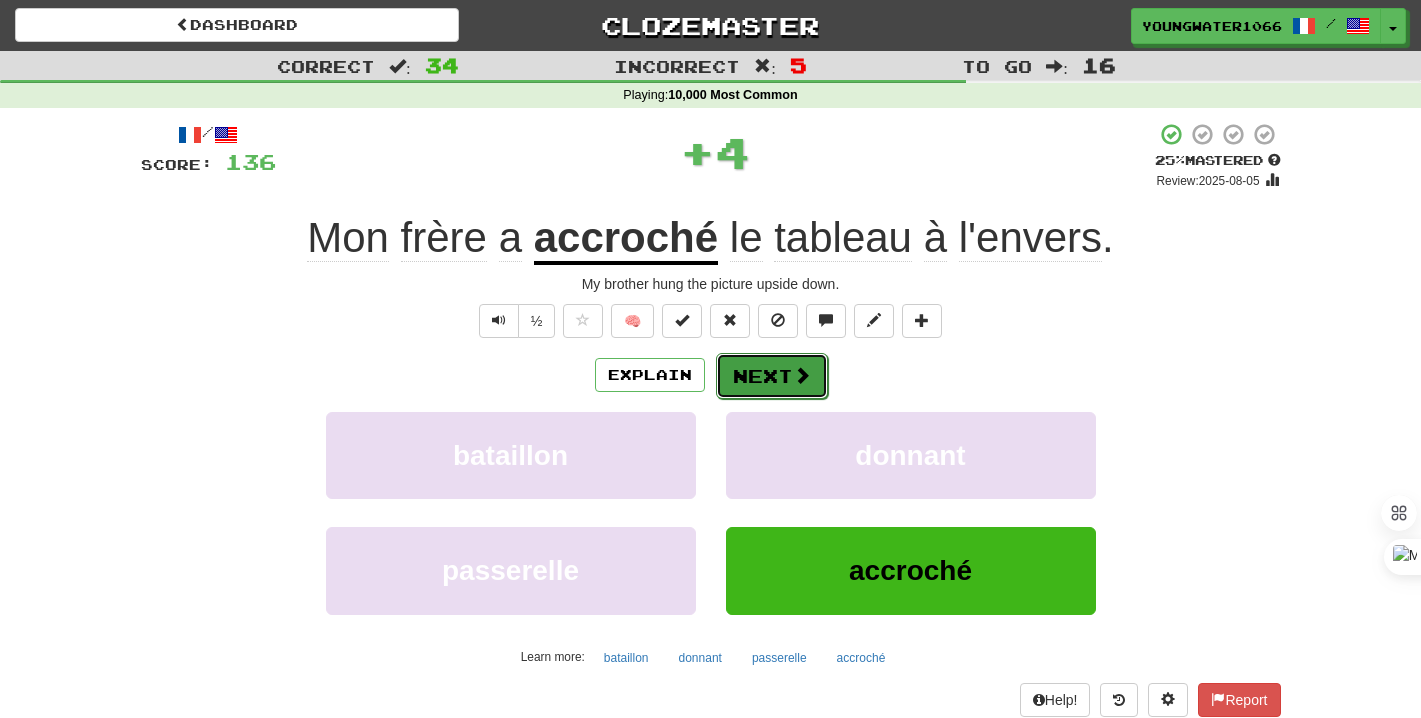 click on "Next" at bounding box center [772, 376] 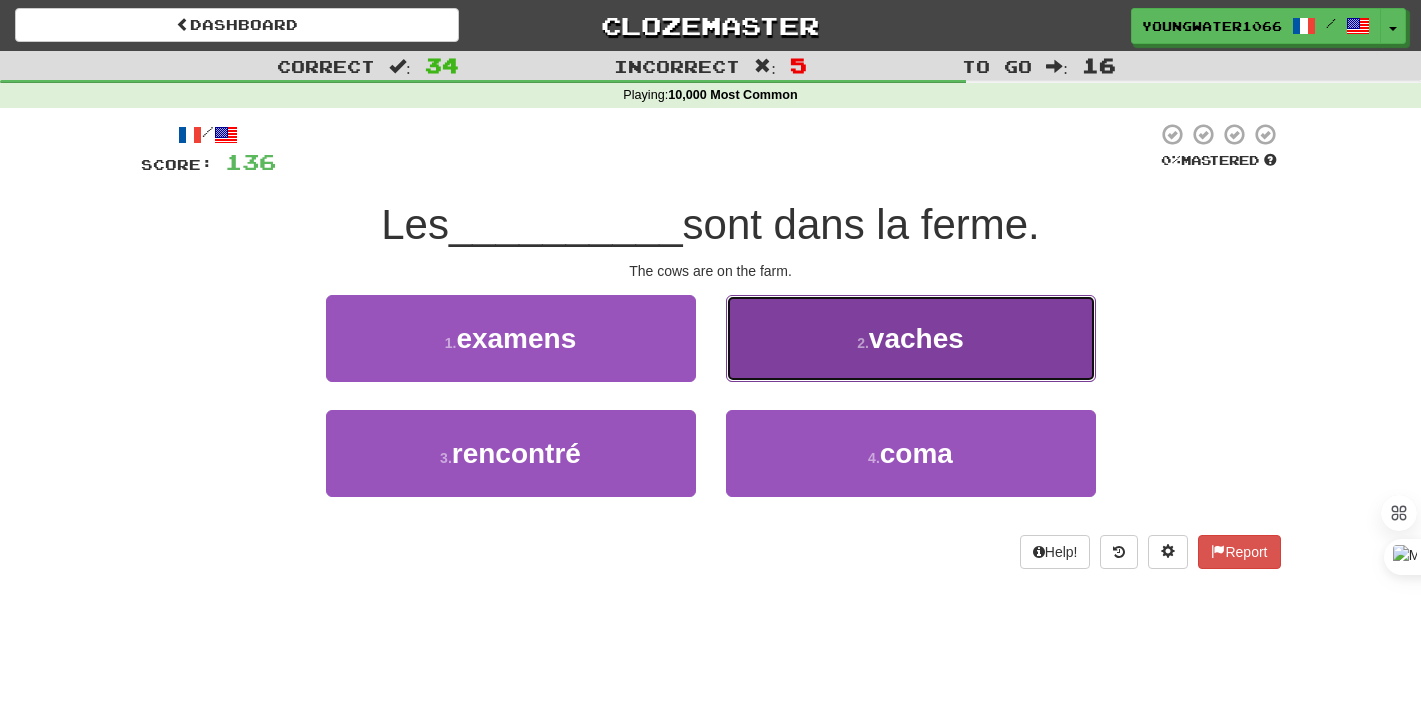 click on "2 .  vaches" at bounding box center [911, 338] 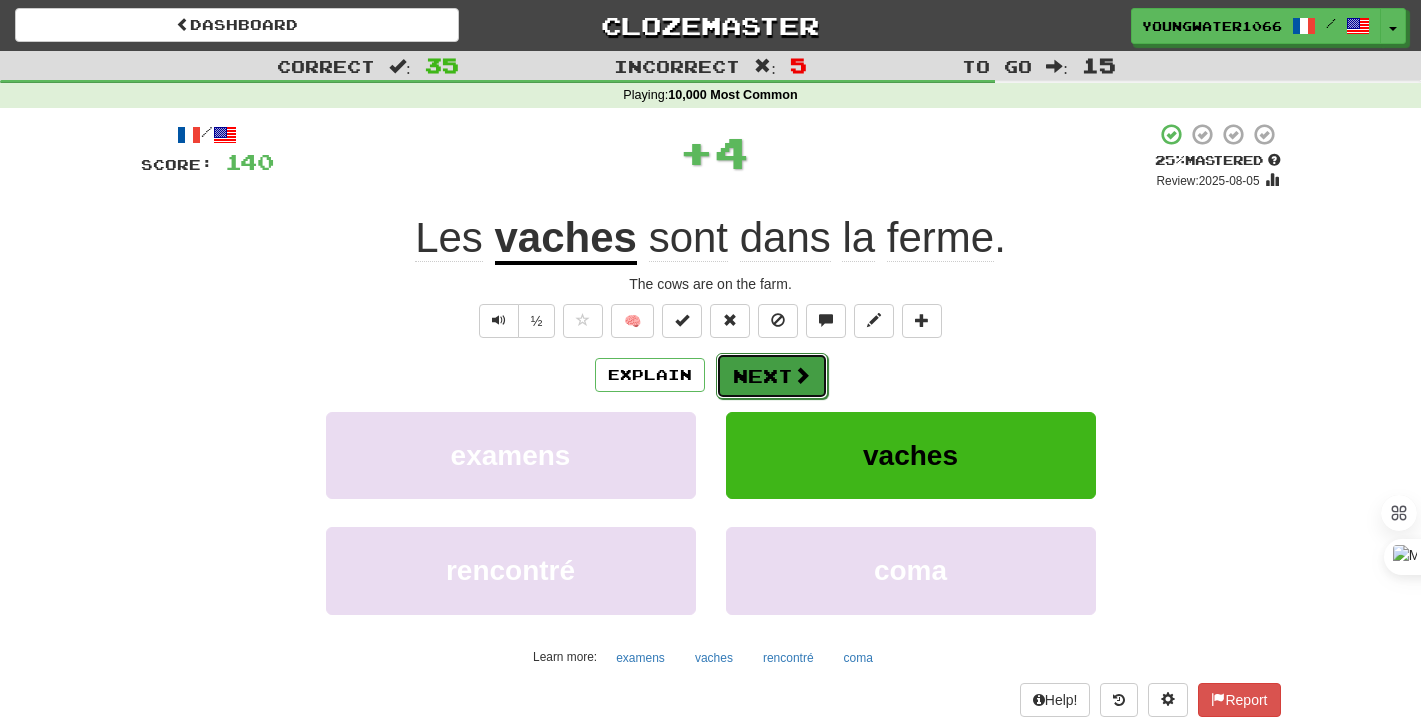 click on "Next" at bounding box center [772, 376] 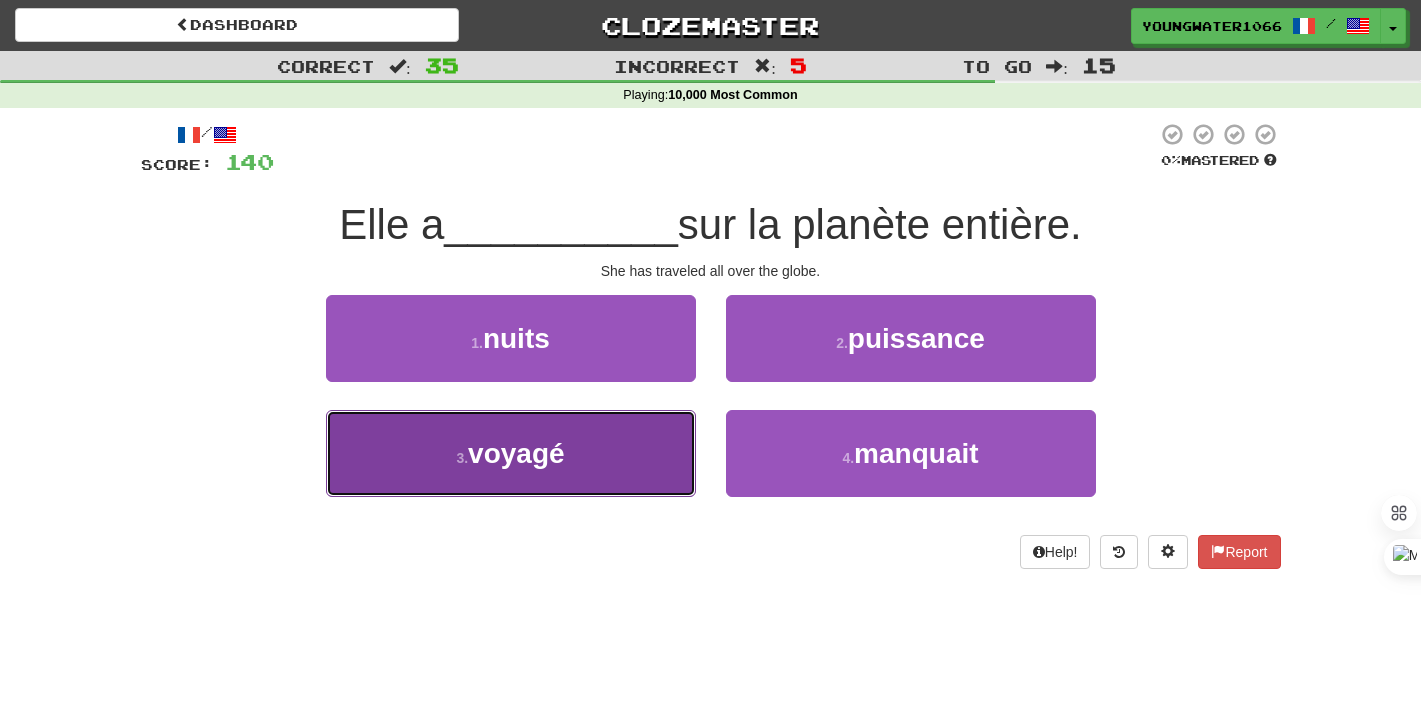 click on "3 .  voyagé" at bounding box center (511, 453) 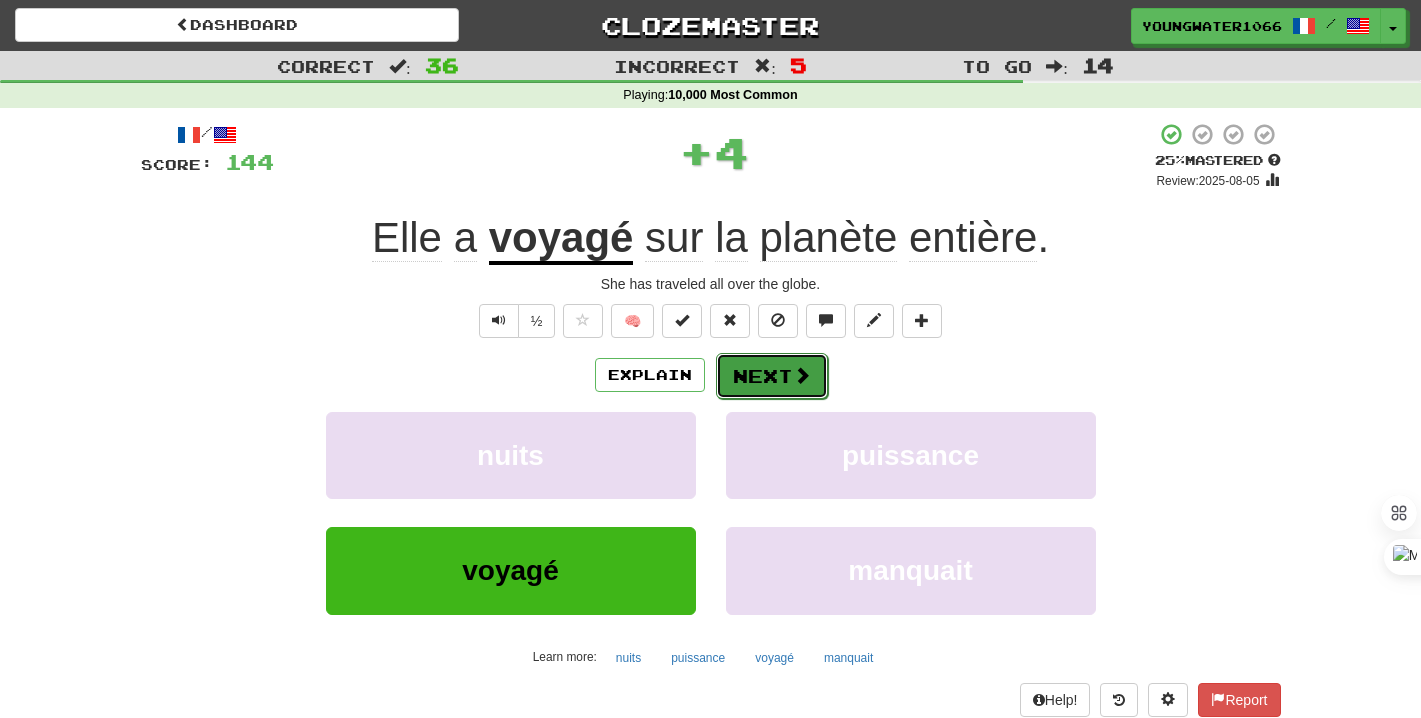 click on "Next" at bounding box center (772, 376) 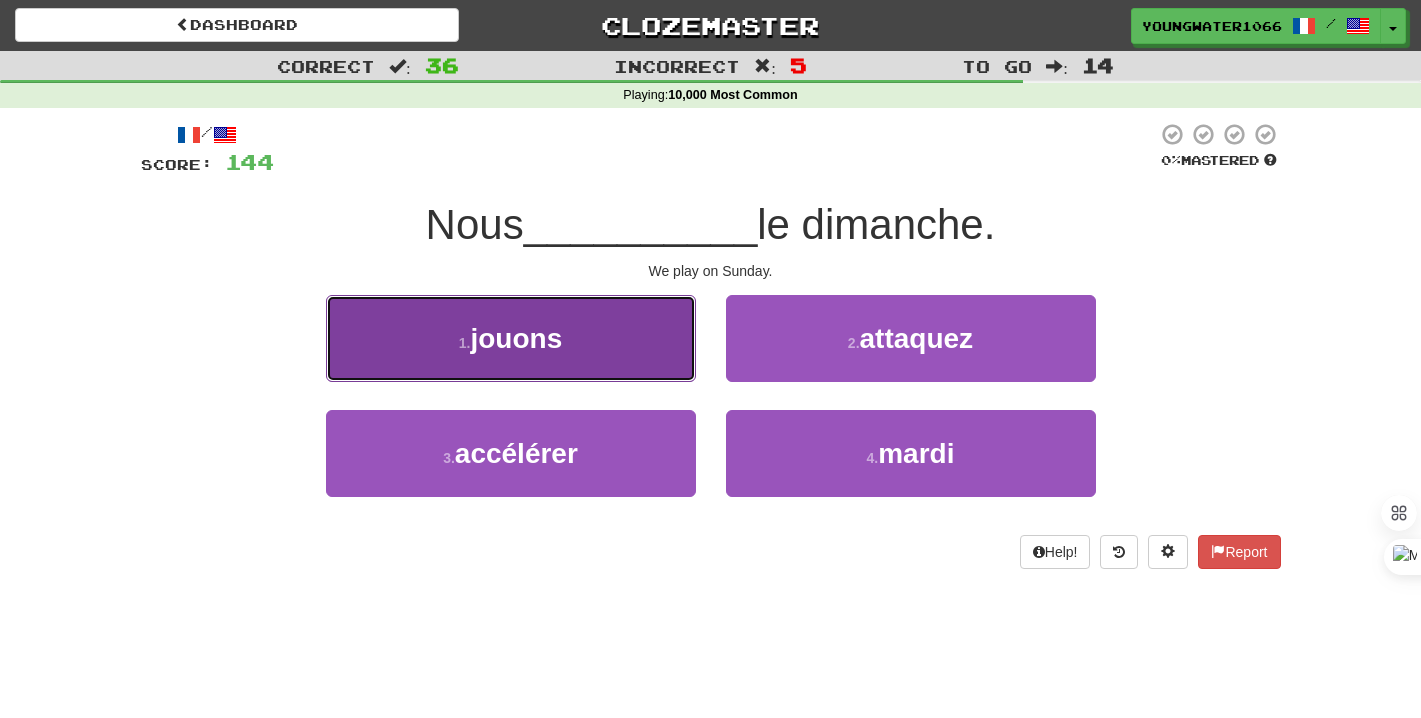 click on "1 .  jouons" at bounding box center (511, 338) 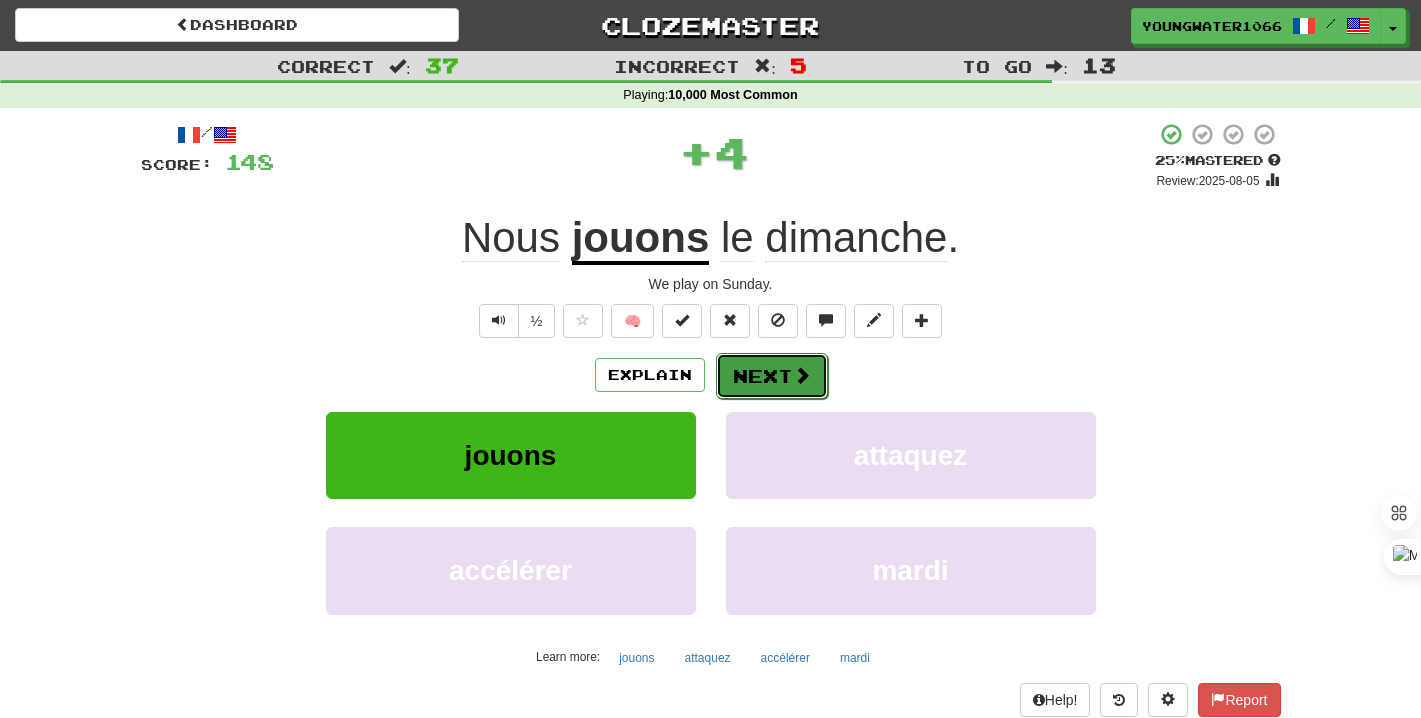 click on "Next" at bounding box center (772, 376) 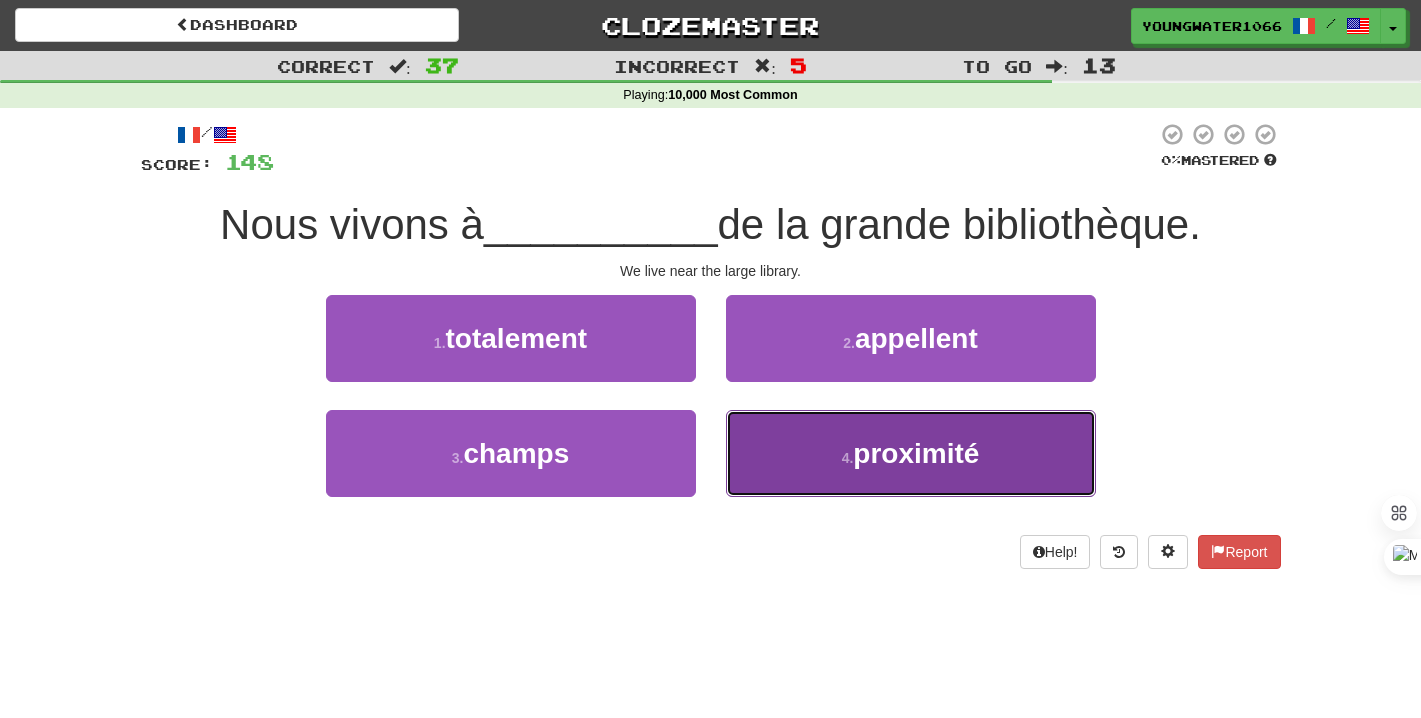click on "4 .  proximité" at bounding box center (911, 453) 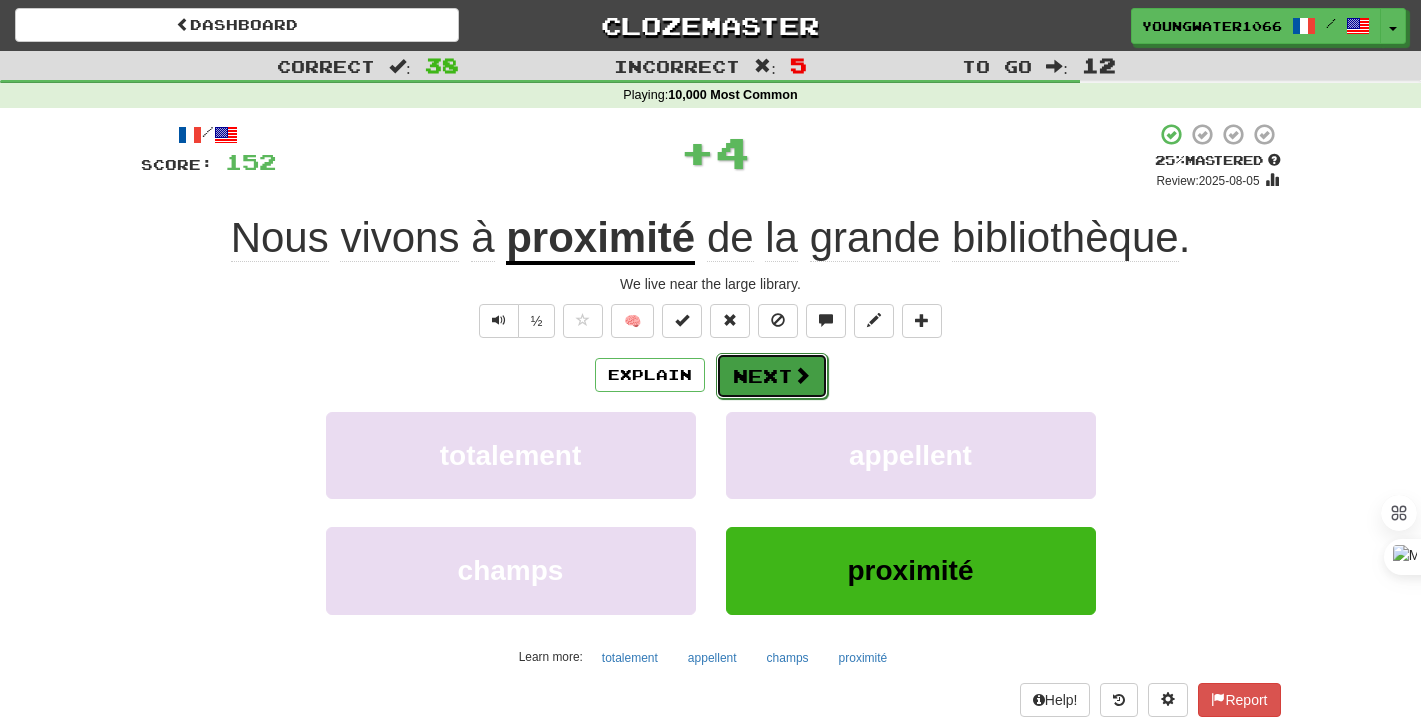 click at bounding box center [802, 375] 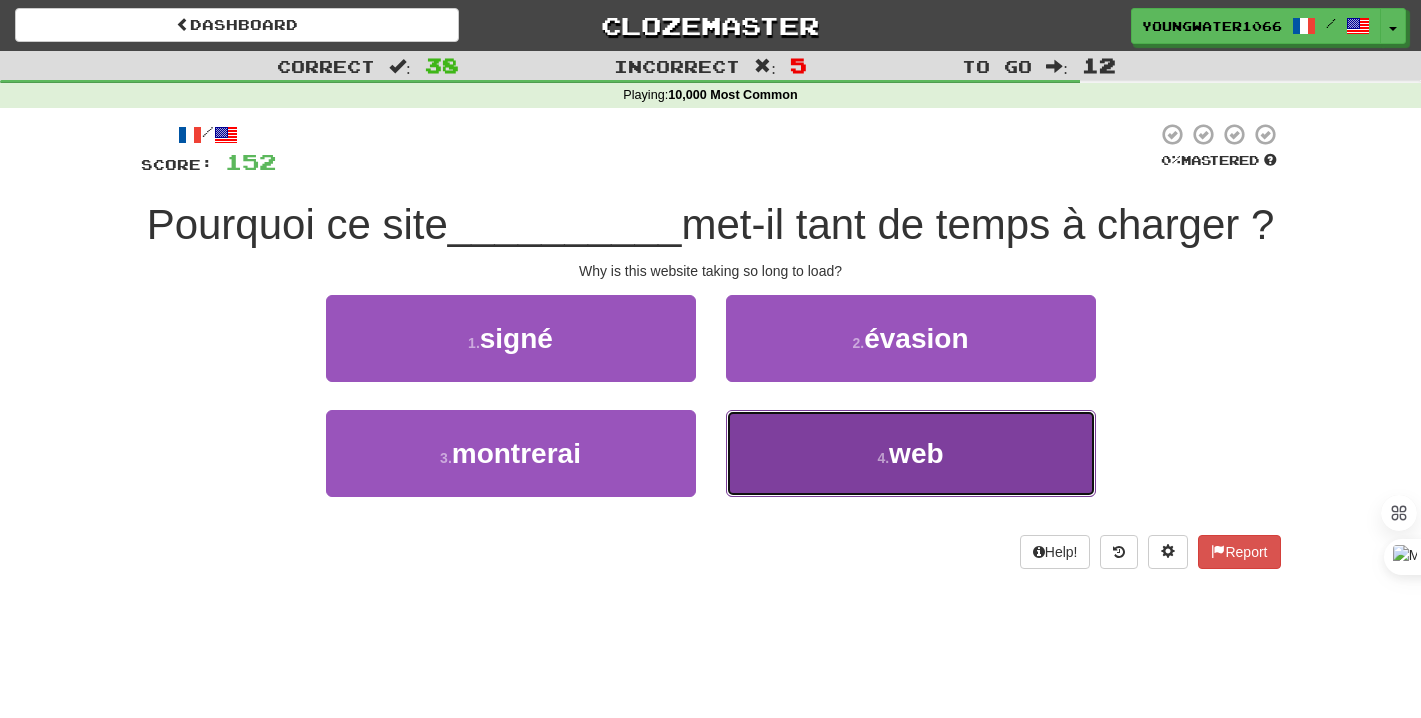 click on "4 .  web" at bounding box center (911, 453) 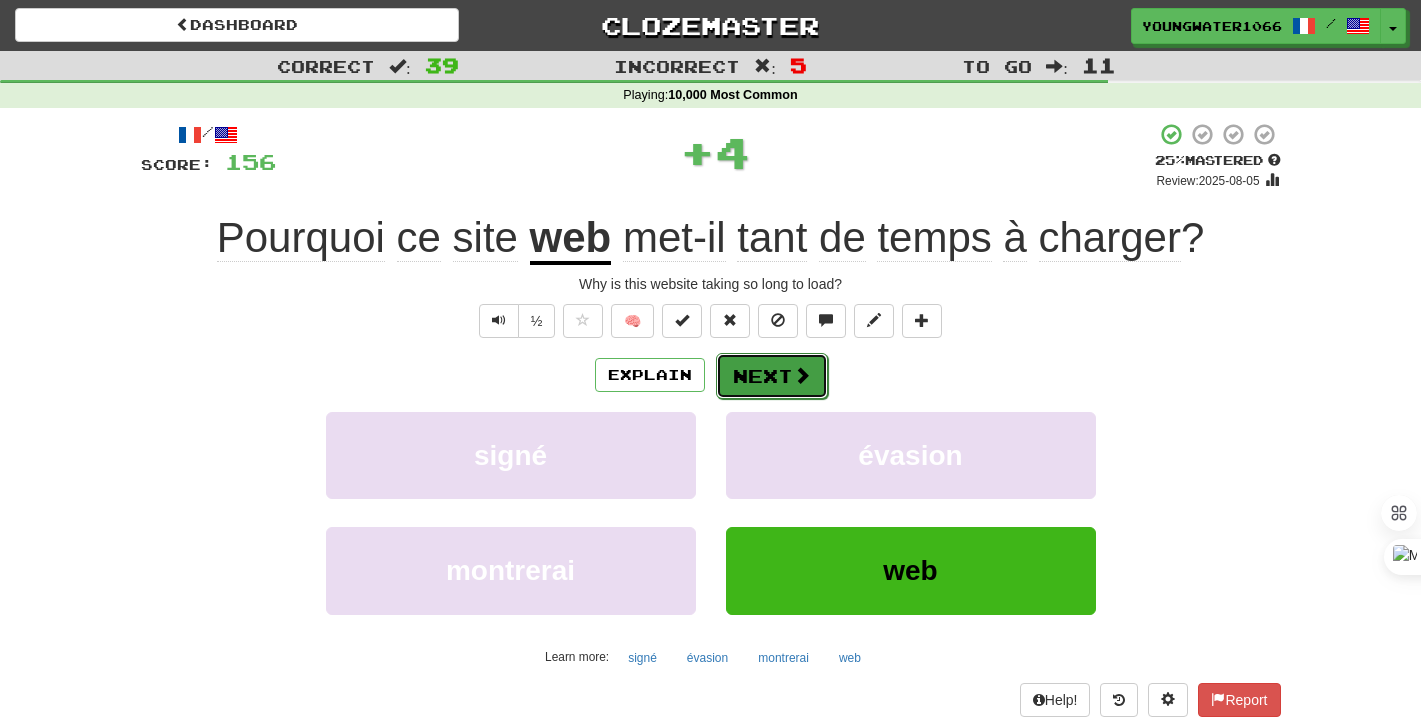 click on "Next" at bounding box center [772, 376] 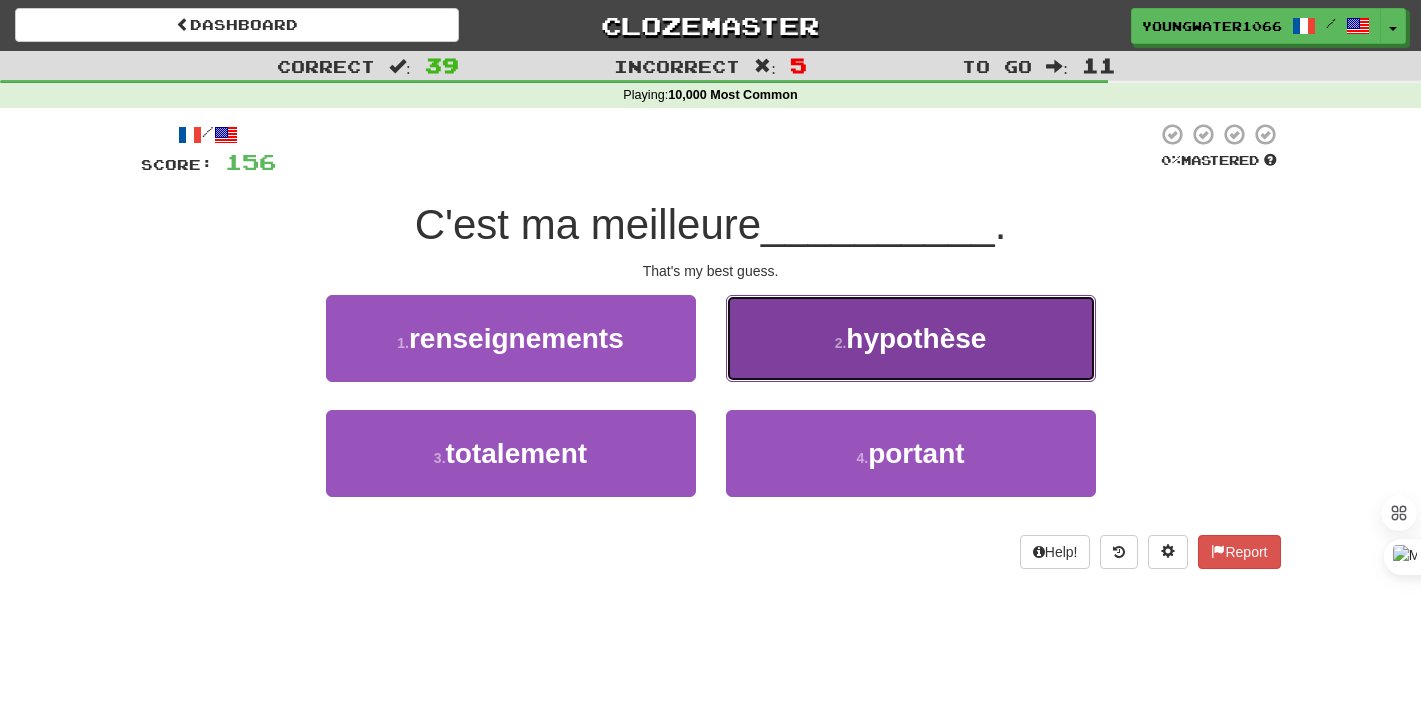 click on "2 .  hypothèse" at bounding box center [911, 338] 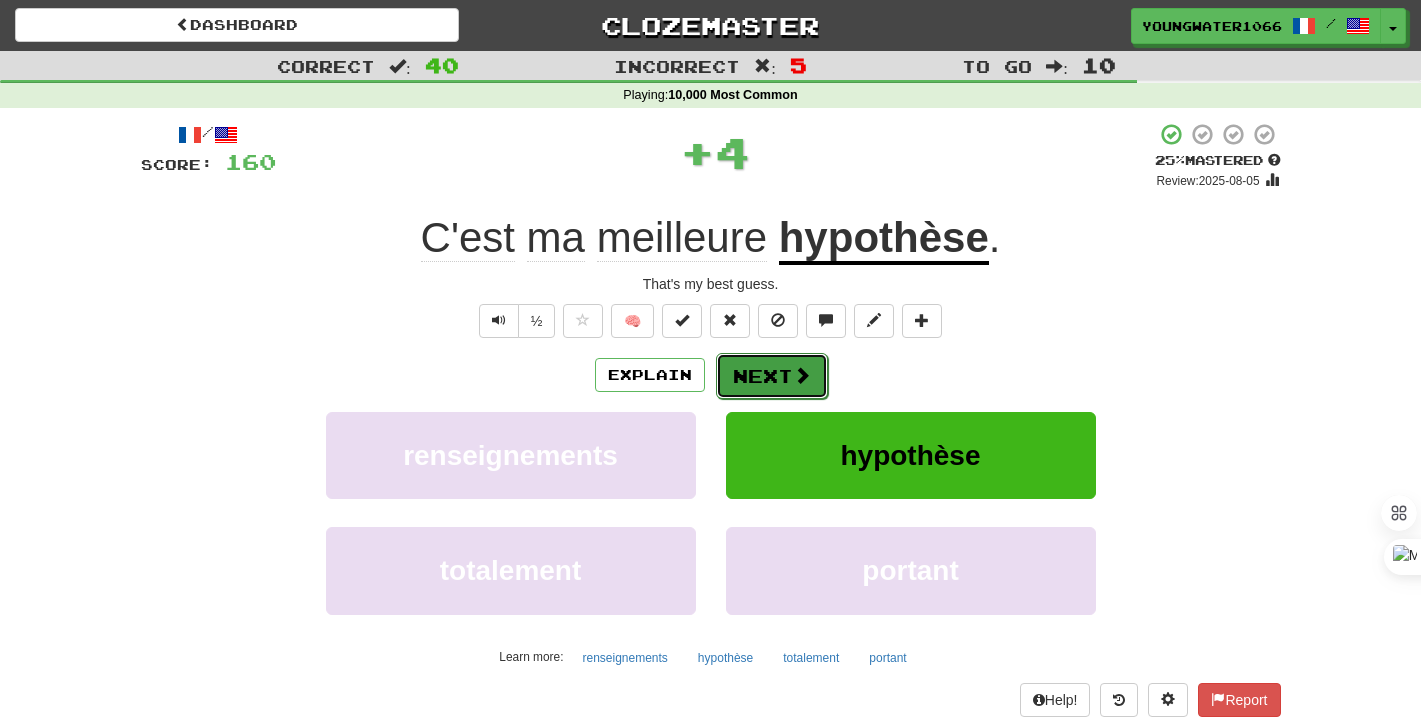 click on "Next" at bounding box center [772, 376] 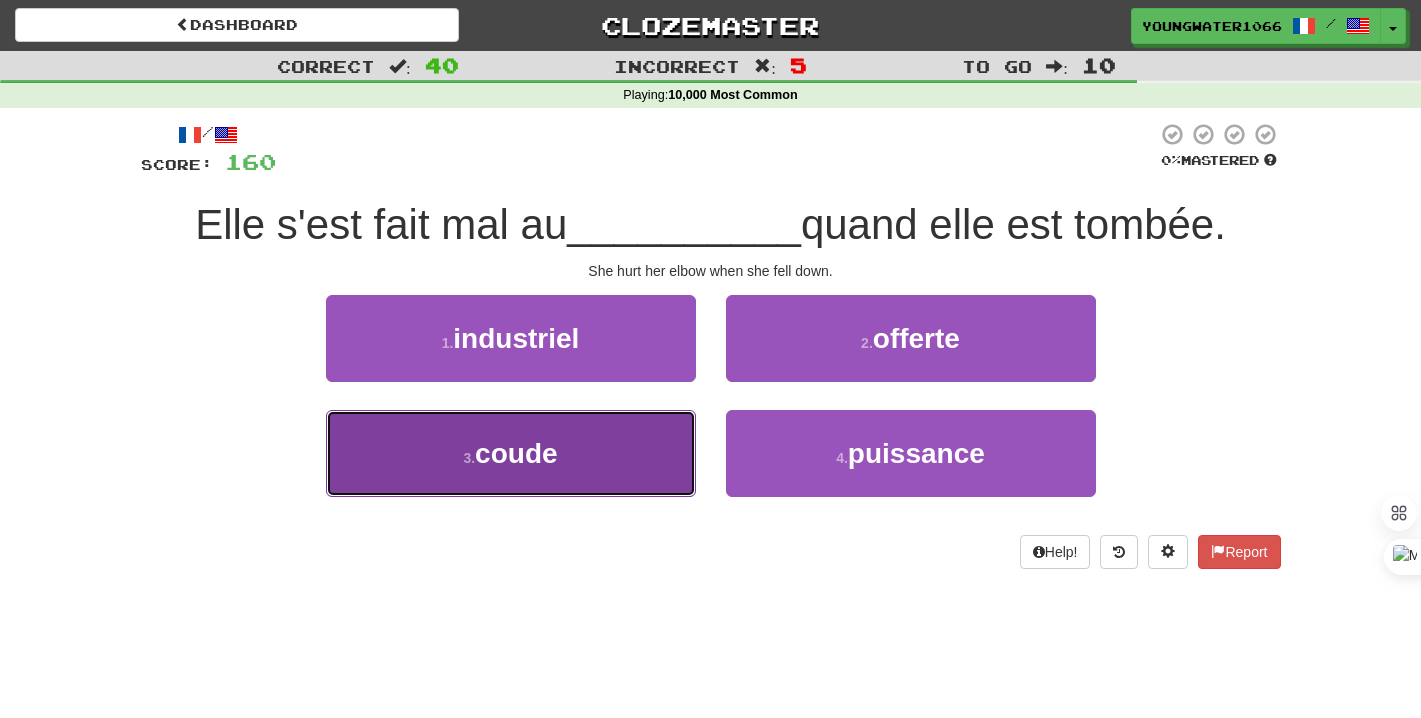 click on "3 .  coude" at bounding box center (511, 453) 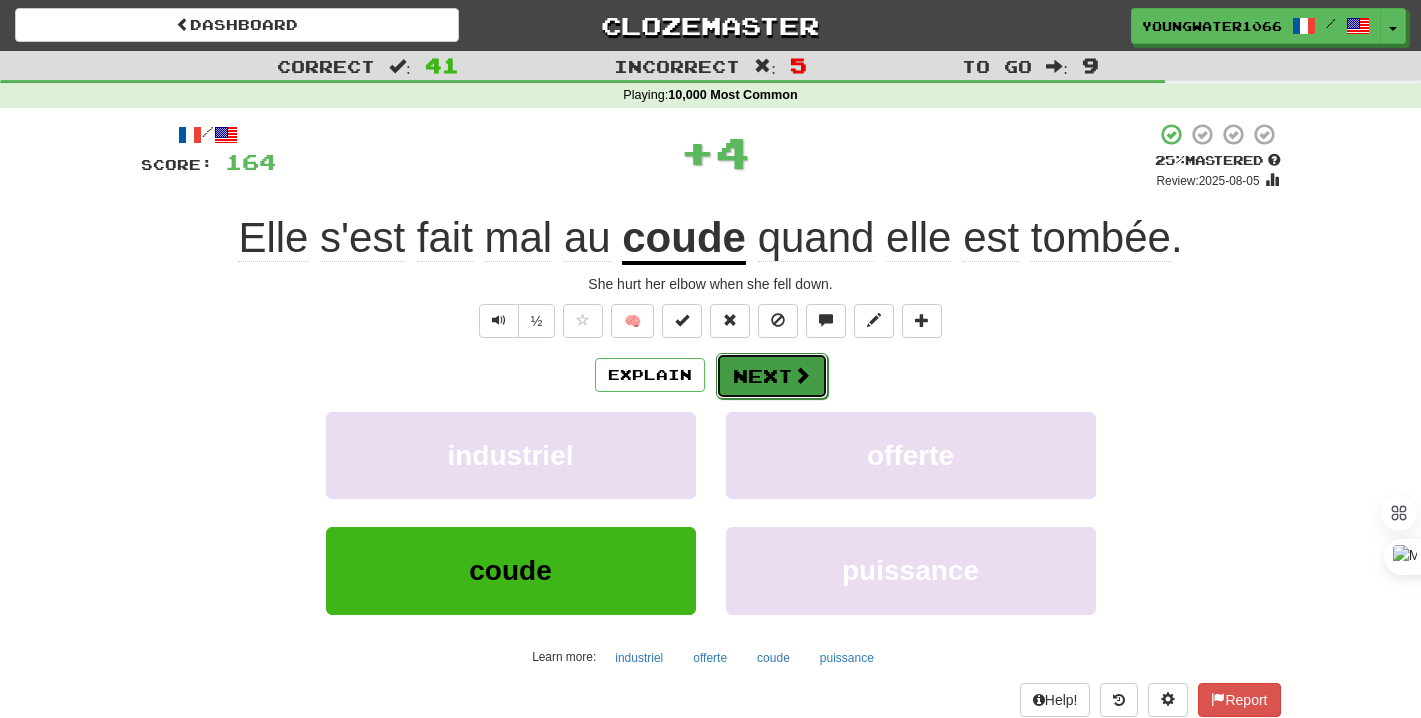 click on "Next" at bounding box center [772, 376] 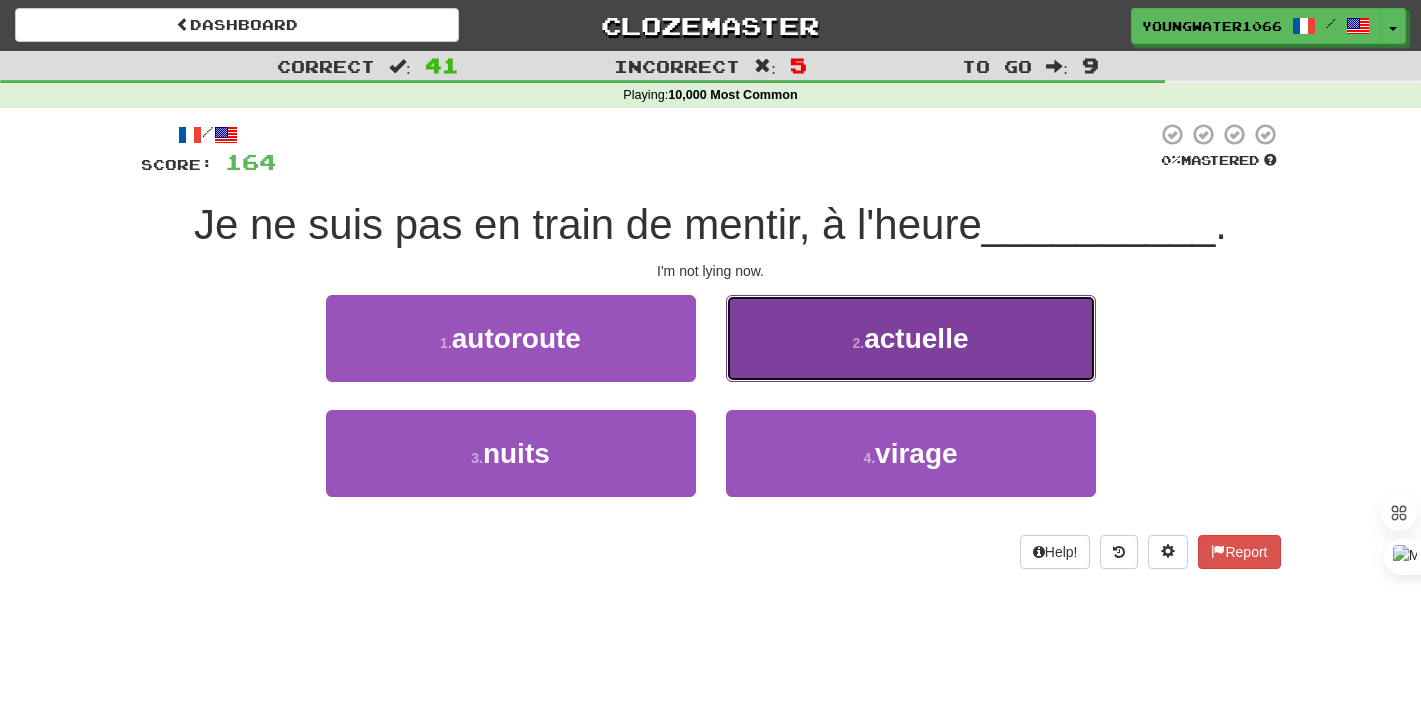 click on "2 .  actuelle" at bounding box center [911, 338] 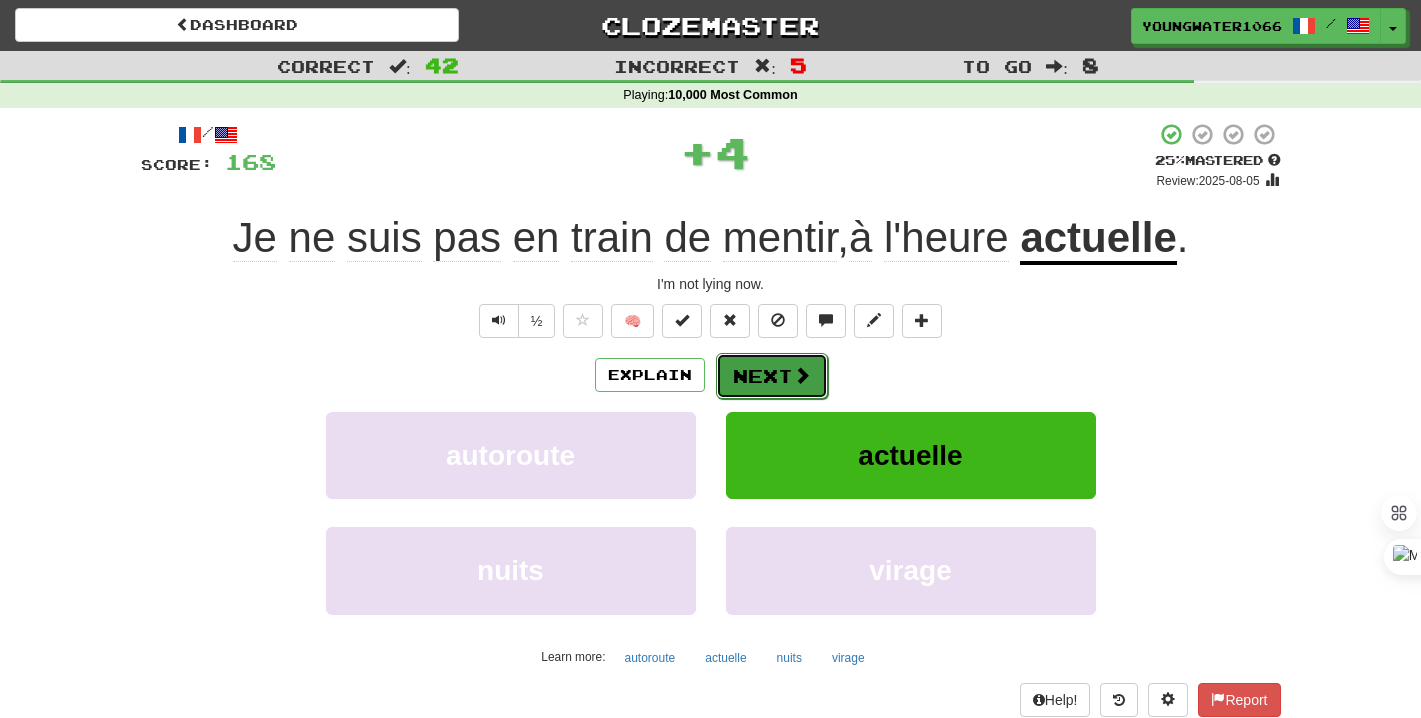 click on "Next" at bounding box center (772, 376) 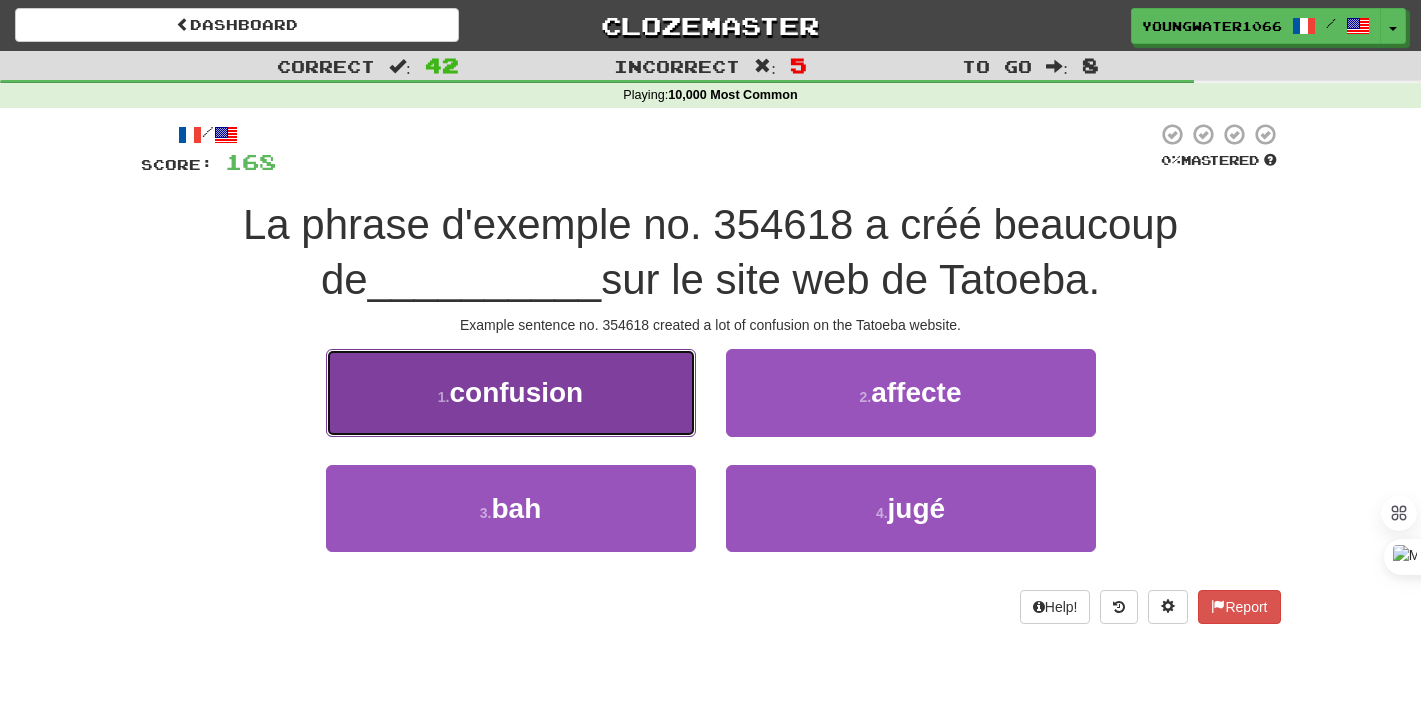 click on "1 . confusion" at bounding box center [511, 392] 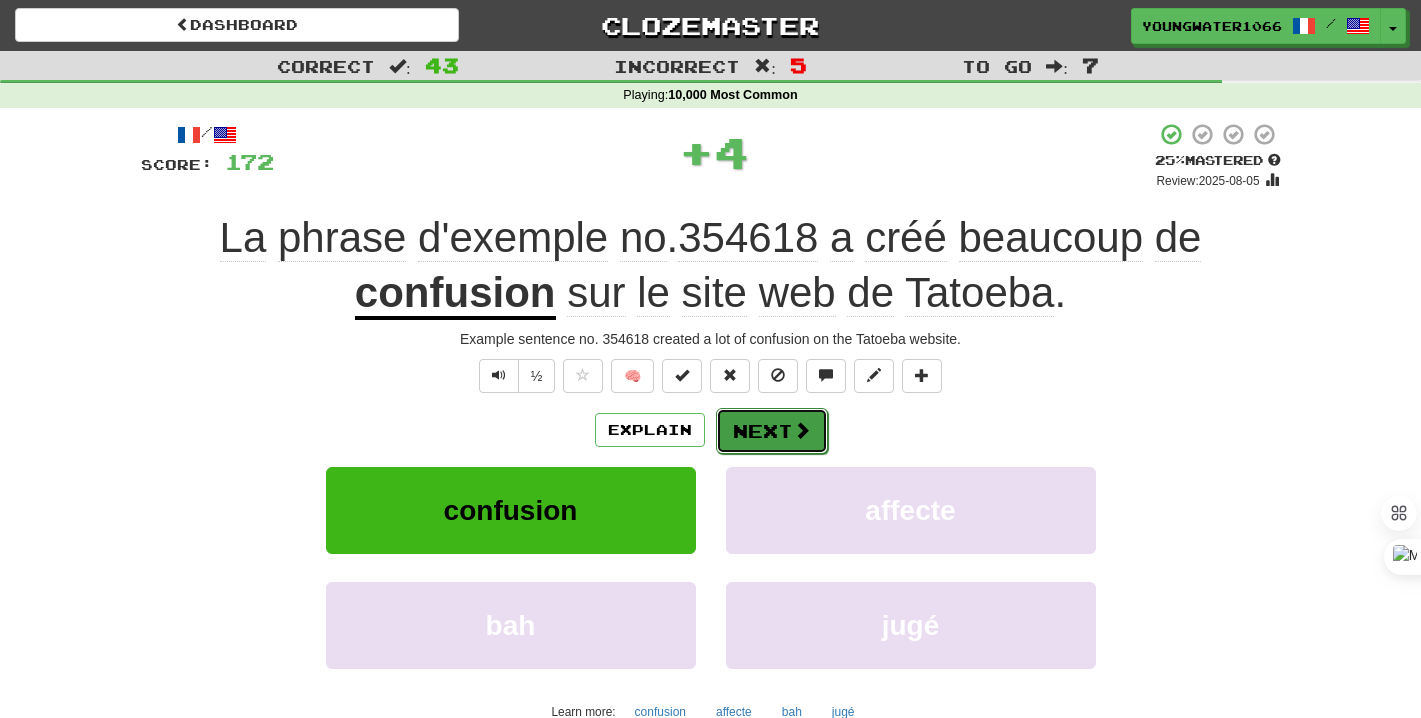 click on "Next" at bounding box center [772, 431] 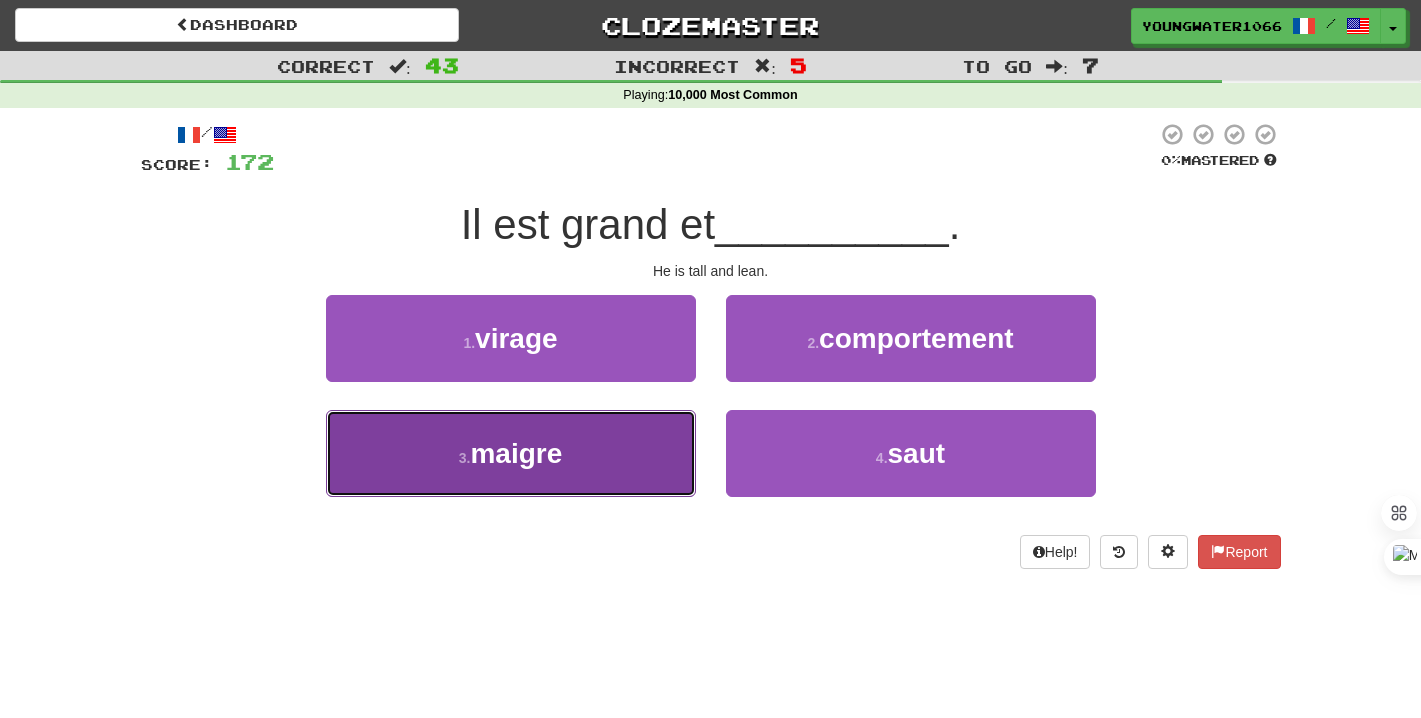 click on "3 .  maigre" at bounding box center (511, 453) 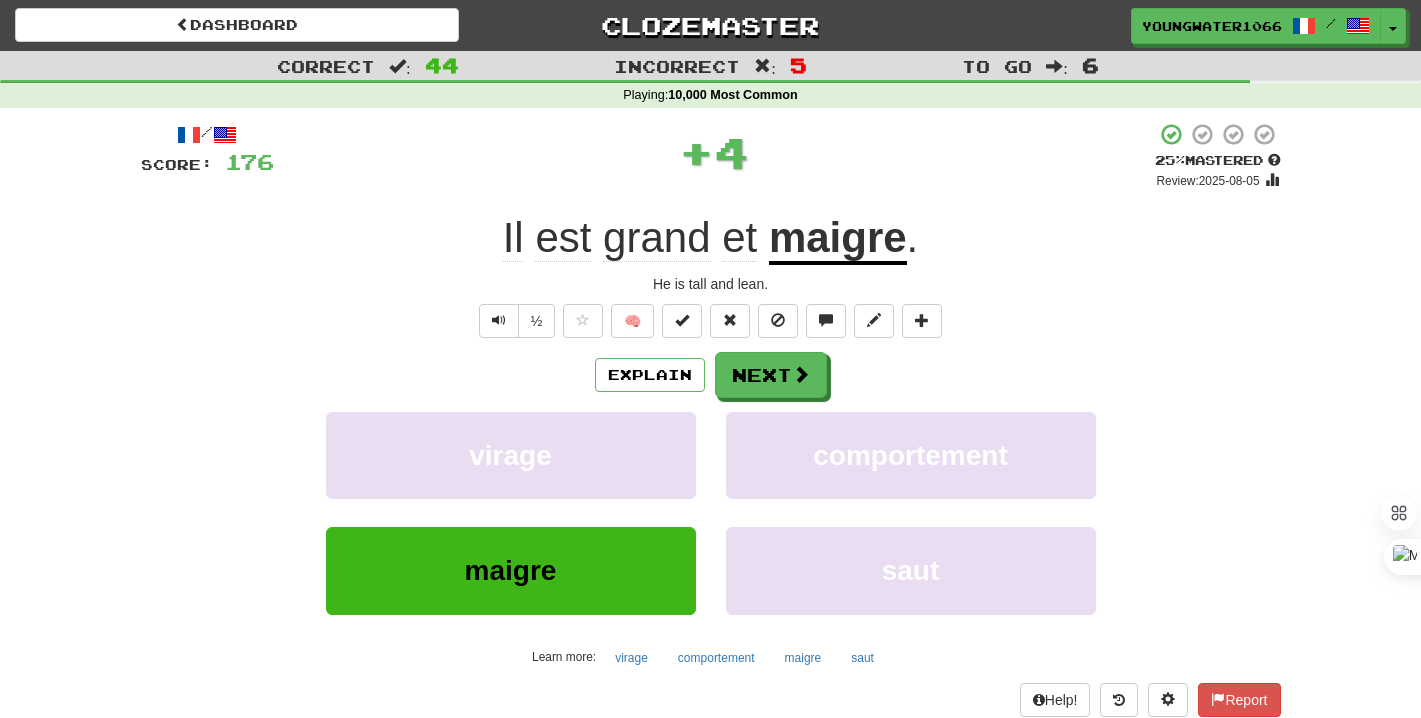 click on "Explain Next virage comportement maigre saut Learn more: virage comportement maigre saut" at bounding box center (711, 512) 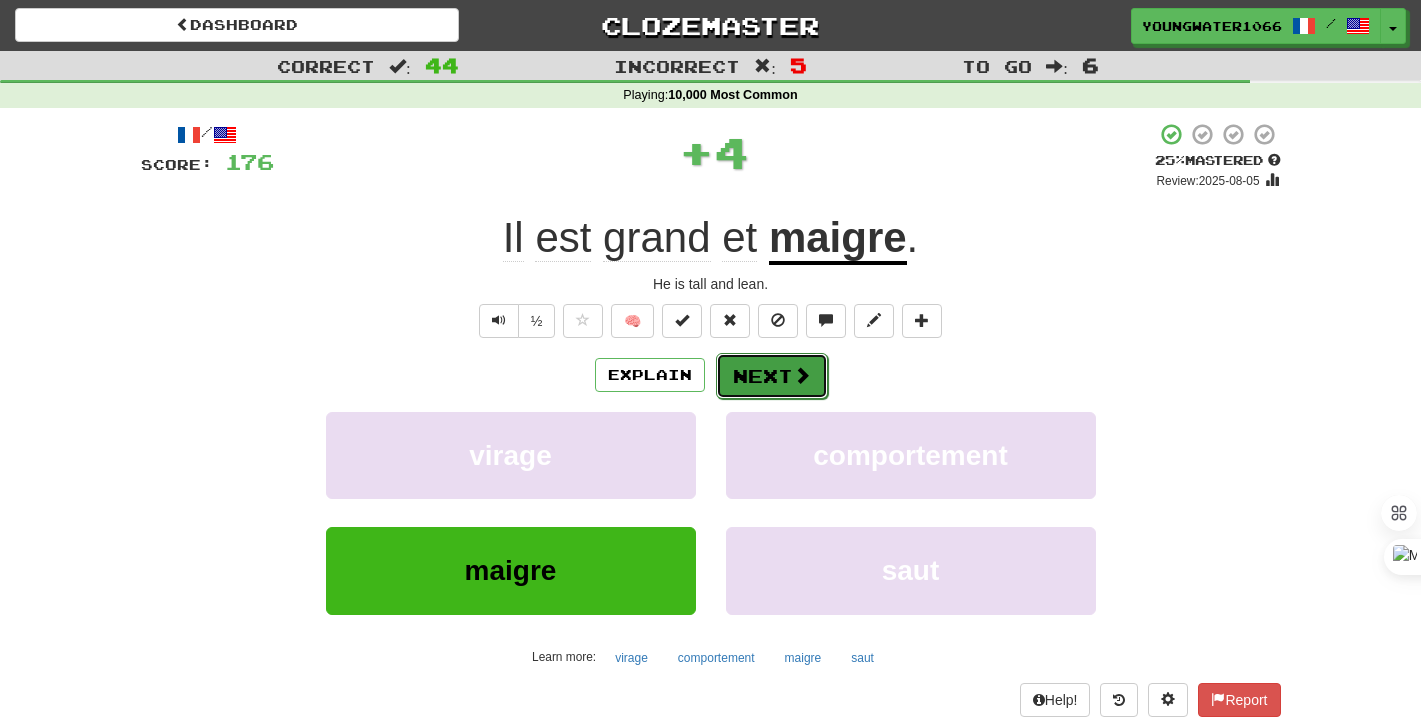 click on "Next" at bounding box center [772, 376] 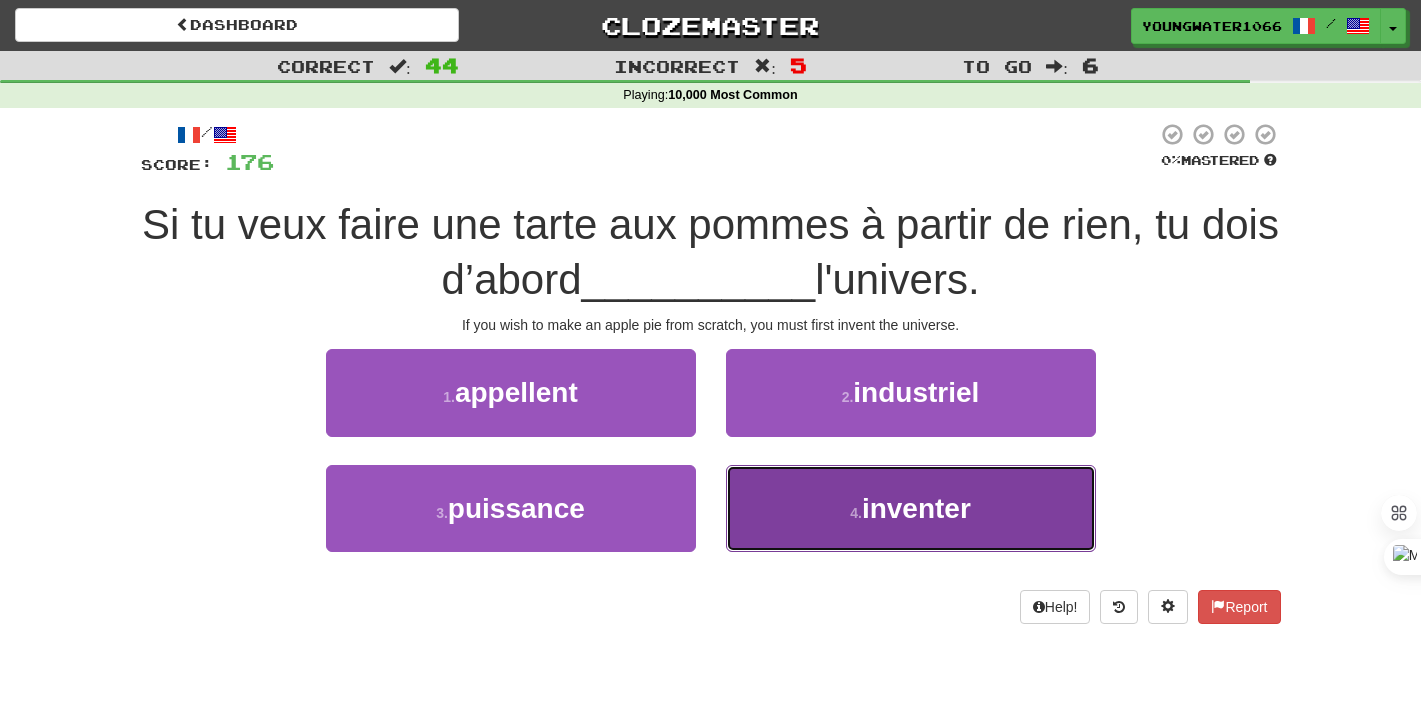 click on "4 .  inventer" at bounding box center (911, 508) 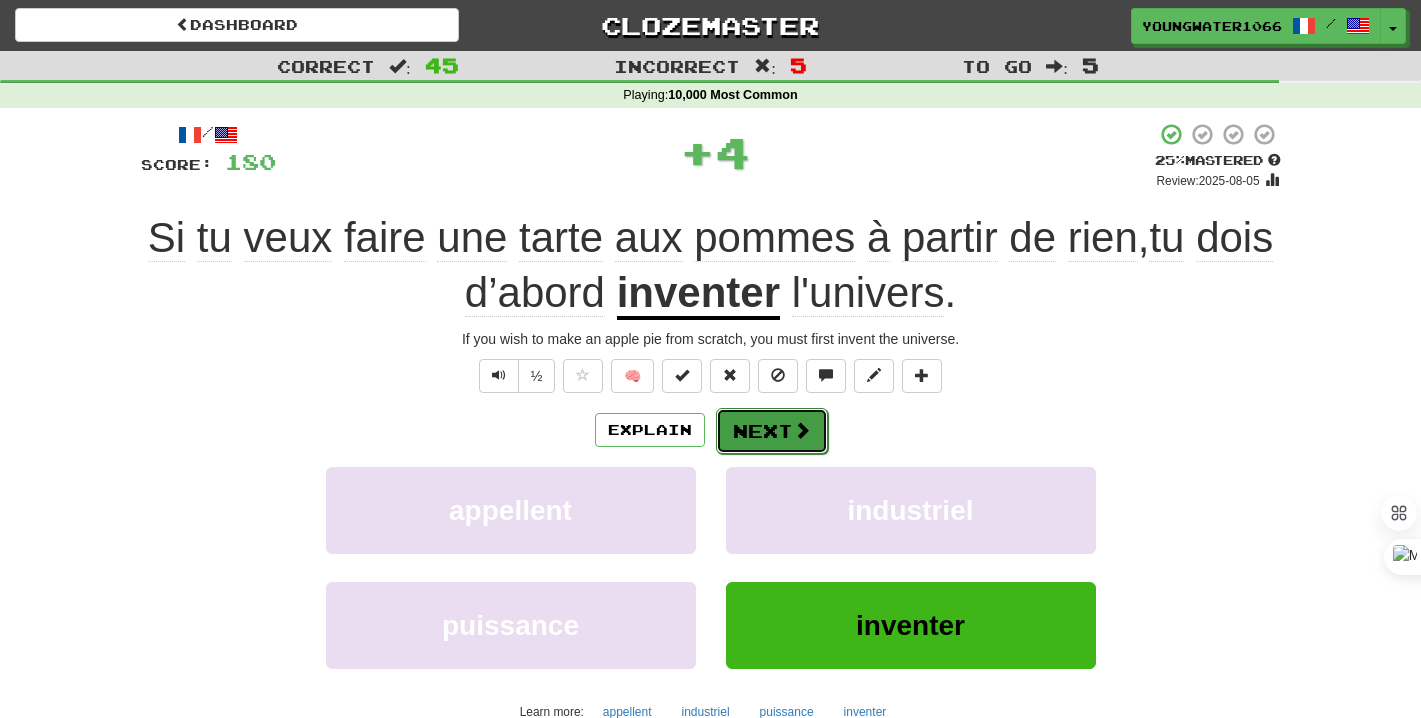 click on "Next" at bounding box center (772, 431) 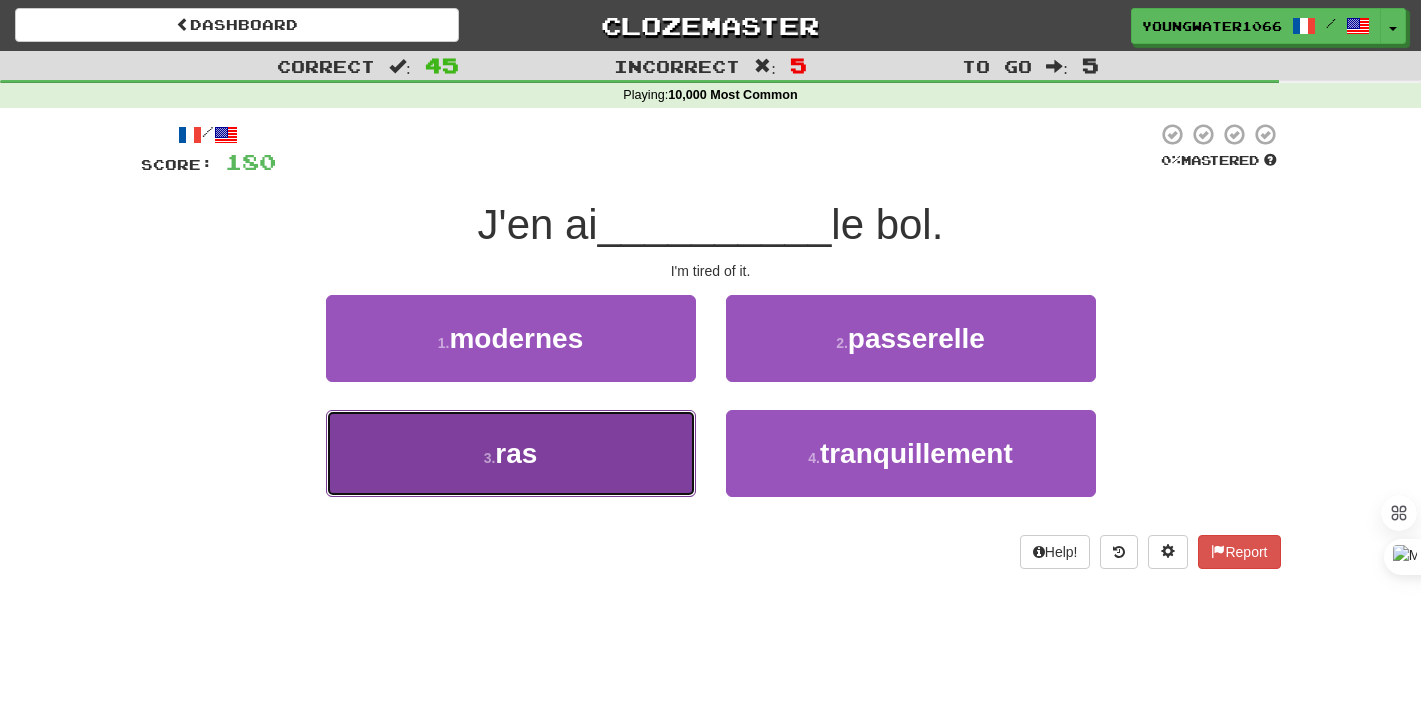 click on "3 .  ras" at bounding box center [511, 453] 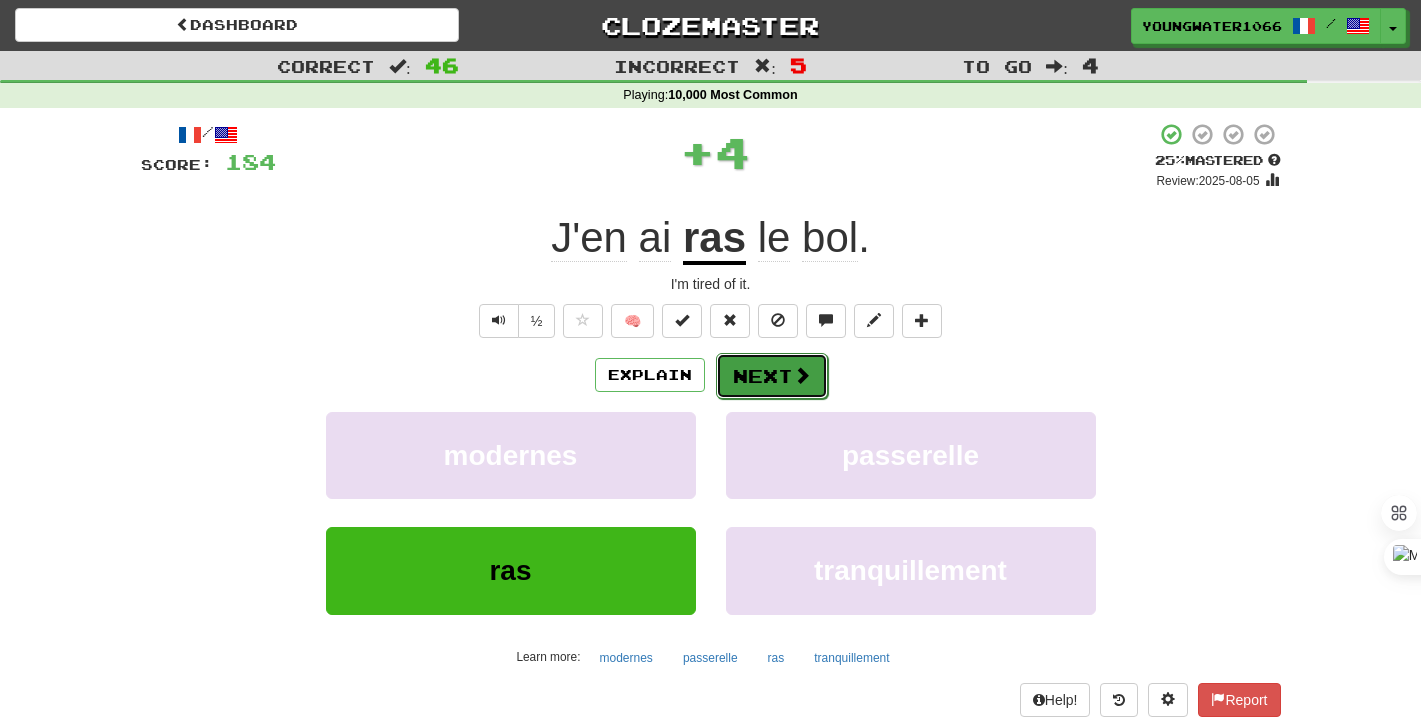 click on "Next" at bounding box center (772, 376) 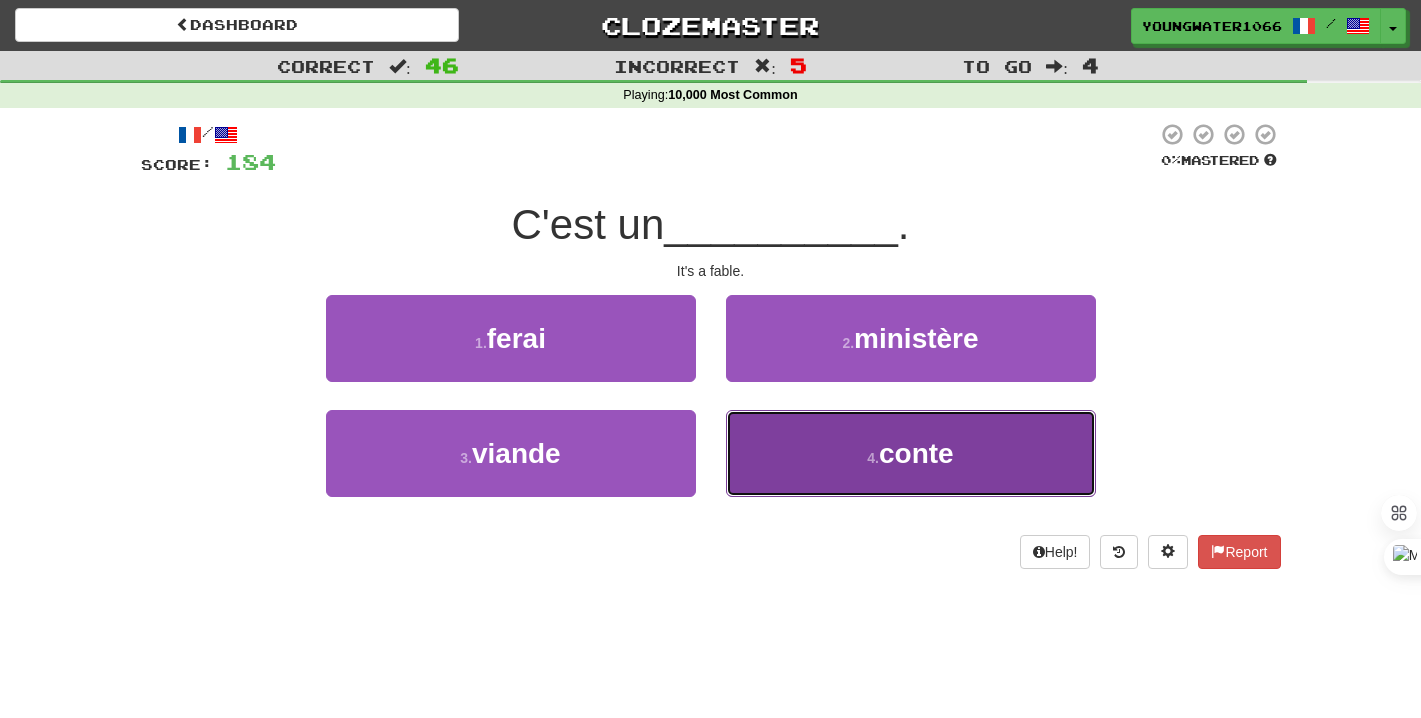 click on "4 .  conte" at bounding box center (911, 453) 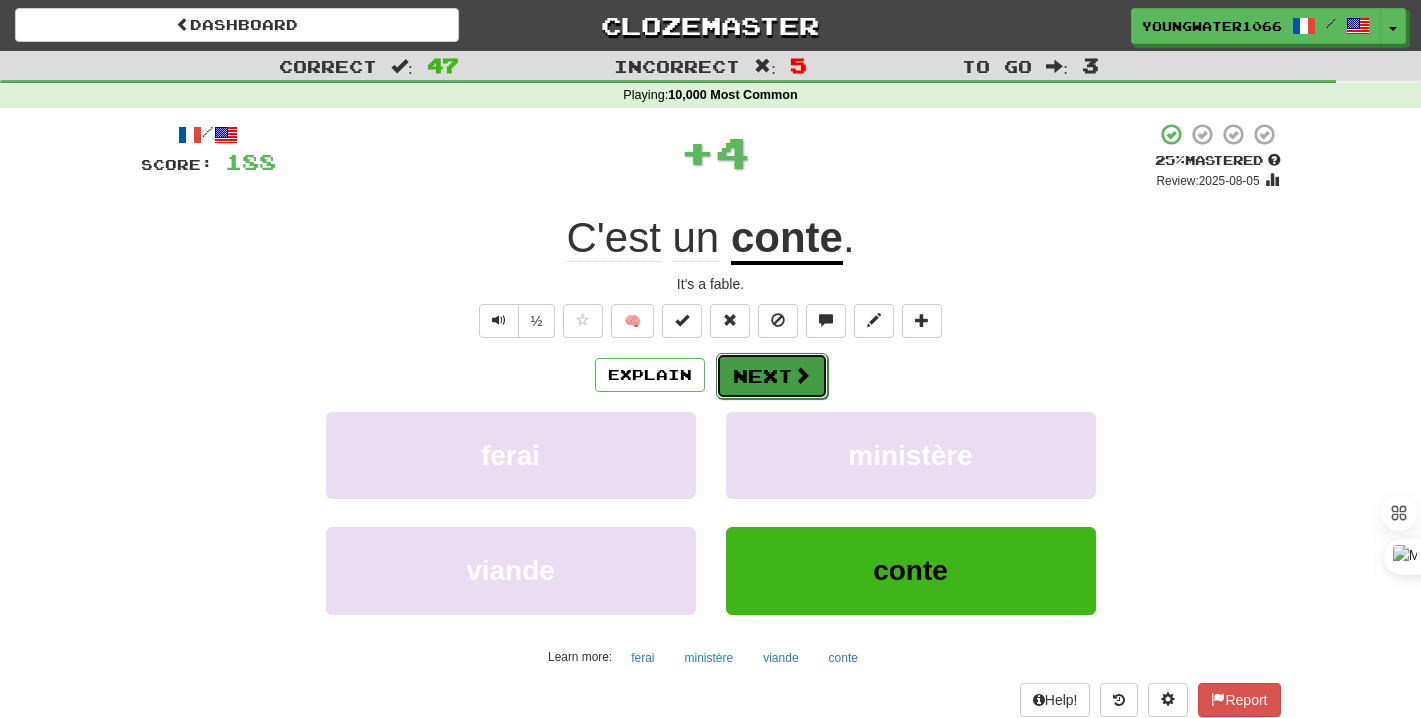 click on "Next" at bounding box center [772, 376] 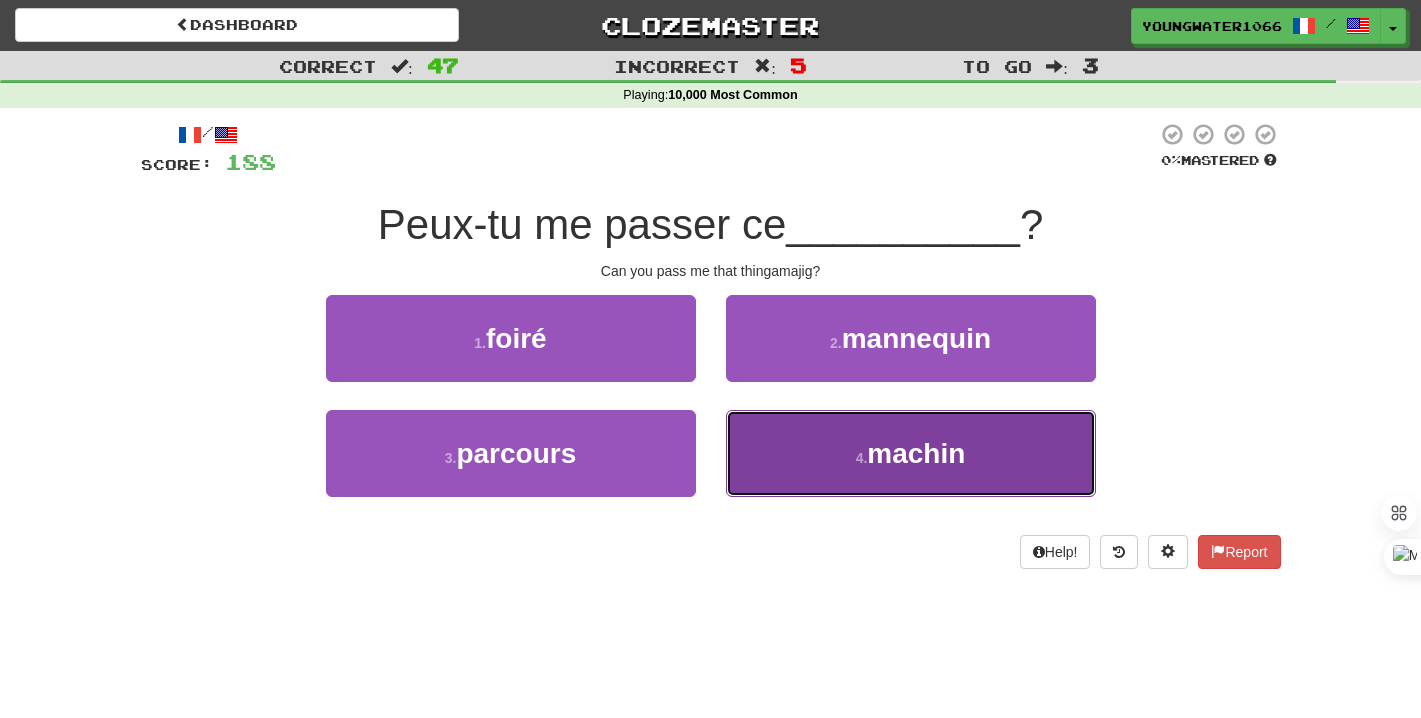click on "4 .  machin" at bounding box center [911, 453] 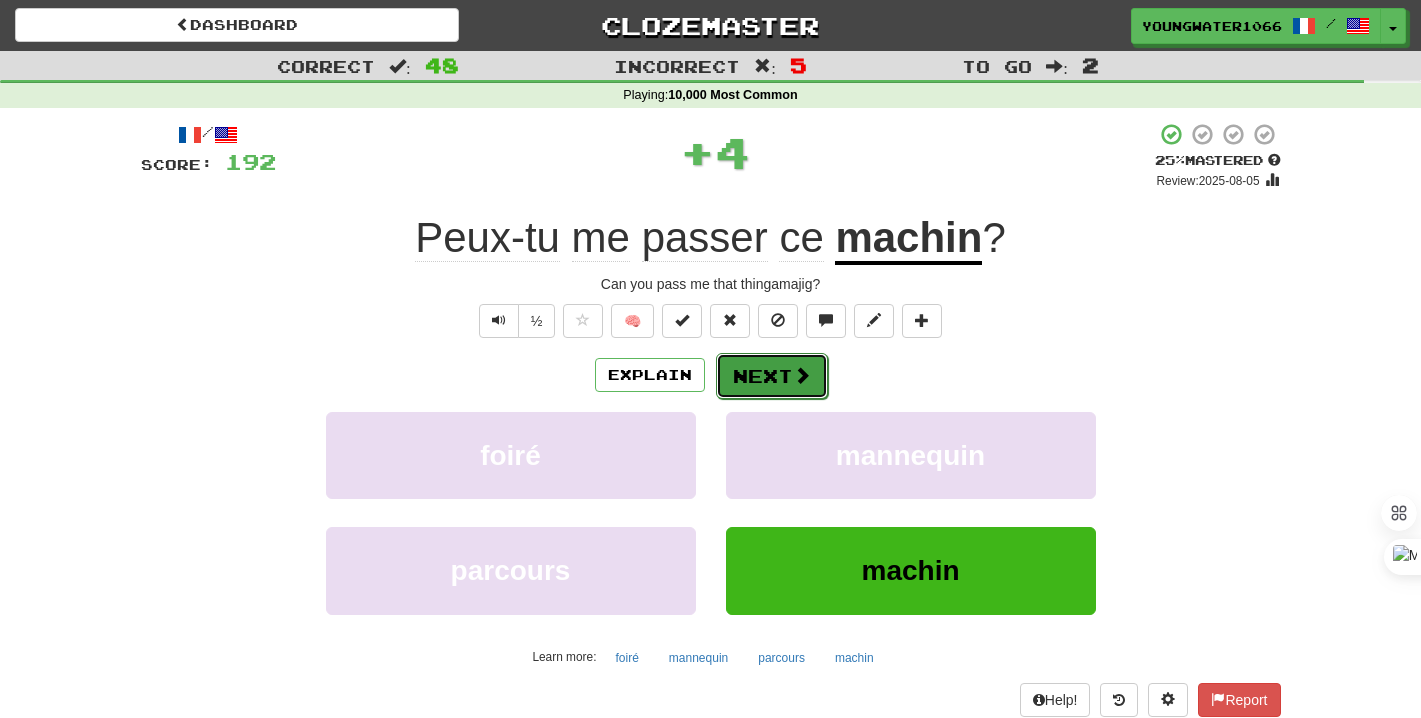 click on "Next" at bounding box center [772, 376] 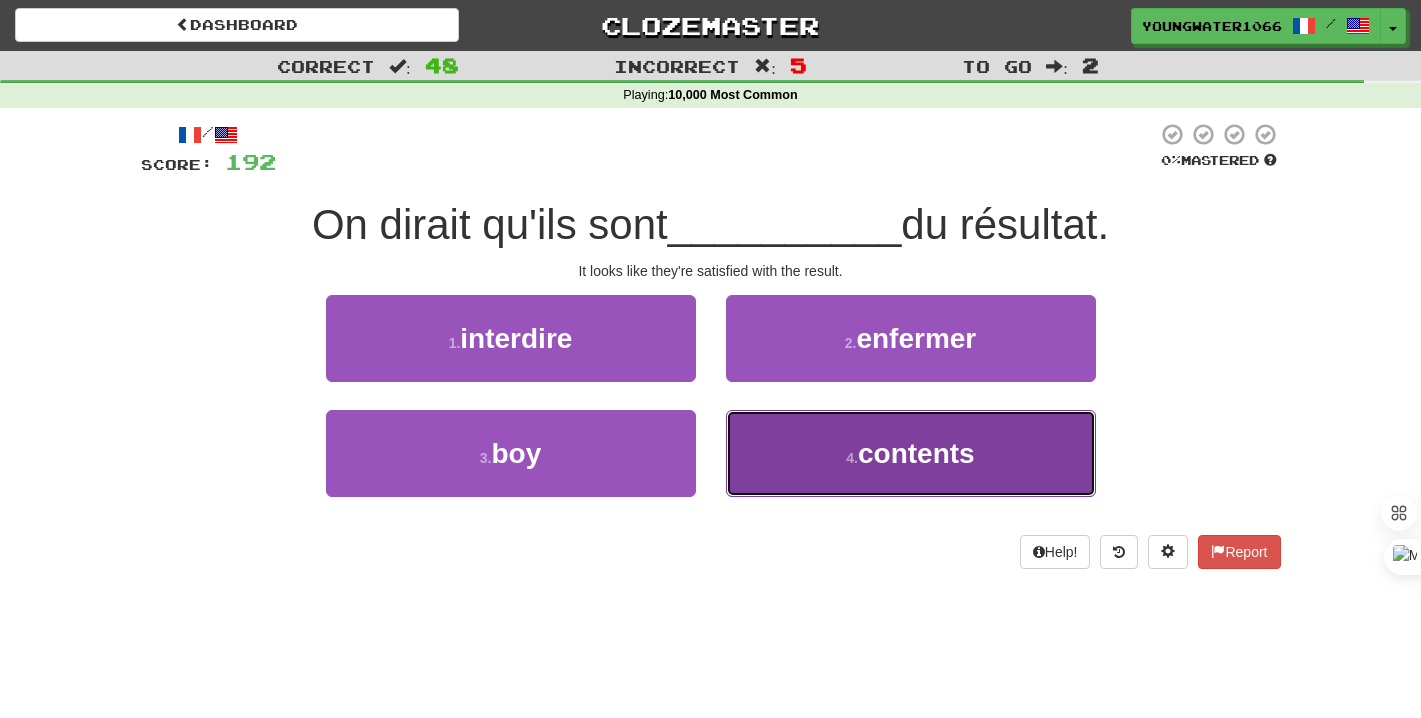 click on "4 . contents" at bounding box center [911, 453] 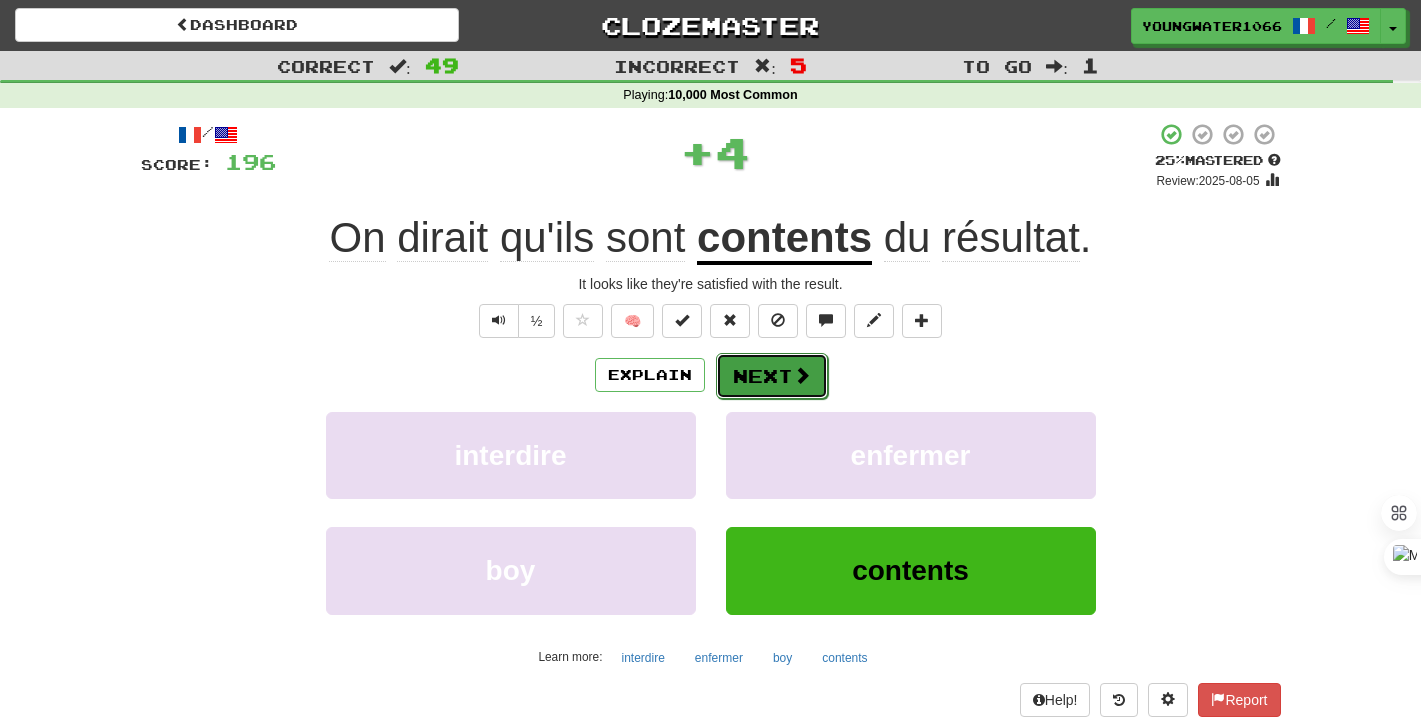 click on "Next" at bounding box center (772, 376) 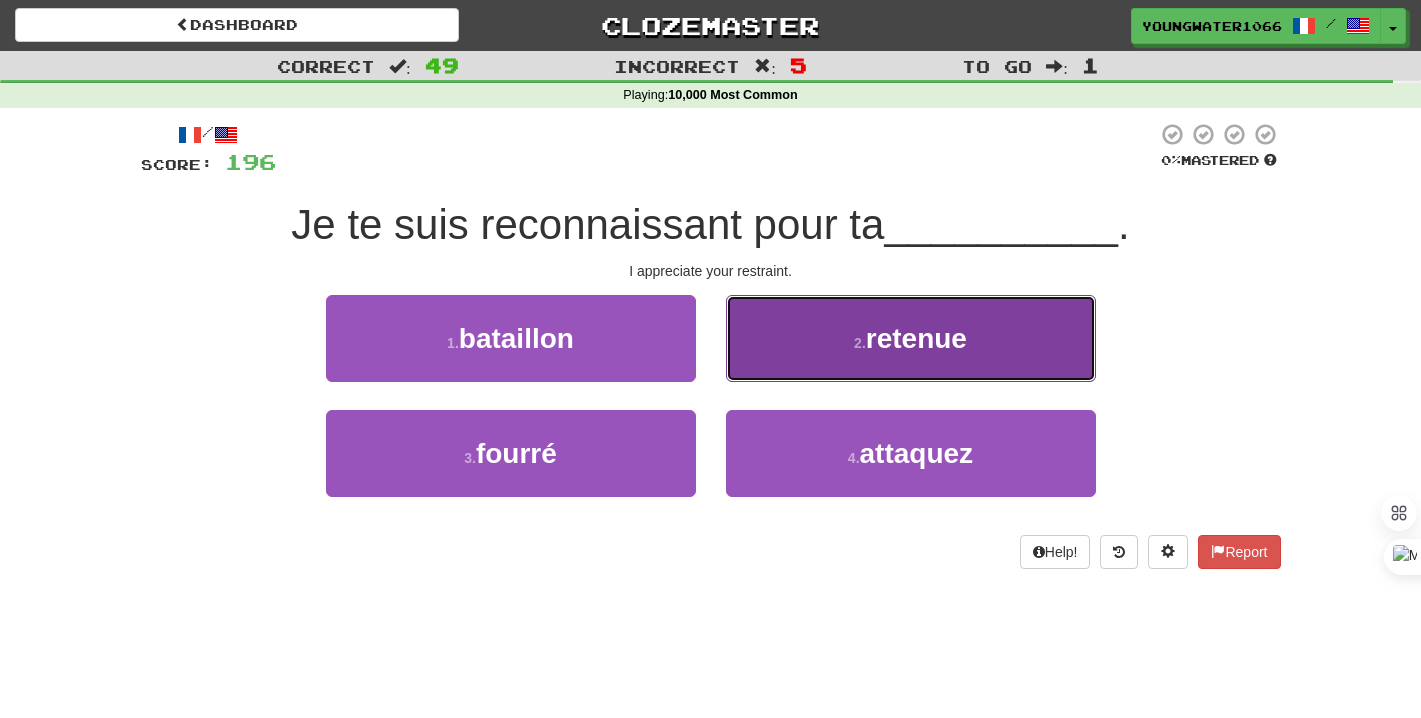click on "2 .  retenue" at bounding box center [911, 338] 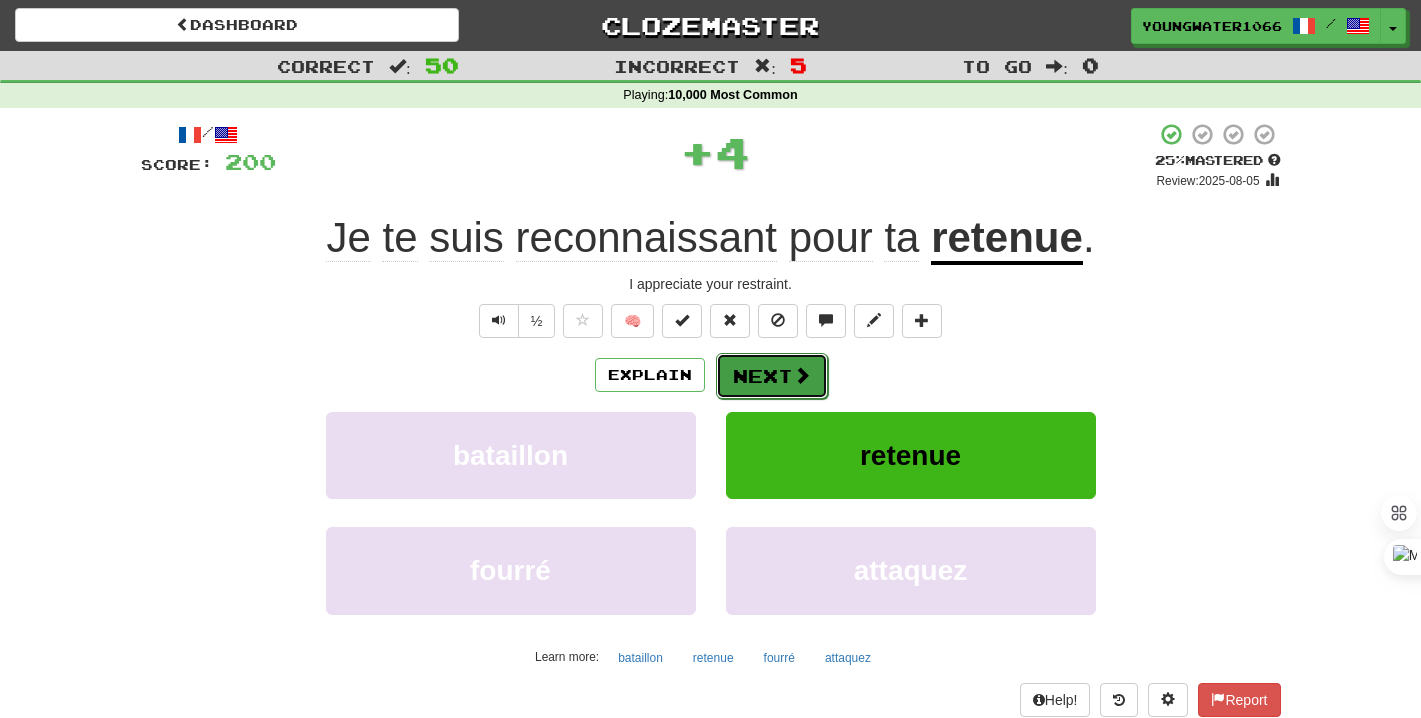 click on "Next" at bounding box center (772, 376) 